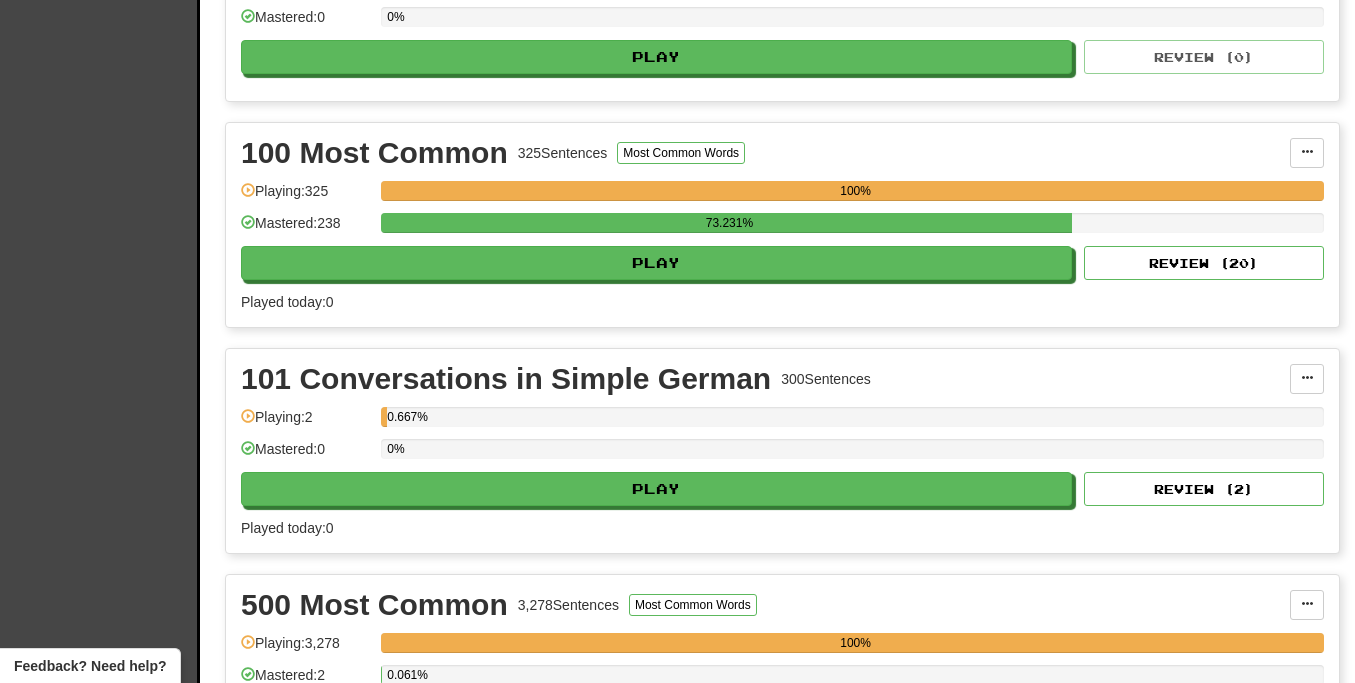 scroll, scrollTop: 1012, scrollLeft: 0, axis: vertical 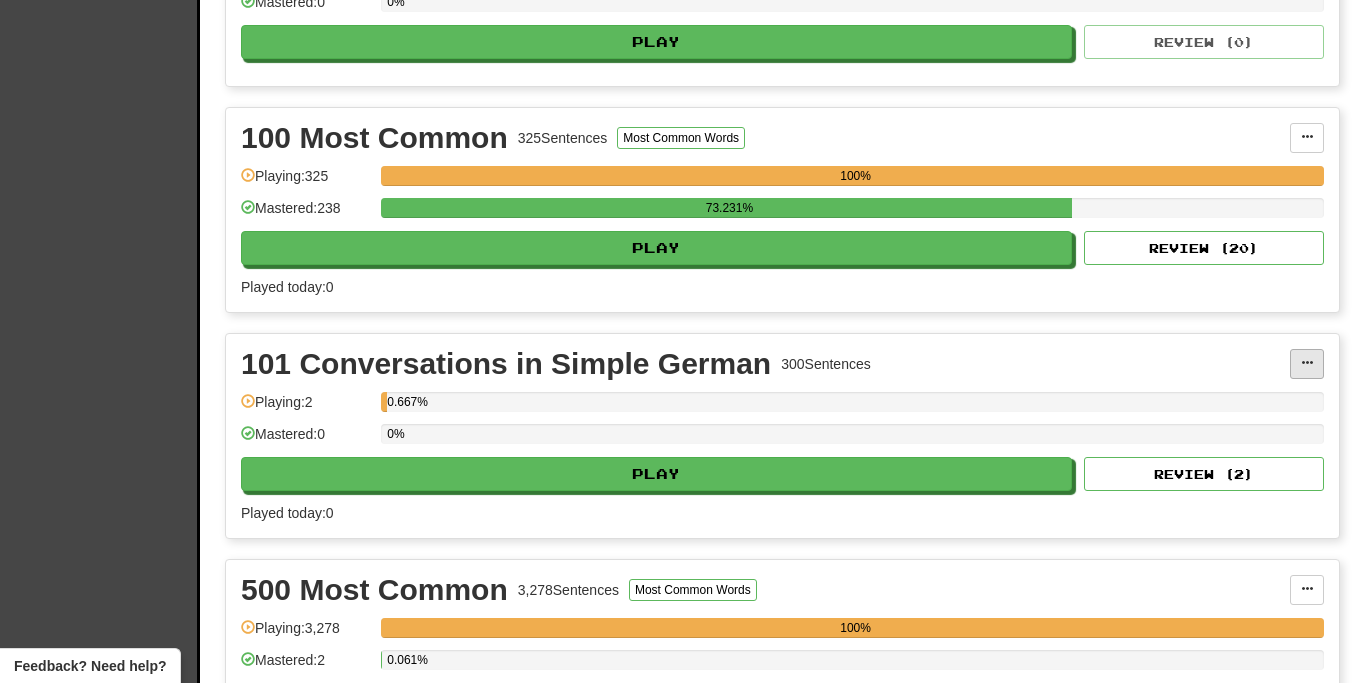 click at bounding box center [1307, 363] 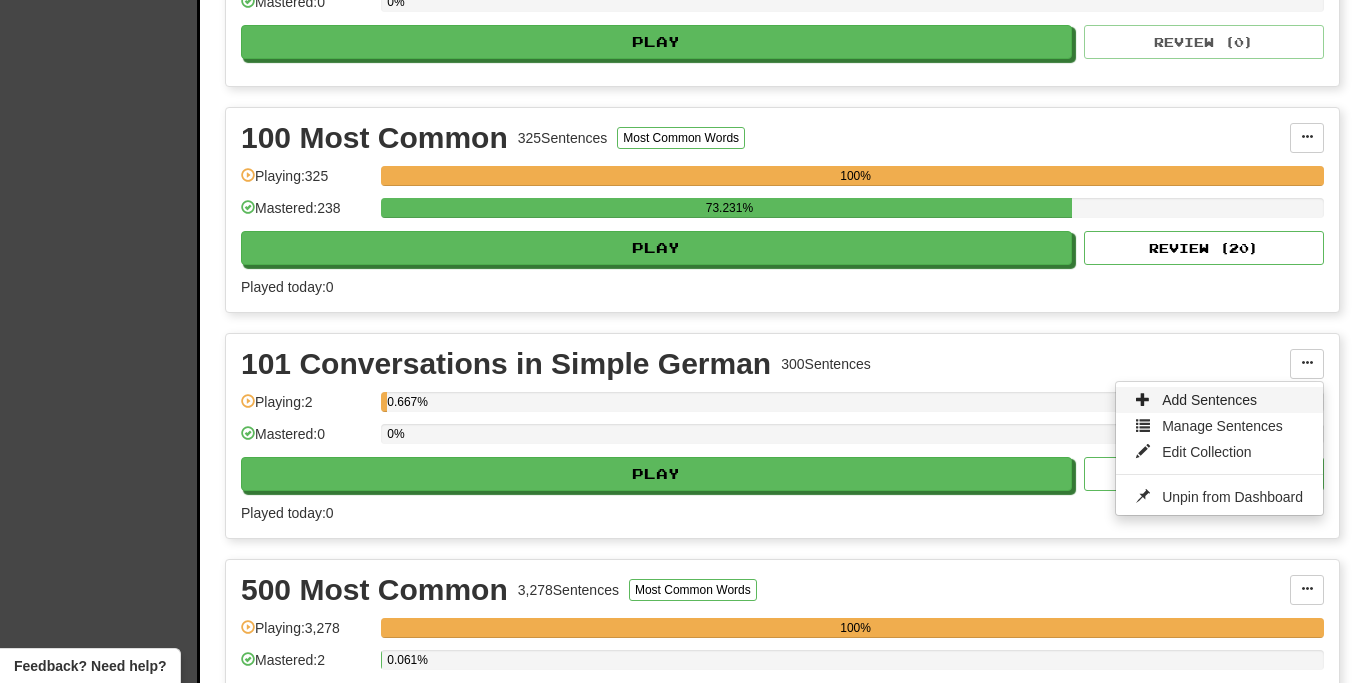click on "Add Sentences" at bounding box center (1219, 400) 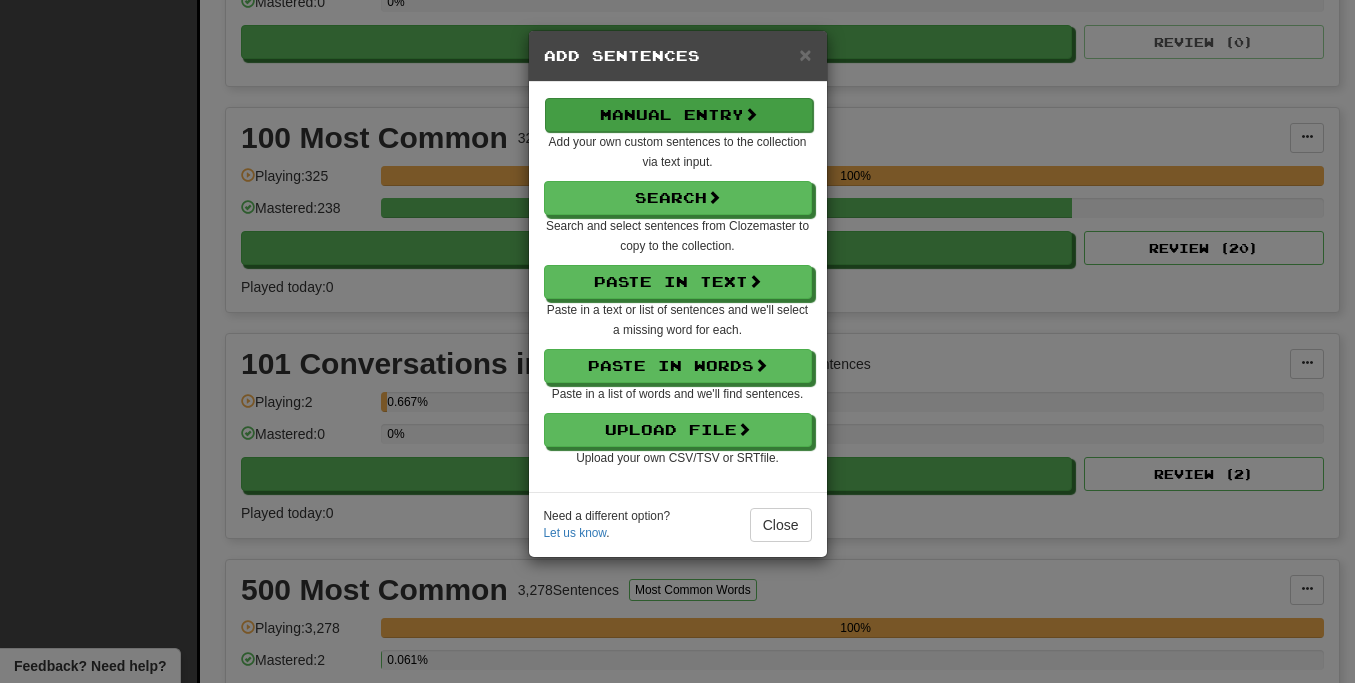 click on "Manual Entry" at bounding box center [679, 115] 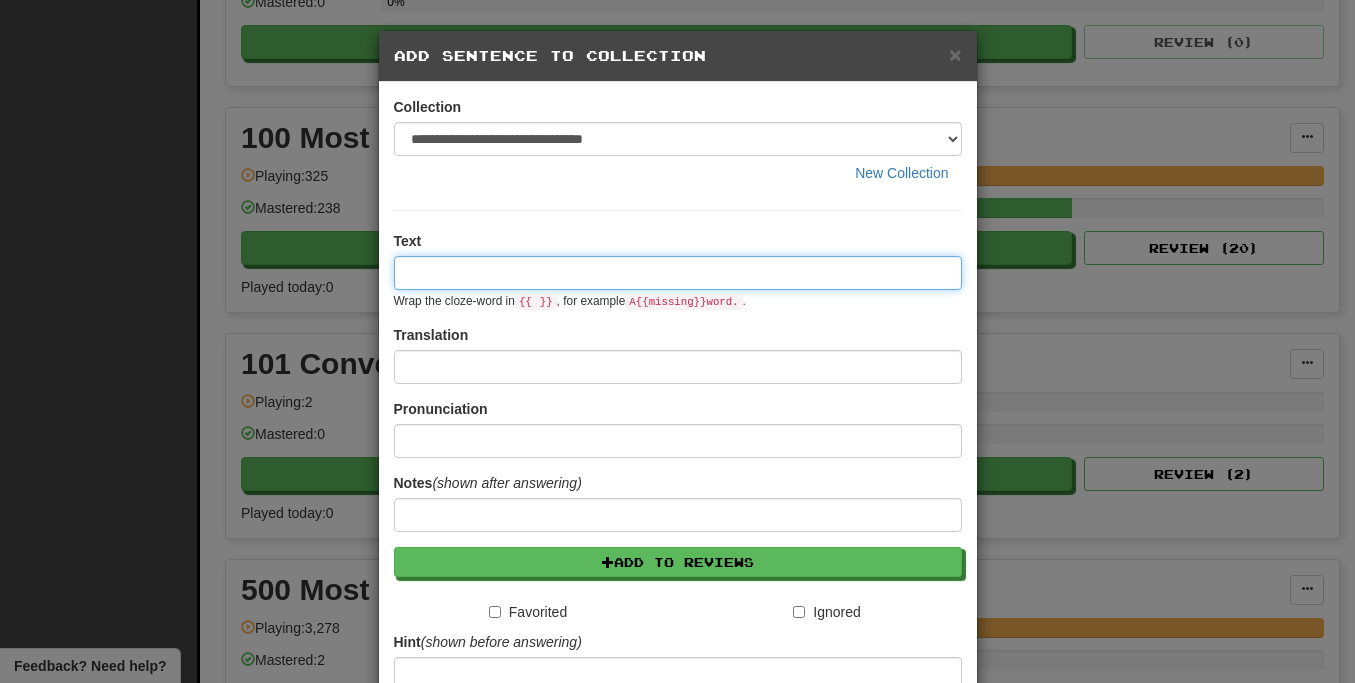 paste on "**********" 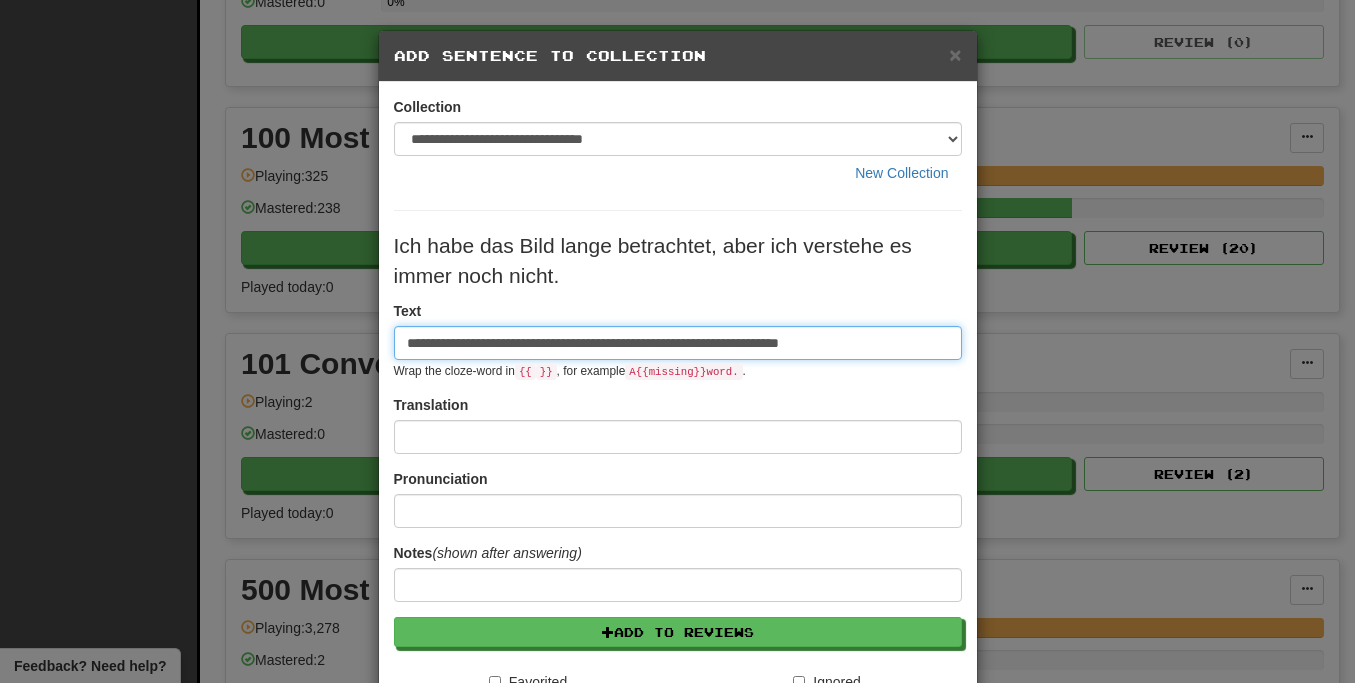type on "**********" 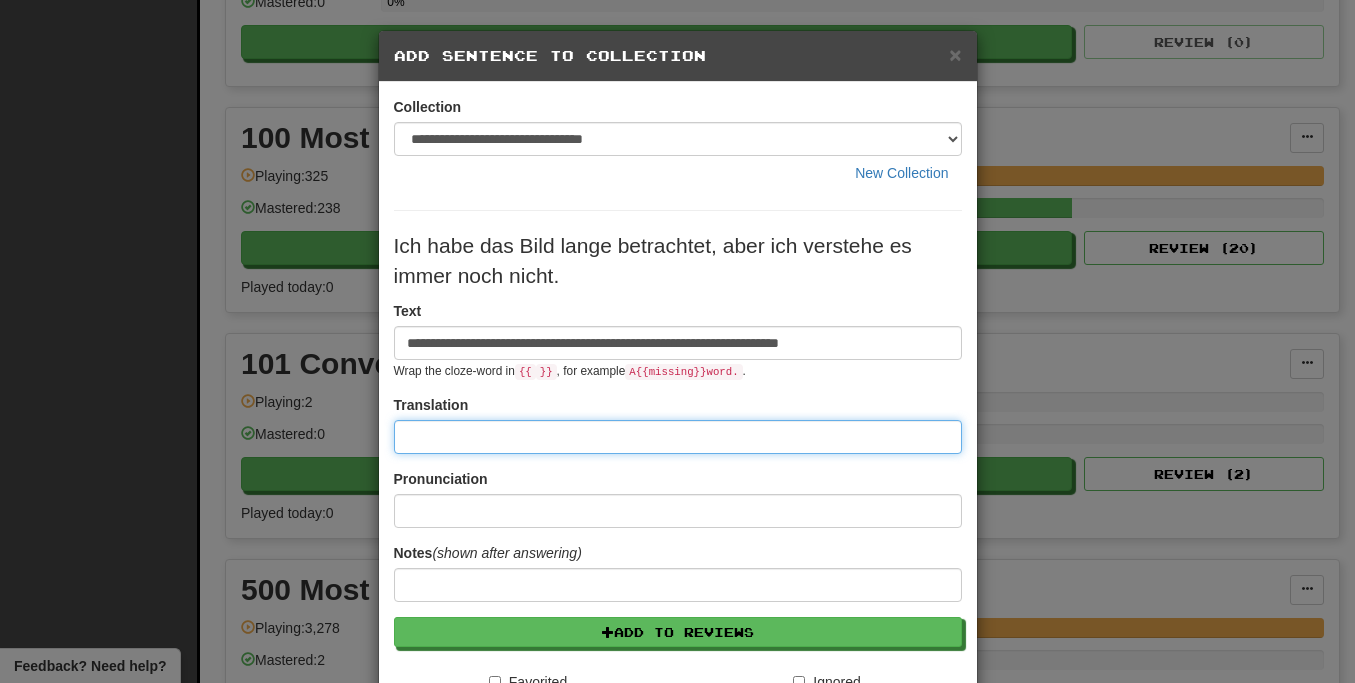 click at bounding box center [678, 437] 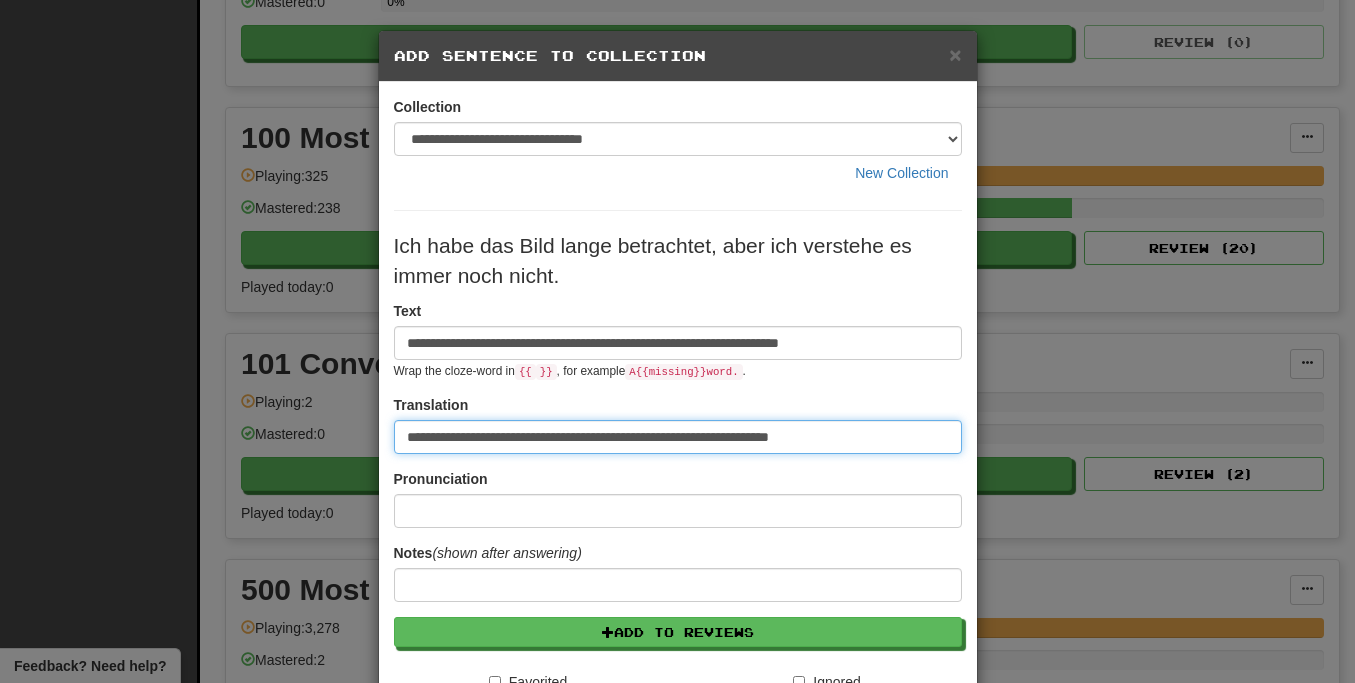 type on "**********" 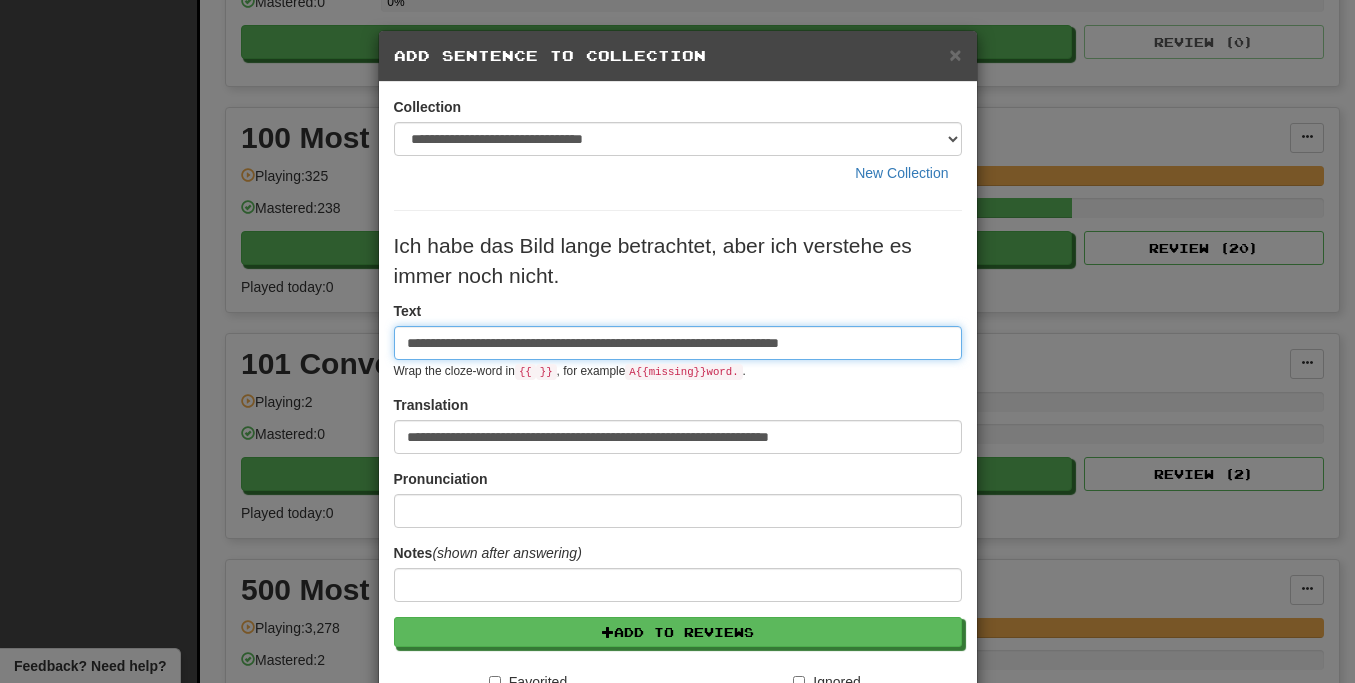 click on "**********" at bounding box center (678, 343) 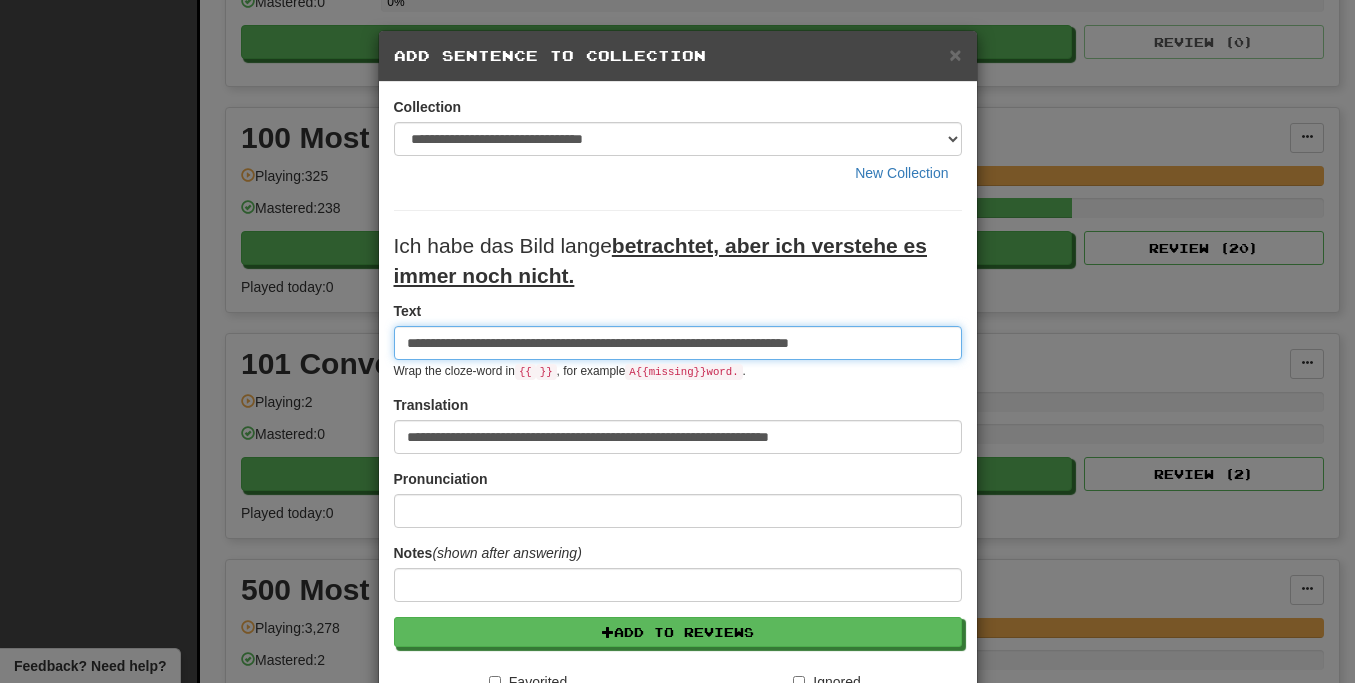 click on "**********" at bounding box center [678, 343] 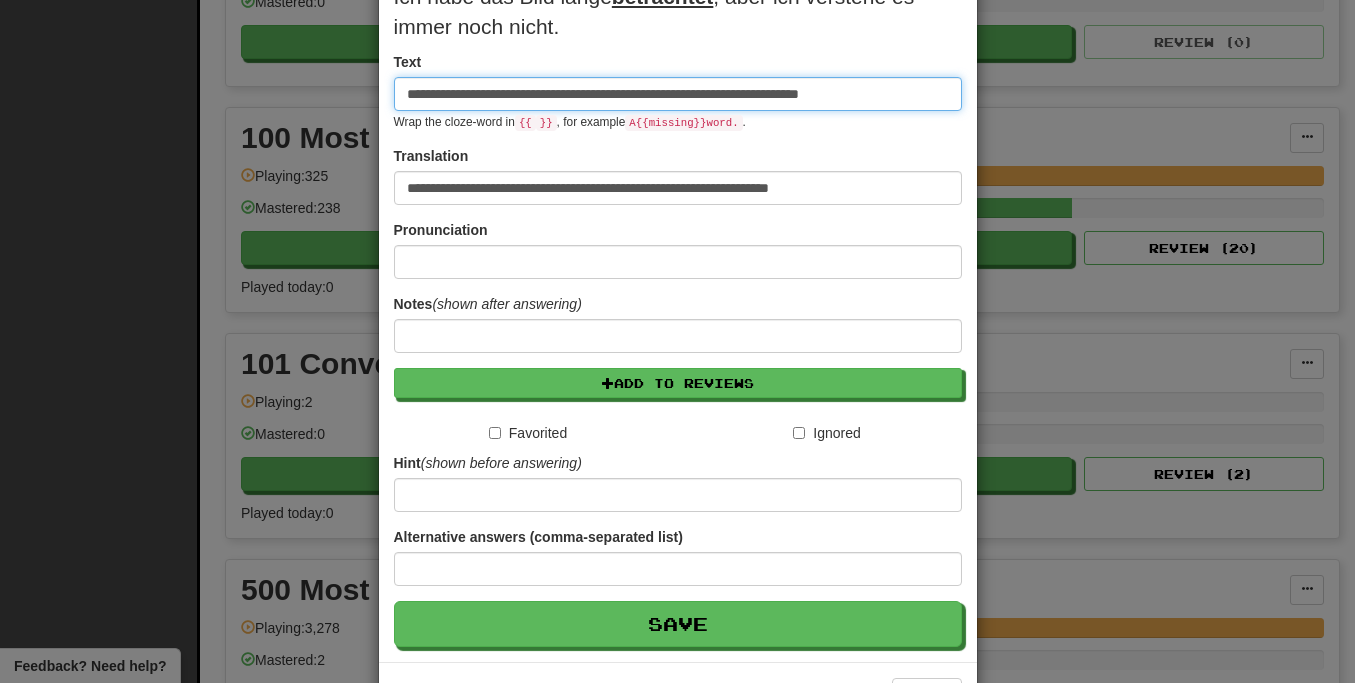 scroll, scrollTop: 298, scrollLeft: 0, axis: vertical 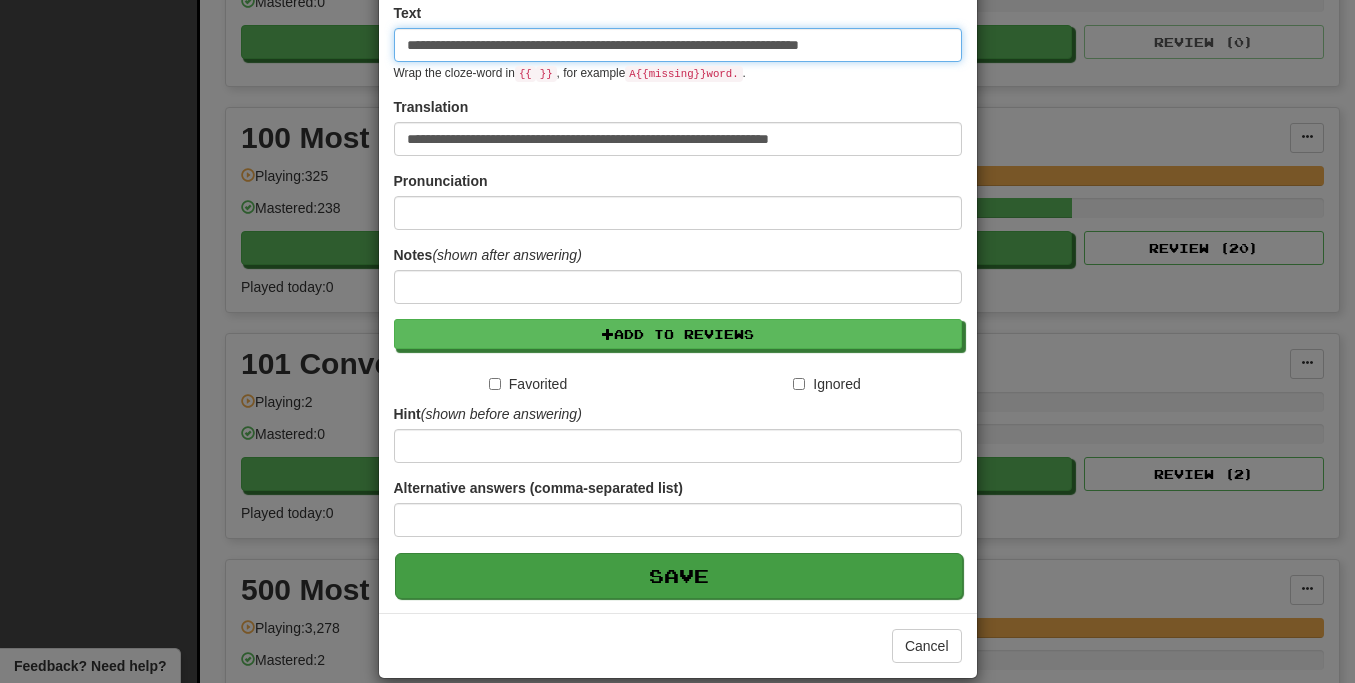 type on "**********" 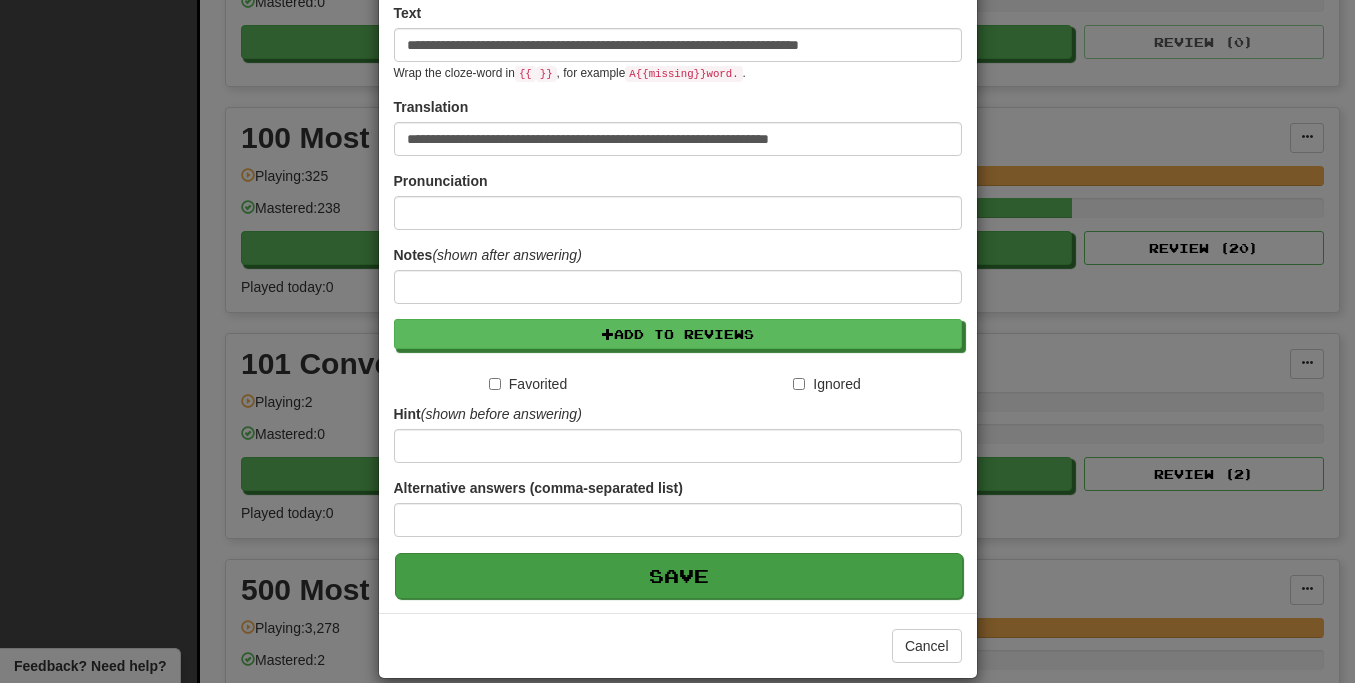 click on "Save" at bounding box center [679, 576] 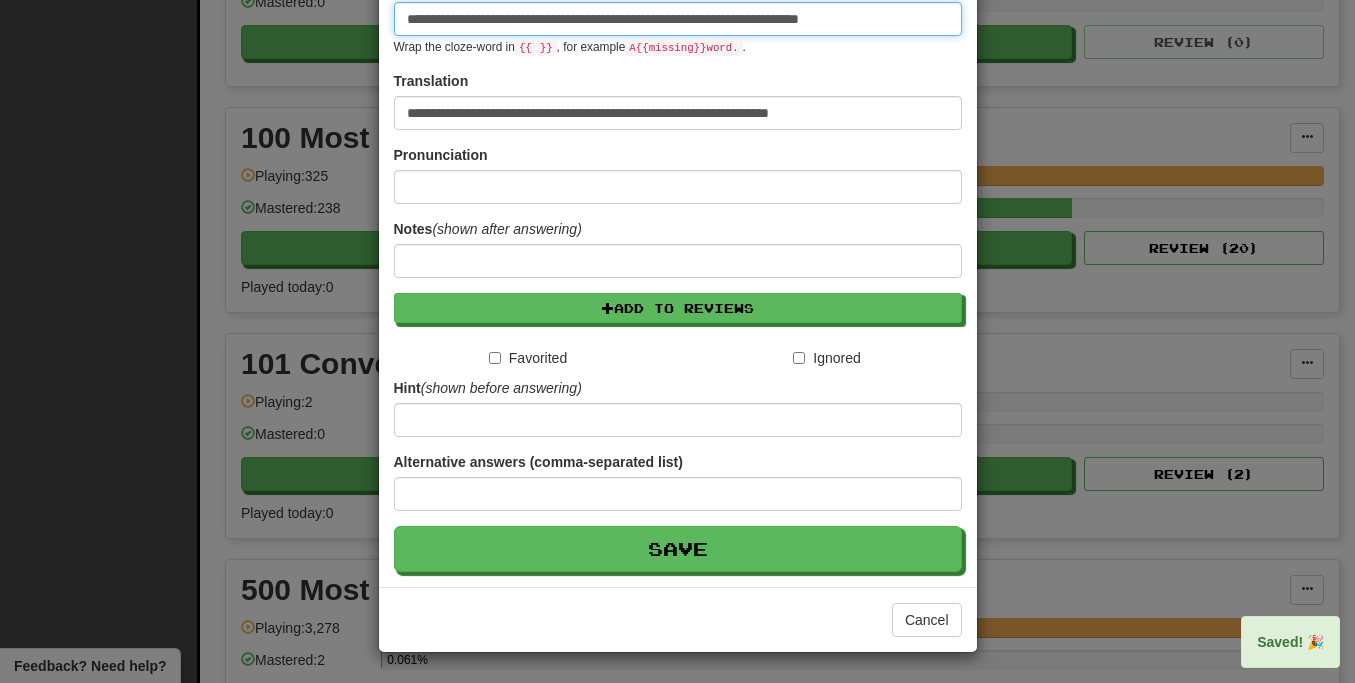 type 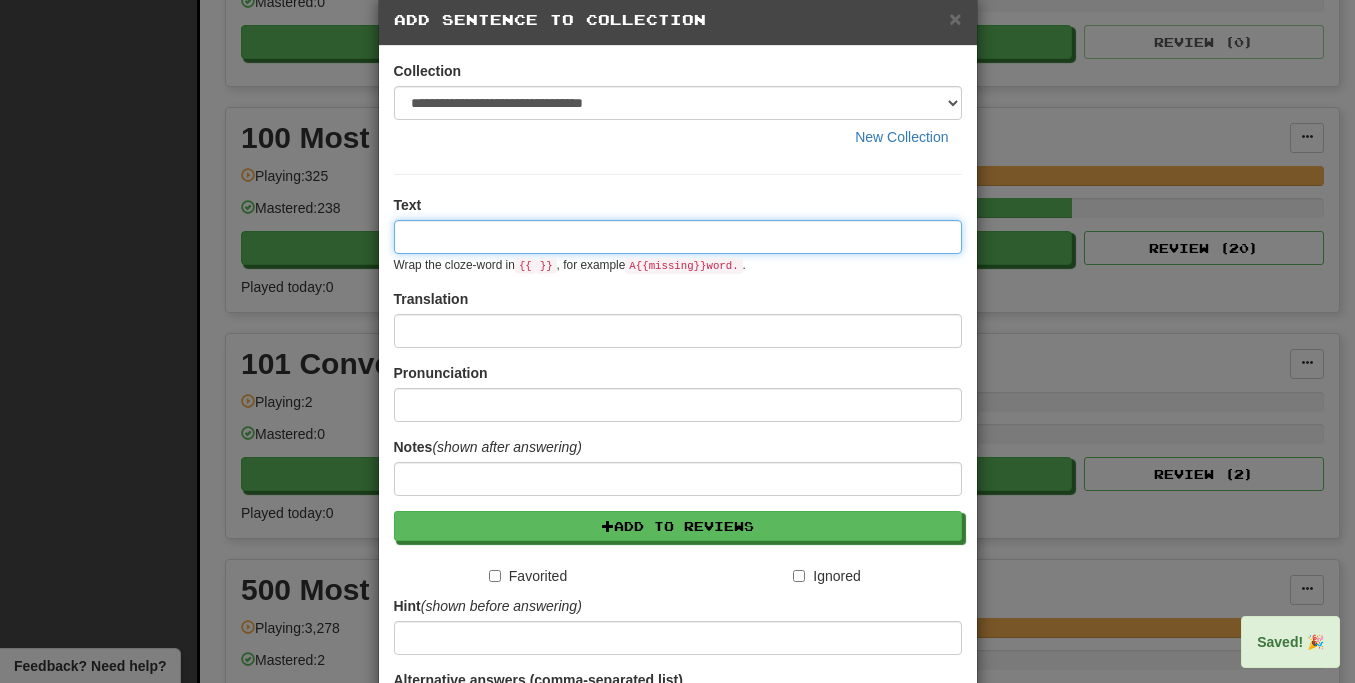 scroll, scrollTop: 0, scrollLeft: 0, axis: both 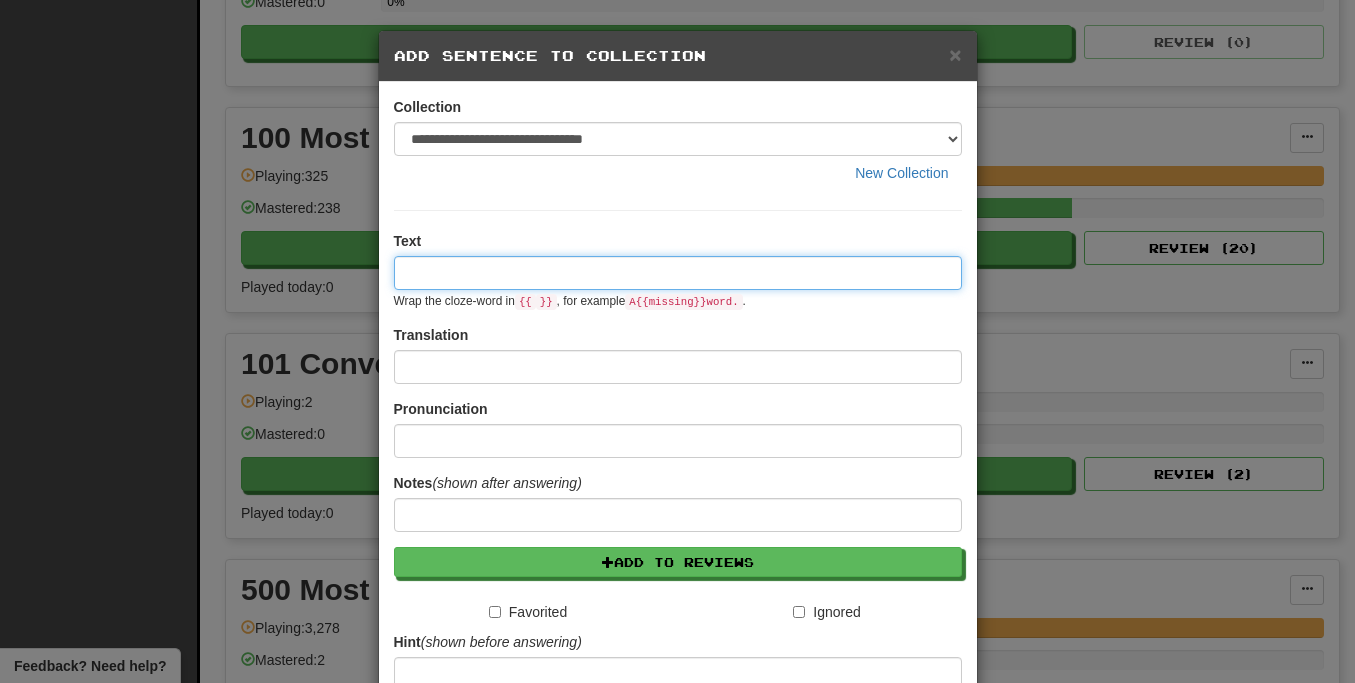 paste on "**********" 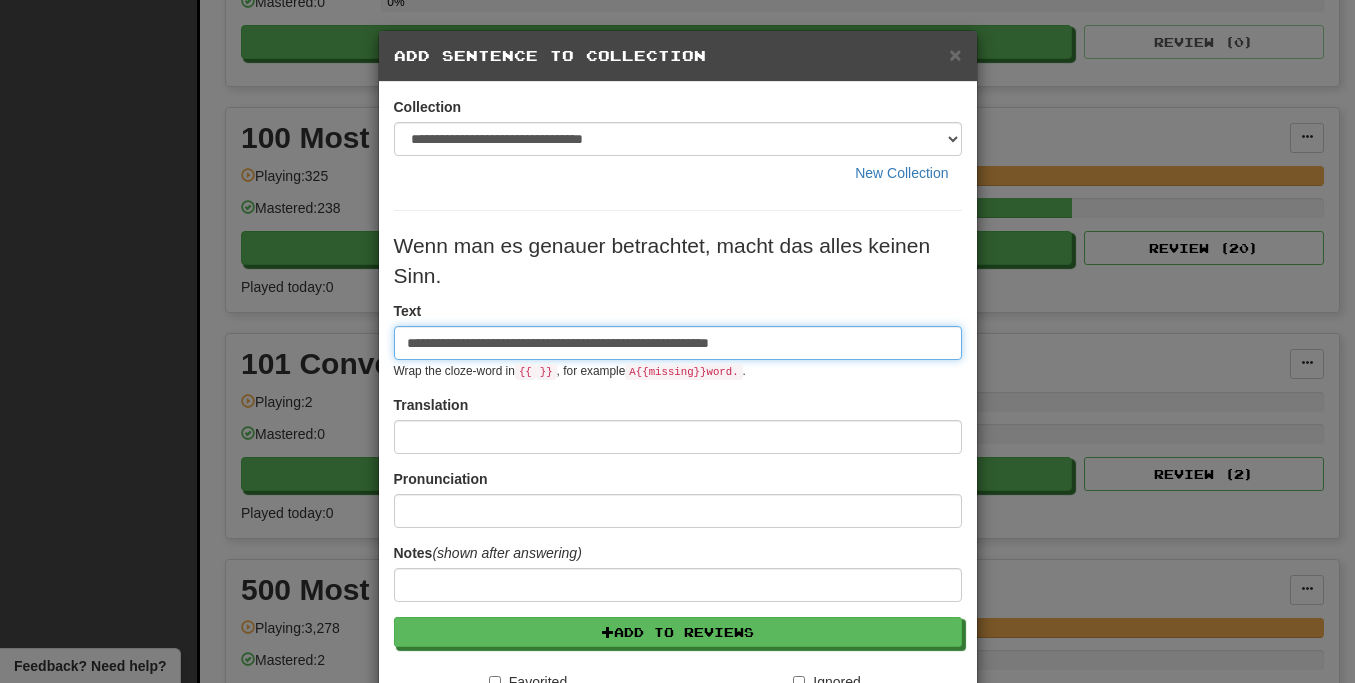type on "**********" 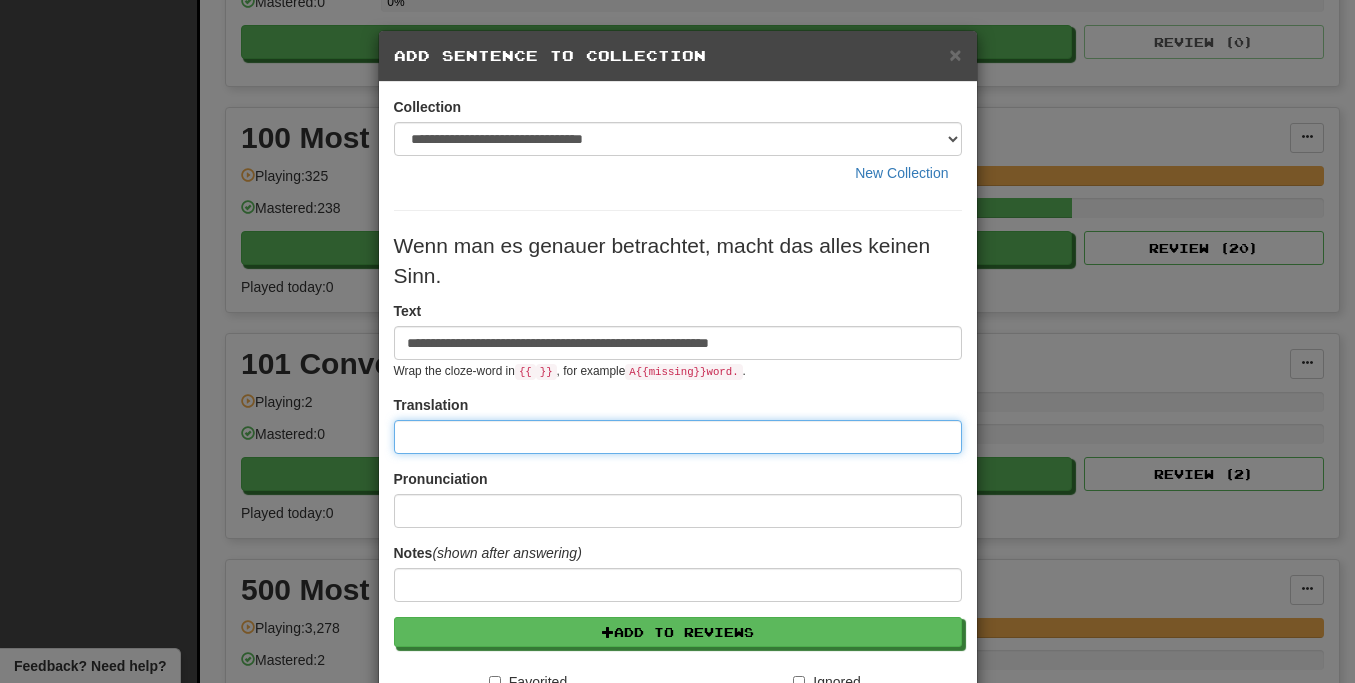 click at bounding box center (678, 437) 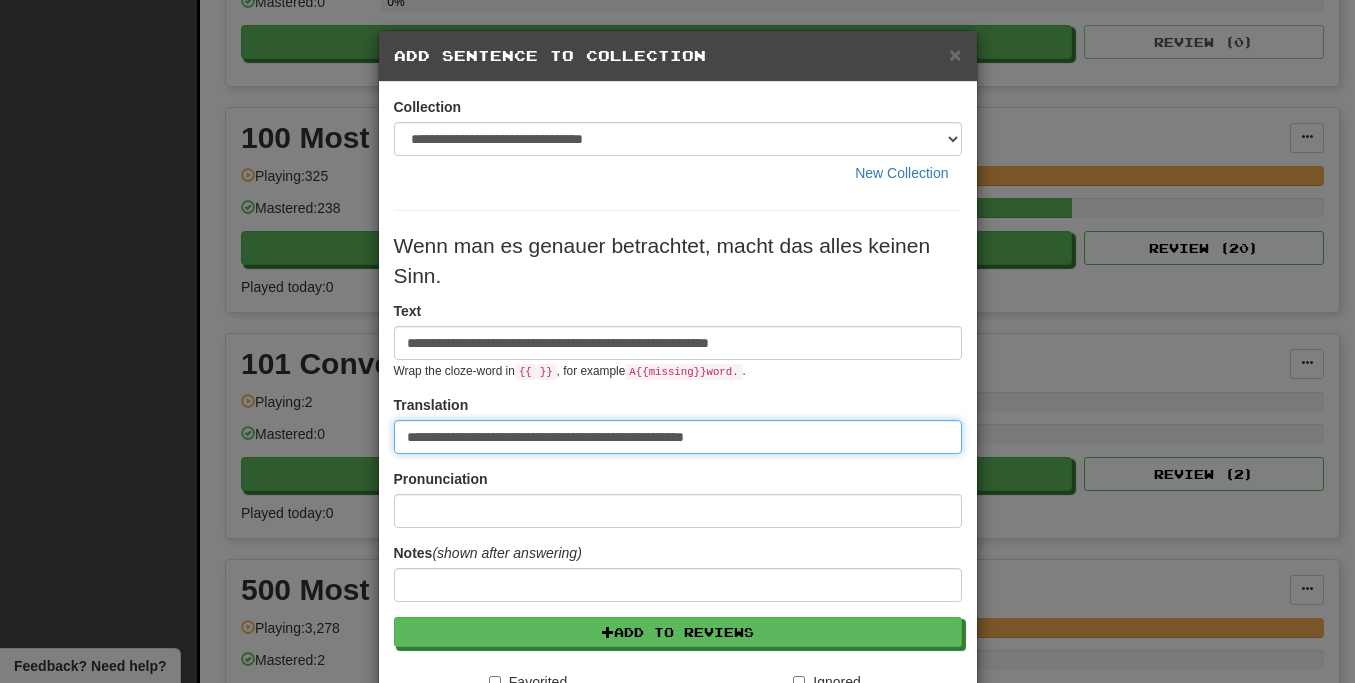type on "**********" 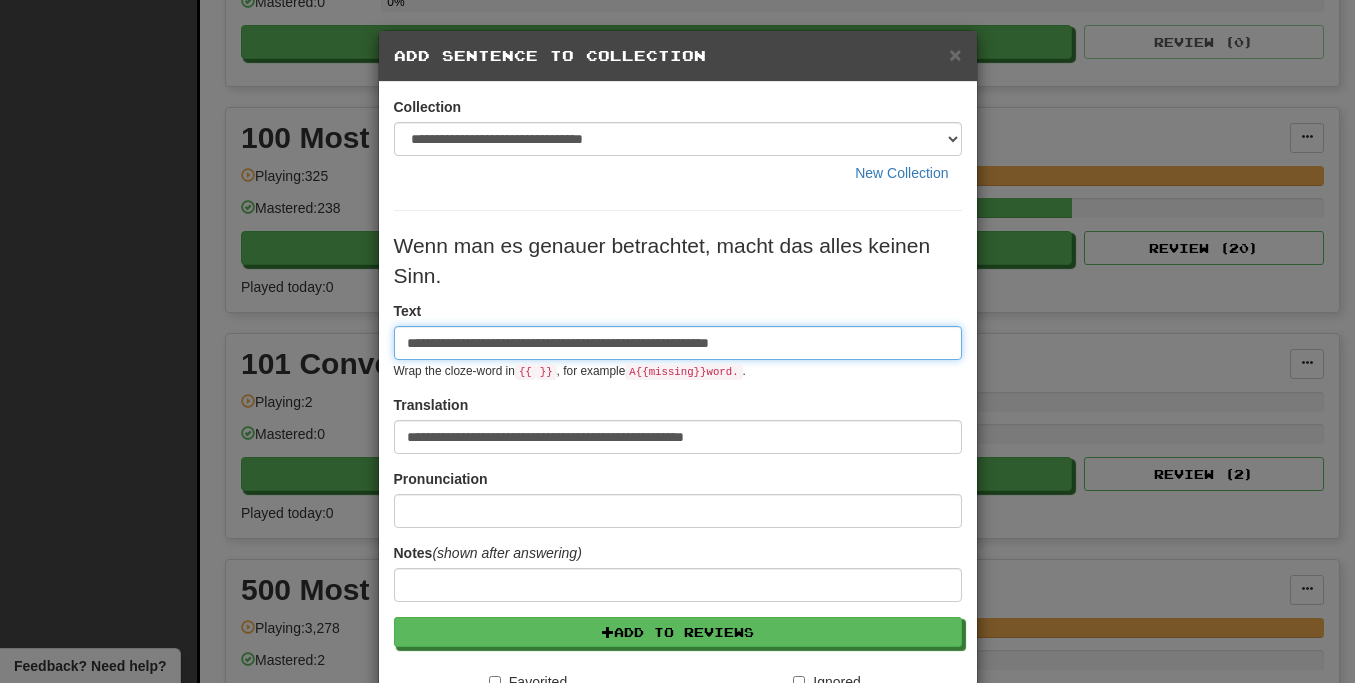 click on "**********" at bounding box center (678, 343) 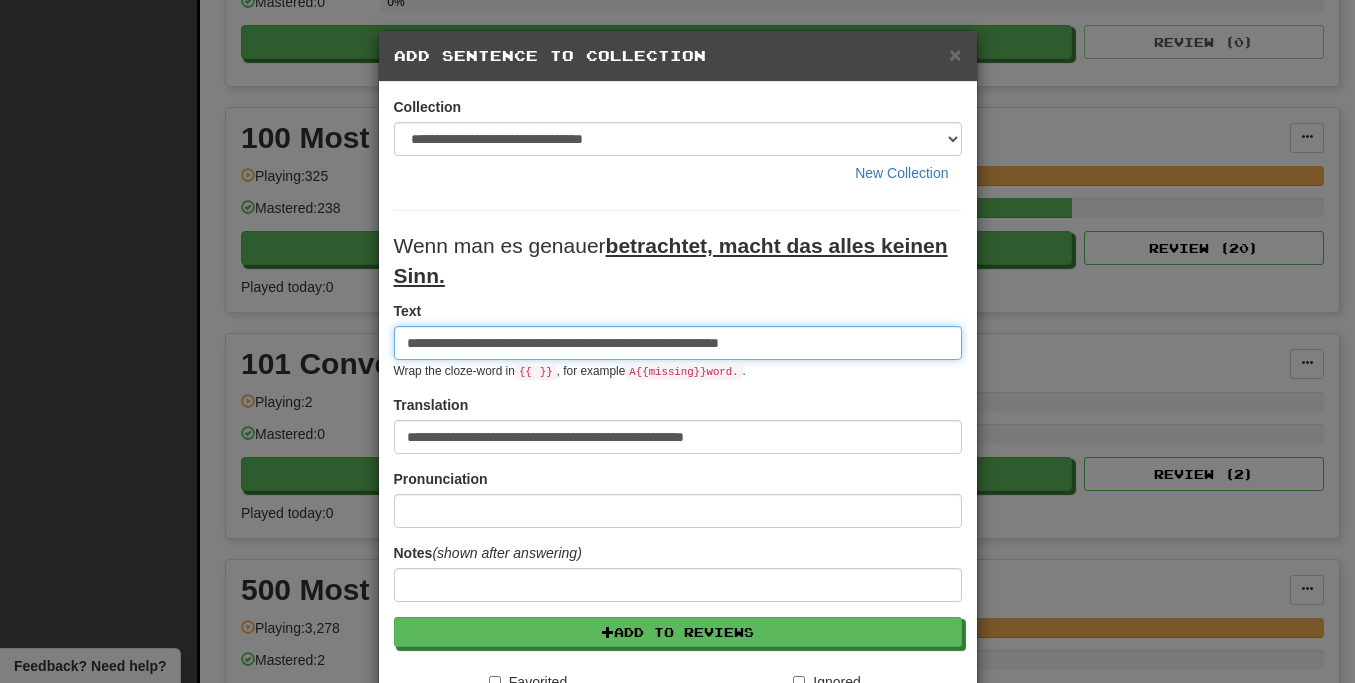 click on "**********" at bounding box center (678, 343) 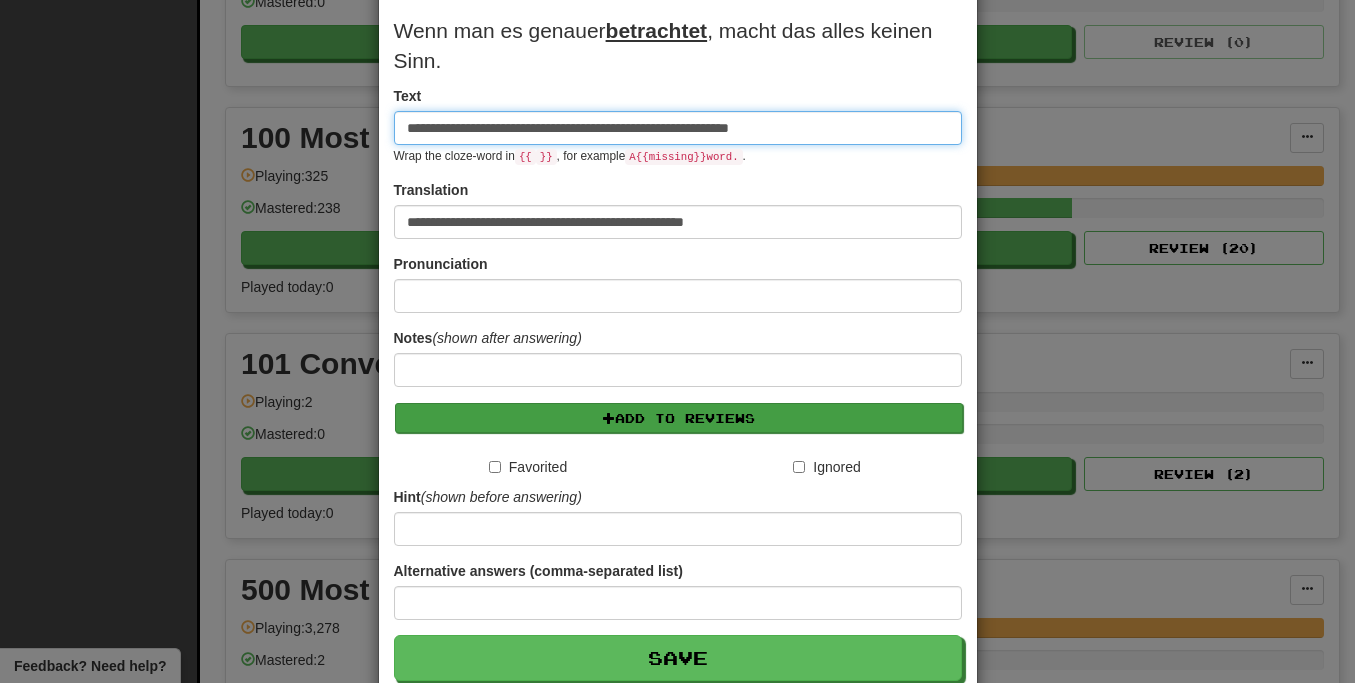 scroll, scrollTop: 311, scrollLeft: 0, axis: vertical 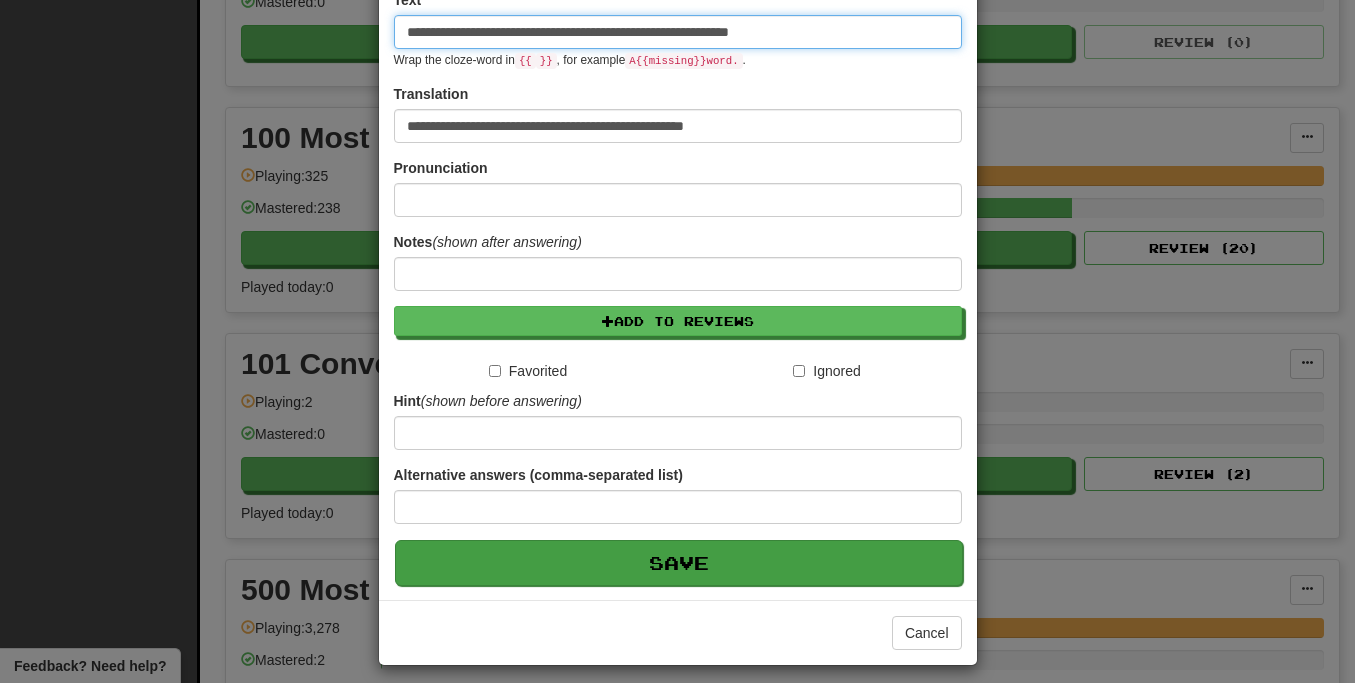 type on "**********" 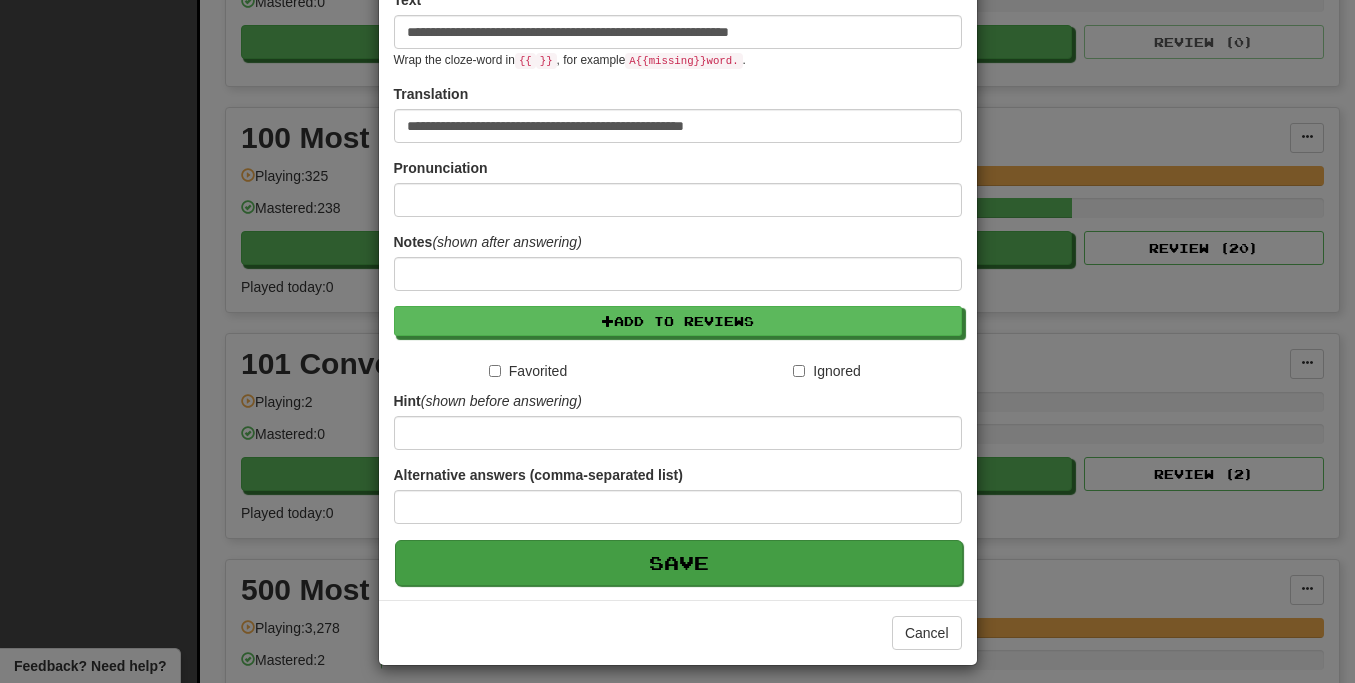 click on "Save" at bounding box center (679, 563) 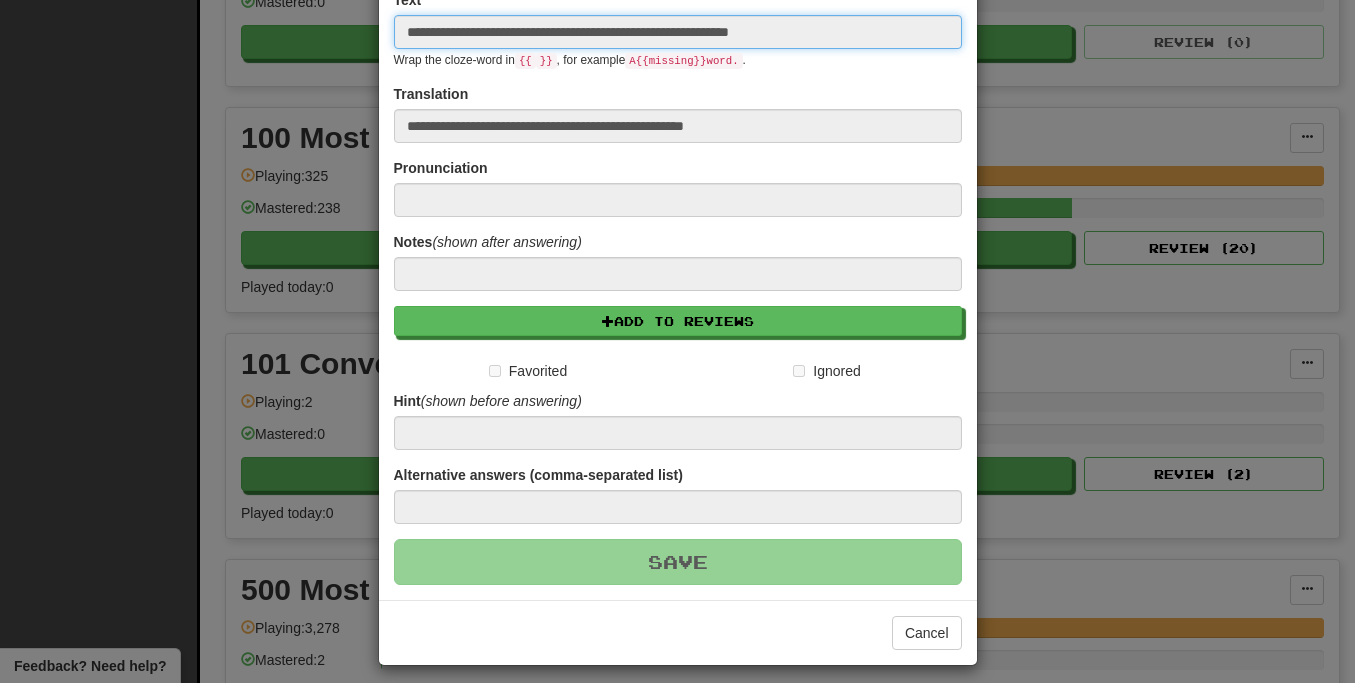 type 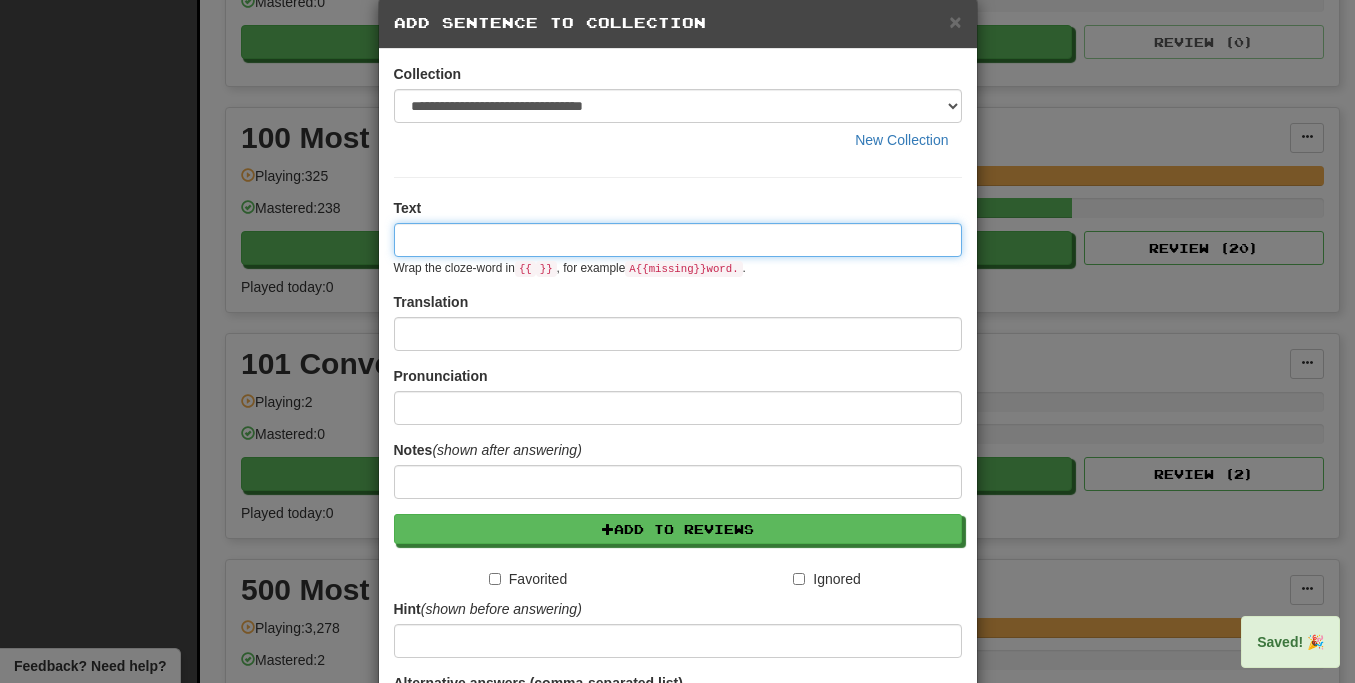 scroll, scrollTop: 0, scrollLeft: 0, axis: both 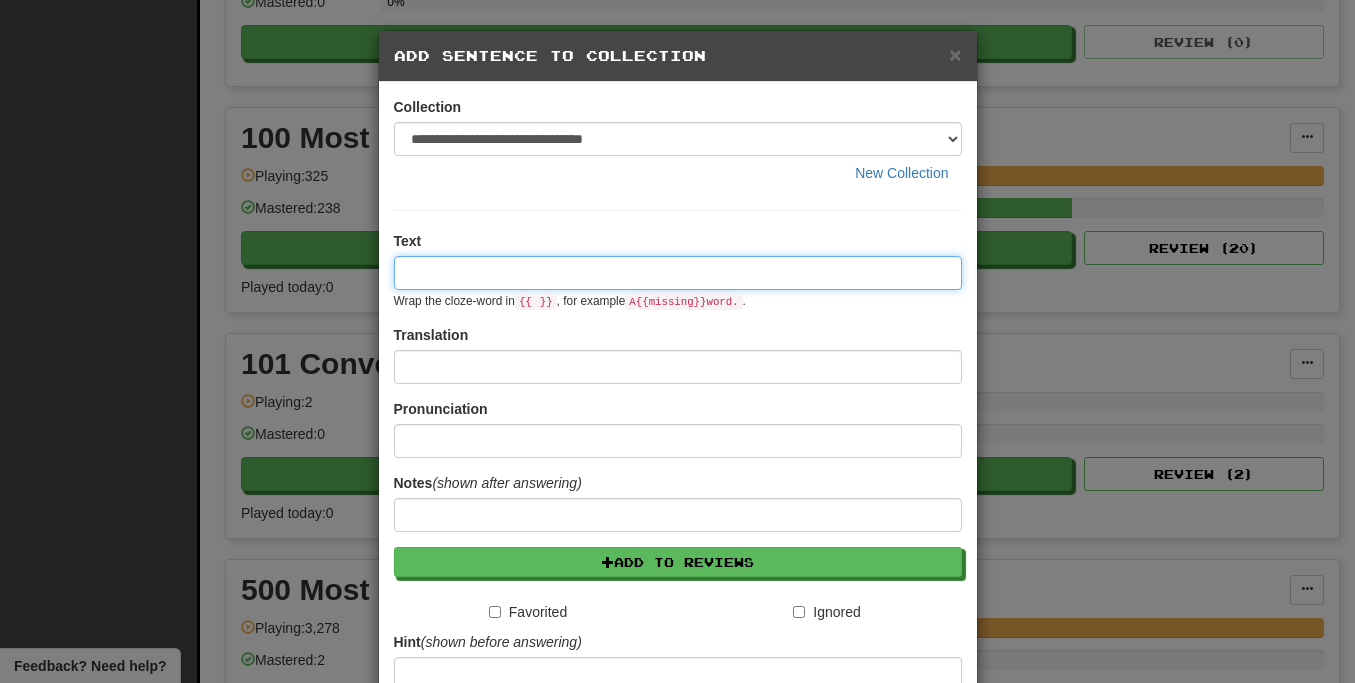 paste on "**********" 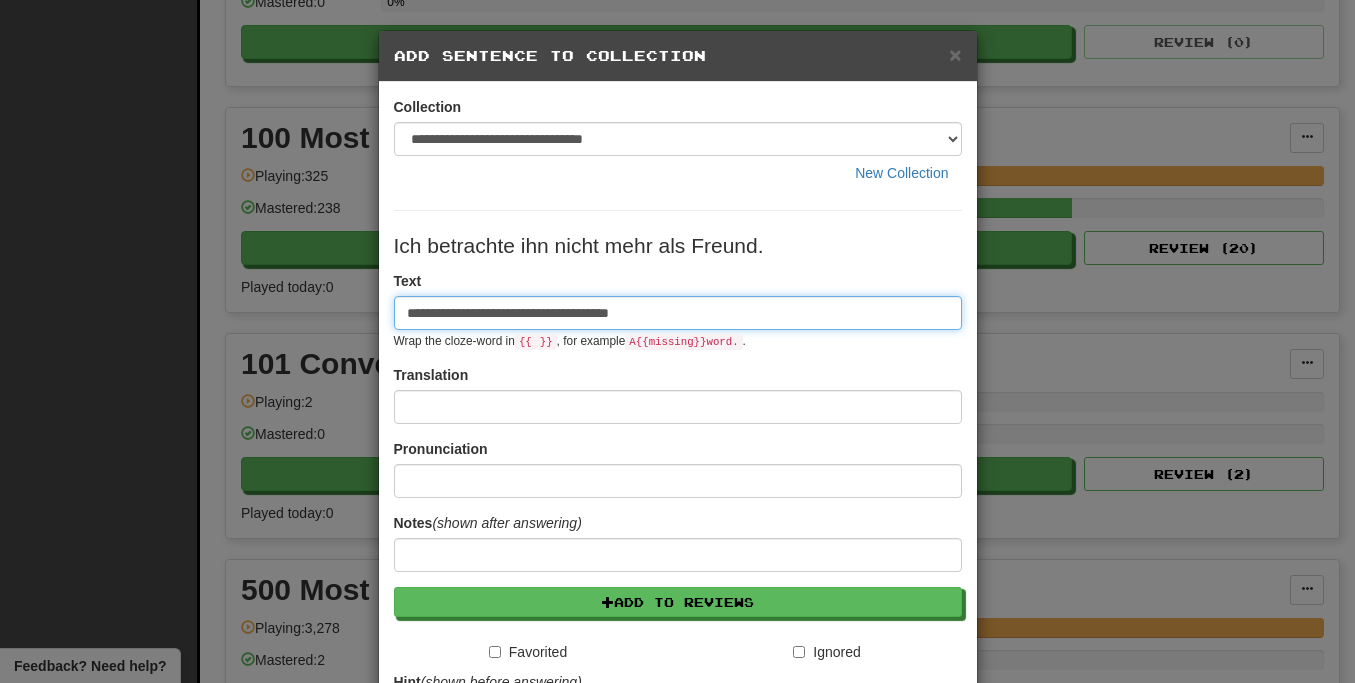 type on "**********" 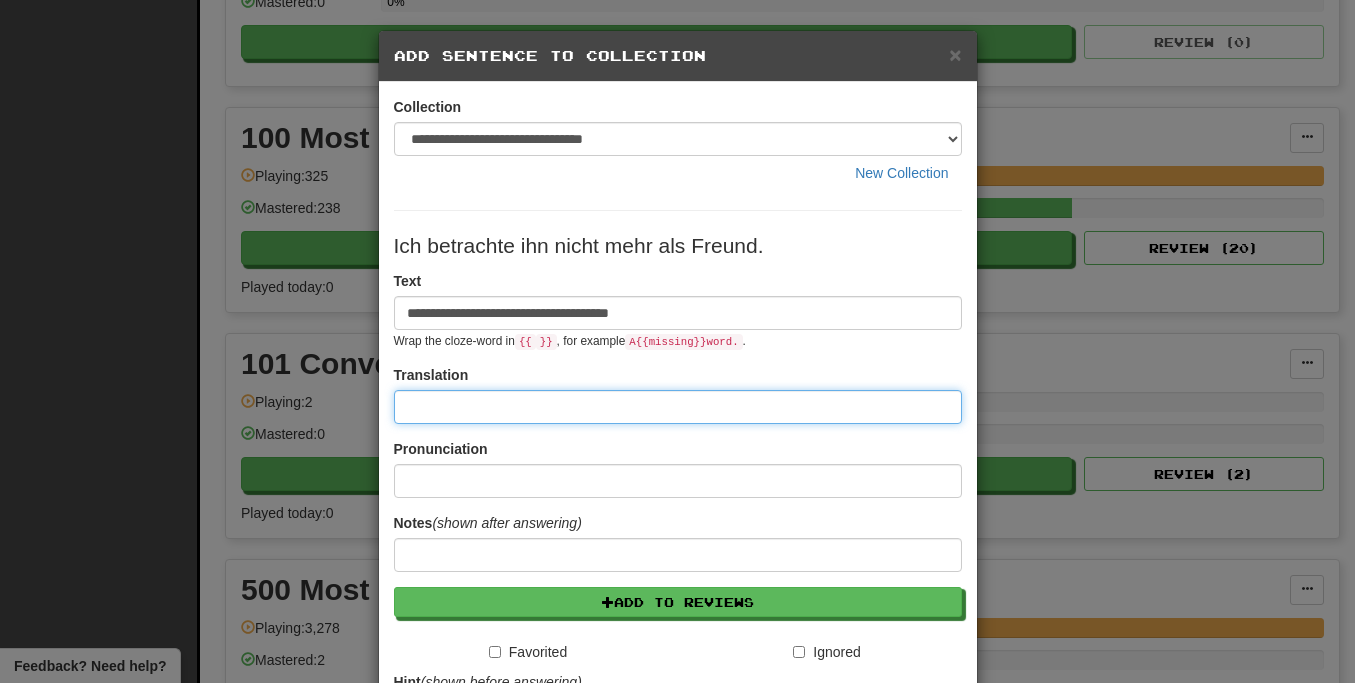 click at bounding box center [678, 407] 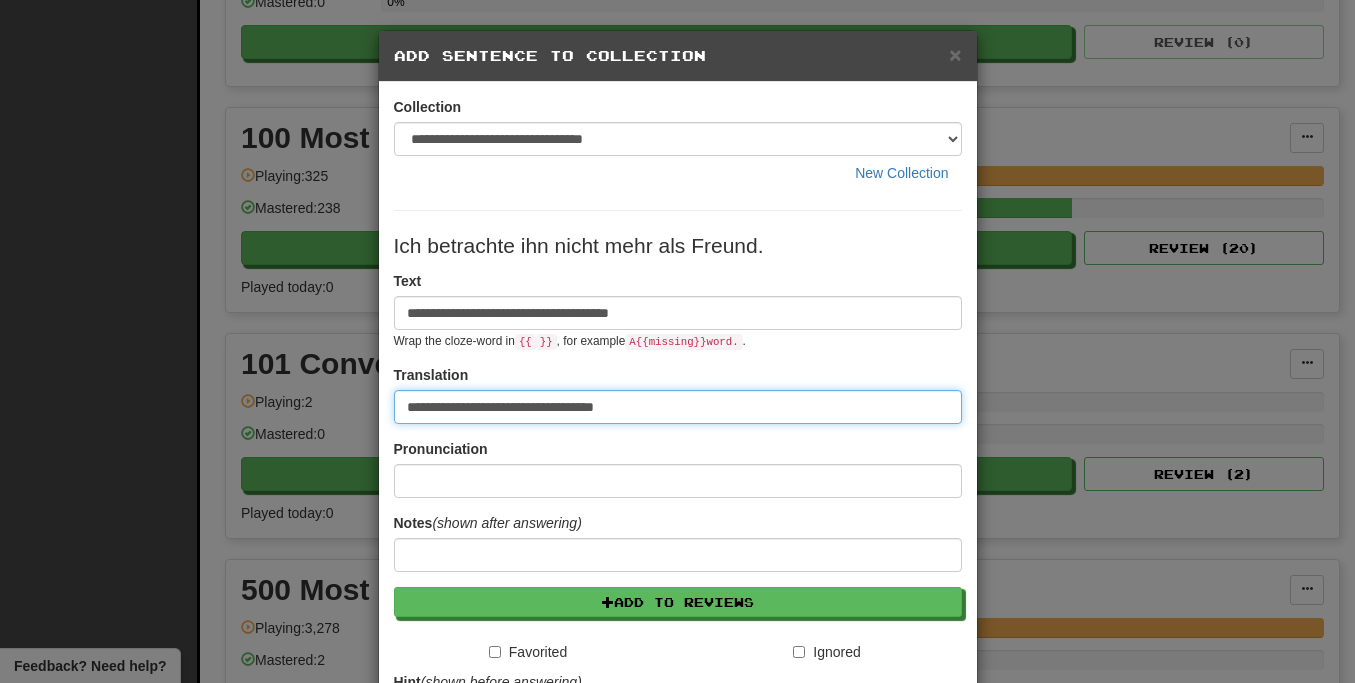 type on "**********" 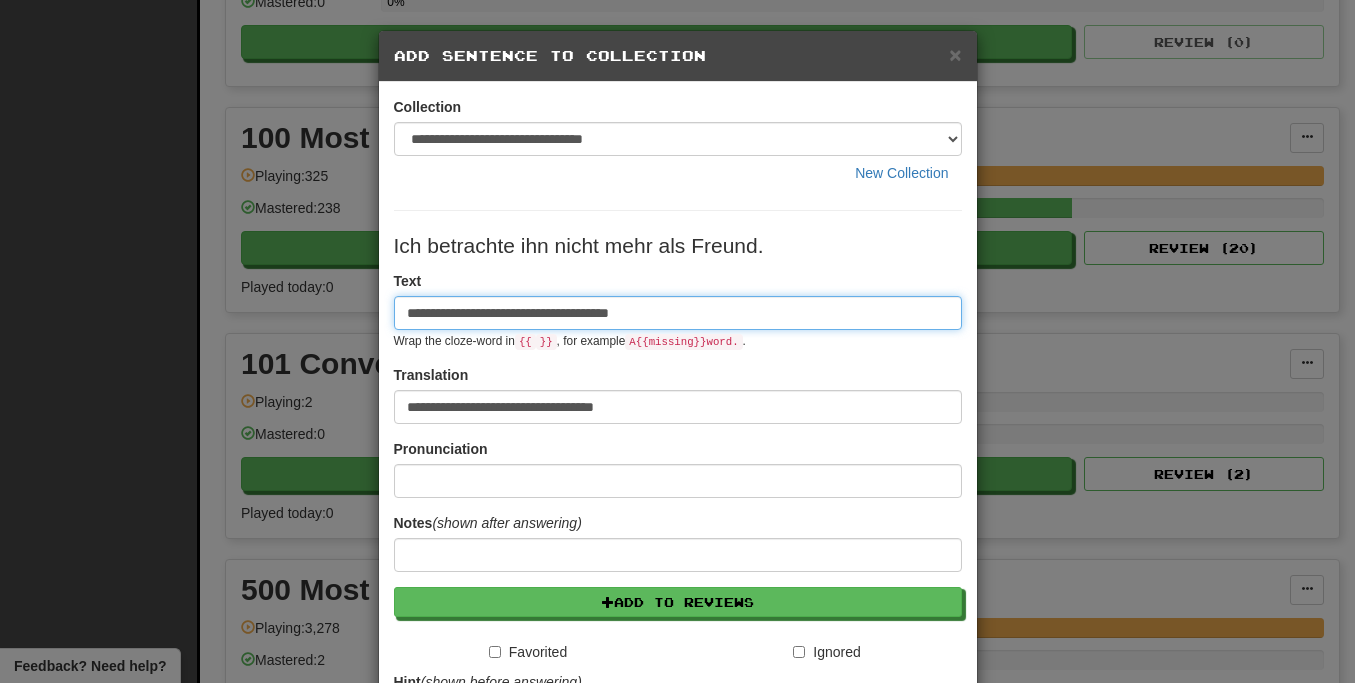 click on "**********" at bounding box center (678, 313) 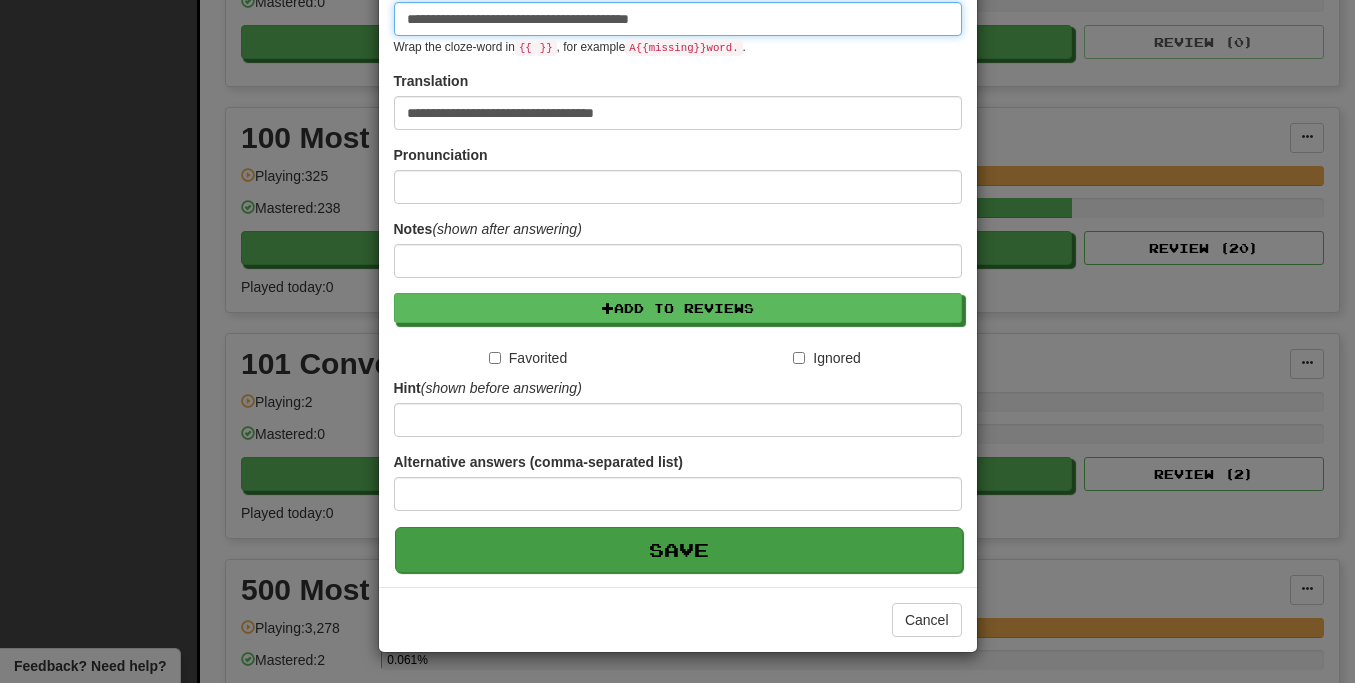 scroll, scrollTop: 295, scrollLeft: 0, axis: vertical 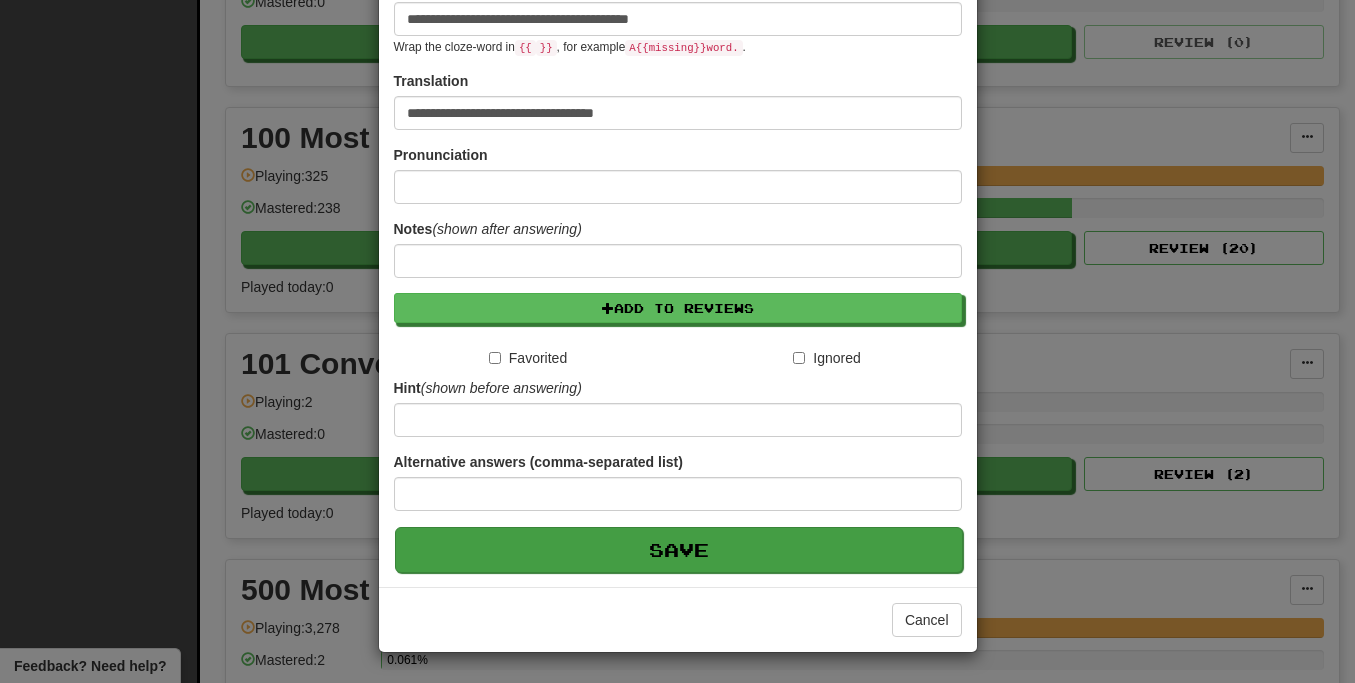 click on "Save" at bounding box center [679, 550] 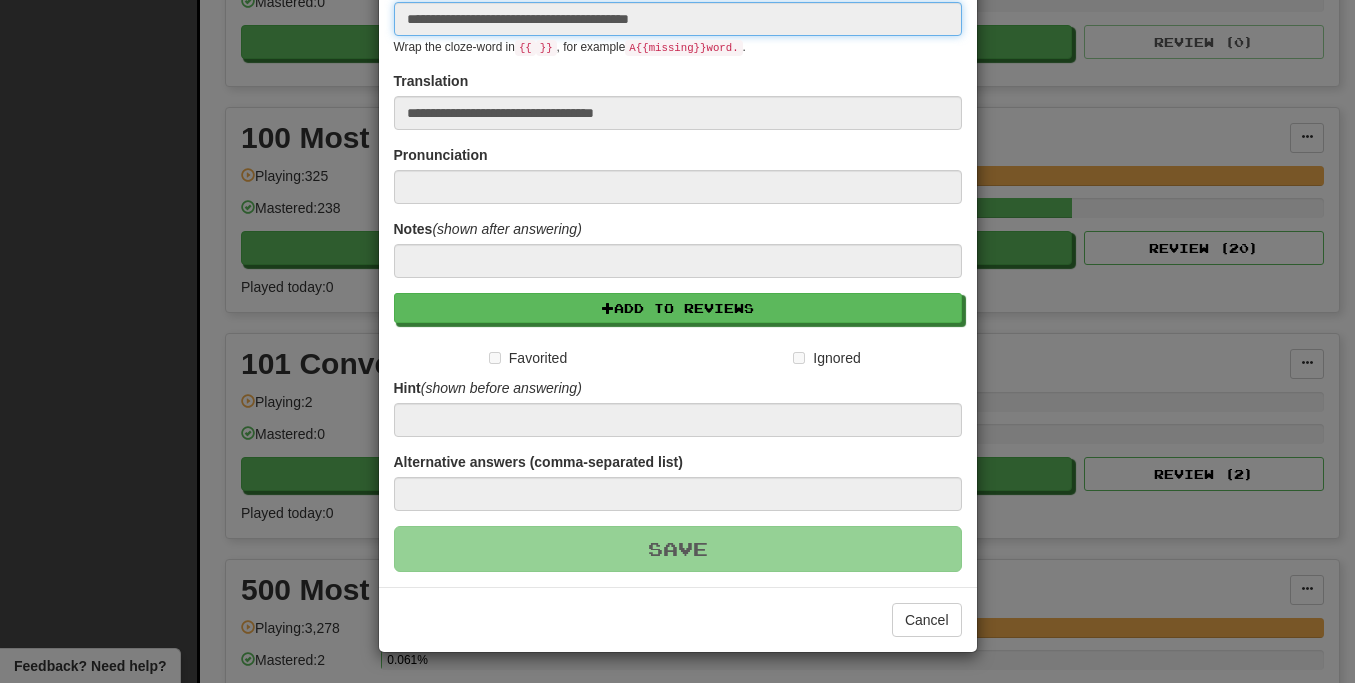 type 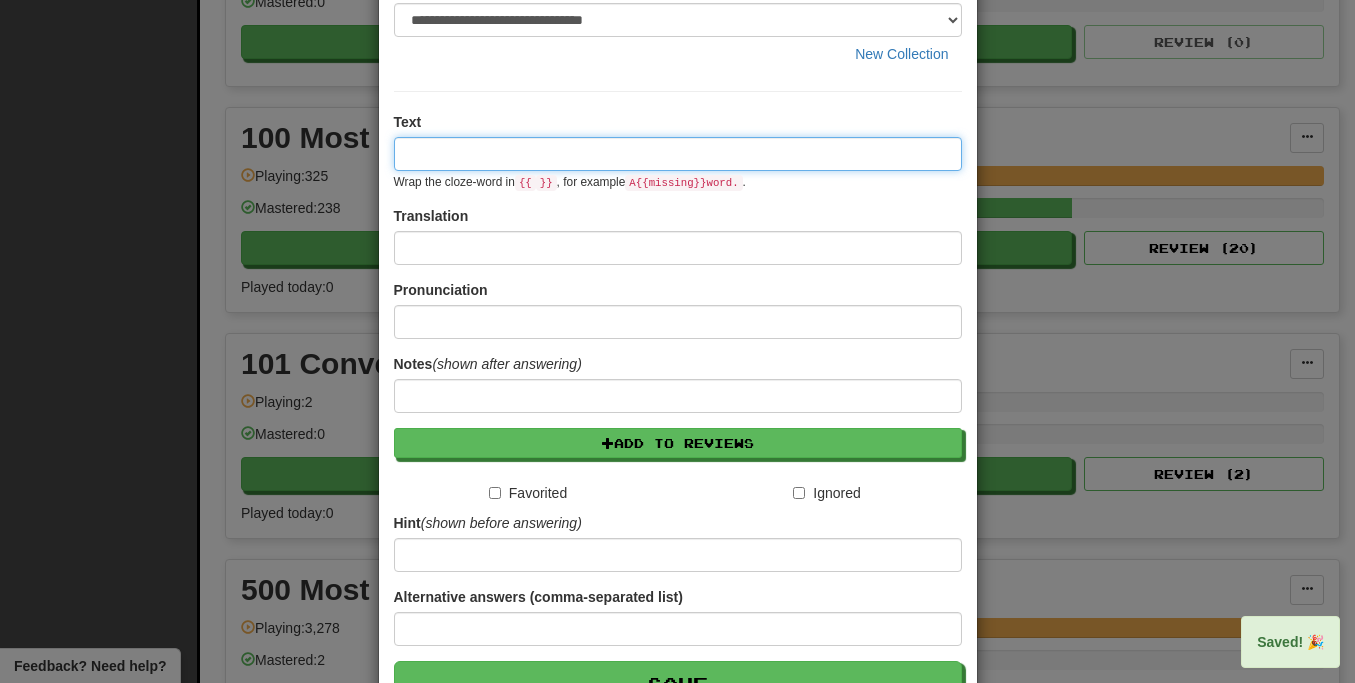 scroll, scrollTop: 0, scrollLeft: 0, axis: both 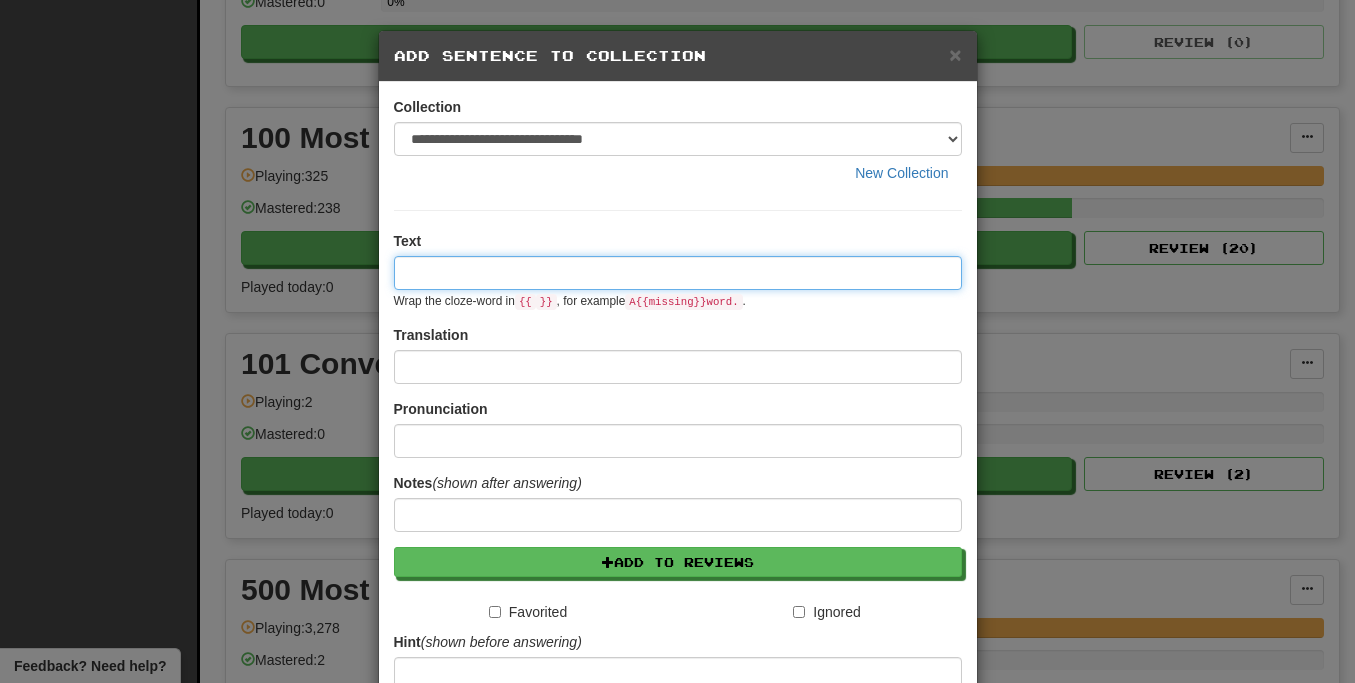 paste on "**********" 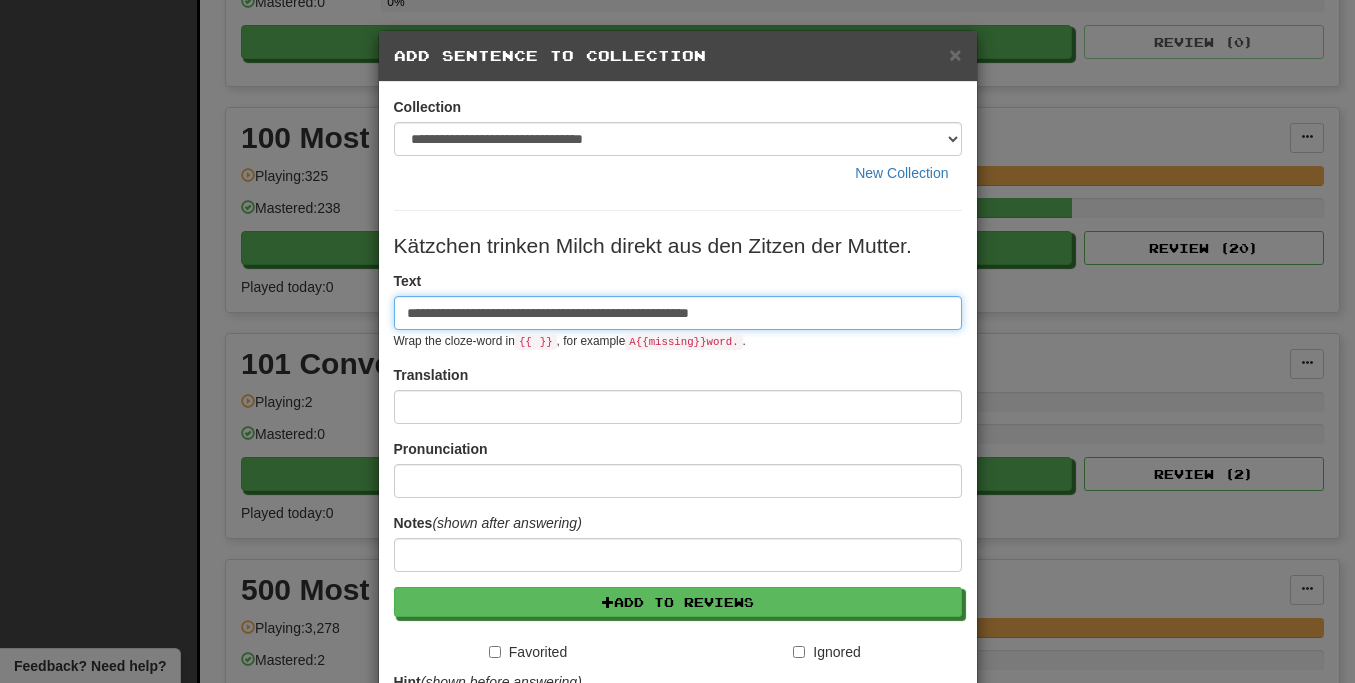 type on "**********" 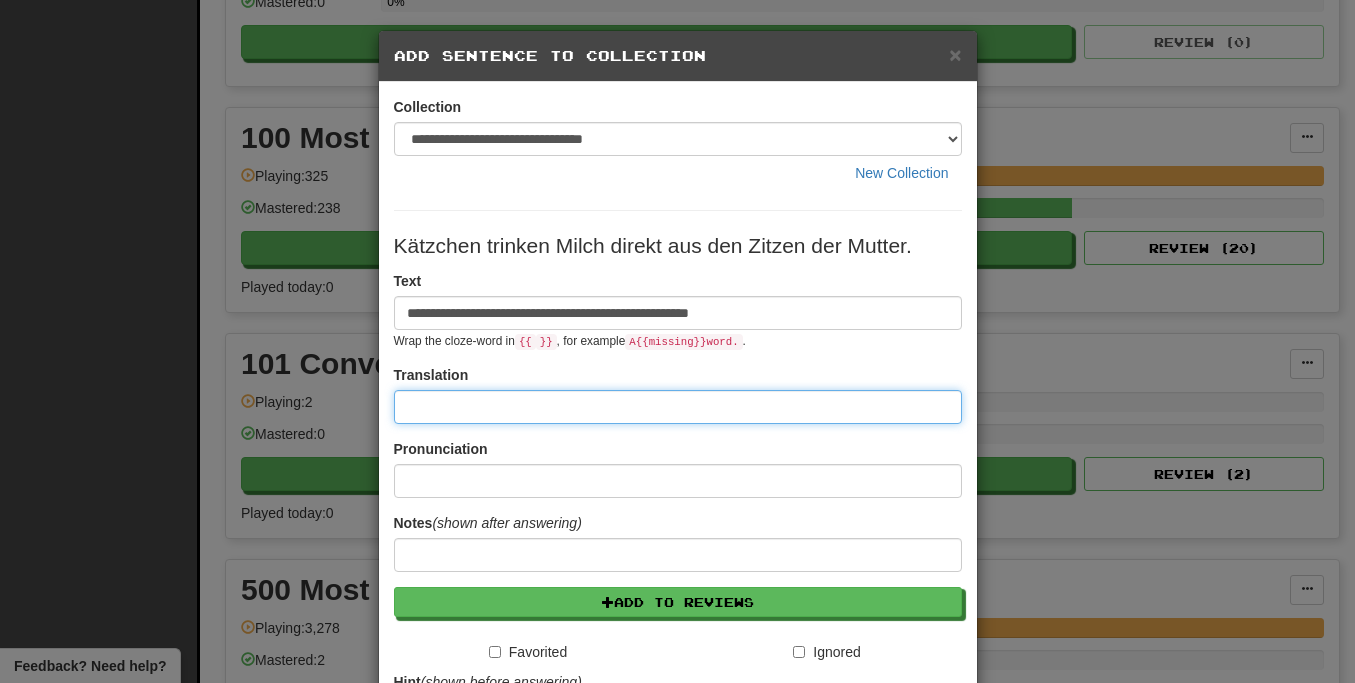 click at bounding box center [678, 407] 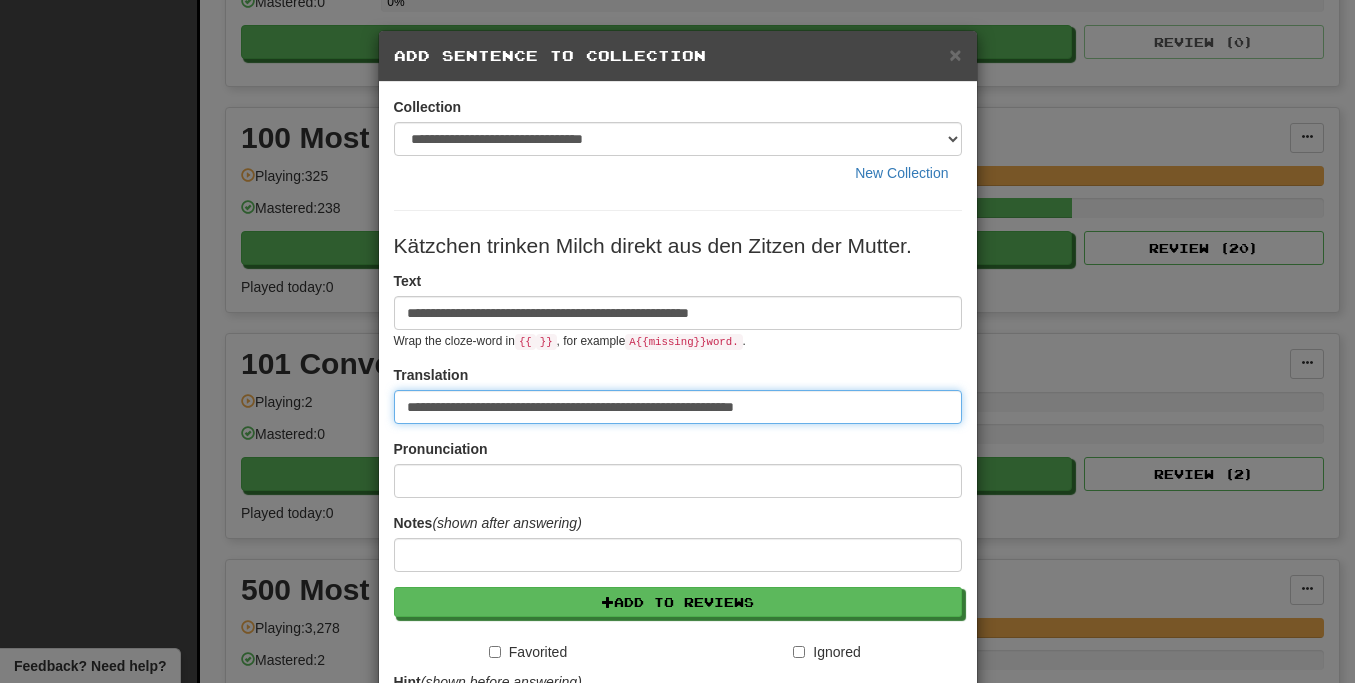 type on "**********" 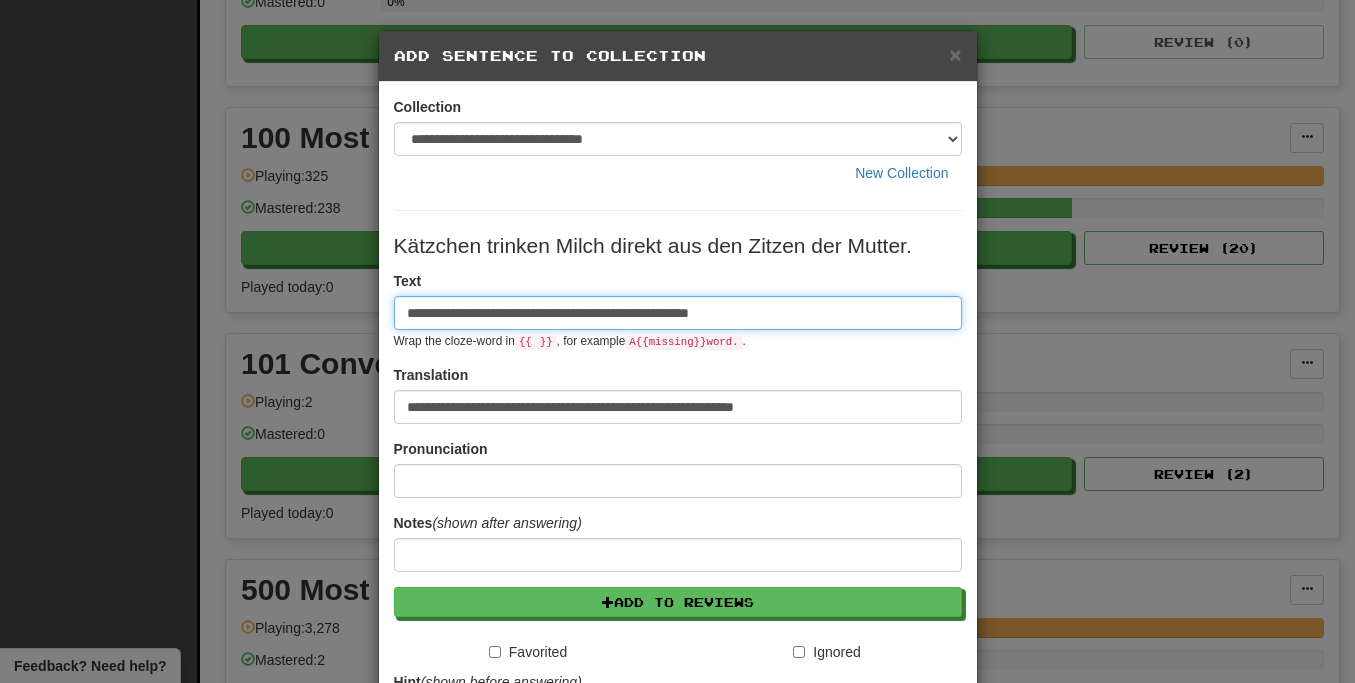 click on "**********" at bounding box center (678, 313) 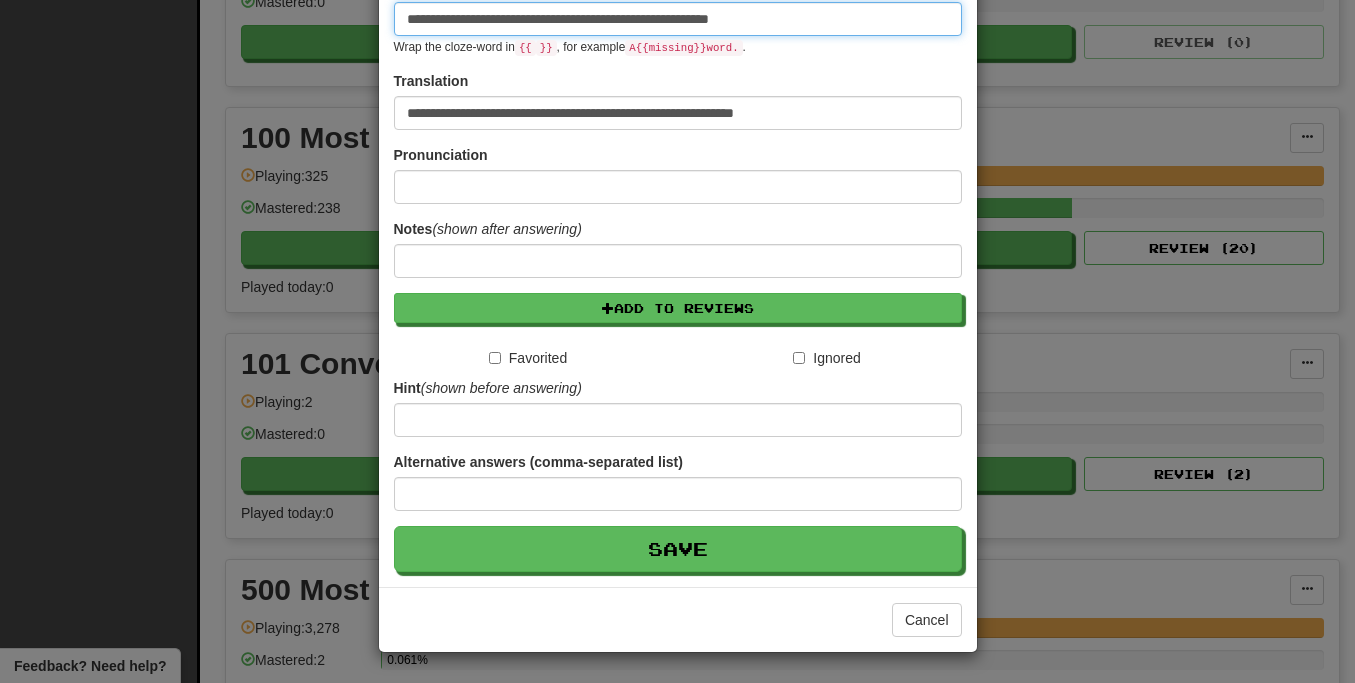 scroll, scrollTop: 295, scrollLeft: 0, axis: vertical 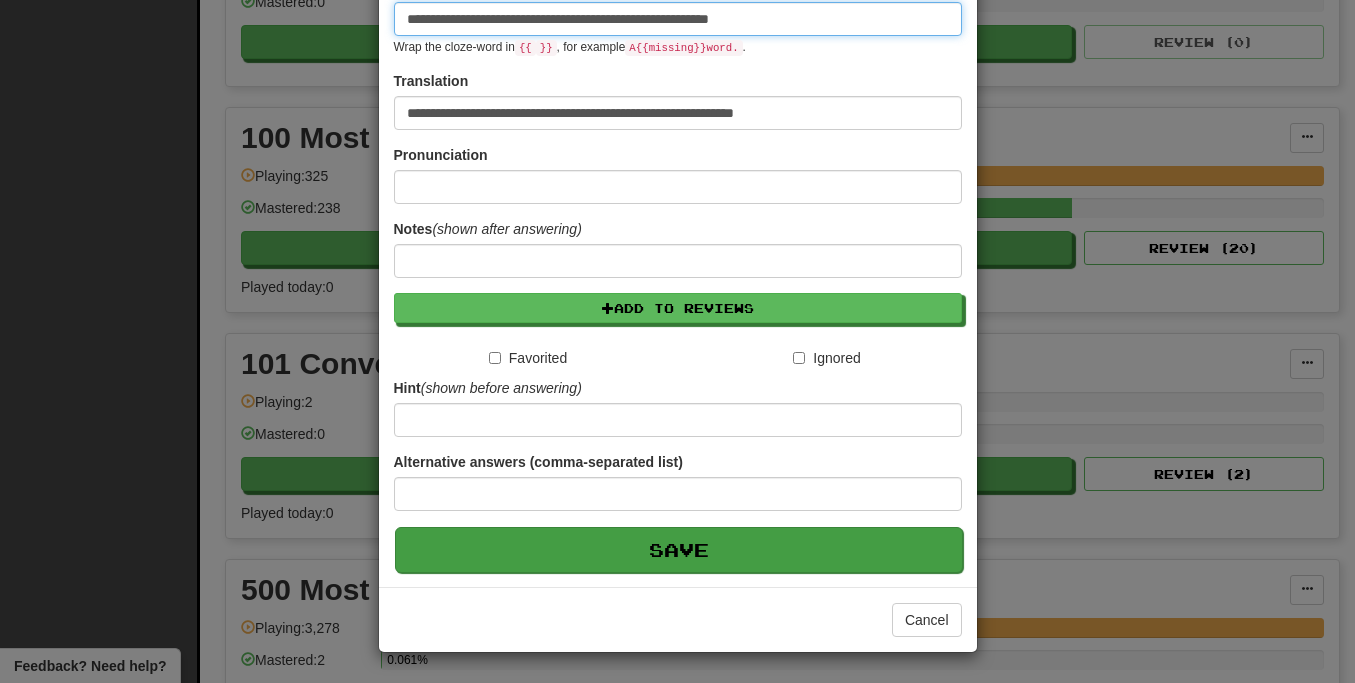 type on "**********" 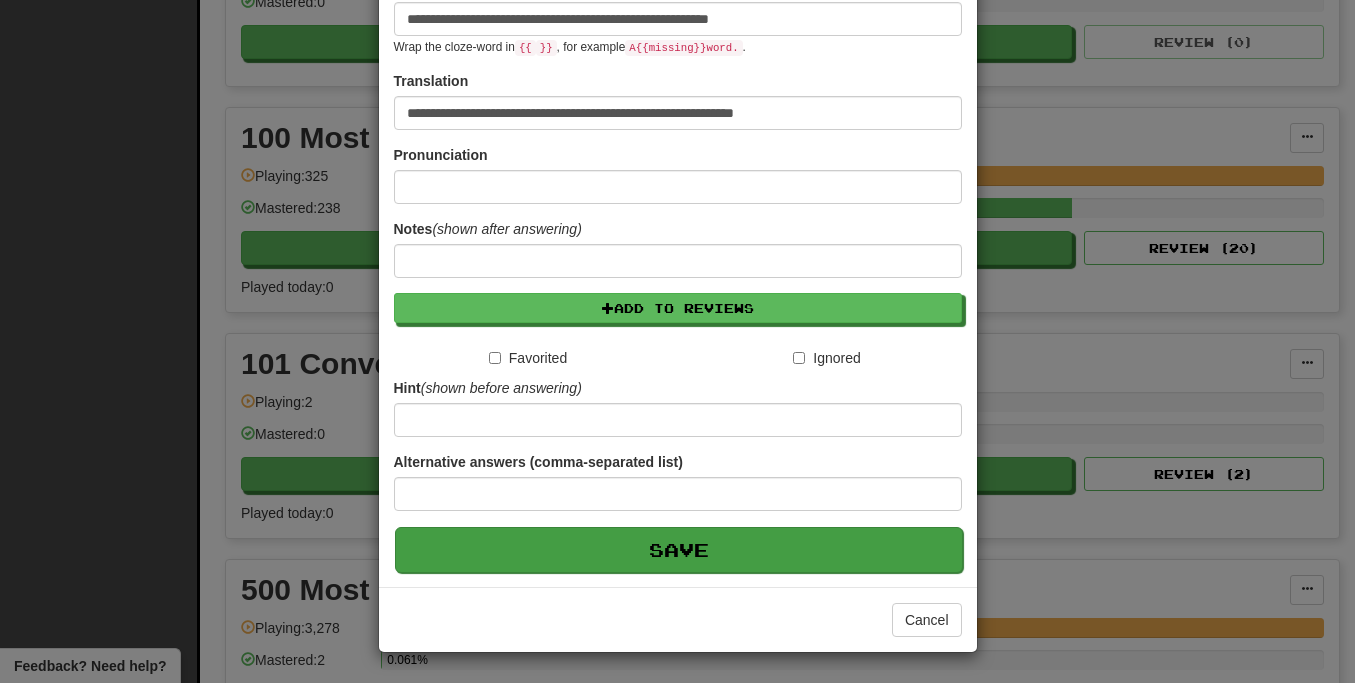 click on "Save" at bounding box center (679, 550) 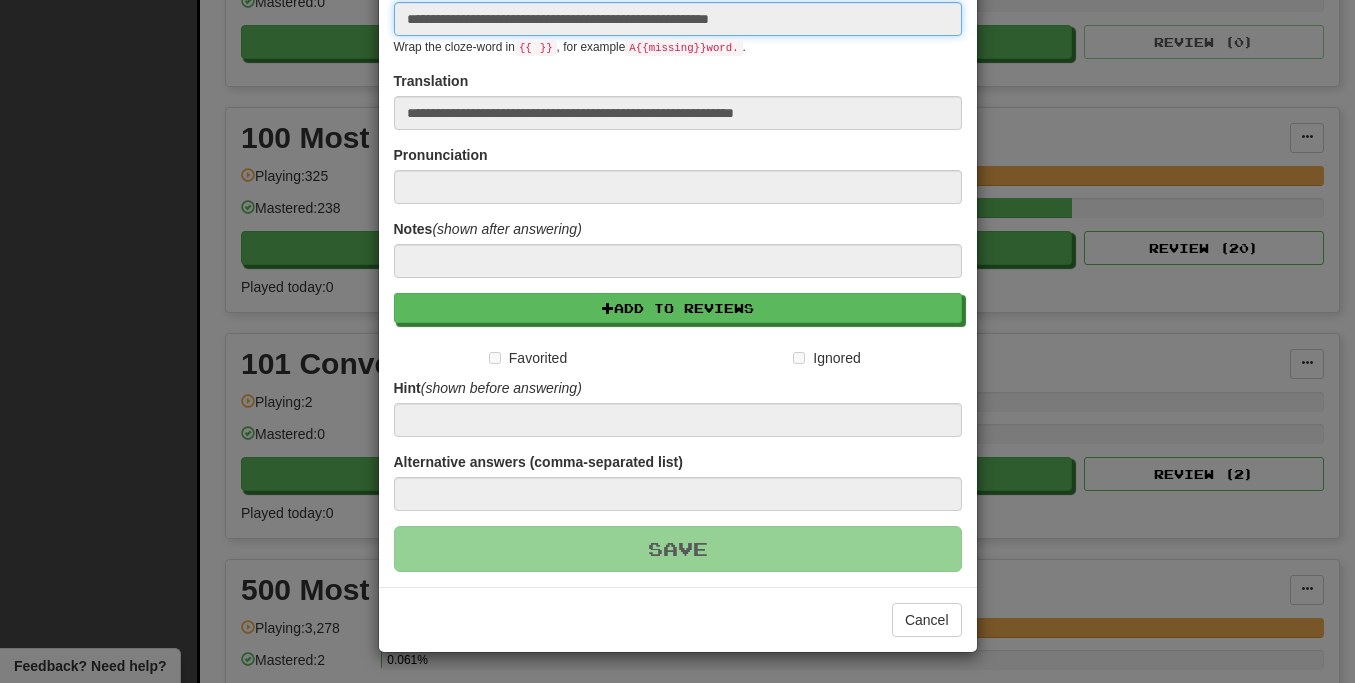 type 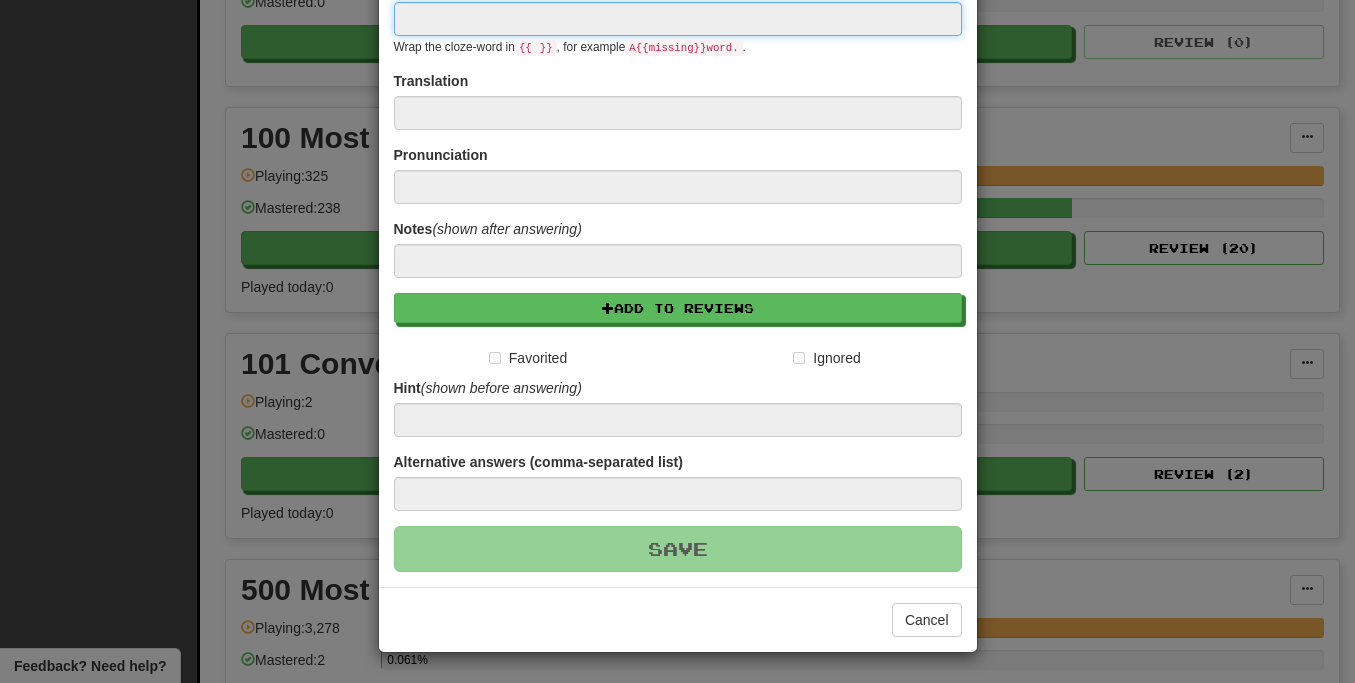 scroll, scrollTop: 254, scrollLeft: 0, axis: vertical 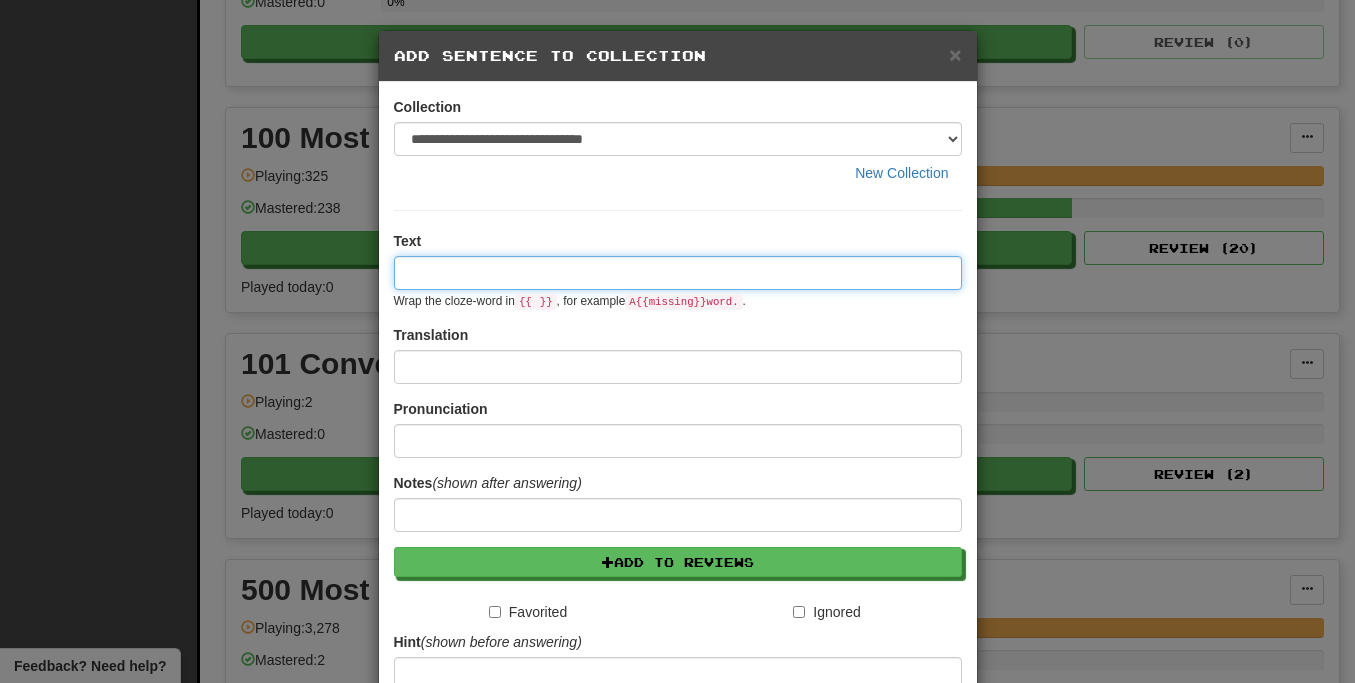paste on "**********" 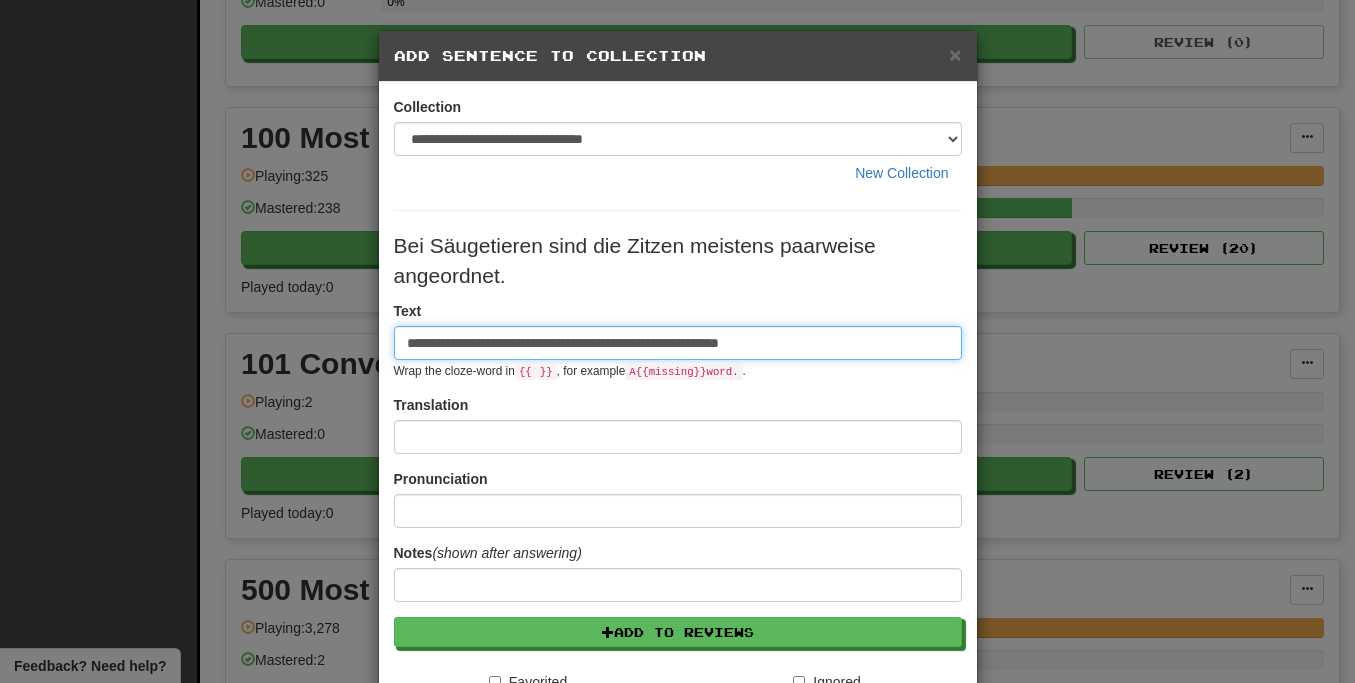 type on "**********" 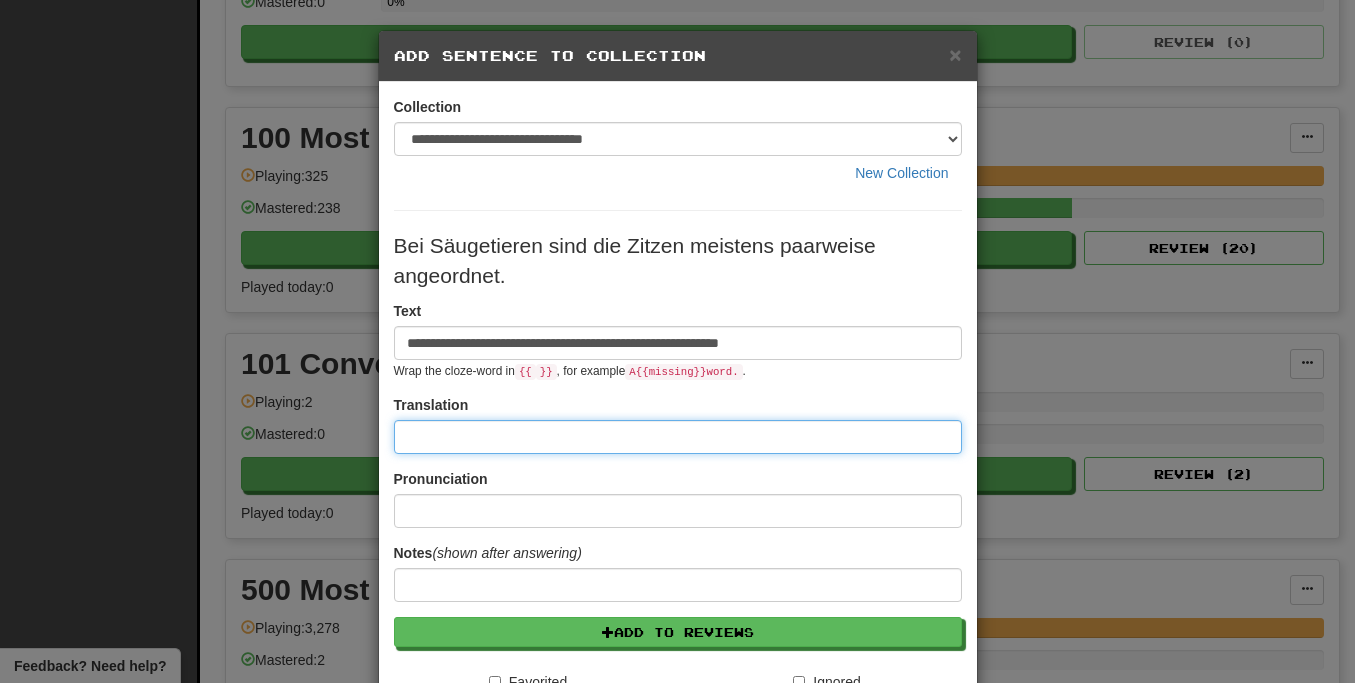 click at bounding box center [678, 437] 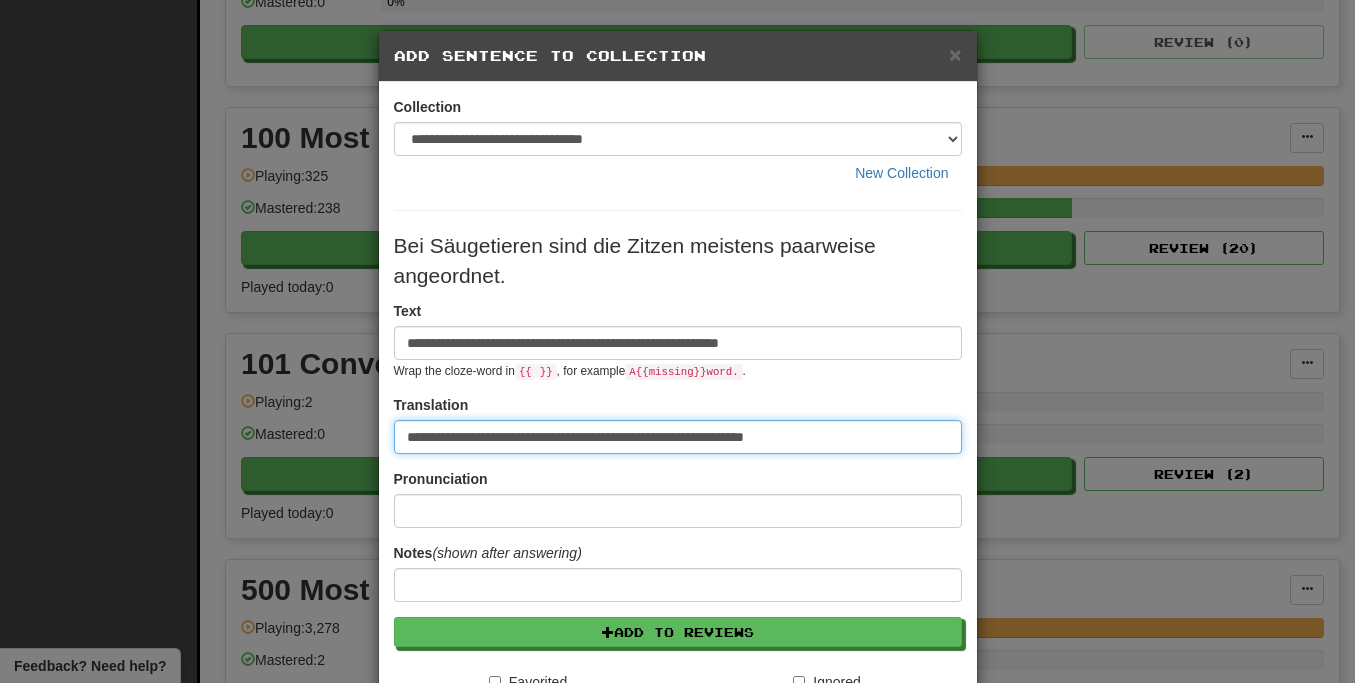 type on "**********" 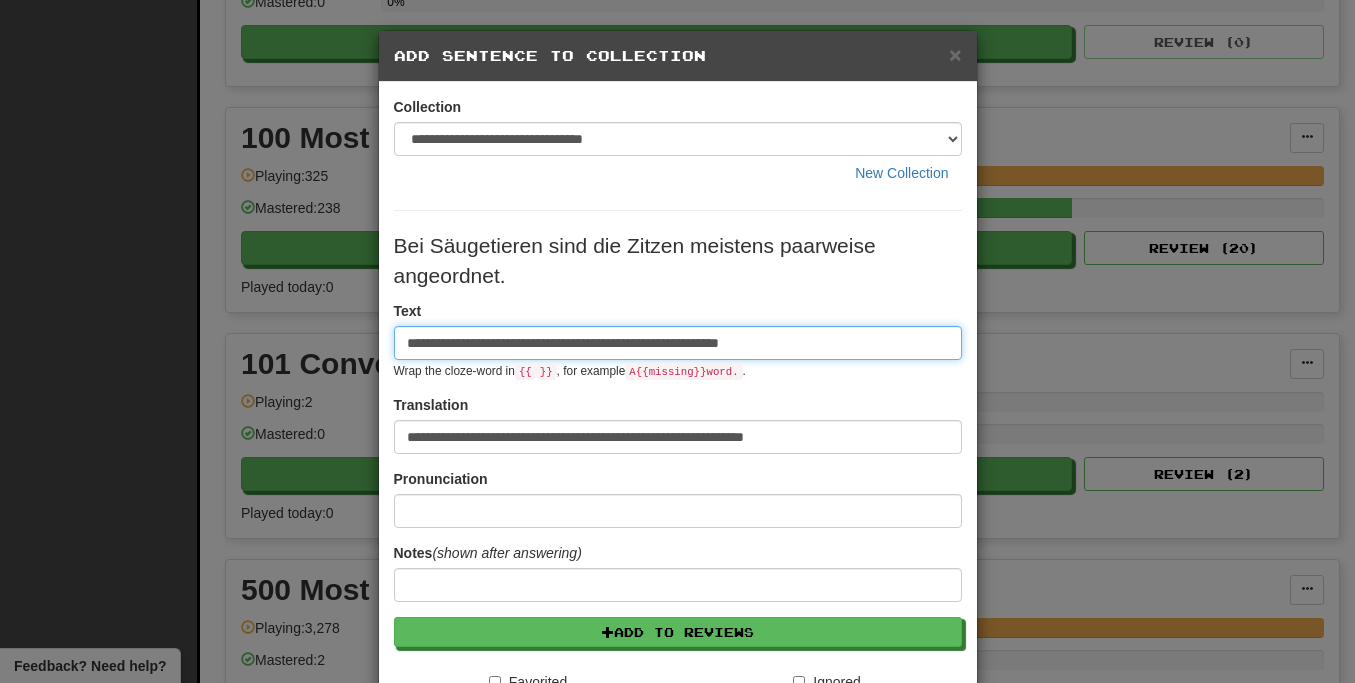 click on "**********" at bounding box center [678, 343] 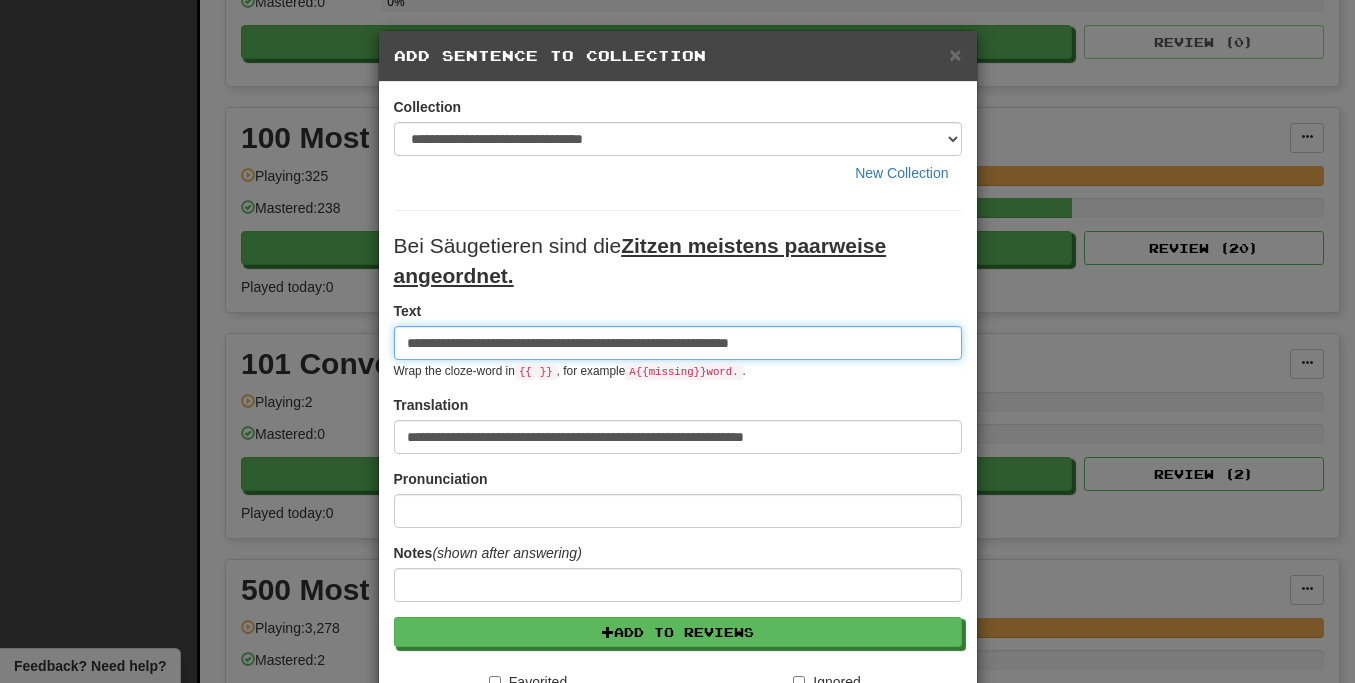 click on "**********" at bounding box center [678, 343] 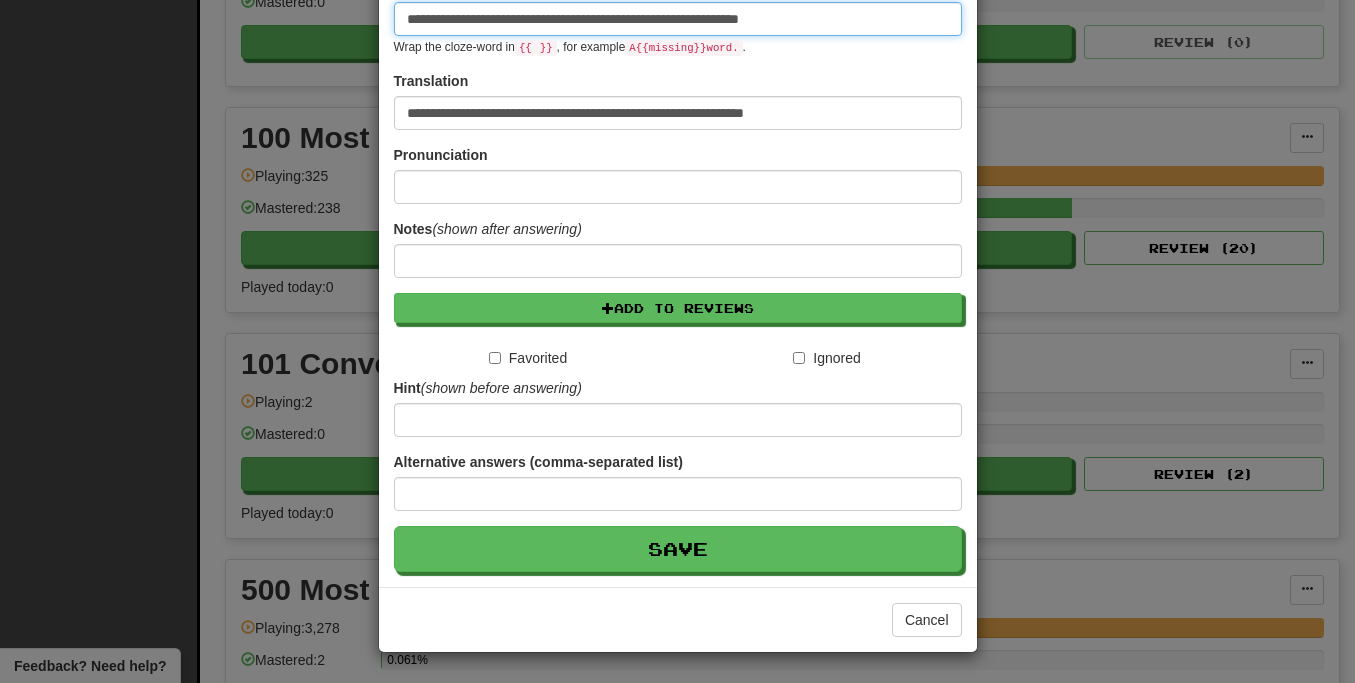 type on "**********" 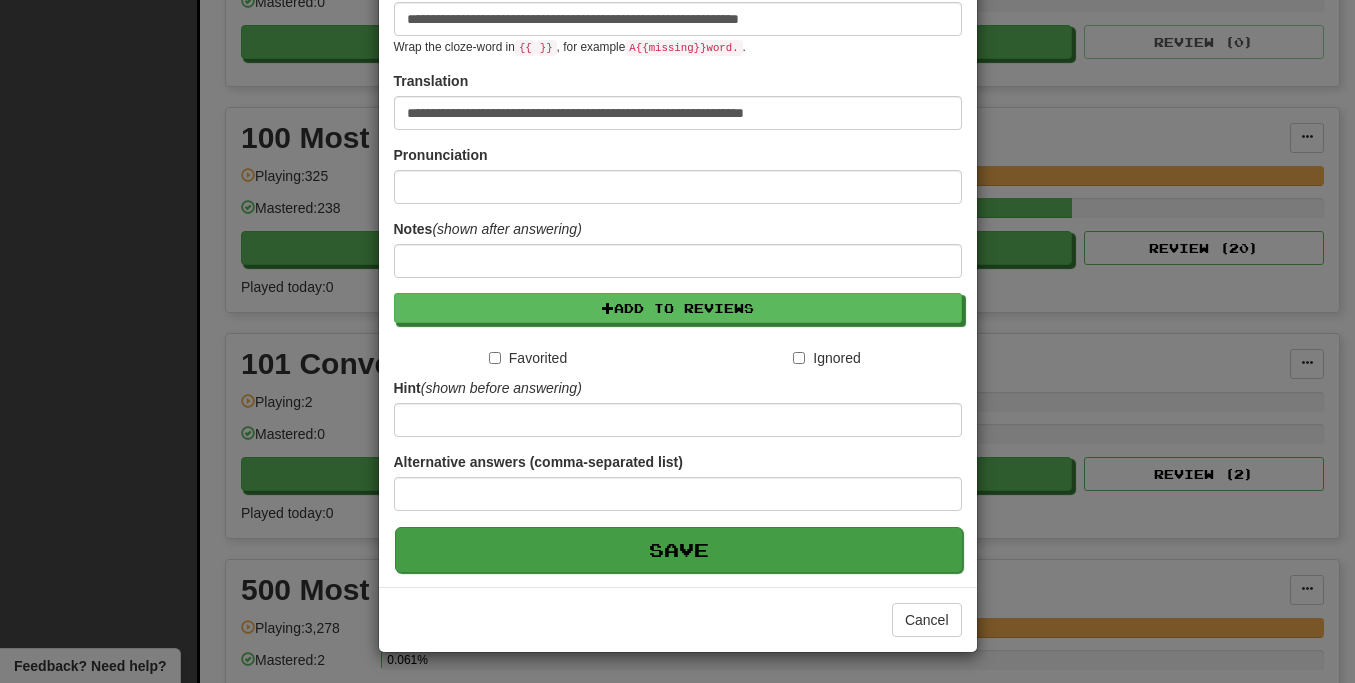 scroll, scrollTop: 325, scrollLeft: 0, axis: vertical 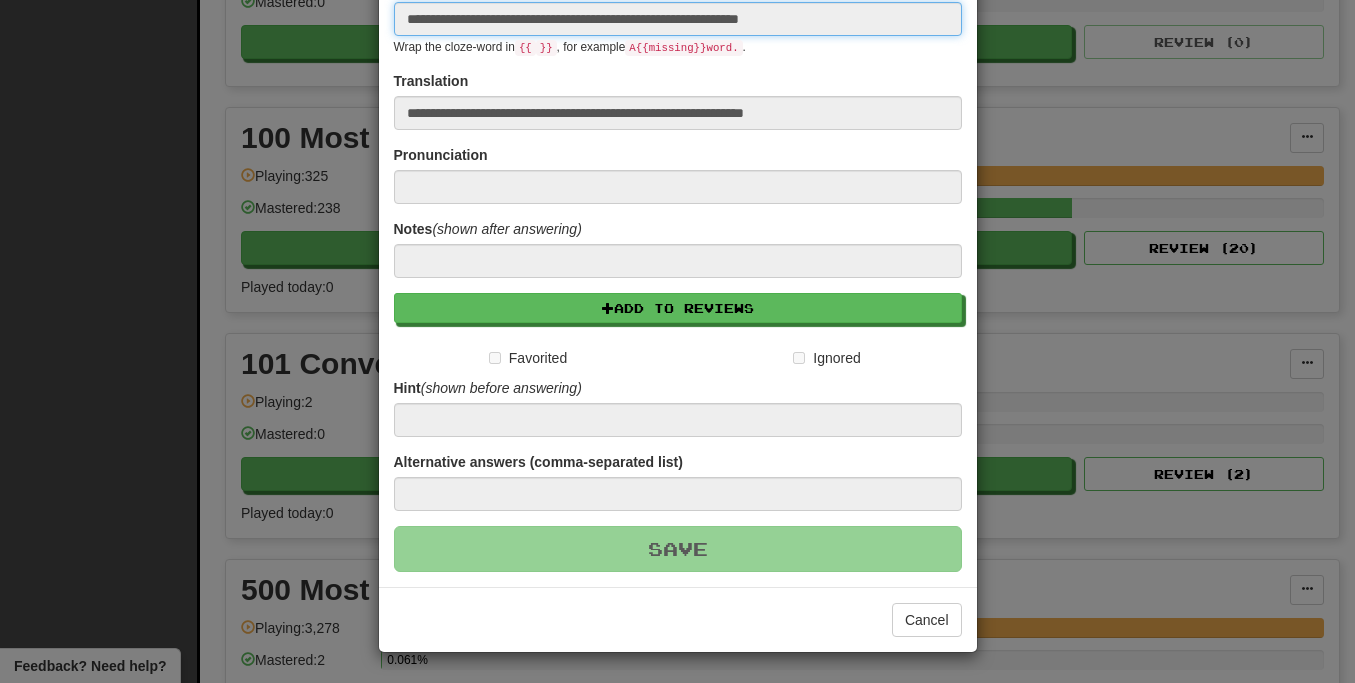 type 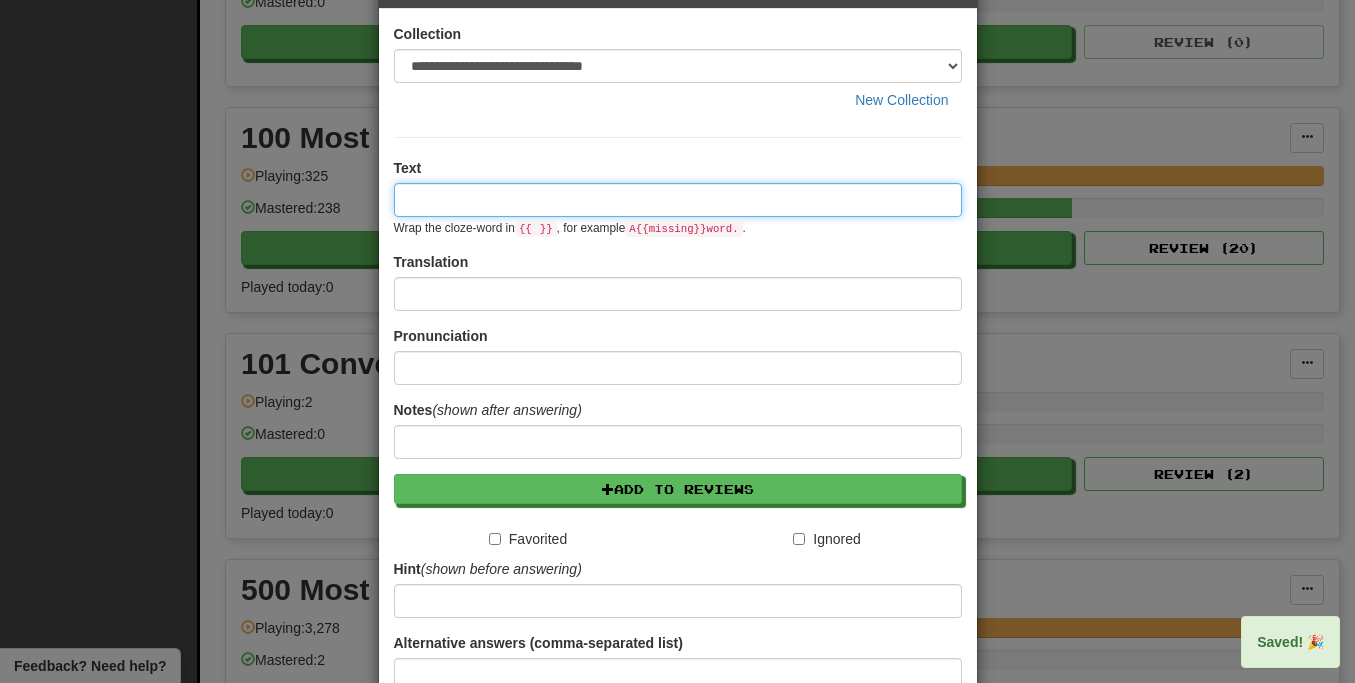 scroll, scrollTop: 0, scrollLeft: 0, axis: both 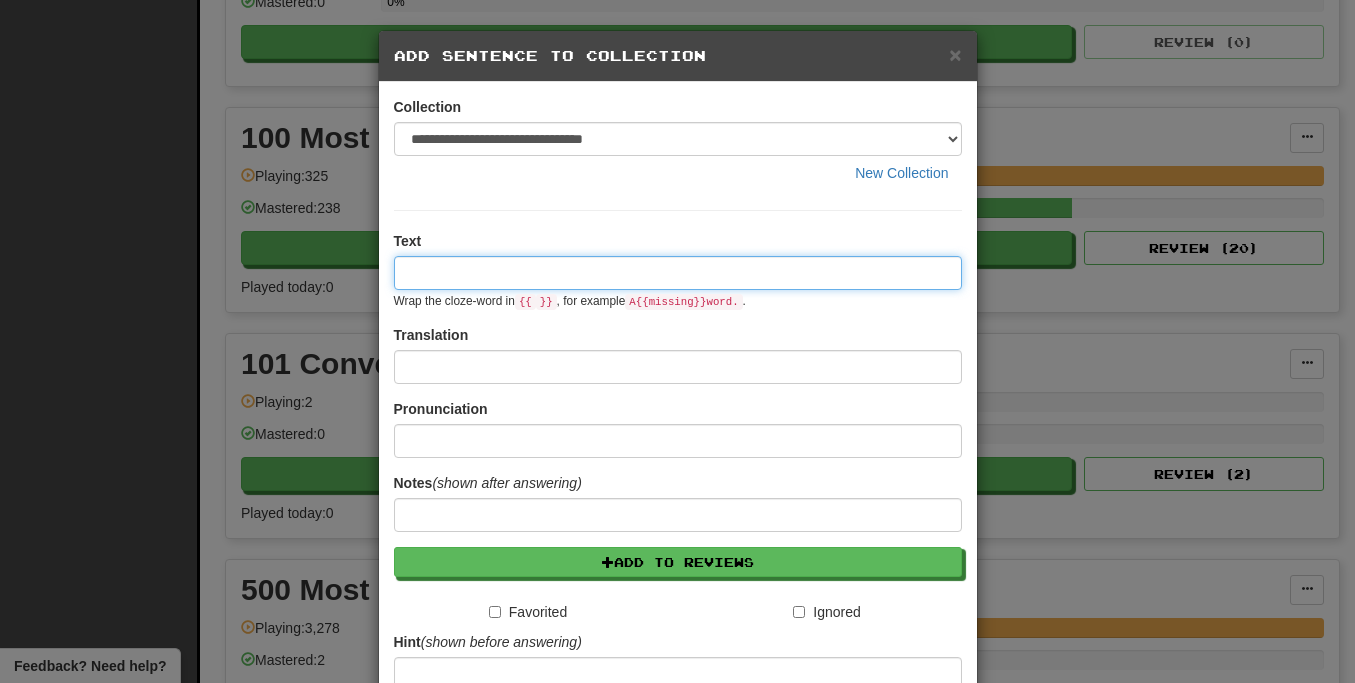 paste on "**********" 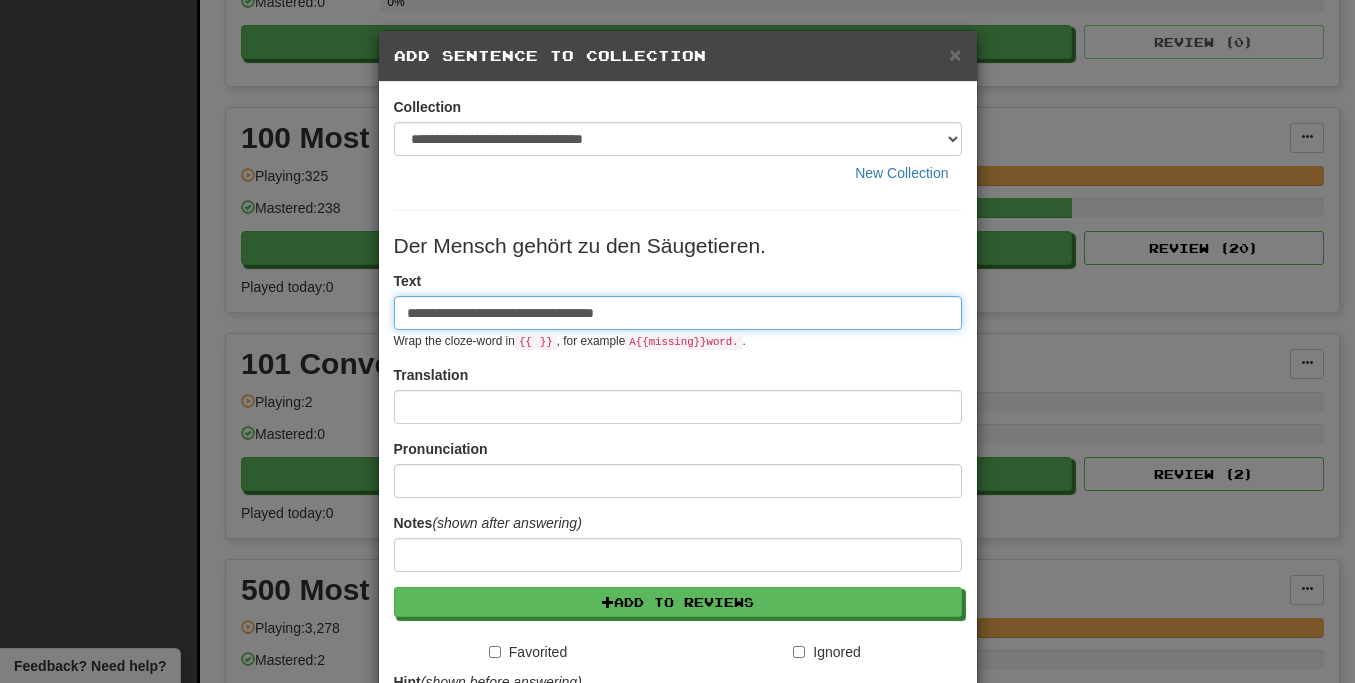 type on "**********" 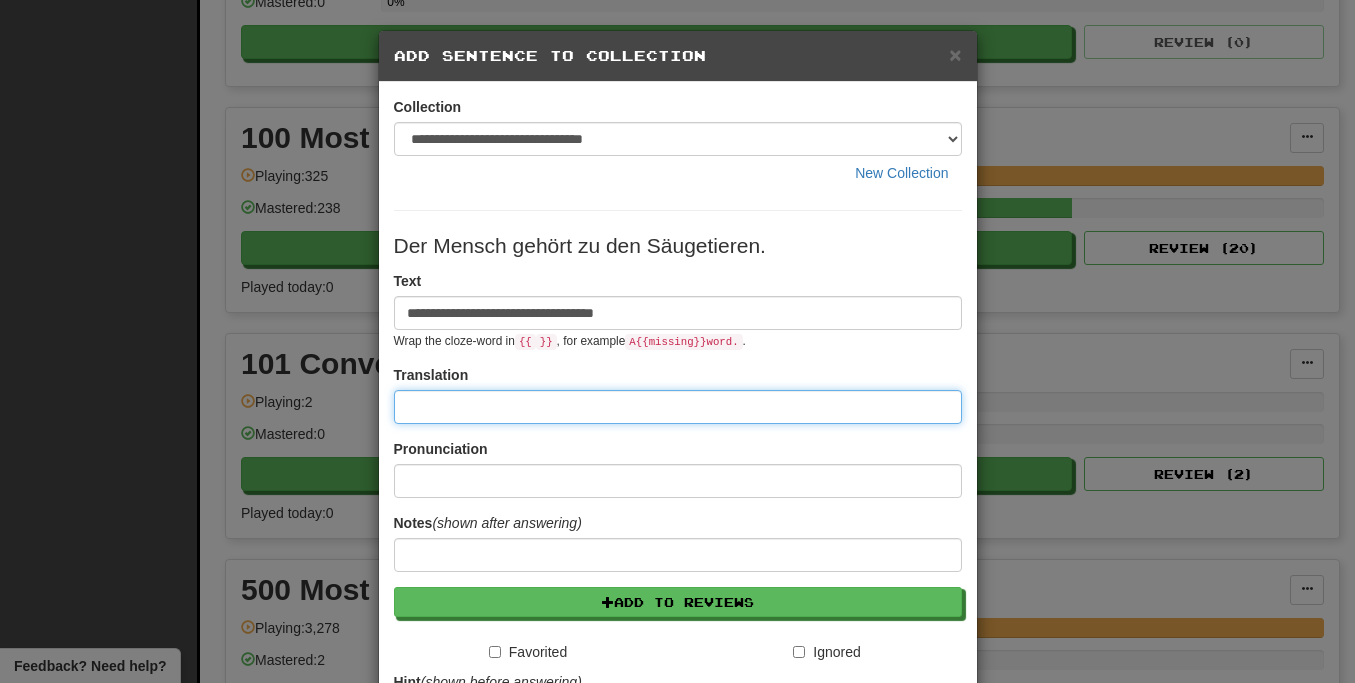 click at bounding box center (678, 407) 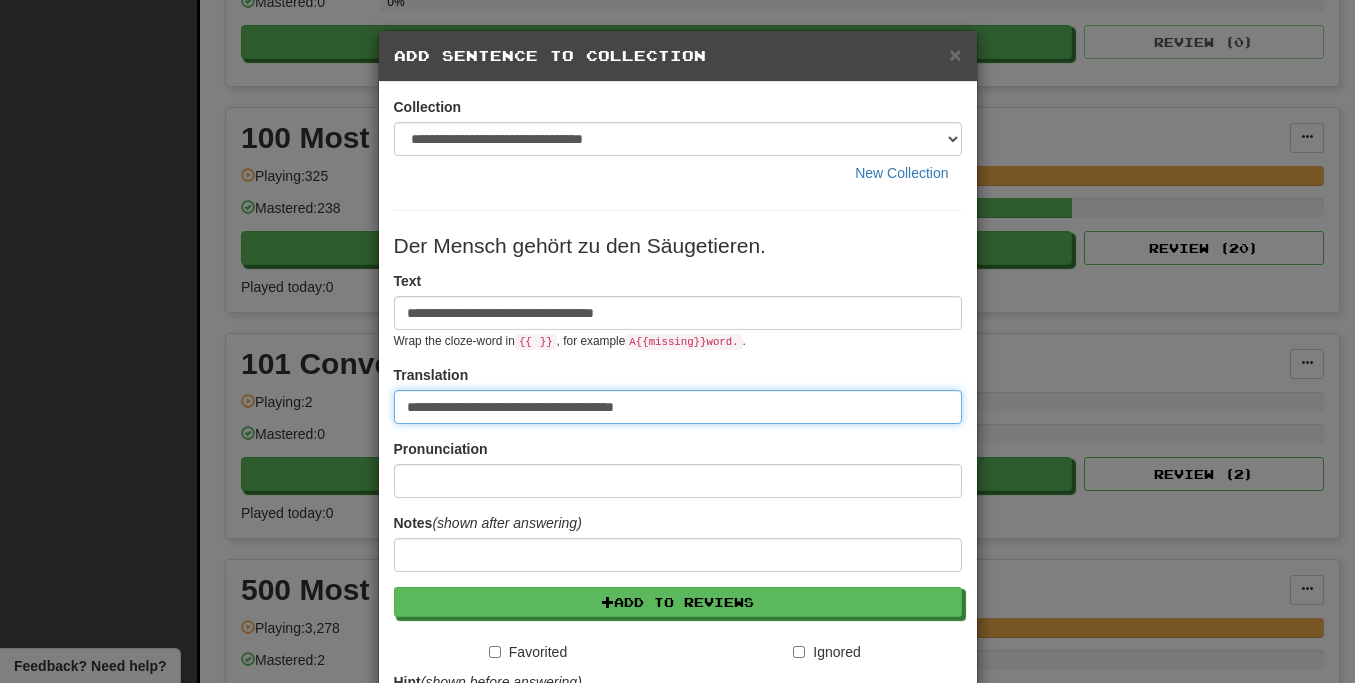 type on "**********" 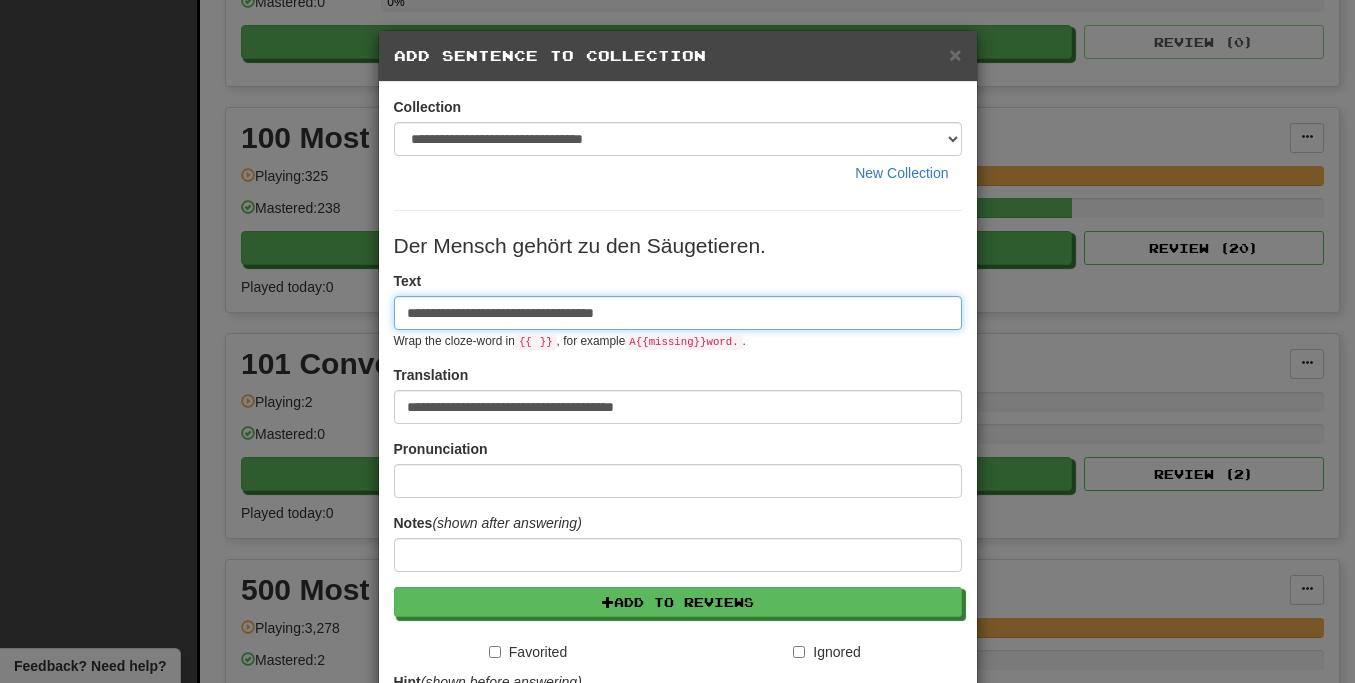 click on "**********" at bounding box center [678, 313] 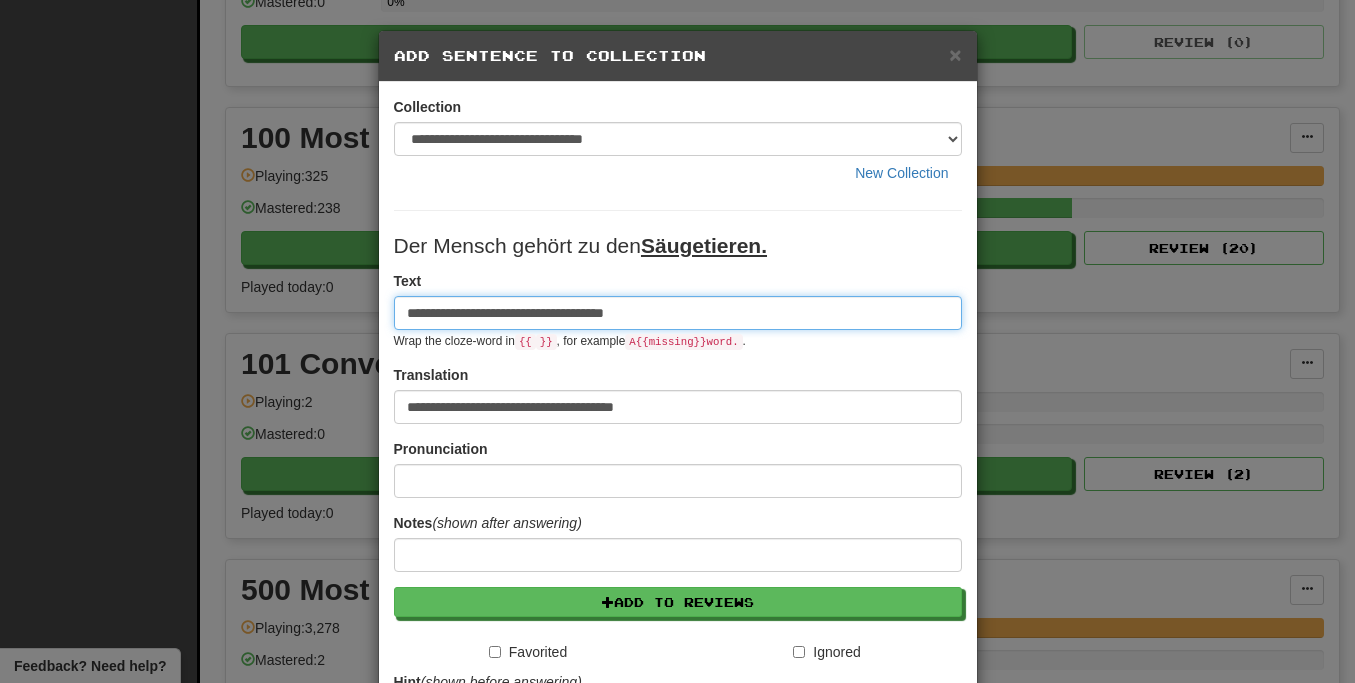 click on "**********" at bounding box center [678, 313] 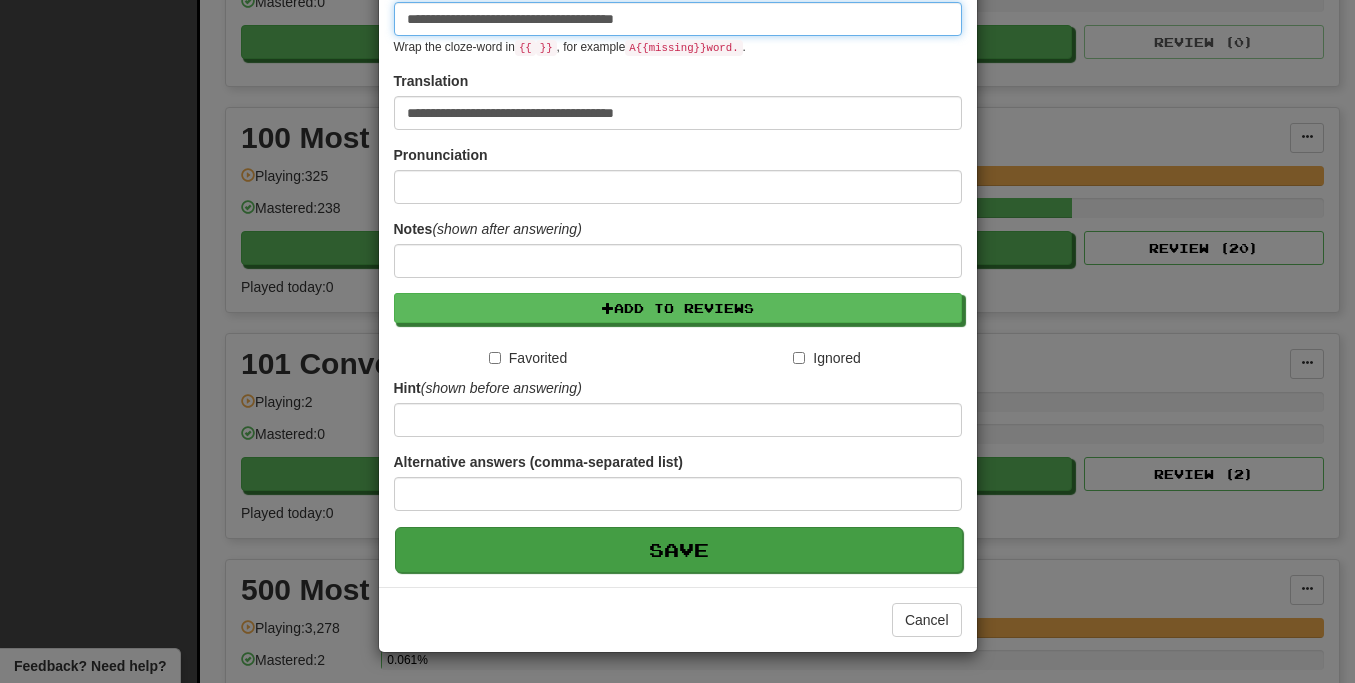 scroll, scrollTop: 295, scrollLeft: 0, axis: vertical 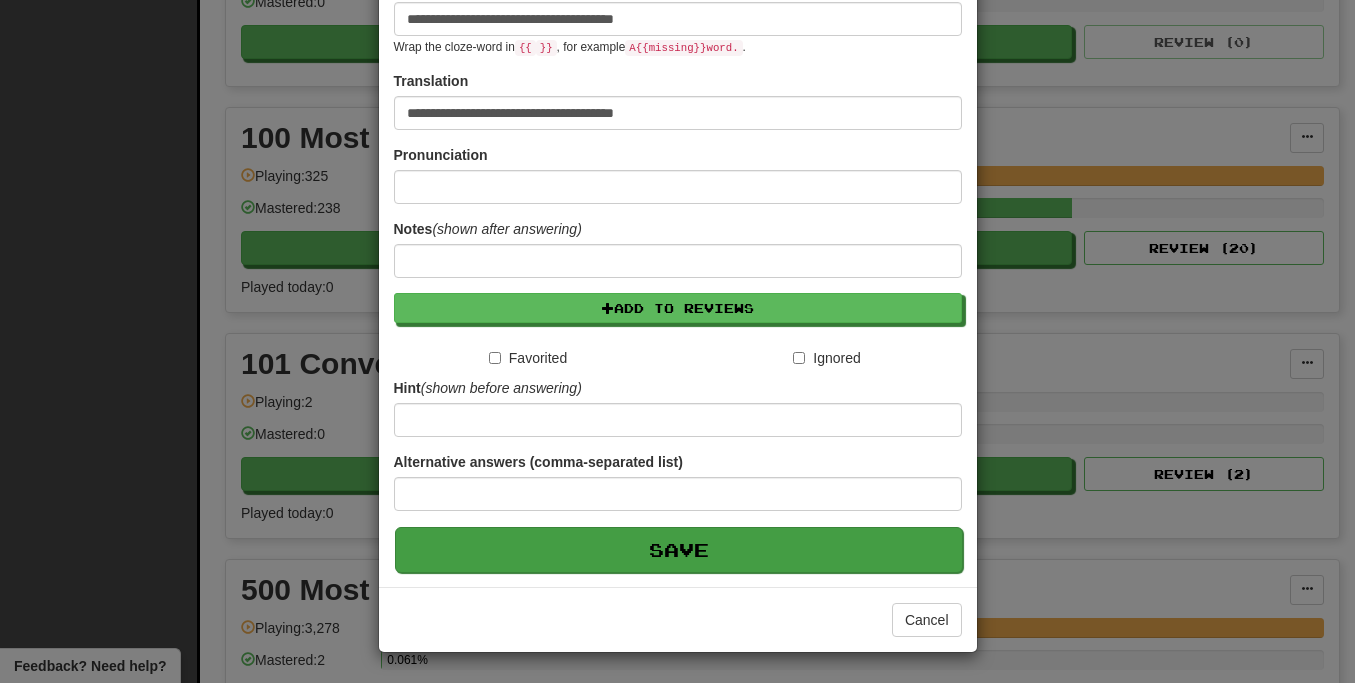 click on "Save" at bounding box center (679, 550) 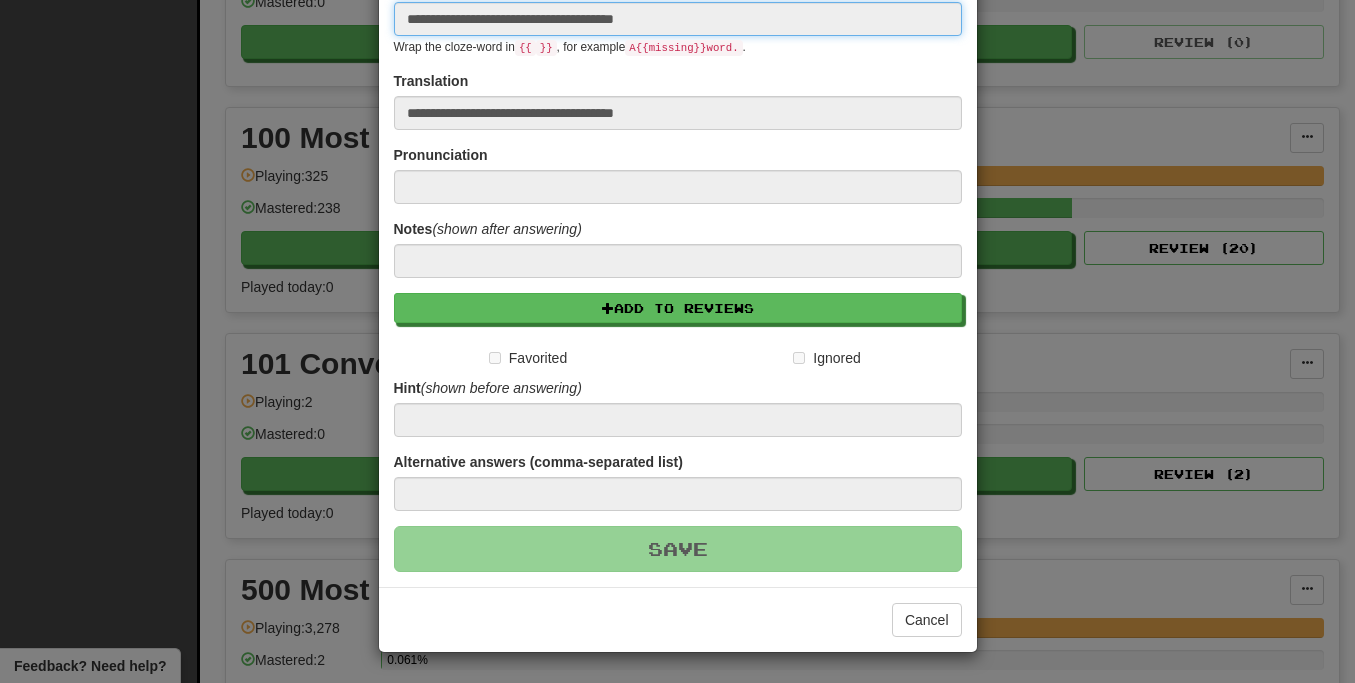 type 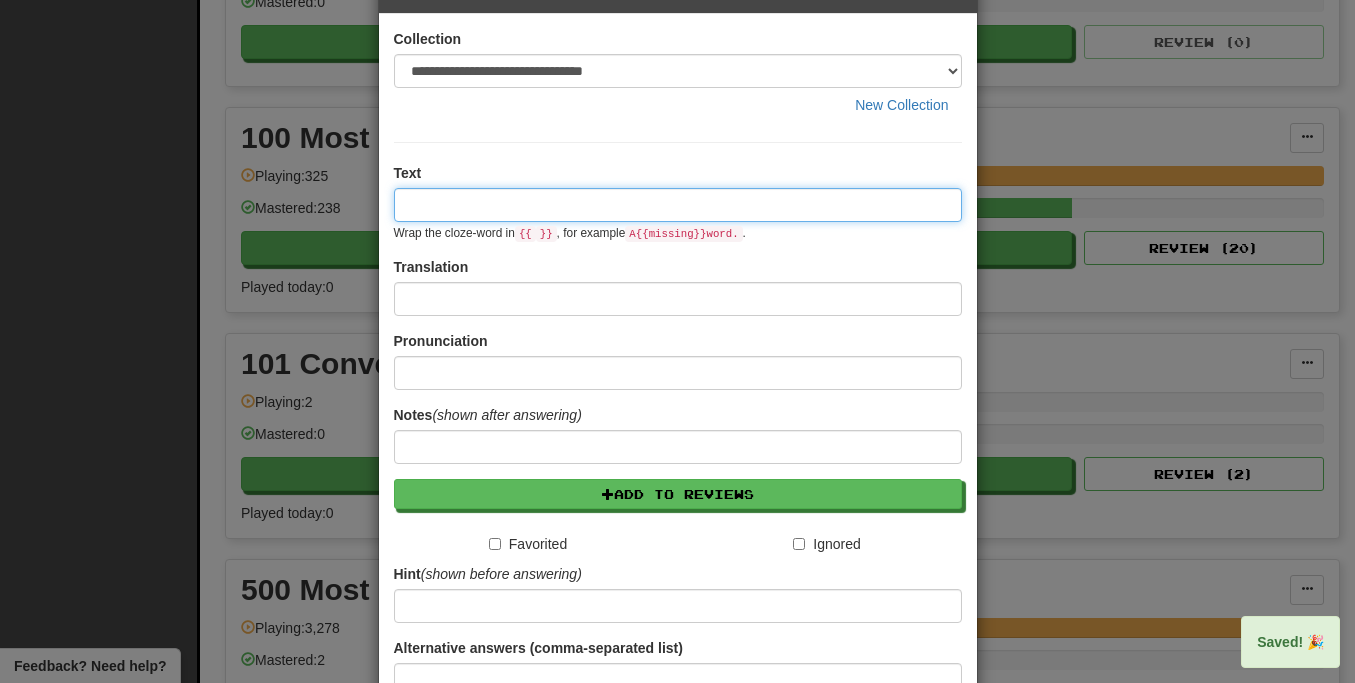 scroll, scrollTop: 0, scrollLeft: 0, axis: both 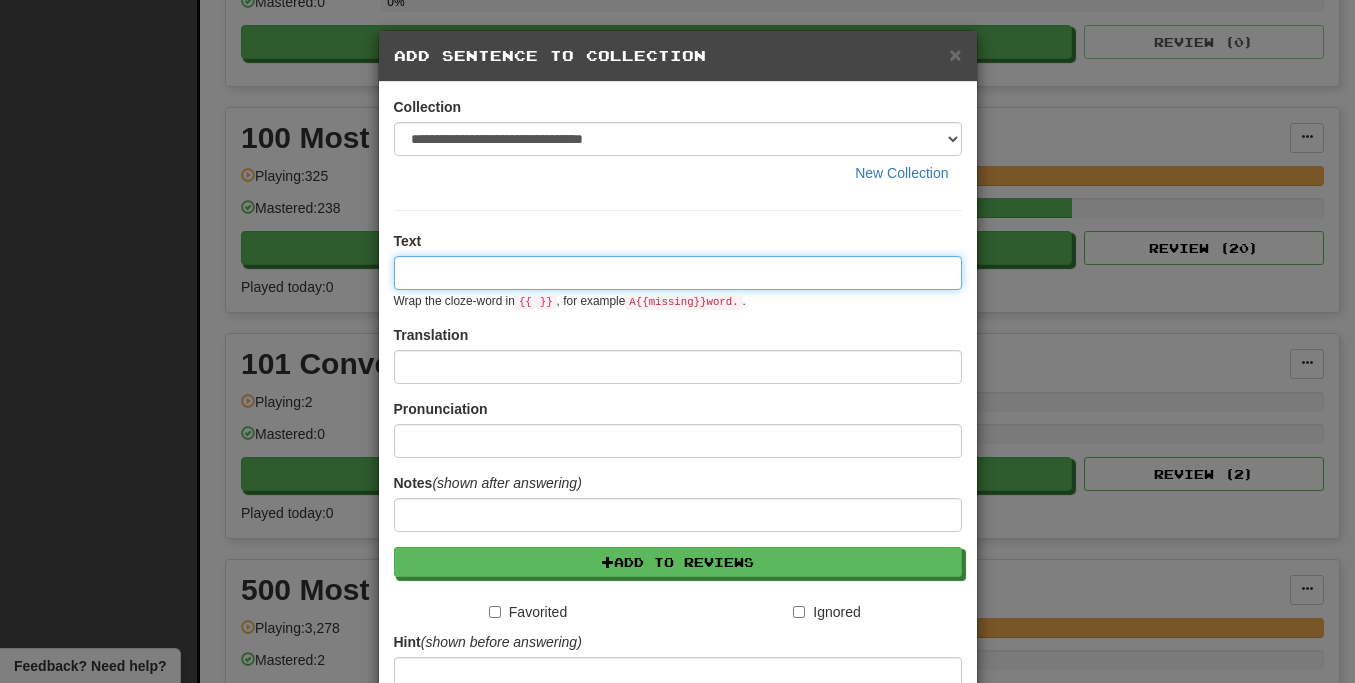 paste on "**********" 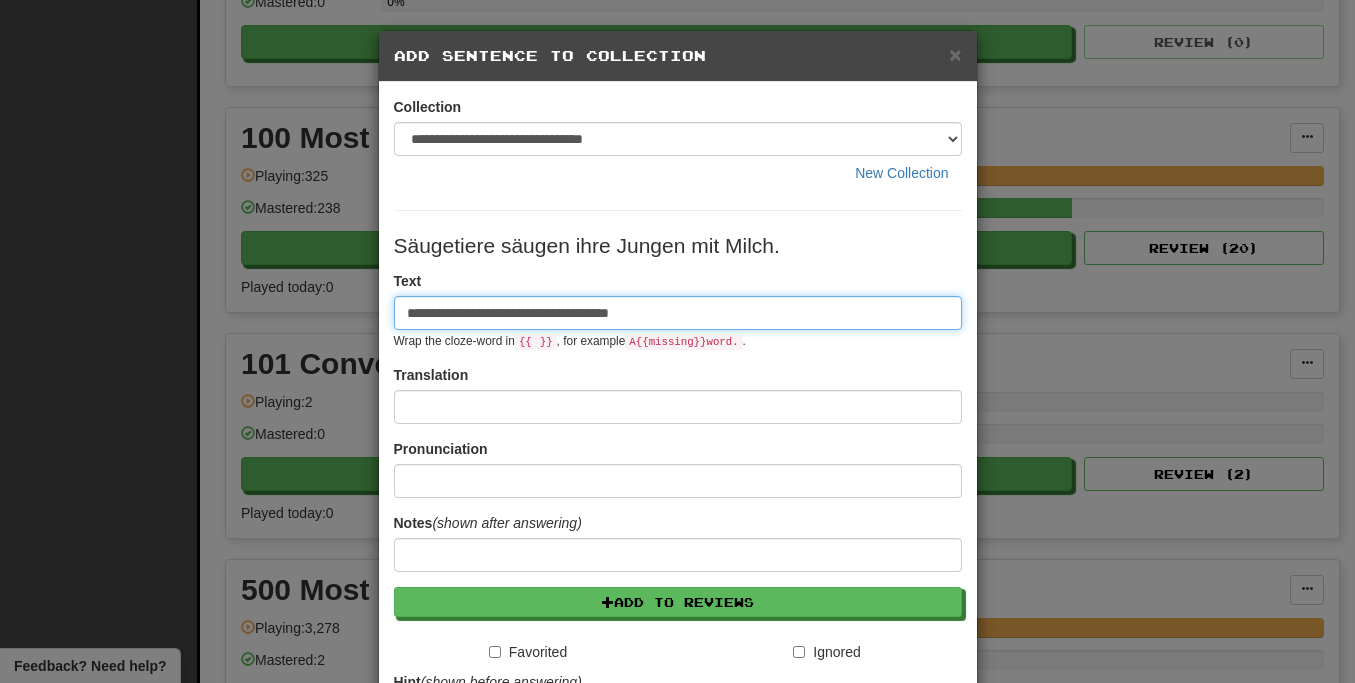 type on "**********" 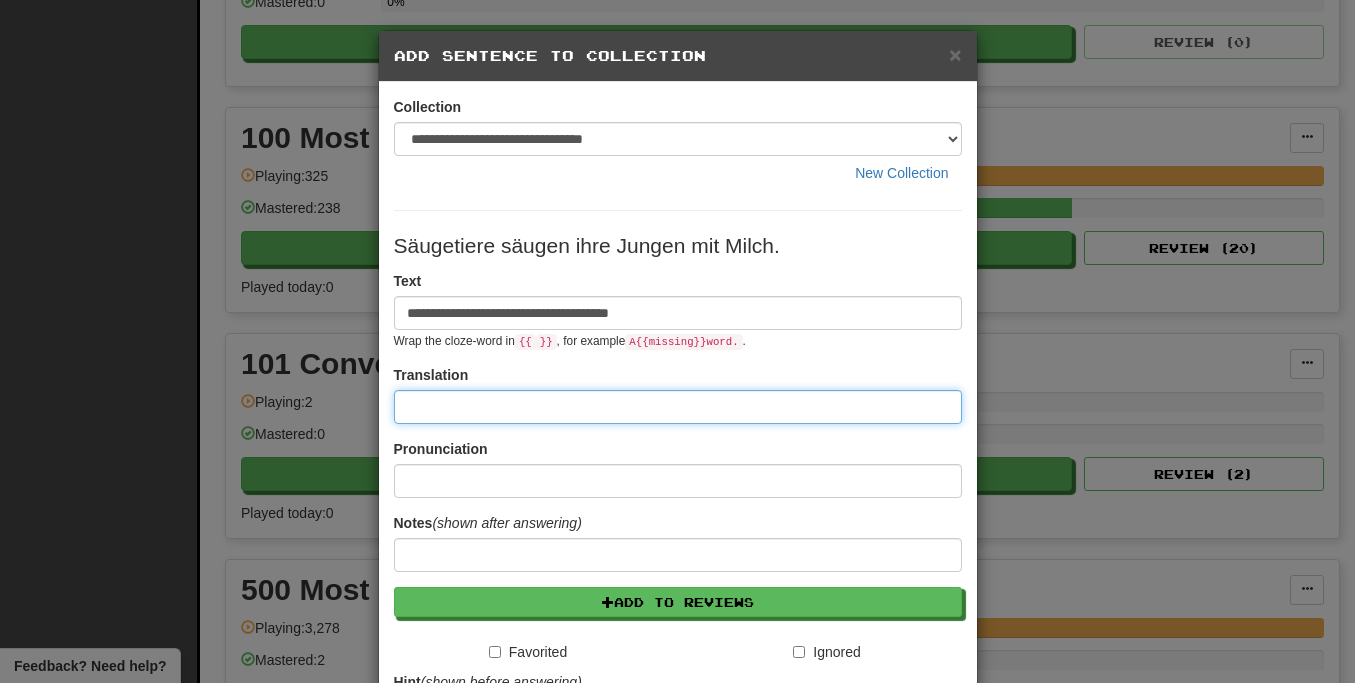 click at bounding box center [678, 407] 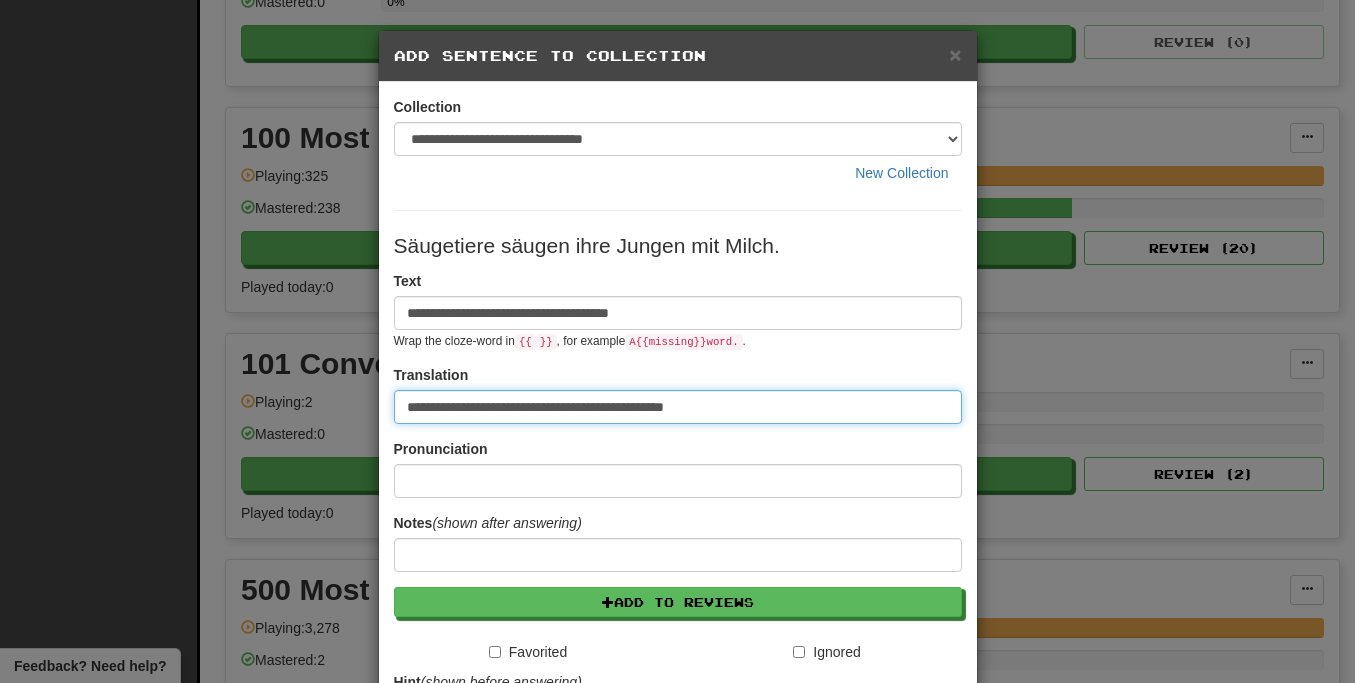 type on "**********" 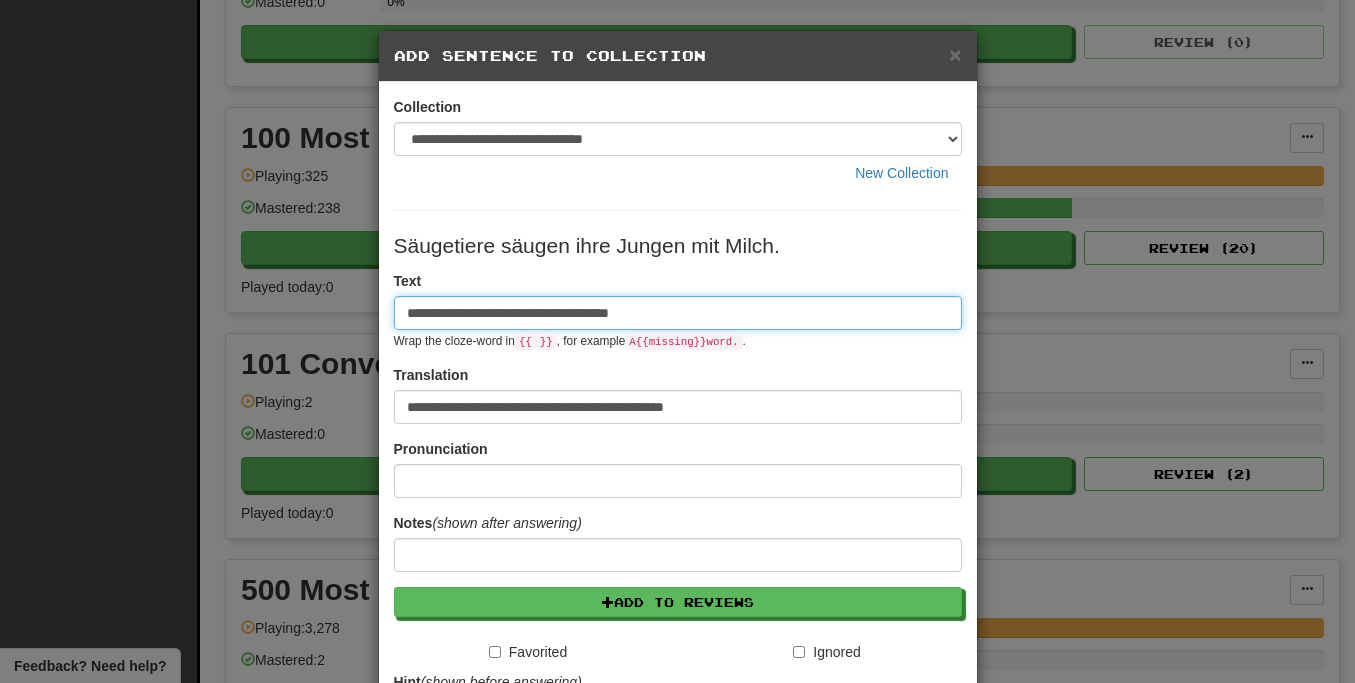 click on "**********" at bounding box center [678, 313] 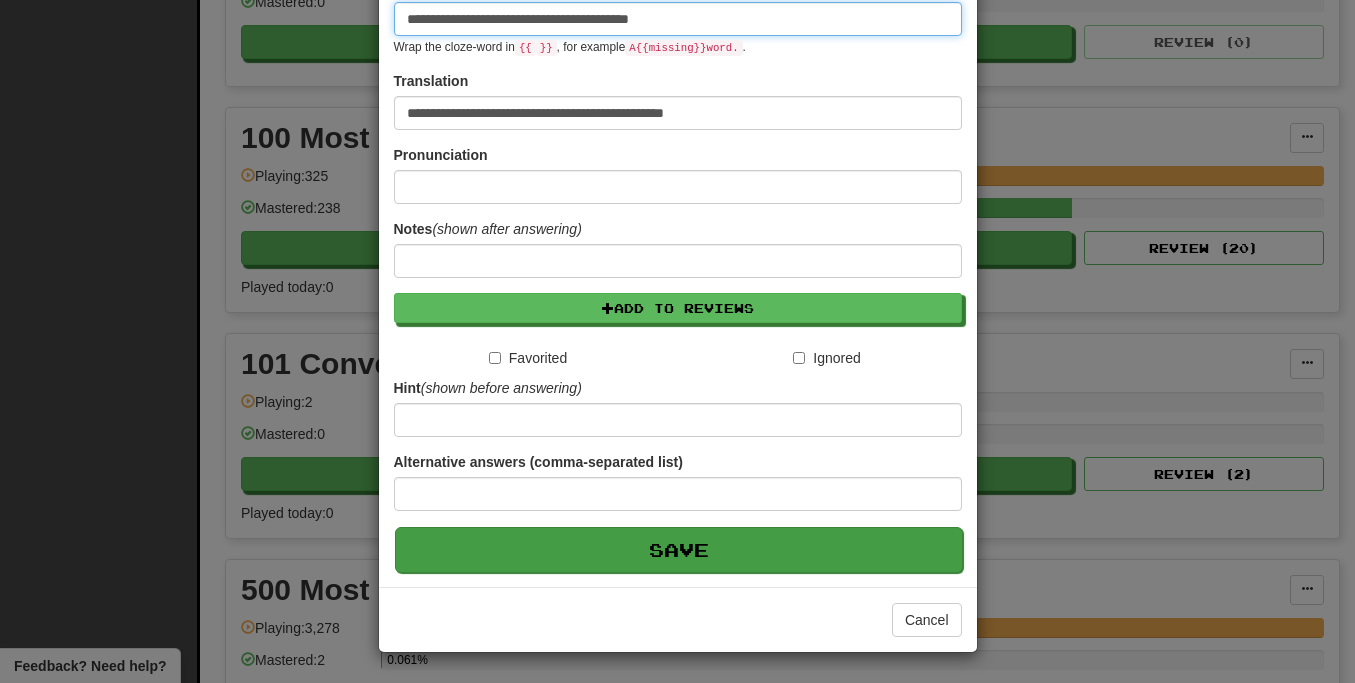 scroll, scrollTop: 295, scrollLeft: 0, axis: vertical 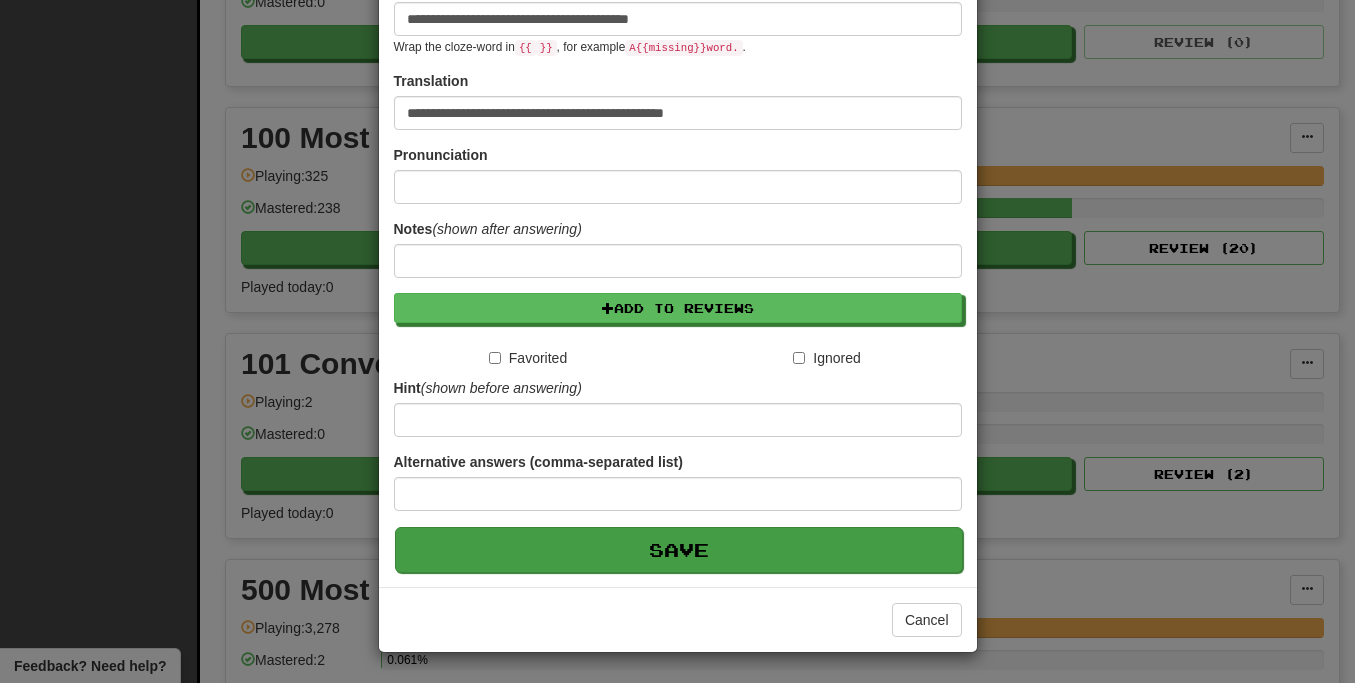 click on "Save" at bounding box center (679, 550) 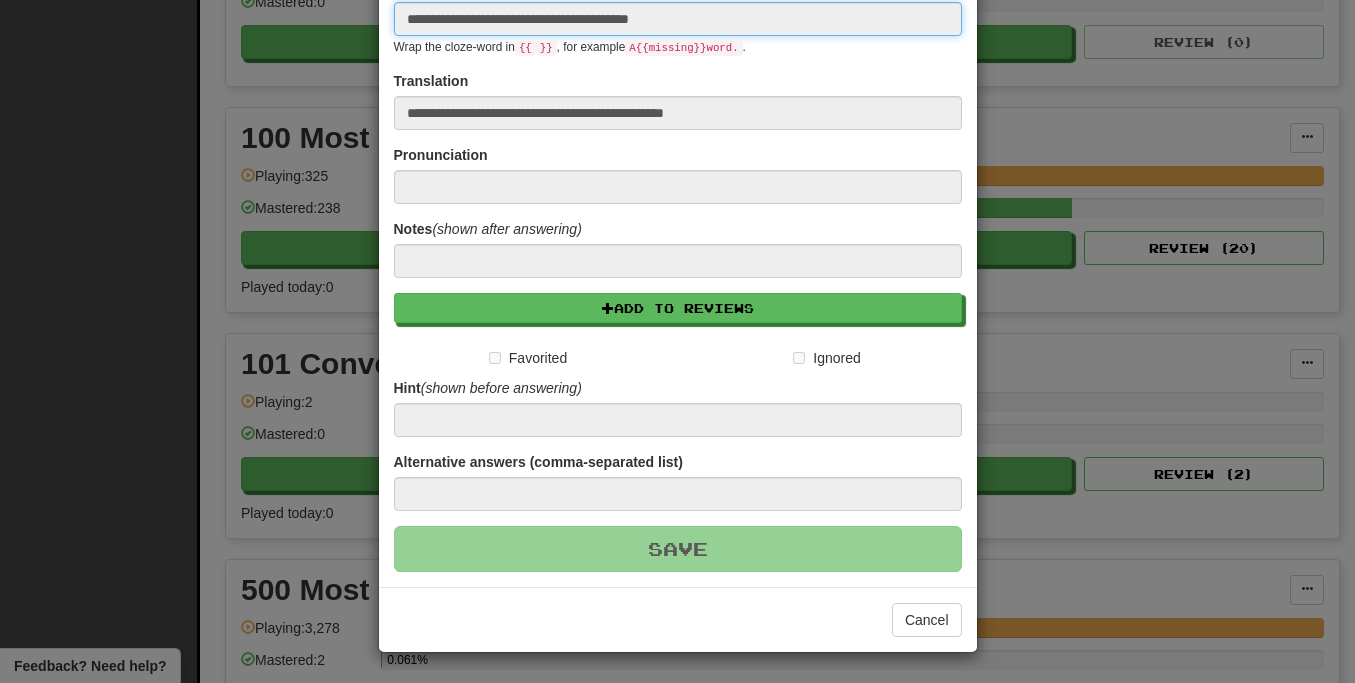 type 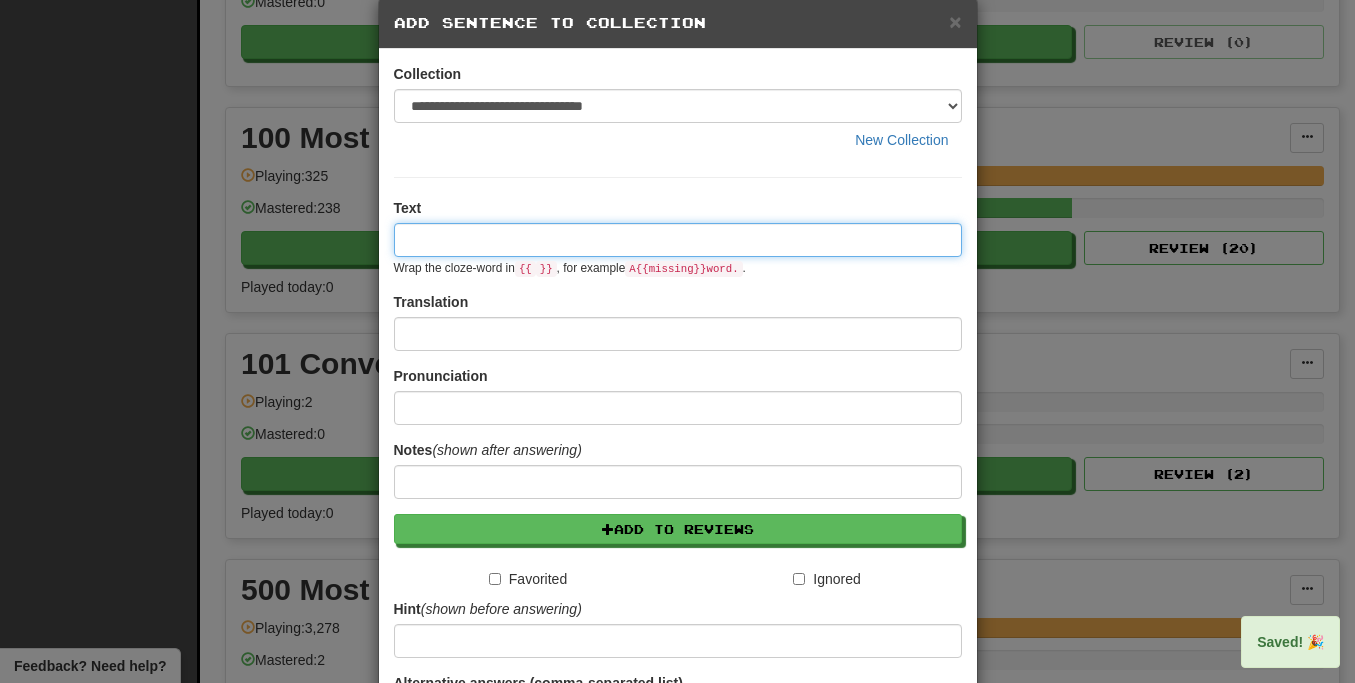 scroll, scrollTop: 0, scrollLeft: 0, axis: both 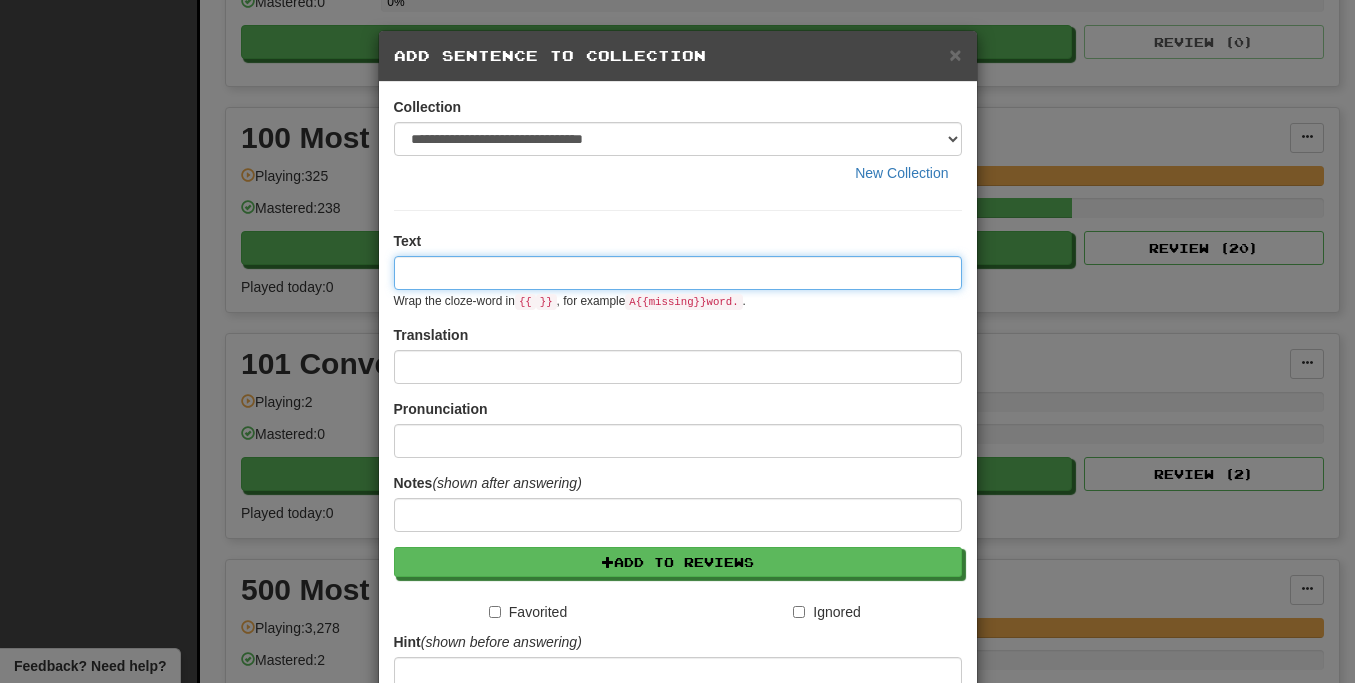 paste on "**********" 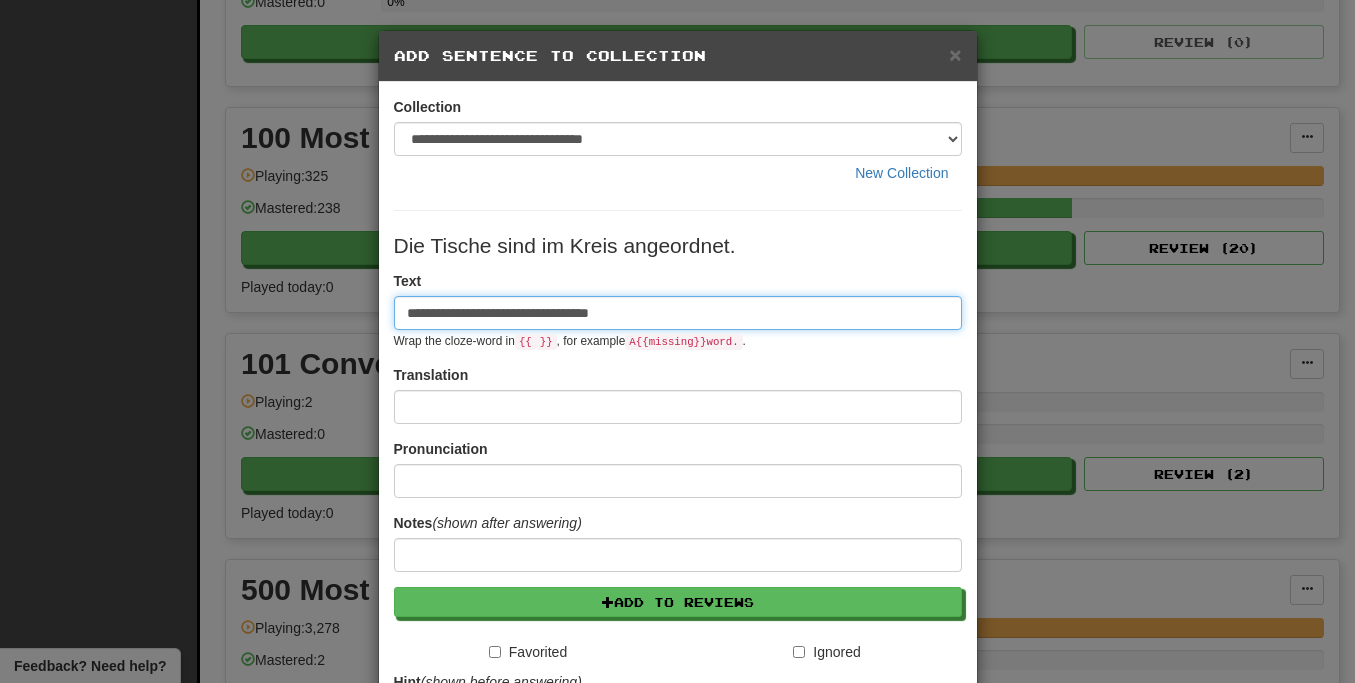 type on "**********" 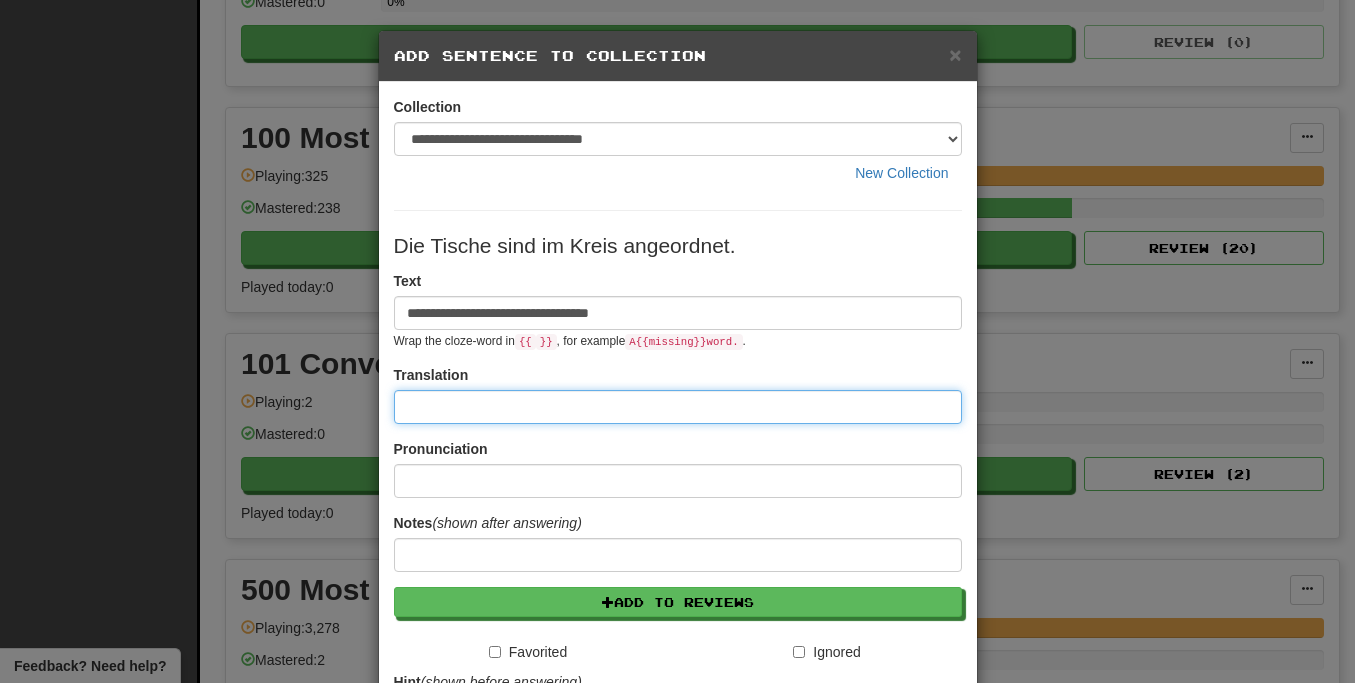 paste on "**********" 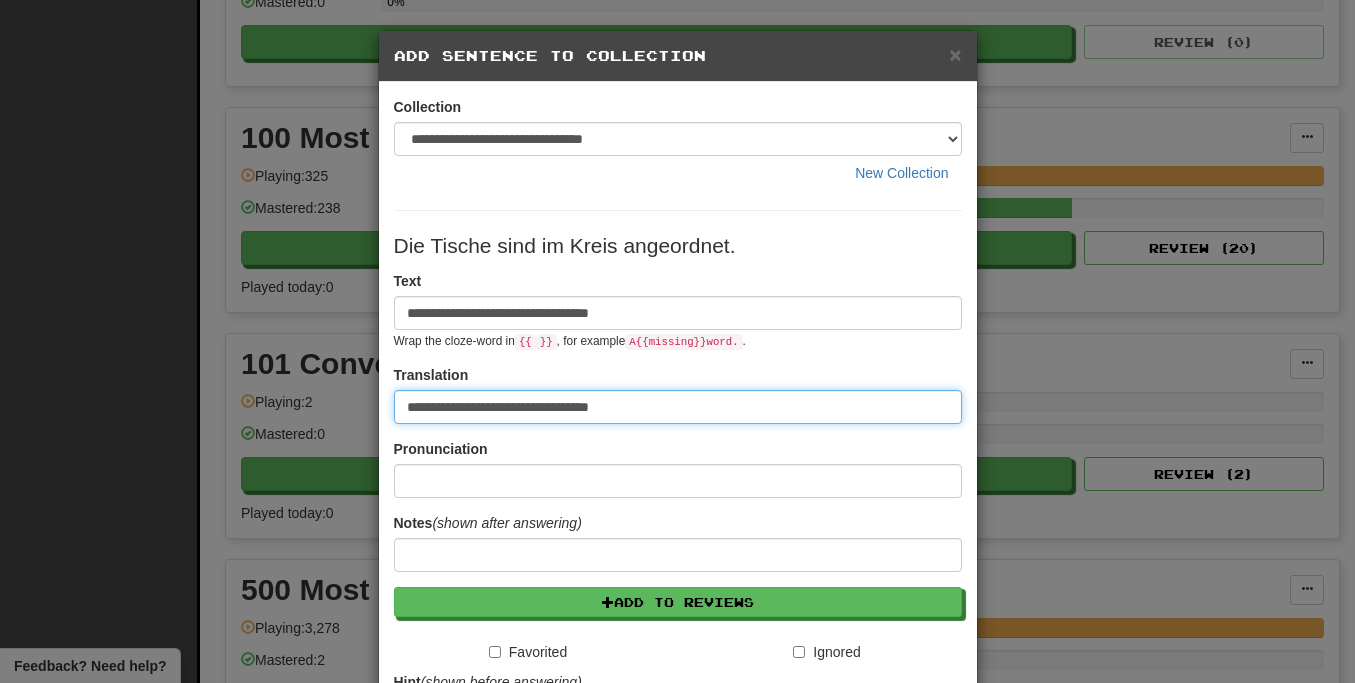type on "**********" 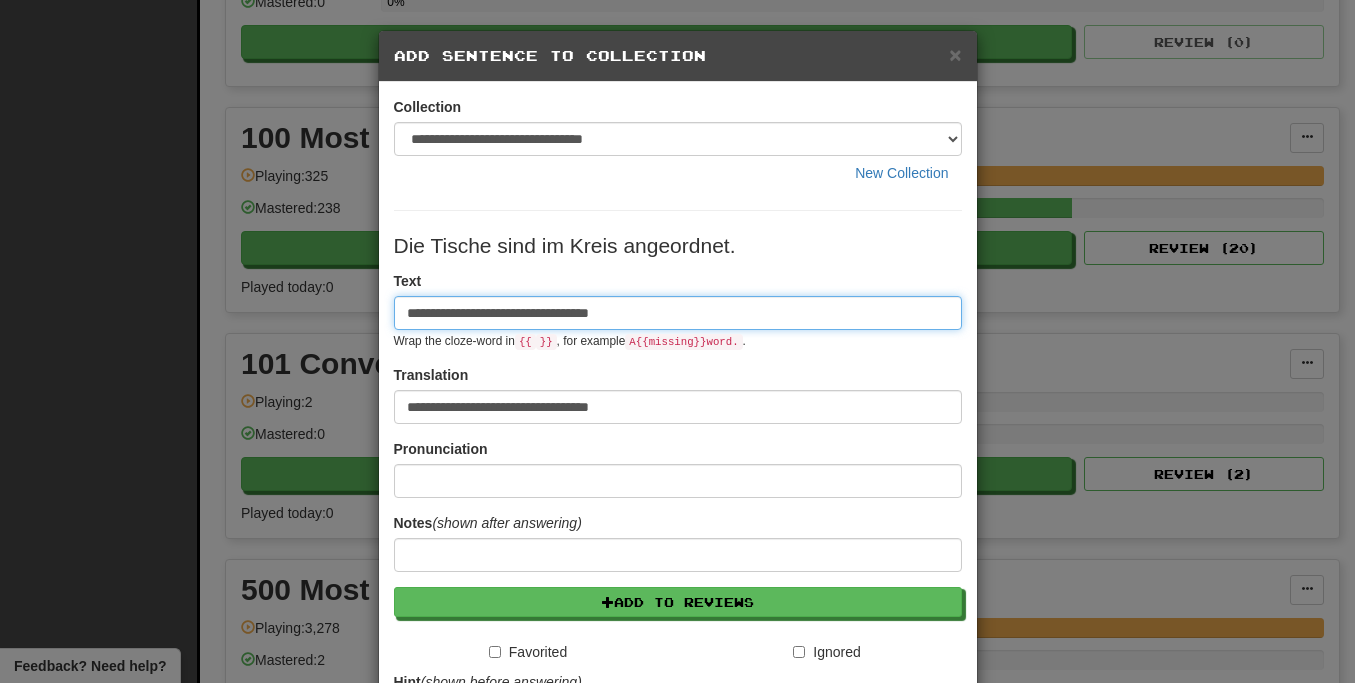 click on "**********" at bounding box center (678, 313) 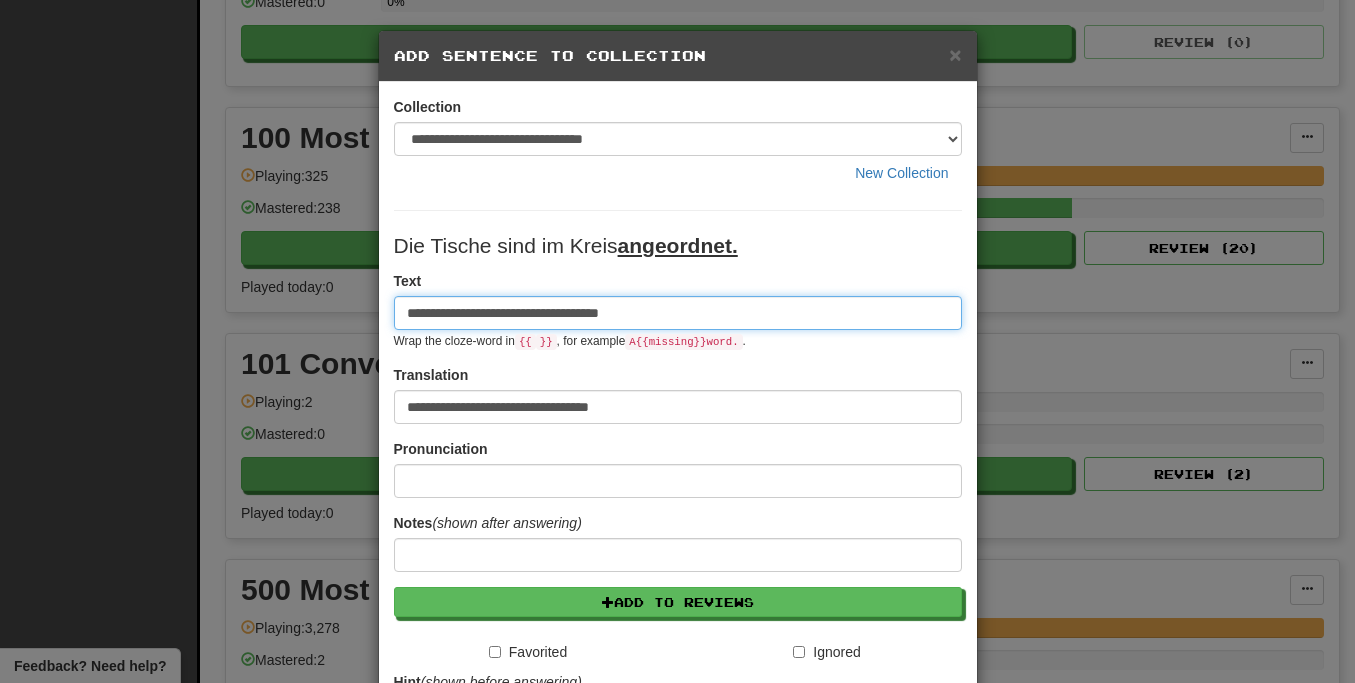 click on "**********" at bounding box center (678, 313) 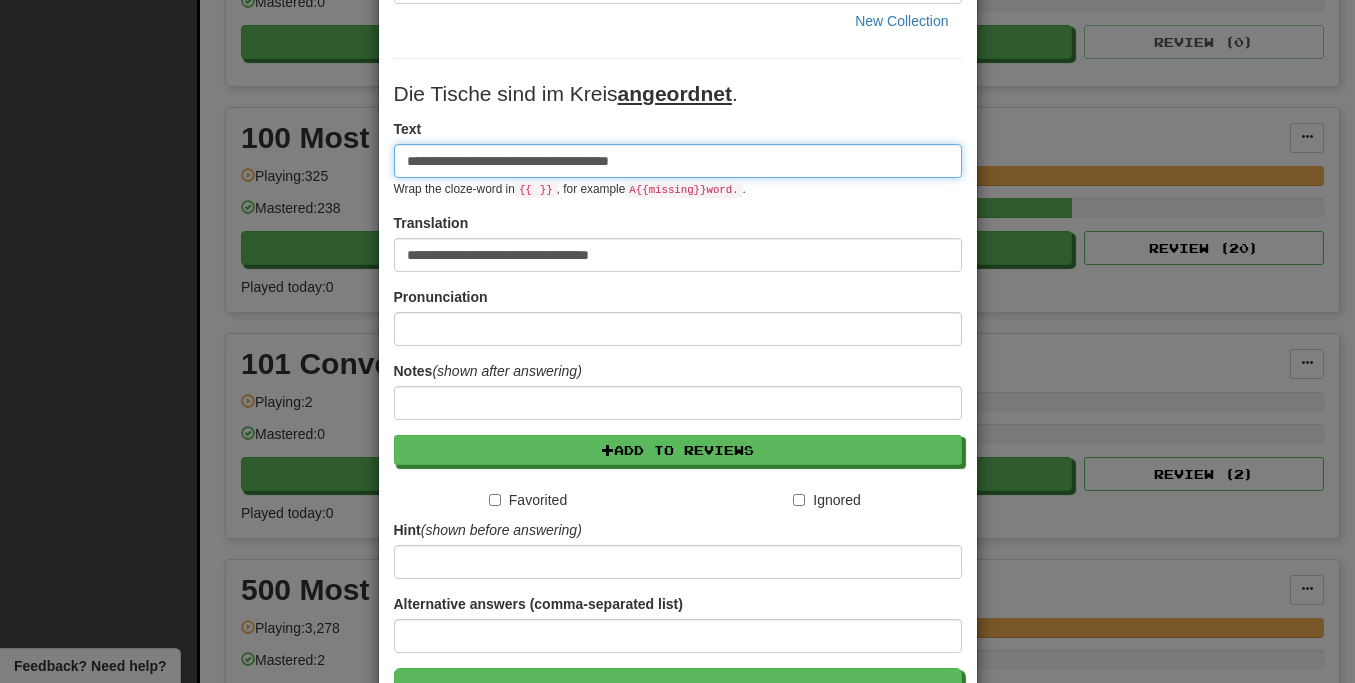 scroll, scrollTop: 225, scrollLeft: 0, axis: vertical 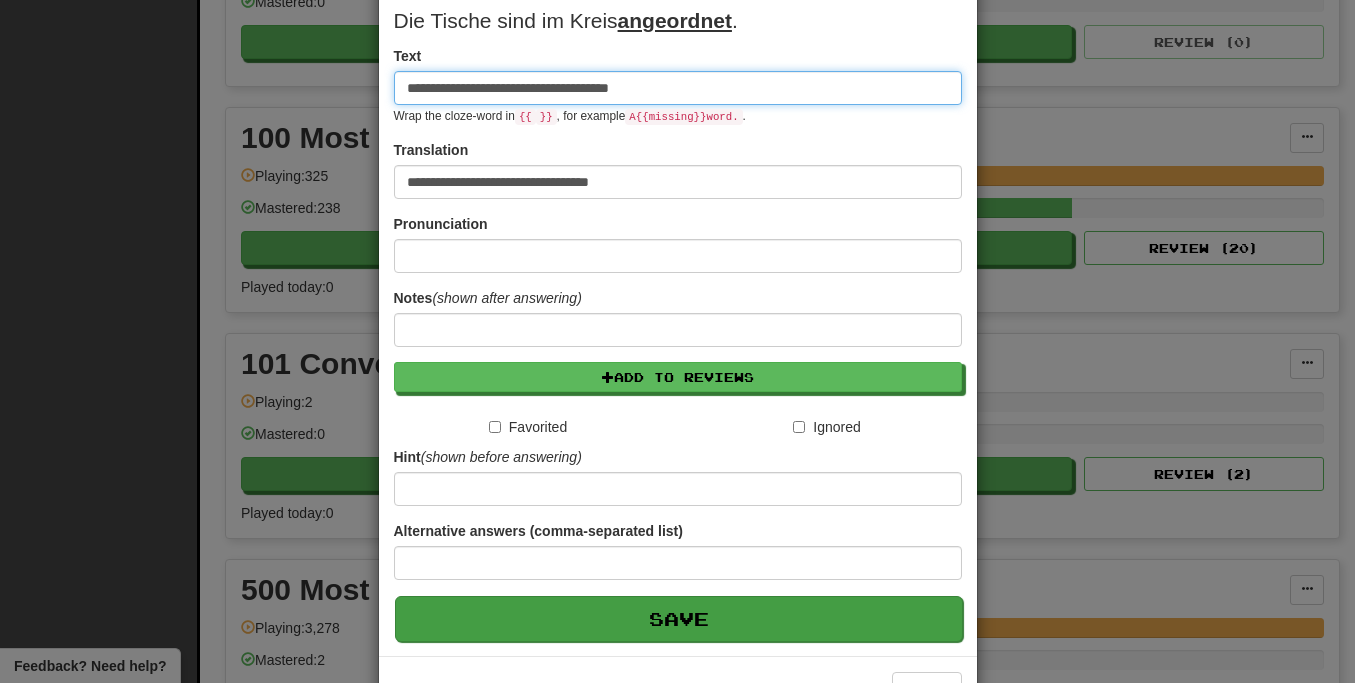 type on "**********" 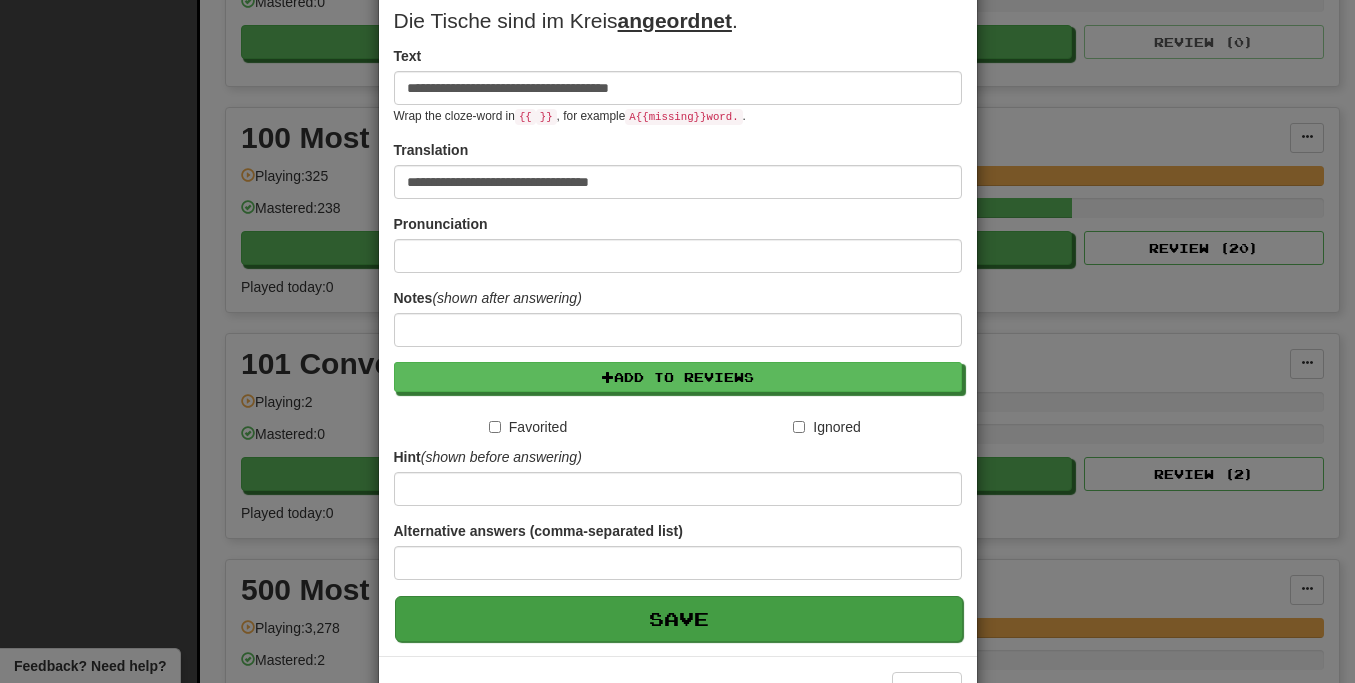 click on "Save" at bounding box center [679, 619] 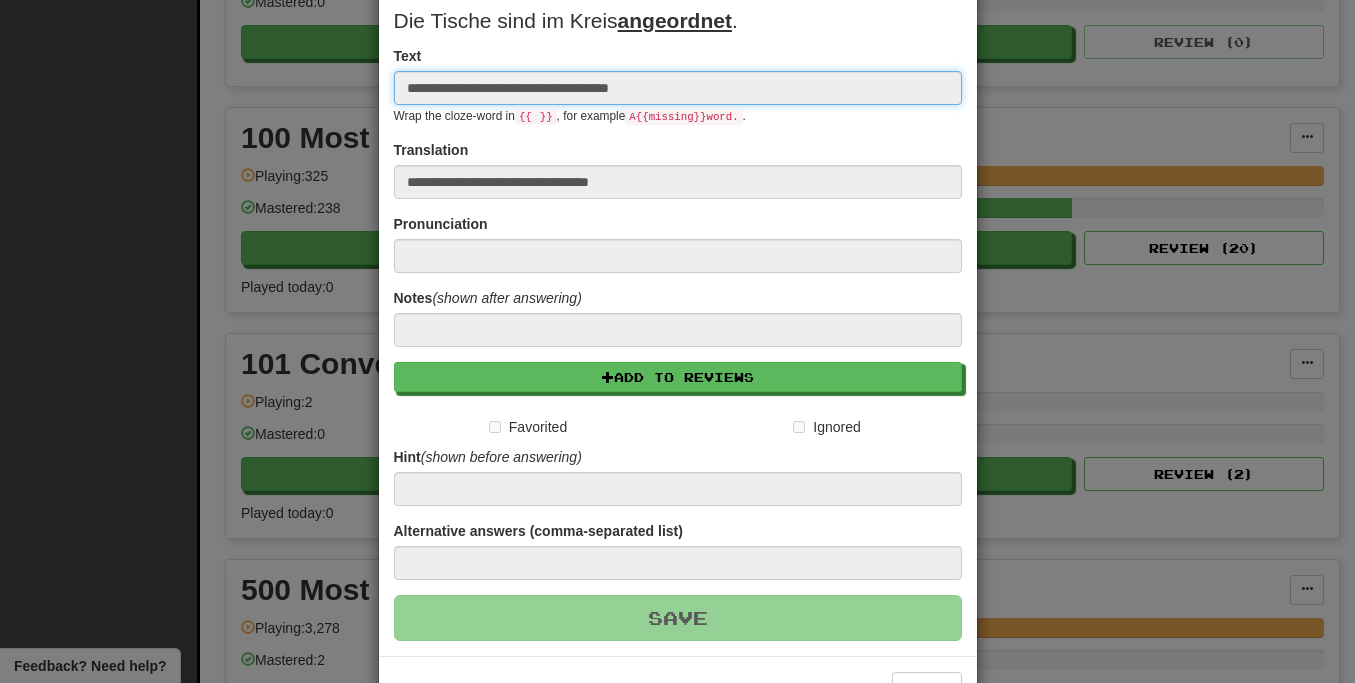 type 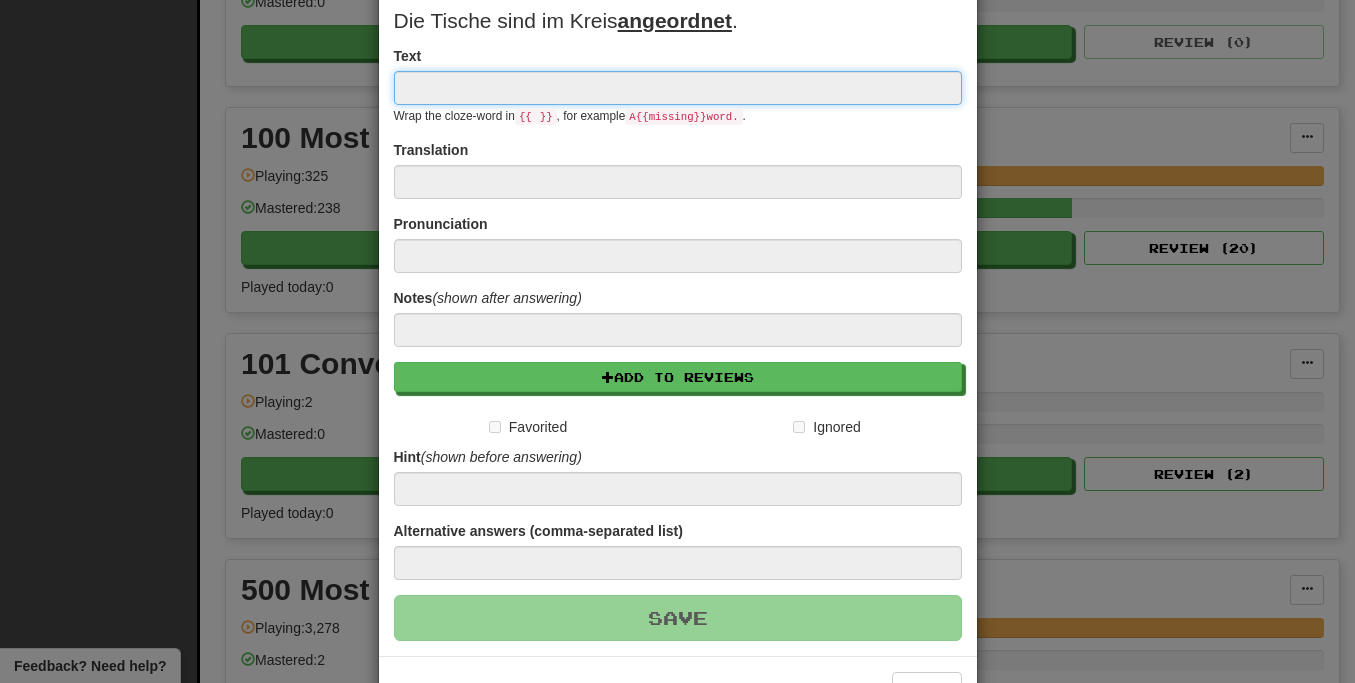 scroll, scrollTop: 154, scrollLeft: 0, axis: vertical 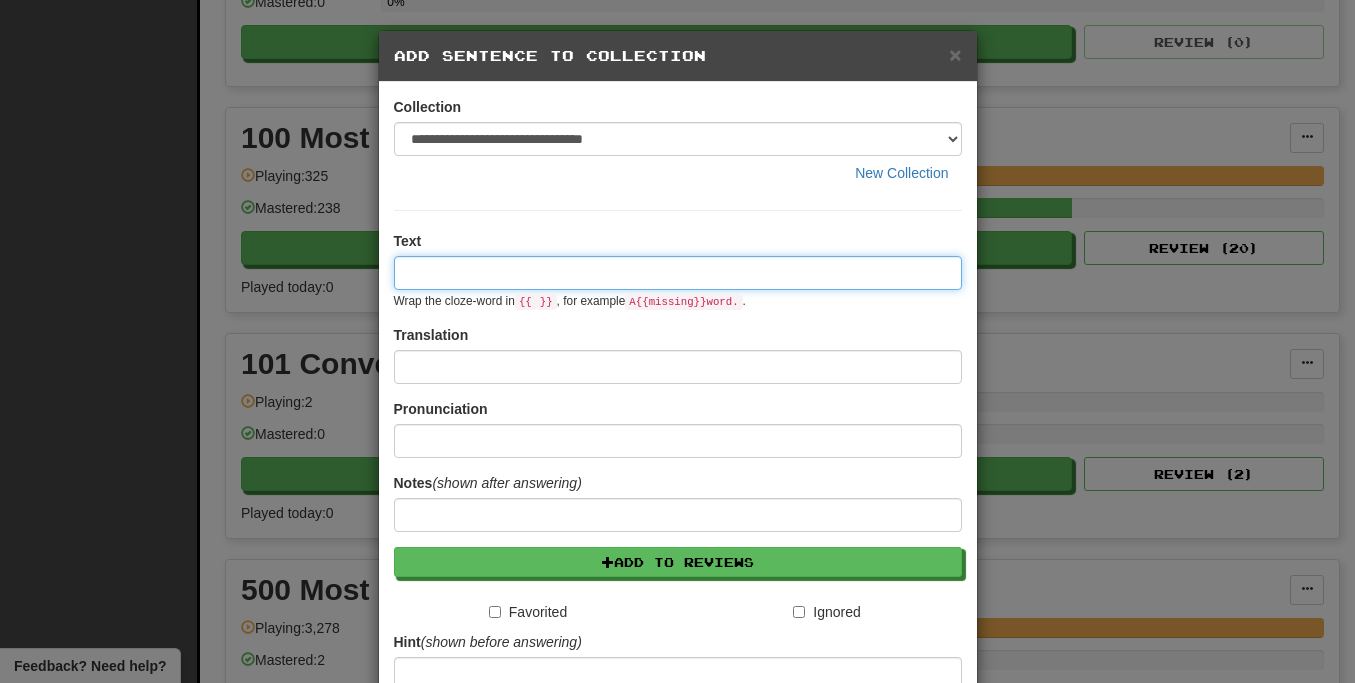paste on "**********" 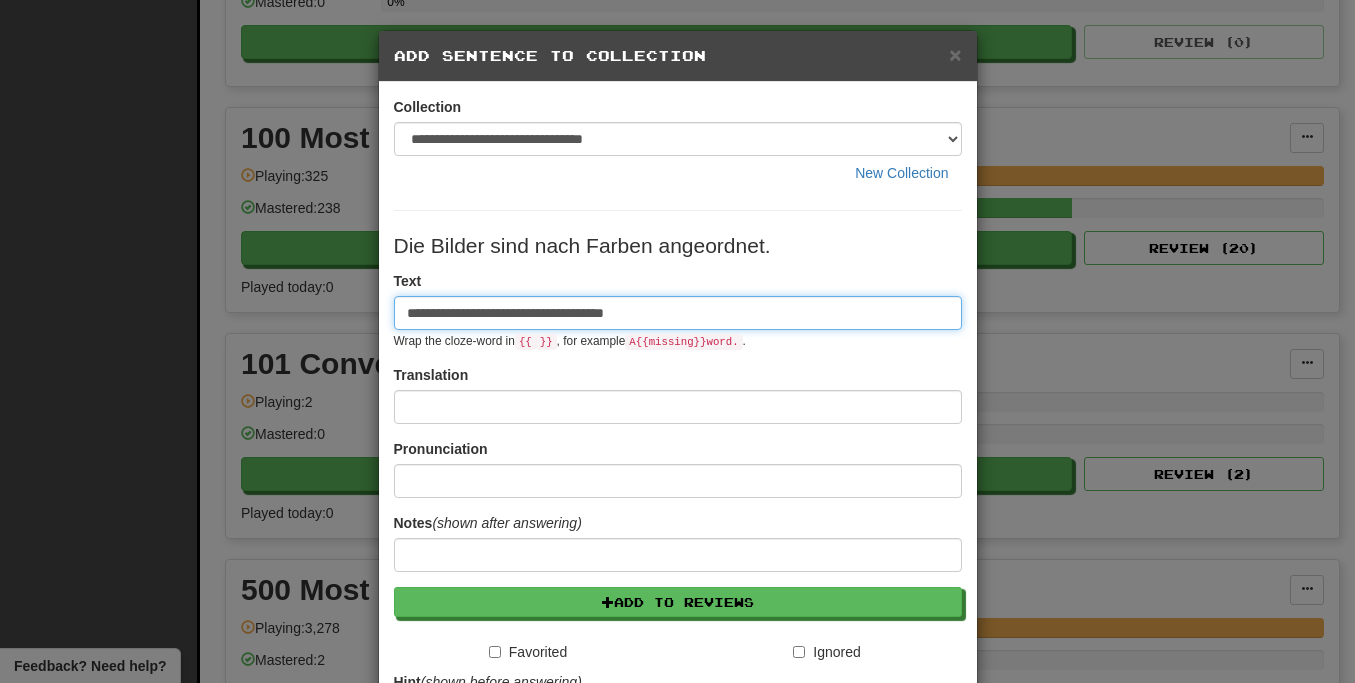 type on "**********" 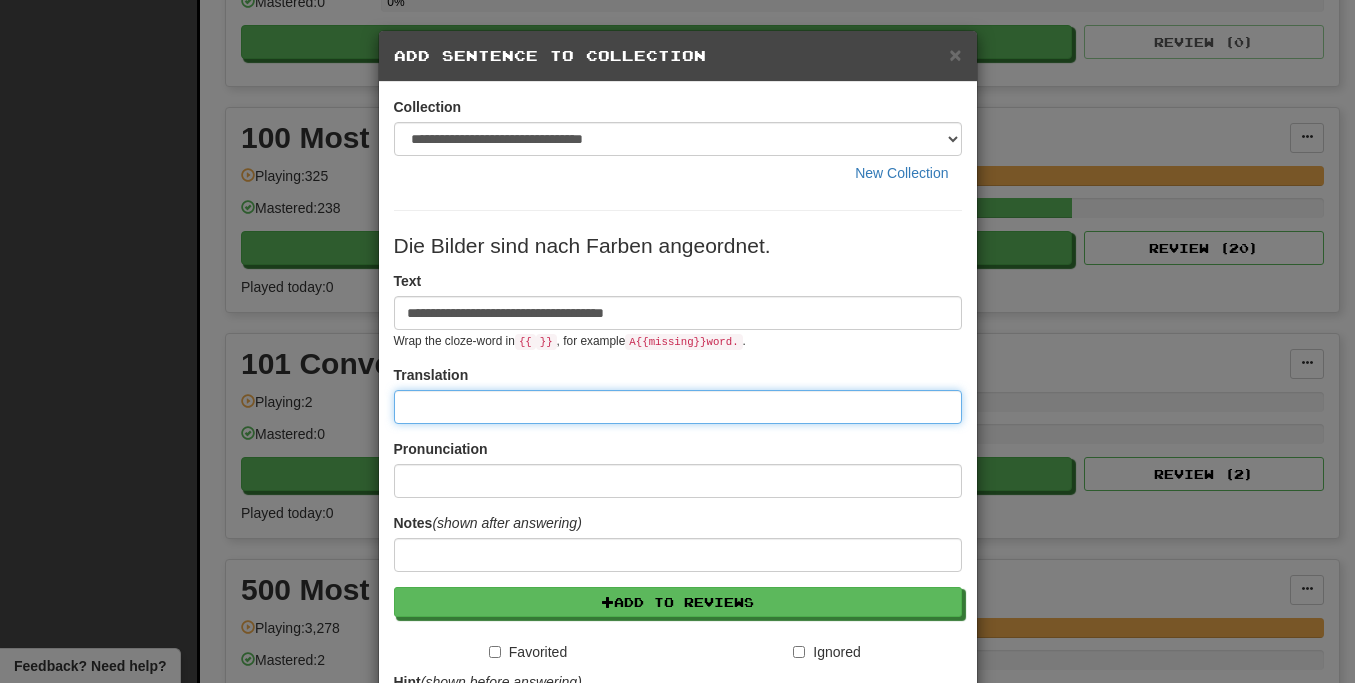 paste on "**********" 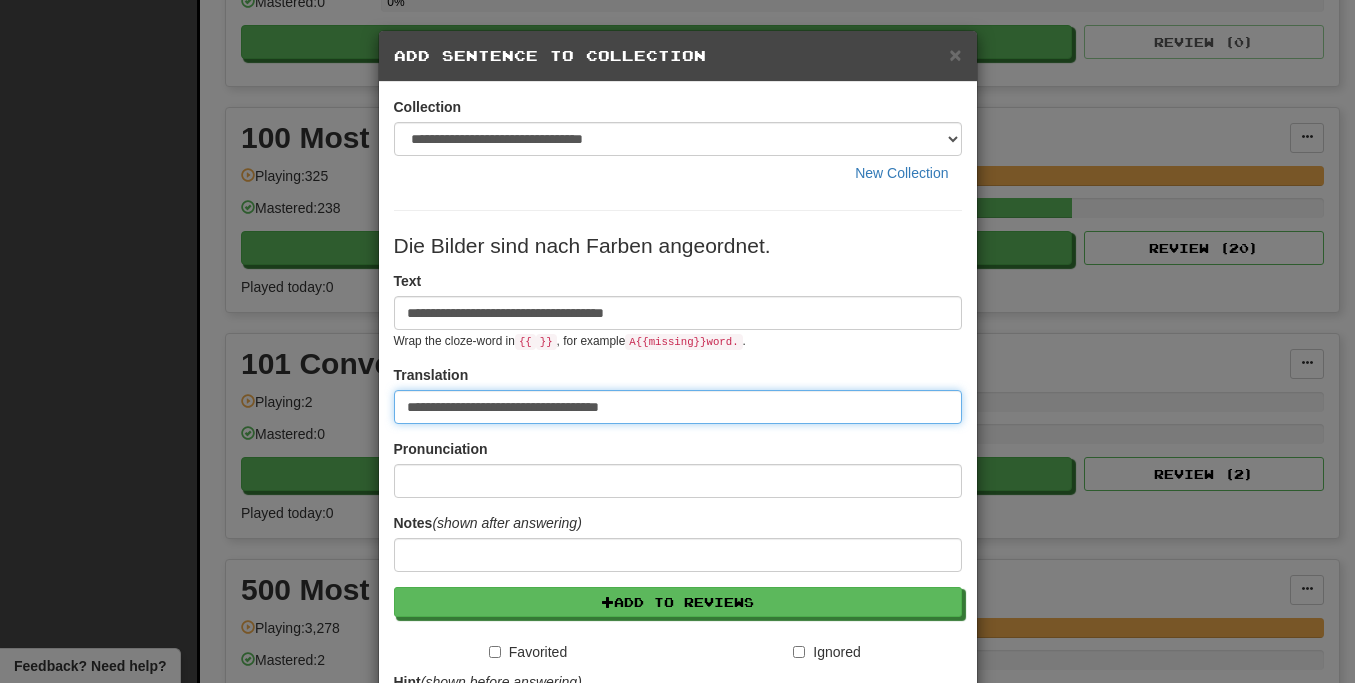 type on "**********" 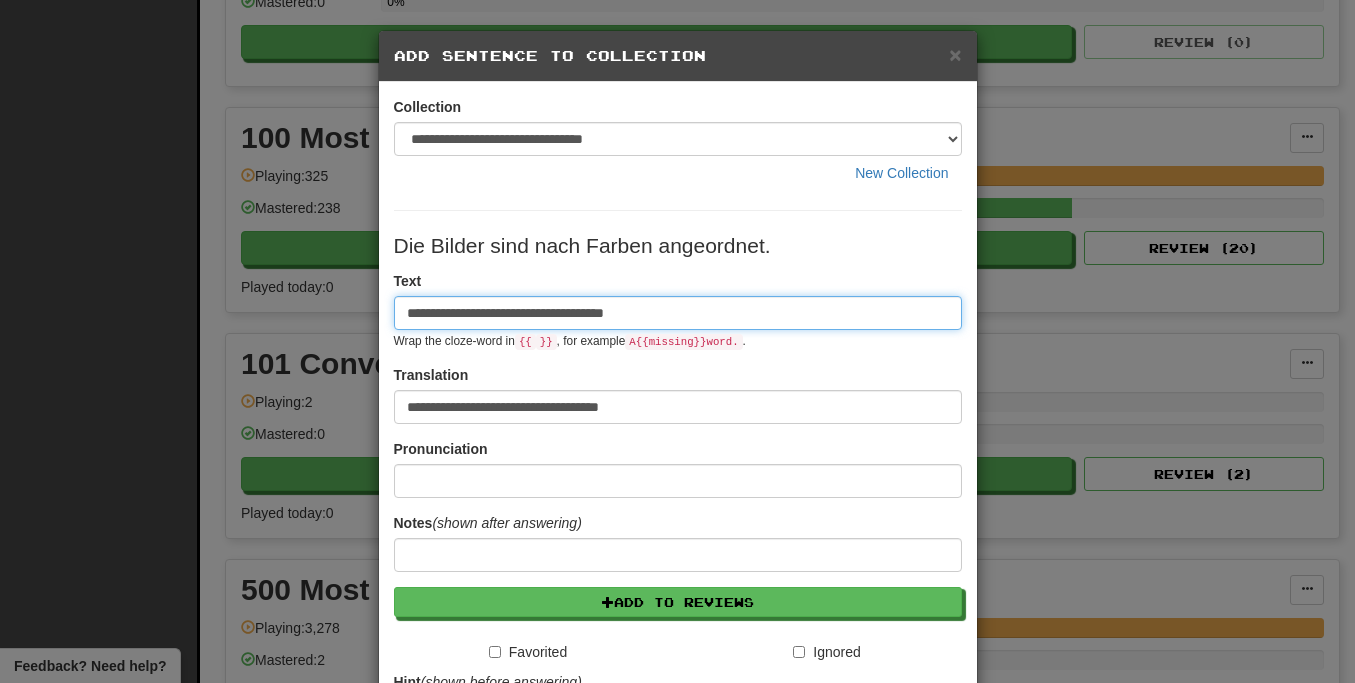 click on "**********" at bounding box center [678, 313] 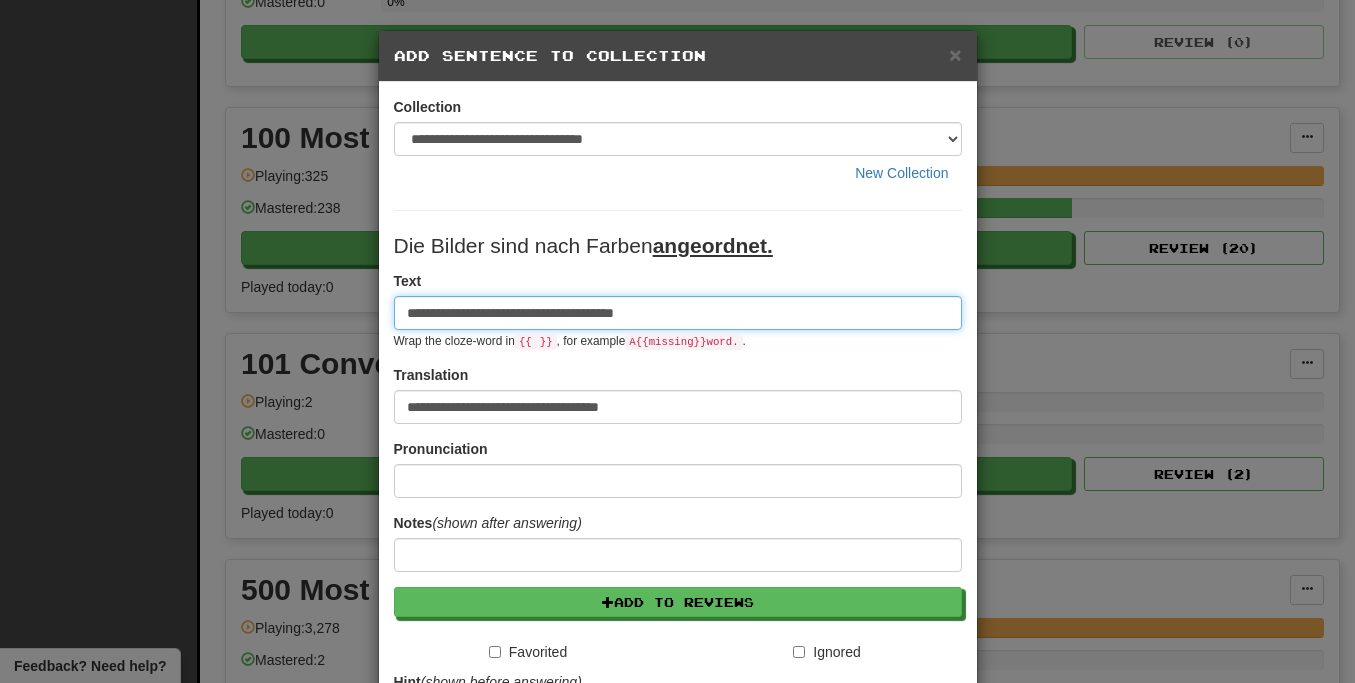 click on "**********" at bounding box center [678, 313] 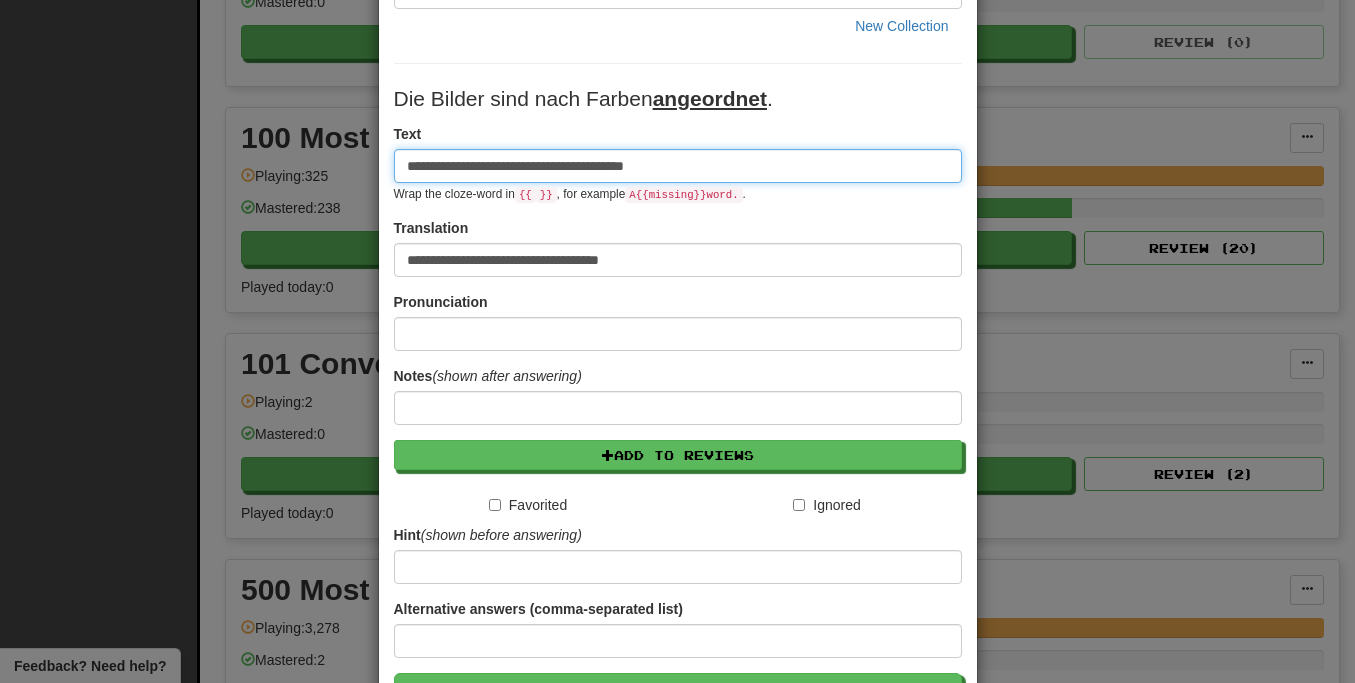 scroll, scrollTop: 295, scrollLeft: 0, axis: vertical 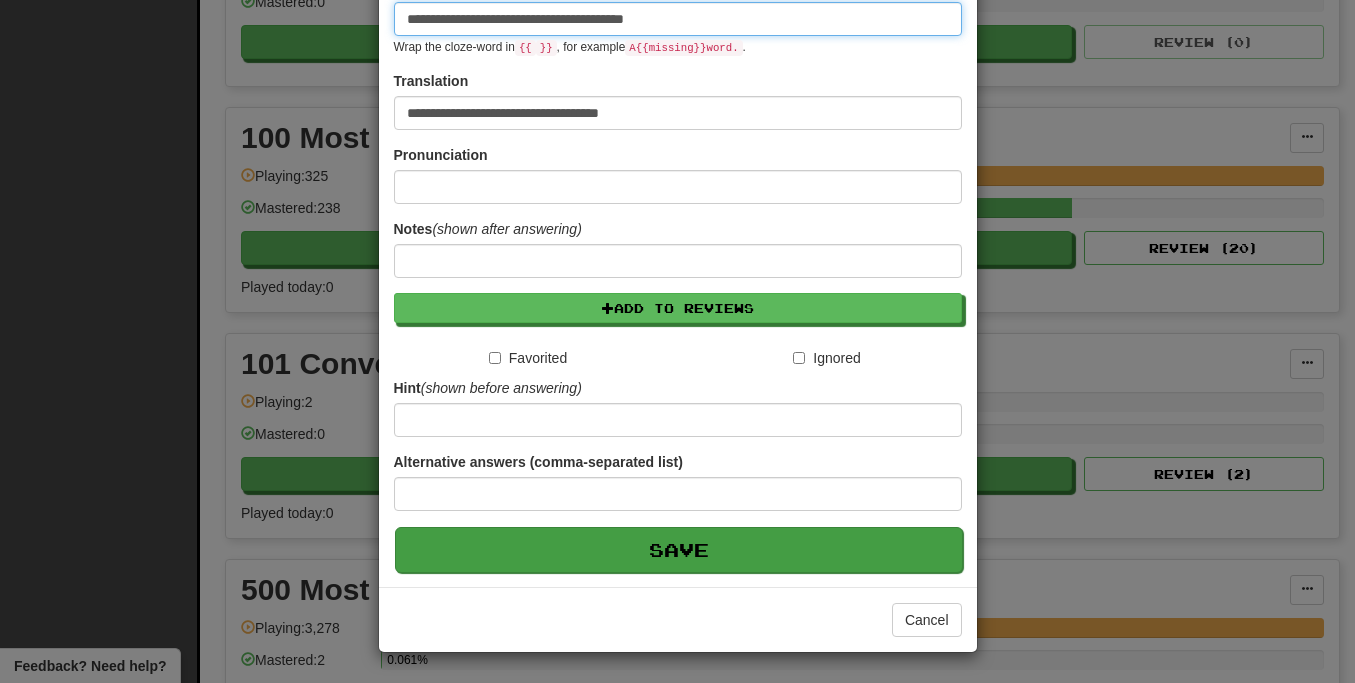 type on "**********" 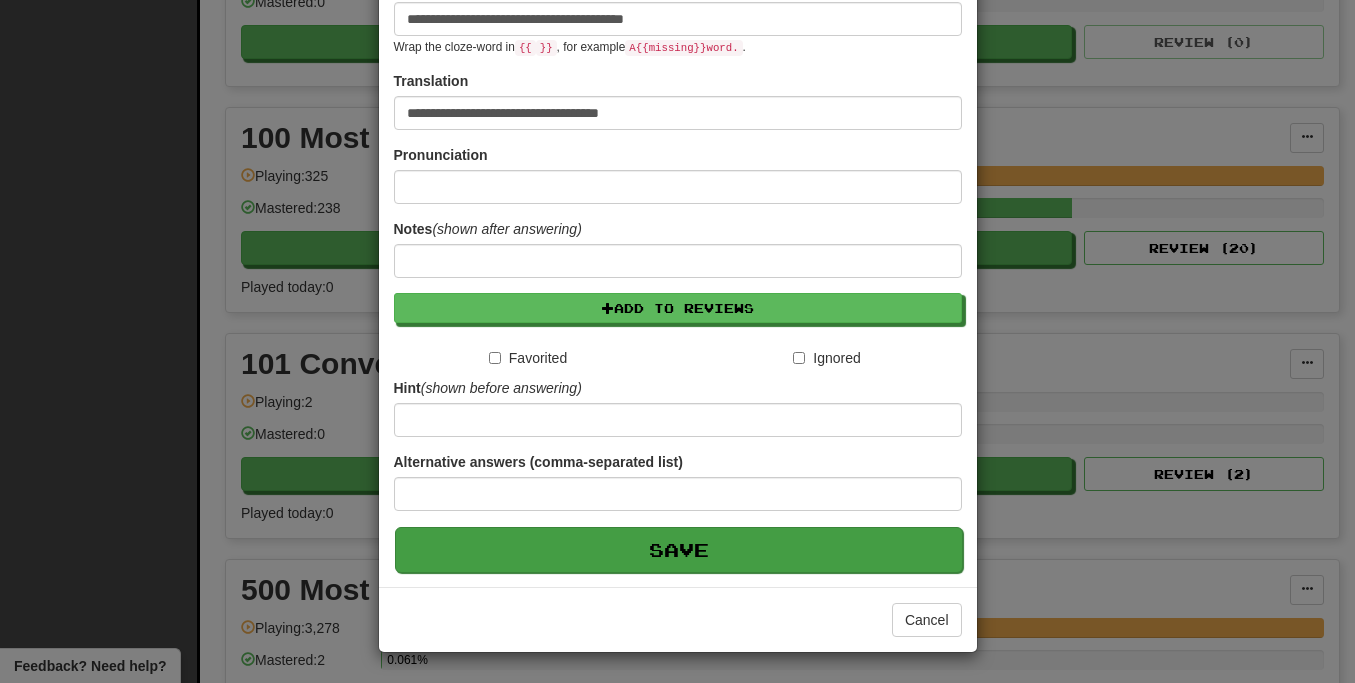 click on "Save" at bounding box center (679, 550) 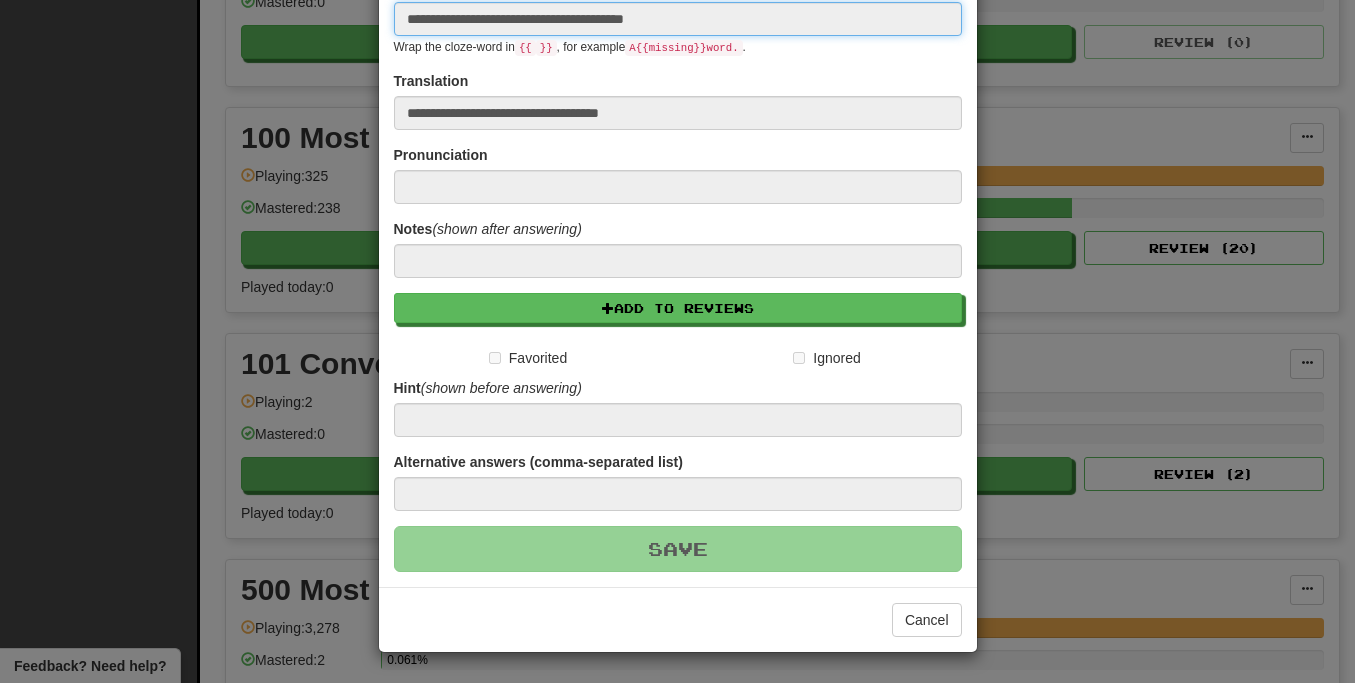 type 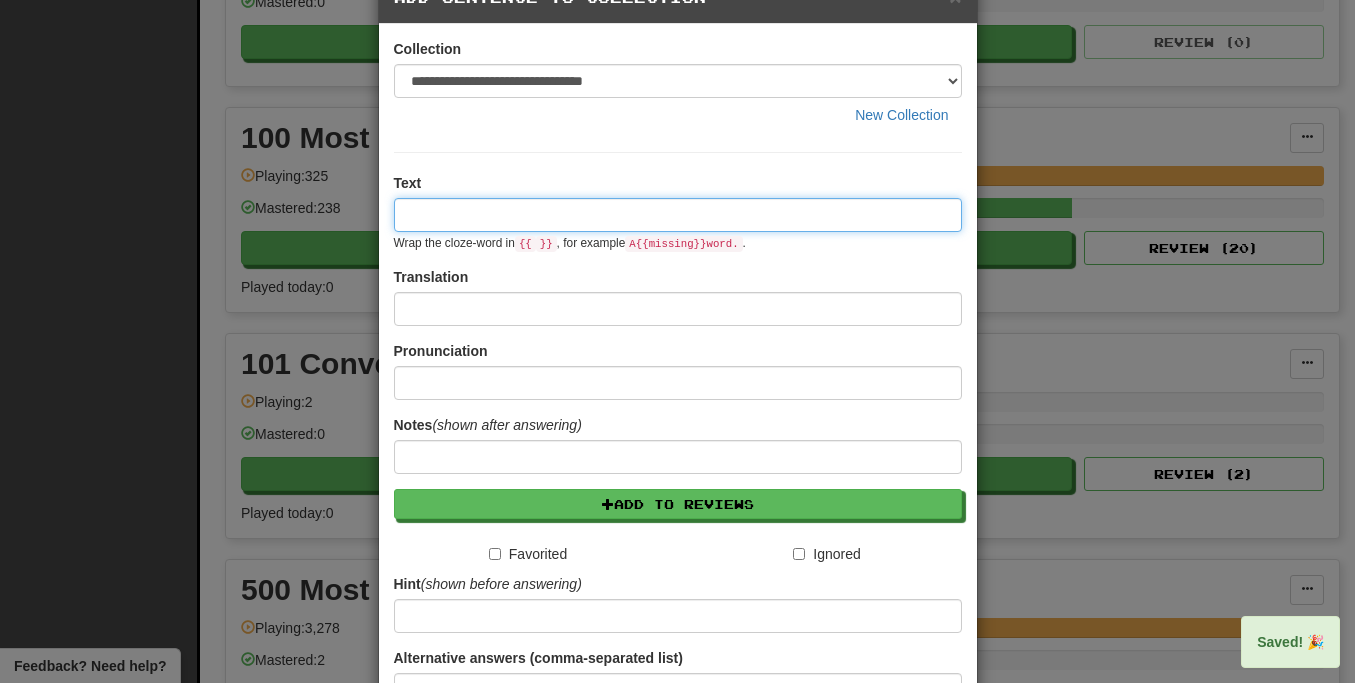 scroll, scrollTop: 0, scrollLeft: 0, axis: both 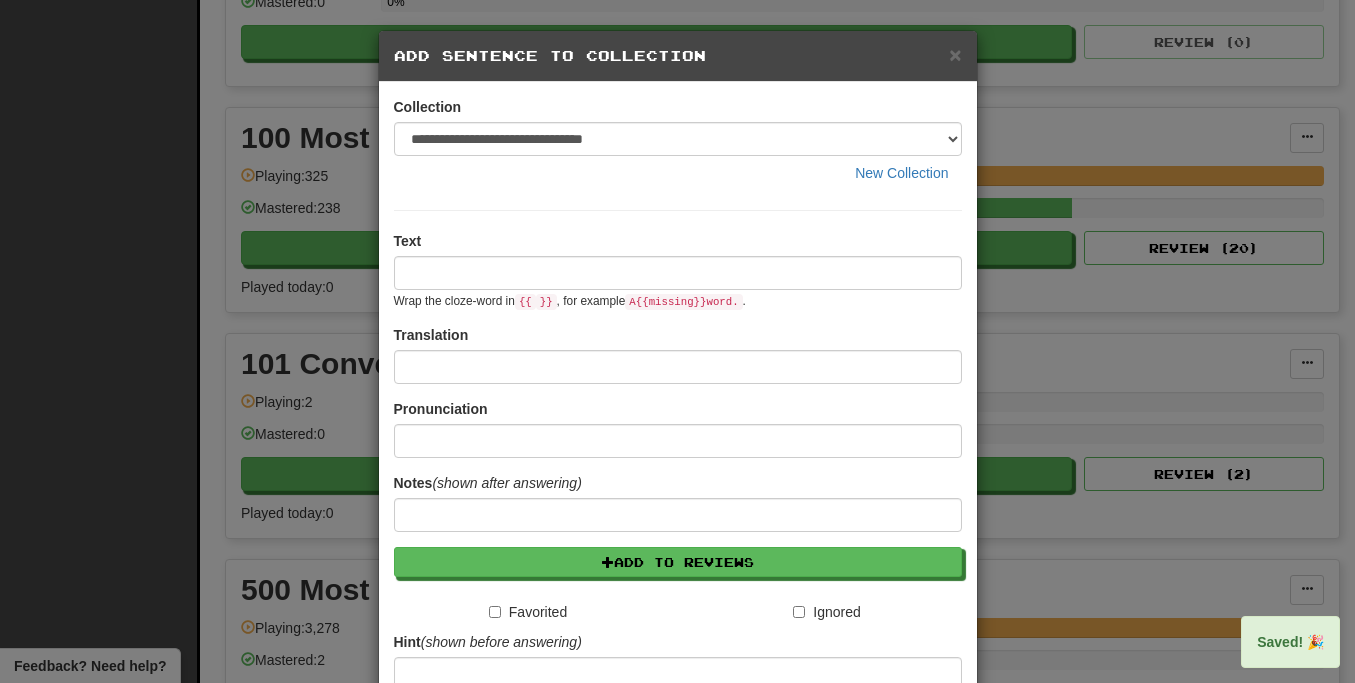 click on "**********" at bounding box center [677, 341] 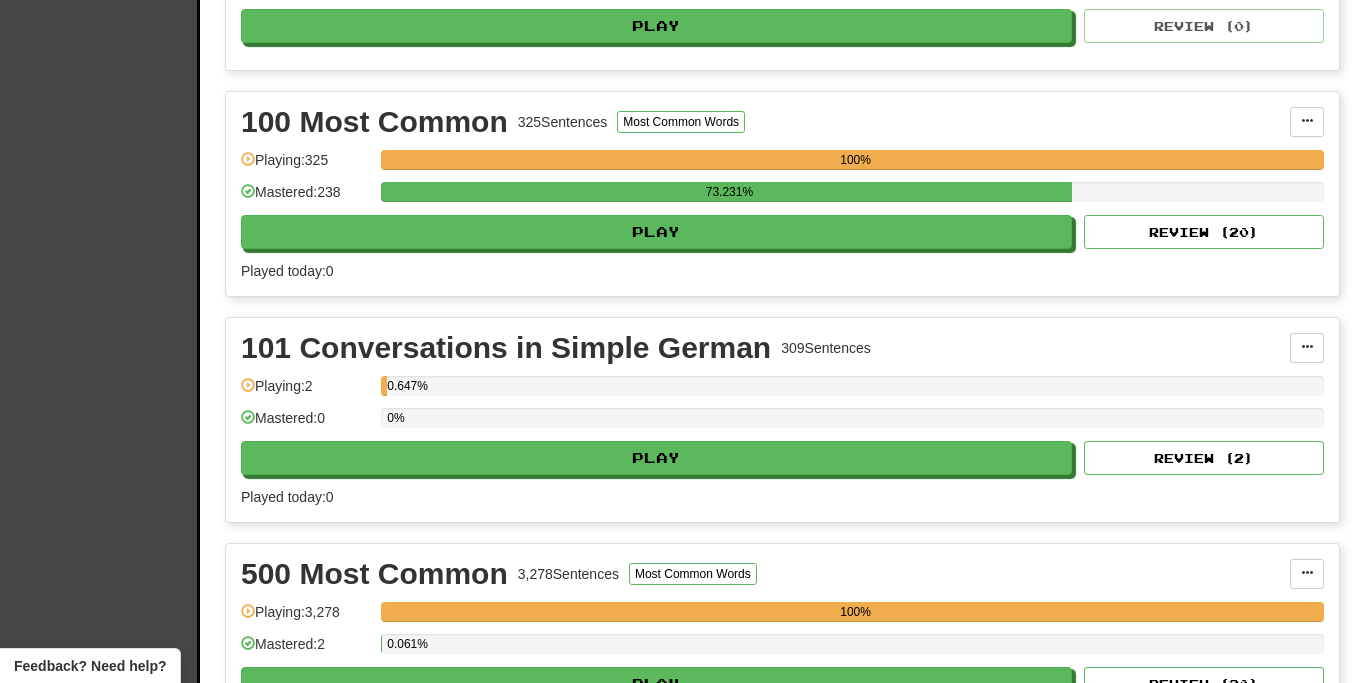scroll, scrollTop: 1031, scrollLeft: 0, axis: vertical 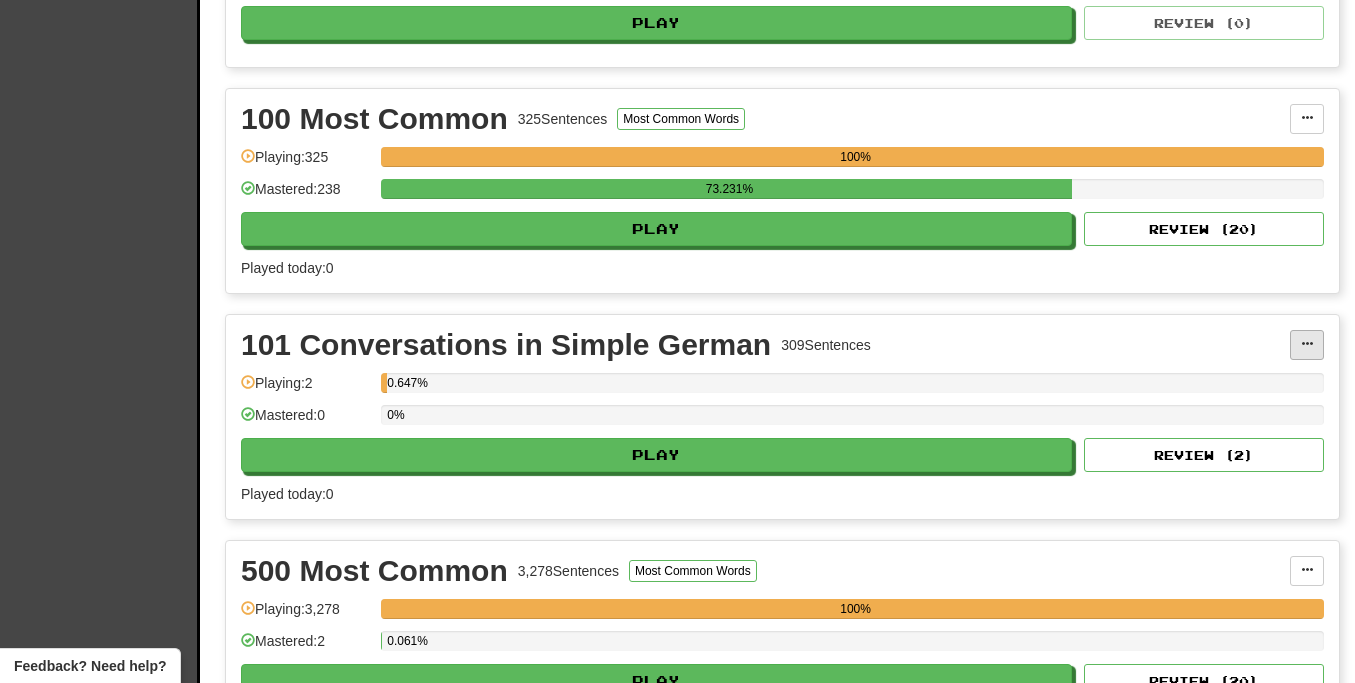 click at bounding box center (1307, 344) 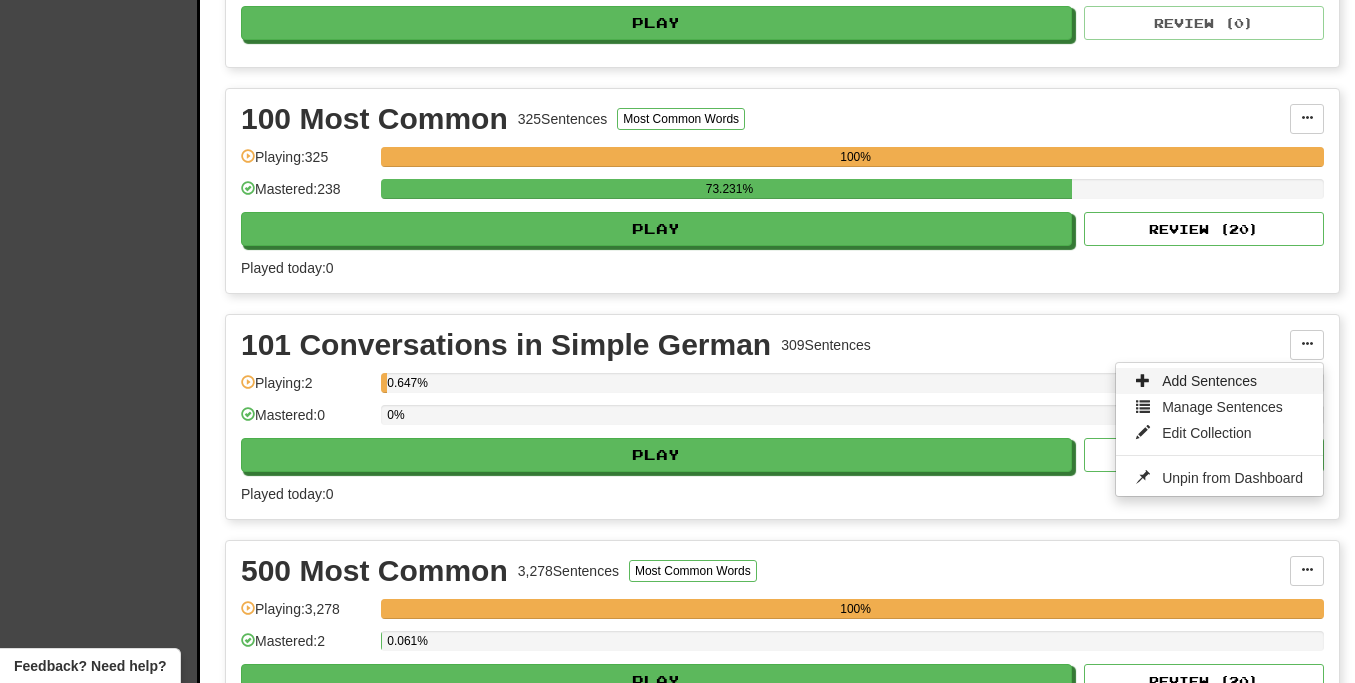 click on "Add Sentences" at bounding box center [1219, 381] 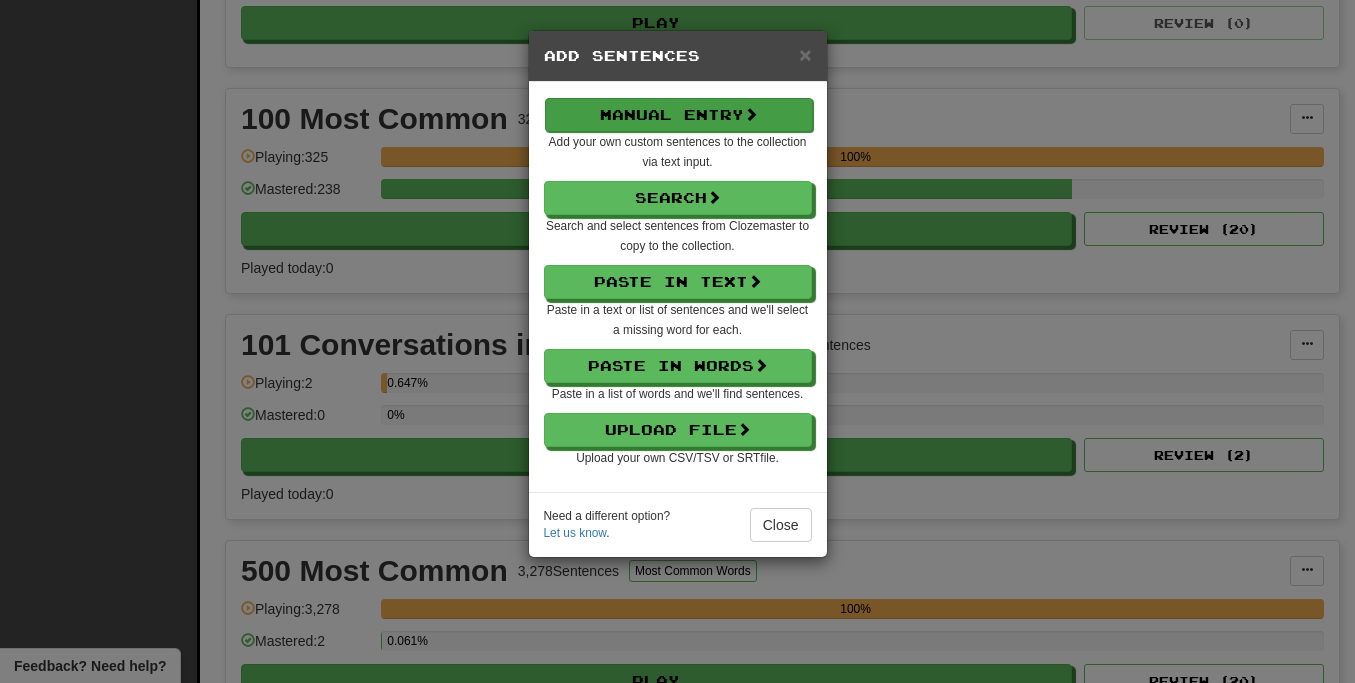 click on "Manual Entry" at bounding box center (679, 115) 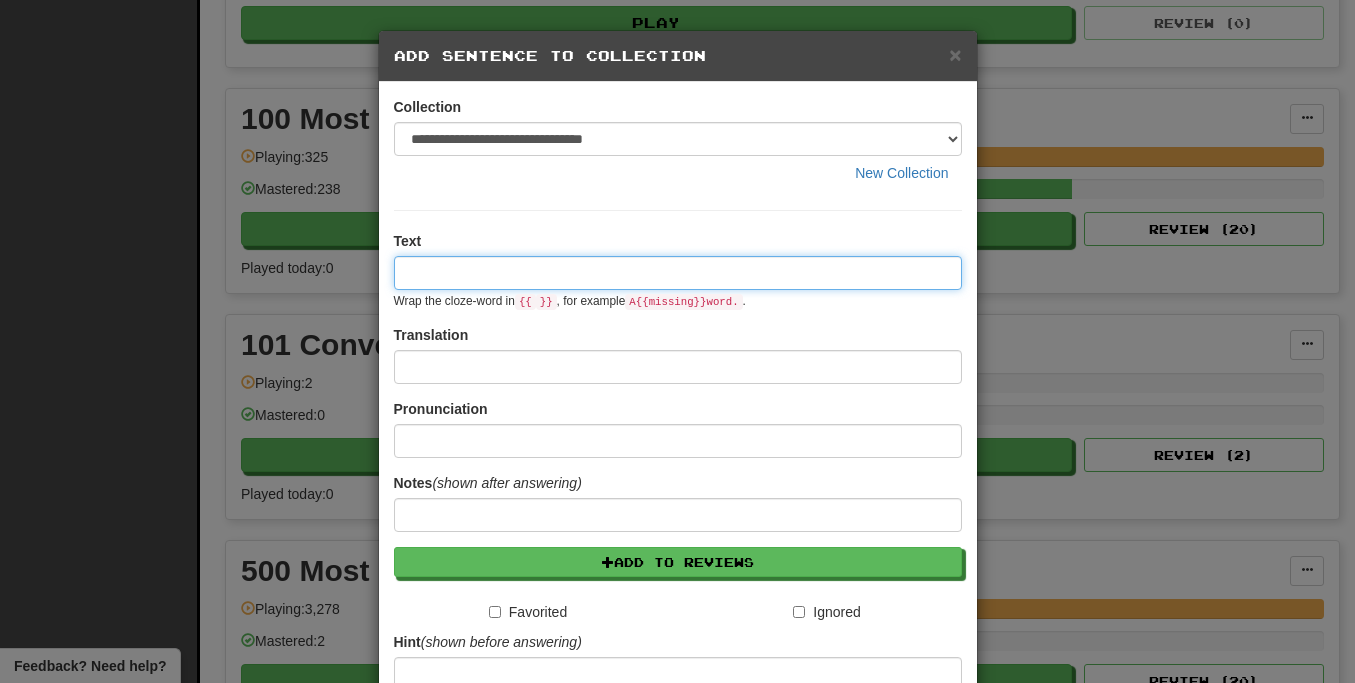 paste on "**********" 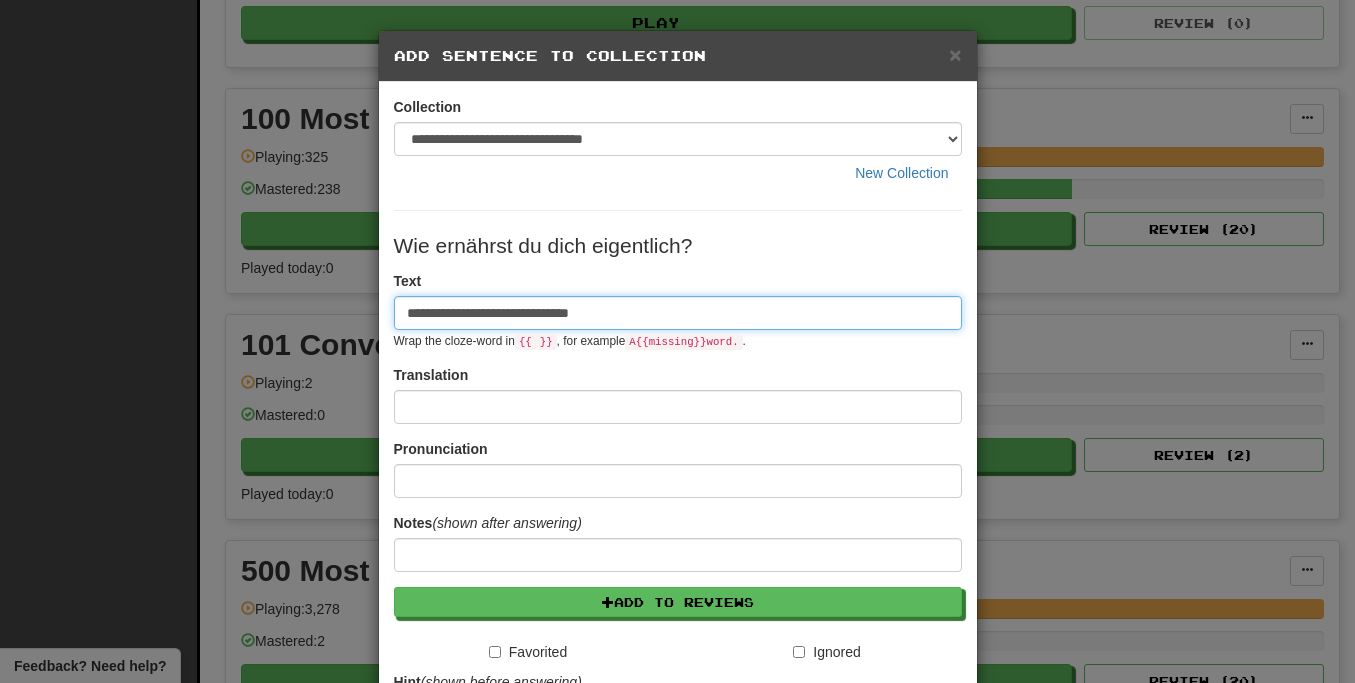 type on "**********" 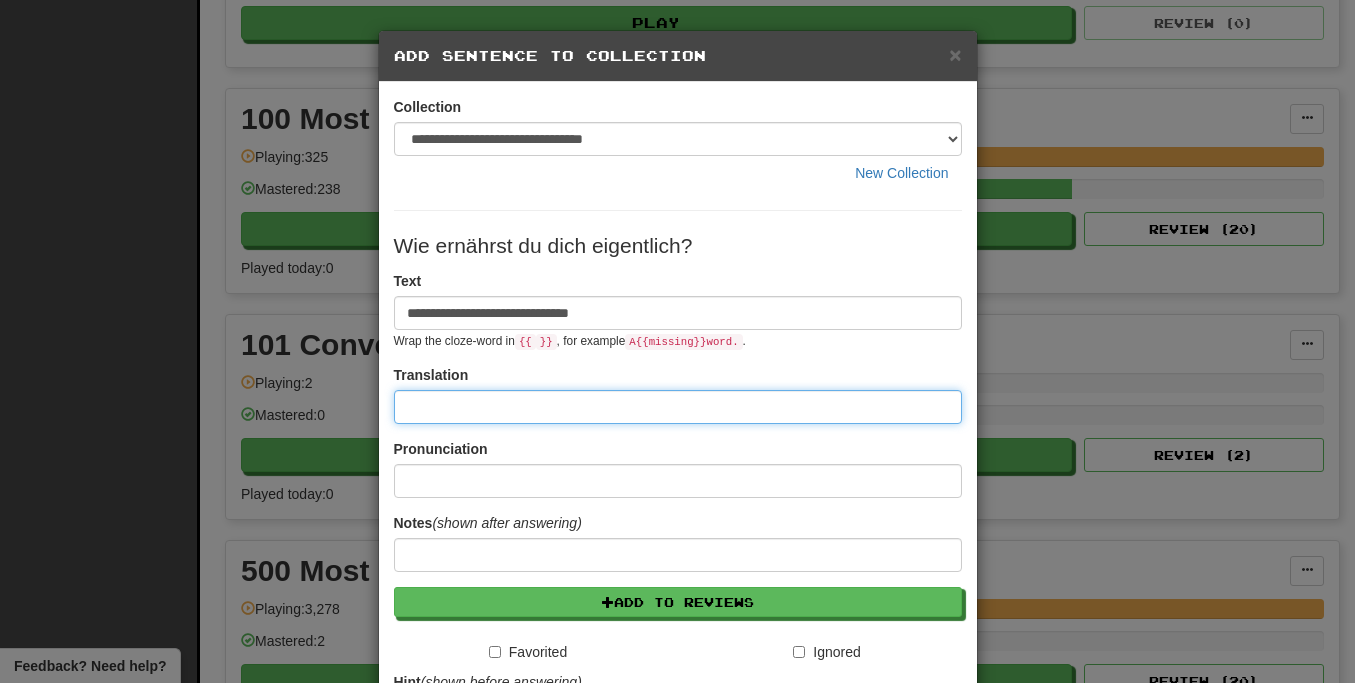 click at bounding box center [678, 407] 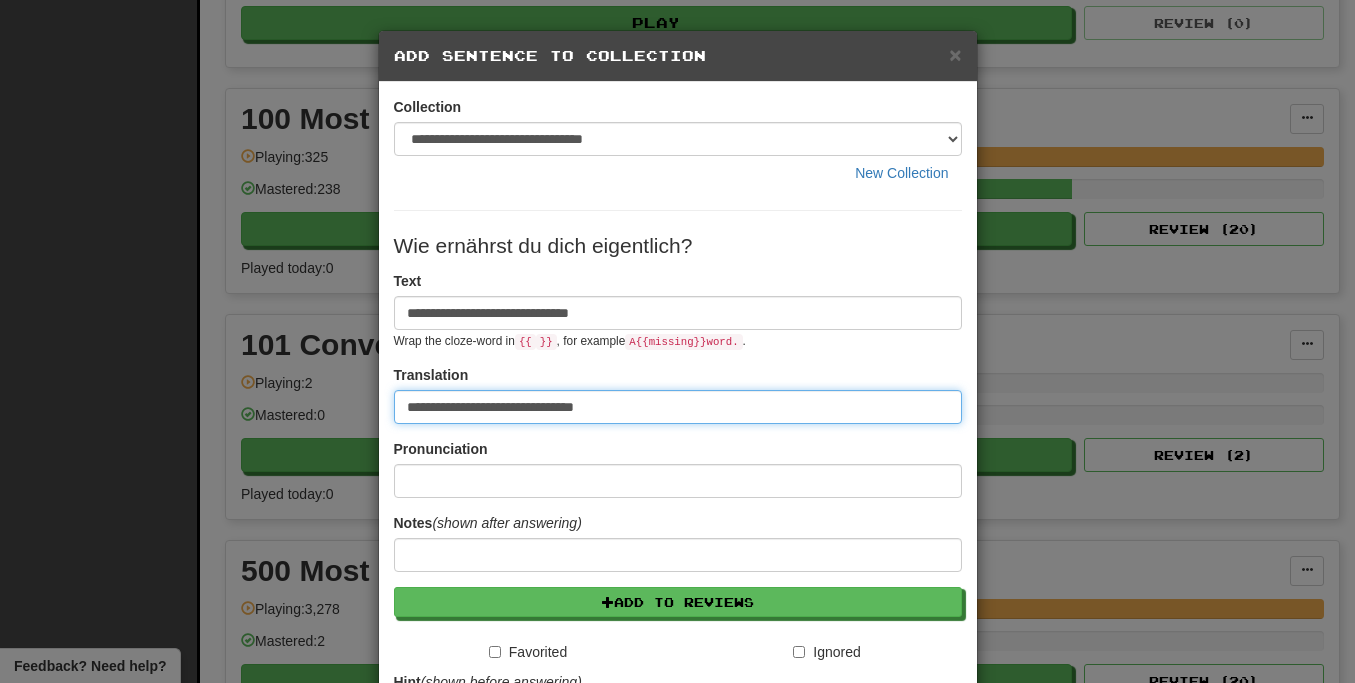 type on "**********" 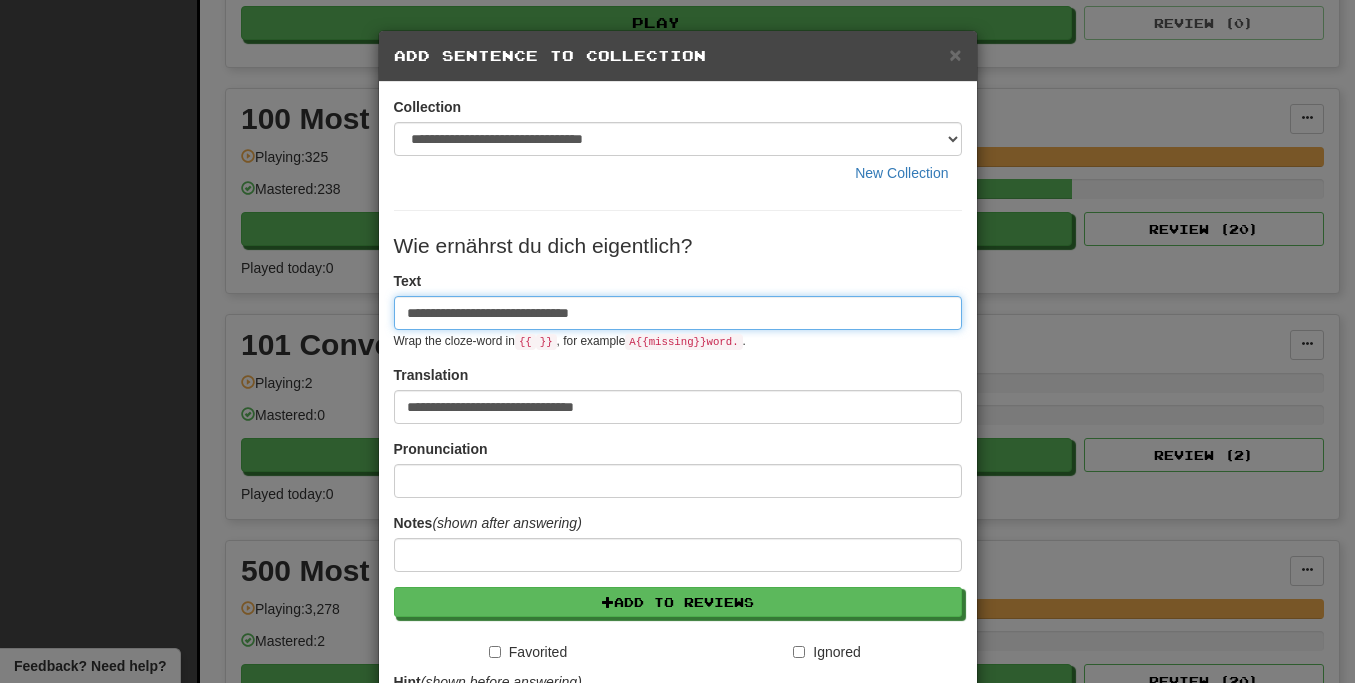 click on "**********" at bounding box center (678, 313) 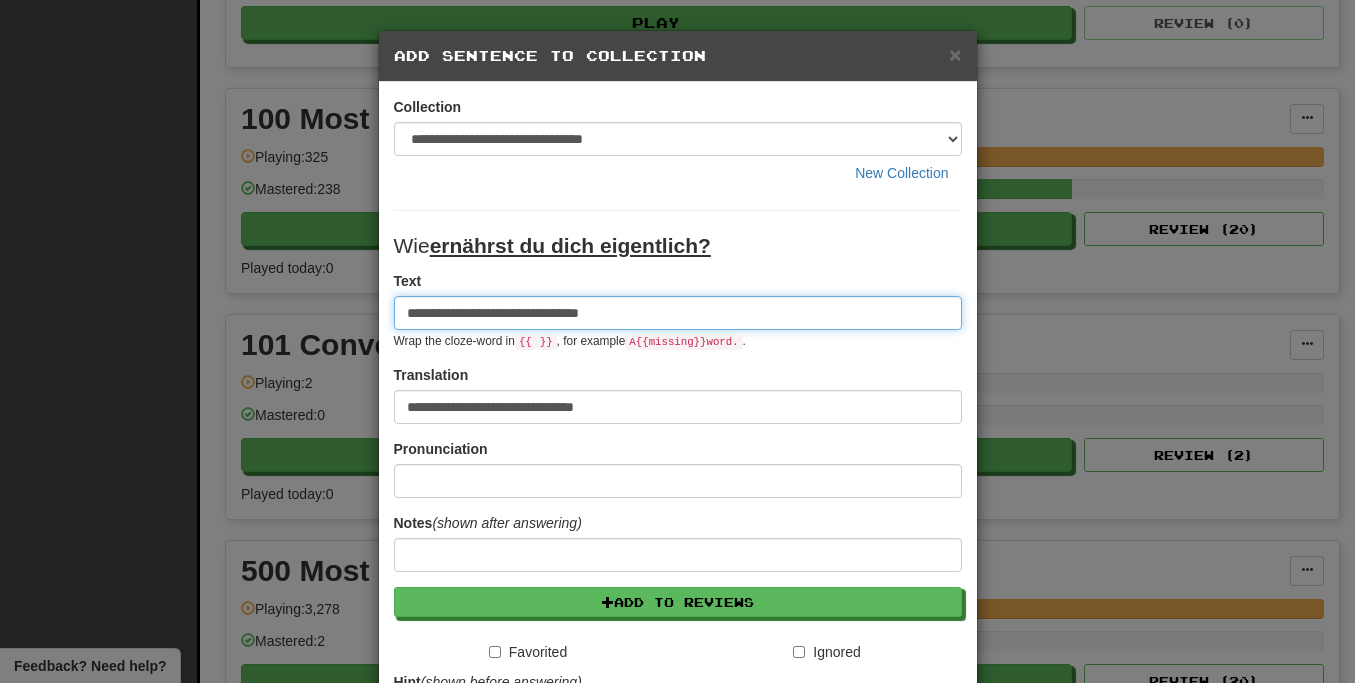 click on "**********" at bounding box center (678, 313) 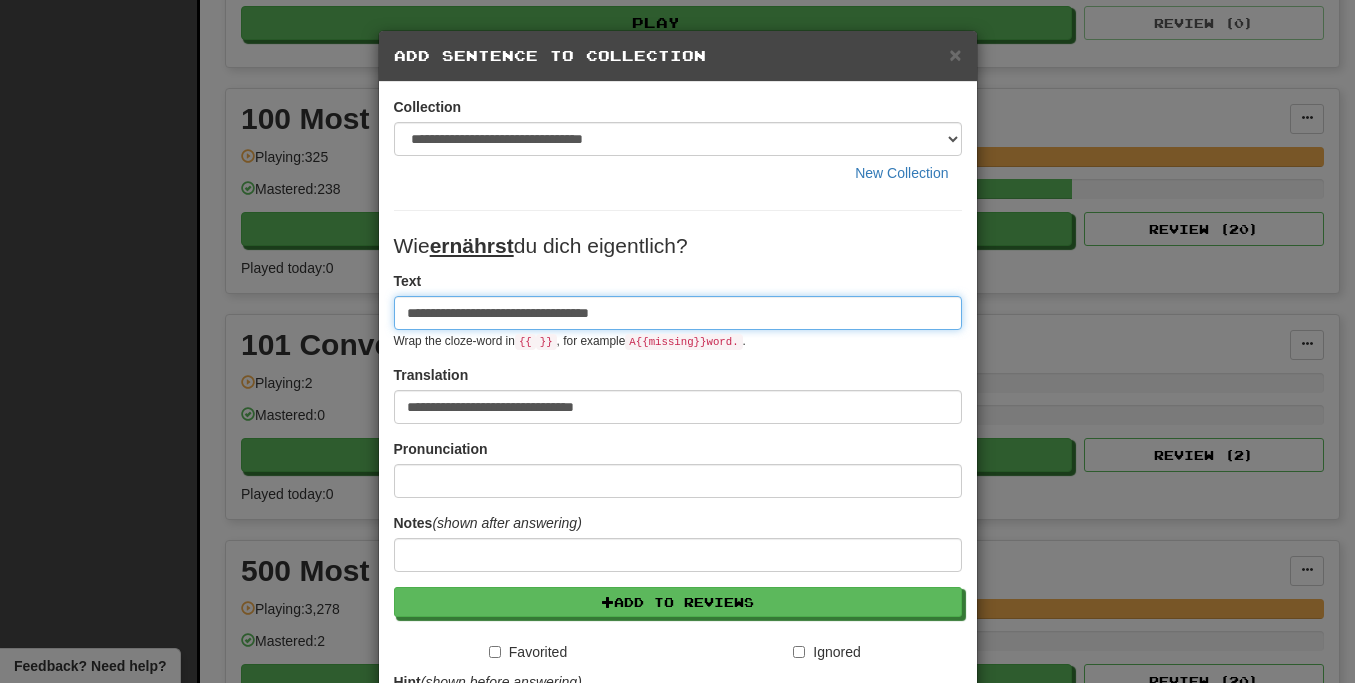 scroll, scrollTop: 184, scrollLeft: 0, axis: vertical 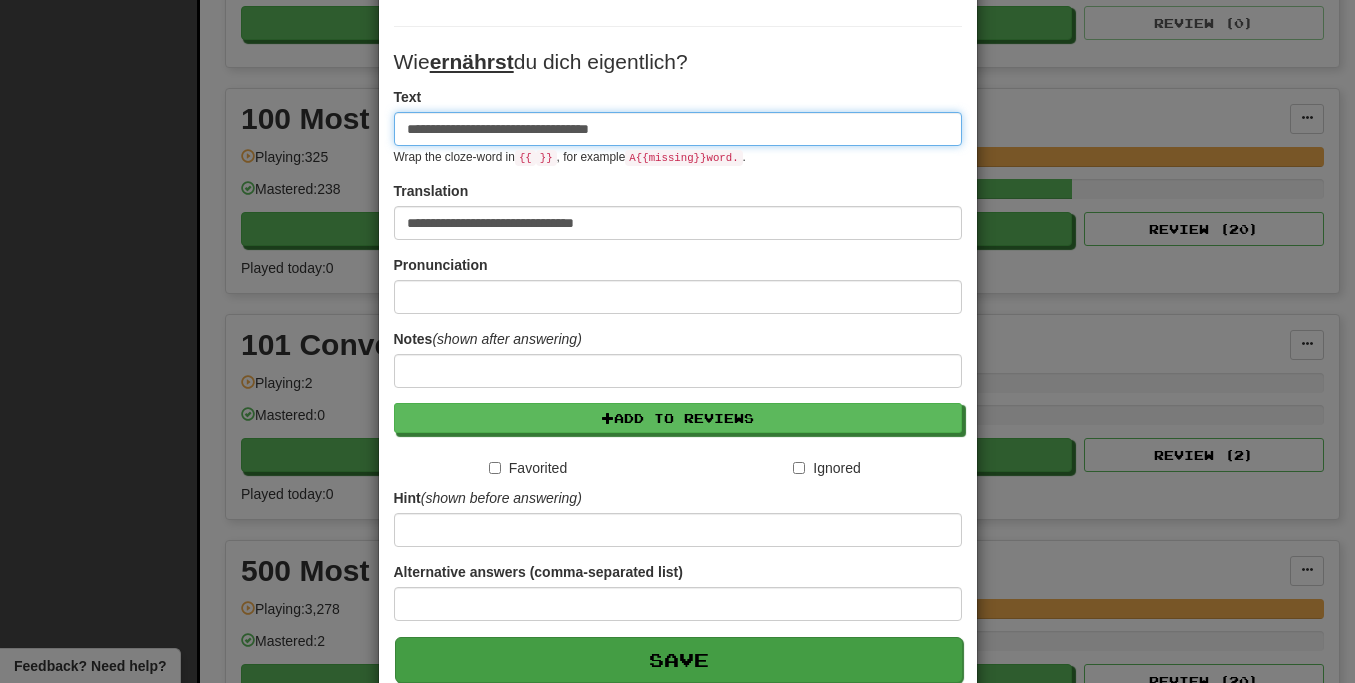 type on "**********" 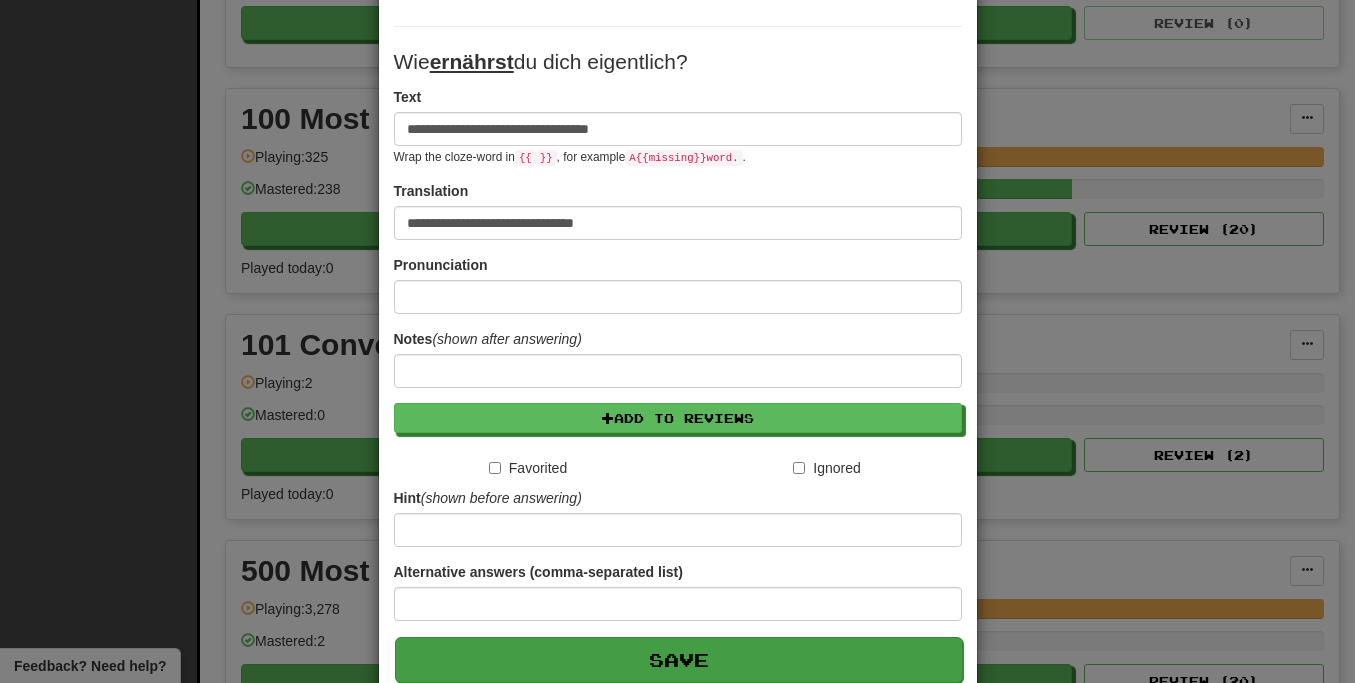 click on "Save" at bounding box center [679, 660] 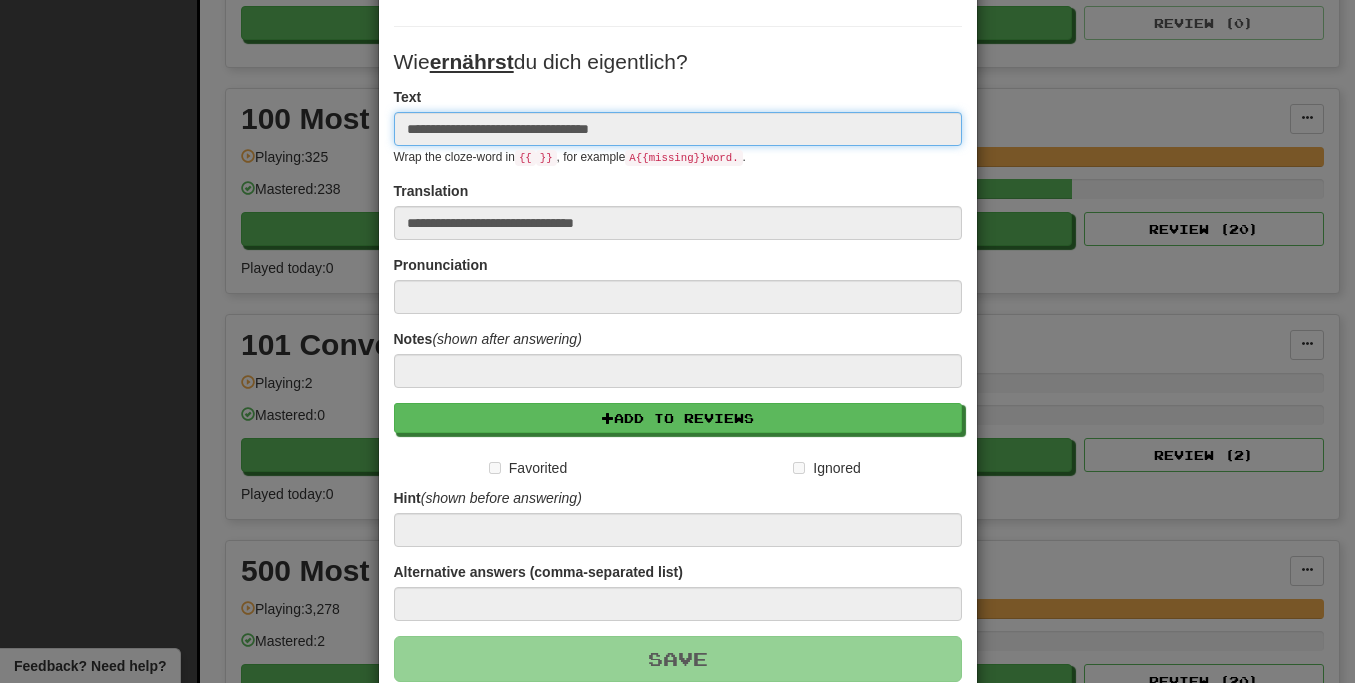 type 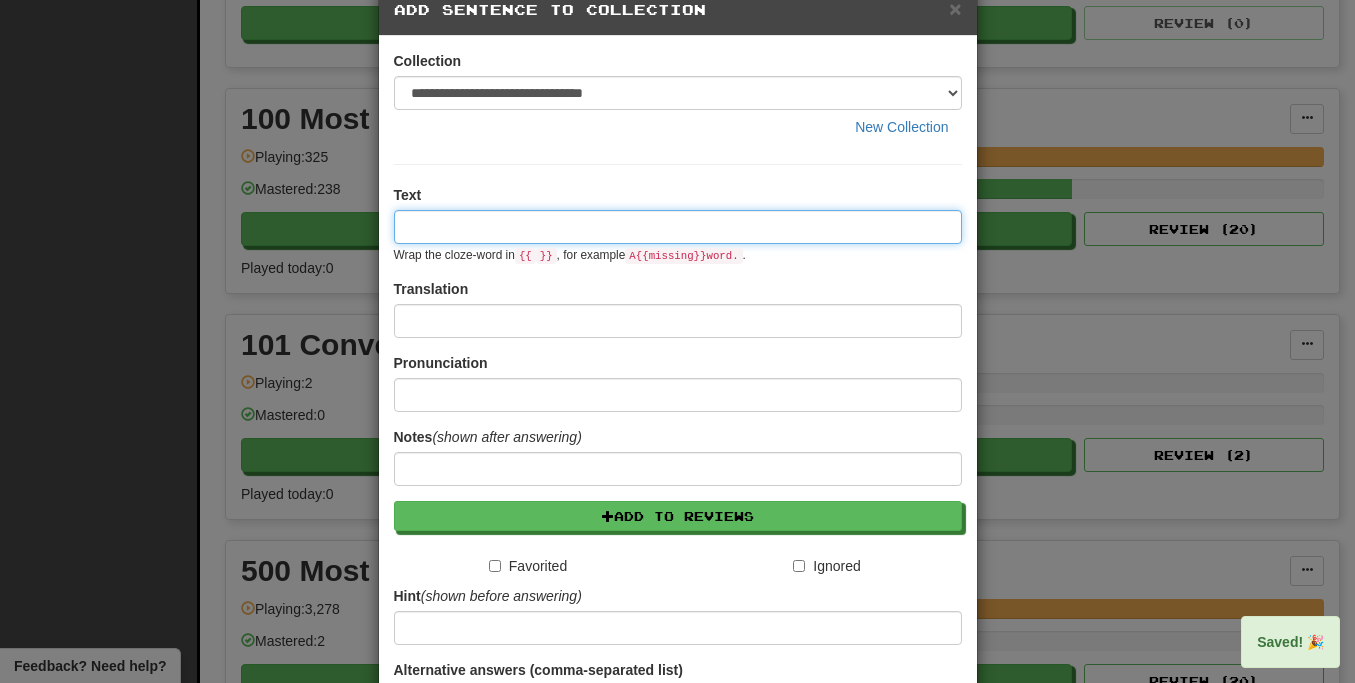 scroll, scrollTop: 0, scrollLeft: 0, axis: both 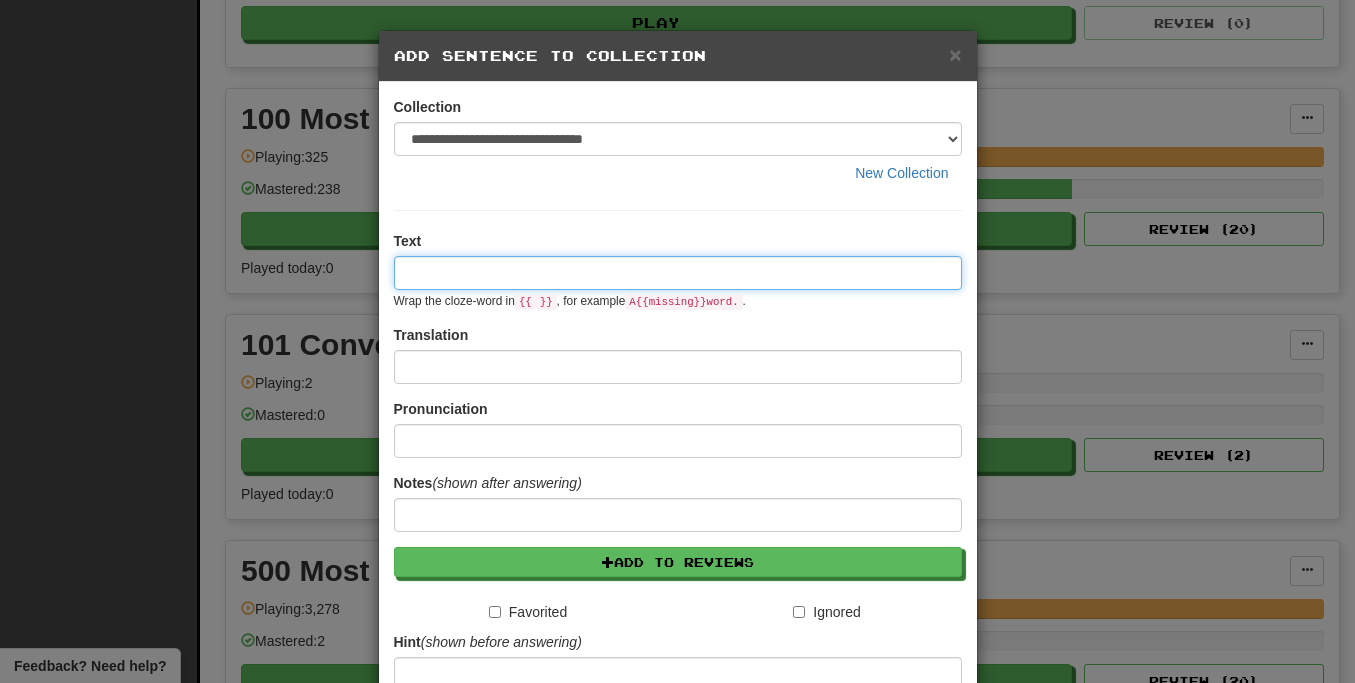 paste on "**********" 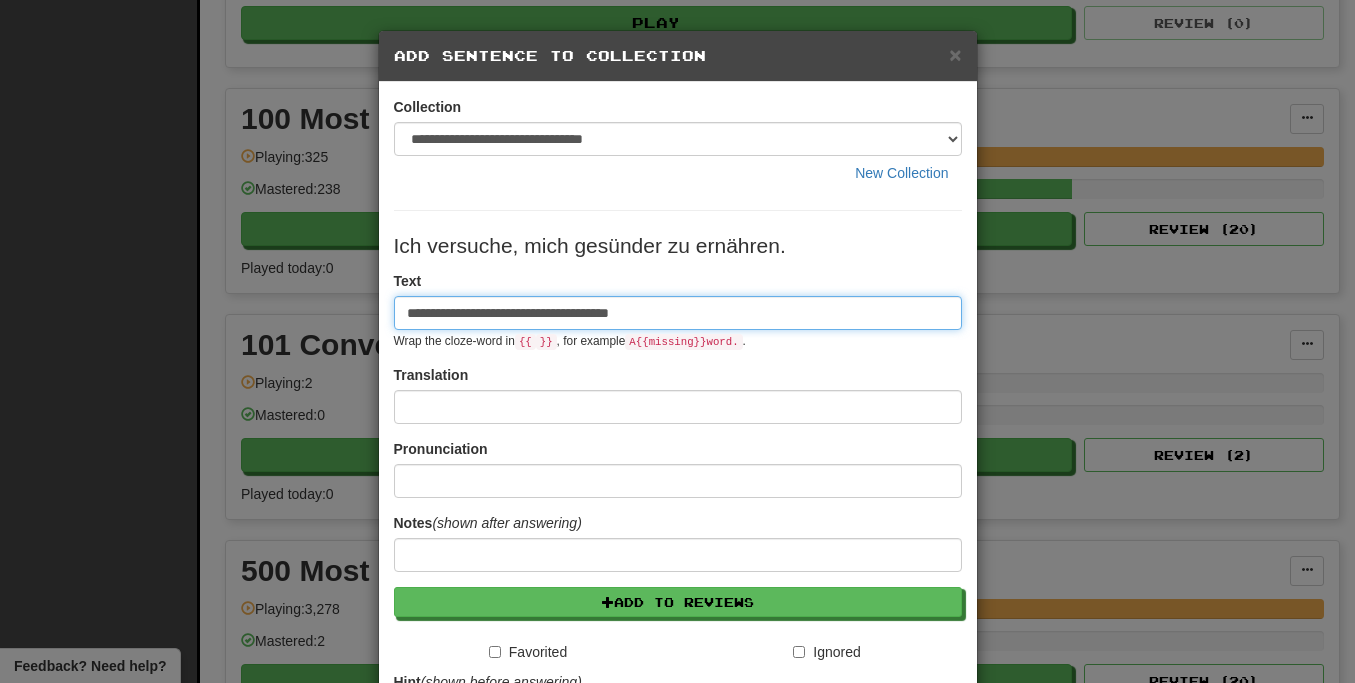 type on "**********" 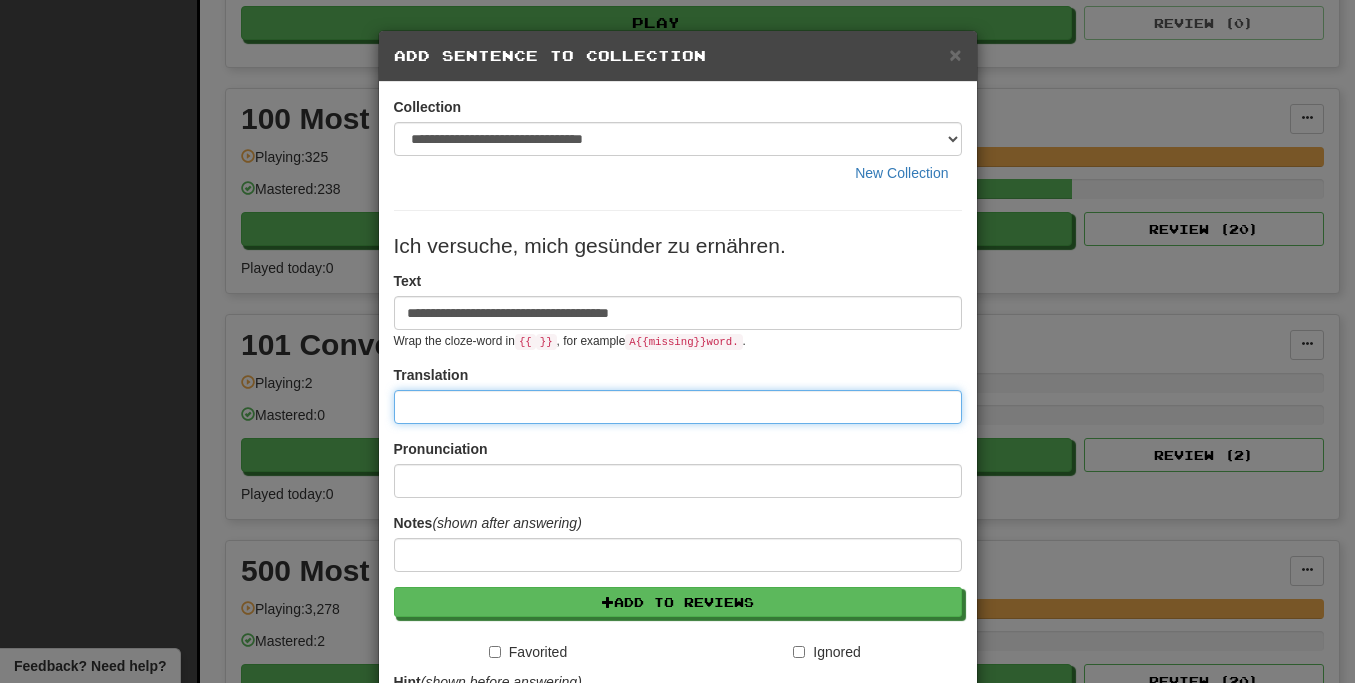 click at bounding box center (678, 407) 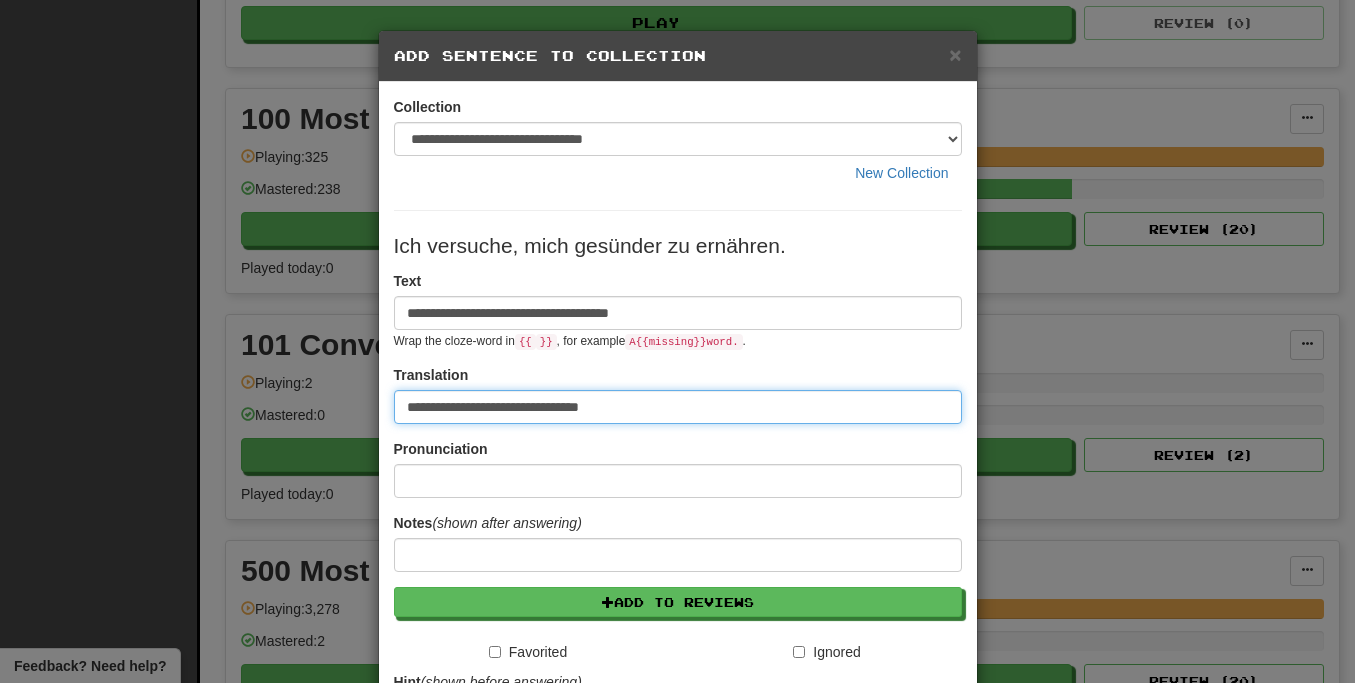 type on "**********" 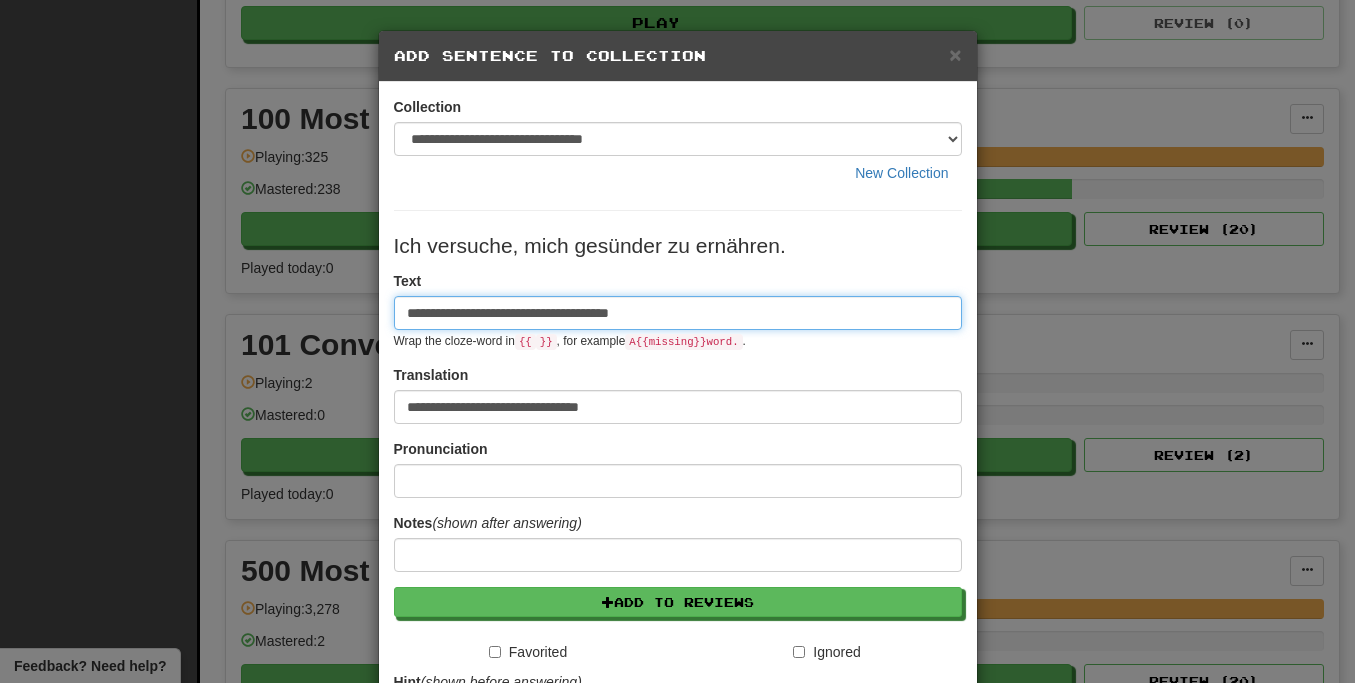click on "**********" at bounding box center (678, 313) 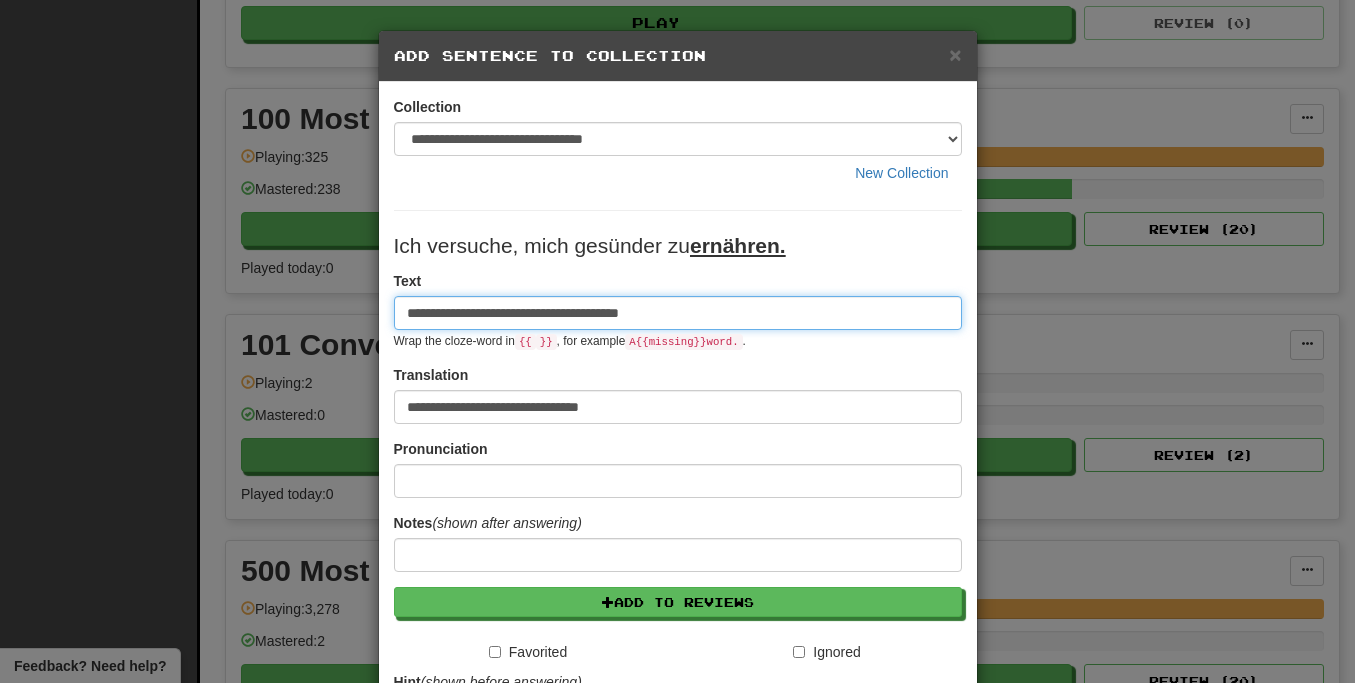 click on "**********" at bounding box center (678, 313) 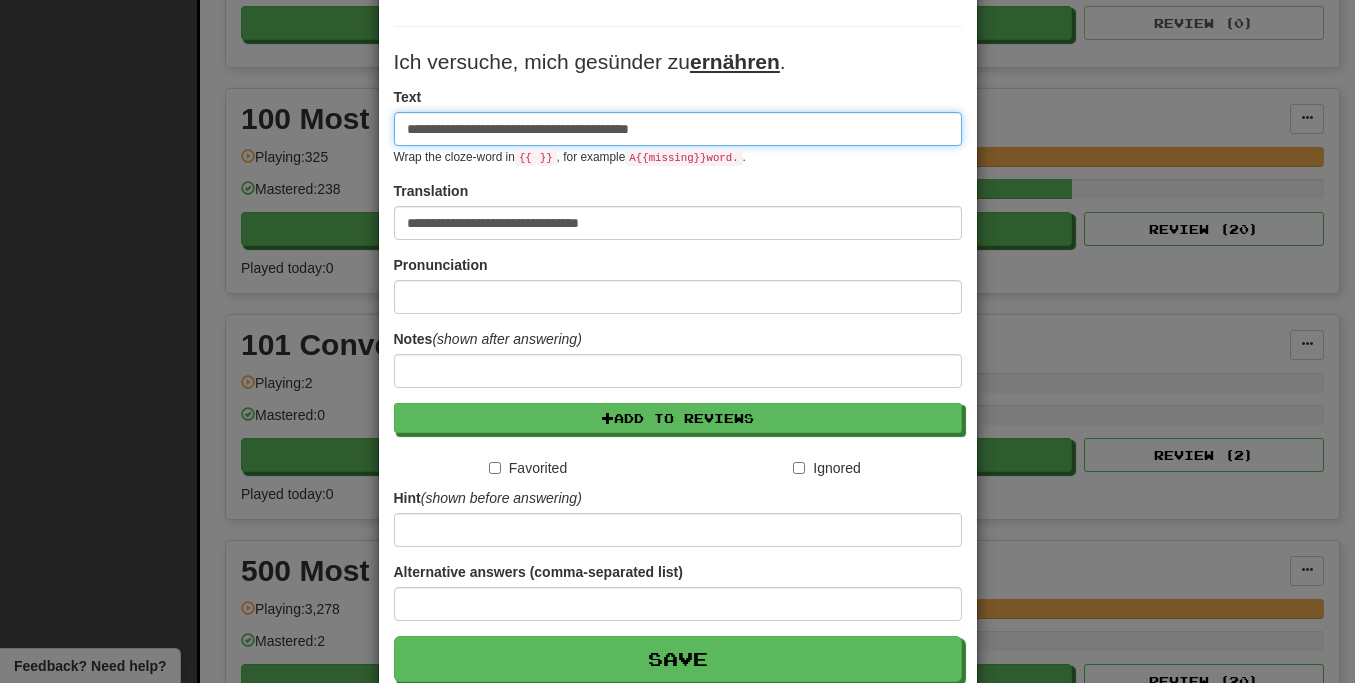scroll, scrollTop: 272, scrollLeft: 0, axis: vertical 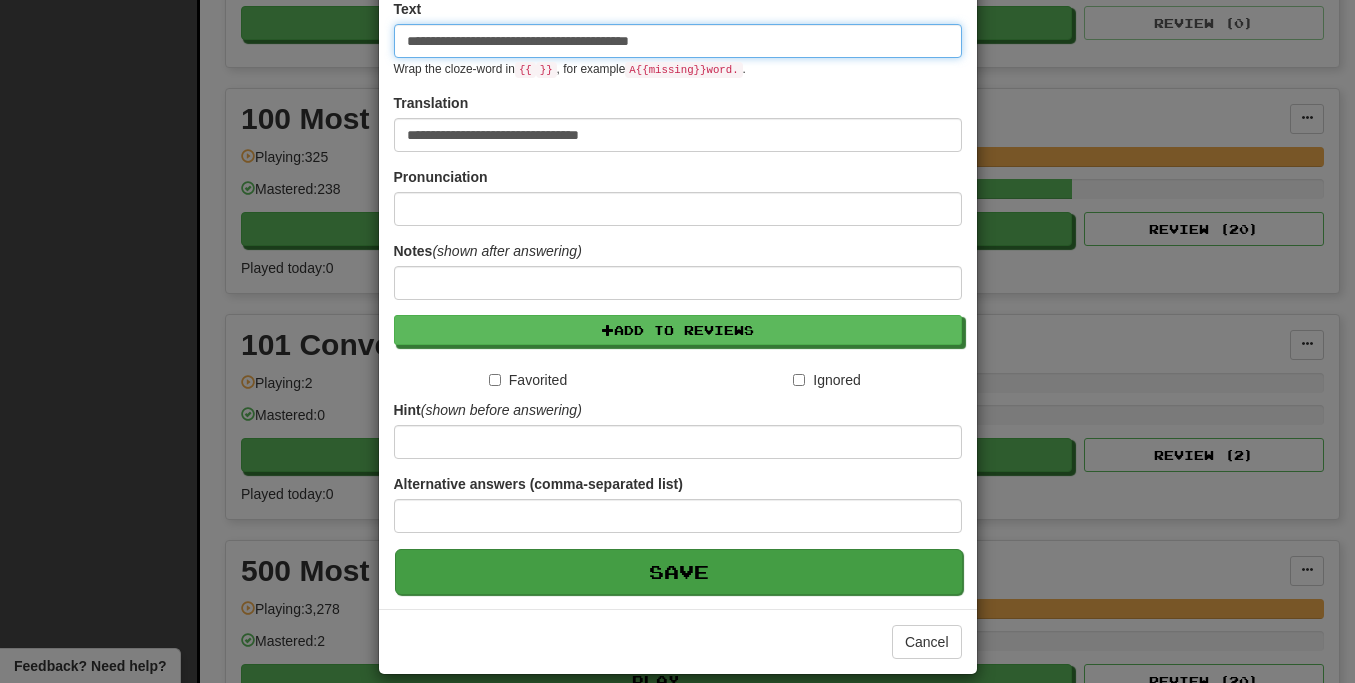 type on "**********" 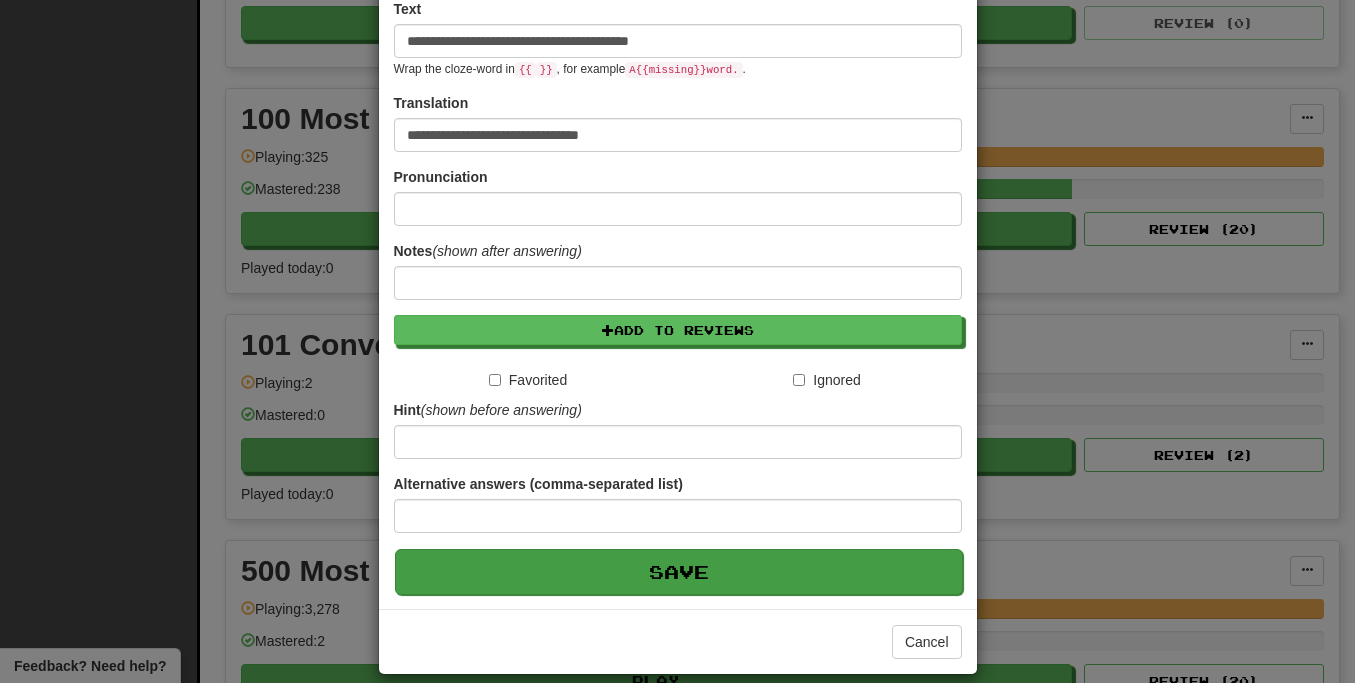 click on "Save" at bounding box center (679, 572) 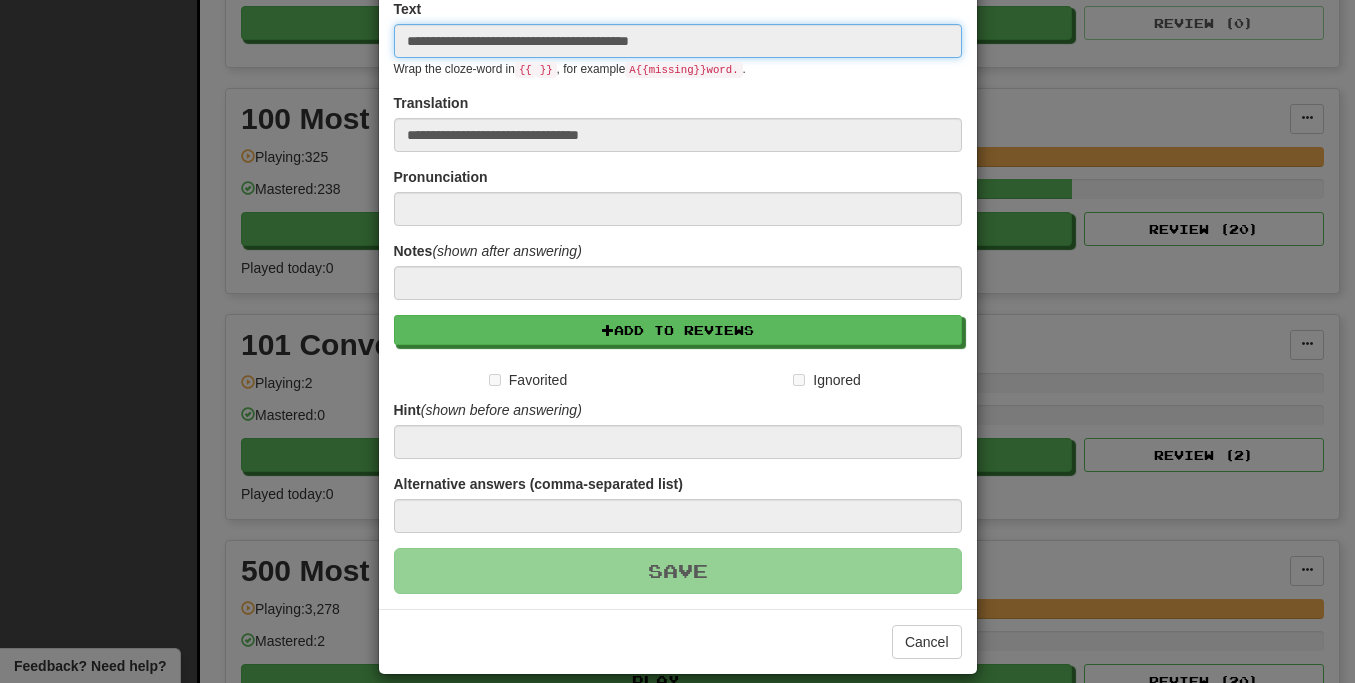 type 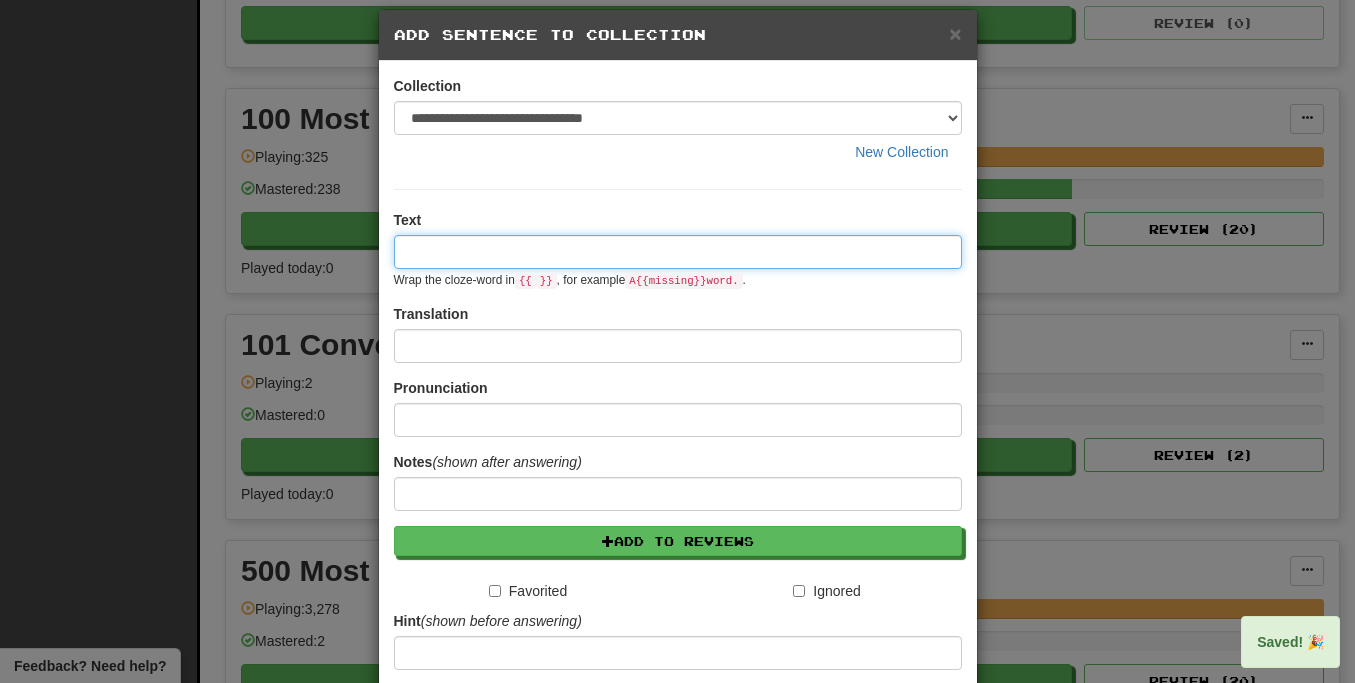 scroll, scrollTop: 0, scrollLeft: 0, axis: both 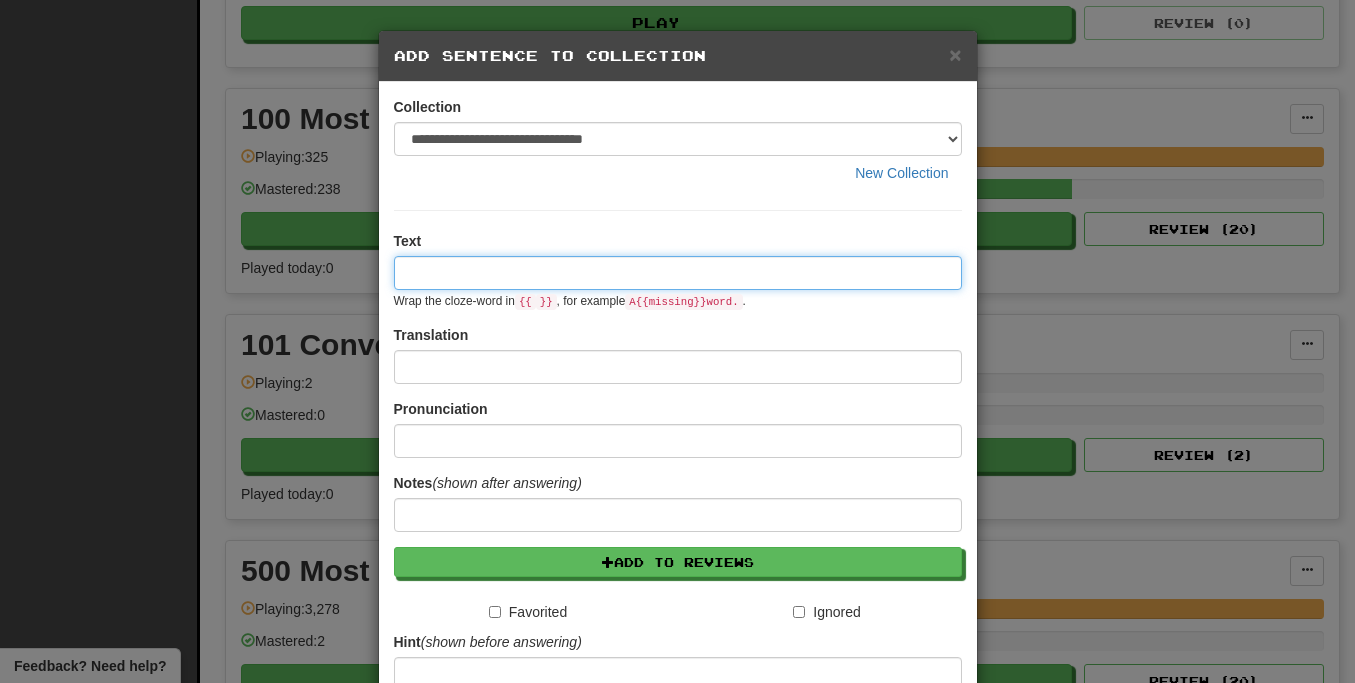 paste on "**********" 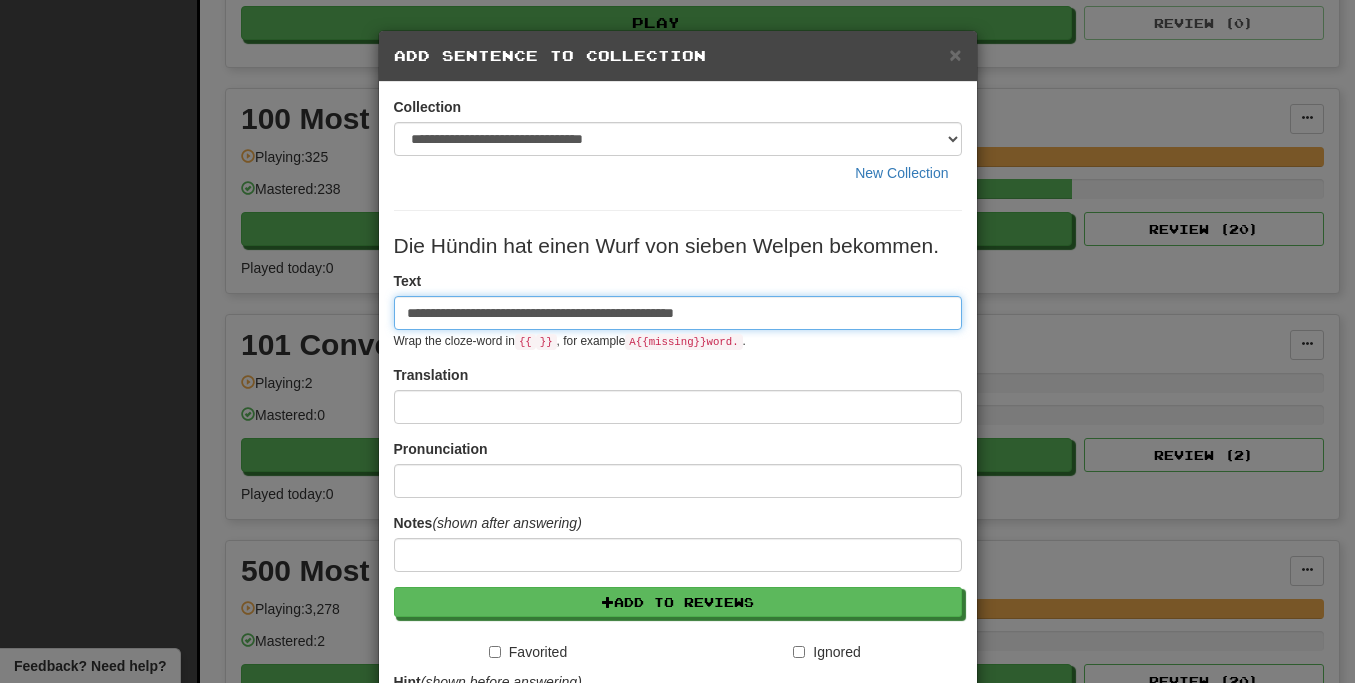 type on "**********" 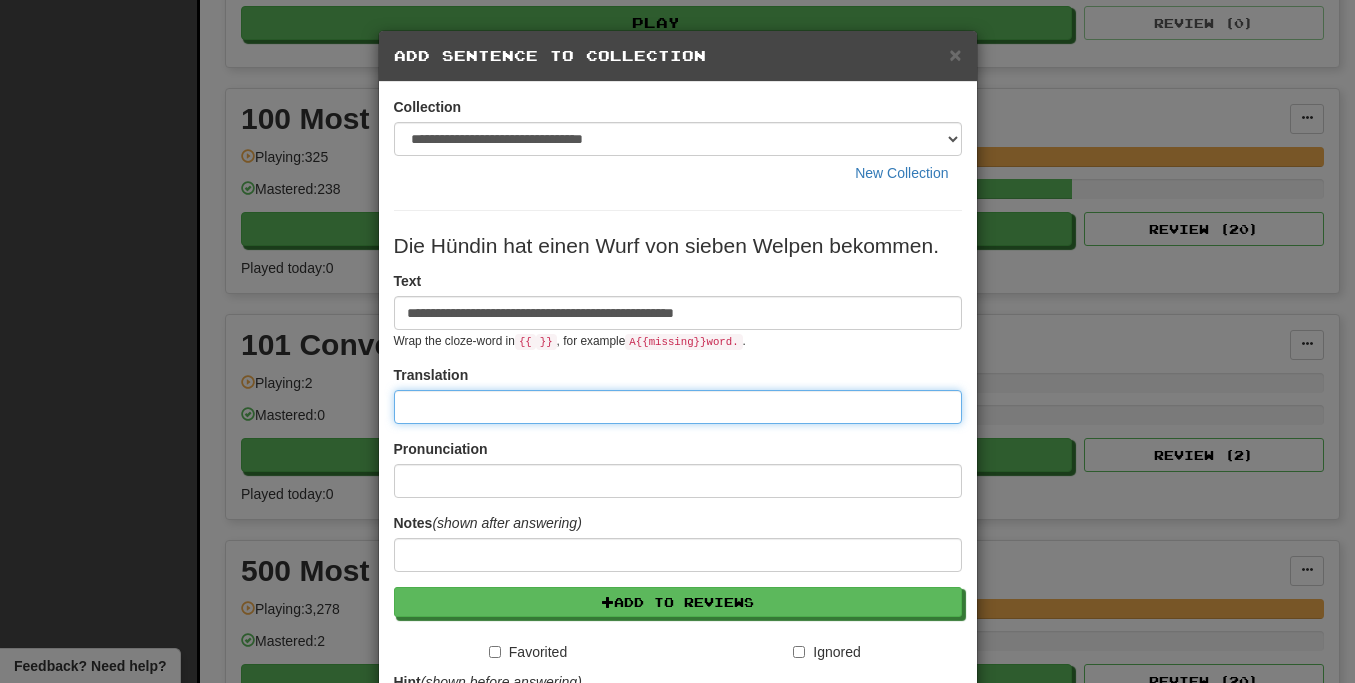 click at bounding box center (678, 407) 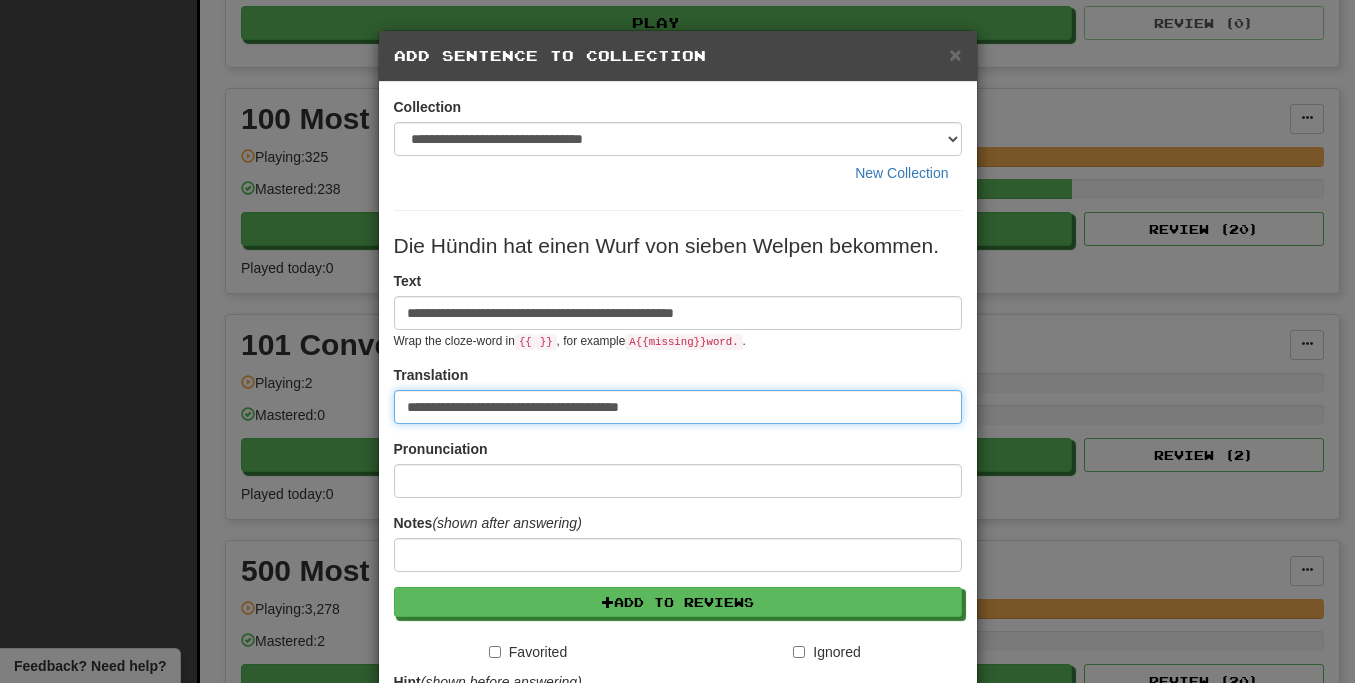 type on "**********" 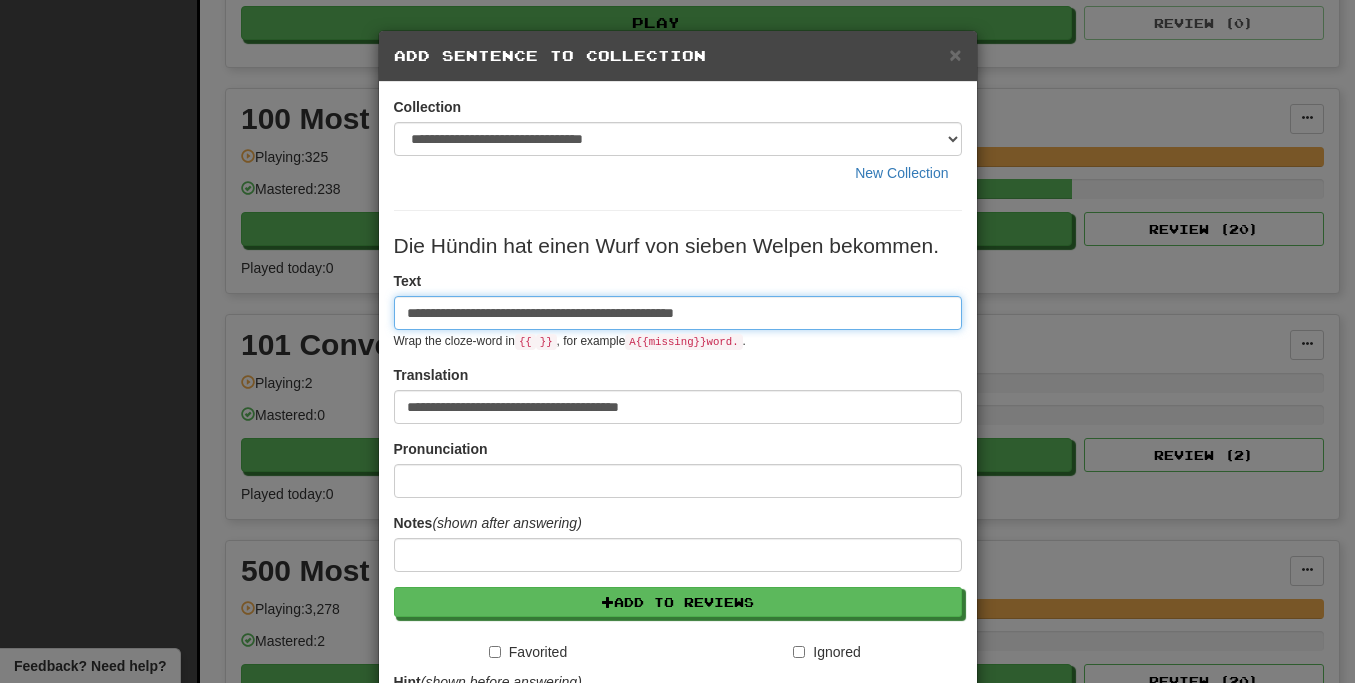 click on "**********" at bounding box center (678, 313) 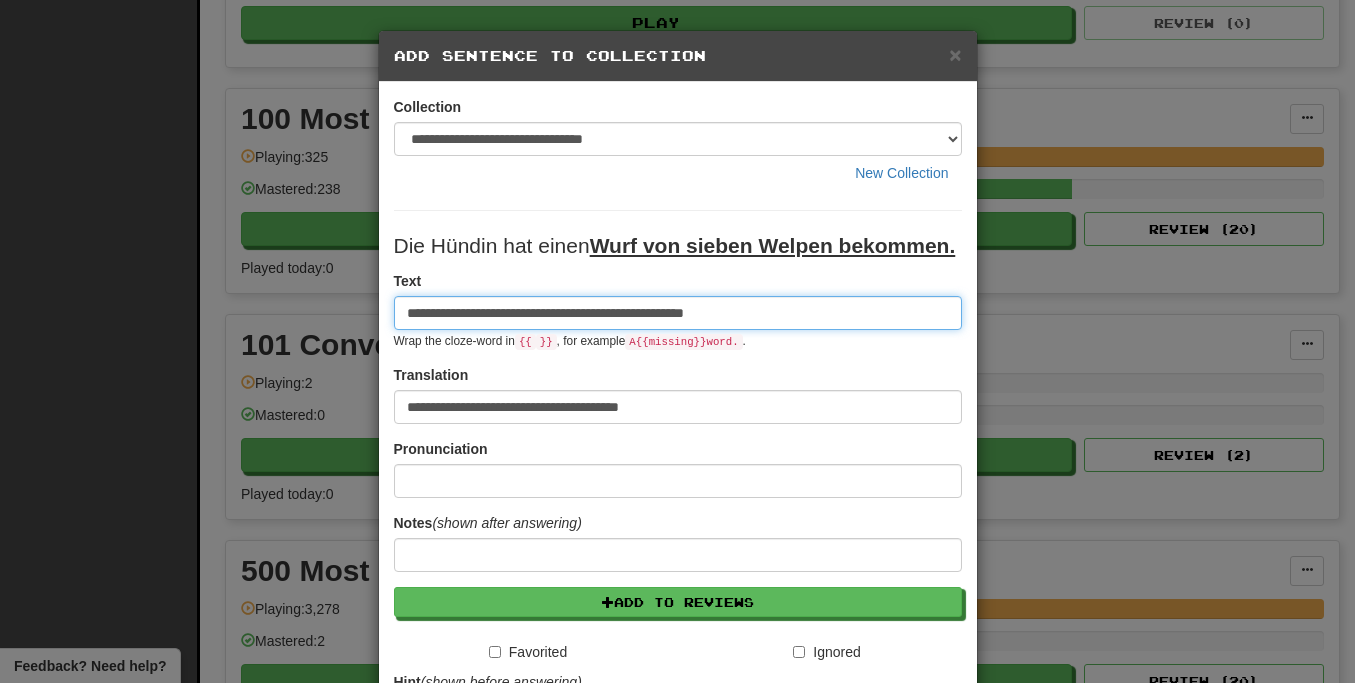 click on "**********" at bounding box center [678, 313] 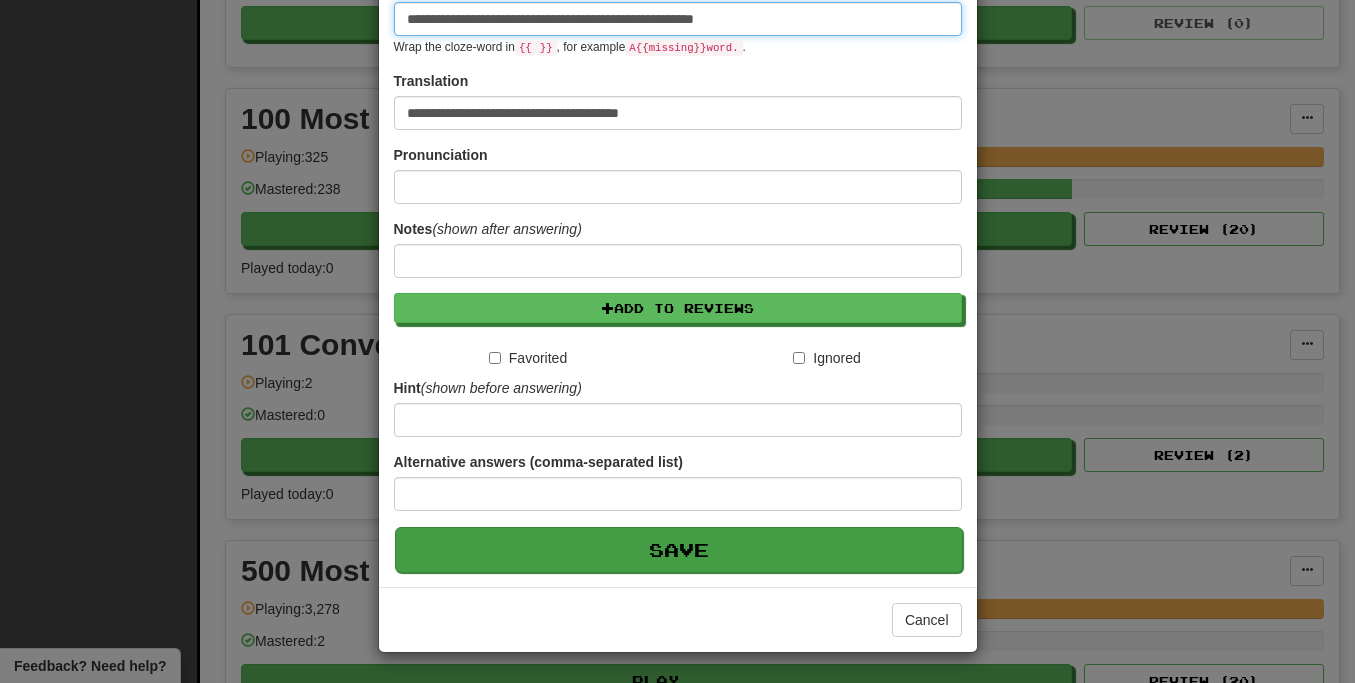 scroll, scrollTop: 295, scrollLeft: 0, axis: vertical 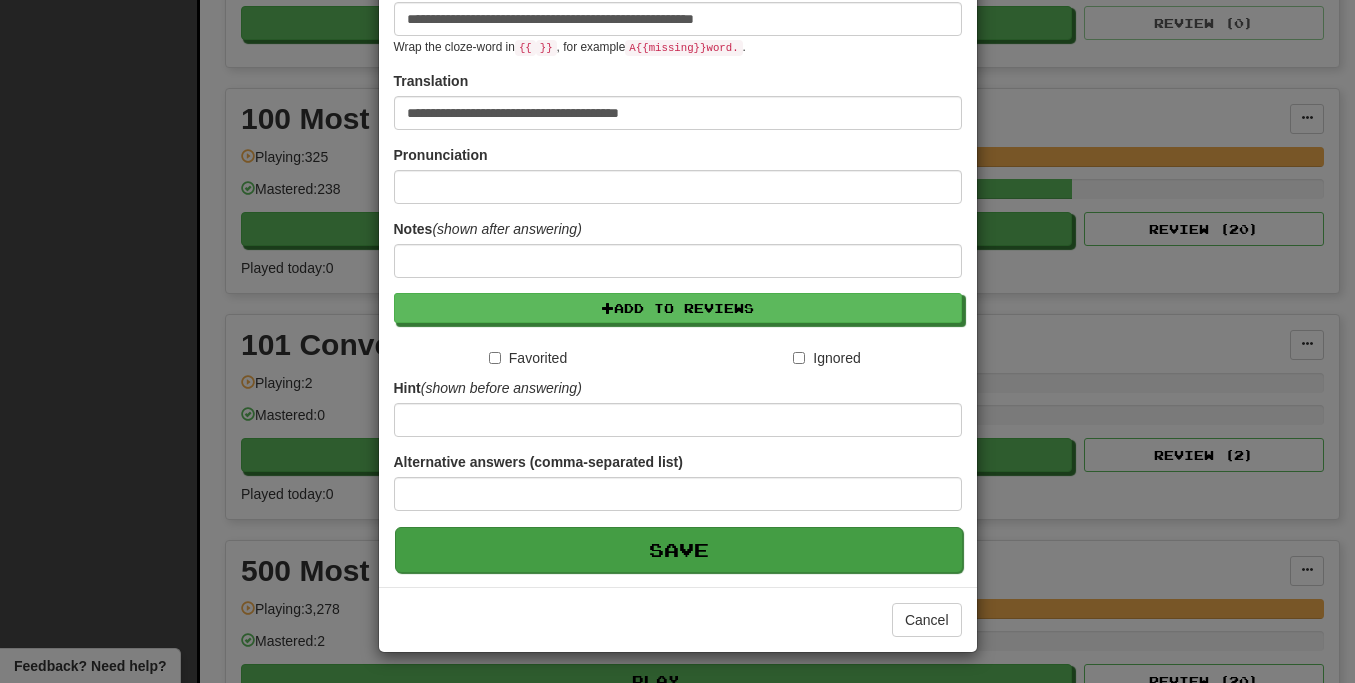 click on "Save" at bounding box center (679, 550) 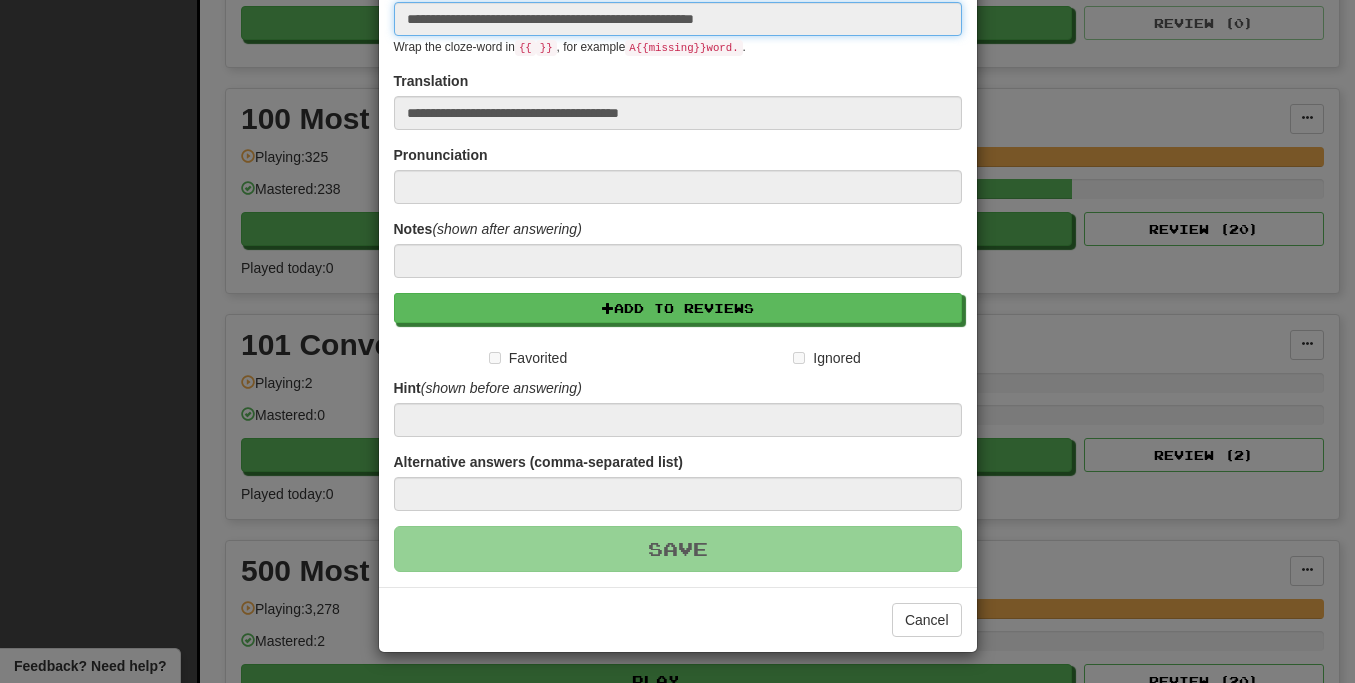 type 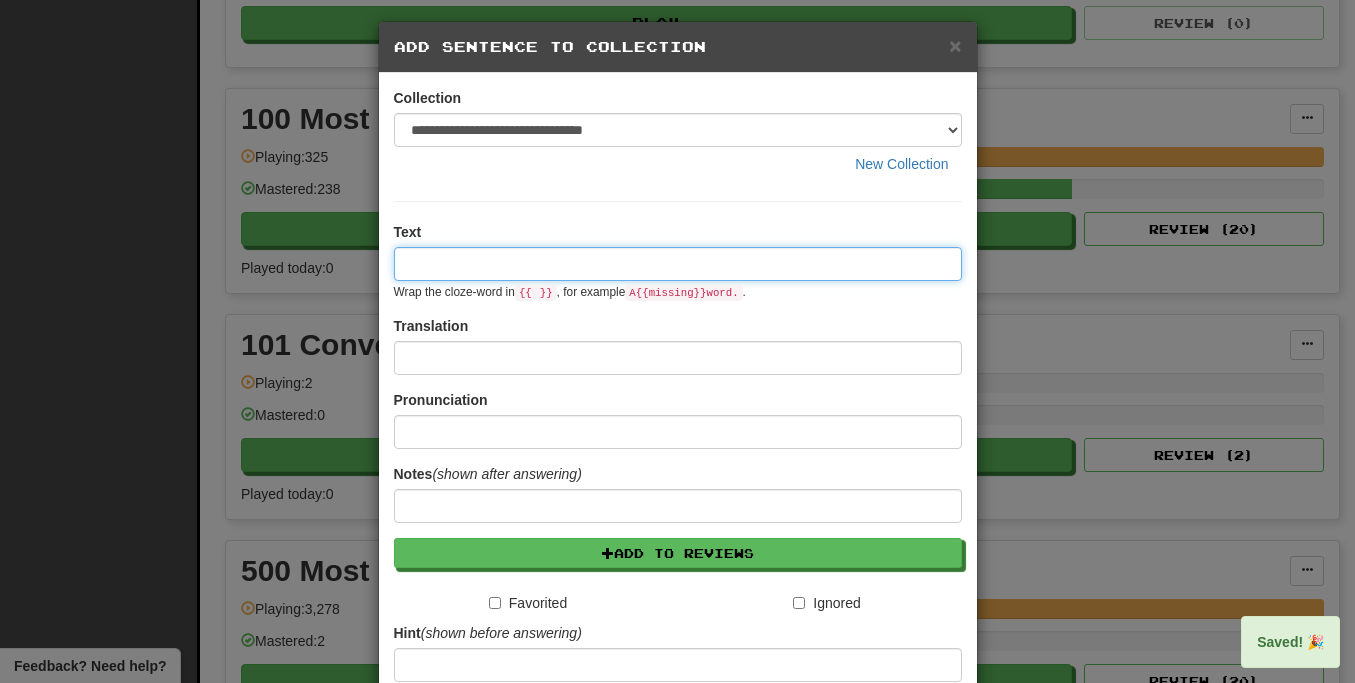 scroll, scrollTop: 0, scrollLeft: 0, axis: both 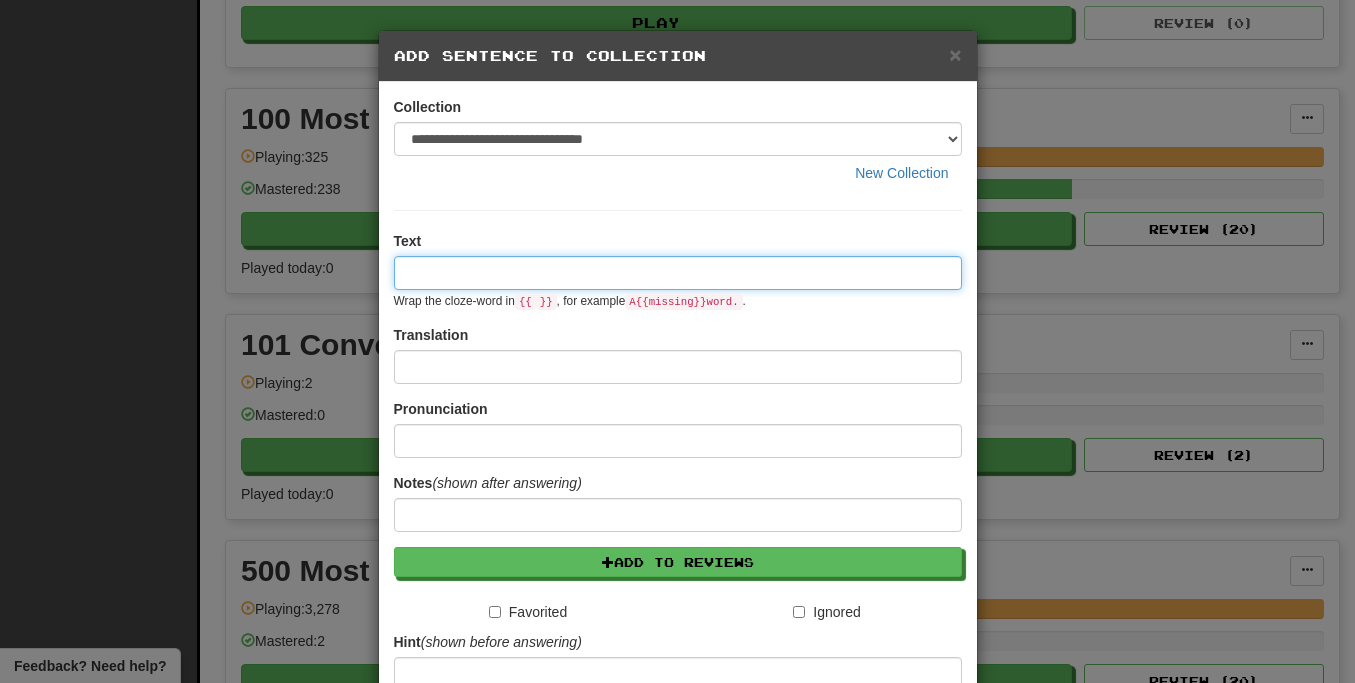 paste on "**********" 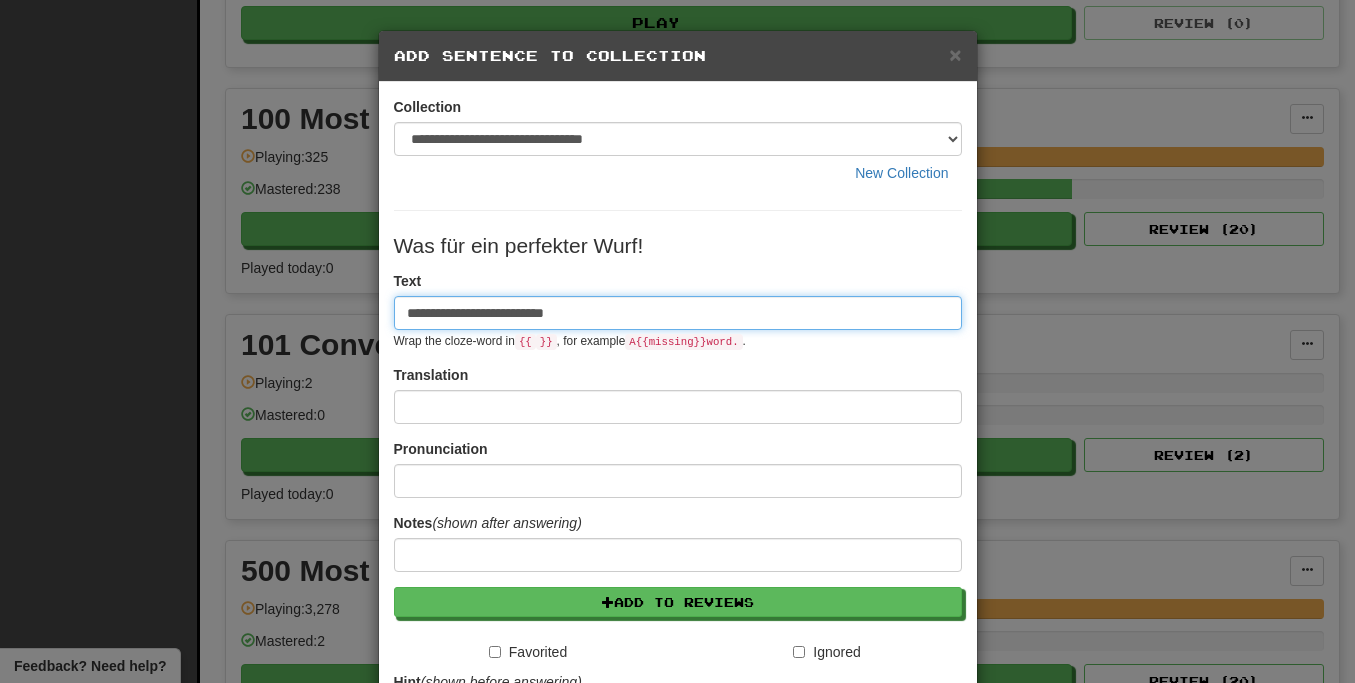 drag, startPoint x: 605, startPoint y: 316, endPoint x: 405, endPoint y: 307, distance: 200.2024 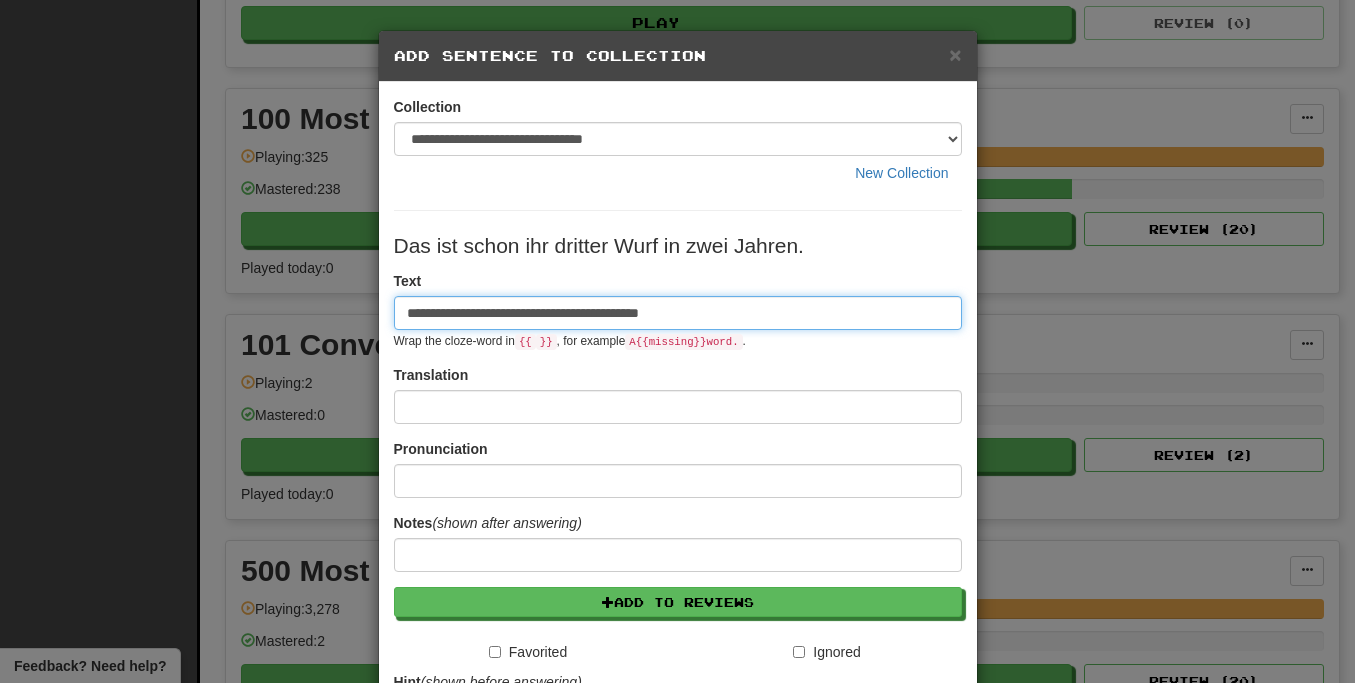 type on "**********" 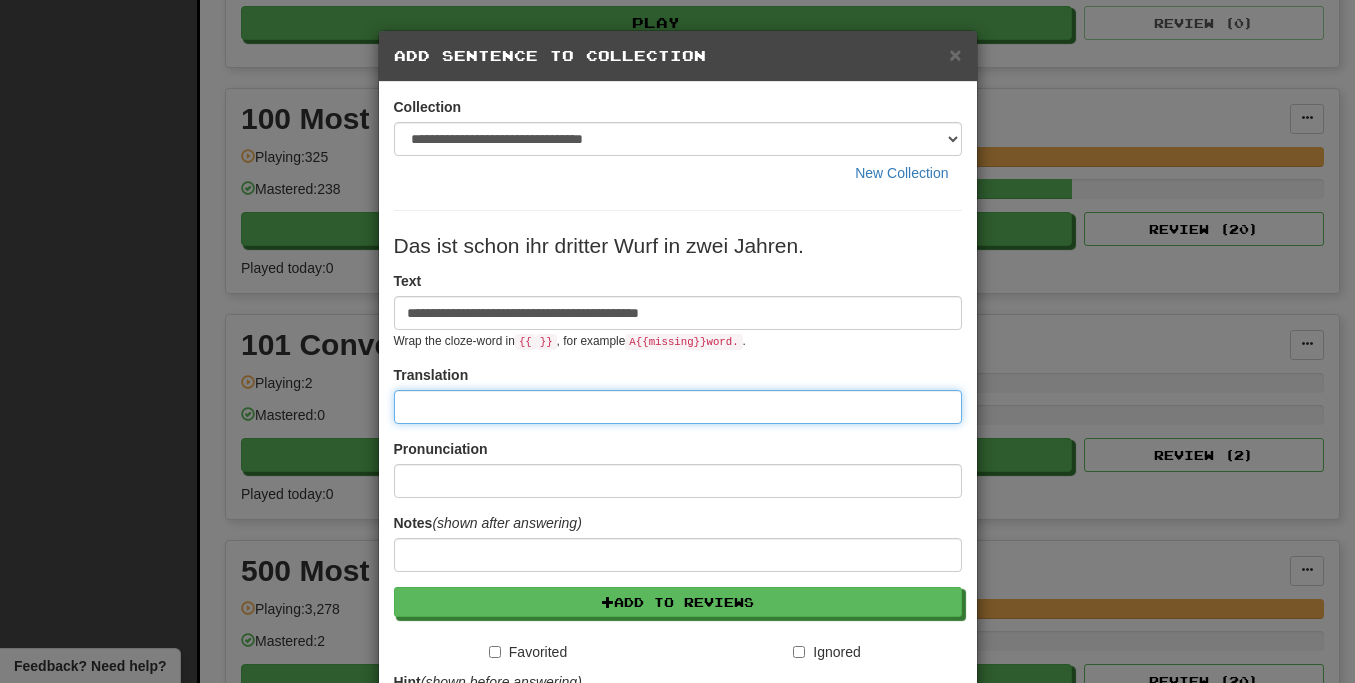 click at bounding box center (678, 407) 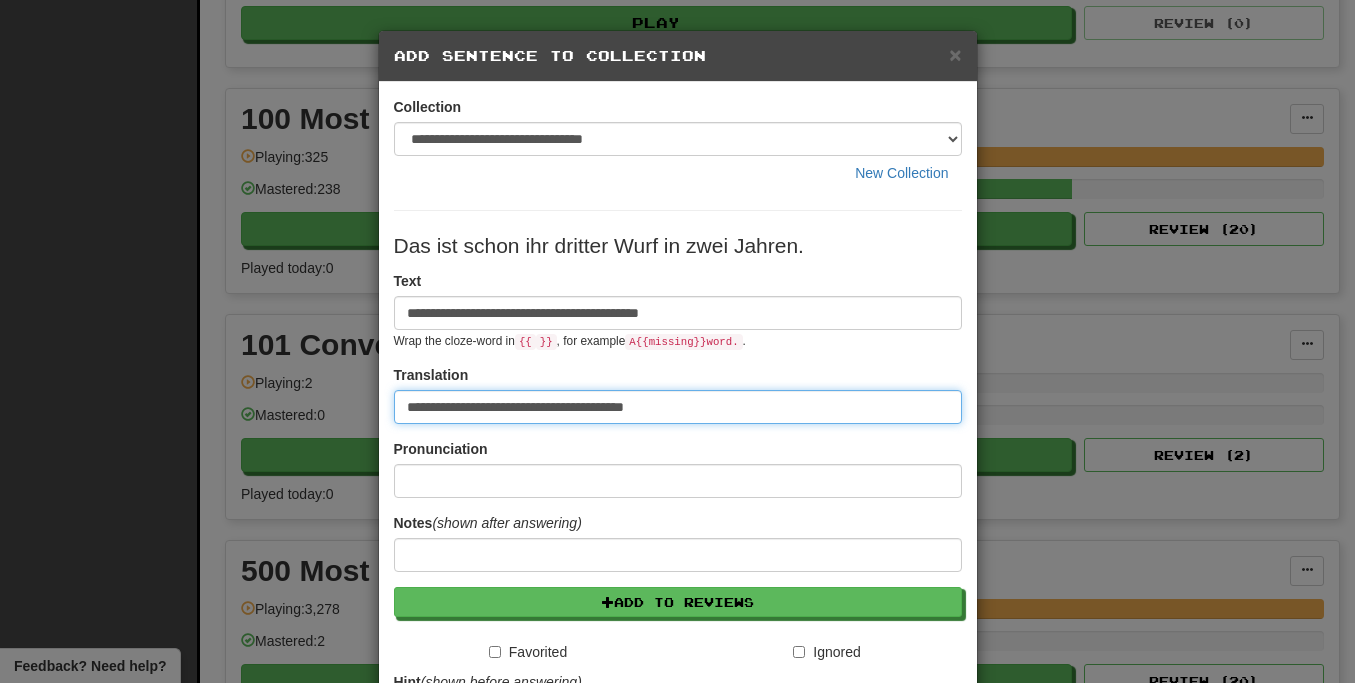 type on "**********" 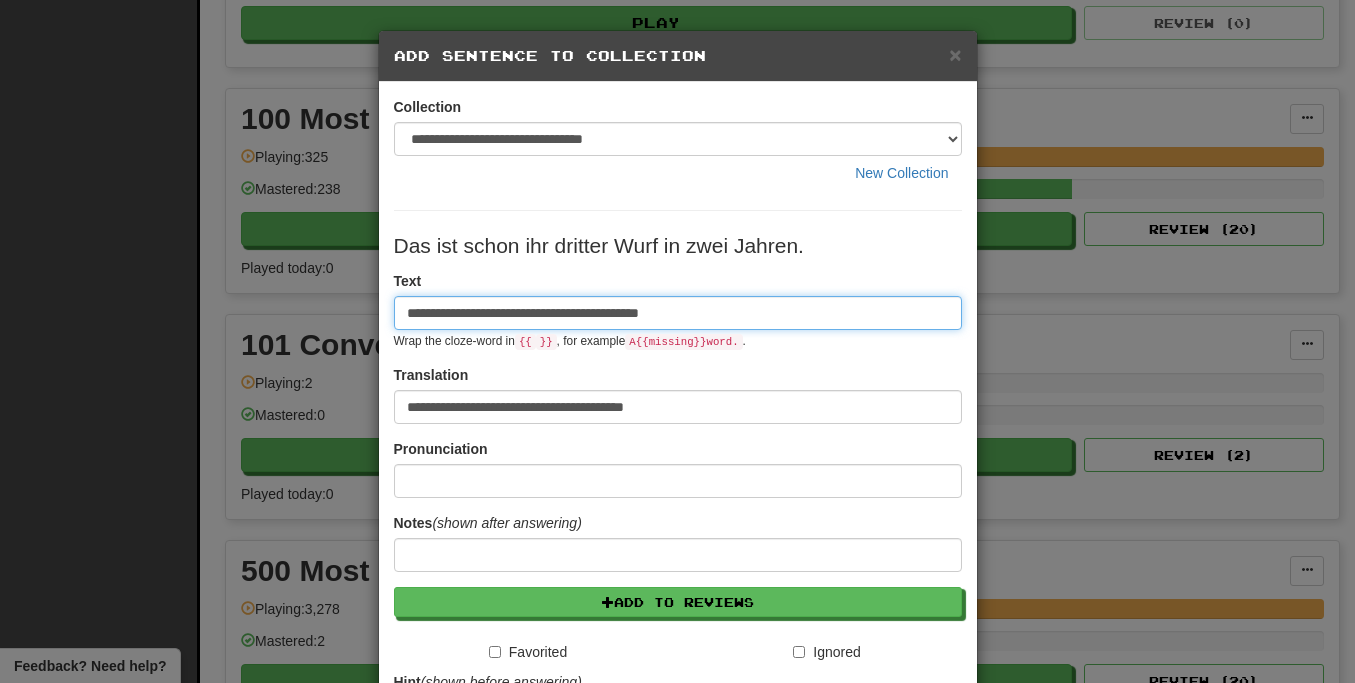click on "**********" at bounding box center [678, 313] 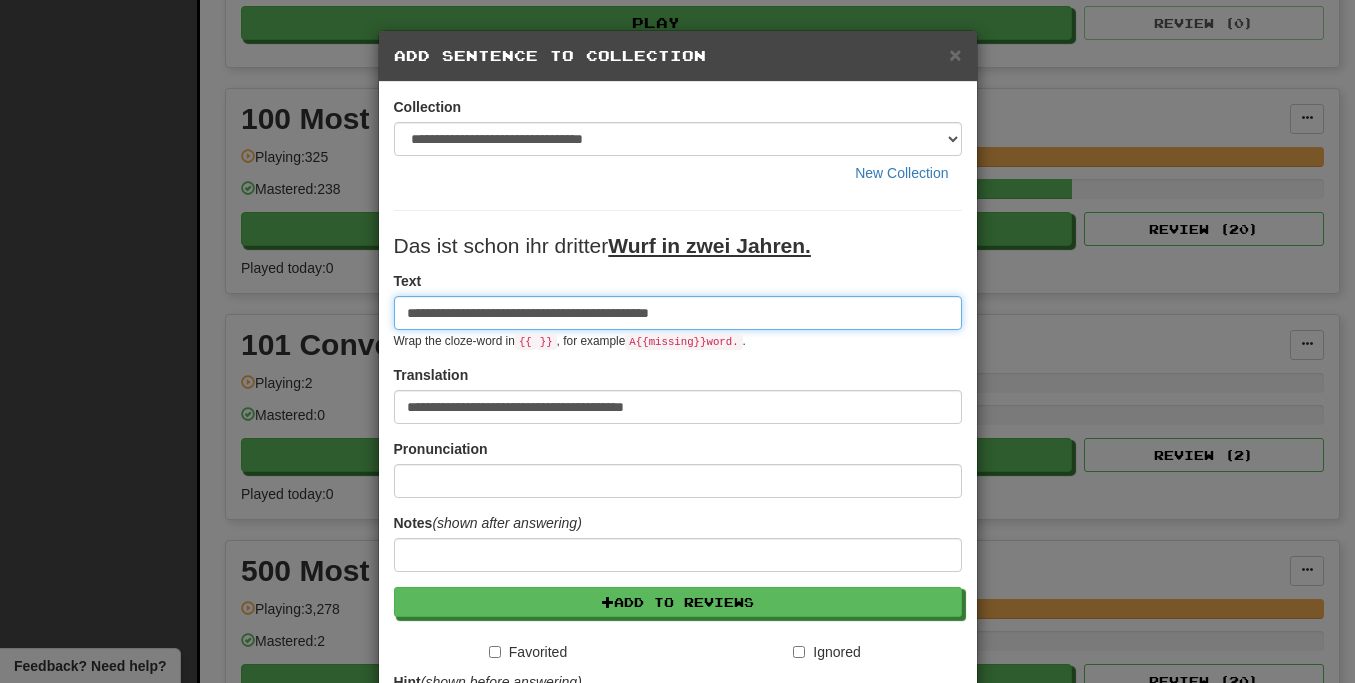 click on "**********" at bounding box center [678, 313] 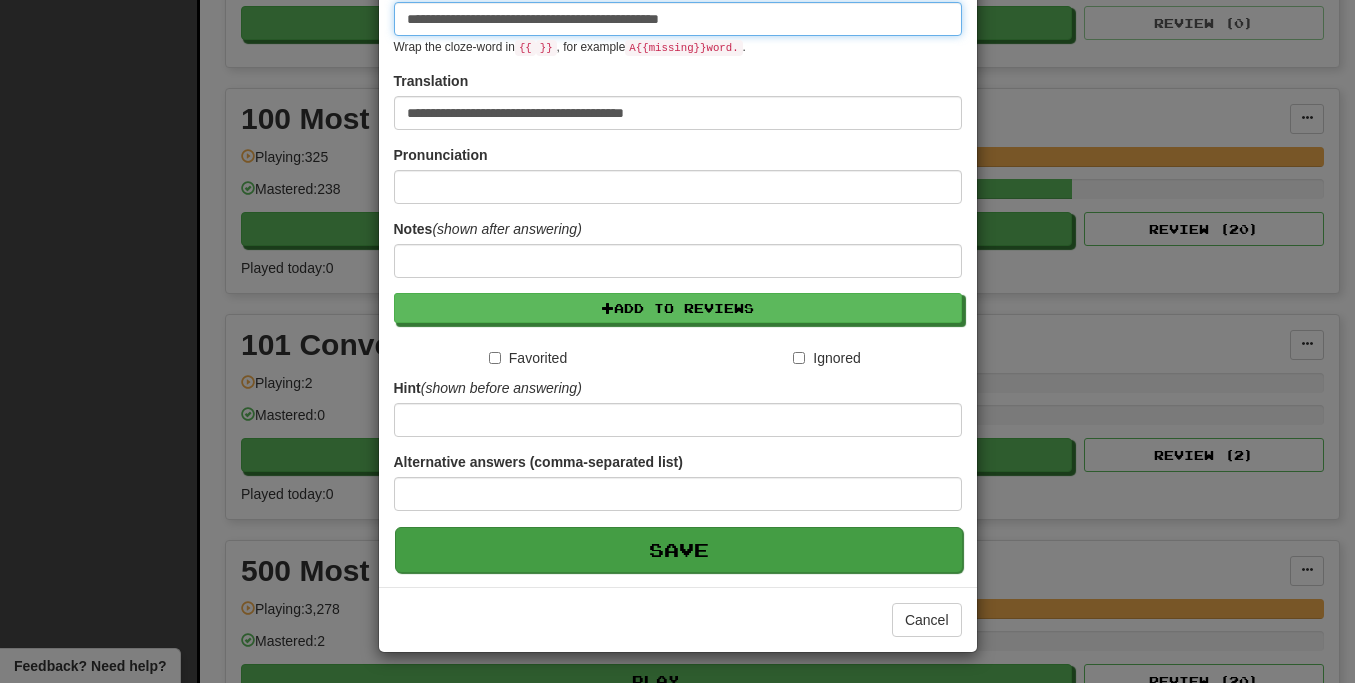 type on "**********" 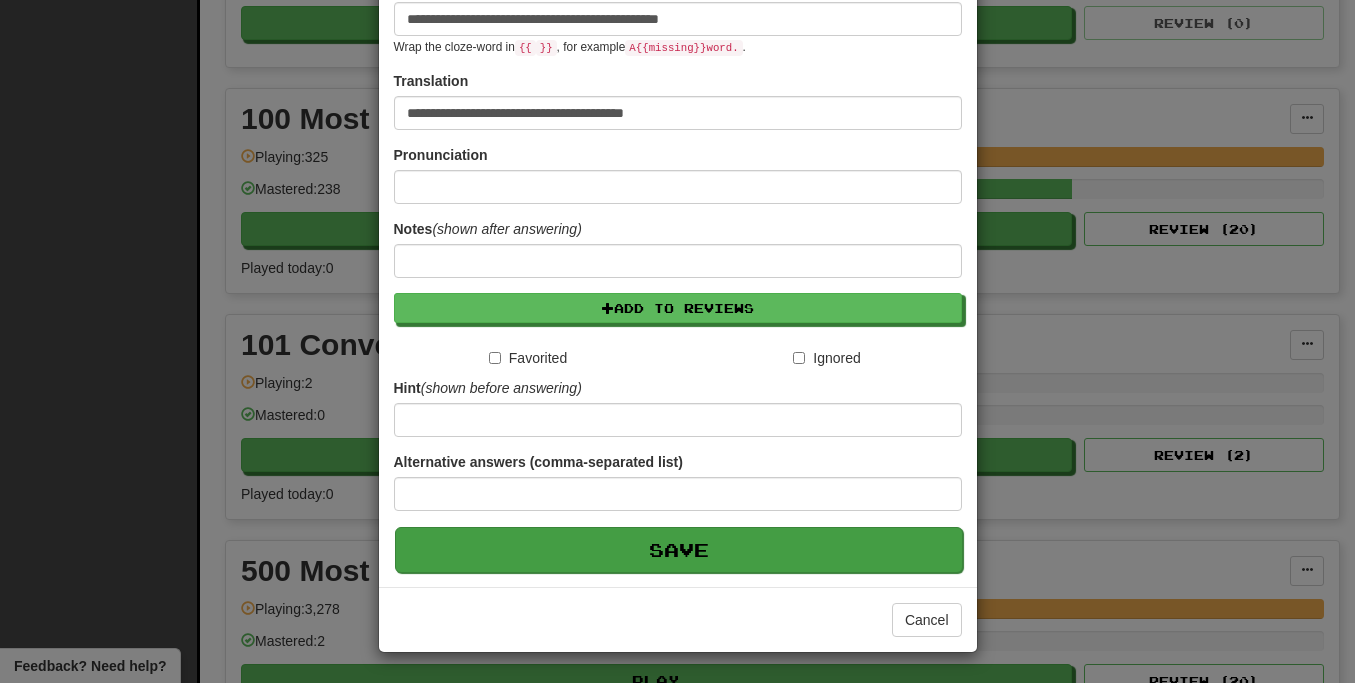 scroll, scrollTop: 295, scrollLeft: 0, axis: vertical 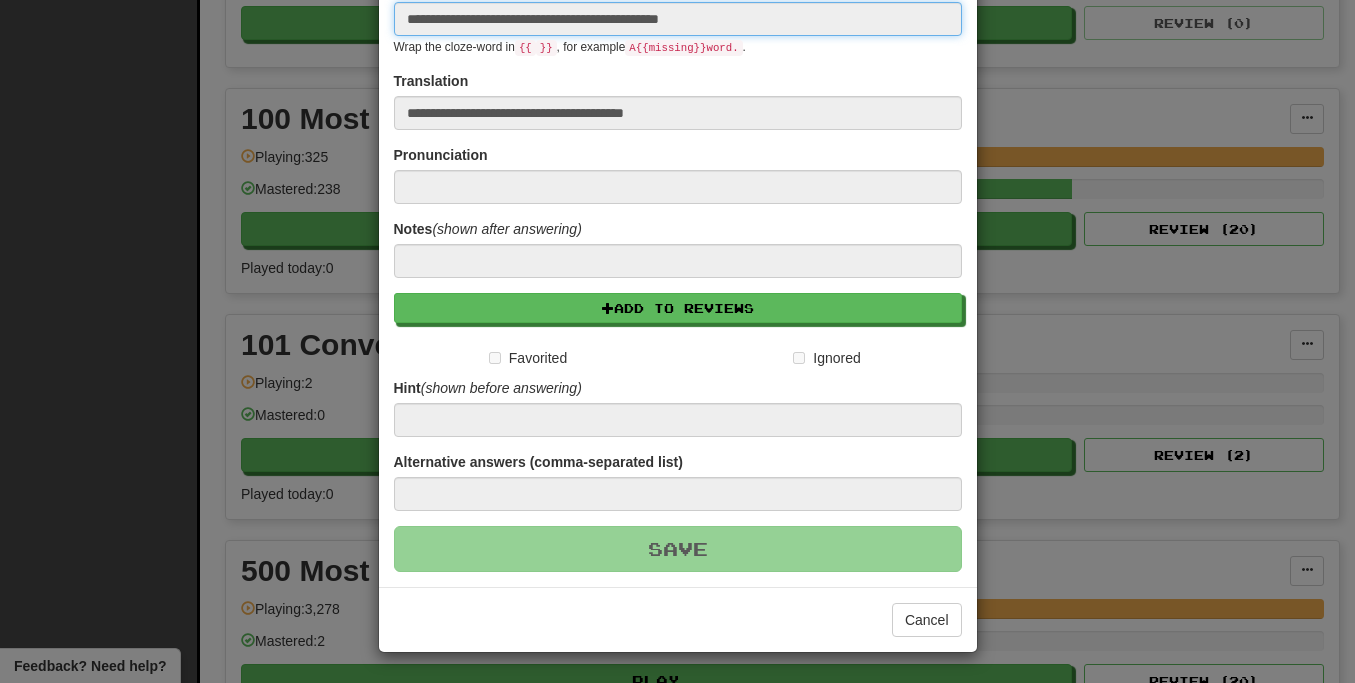 type 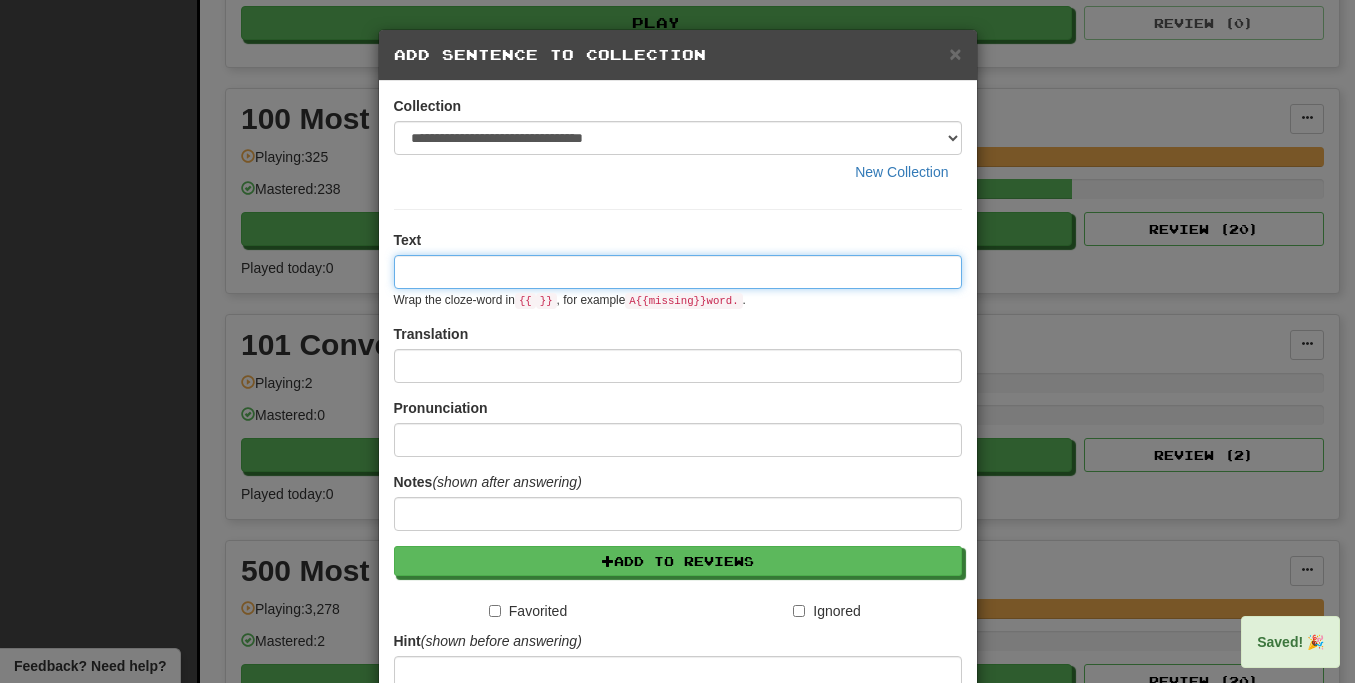 scroll, scrollTop: 0, scrollLeft: 0, axis: both 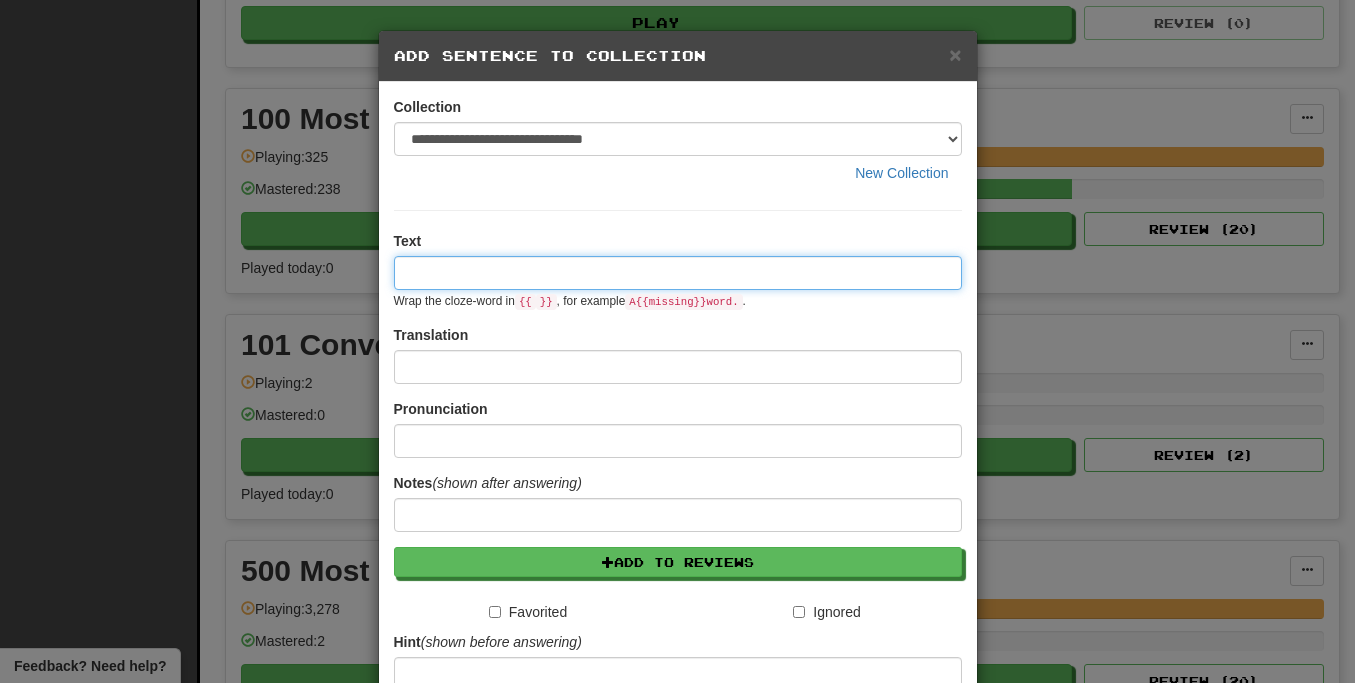 paste on "**********" 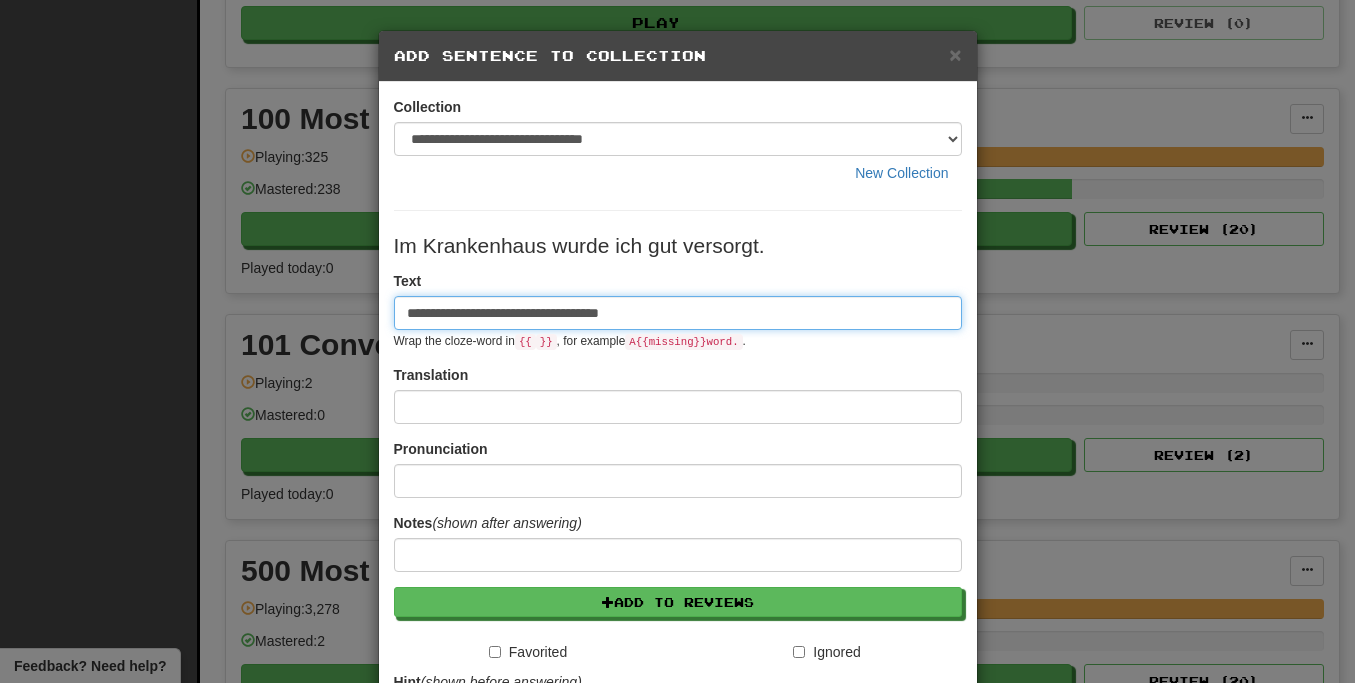 type on "**********" 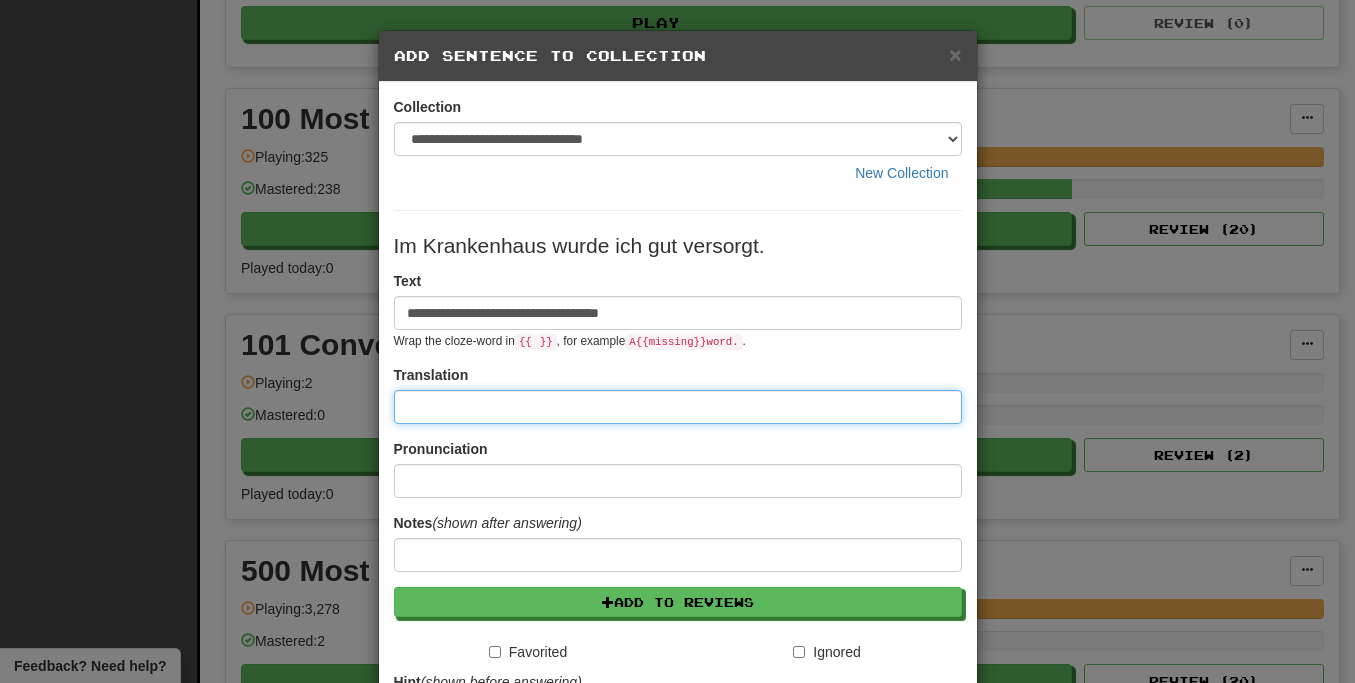 click at bounding box center [678, 407] 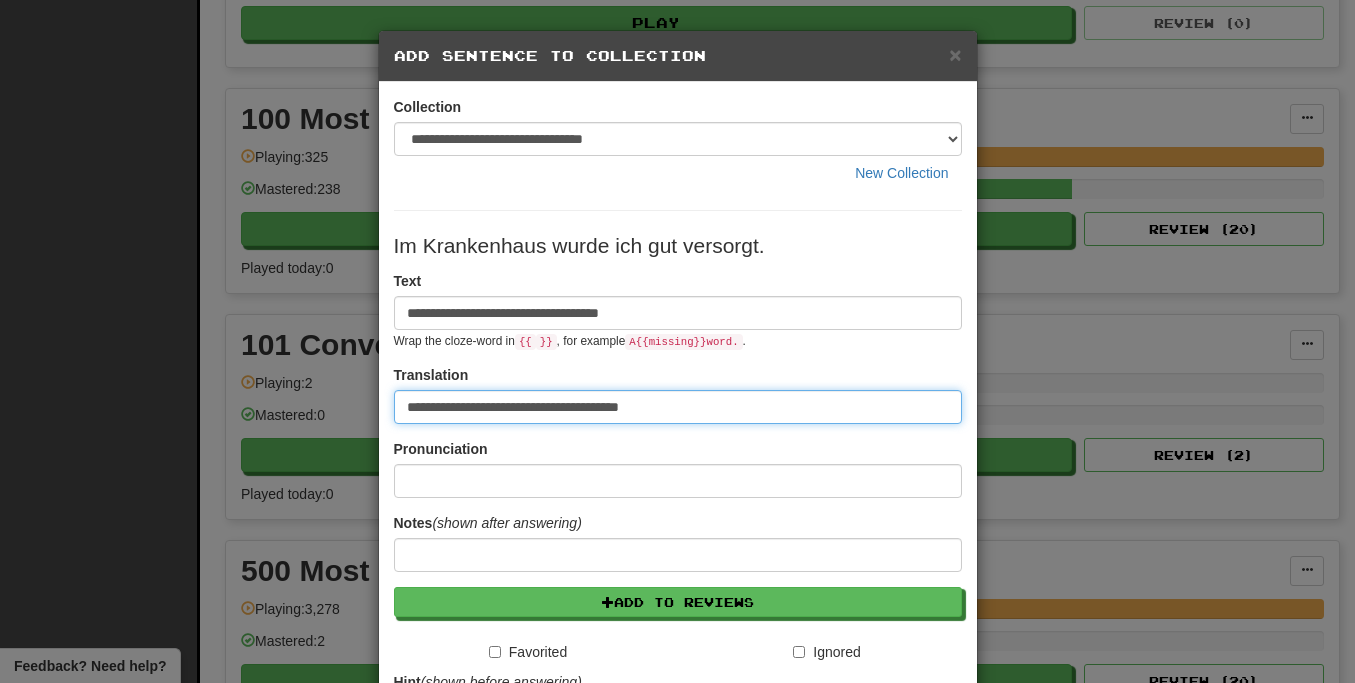 type on "**********" 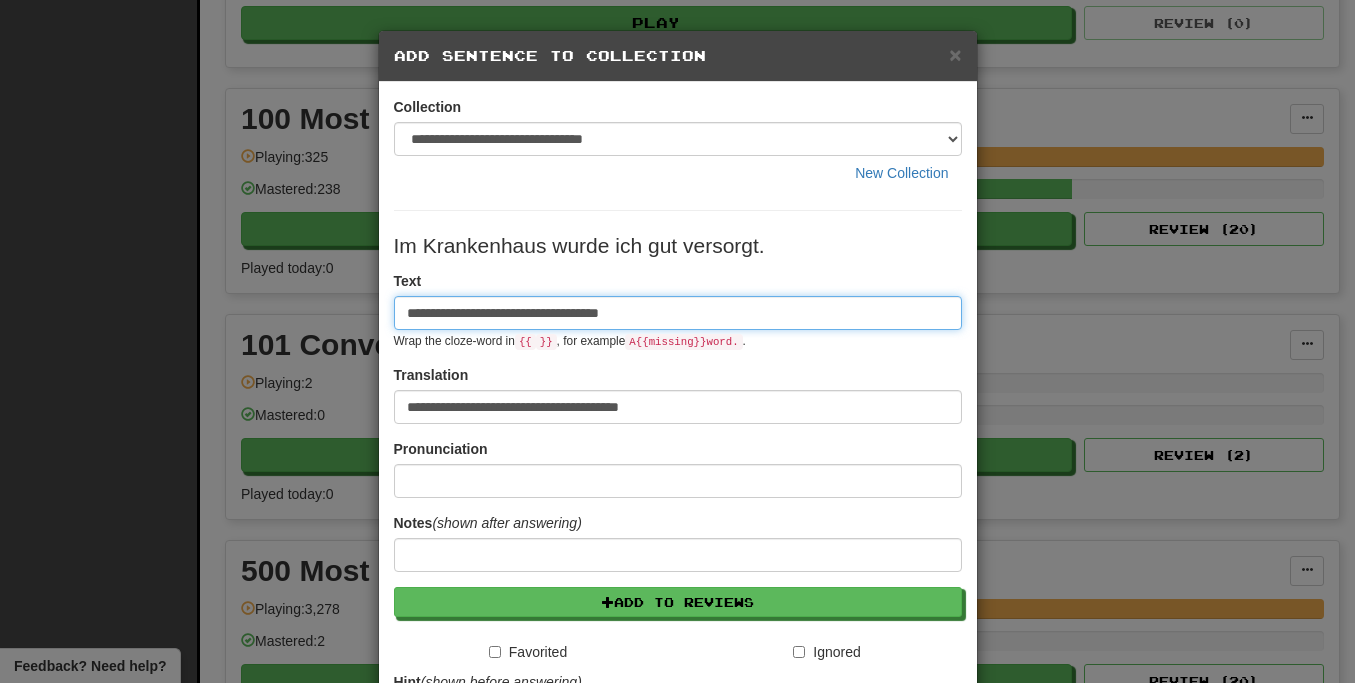 click on "**********" at bounding box center [678, 313] 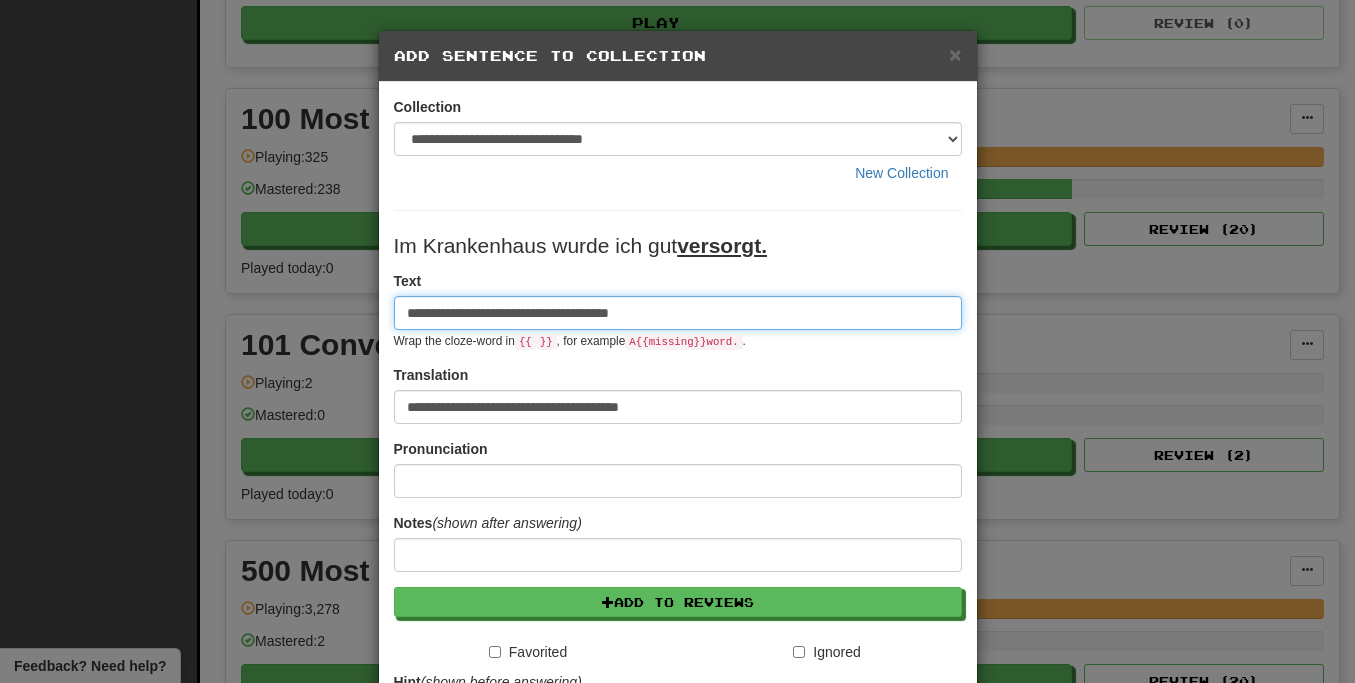 click on "**********" at bounding box center (678, 313) 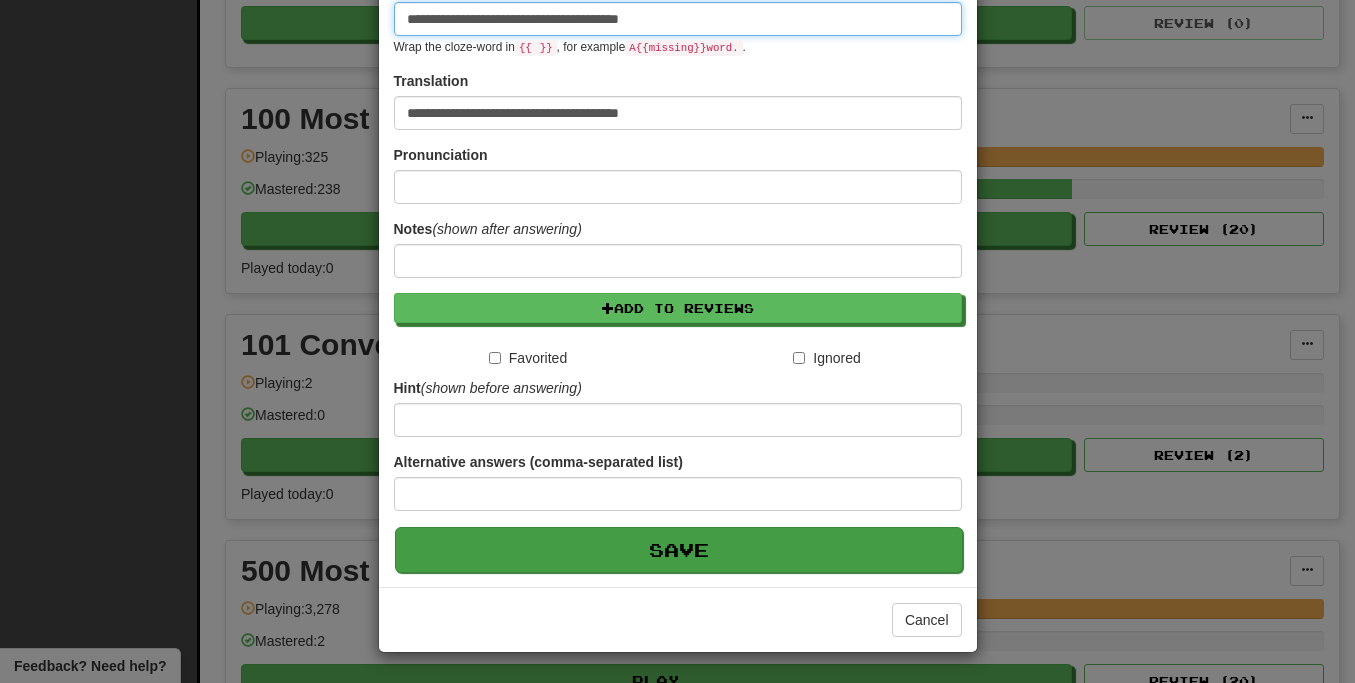 scroll, scrollTop: 295, scrollLeft: 0, axis: vertical 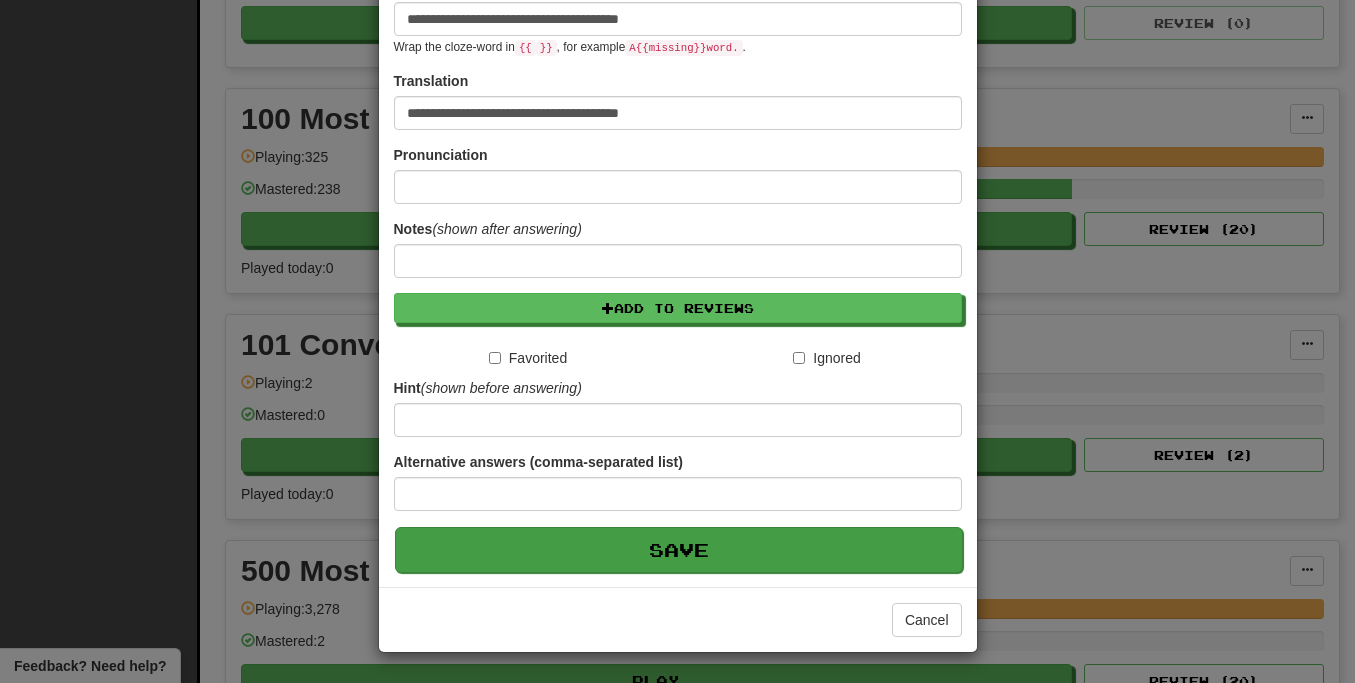 click on "Save" at bounding box center [679, 550] 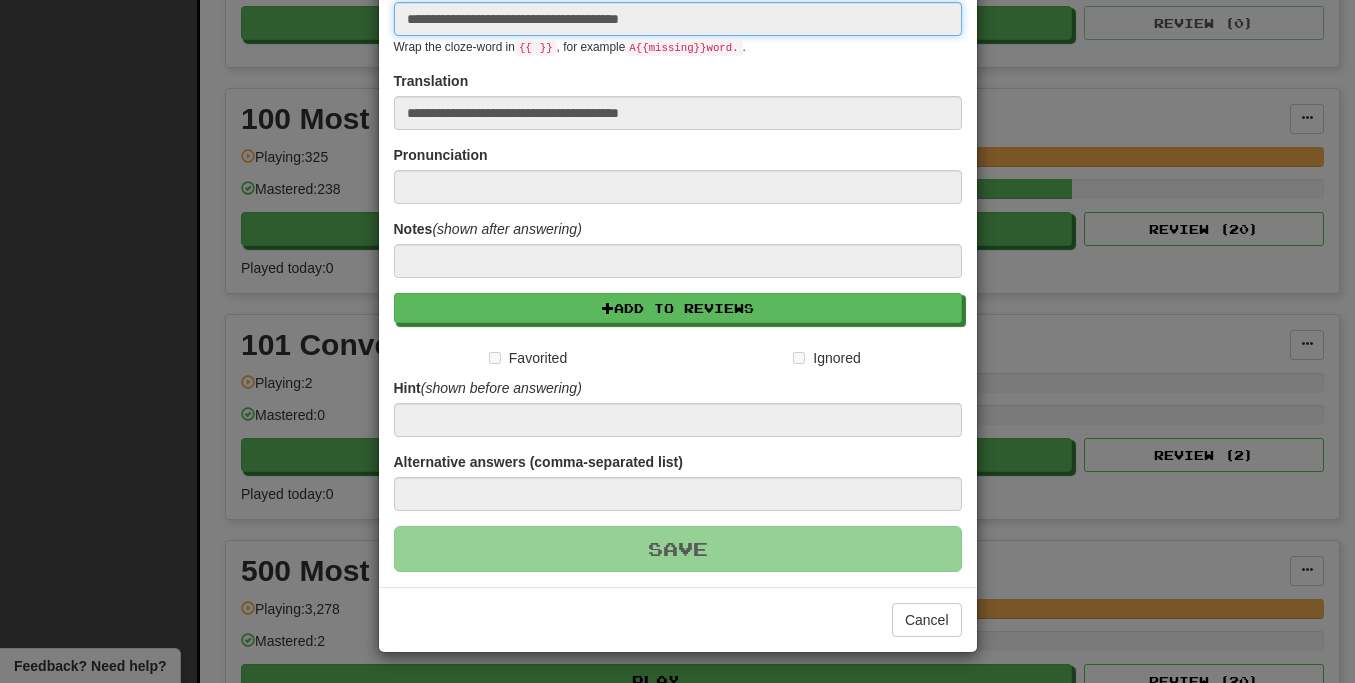 type 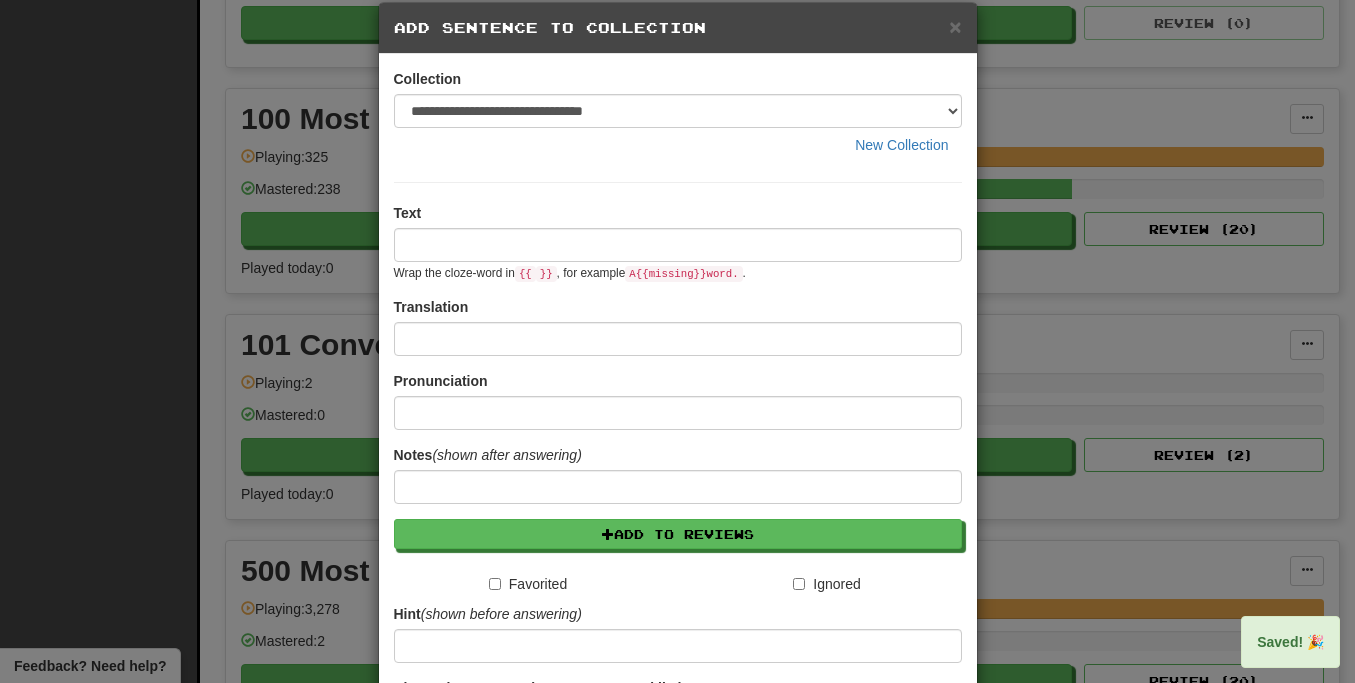 scroll, scrollTop: 0, scrollLeft: 0, axis: both 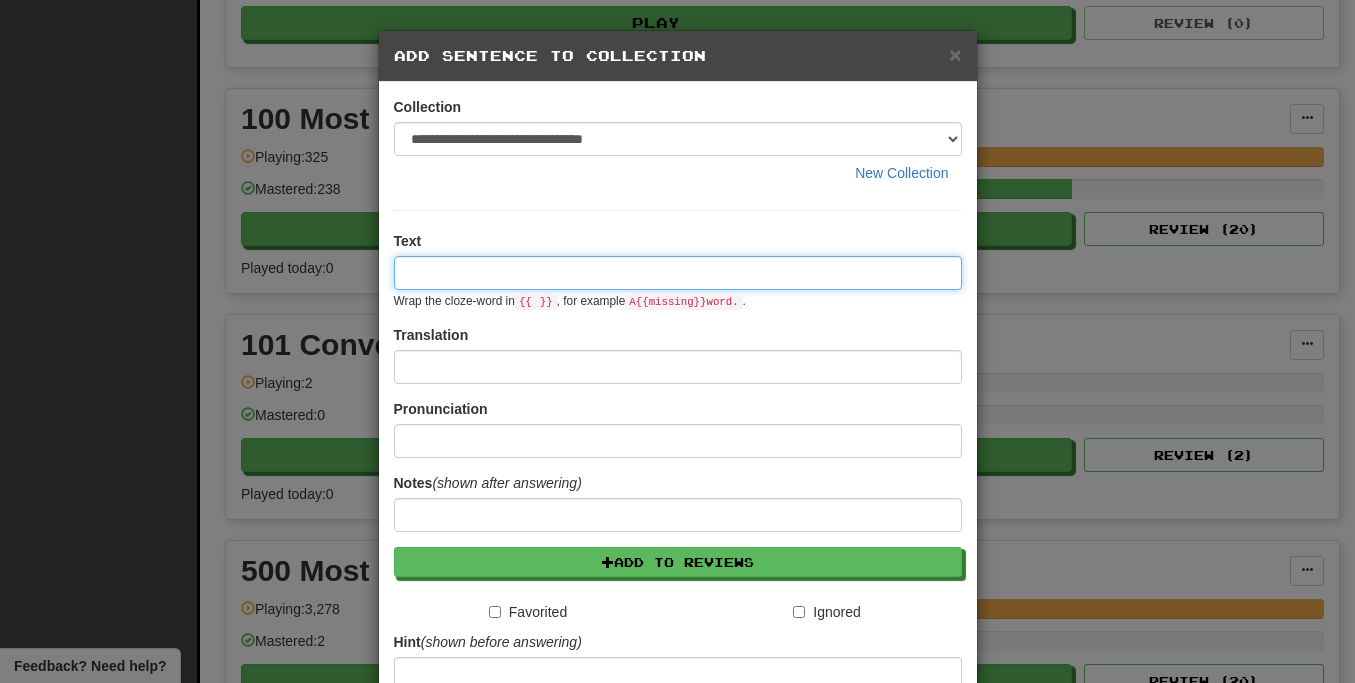 paste on "**********" 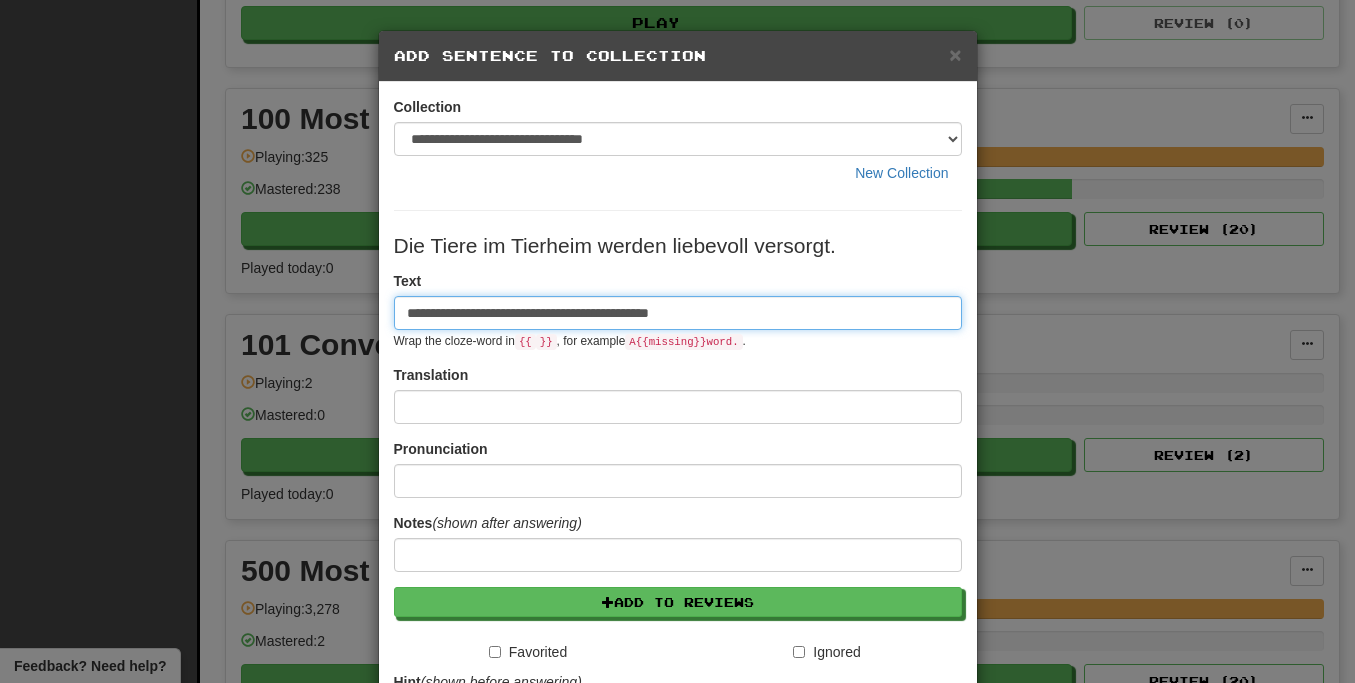type on "**********" 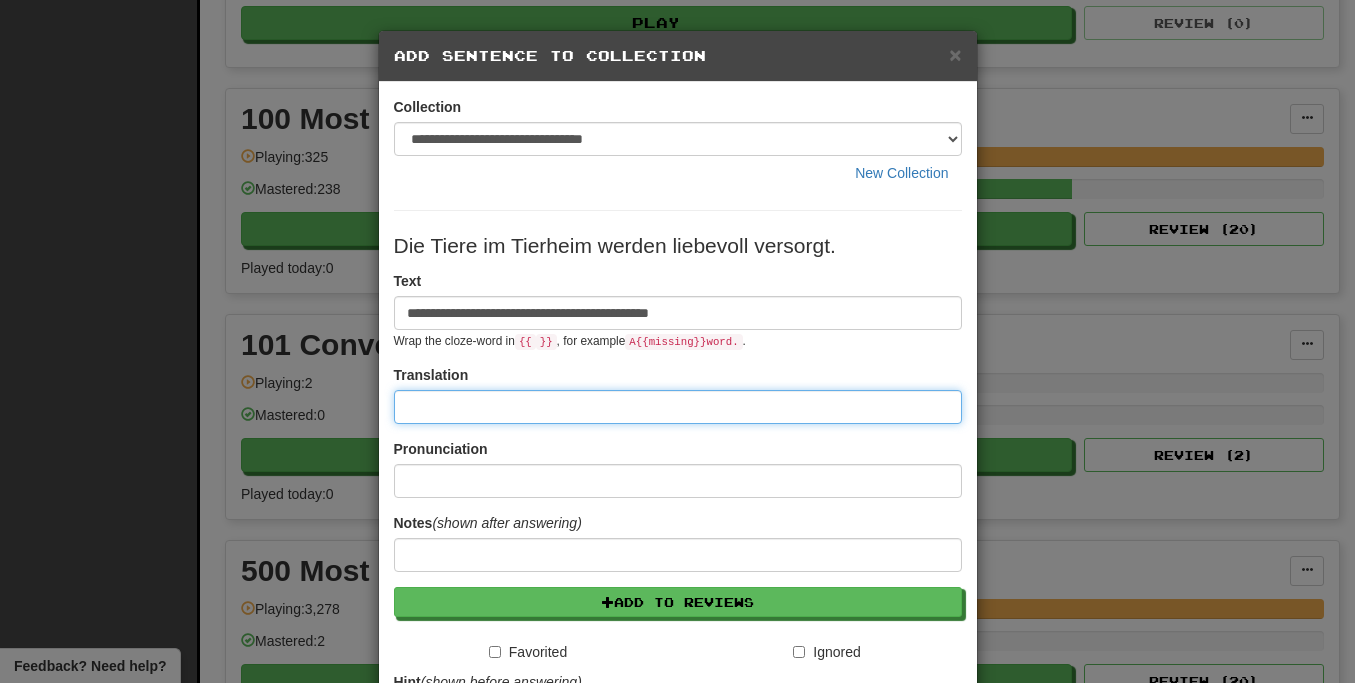 click at bounding box center [678, 407] 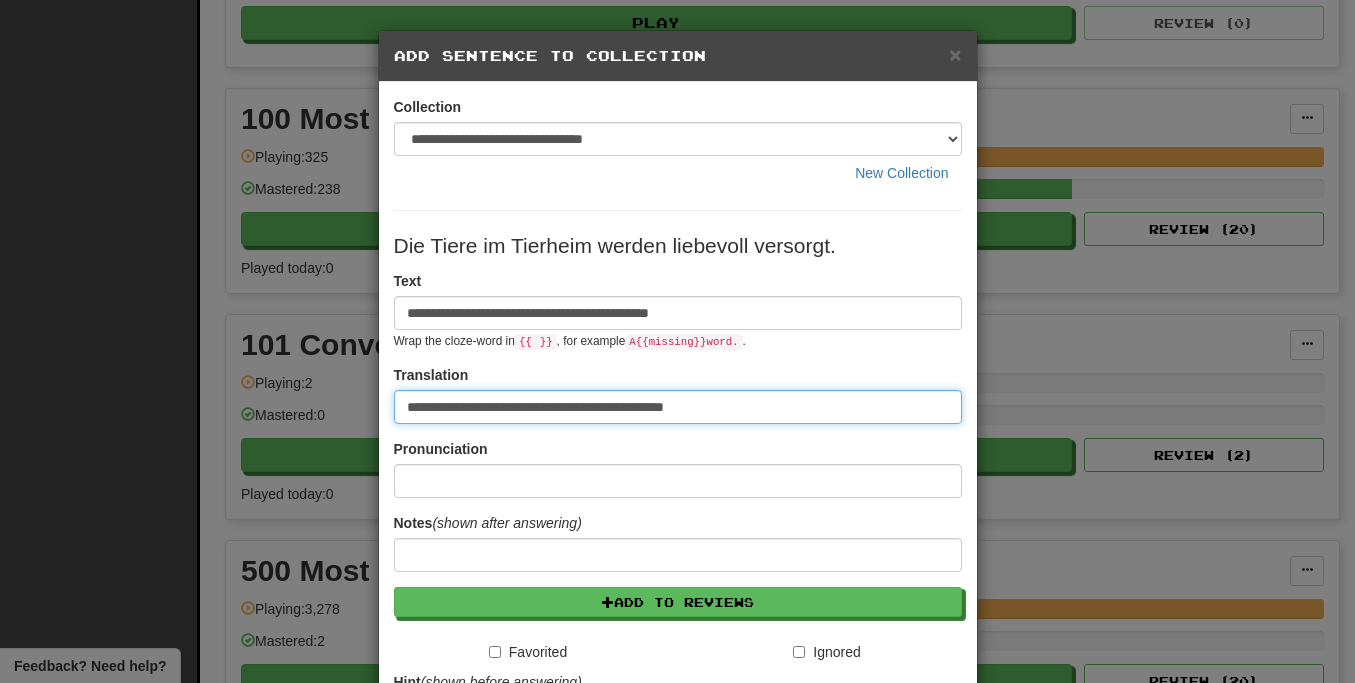 type on "**********" 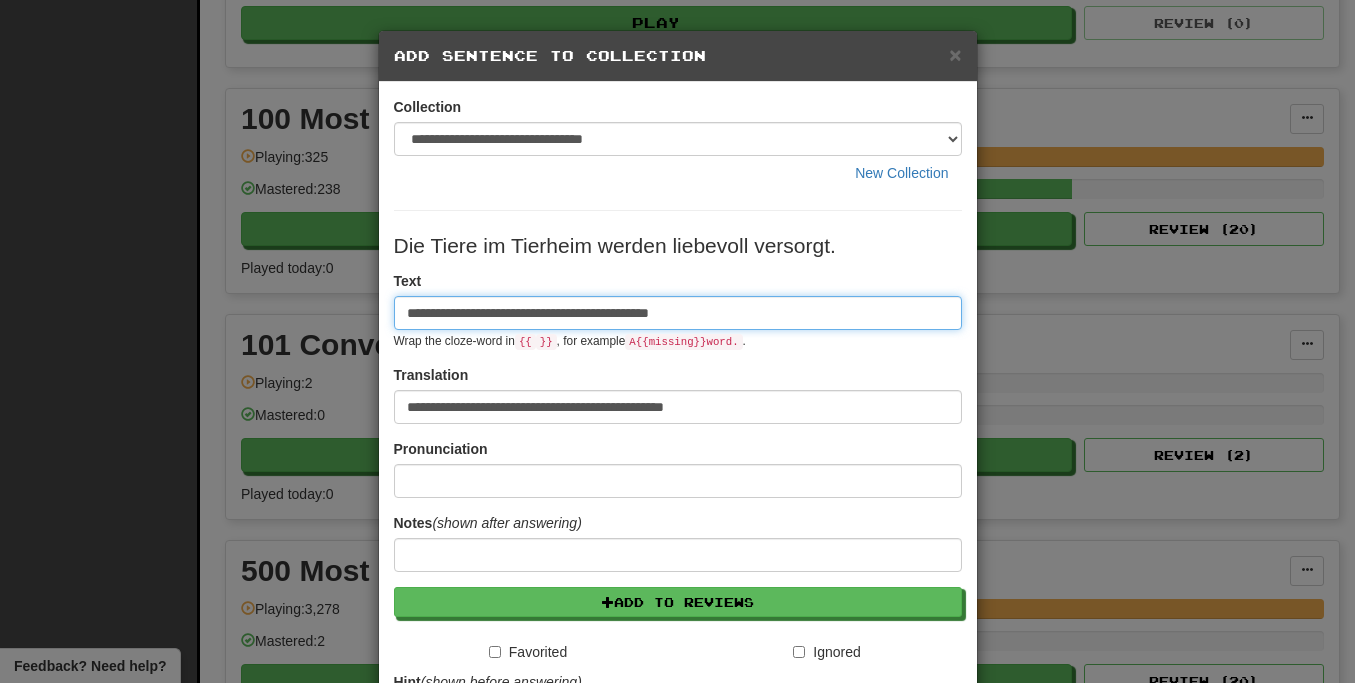 click on "**********" at bounding box center (678, 313) 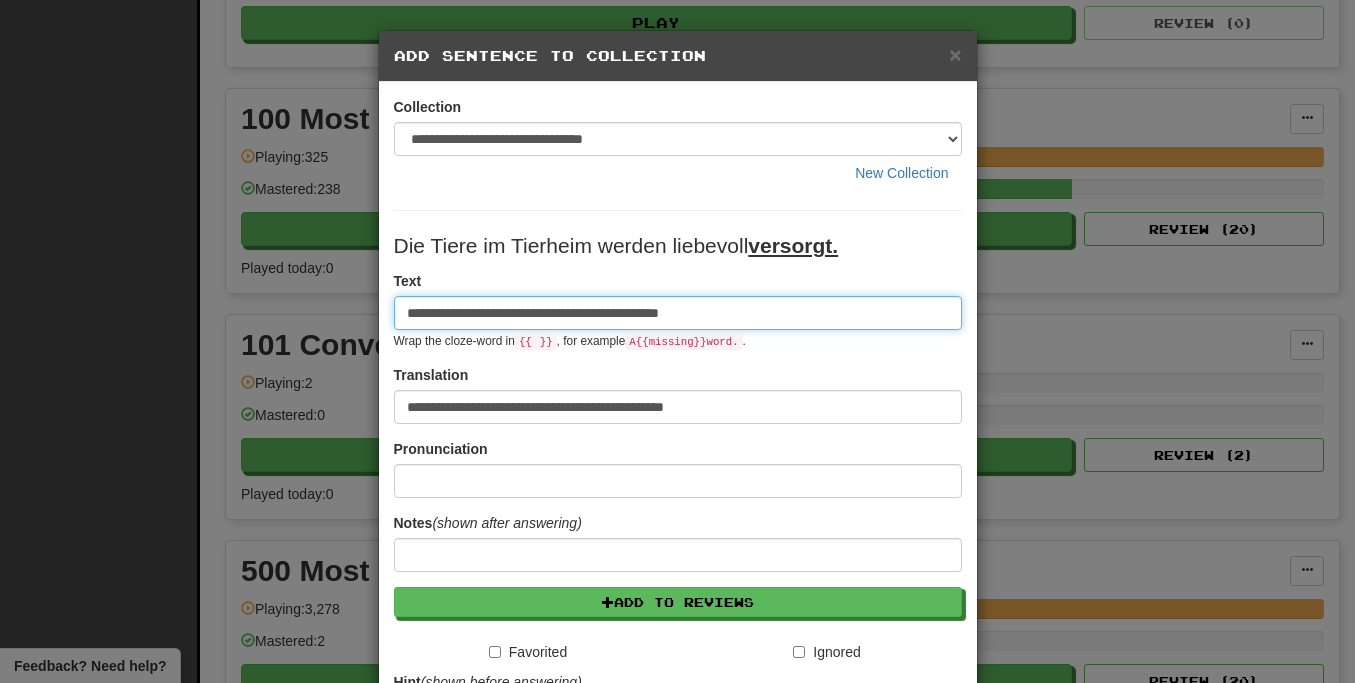click on "**********" at bounding box center [678, 313] 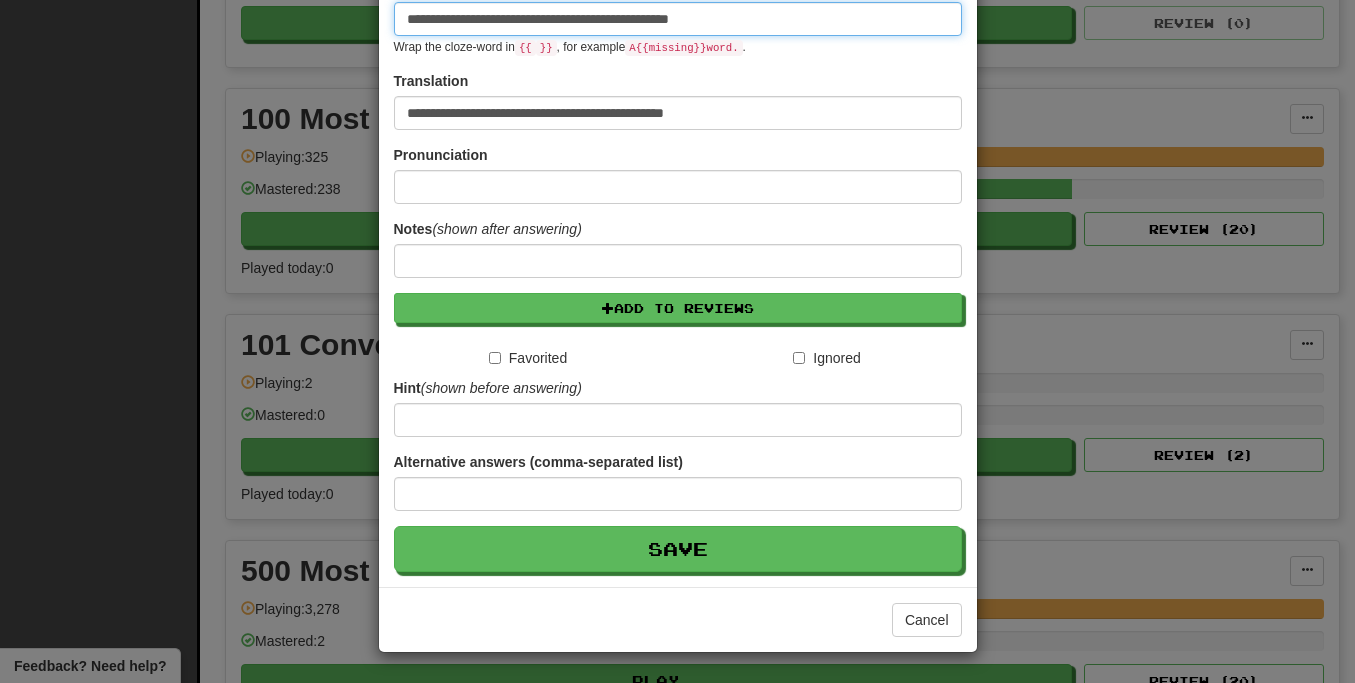 scroll, scrollTop: 295, scrollLeft: 0, axis: vertical 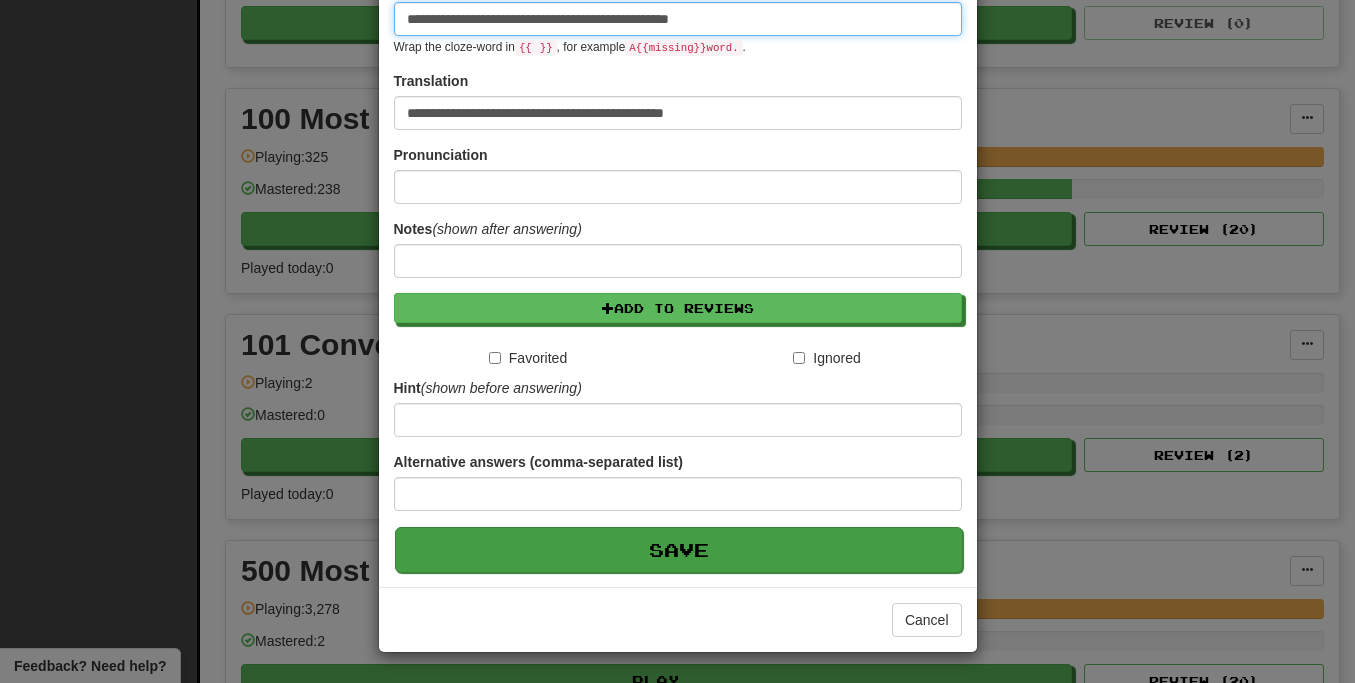 type on "**********" 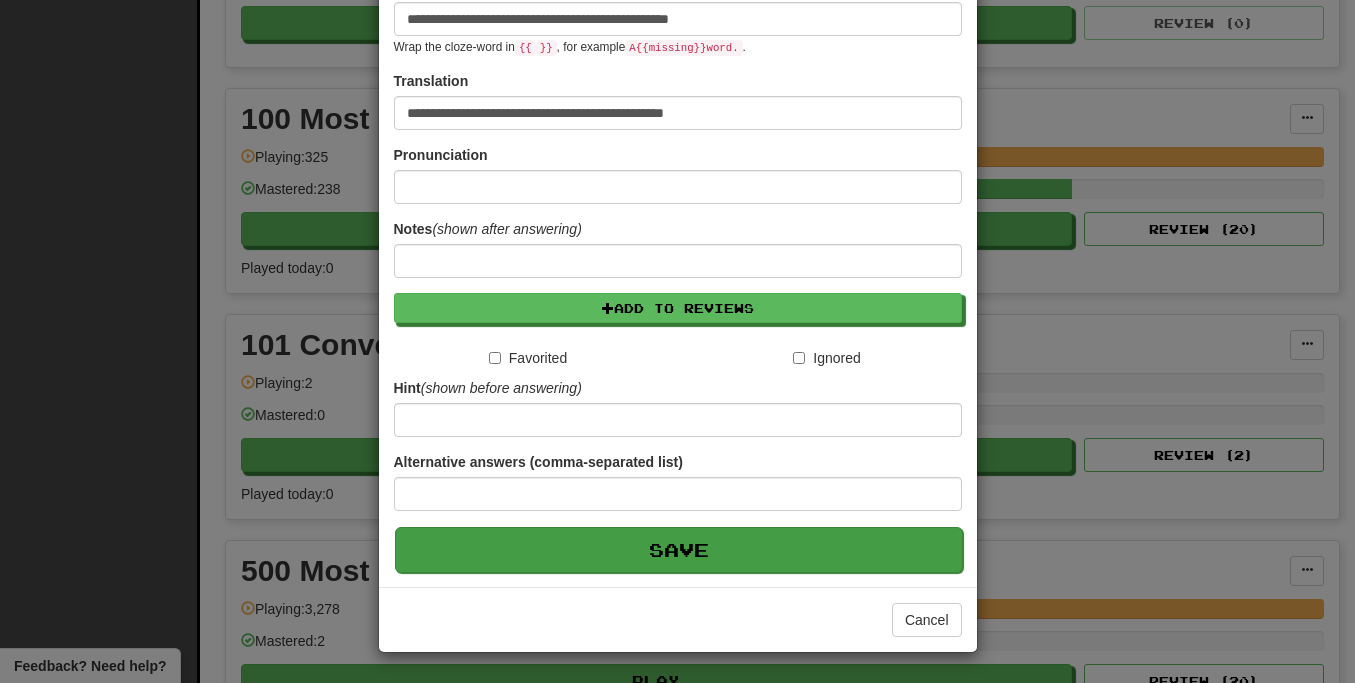 click on "Save" at bounding box center (679, 550) 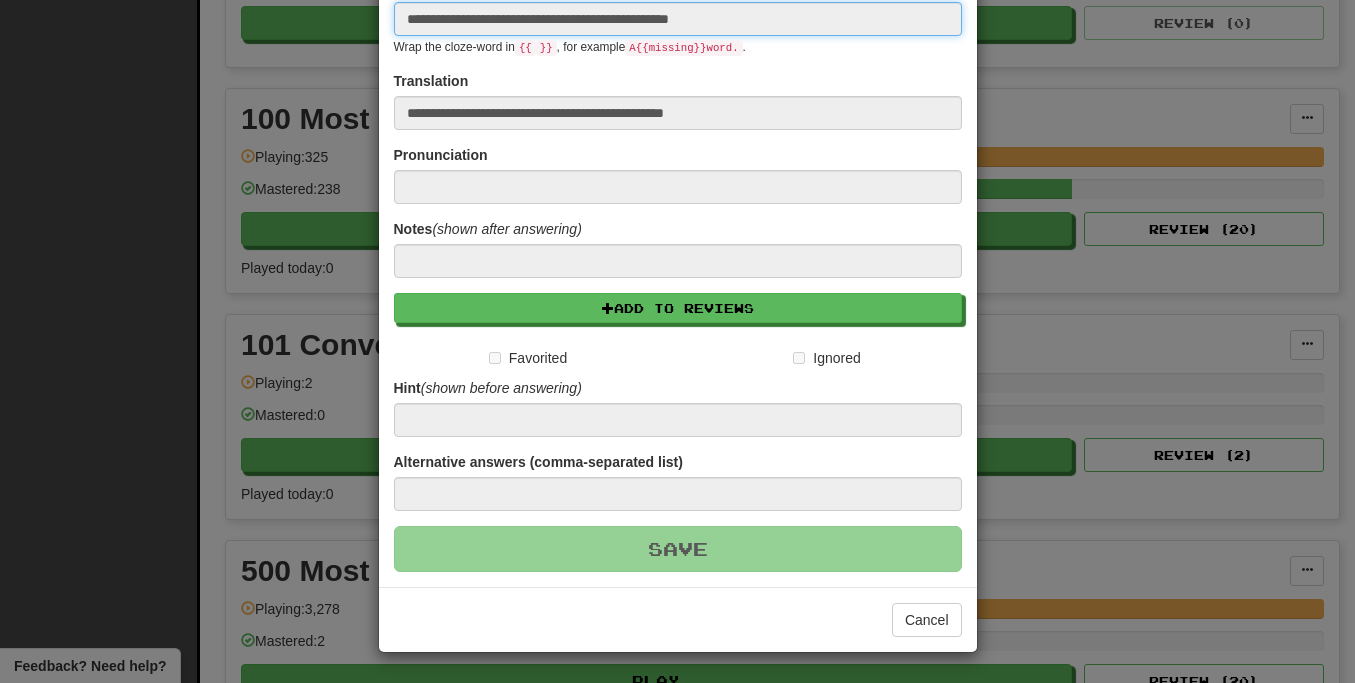type 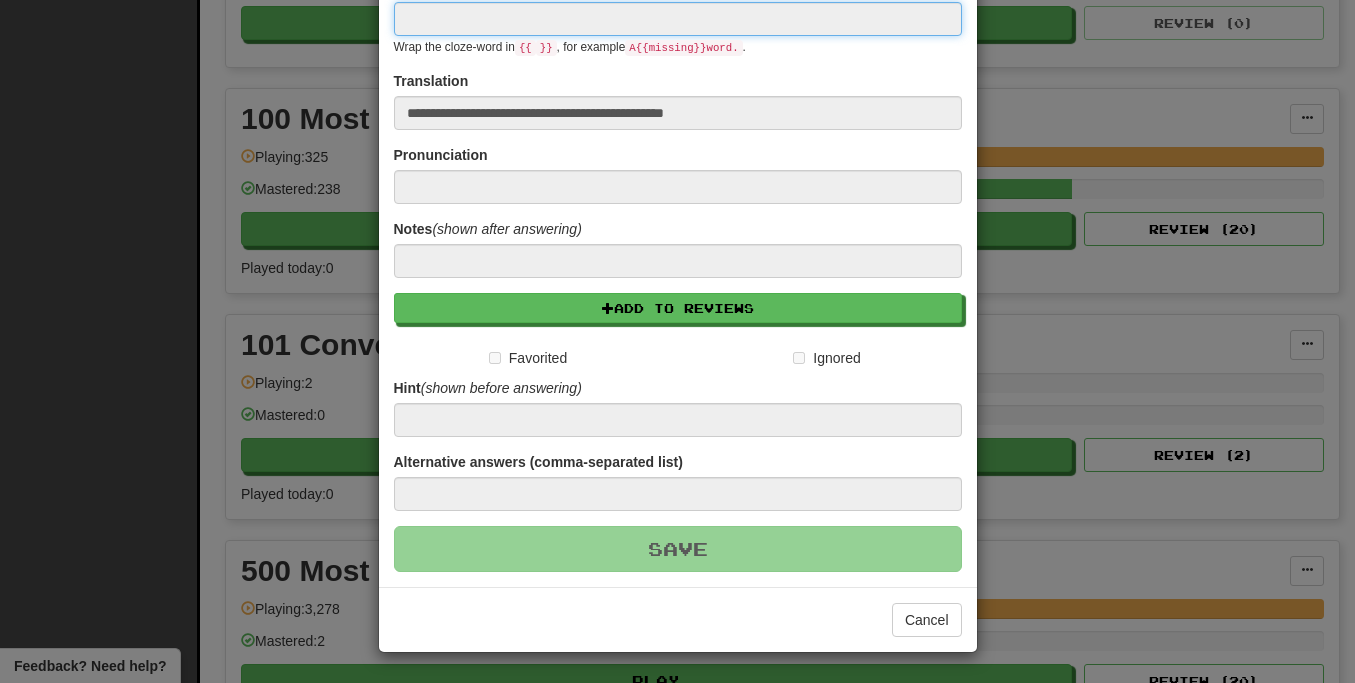 type 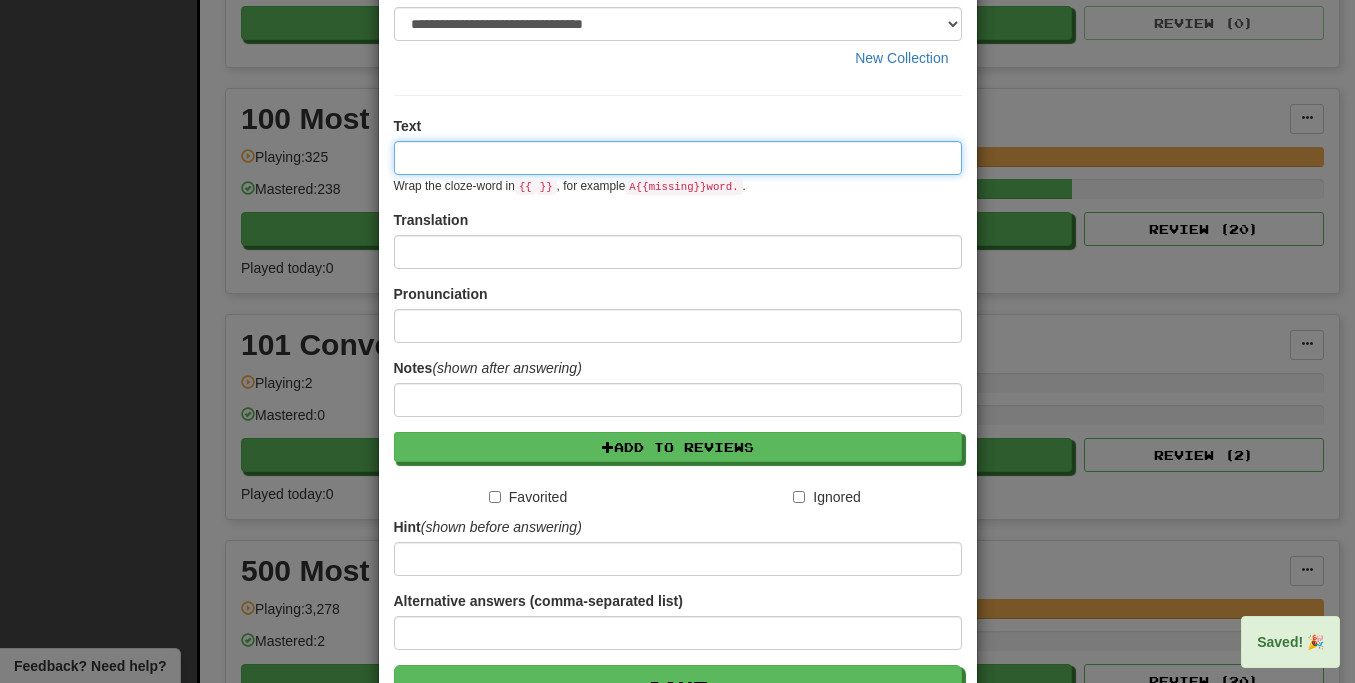 scroll, scrollTop: 0, scrollLeft: 0, axis: both 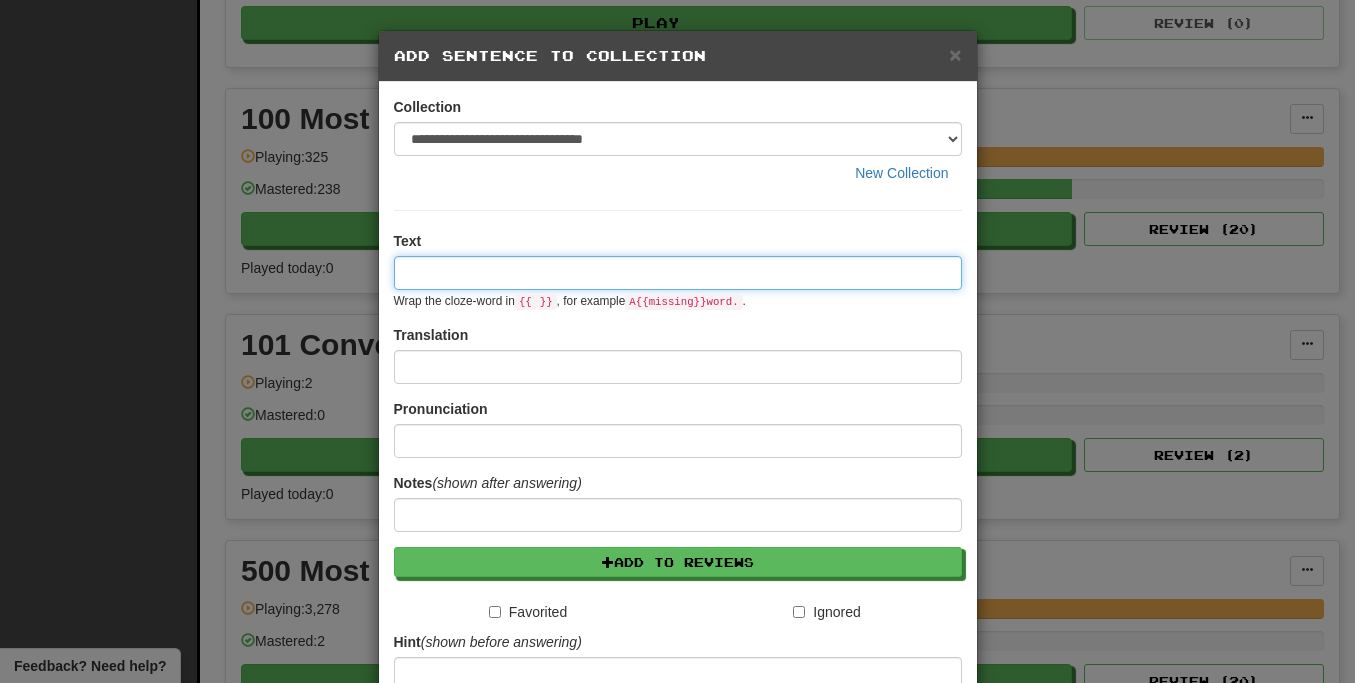 paste on "**********" 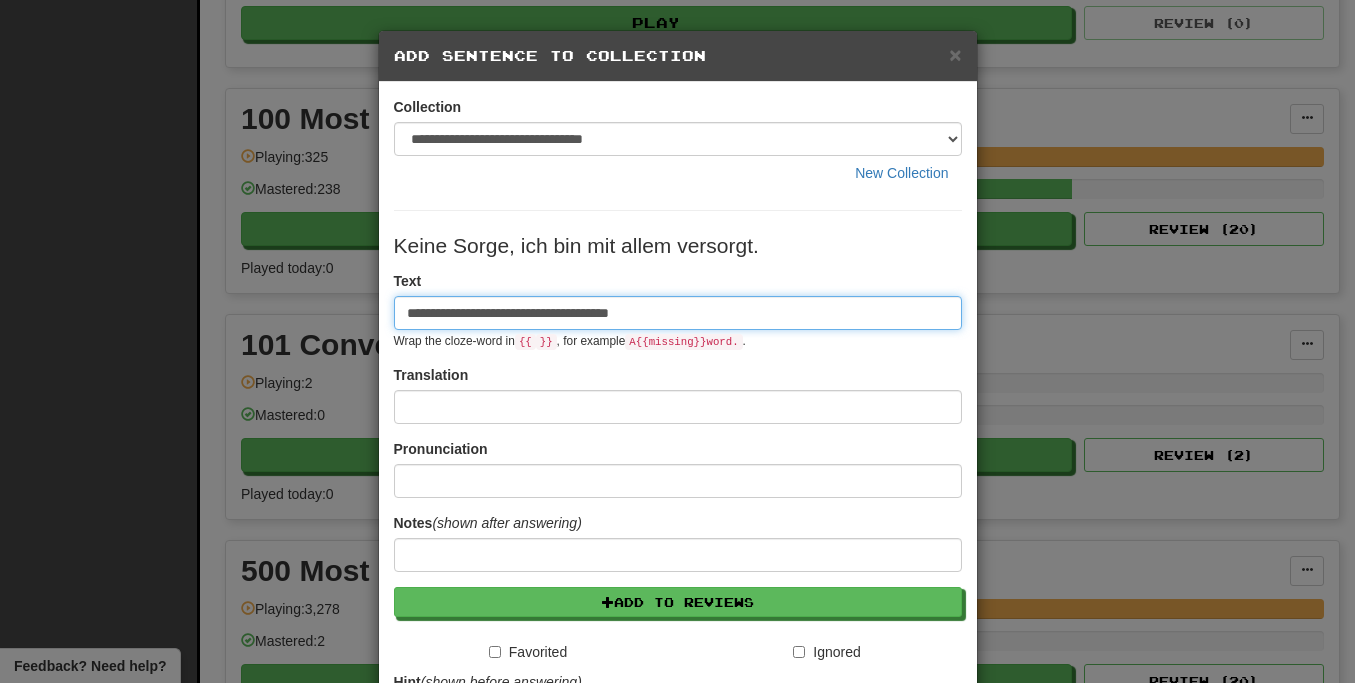 type on "**********" 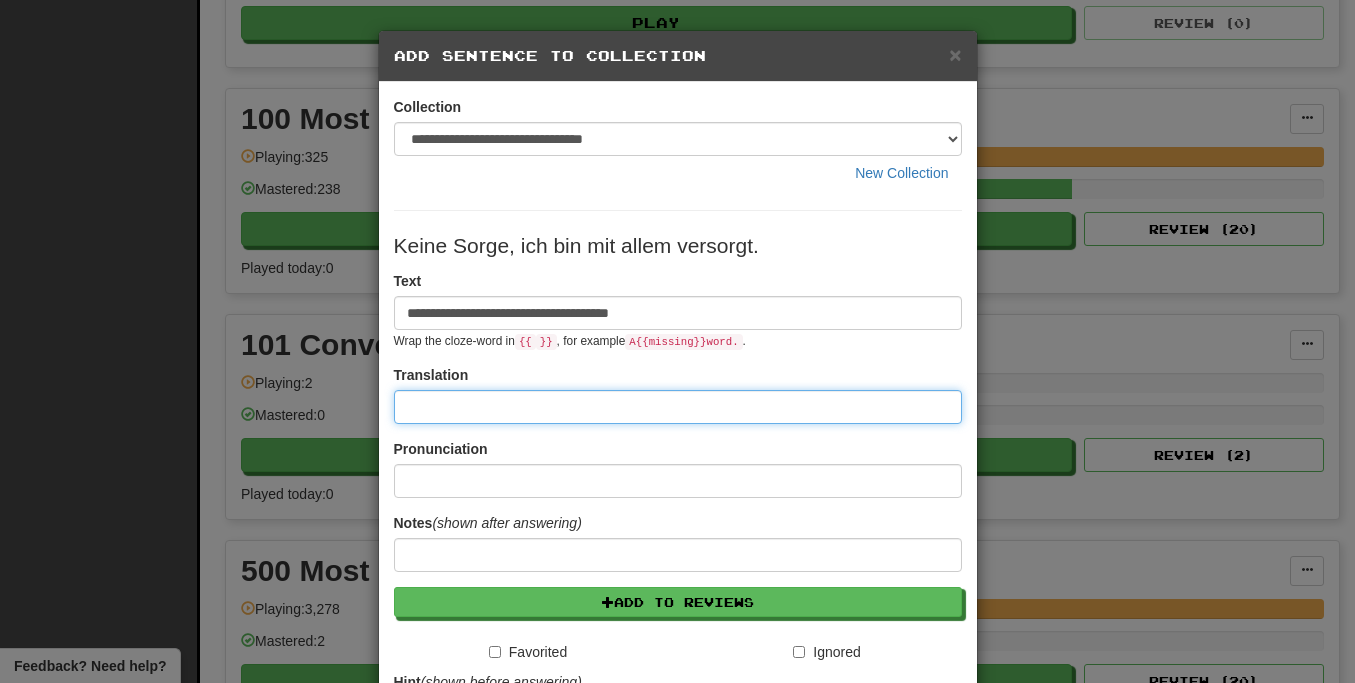 click at bounding box center (678, 407) 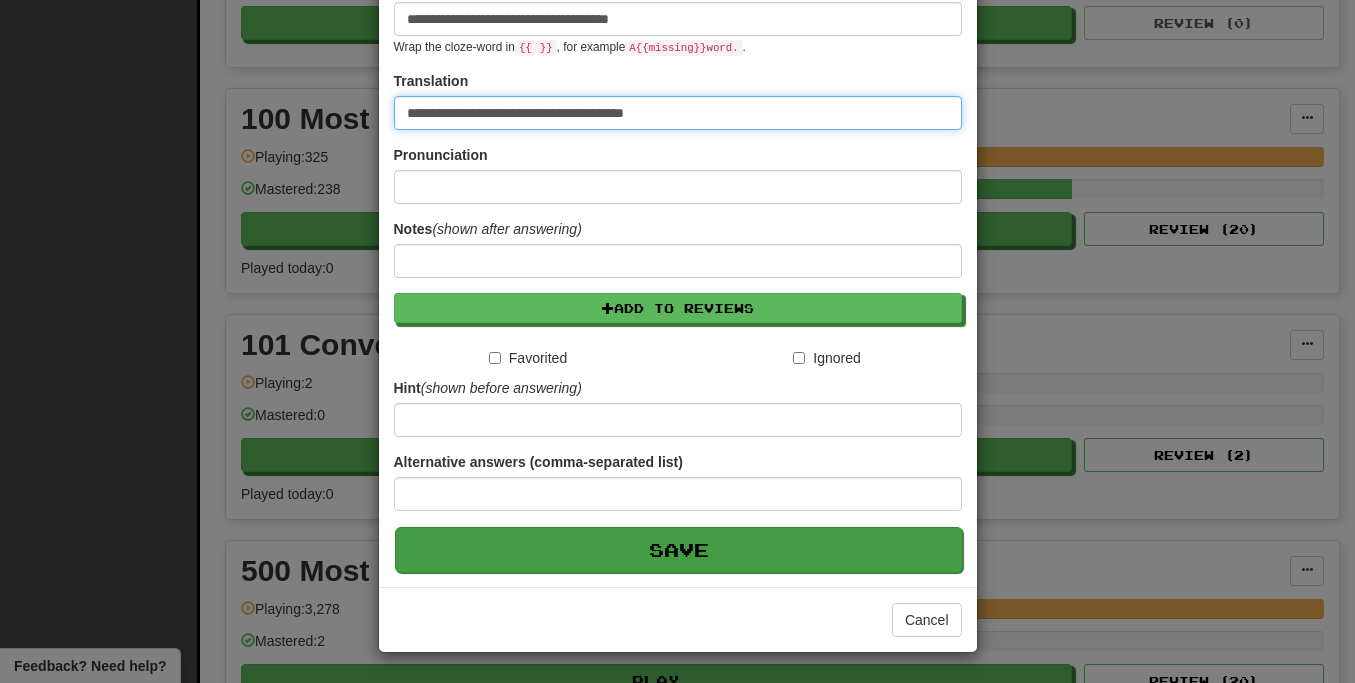 type on "**********" 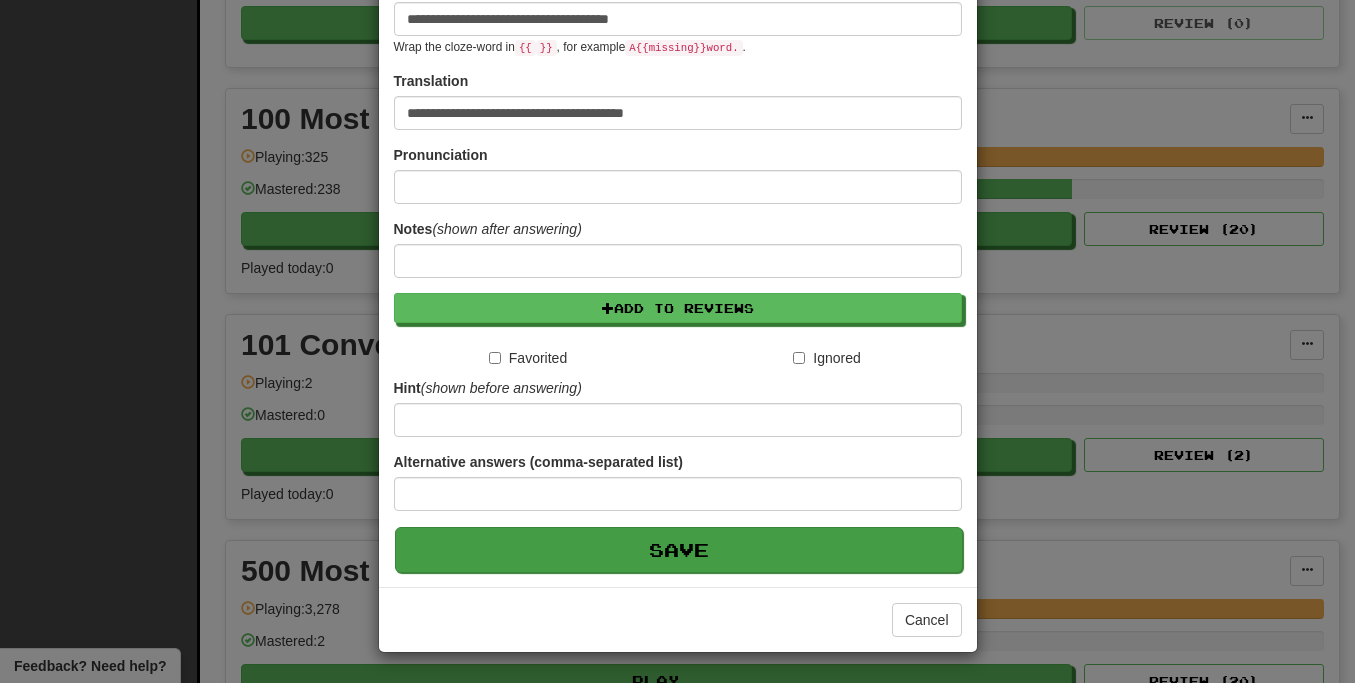 click on "Save" at bounding box center (679, 550) 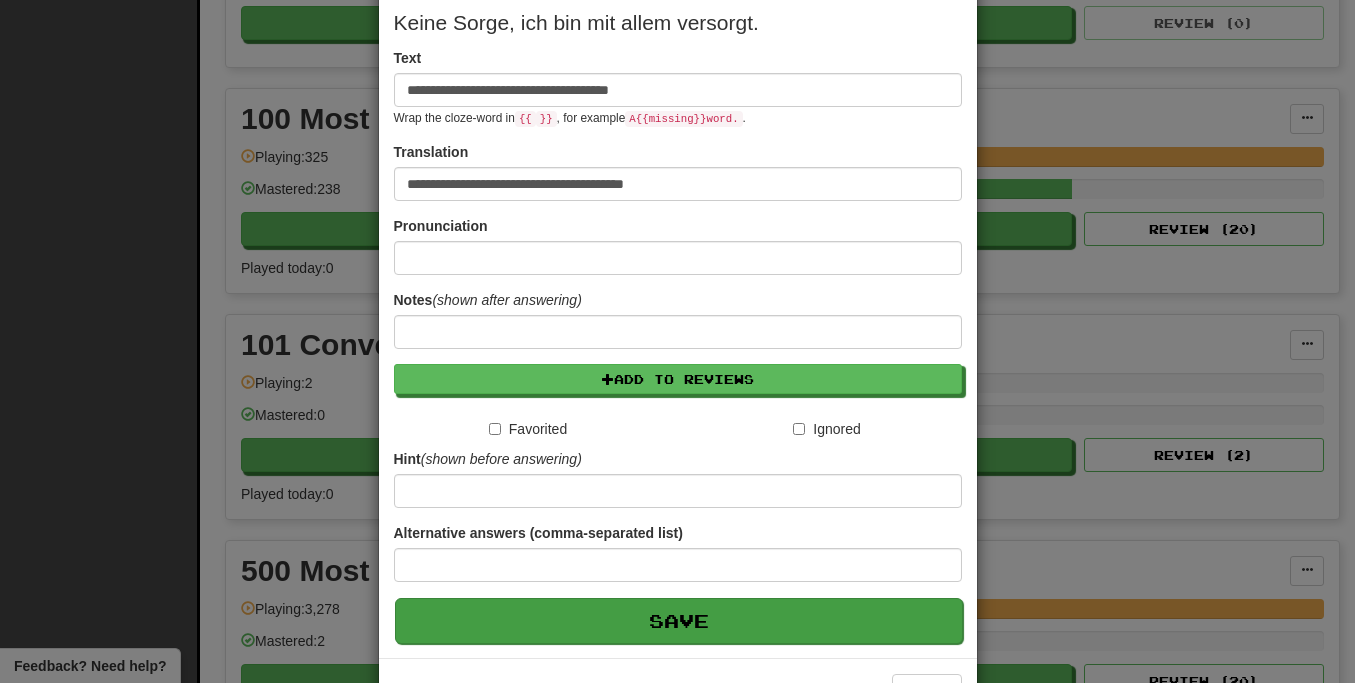 scroll, scrollTop: 888, scrollLeft: 0, axis: vertical 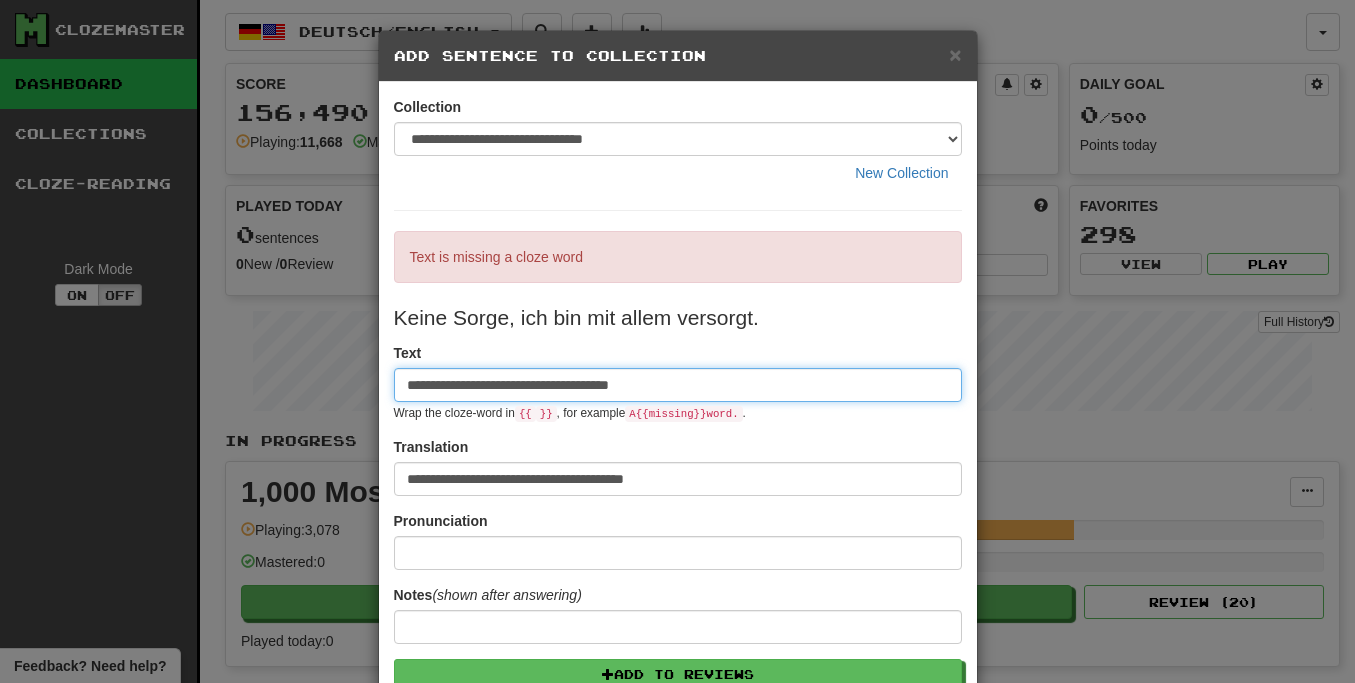 click on "**********" at bounding box center (678, 385) 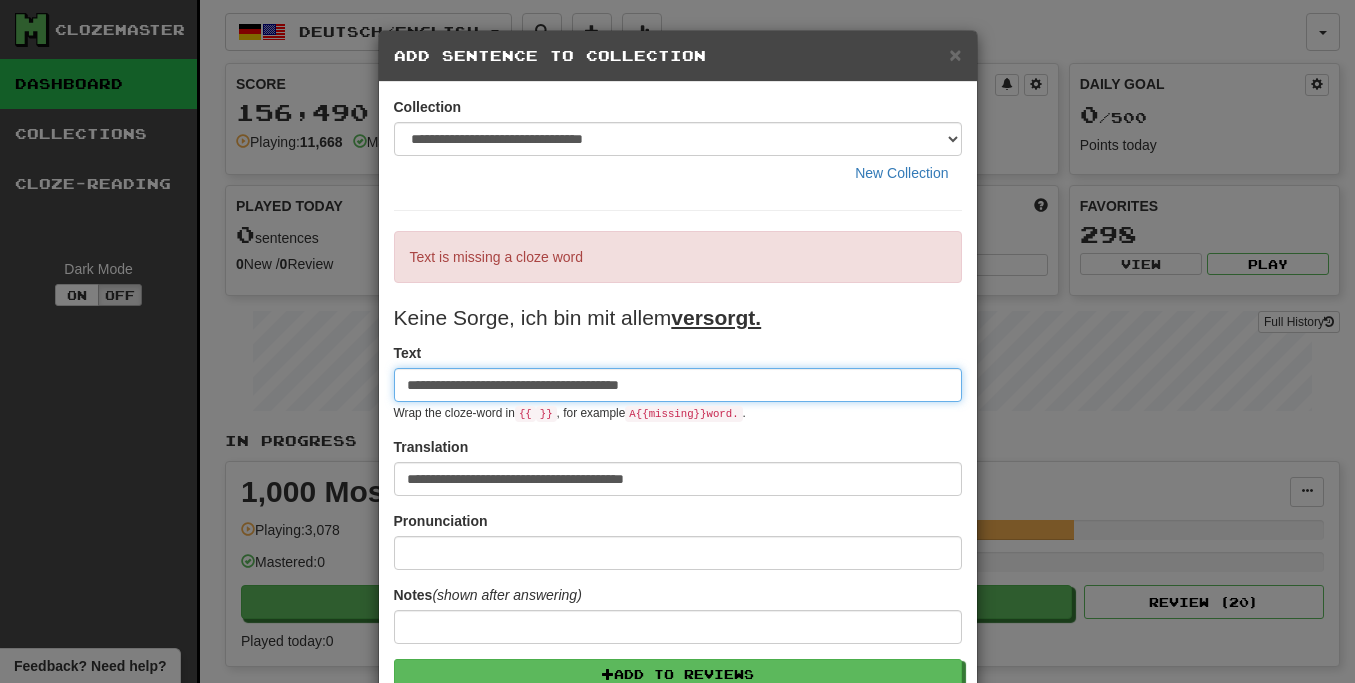 click on "**********" at bounding box center [678, 385] 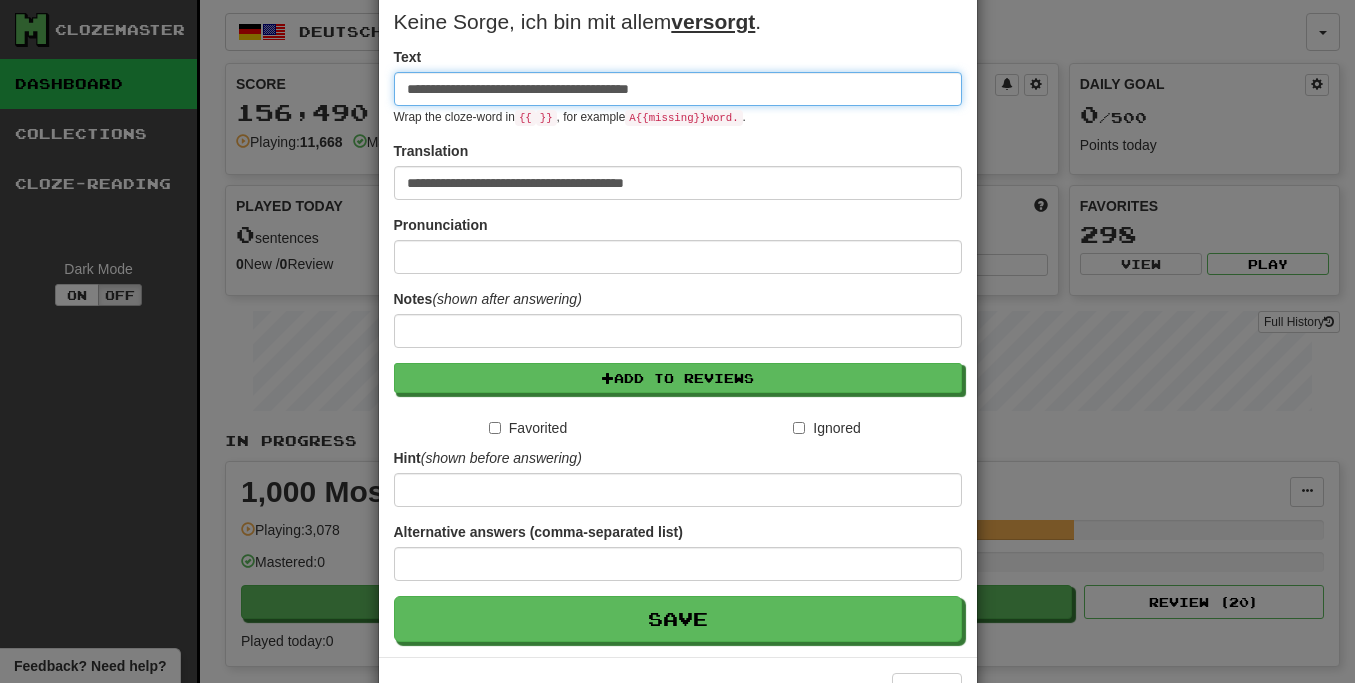 scroll, scrollTop: 288, scrollLeft: 0, axis: vertical 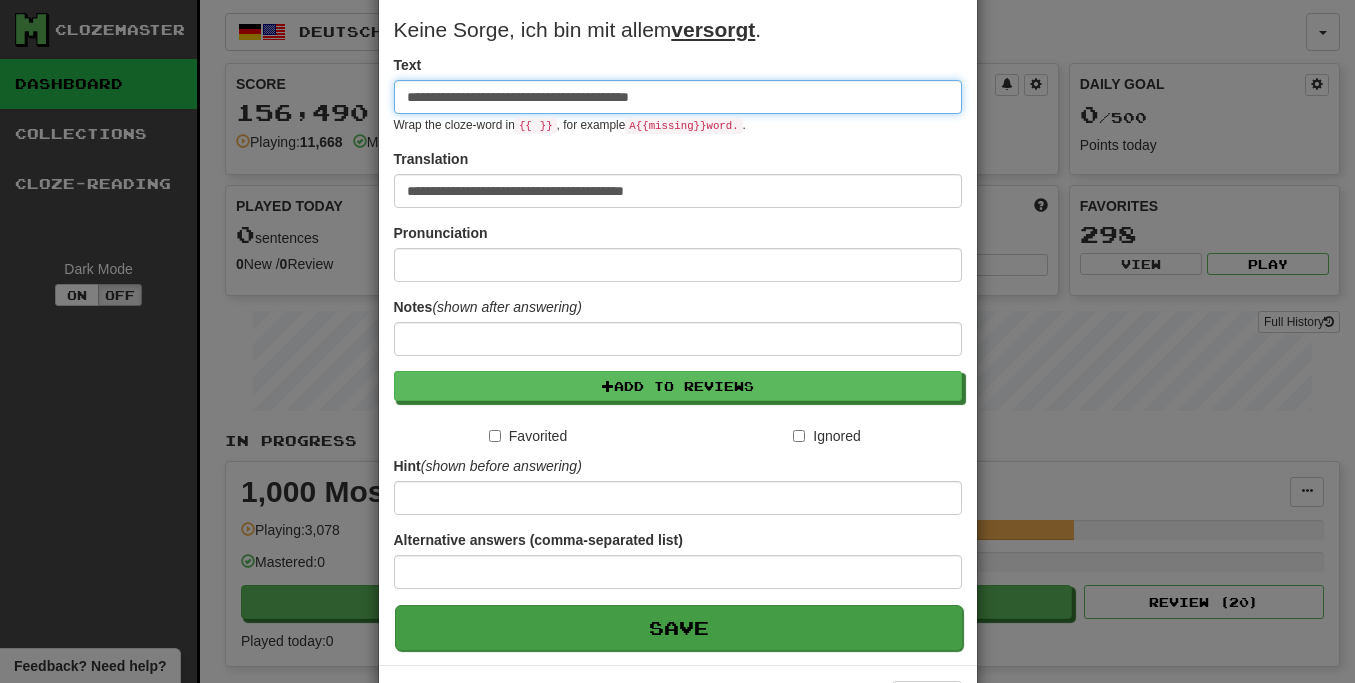 type on "**********" 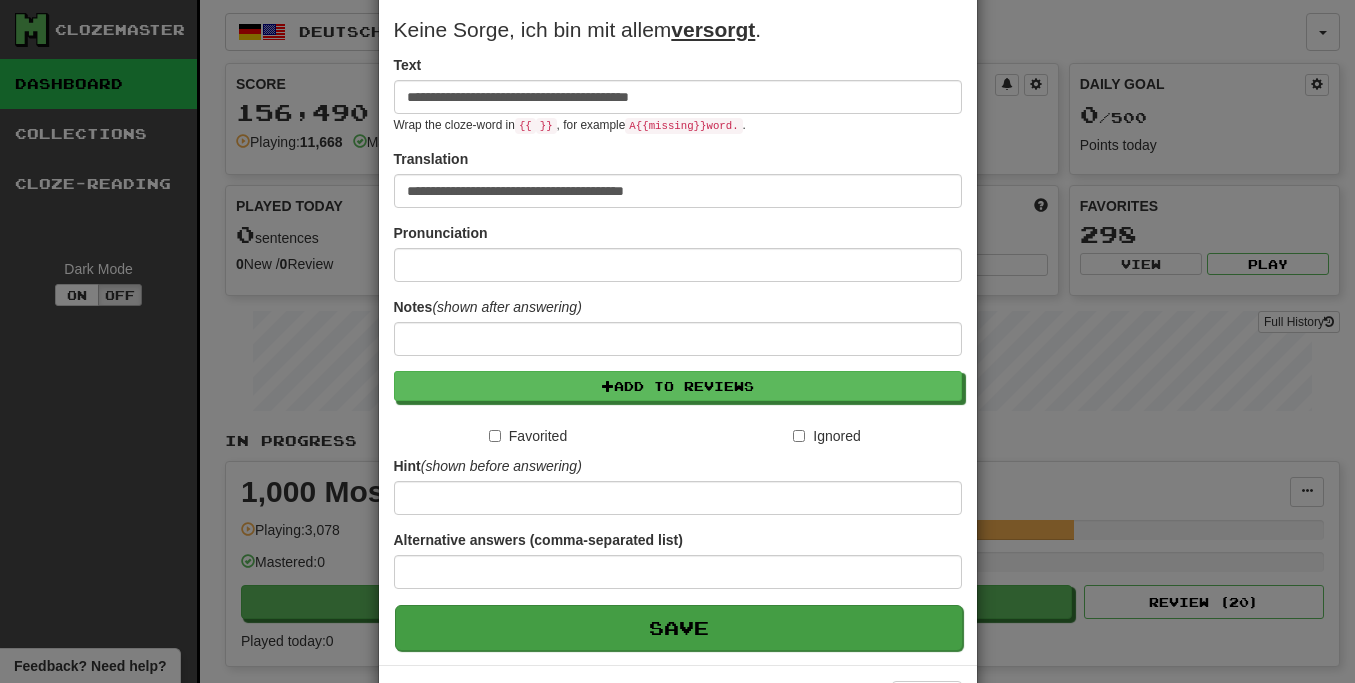 click on "Save" at bounding box center [679, 628] 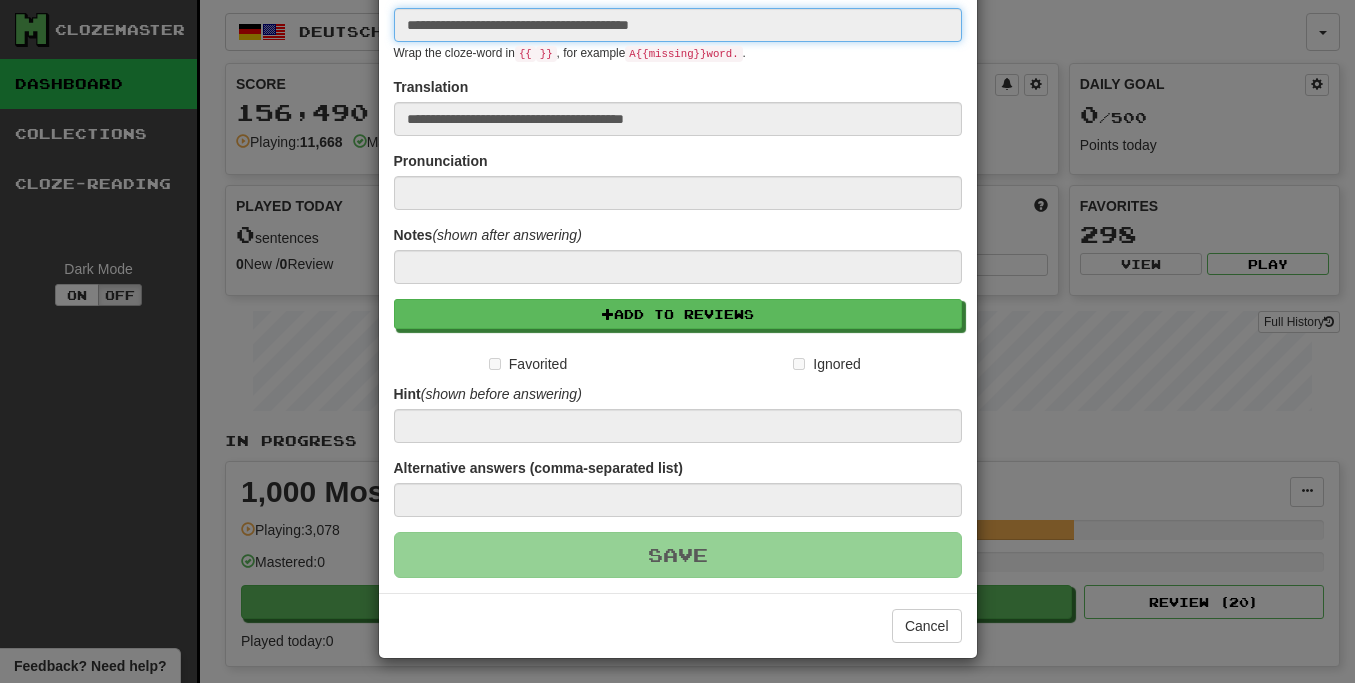 type 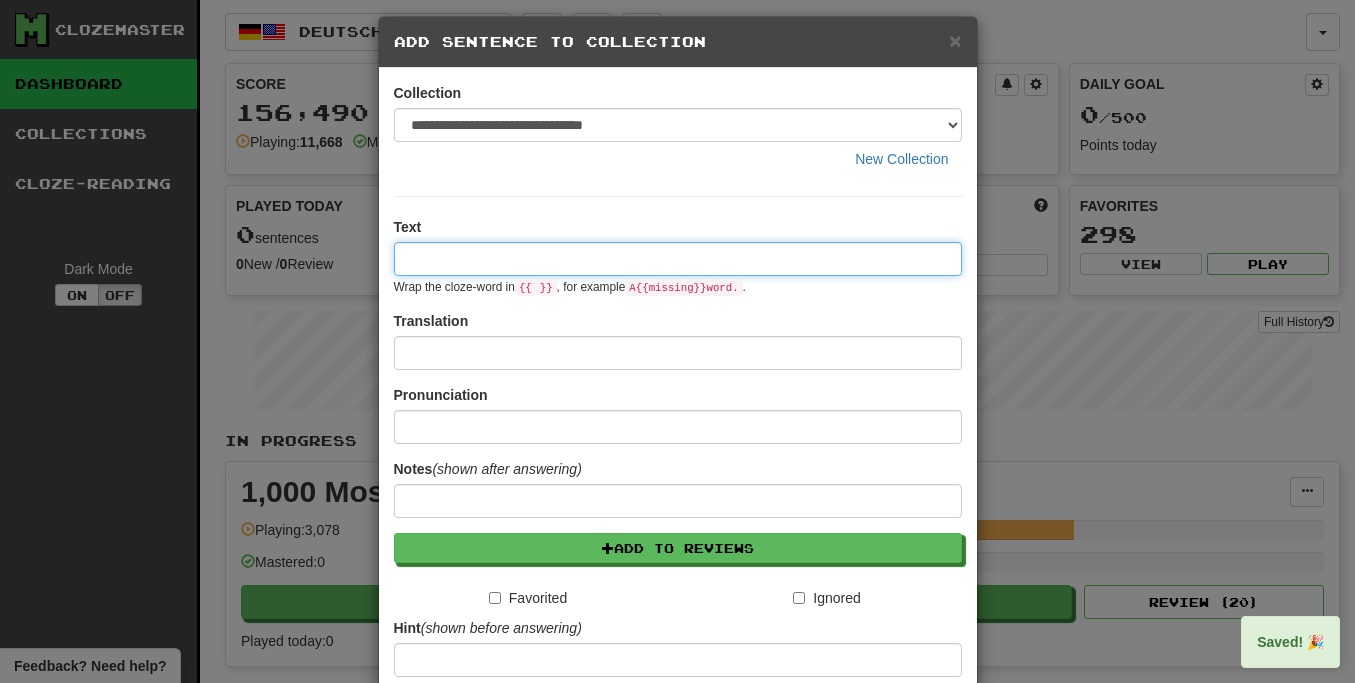 scroll, scrollTop: 0, scrollLeft: 0, axis: both 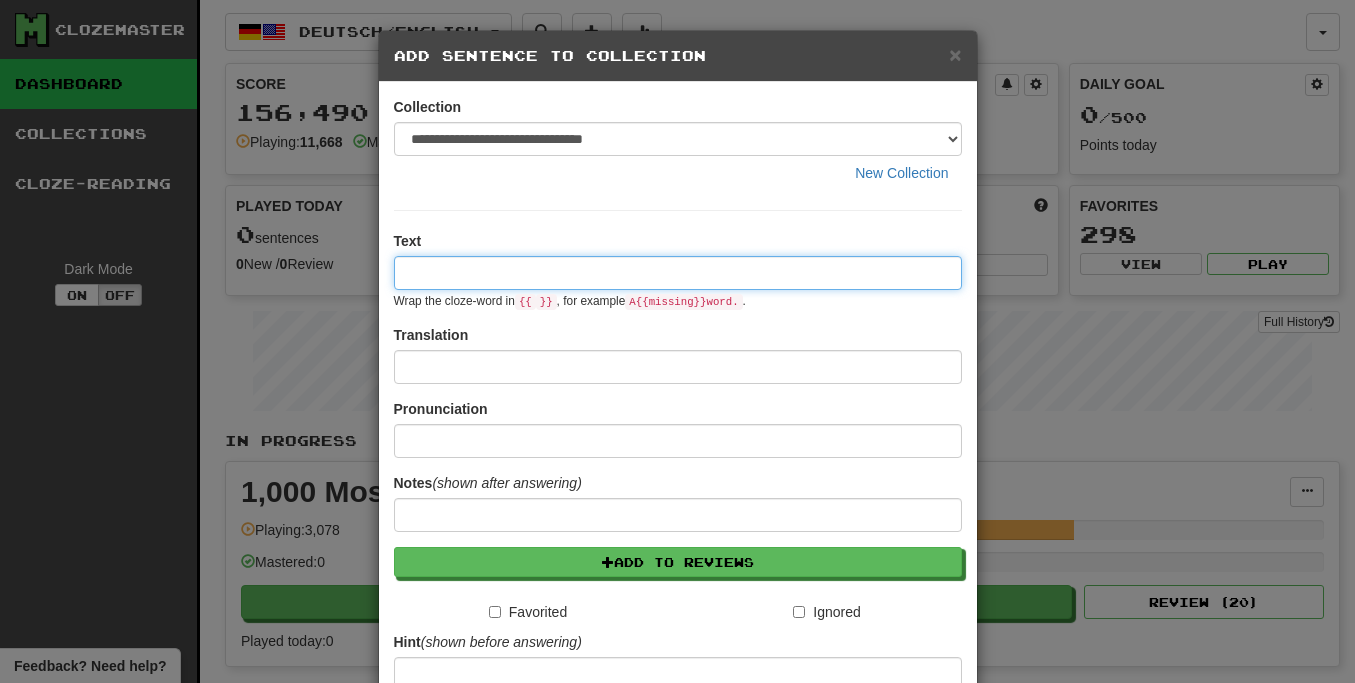paste on "**********" 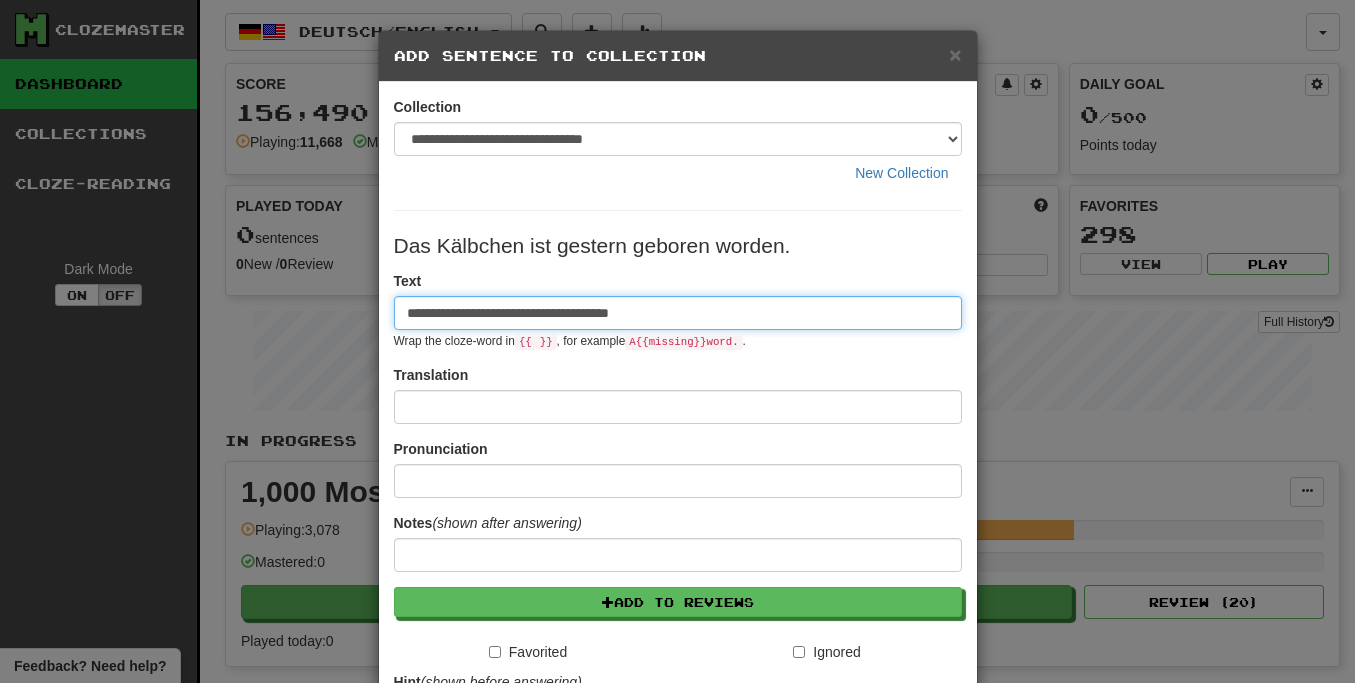 type on "**********" 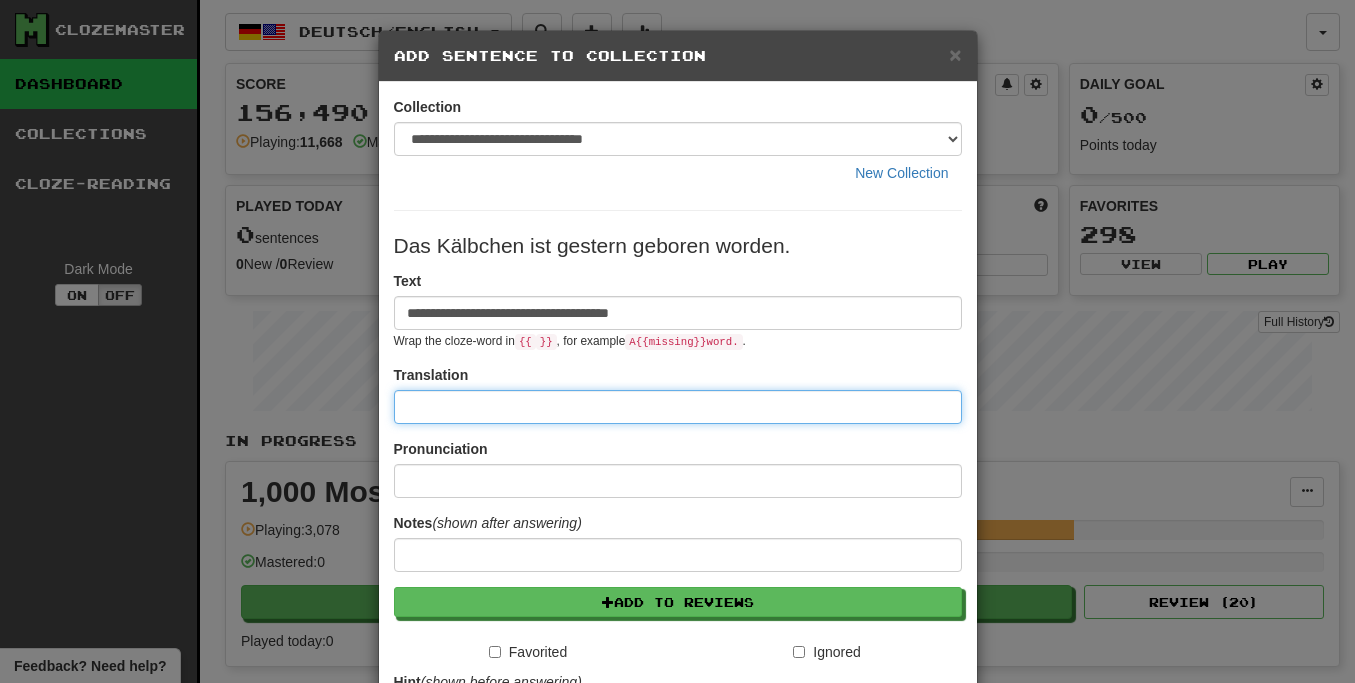 click at bounding box center [678, 407] 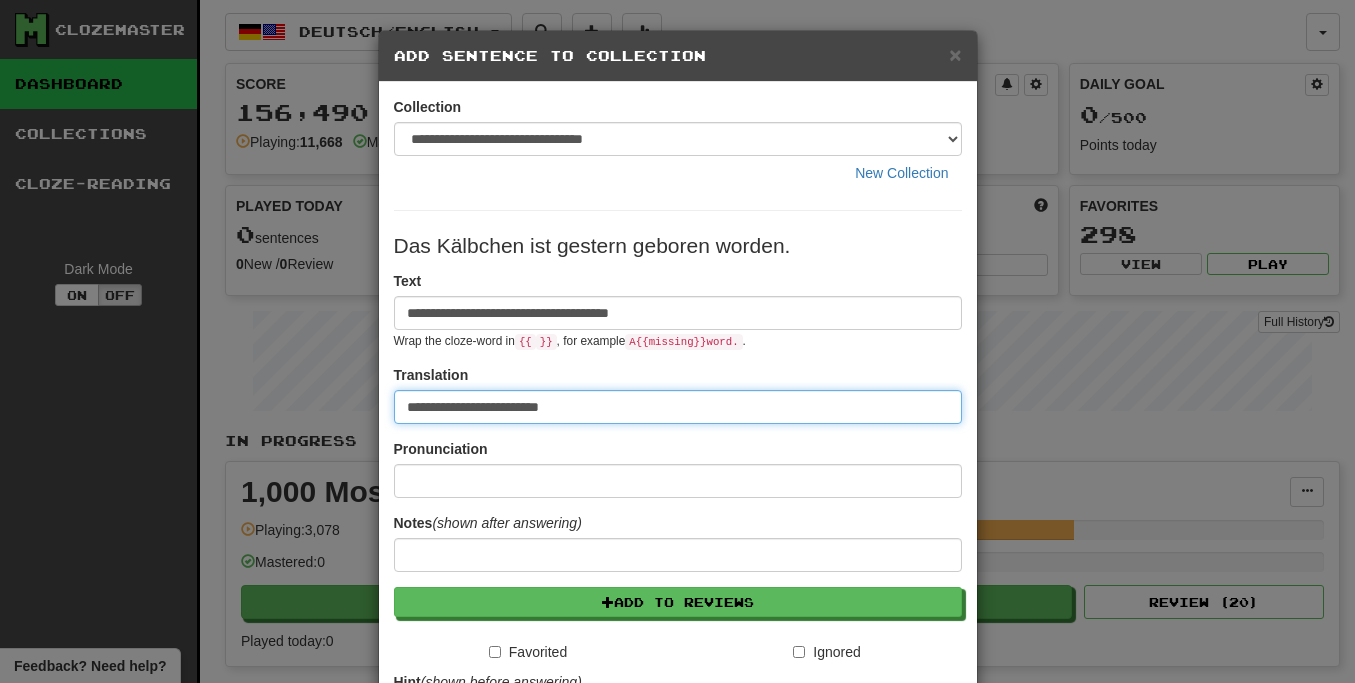 type on "**********" 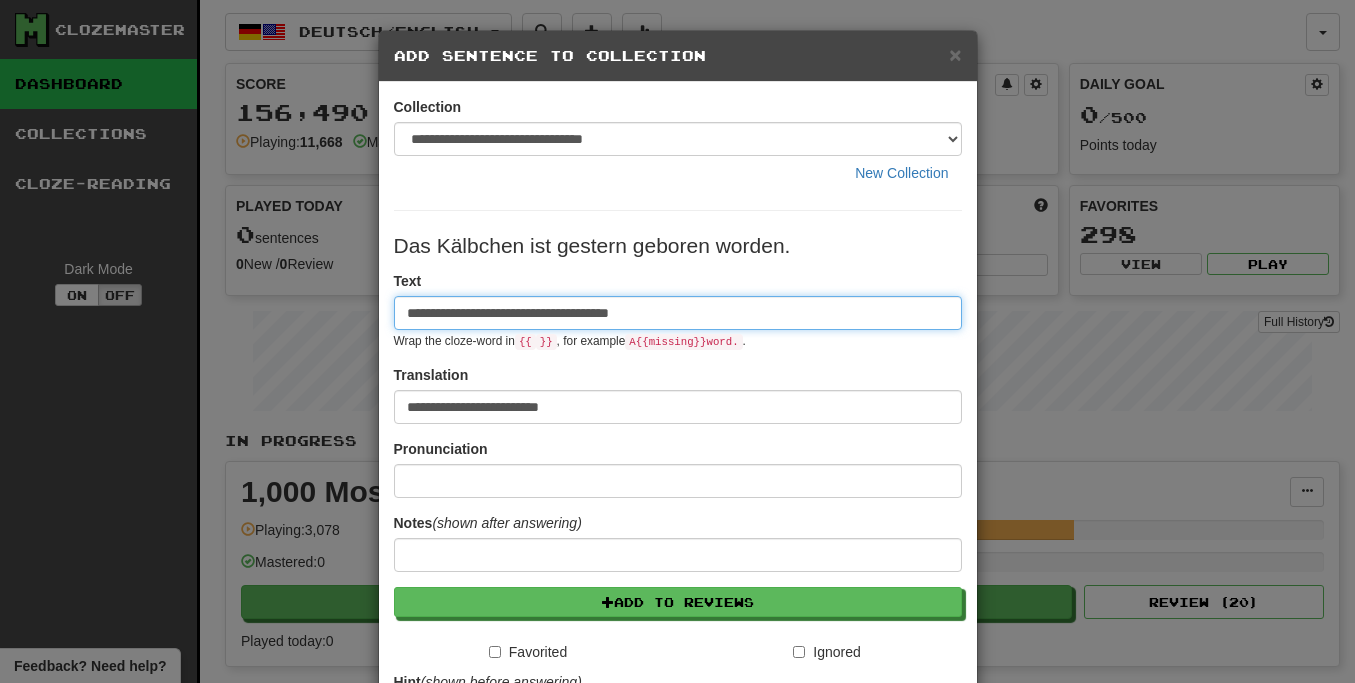click on "**********" at bounding box center [678, 313] 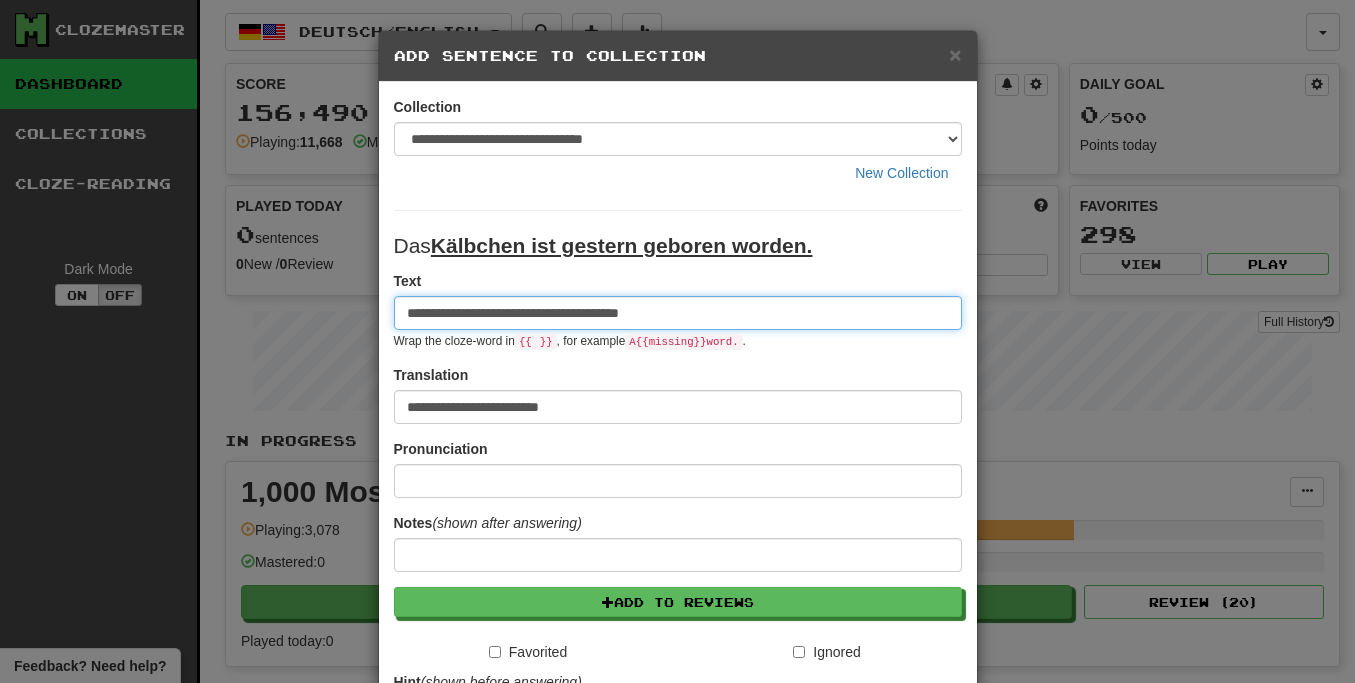 click on "**********" at bounding box center [678, 313] 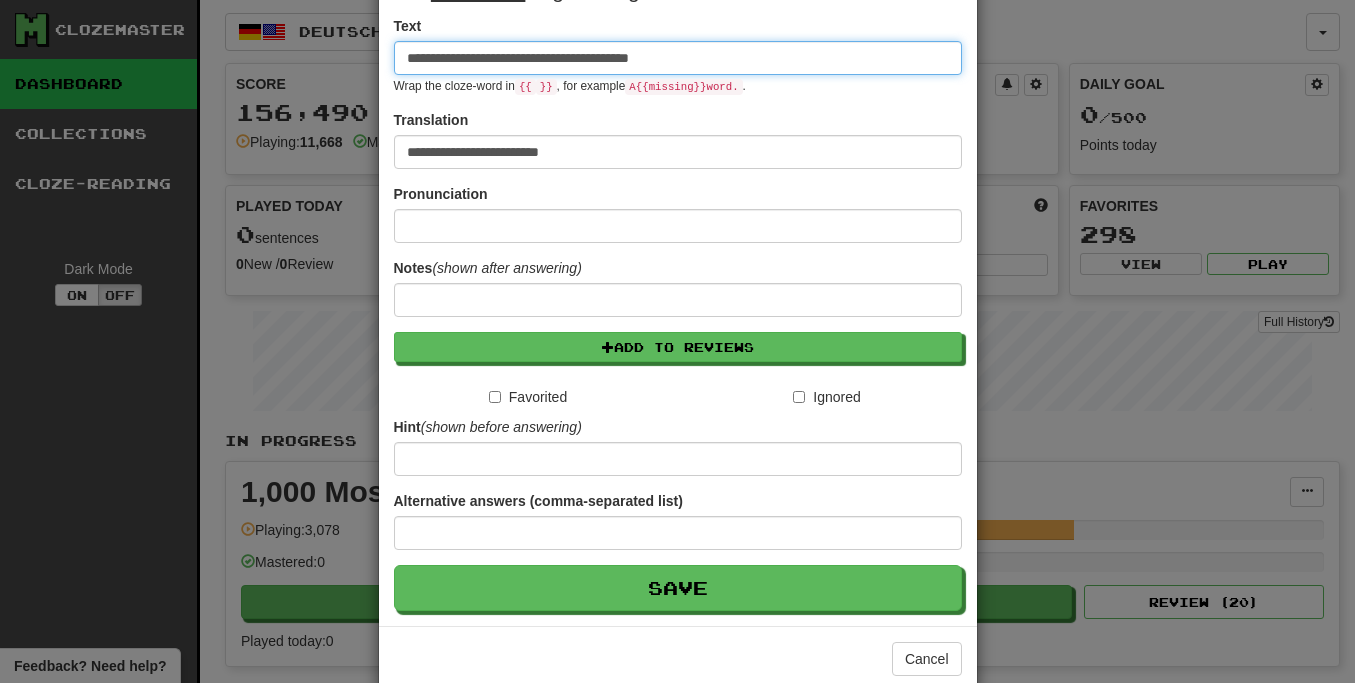 scroll, scrollTop: 273, scrollLeft: 0, axis: vertical 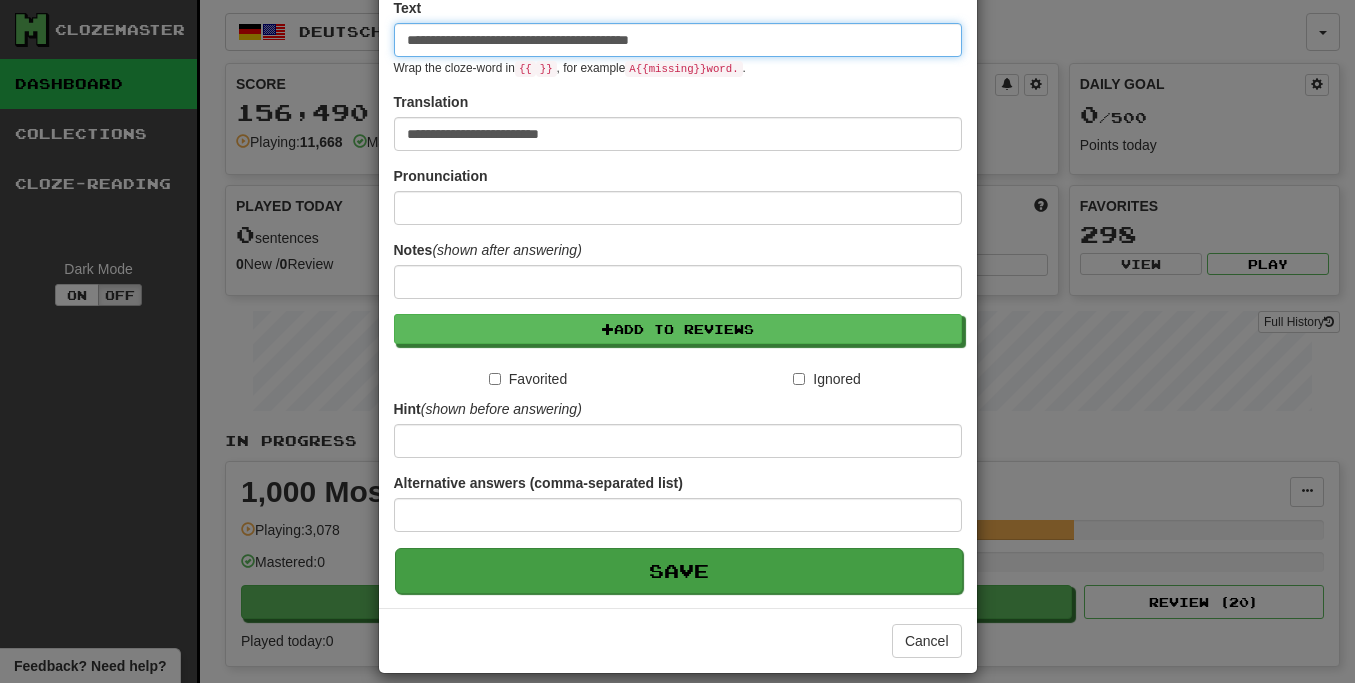 type on "**********" 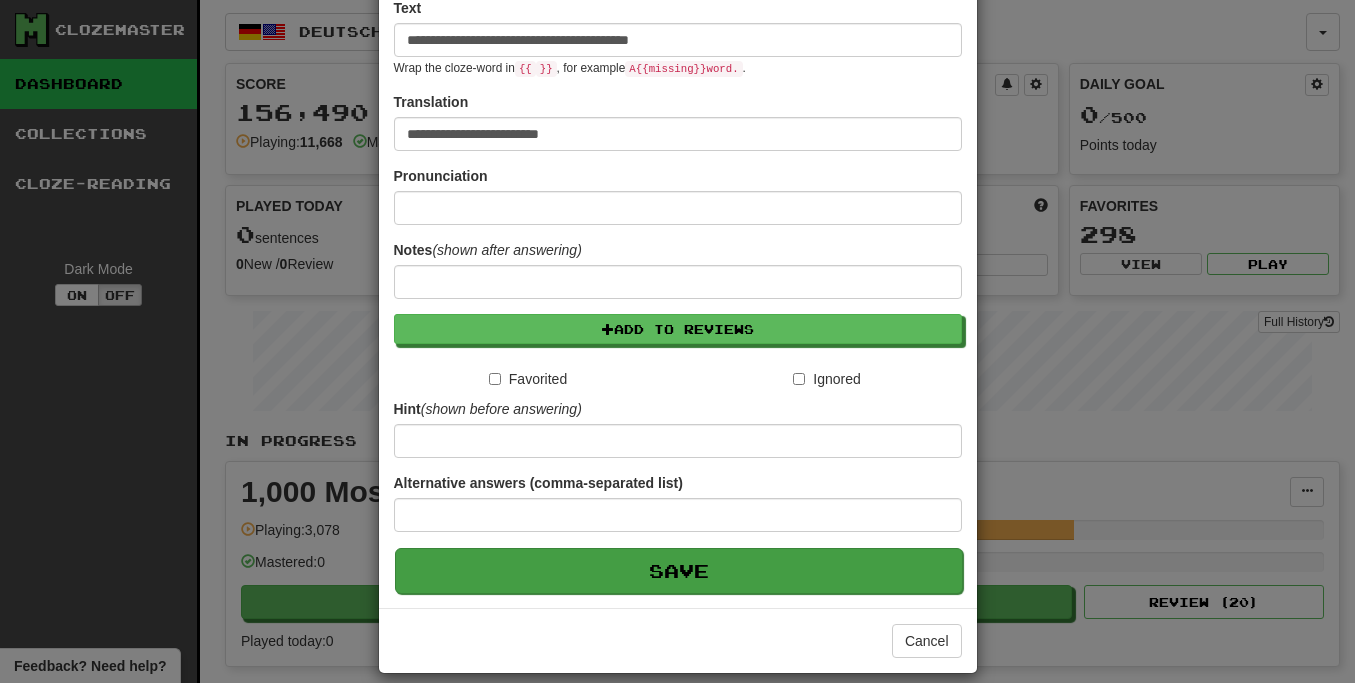 click on "Save" at bounding box center (679, 571) 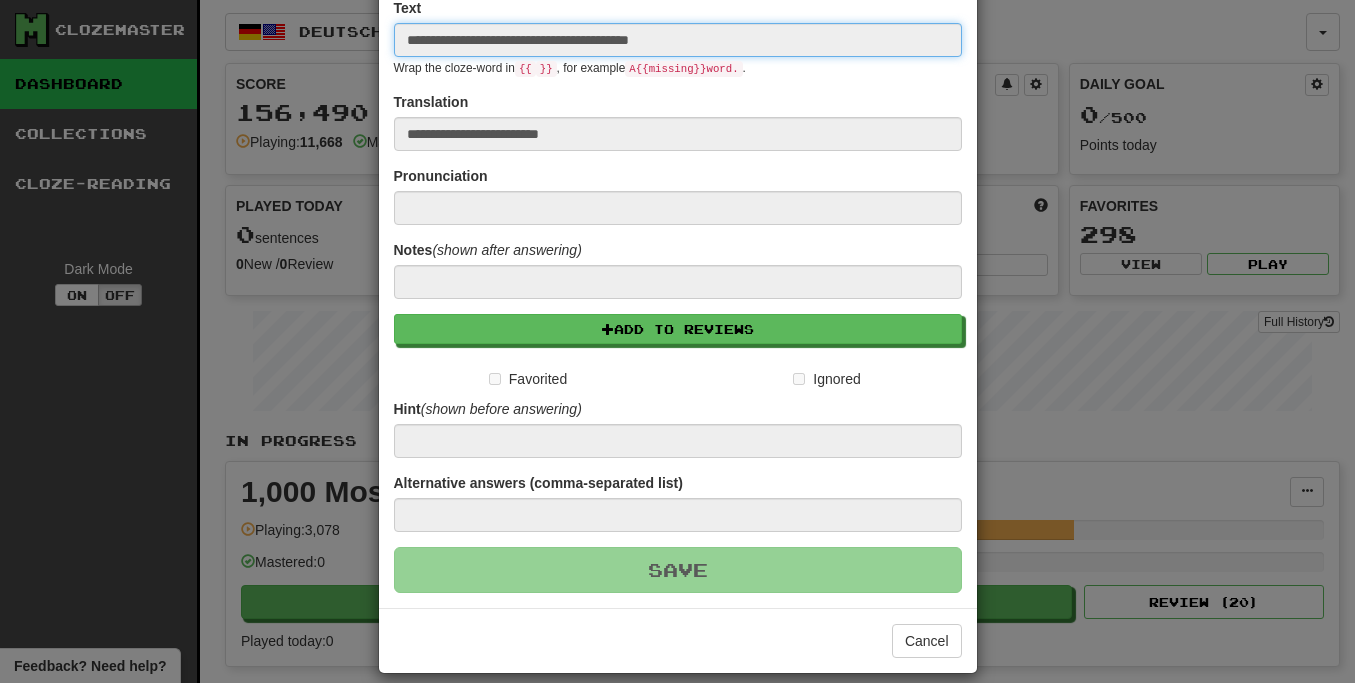type 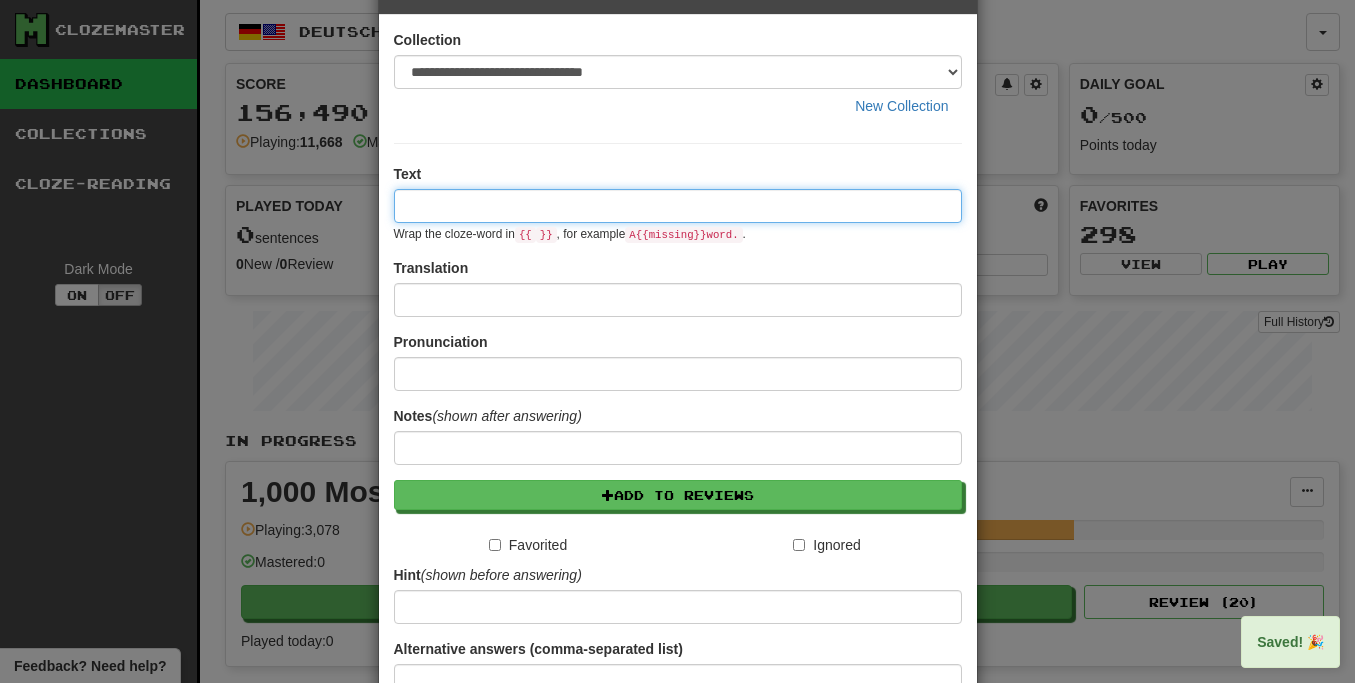 scroll, scrollTop: 0, scrollLeft: 0, axis: both 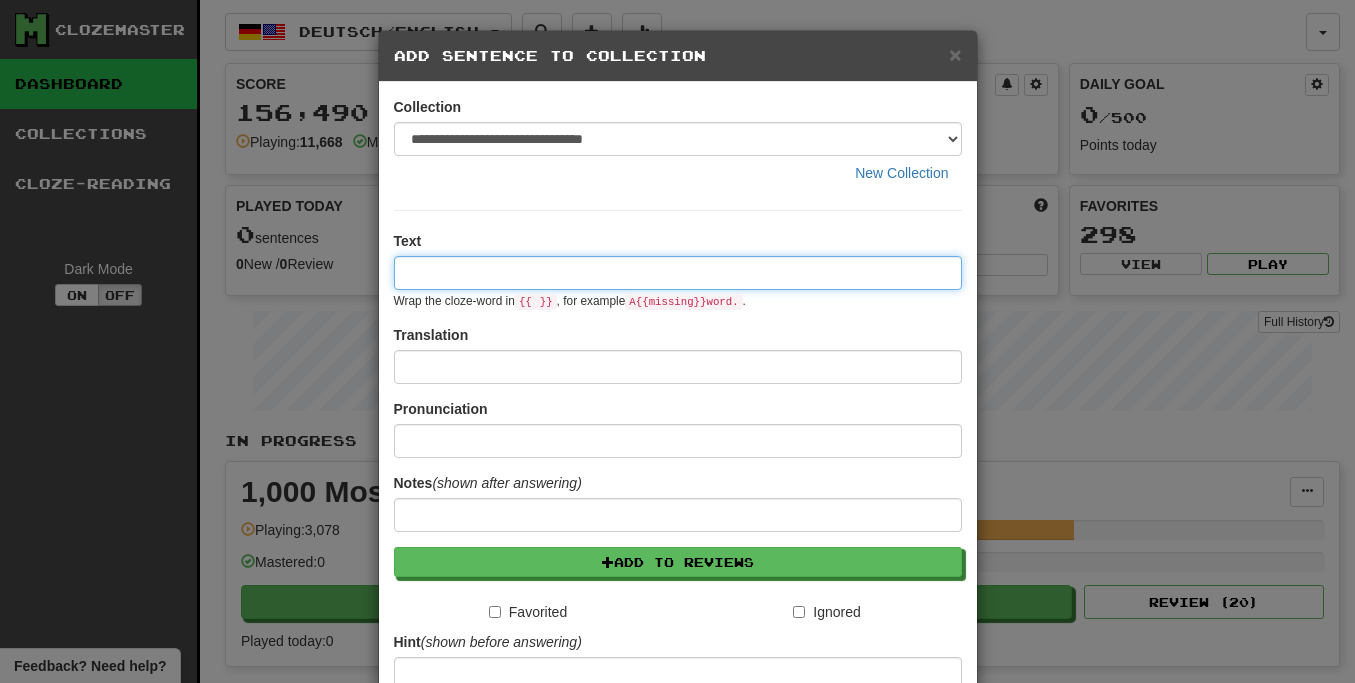 paste on "**********" 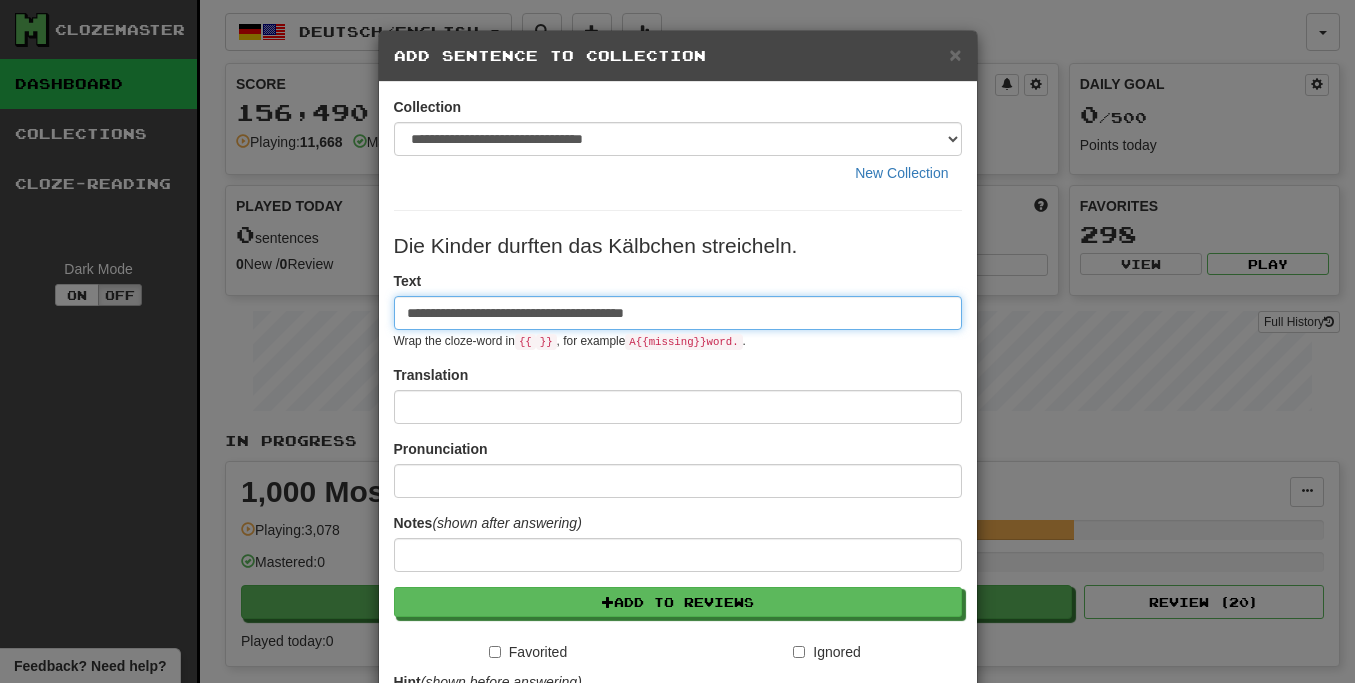 type on "**********" 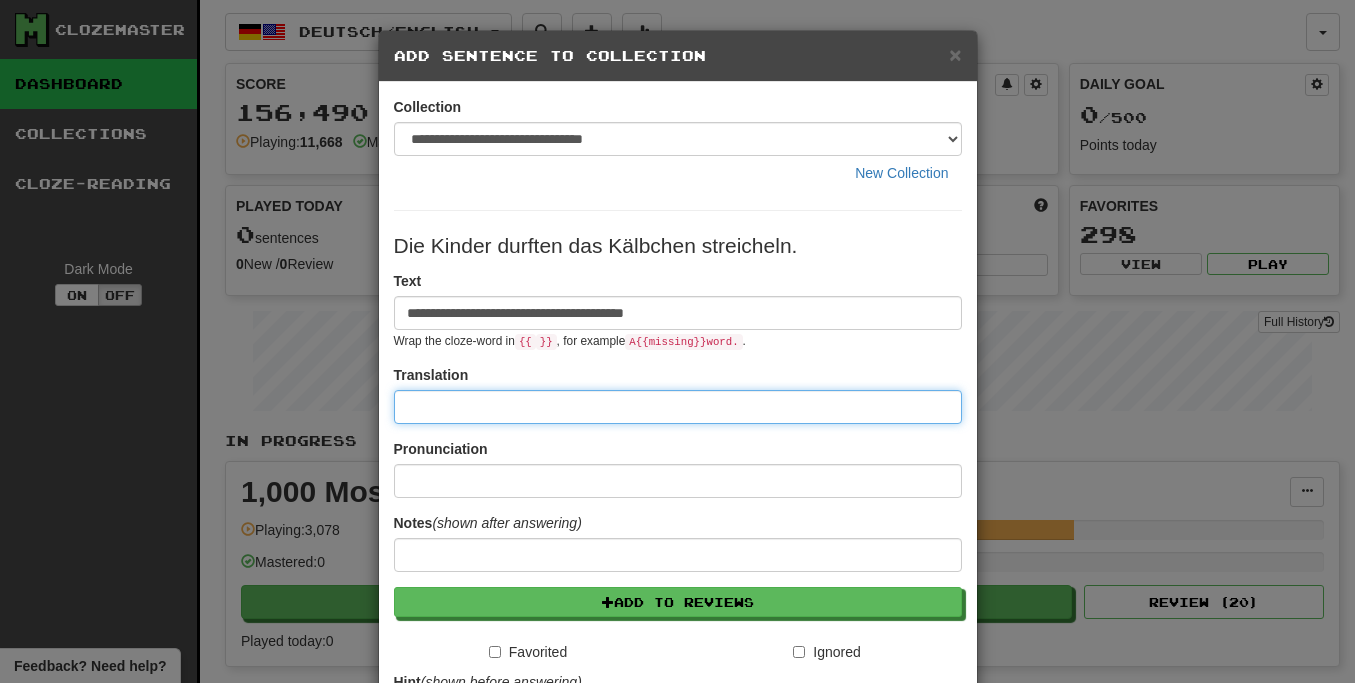 click at bounding box center (678, 407) 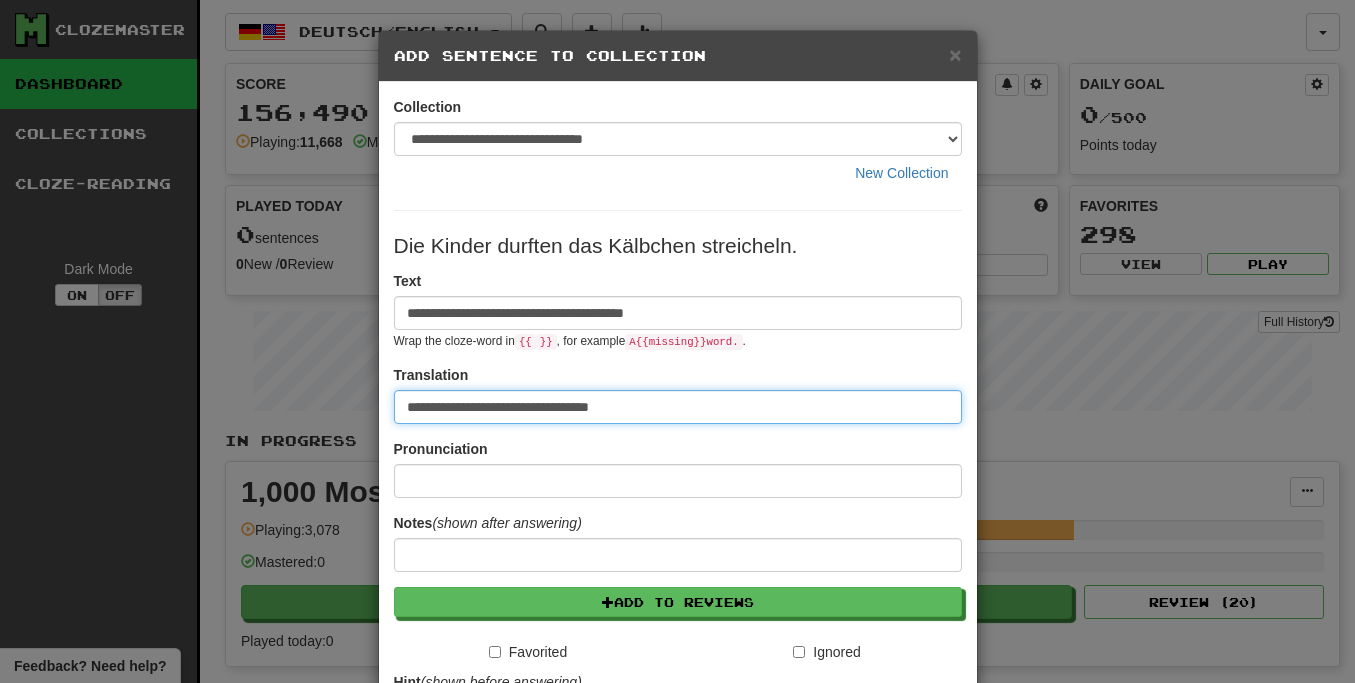 type on "**********" 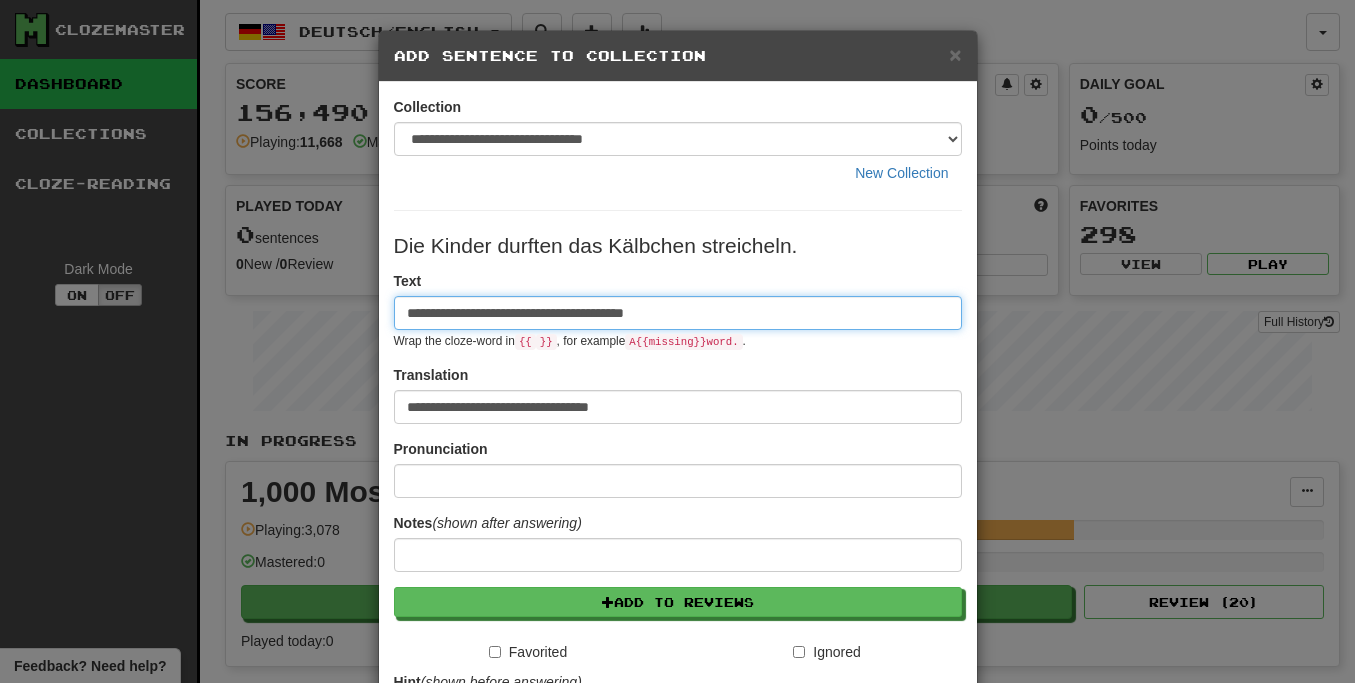 click on "**********" at bounding box center (678, 313) 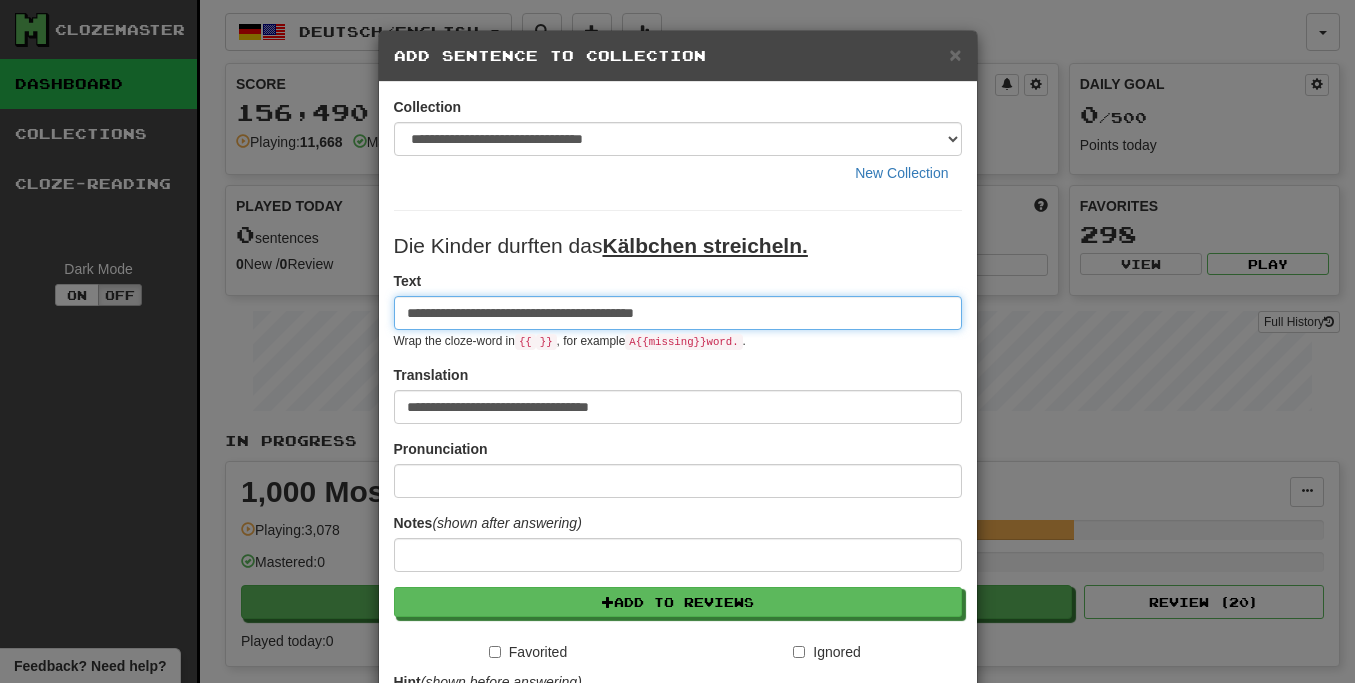 click on "**********" at bounding box center (678, 313) 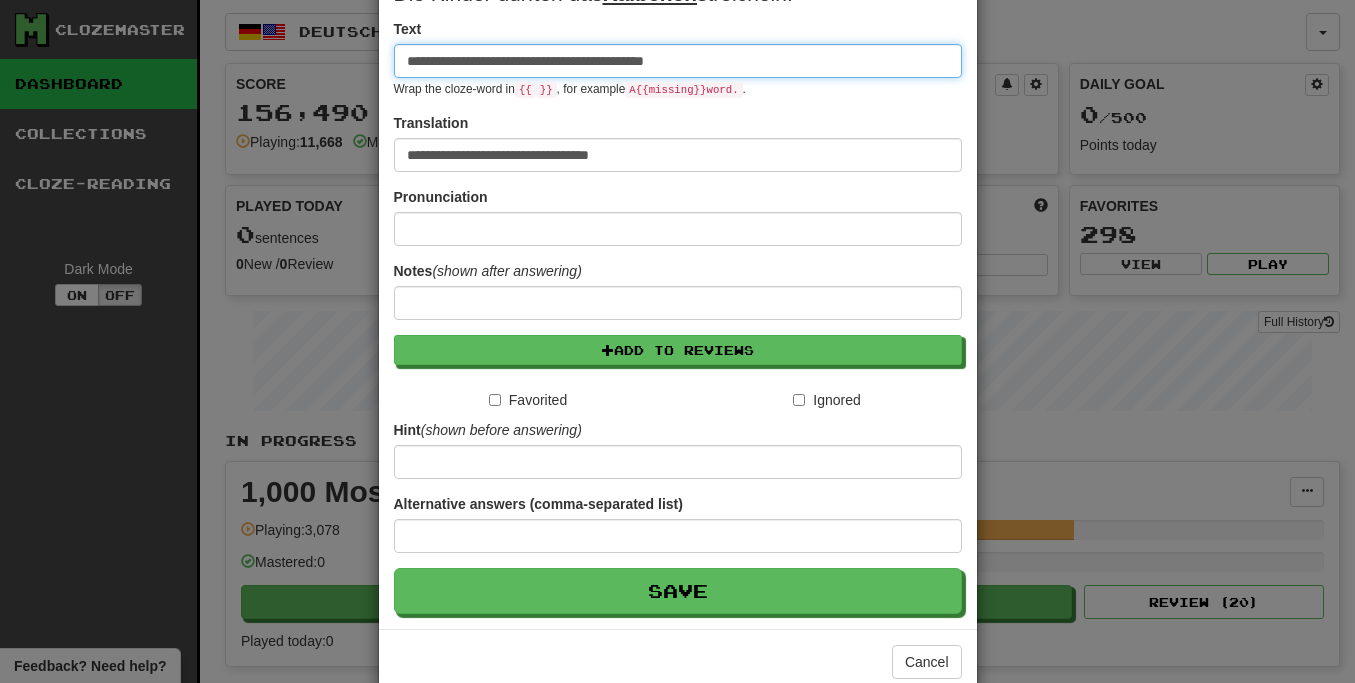 scroll, scrollTop: 231, scrollLeft: 0, axis: vertical 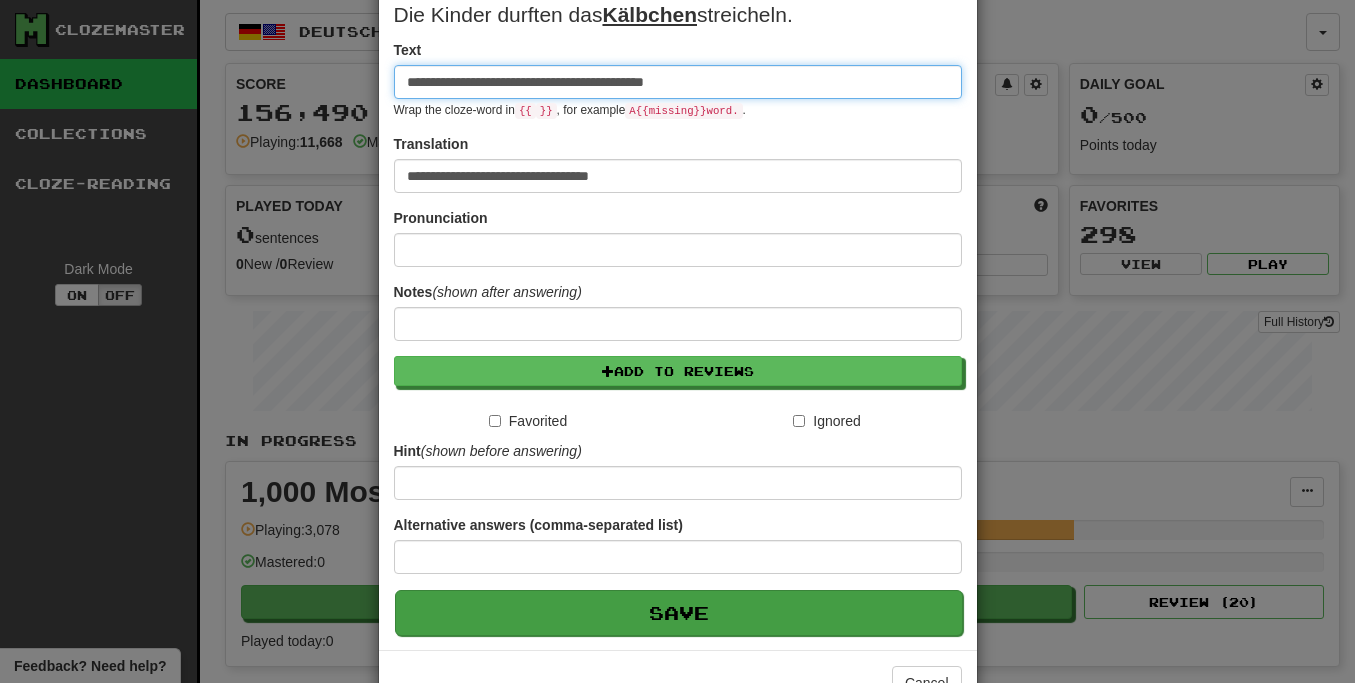 type on "**********" 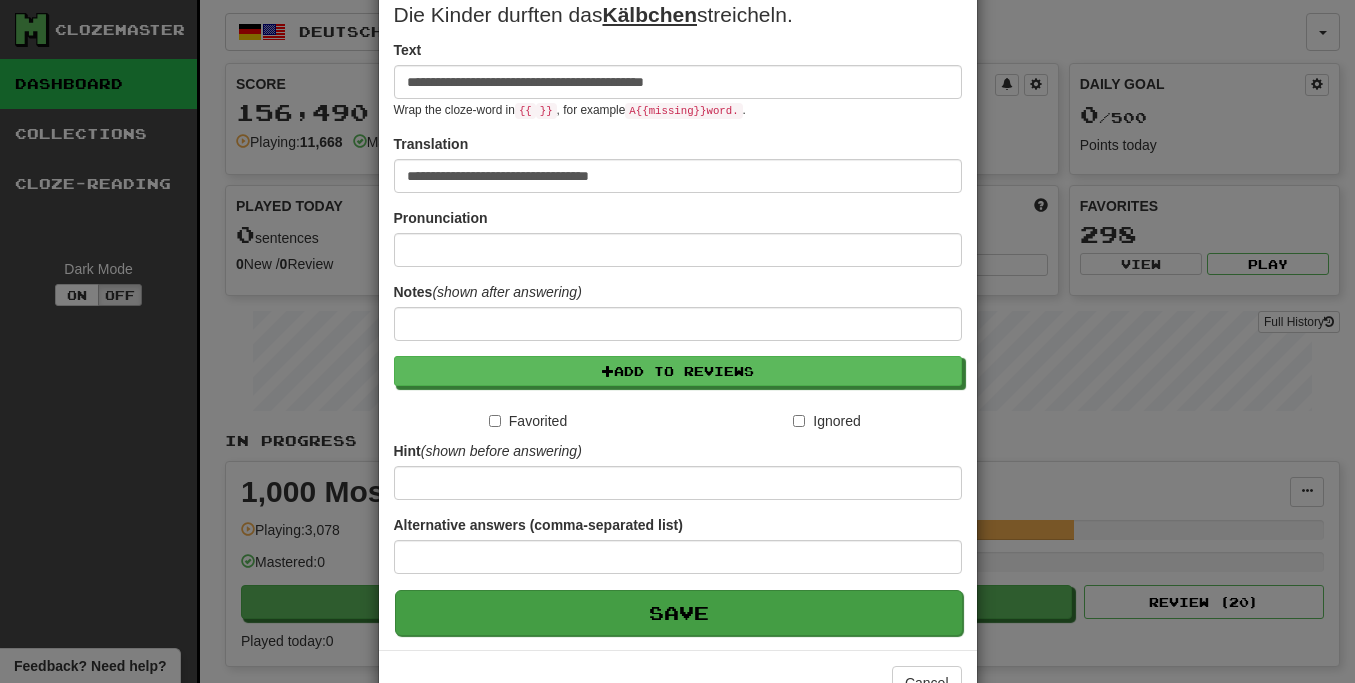 click on "Save" at bounding box center (679, 613) 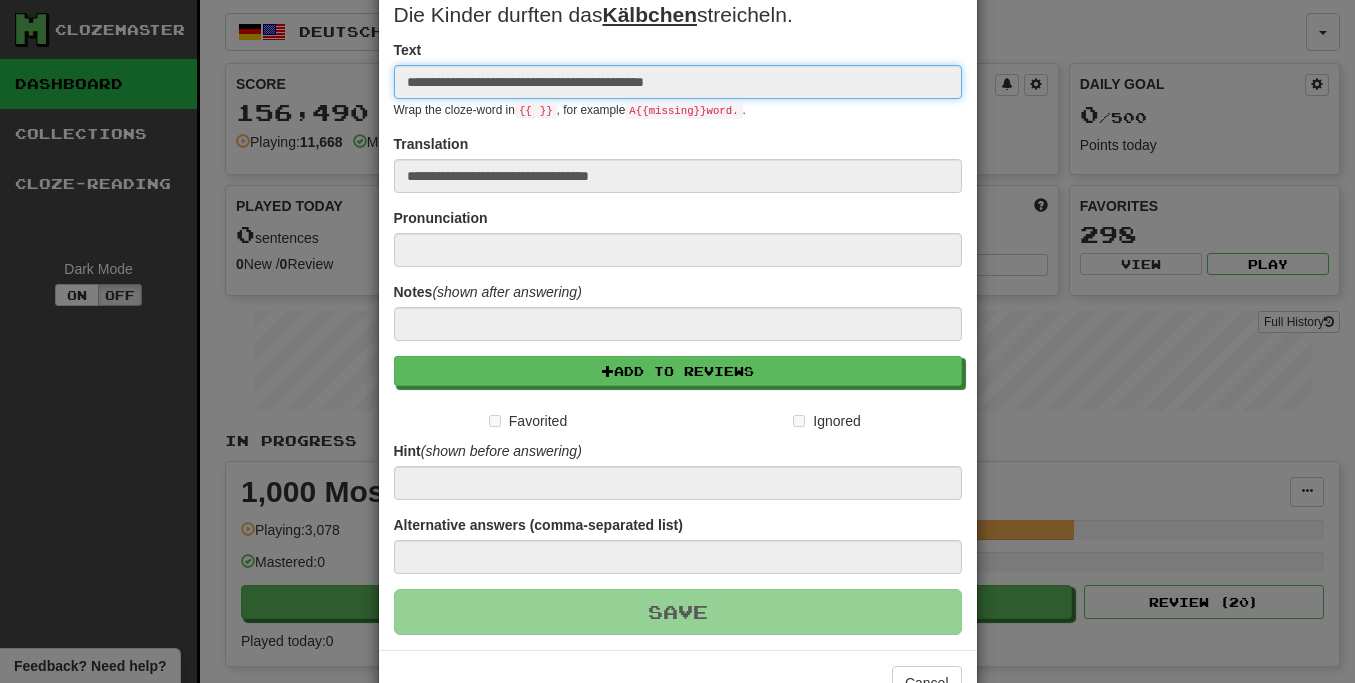 type 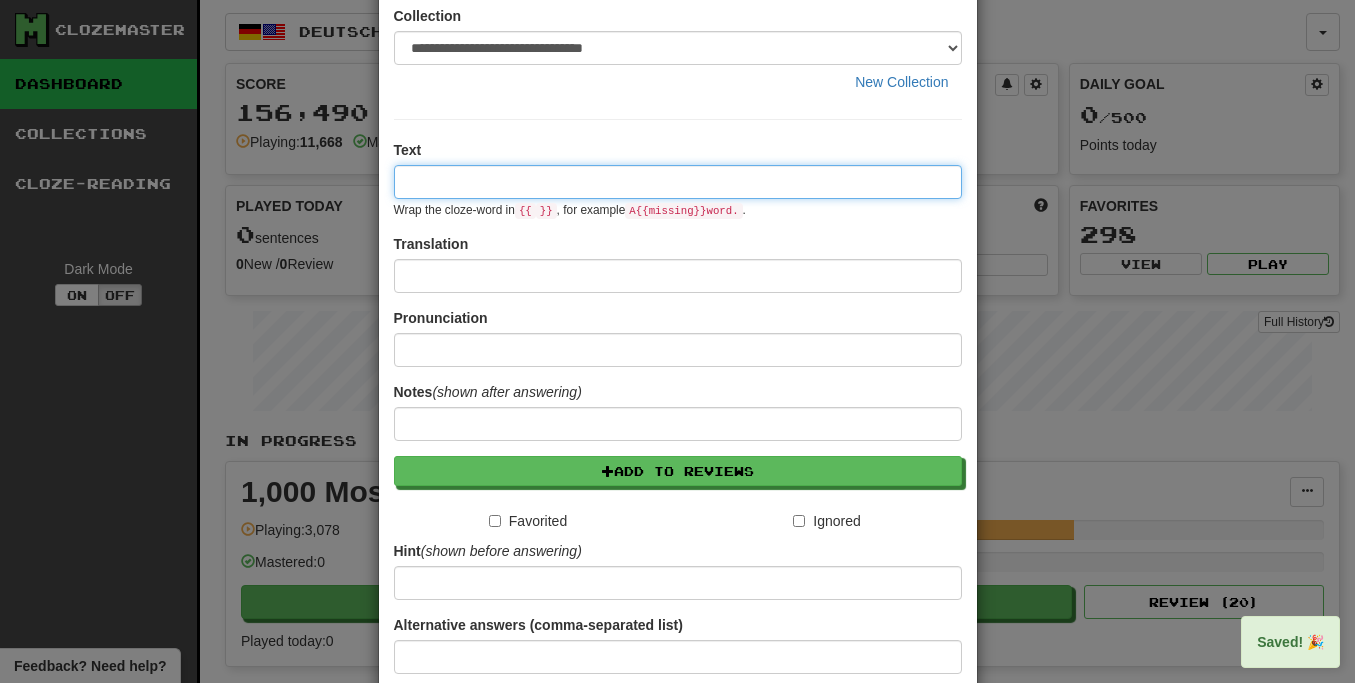 scroll, scrollTop: 0, scrollLeft: 0, axis: both 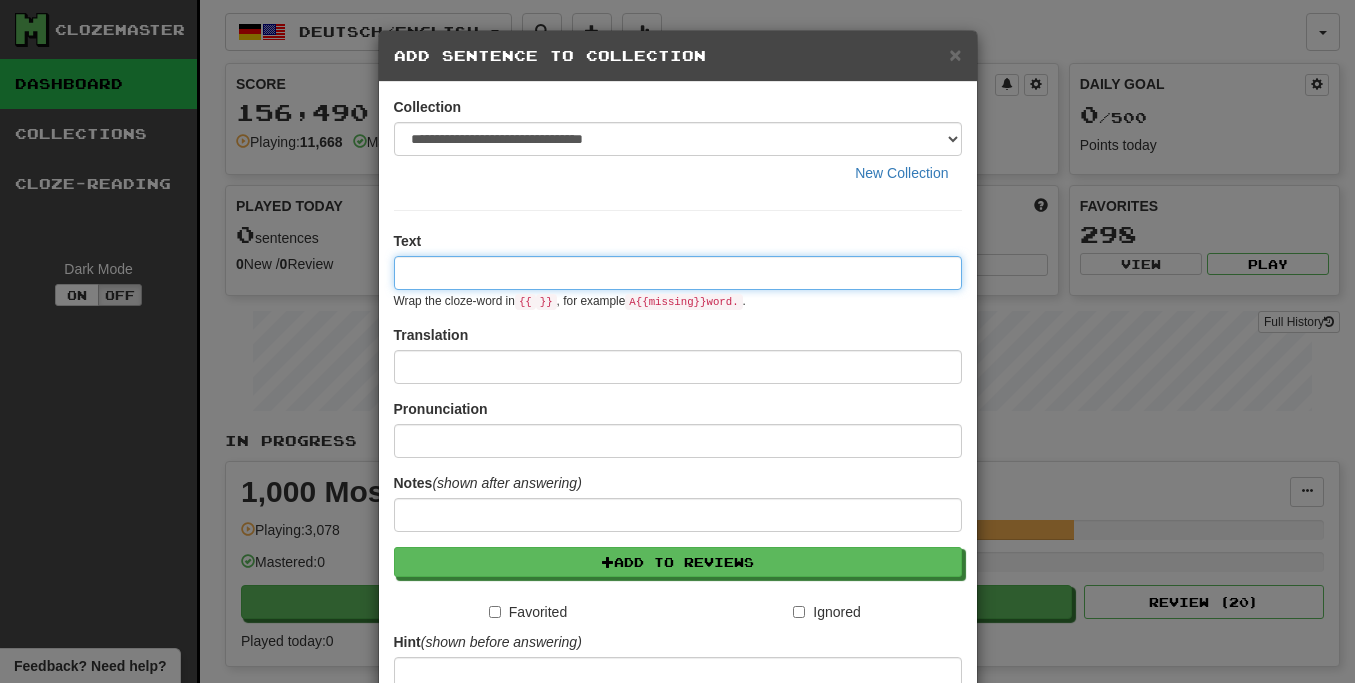 paste on "**********" 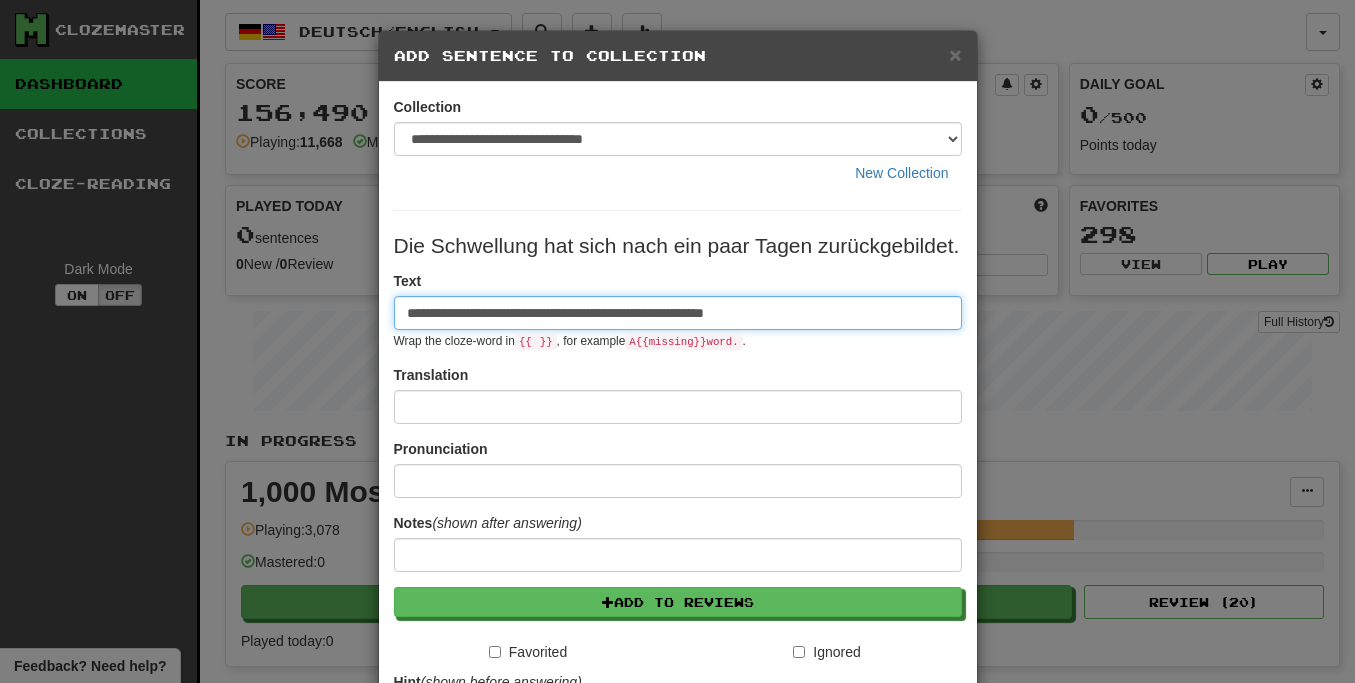 type on "**********" 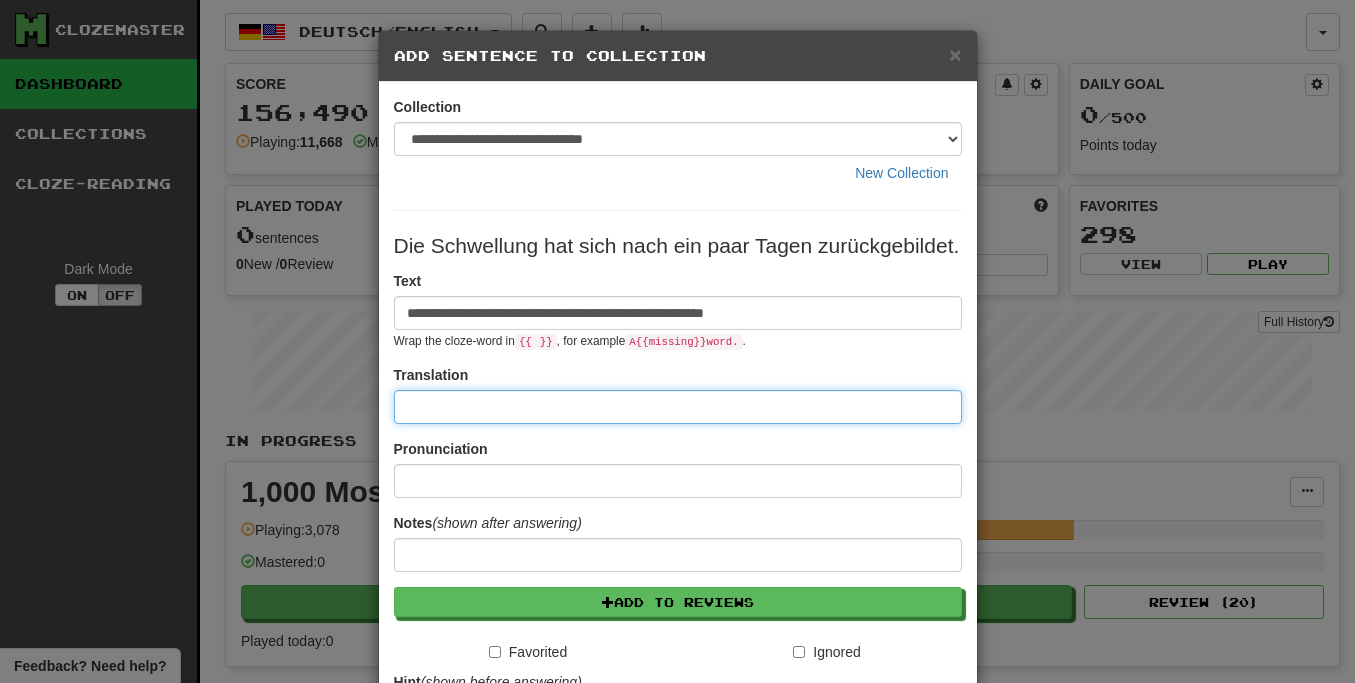 click at bounding box center [678, 407] 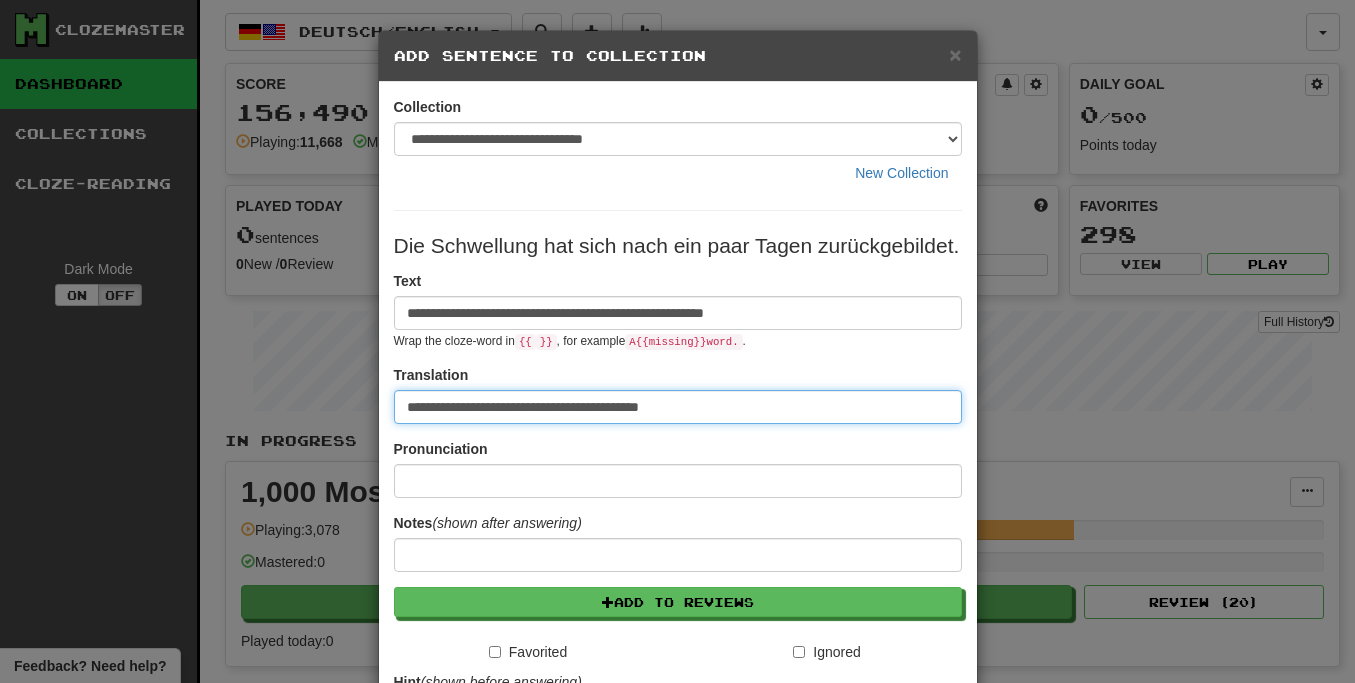 type on "**********" 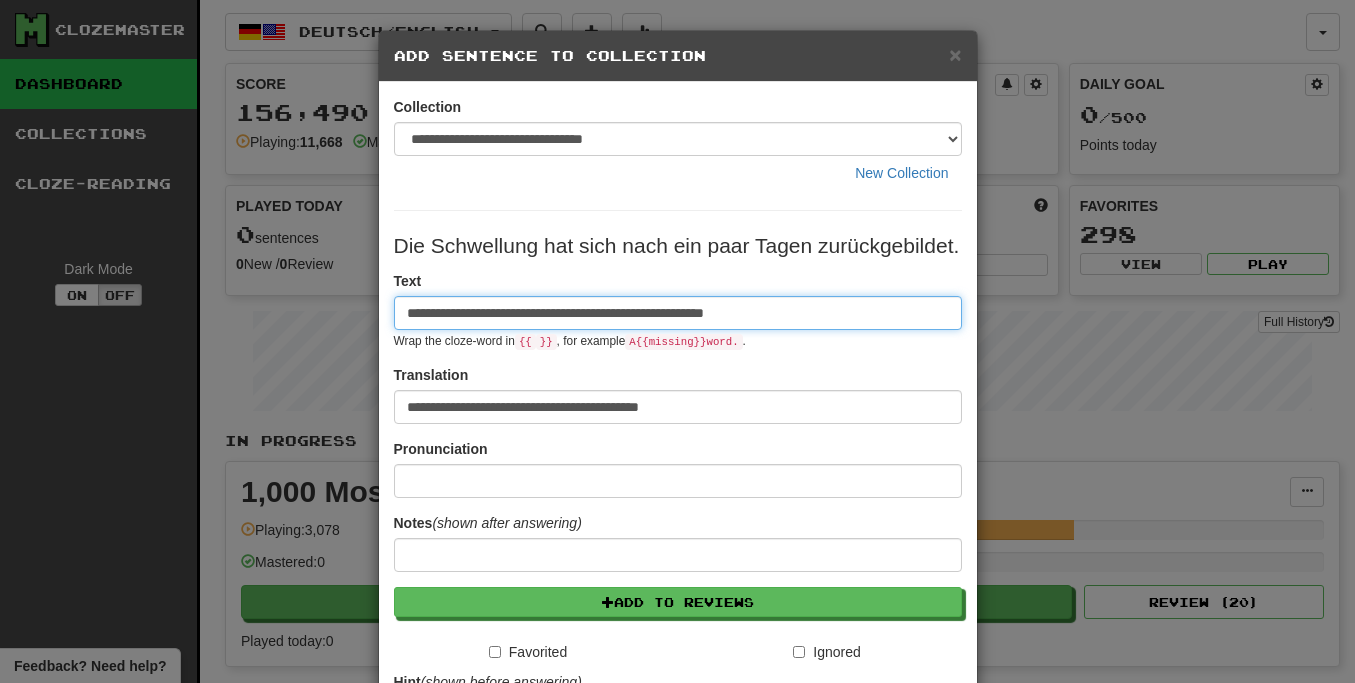 click on "**********" at bounding box center [678, 313] 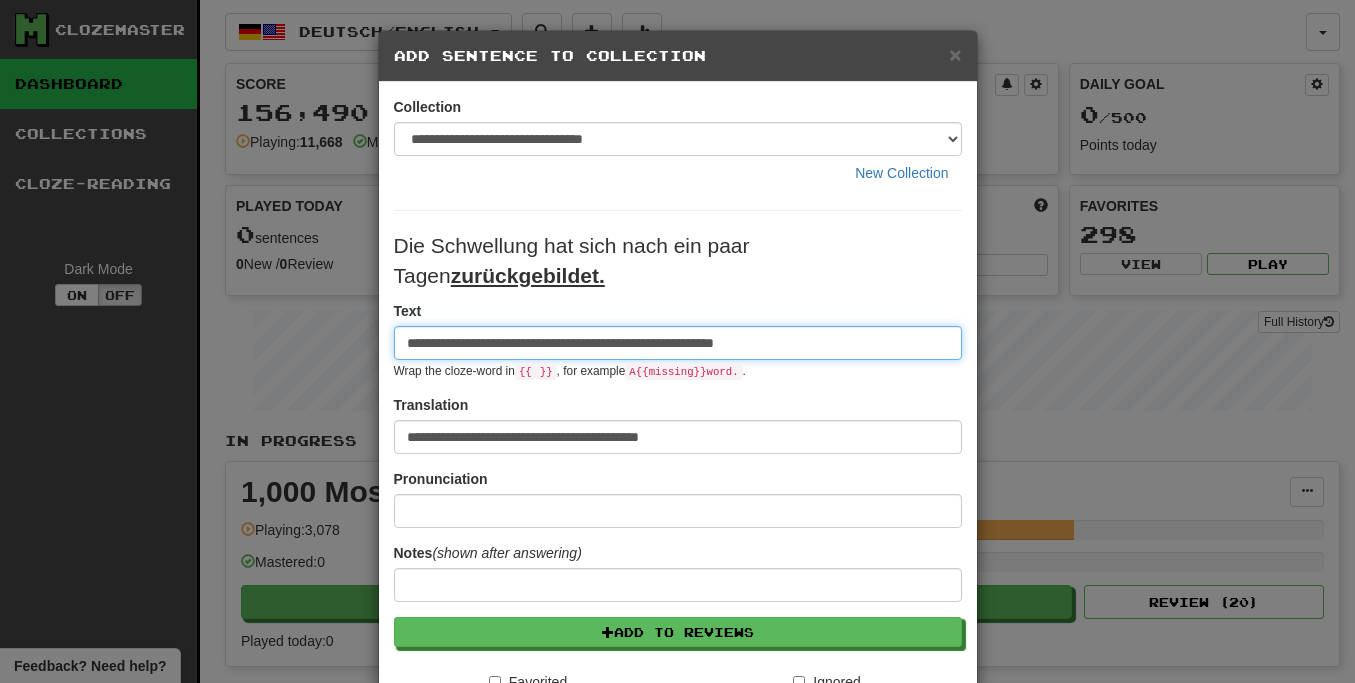 click on "**********" at bounding box center [678, 343] 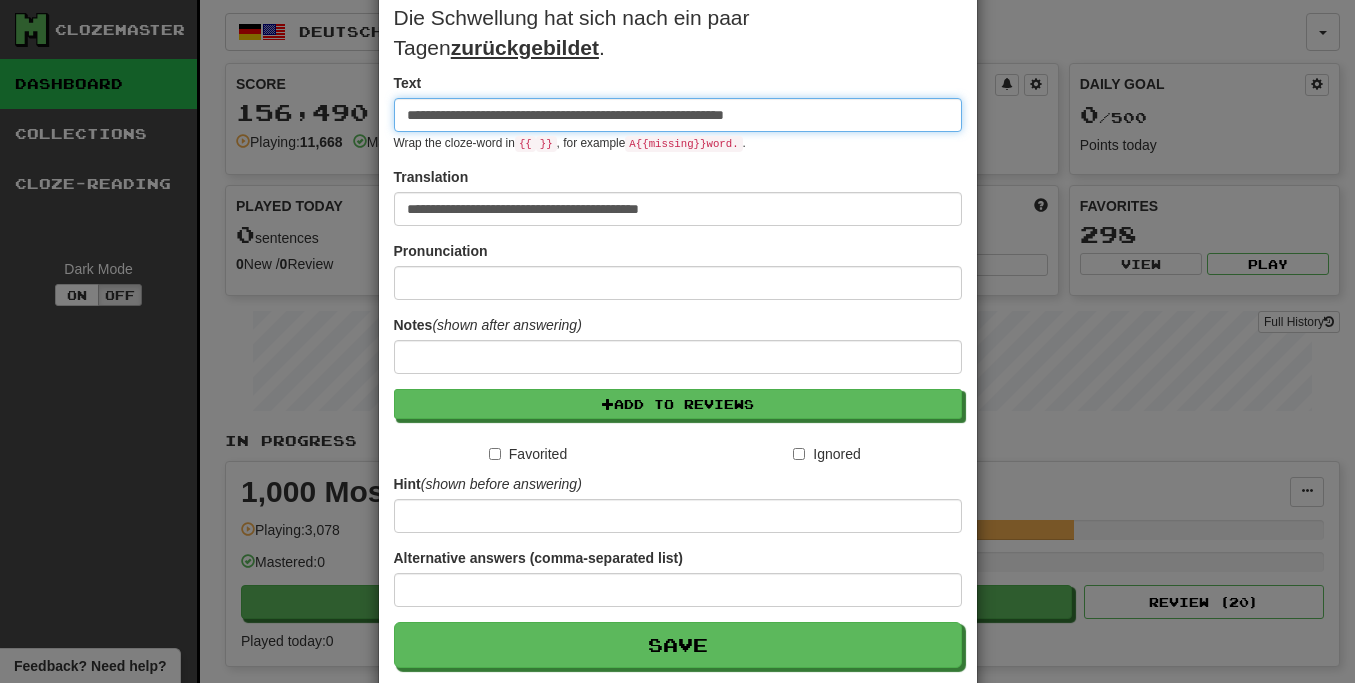 scroll, scrollTop: 311, scrollLeft: 0, axis: vertical 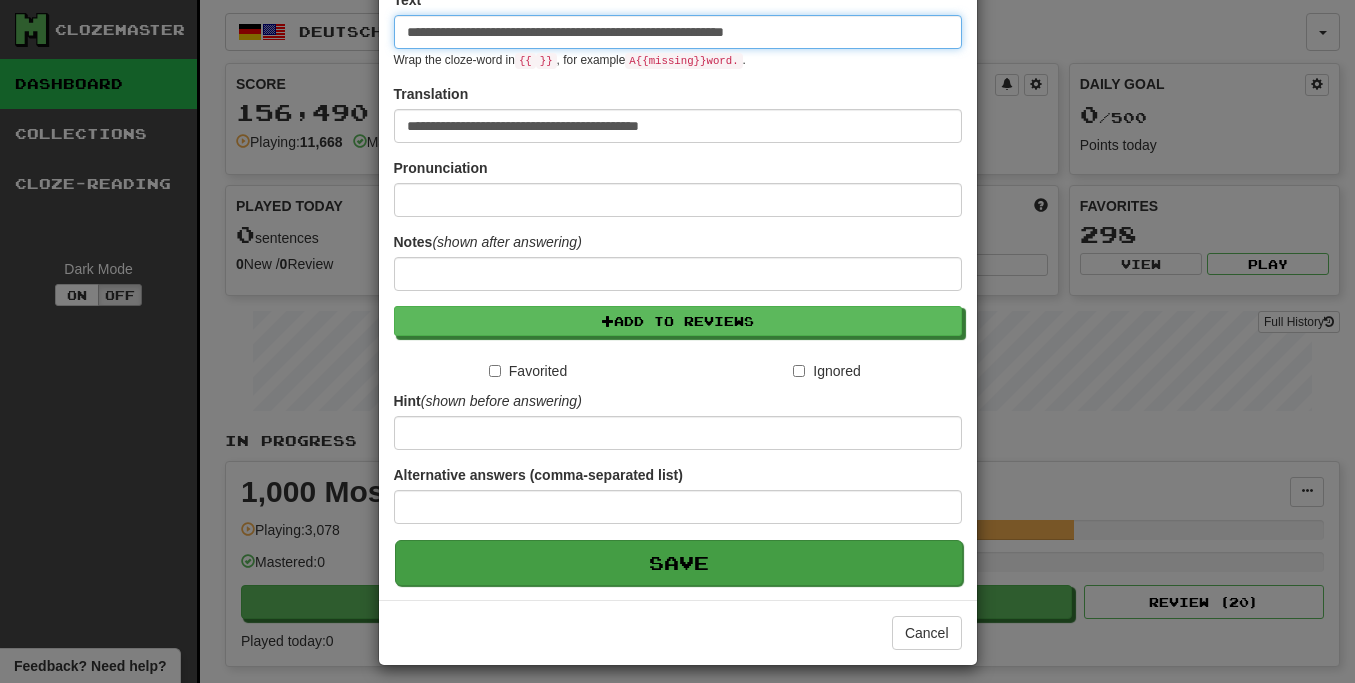 type on "**********" 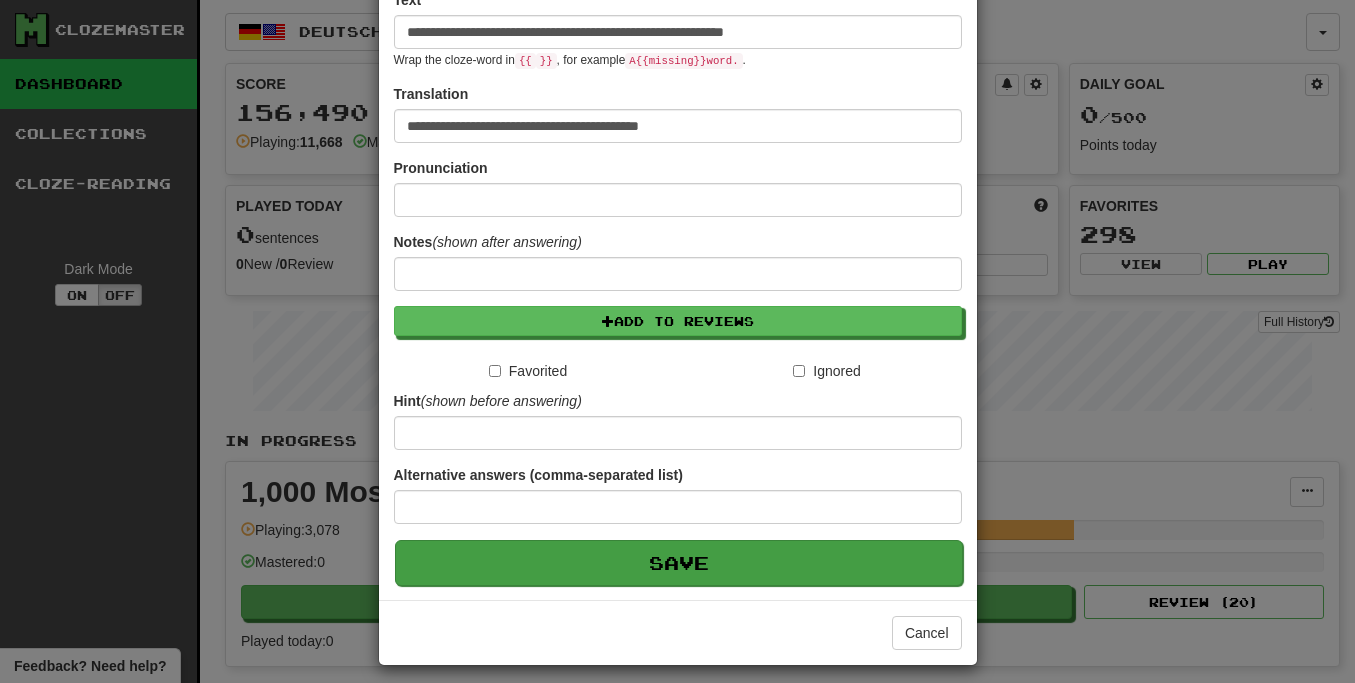 click on "Save" at bounding box center (679, 563) 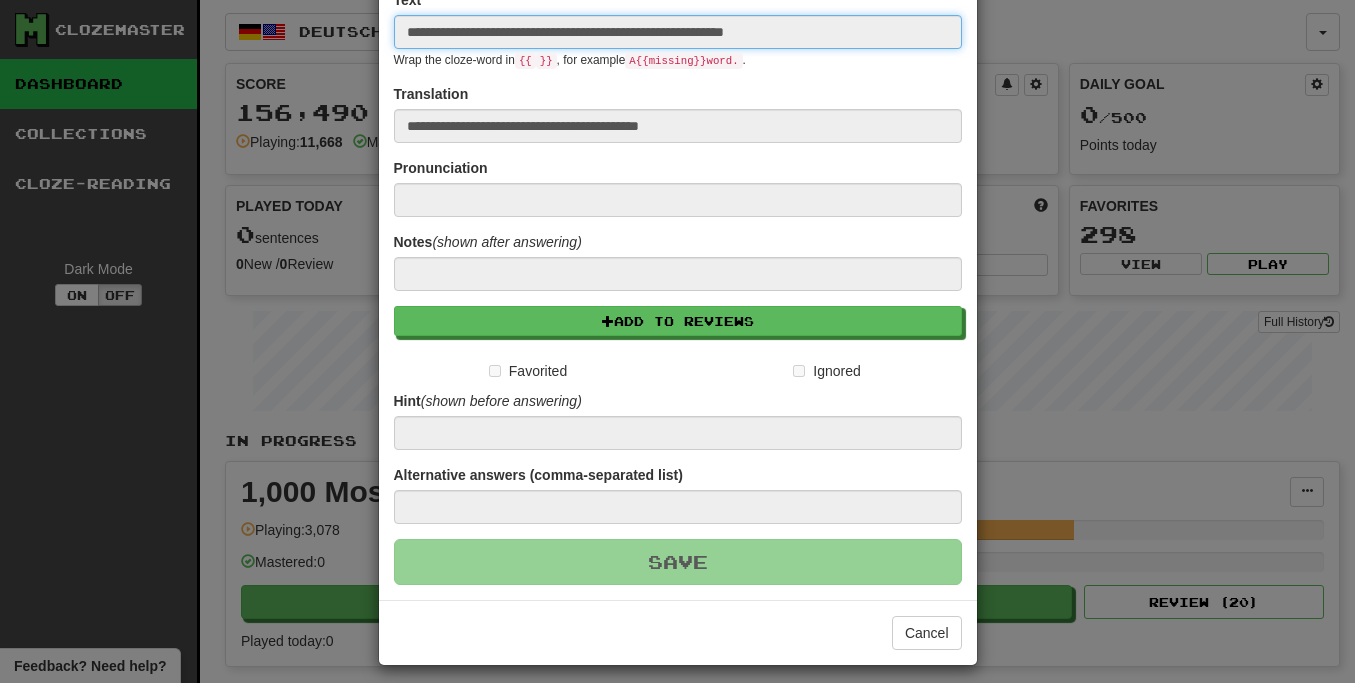type 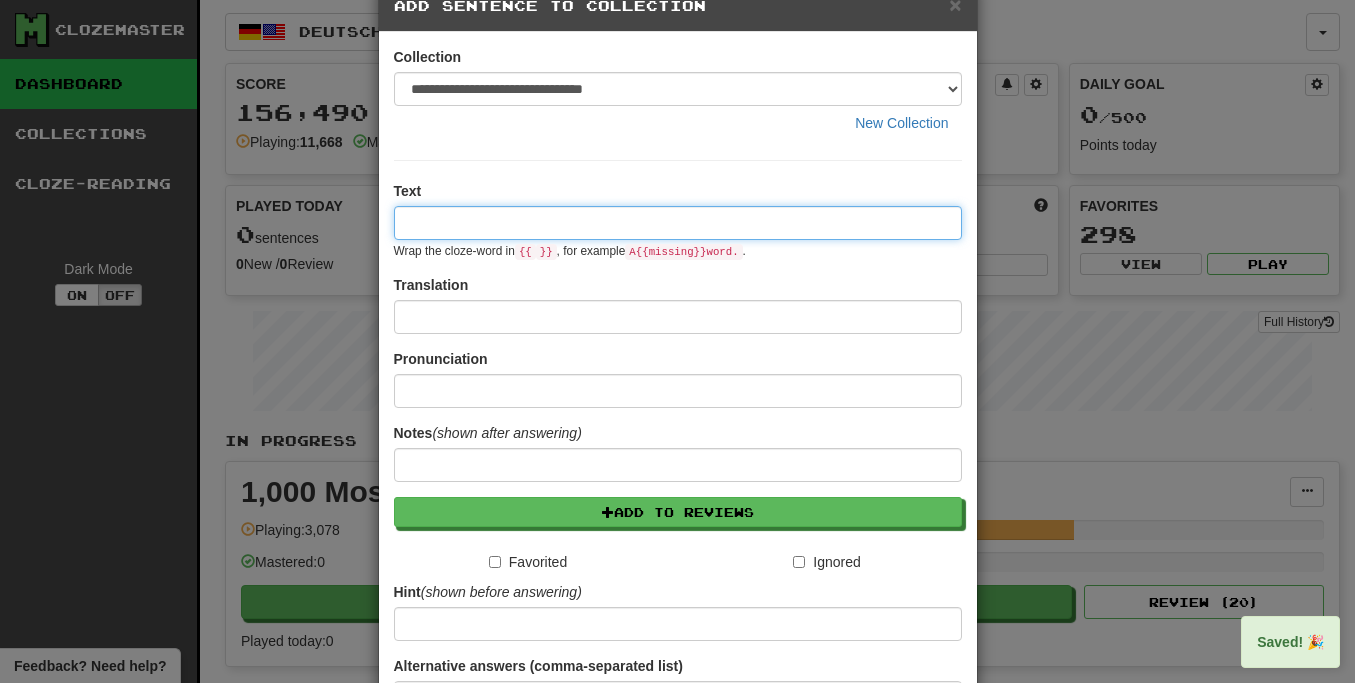 scroll, scrollTop: 0, scrollLeft: 0, axis: both 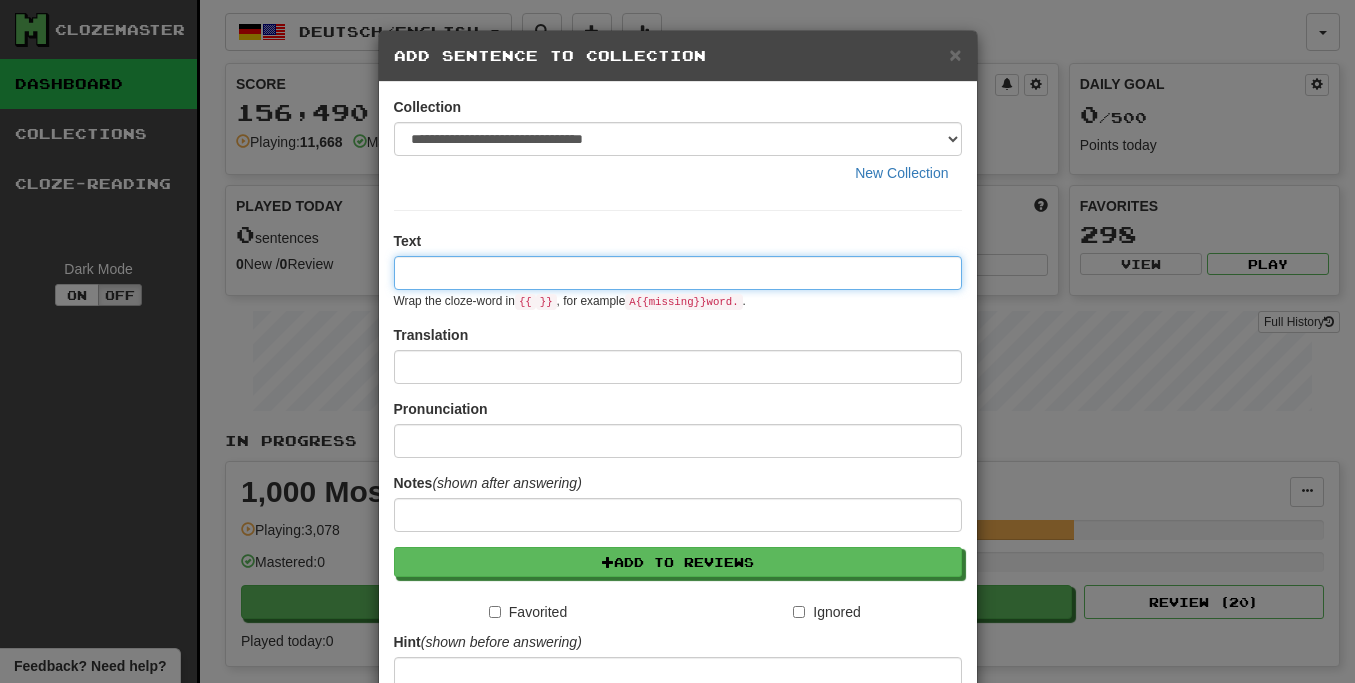 paste on "**********" 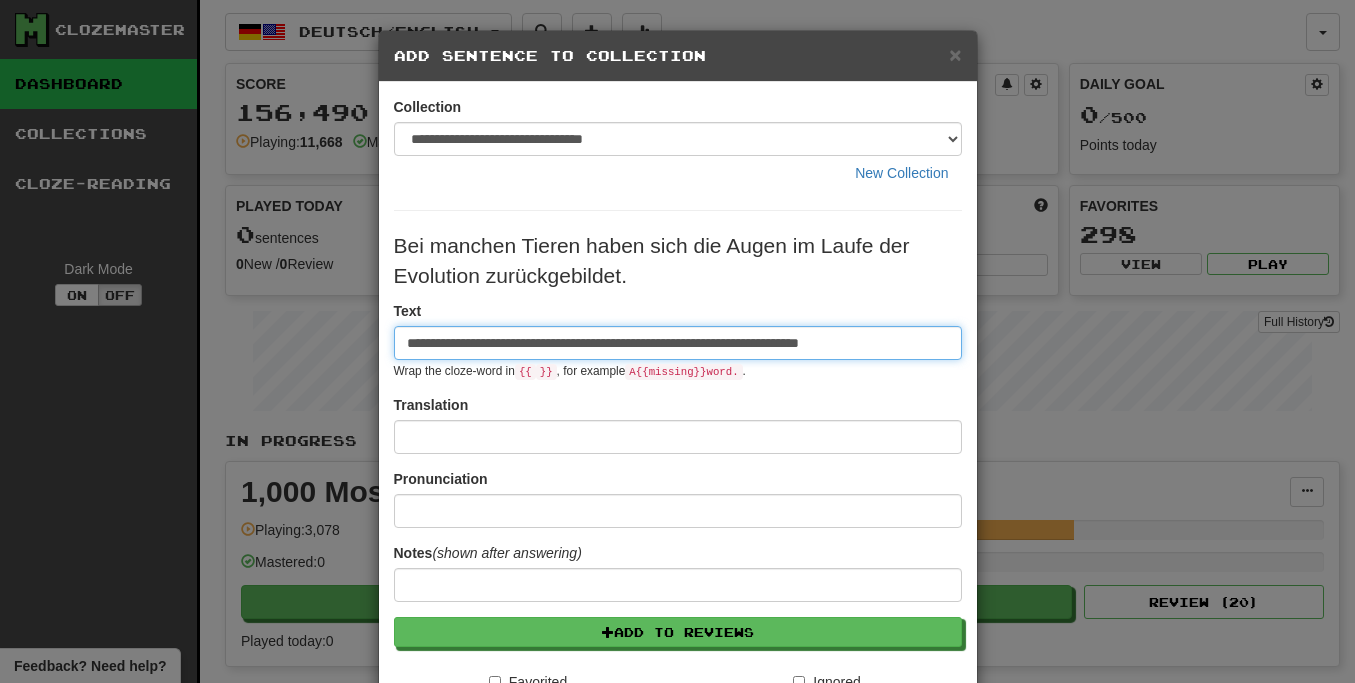 type on "**********" 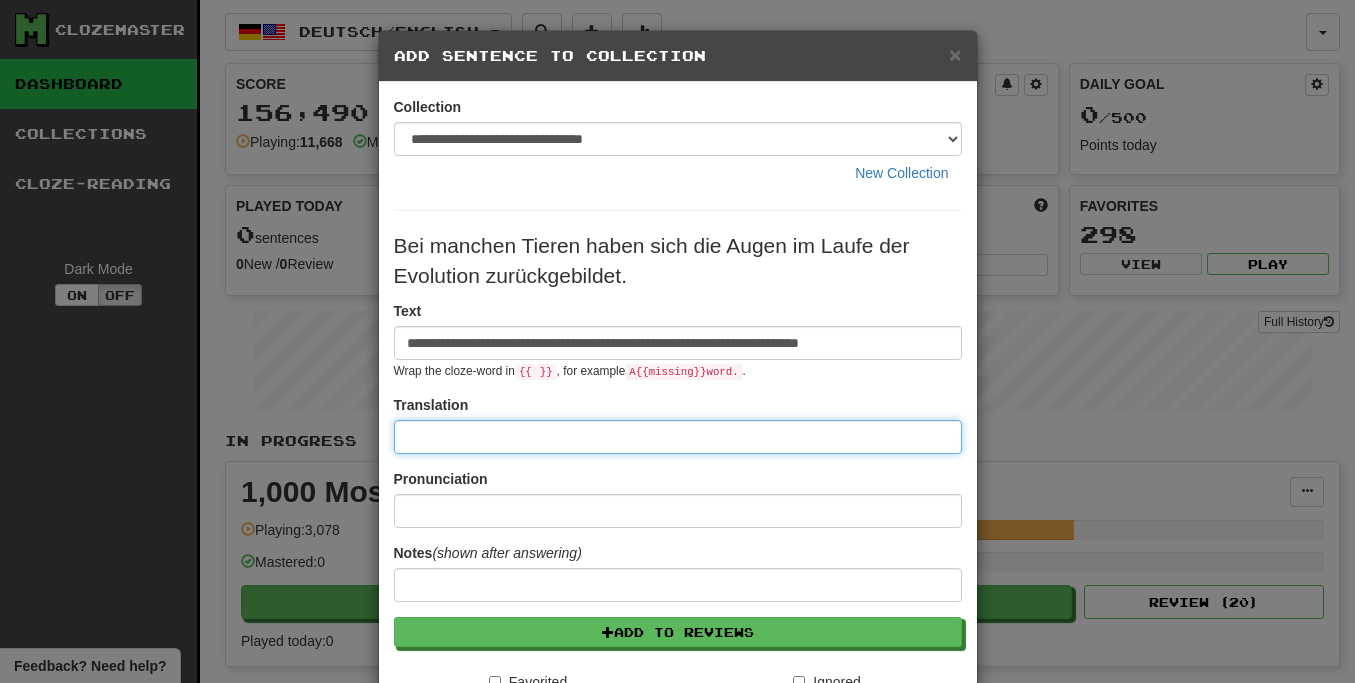 click at bounding box center (678, 437) 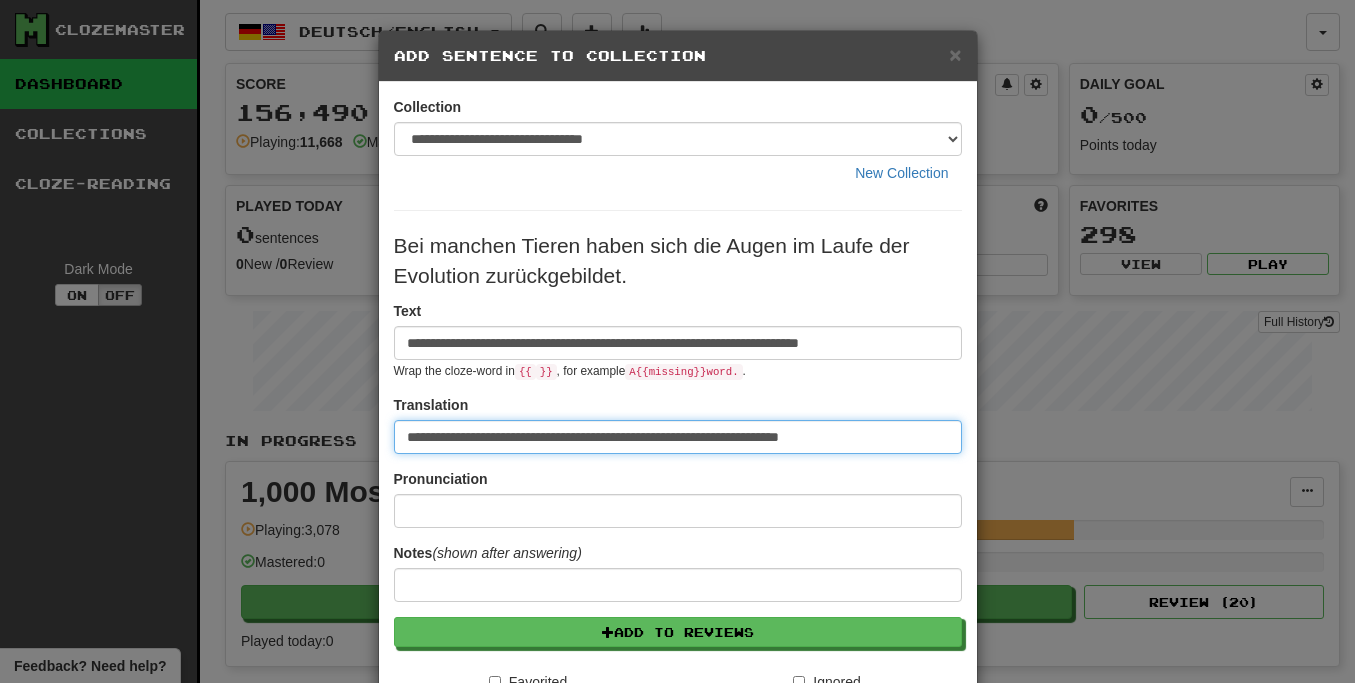 type on "**********" 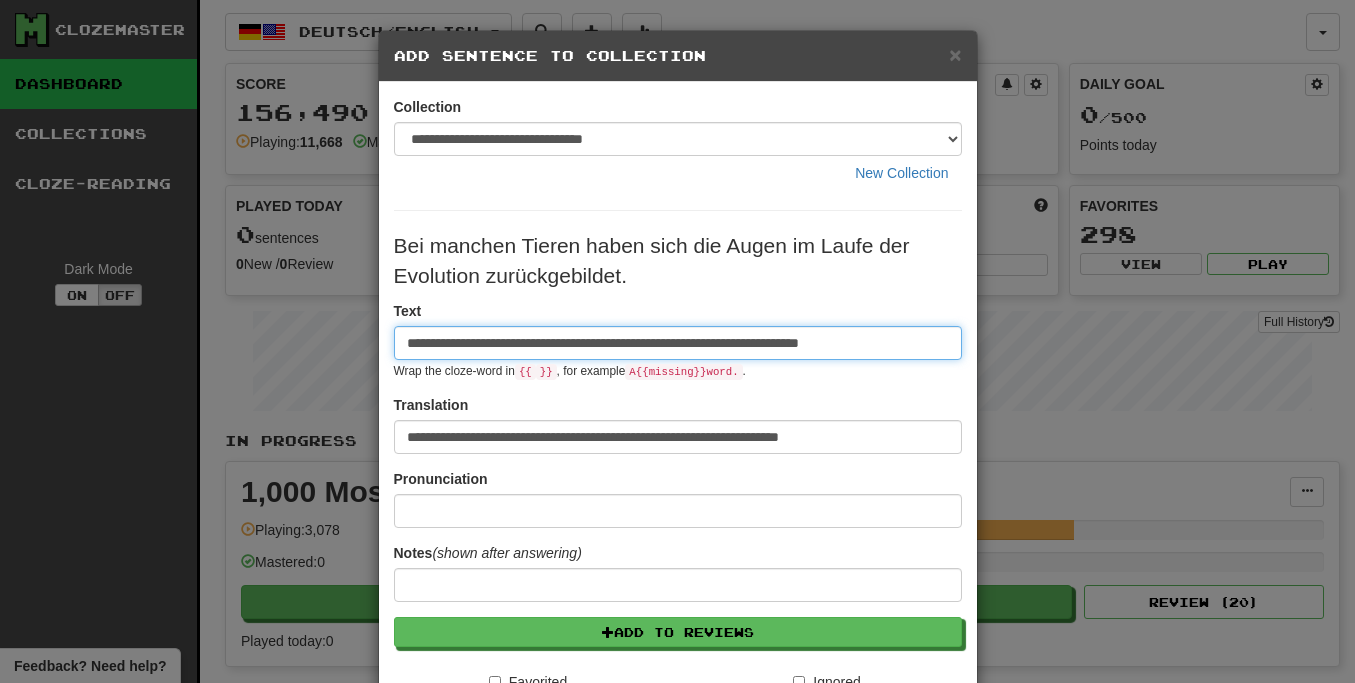 click on "**********" at bounding box center (678, 343) 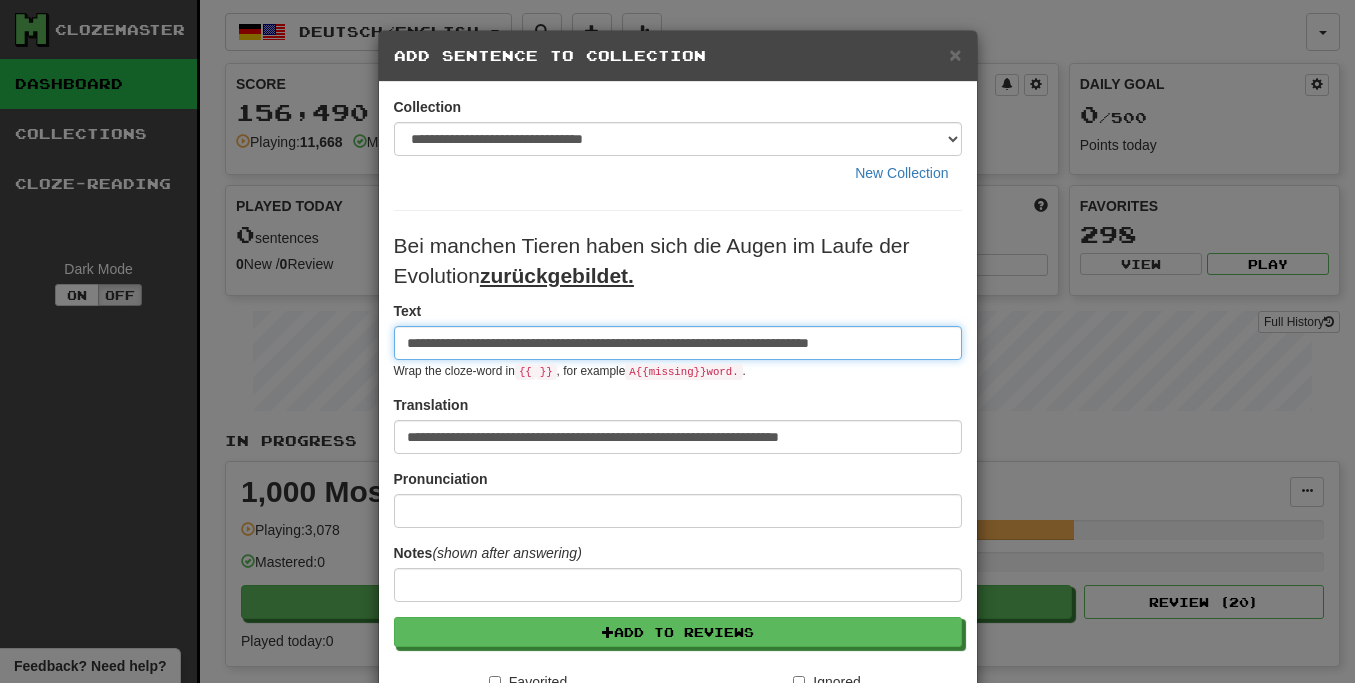 click on "**********" at bounding box center (678, 343) 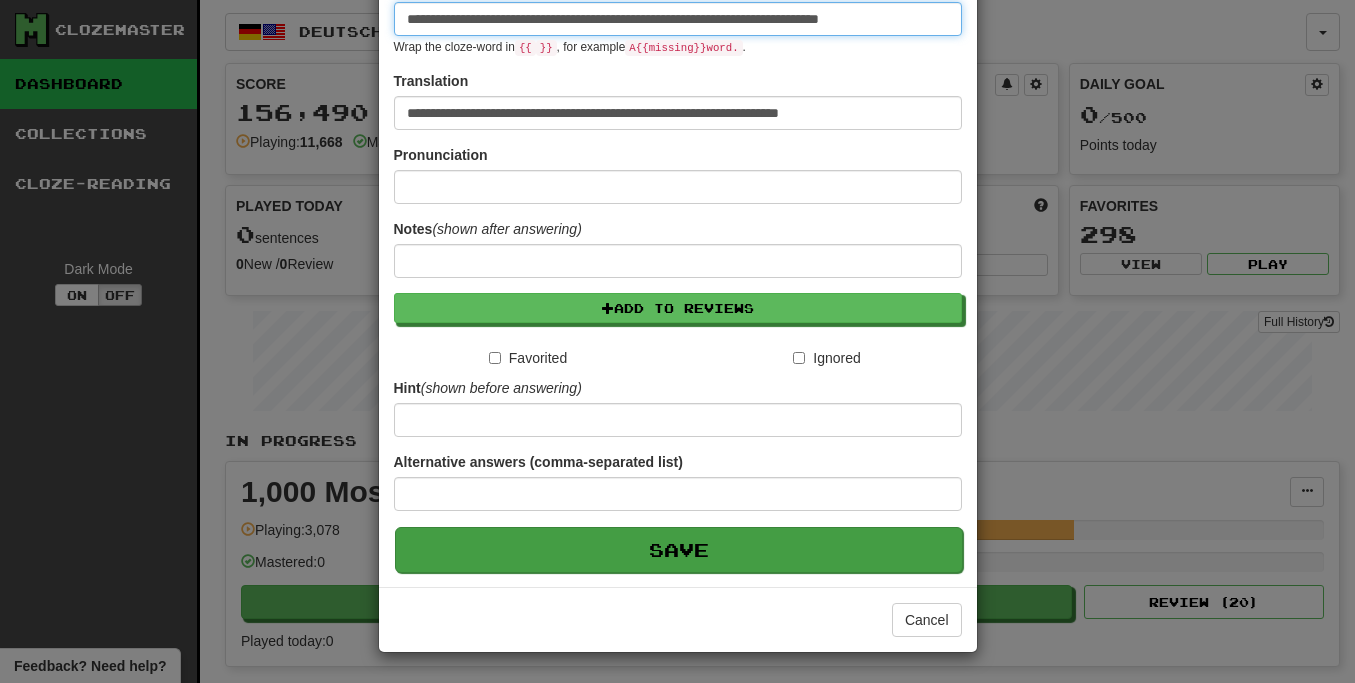 scroll, scrollTop: 325, scrollLeft: 0, axis: vertical 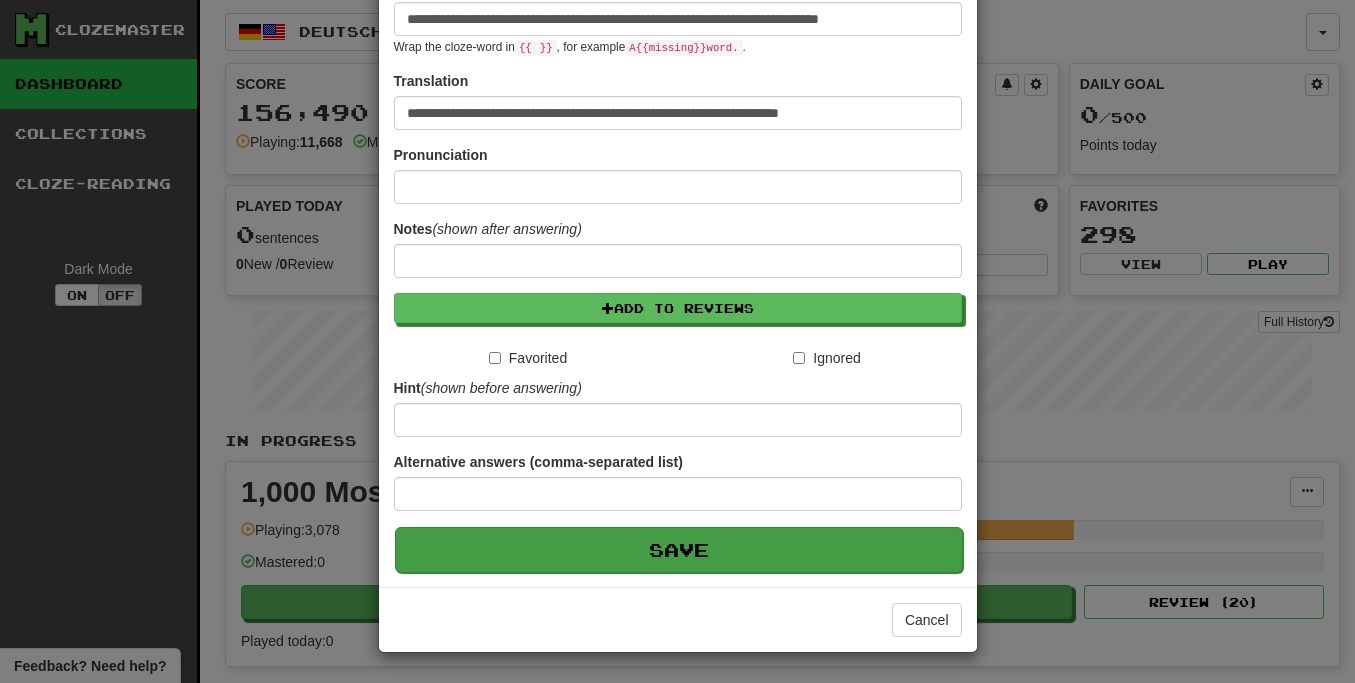 click on "Save" at bounding box center [679, 550] 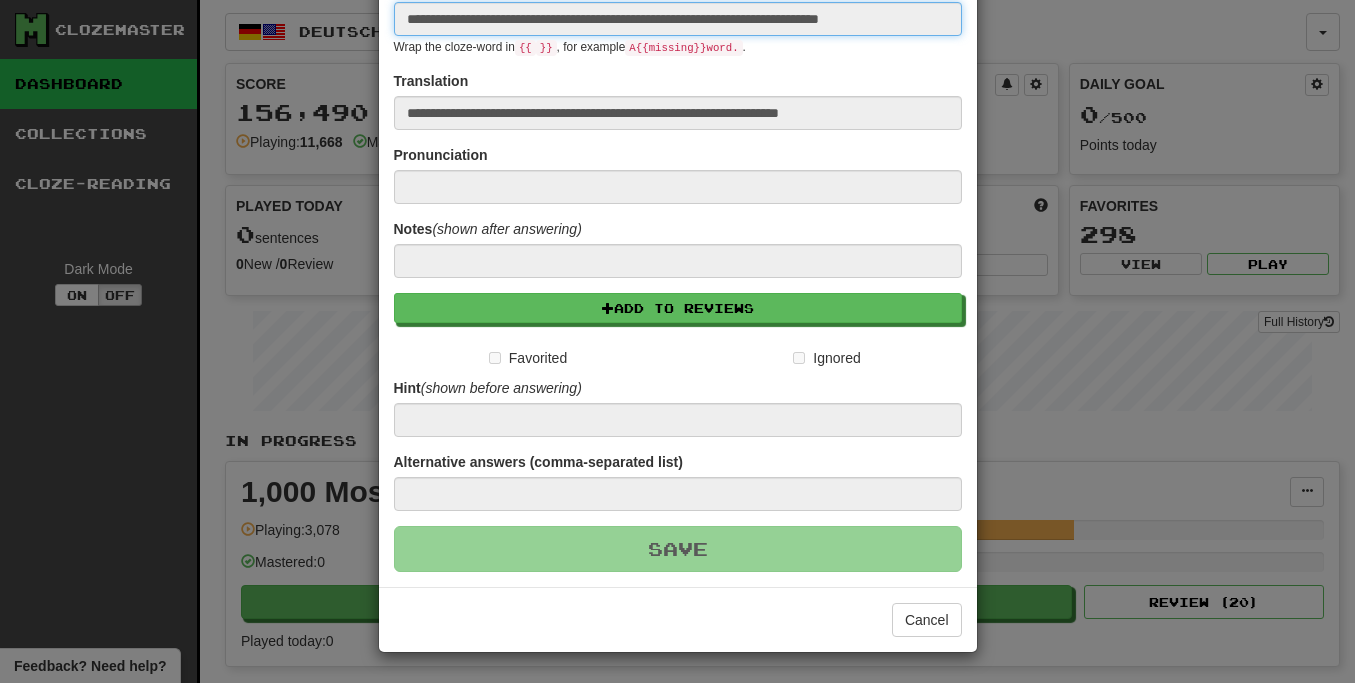 type 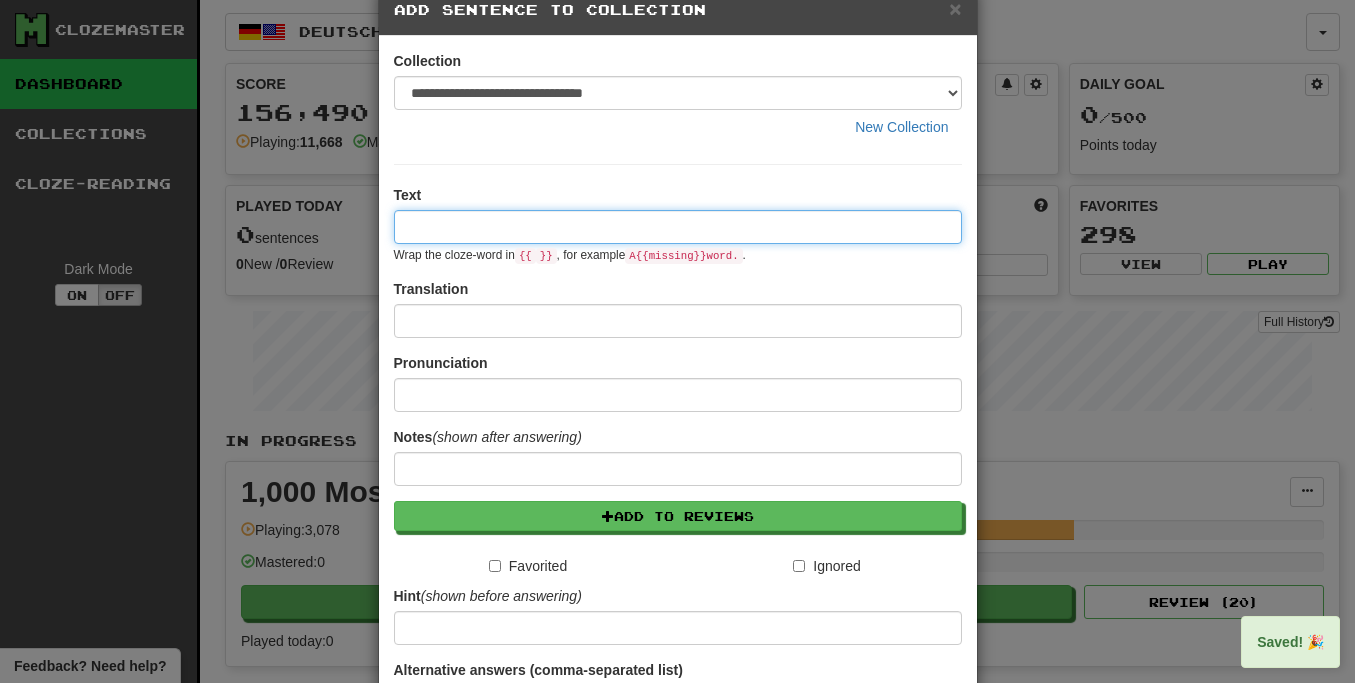 scroll, scrollTop: 0, scrollLeft: 0, axis: both 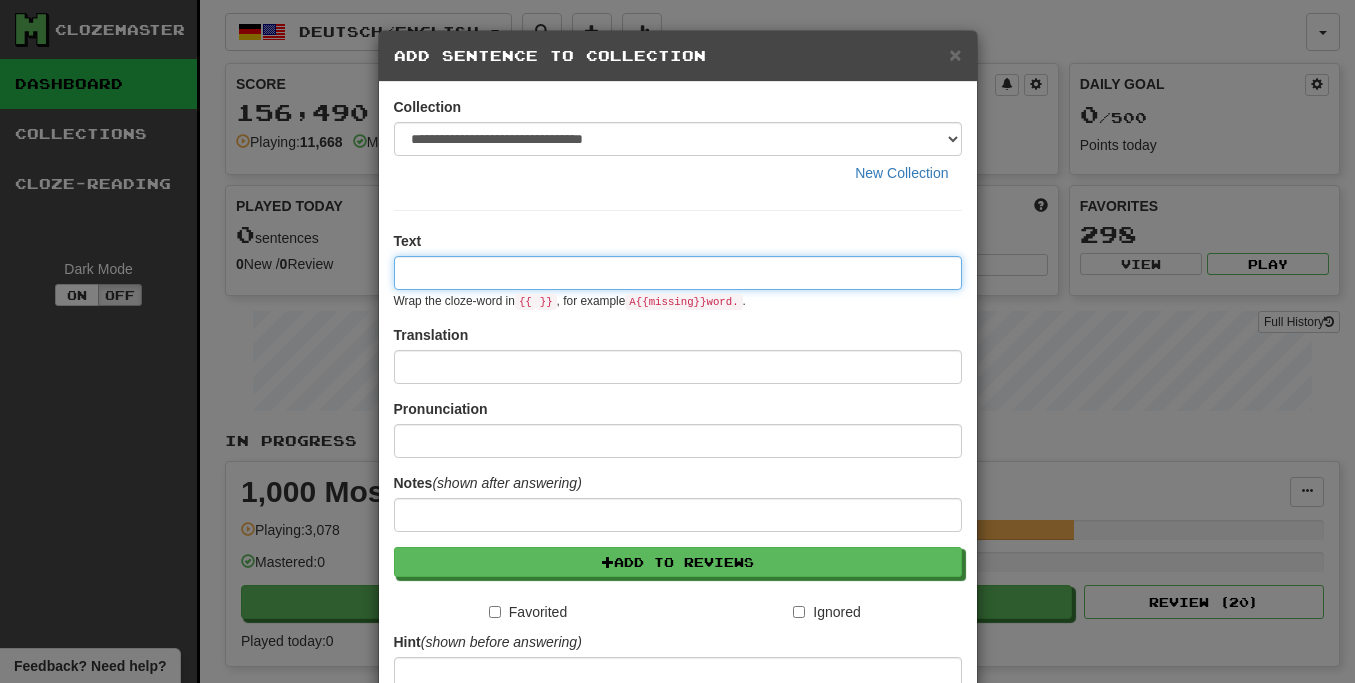 paste on "**********" 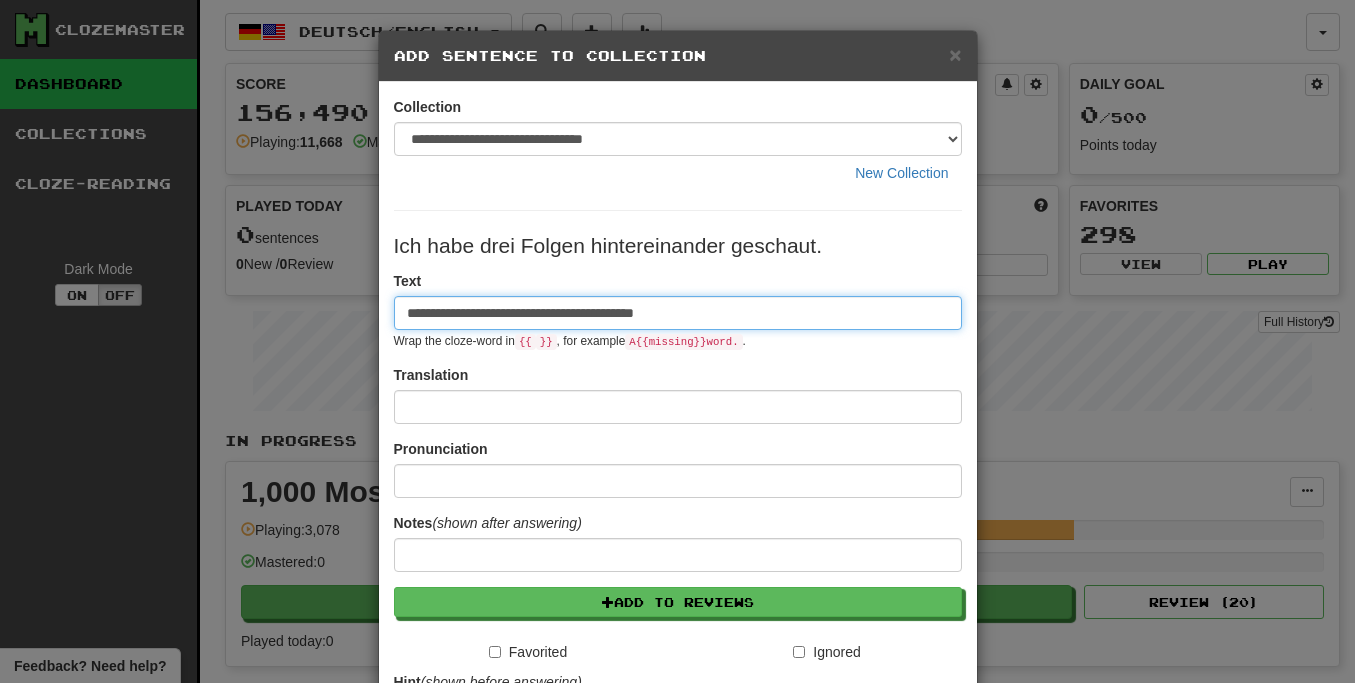 type on "**********" 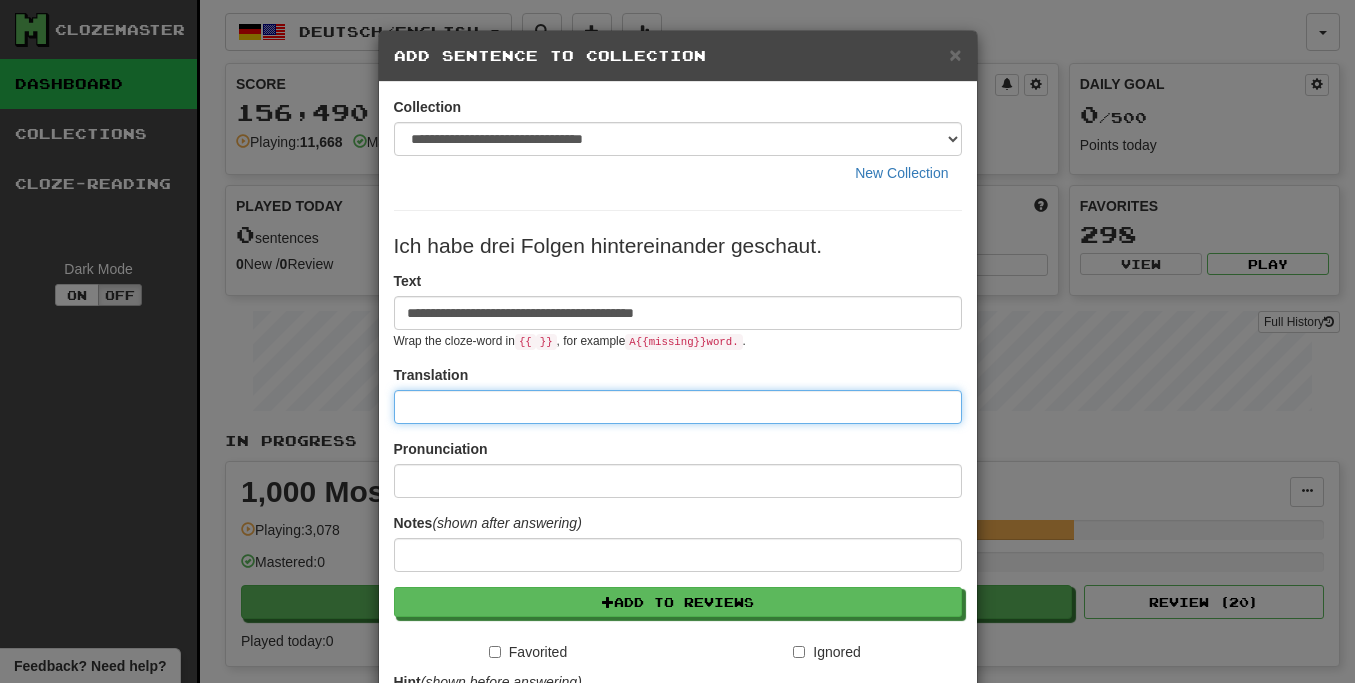 click at bounding box center [678, 407] 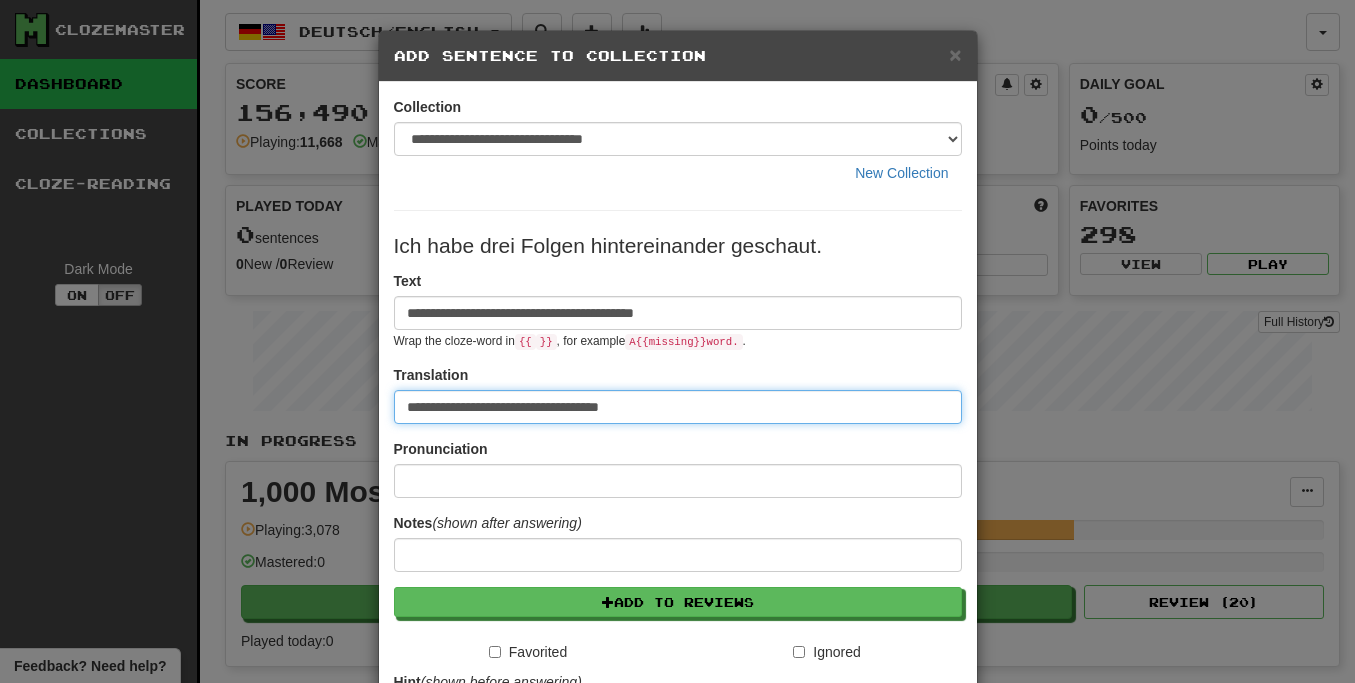 type on "**********" 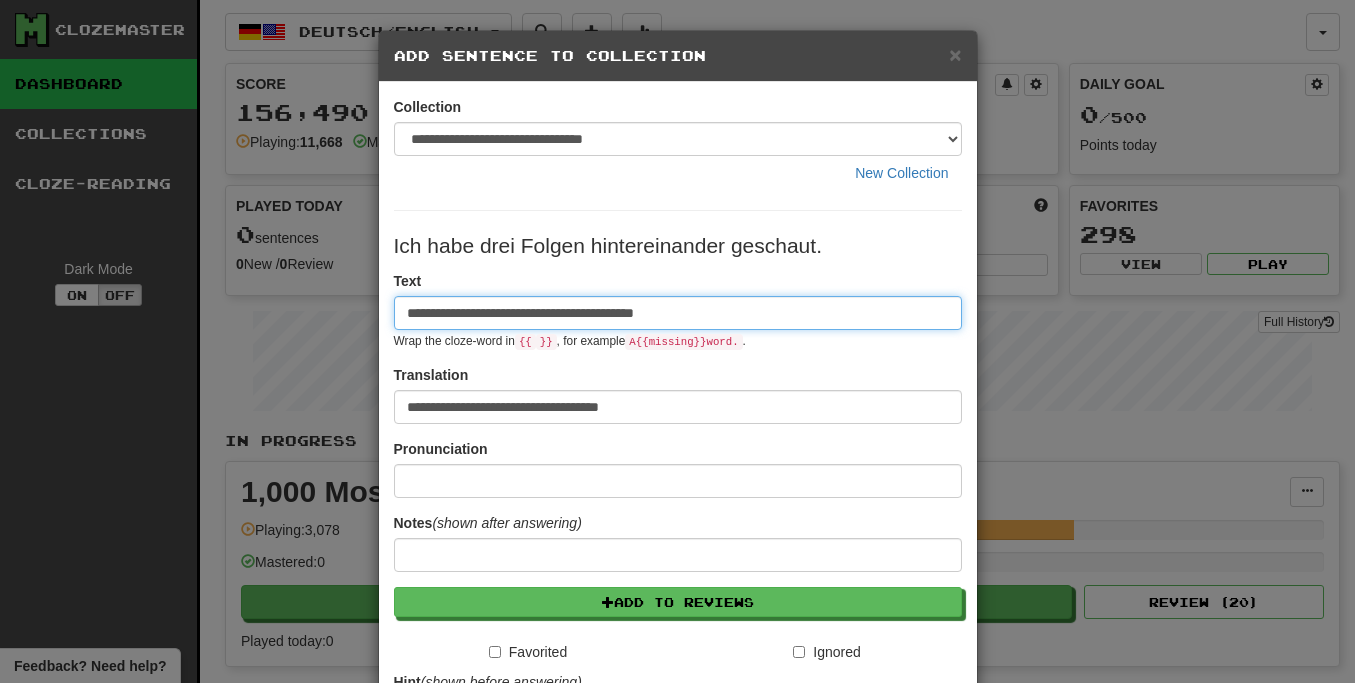 click on "**********" at bounding box center (678, 313) 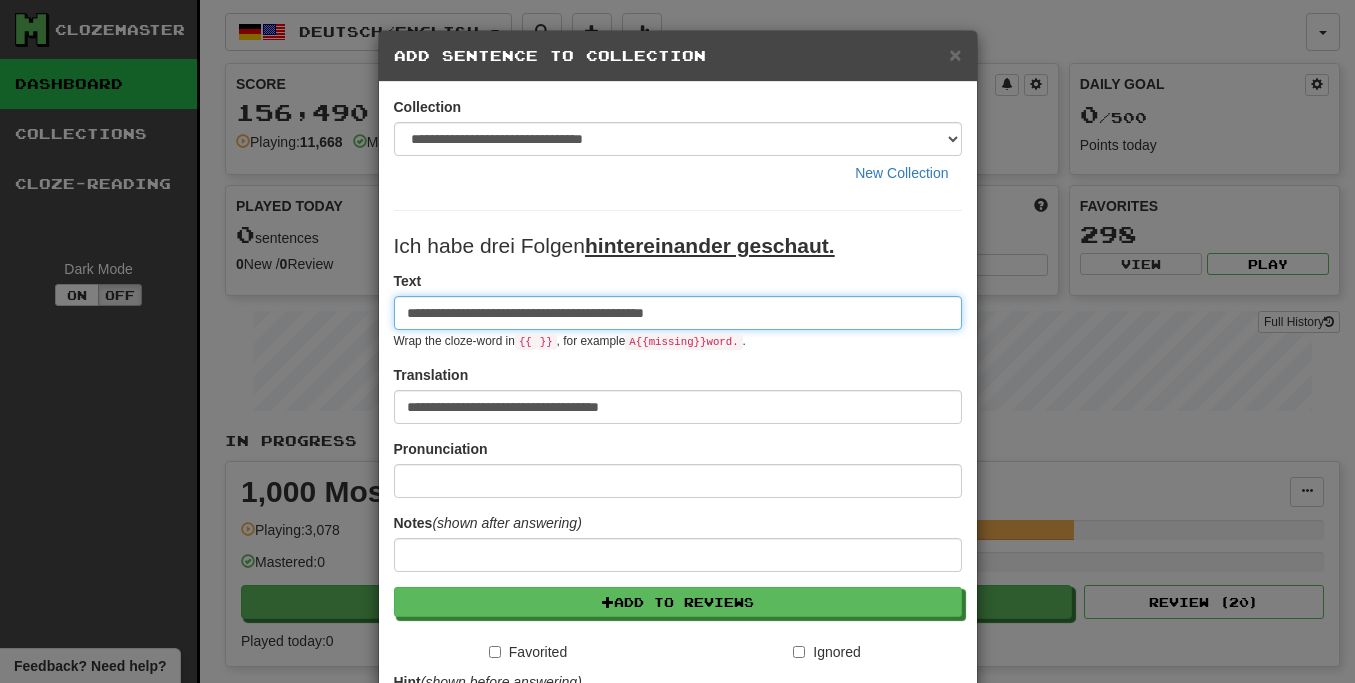 click on "**********" at bounding box center [678, 313] 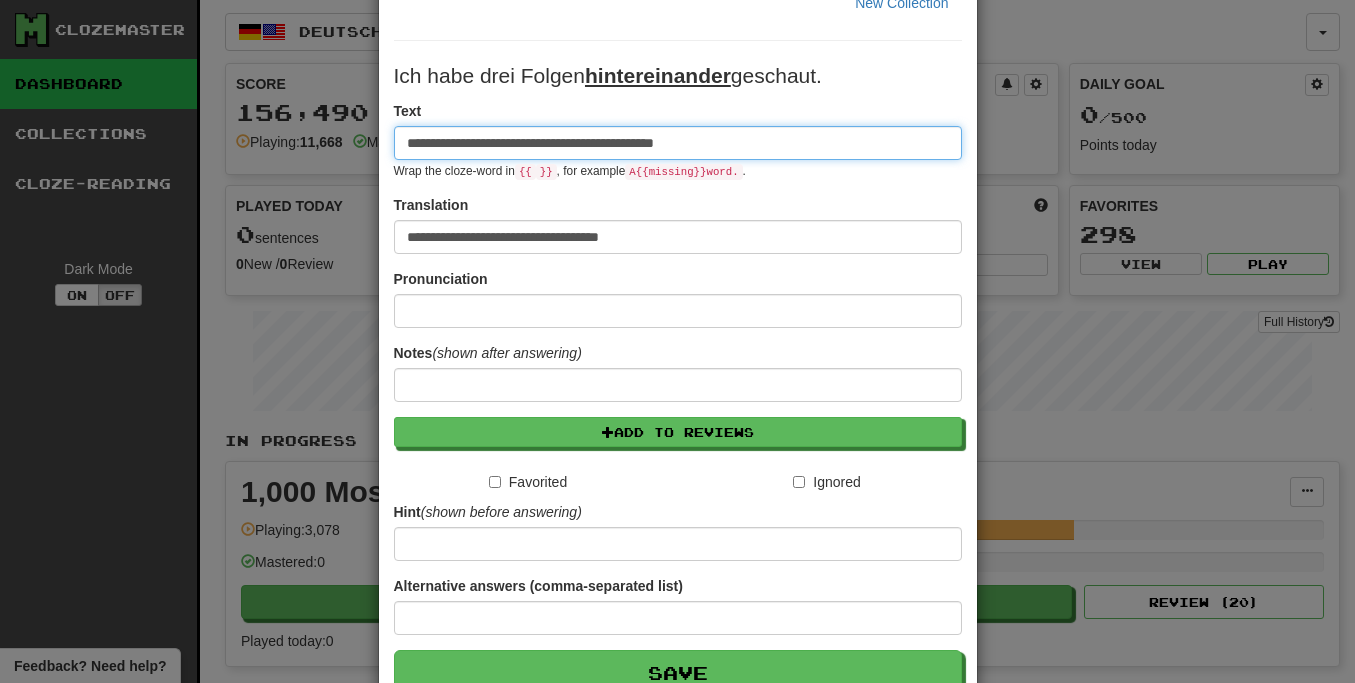 scroll, scrollTop: 183, scrollLeft: 0, axis: vertical 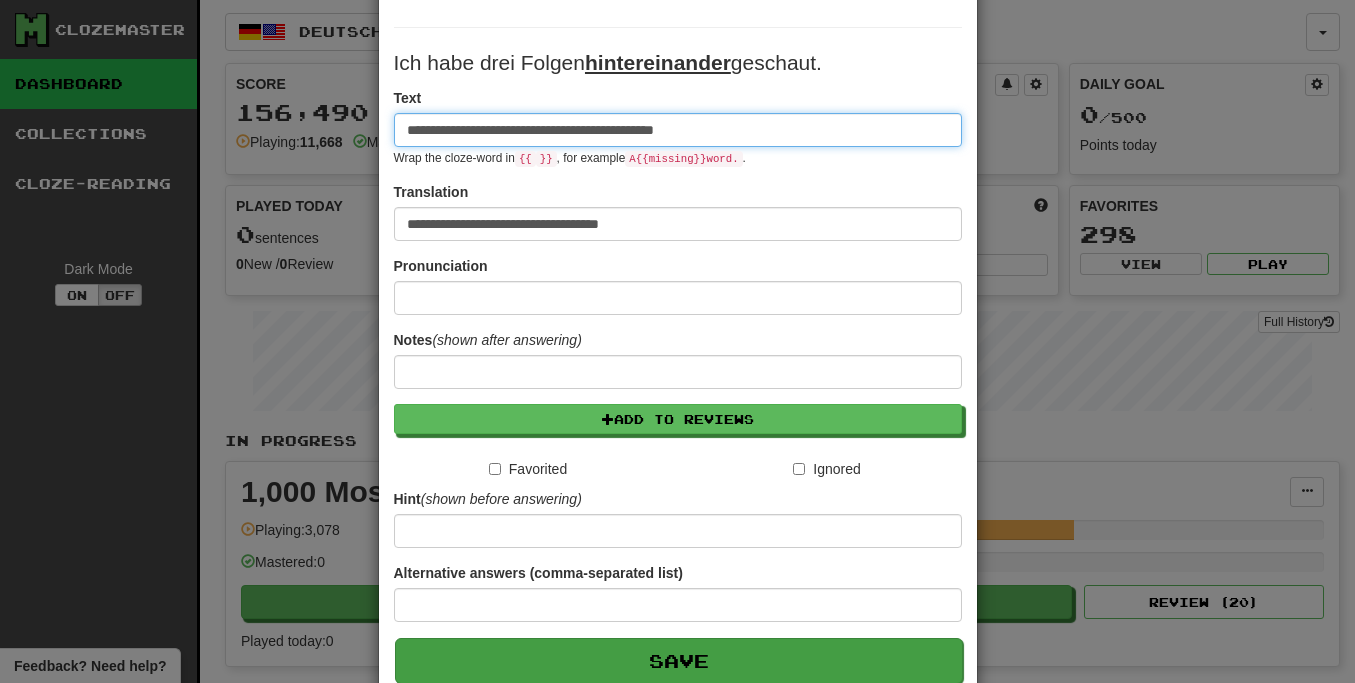 type on "**********" 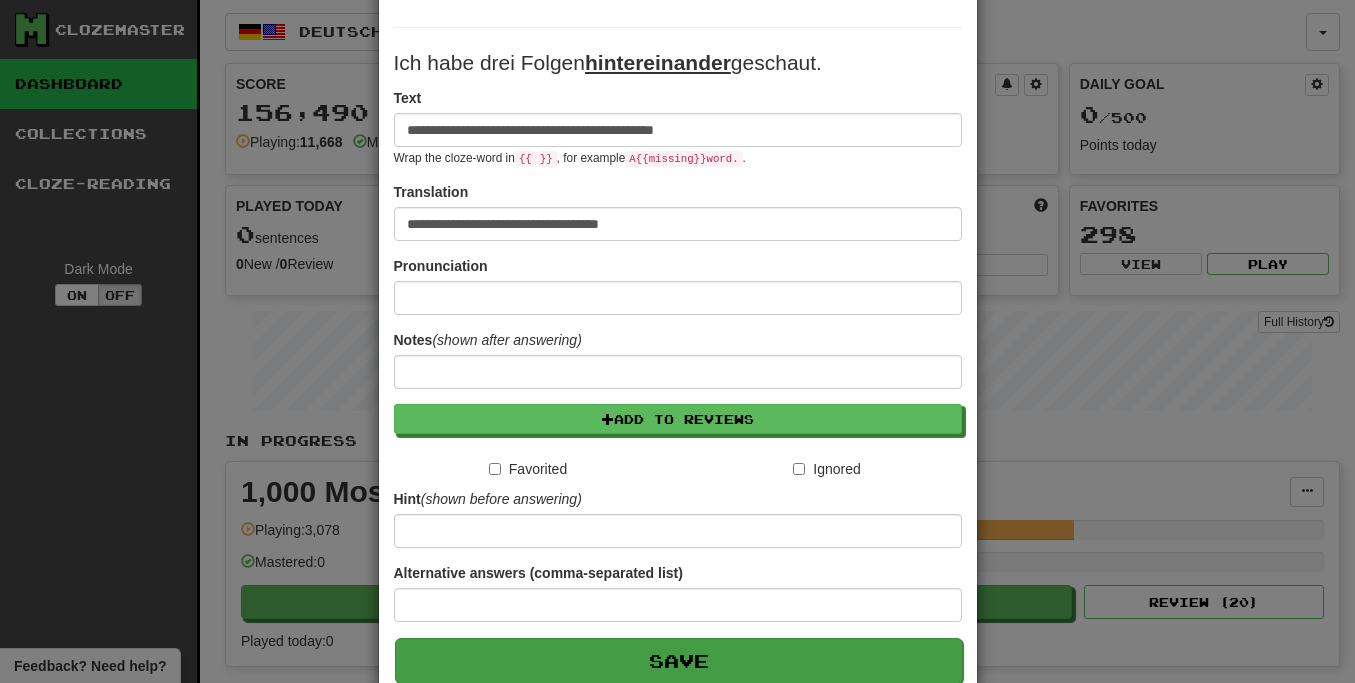 click on "Save" at bounding box center (679, 661) 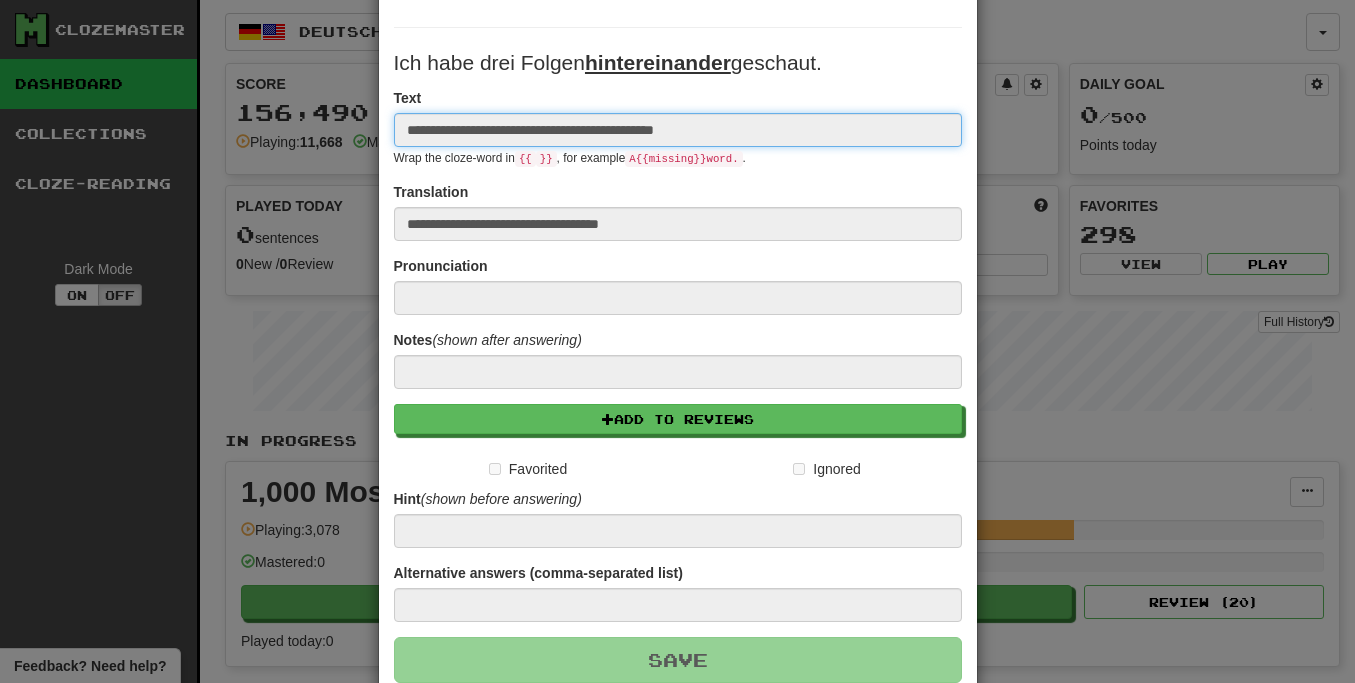 type 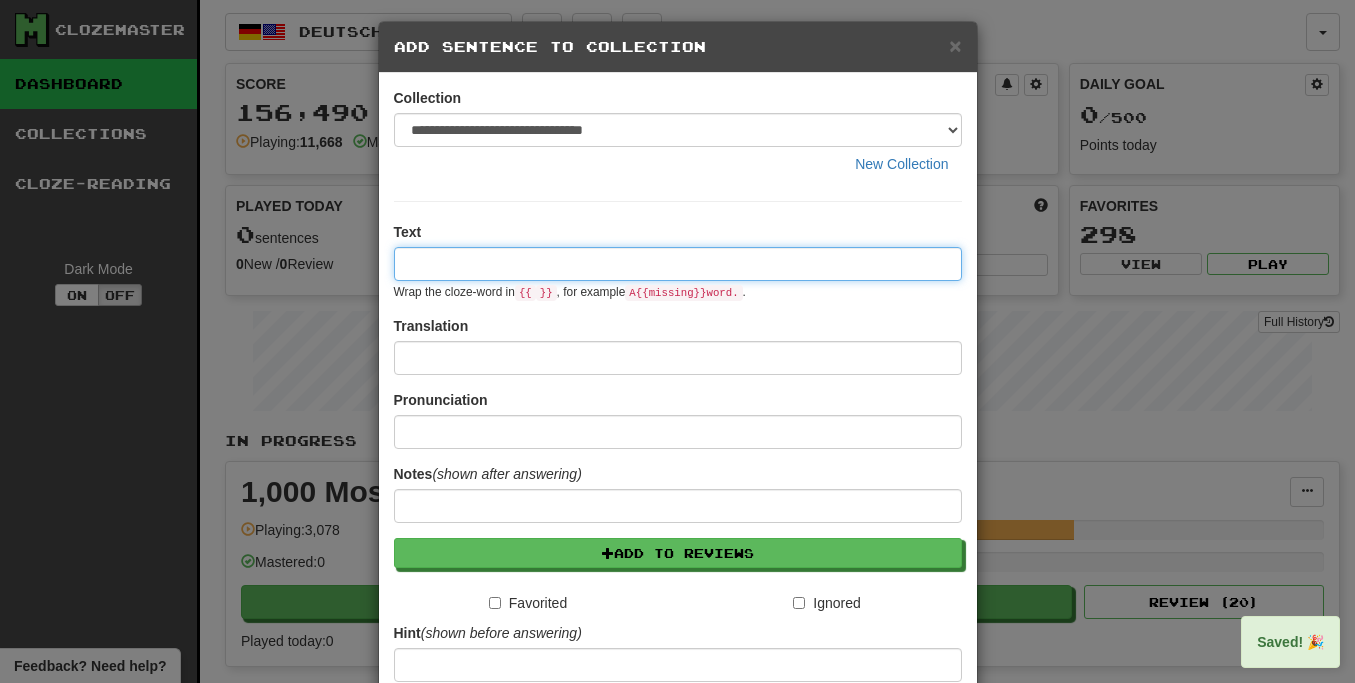 scroll, scrollTop: 0, scrollLeft: 0, axis: both 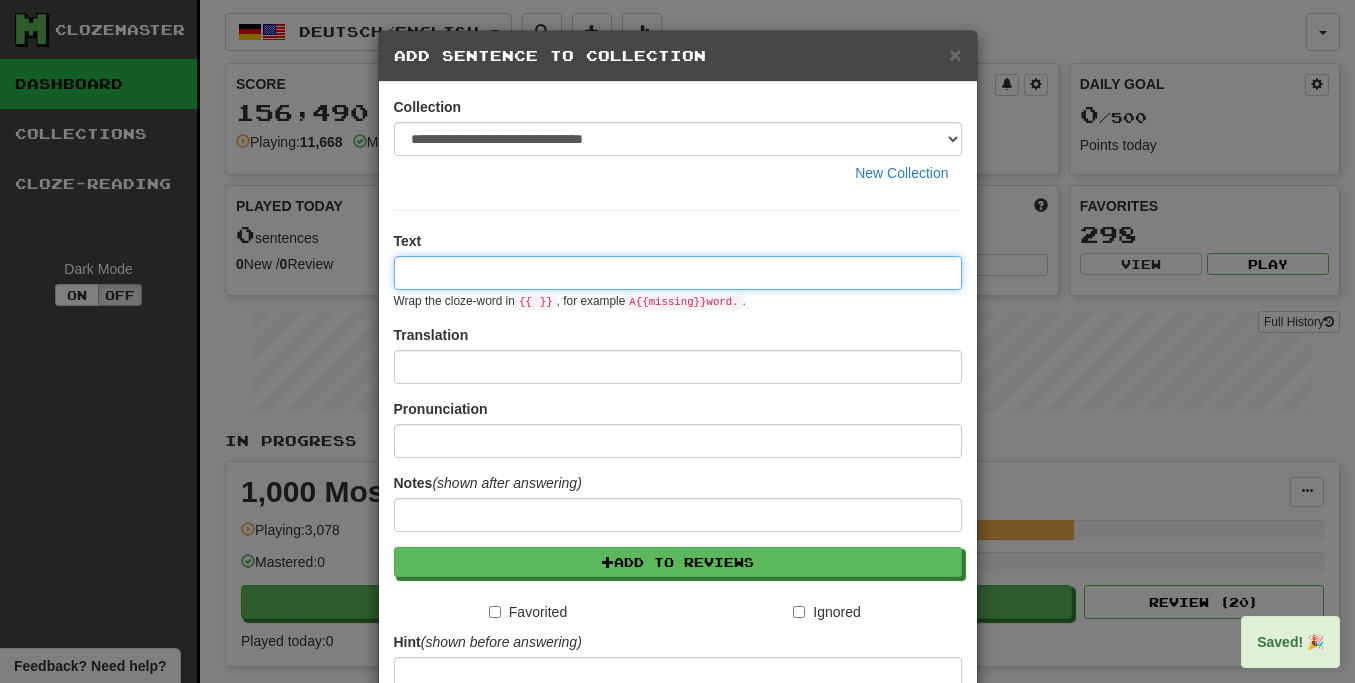 paste on "**********" 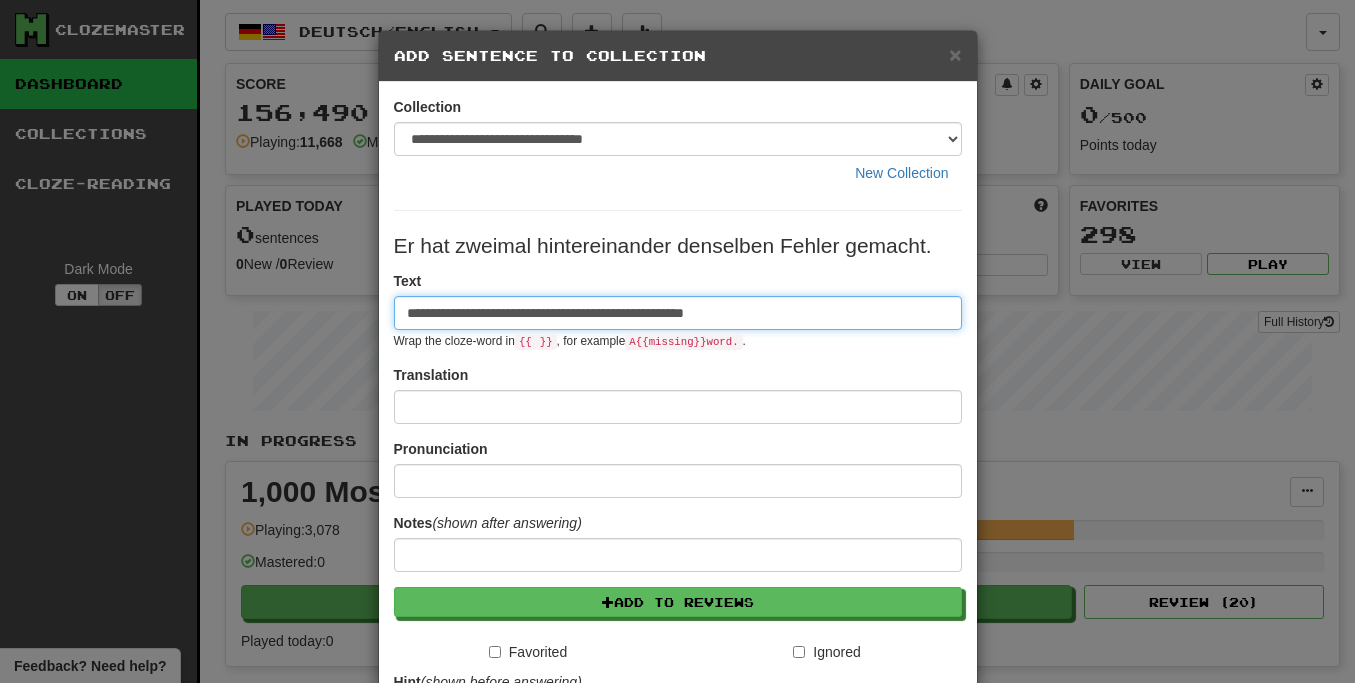 type on "**********" 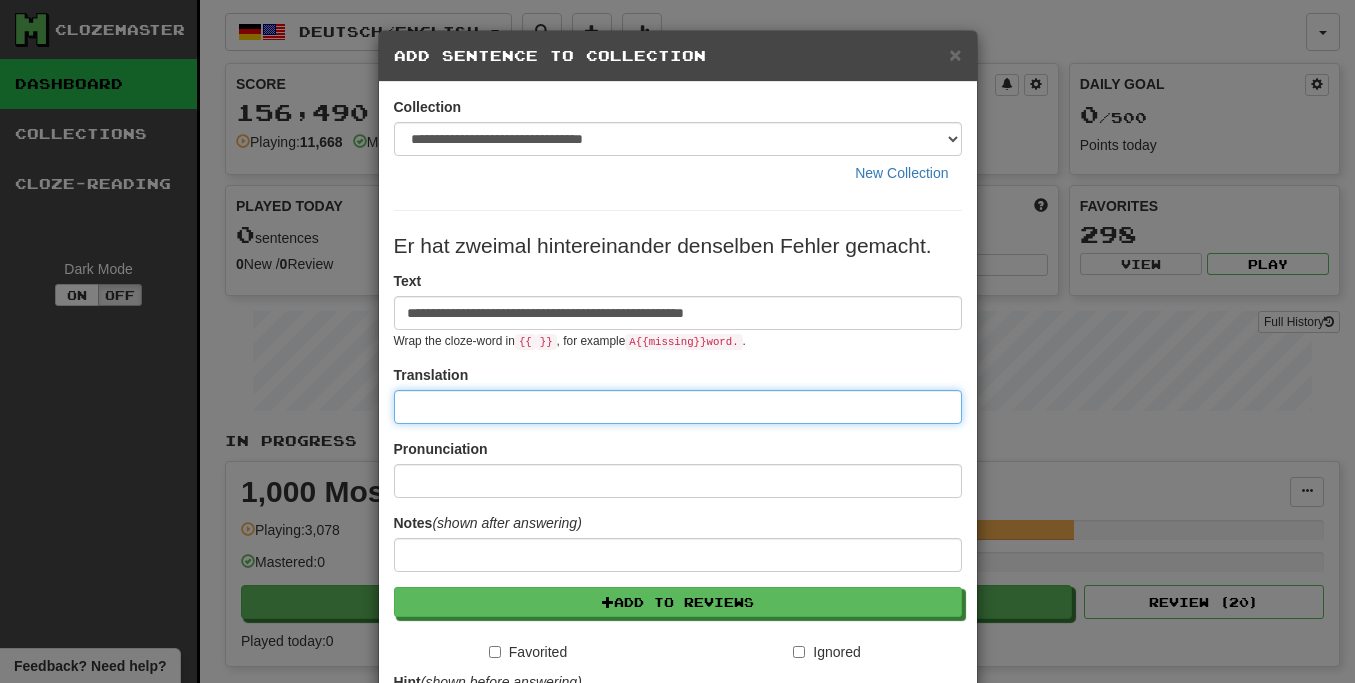 click at bounding box center [678, 407] 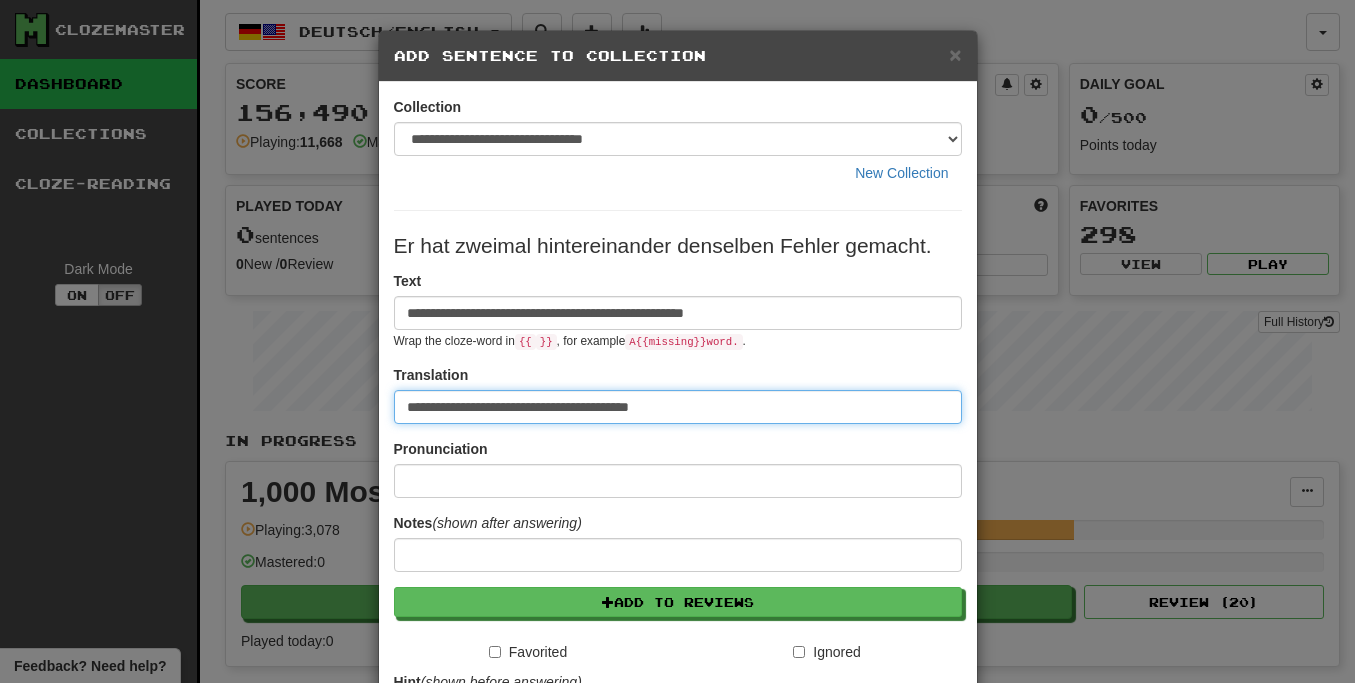 type on "**********" 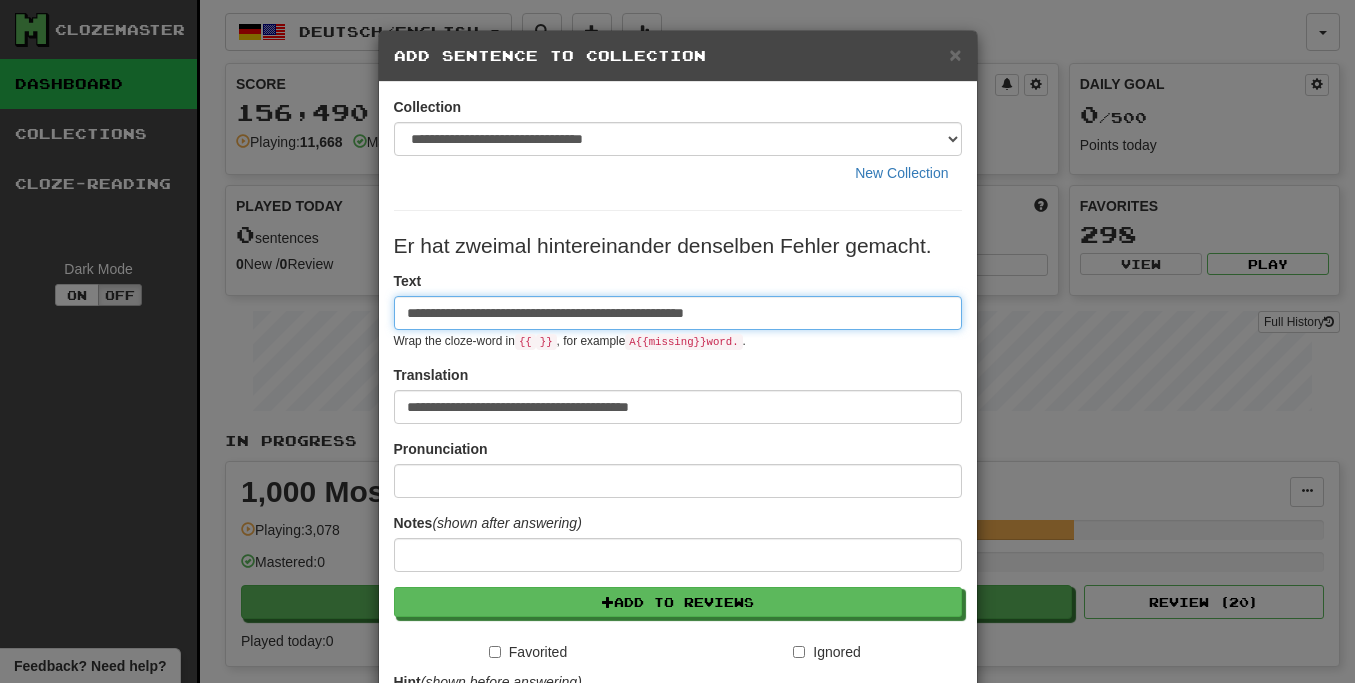 click on "**********" at bounding box center [678, 313] 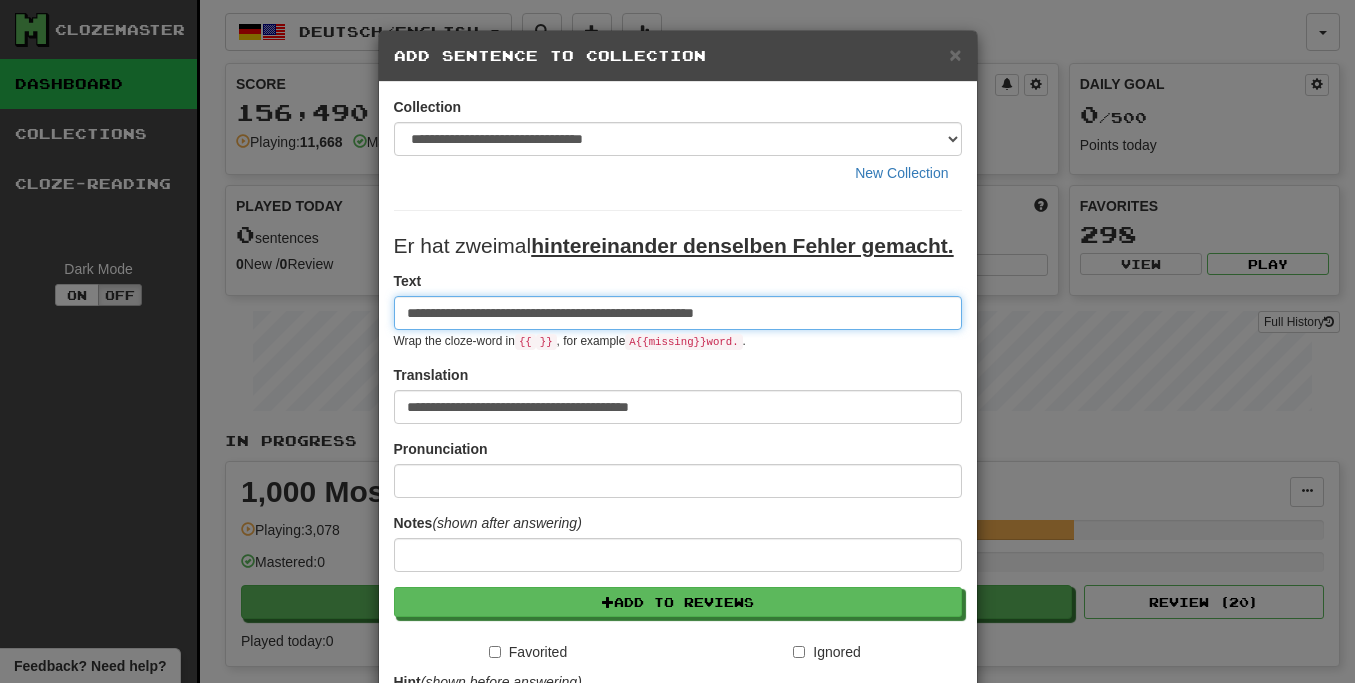click on "**********" at bounding box center (678, 313) 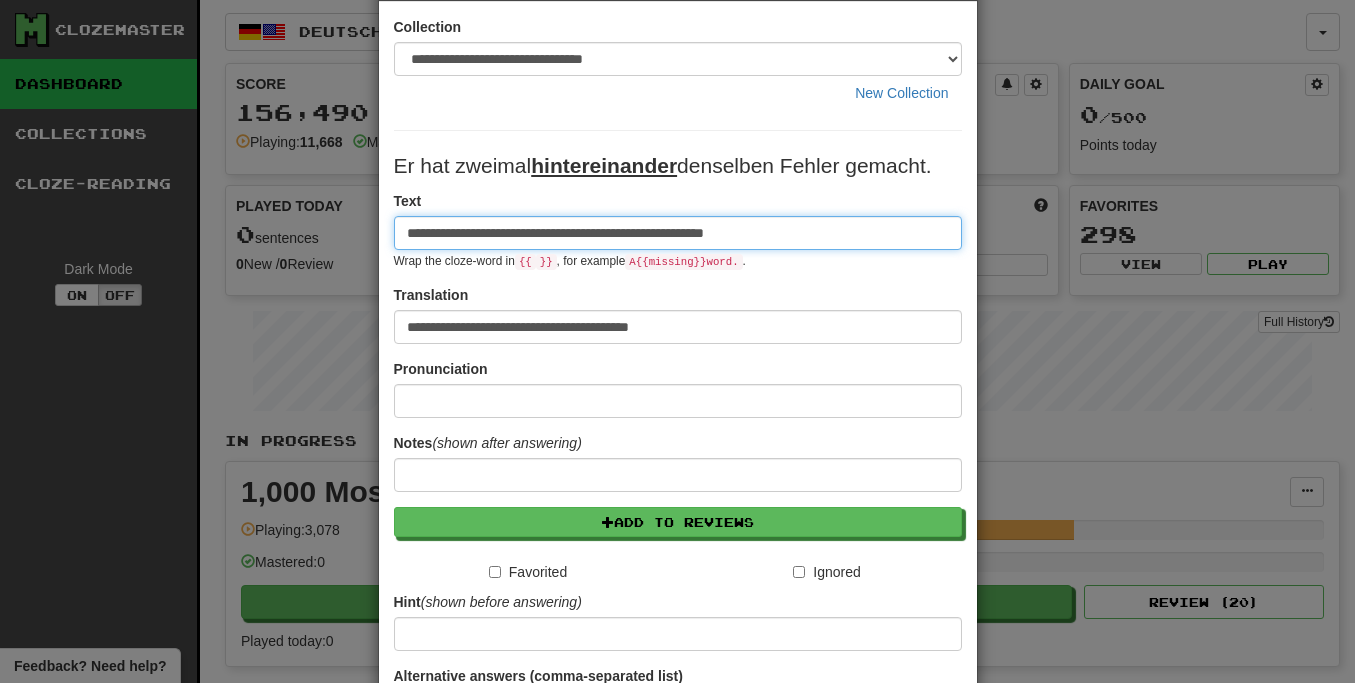 scroll, scrollTop: 223, scrollLeft: 0, axis: vertical 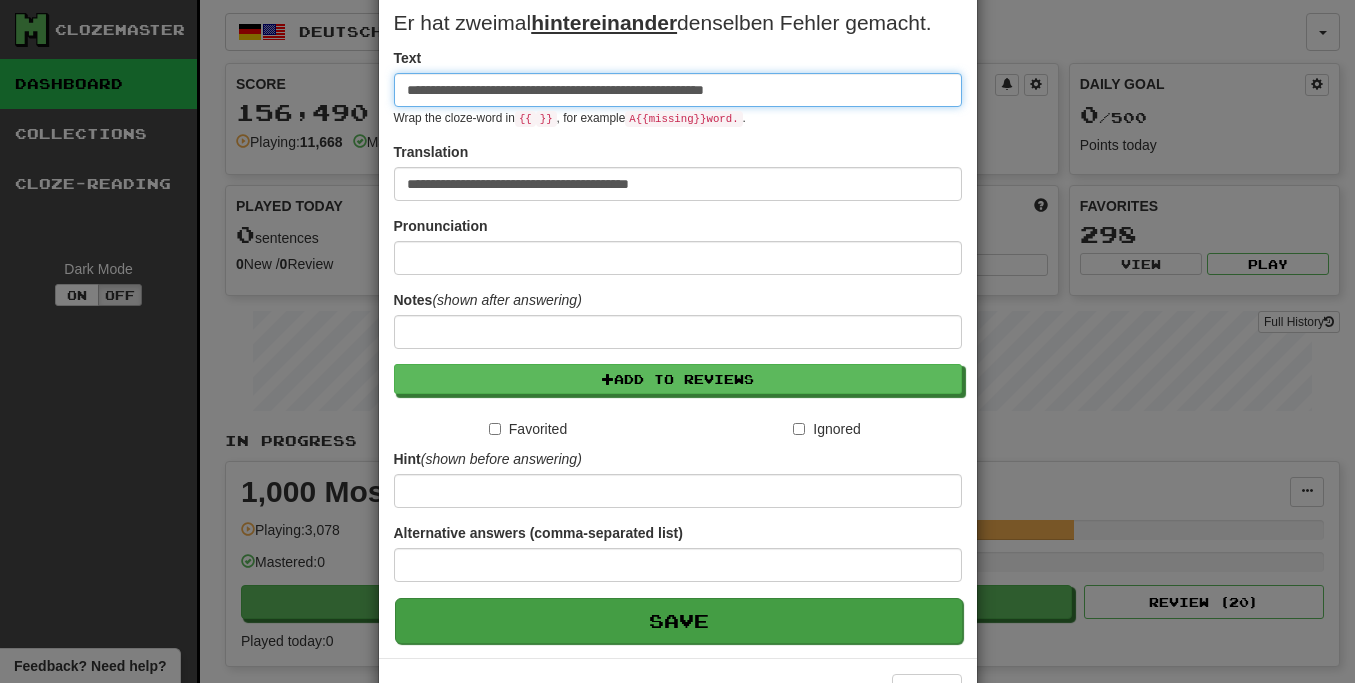 type on "**********" 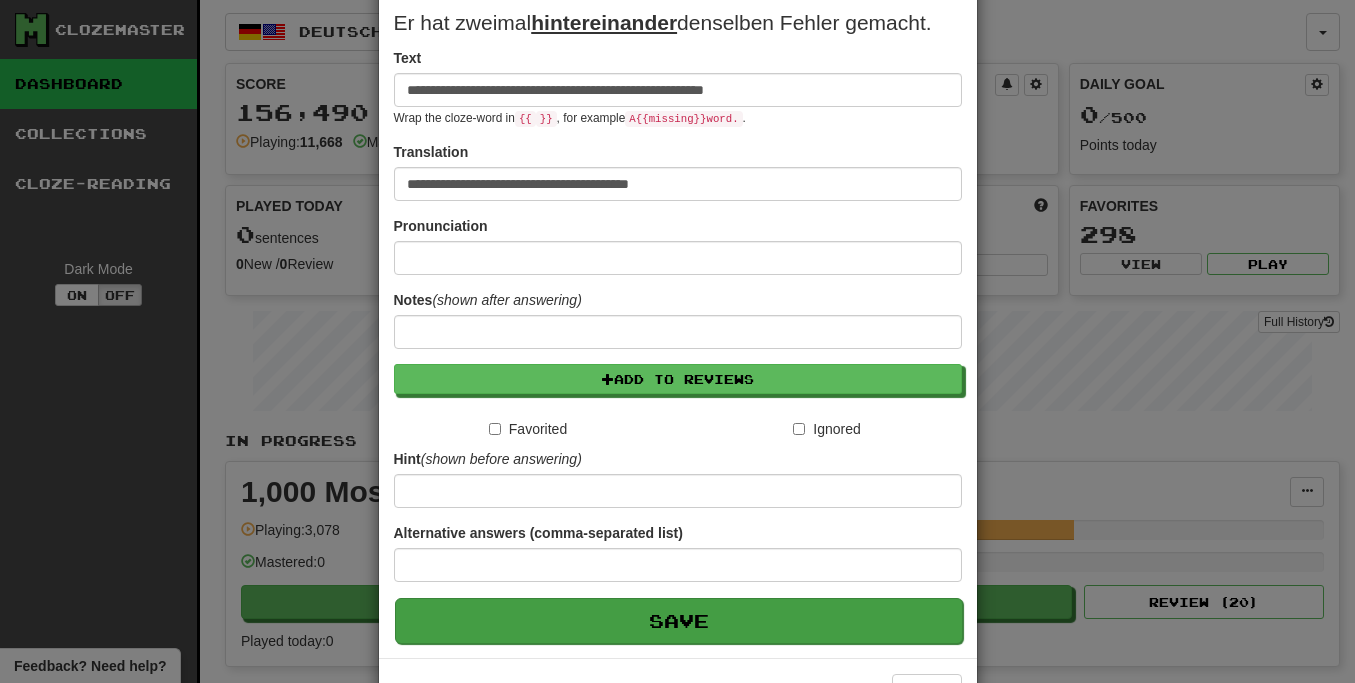 click on "Save" at bounding box center (679, 621) 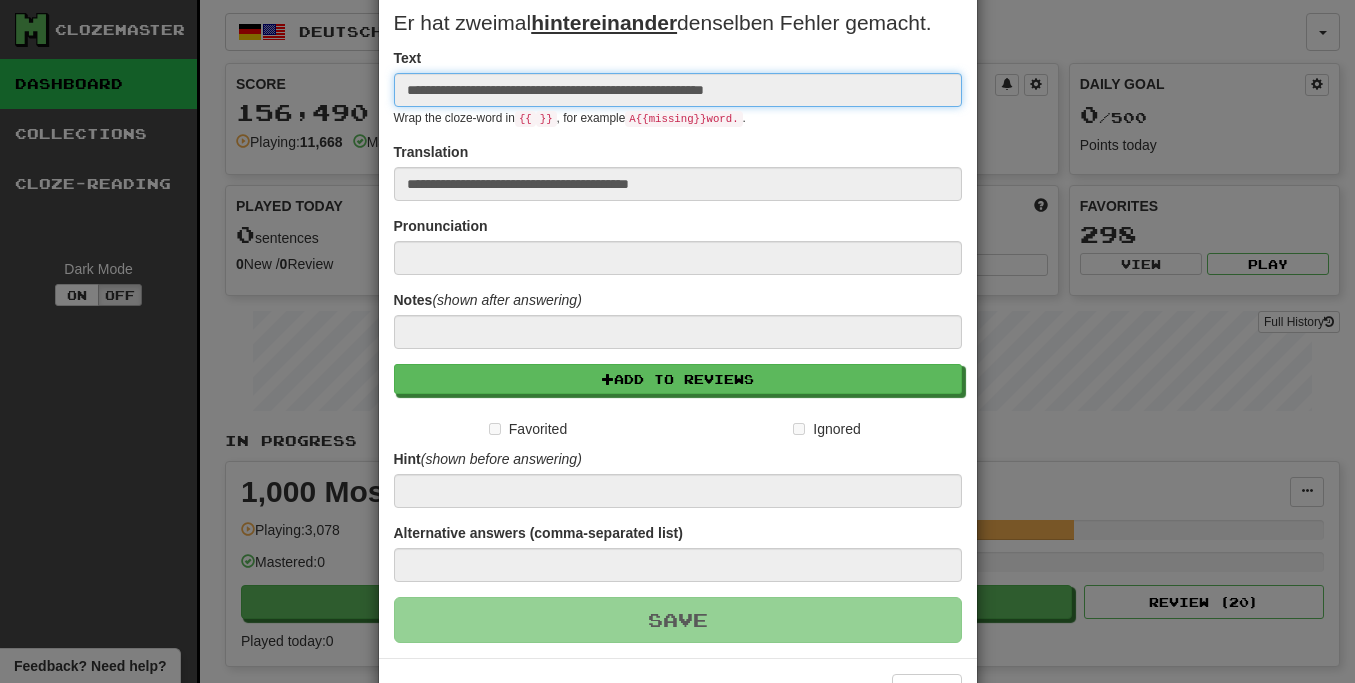 type 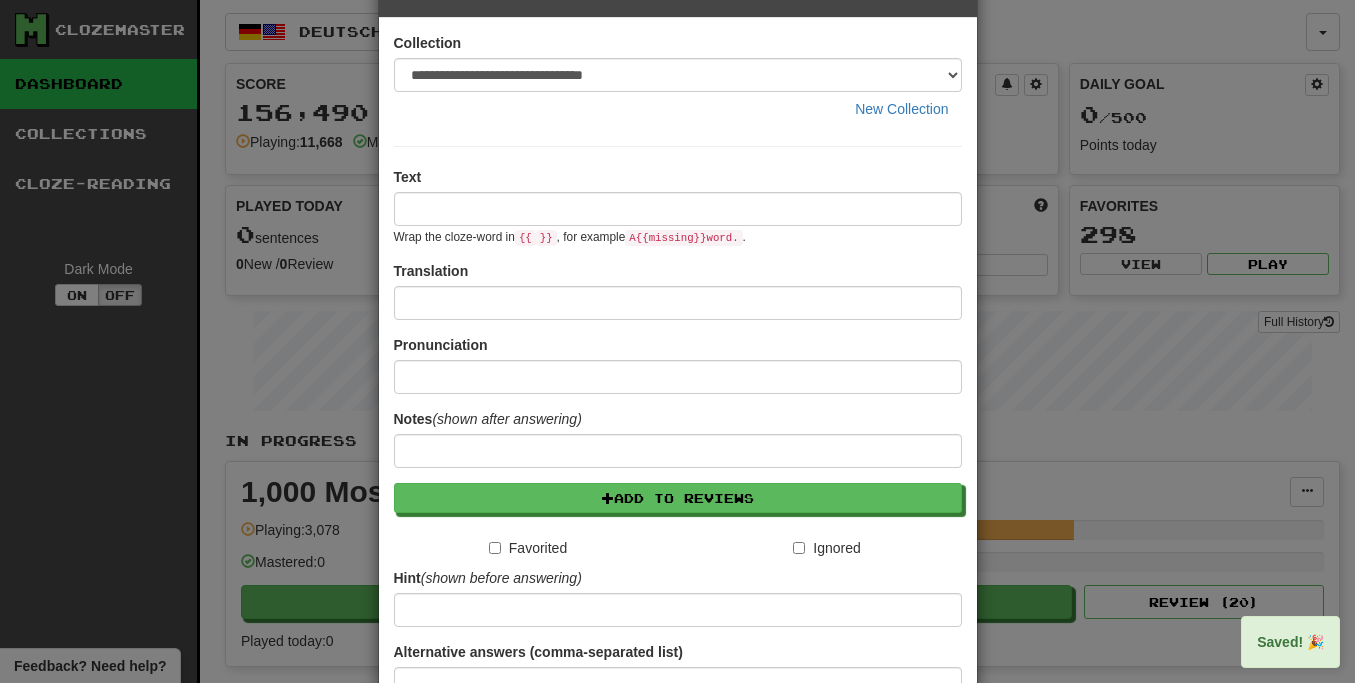 scroll, scrollTop: 0, scrollLeft: 0, axis: both 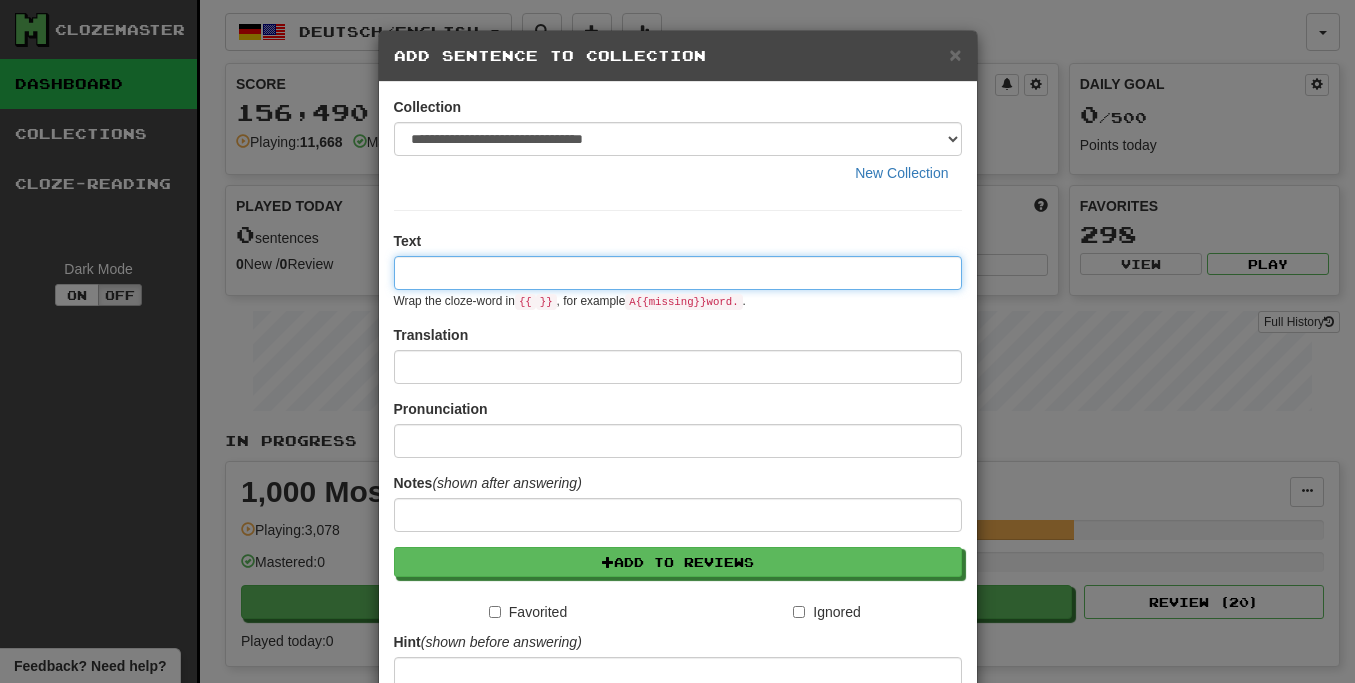 paste on "**********" 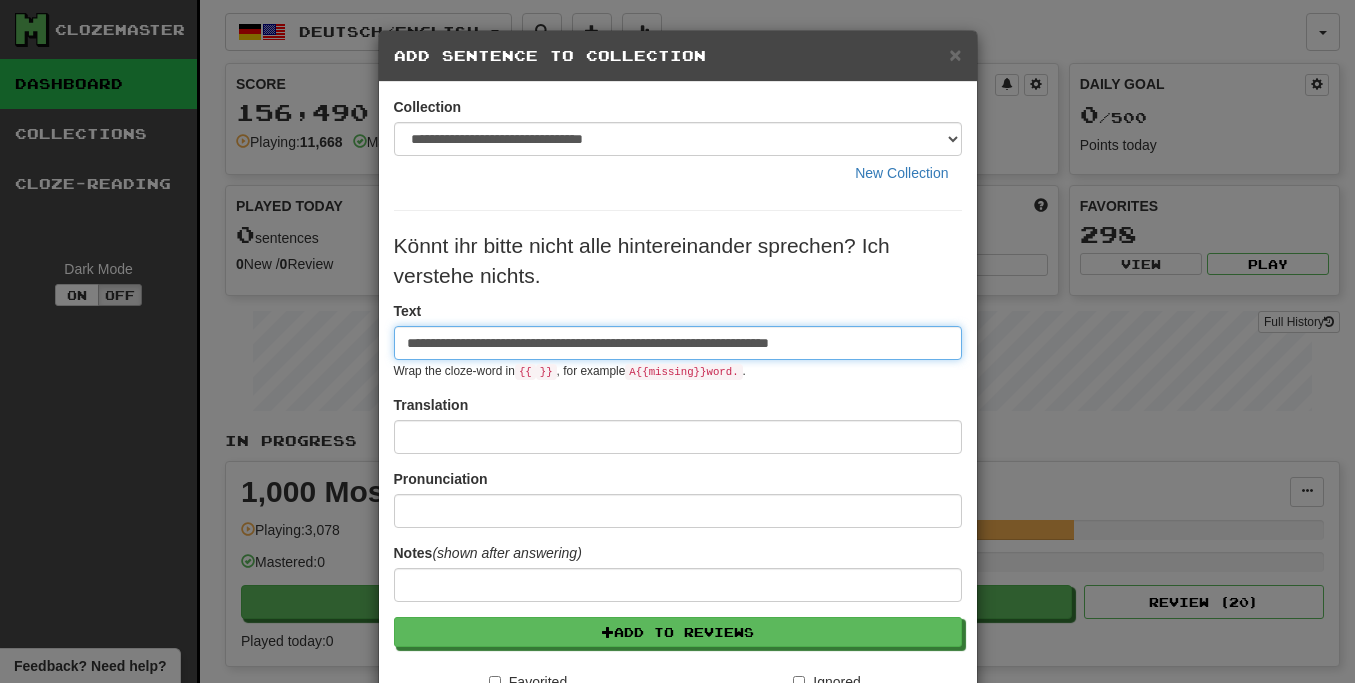 type on "**********" 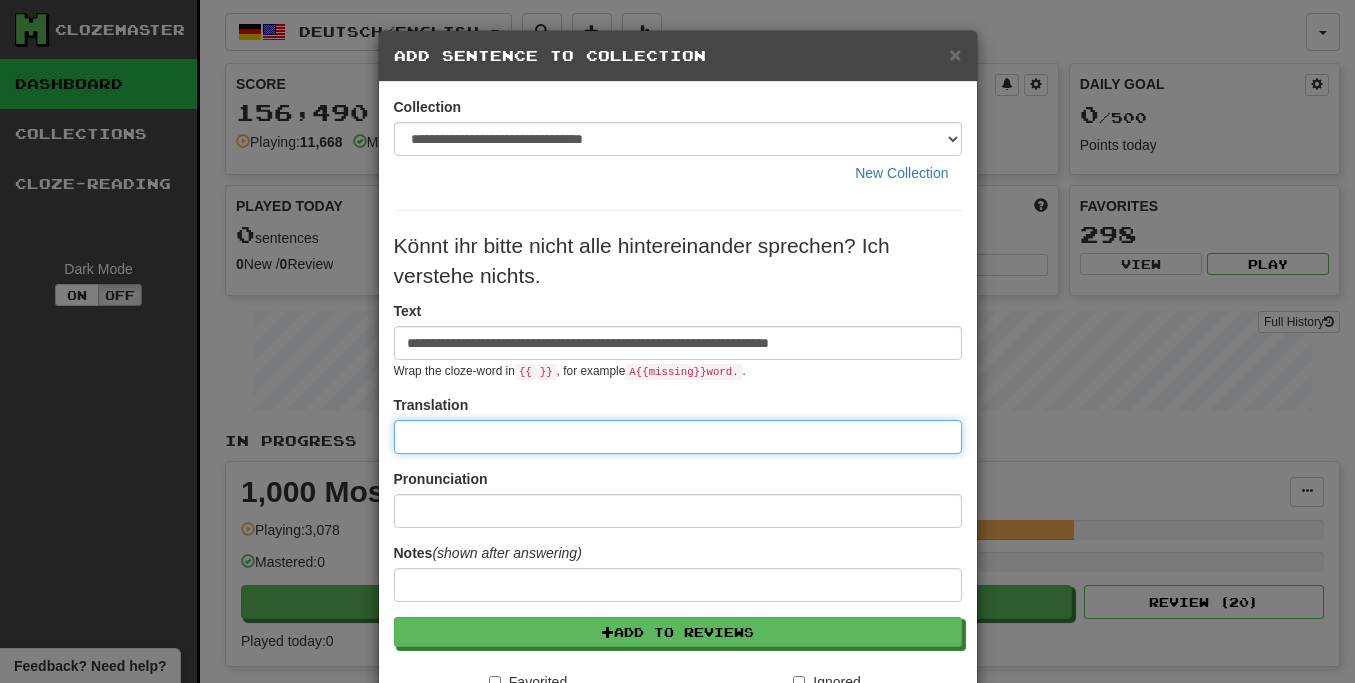 click at bounding box center [678, 437] 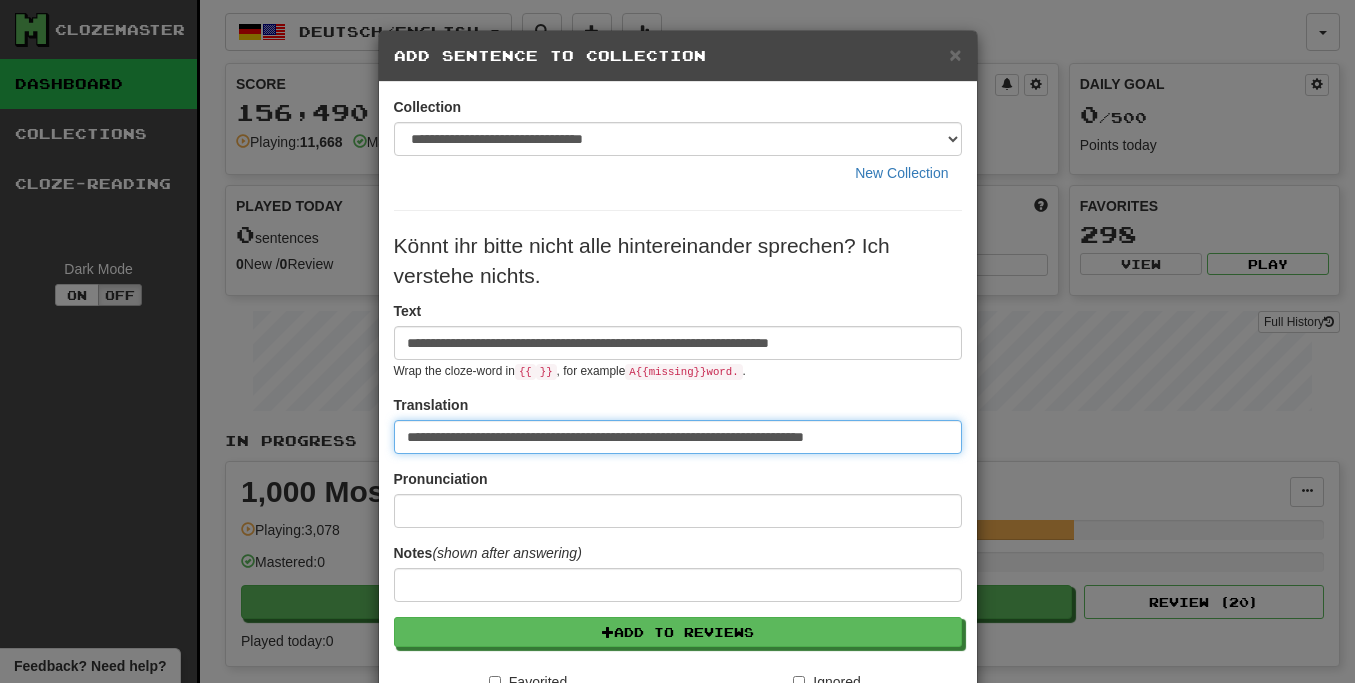 type on "**********" 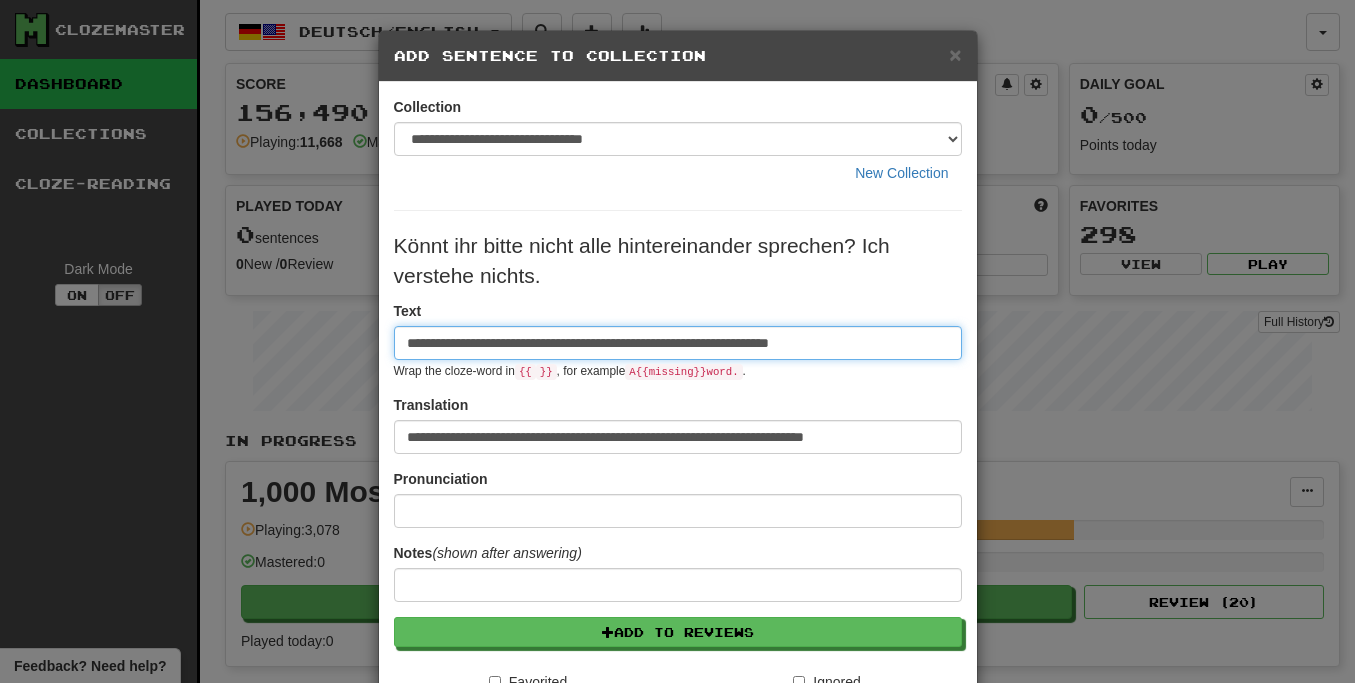 click on "**********" at bounding box center [678, 343] 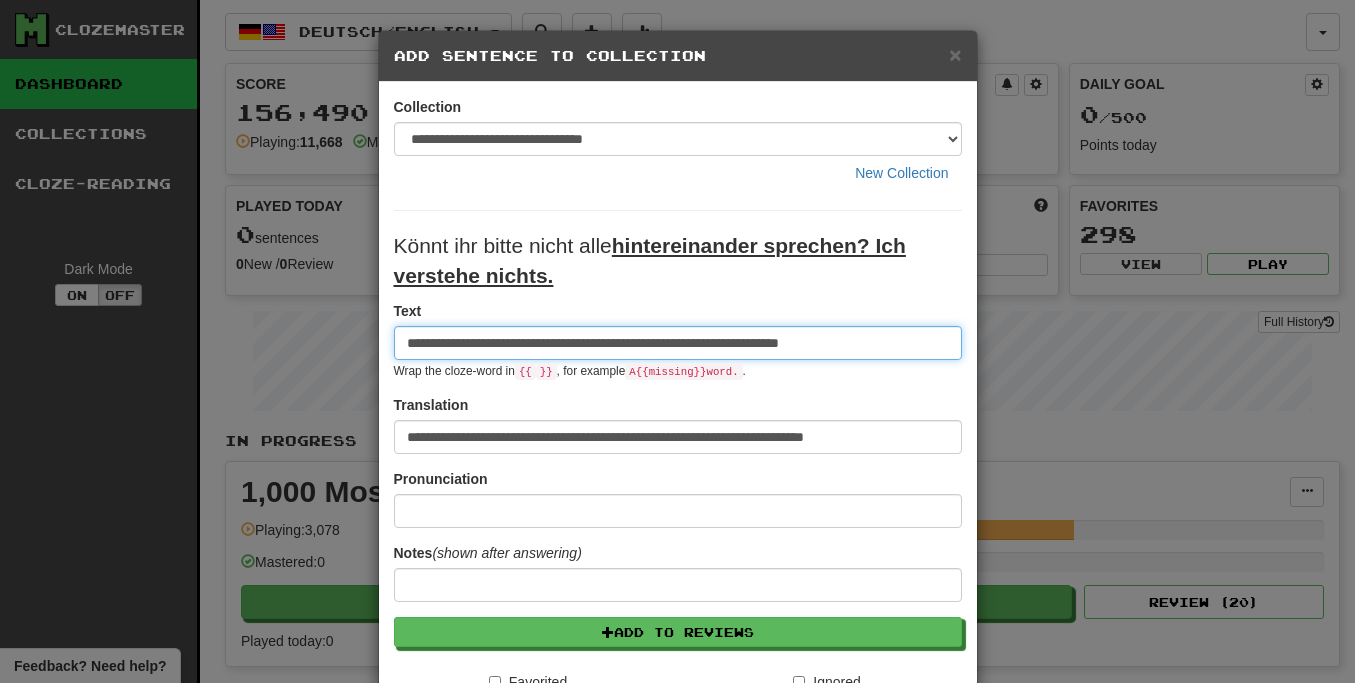click on "**********" at bounding box center [678, 343] 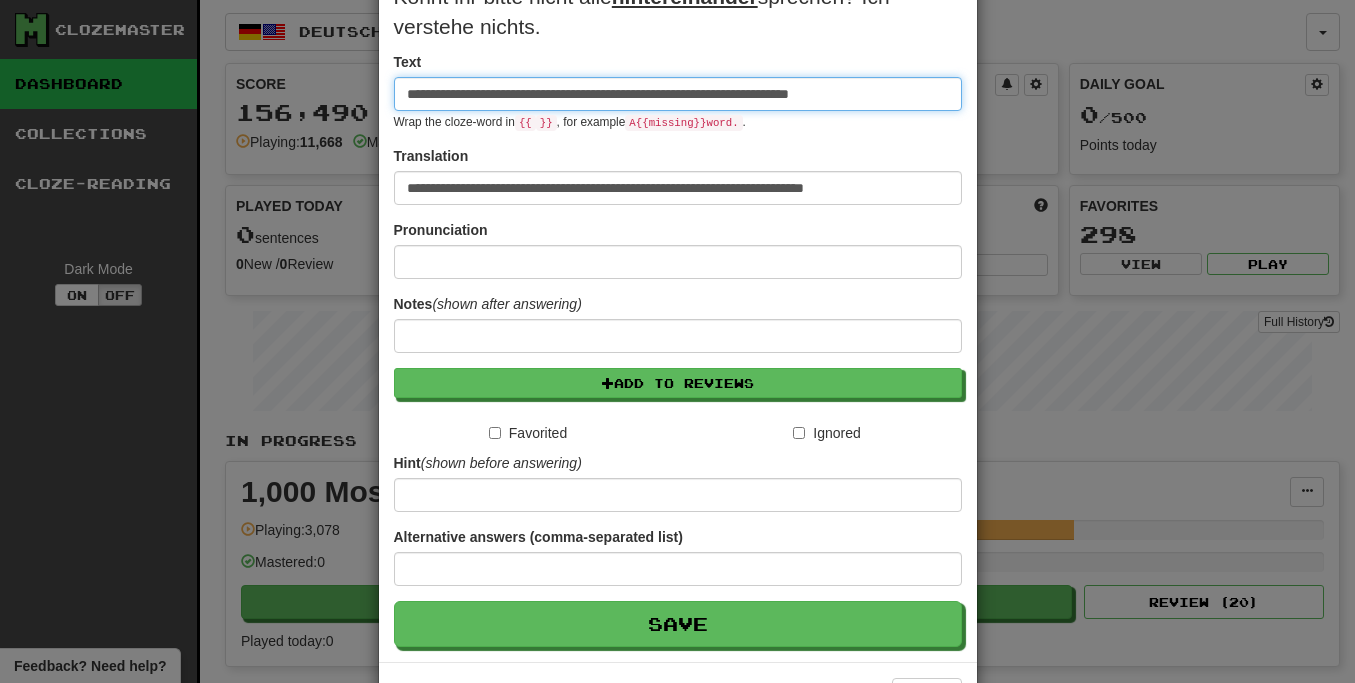 scroll, scrollTop: 290, scrollLeft: 0, axis: vertical 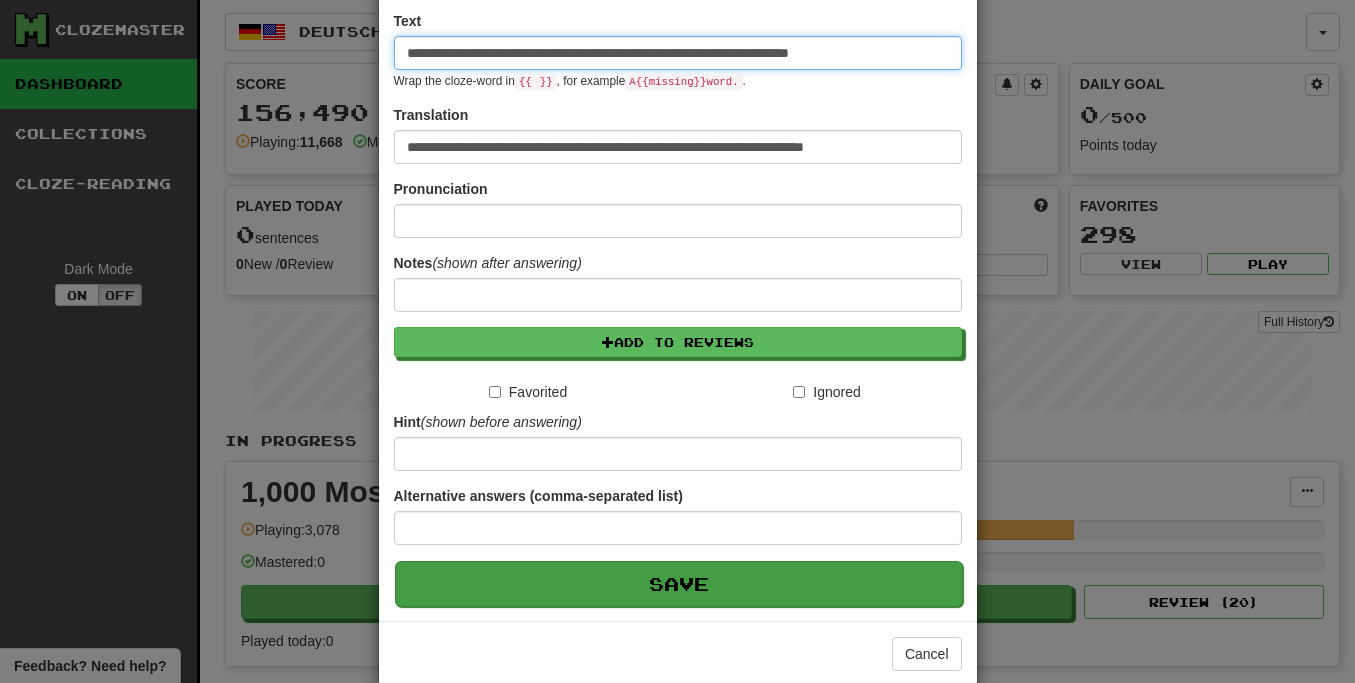 type on "**********" 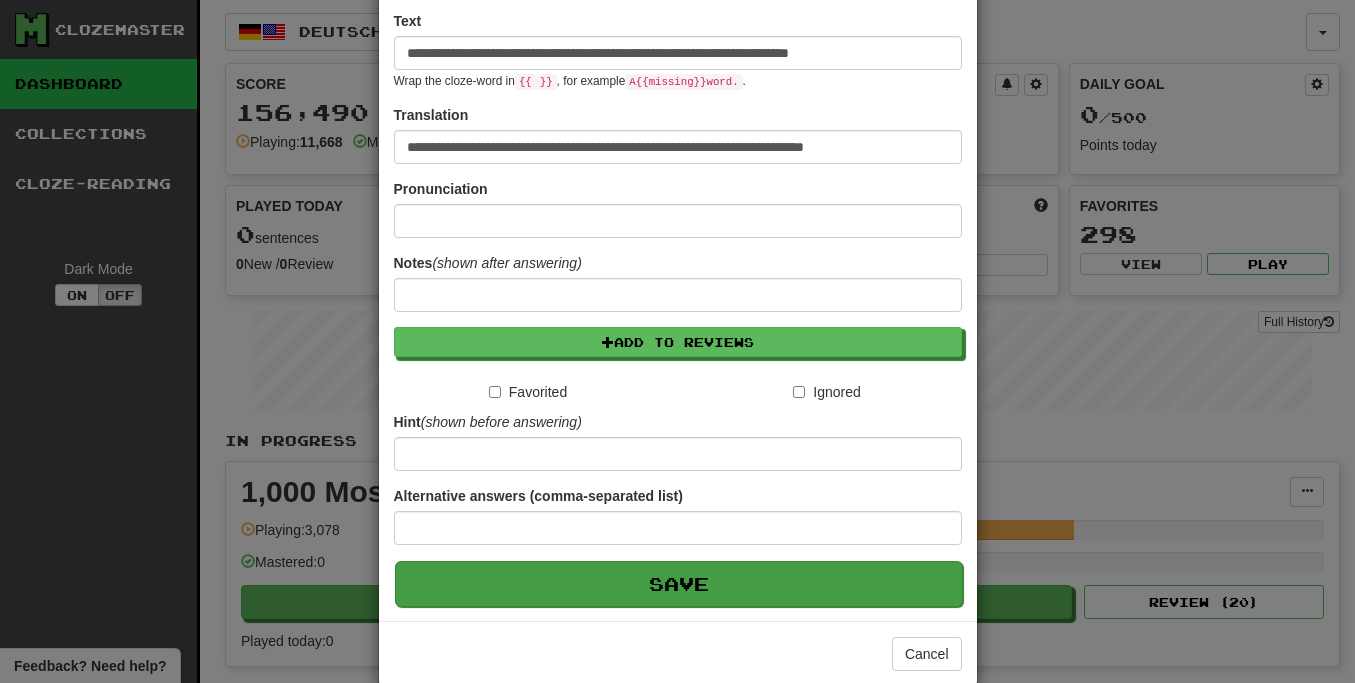 click on "Save" at bounding box center (679, 584) 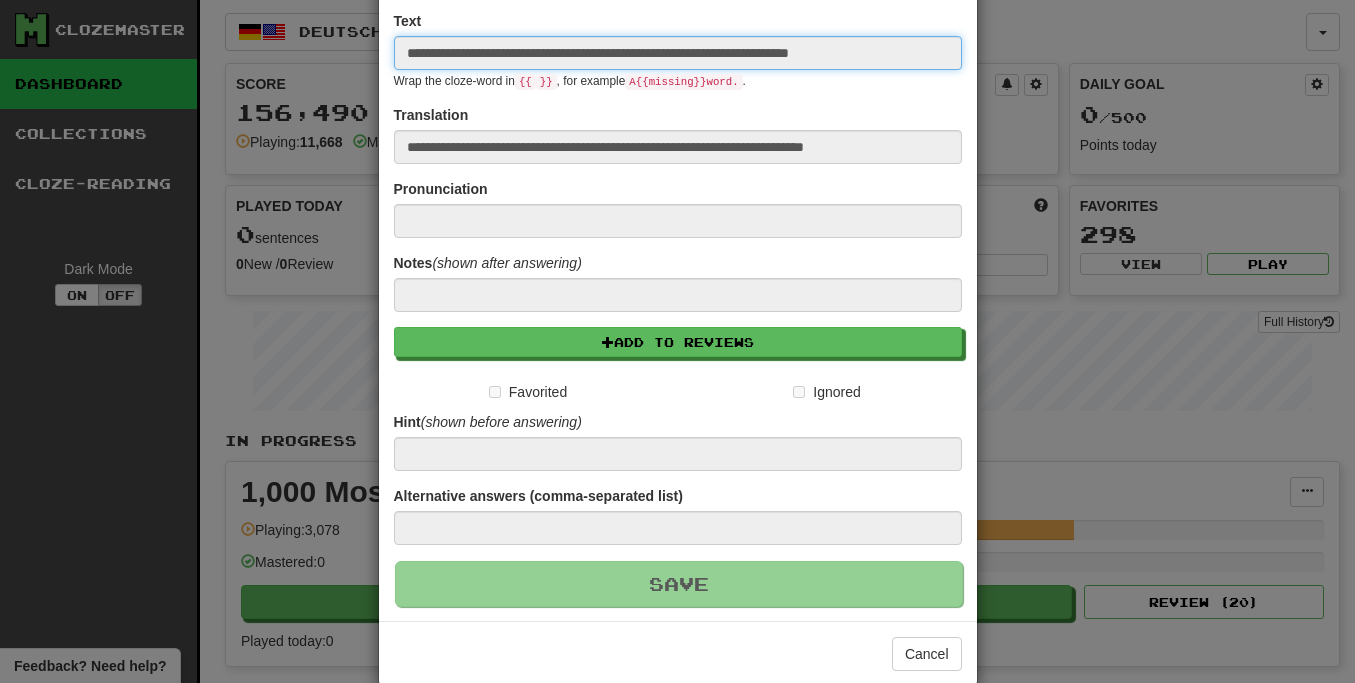 type 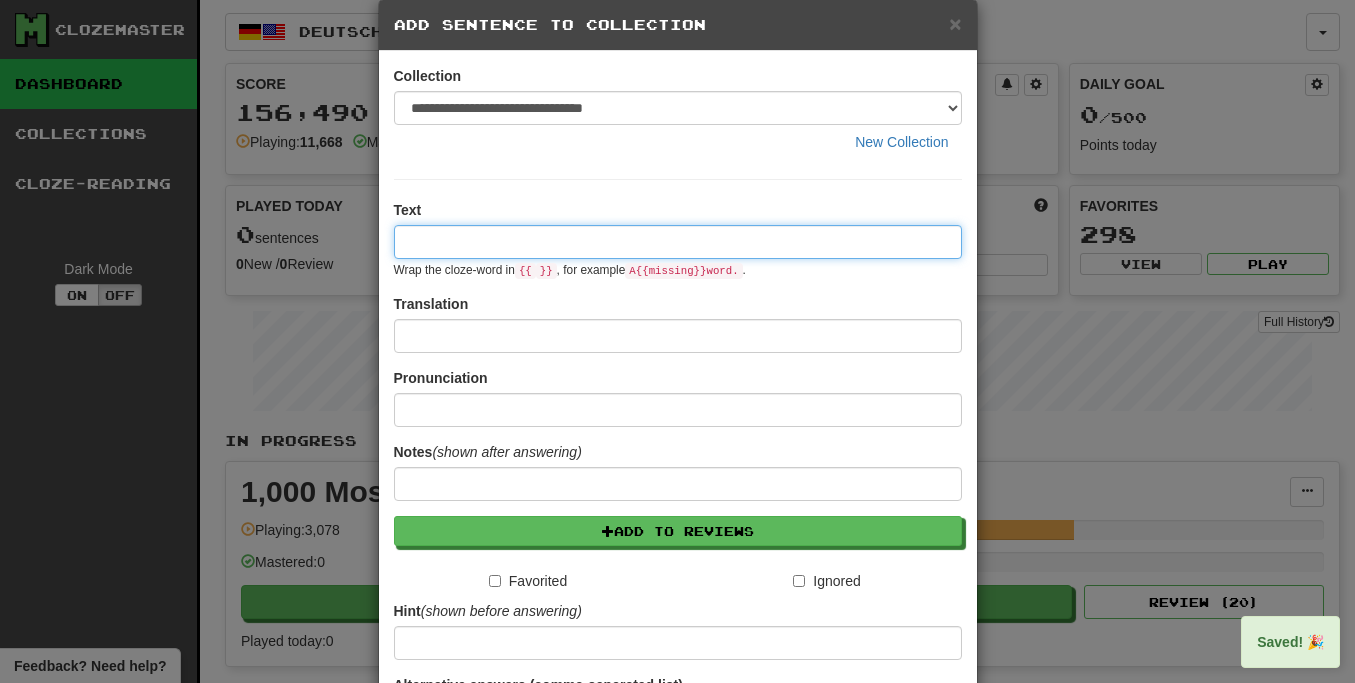 scroll, scrollTop: 0, scrollLeft: 0, axis: both 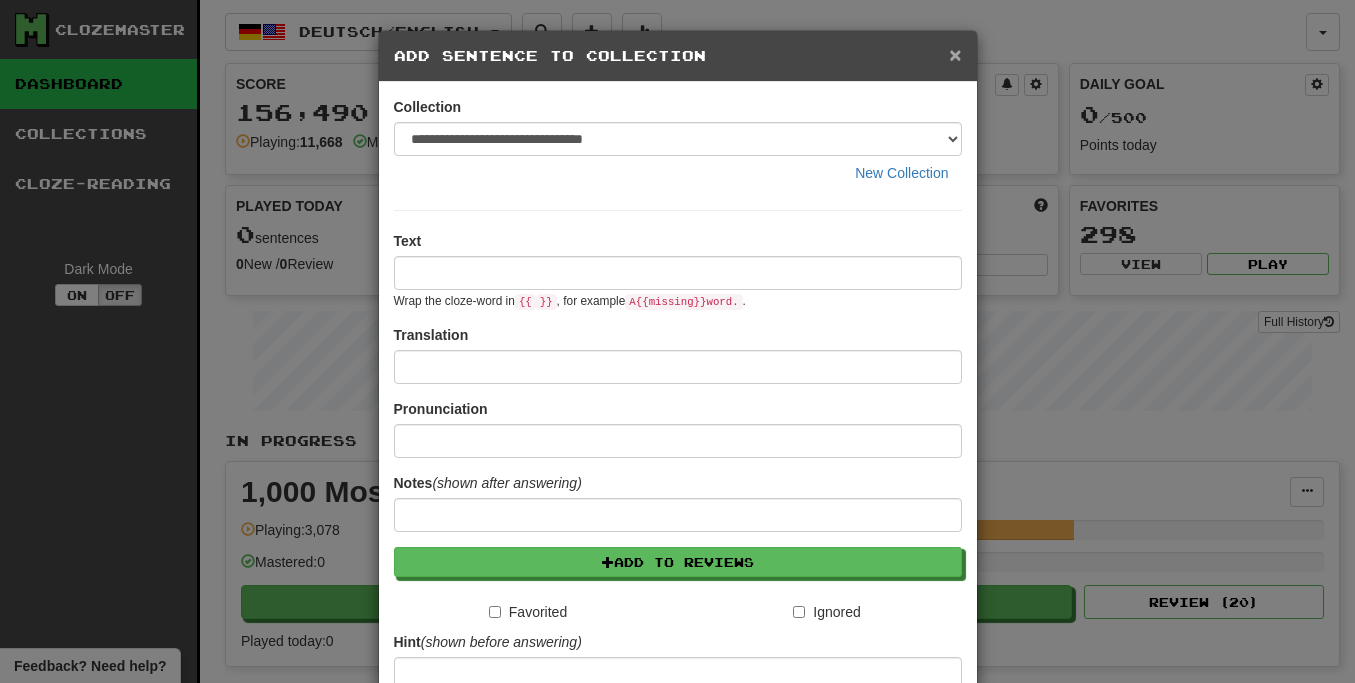 click on "×" at bounding box center [955, 54] 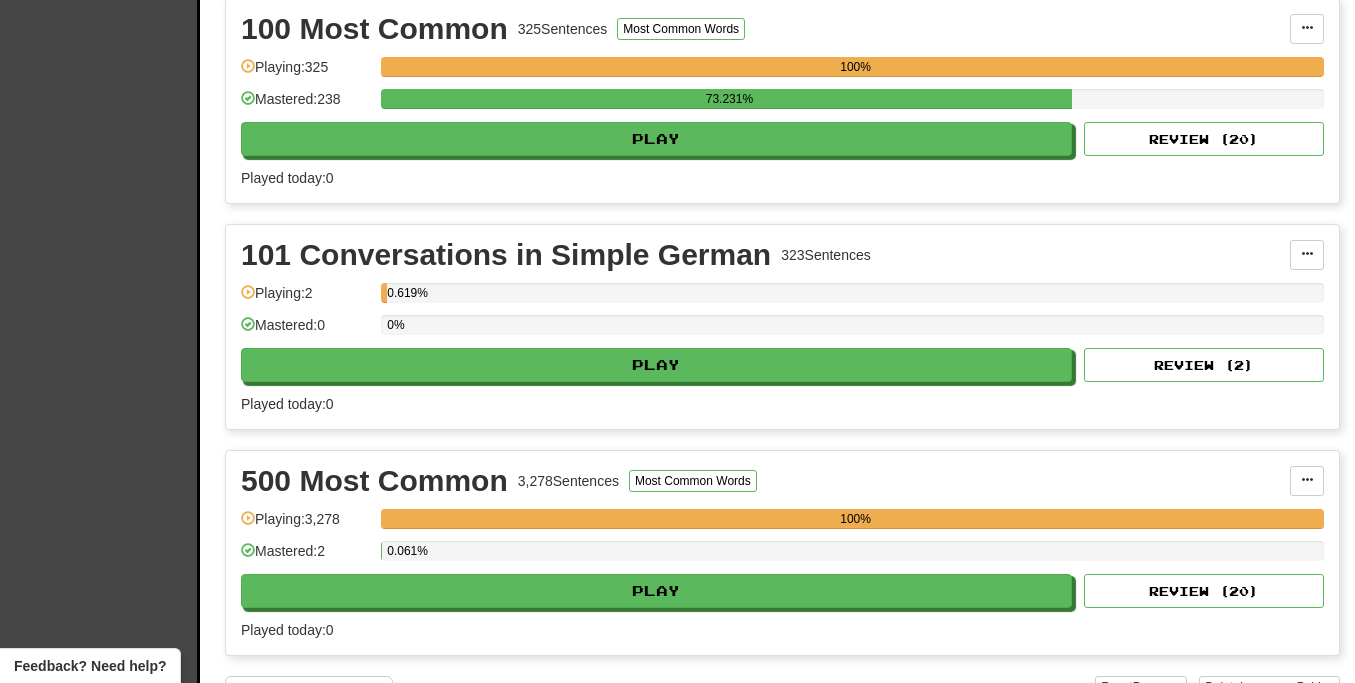 scroll, scrollTop: 1129, scrollLeft: 0, axis: vertical 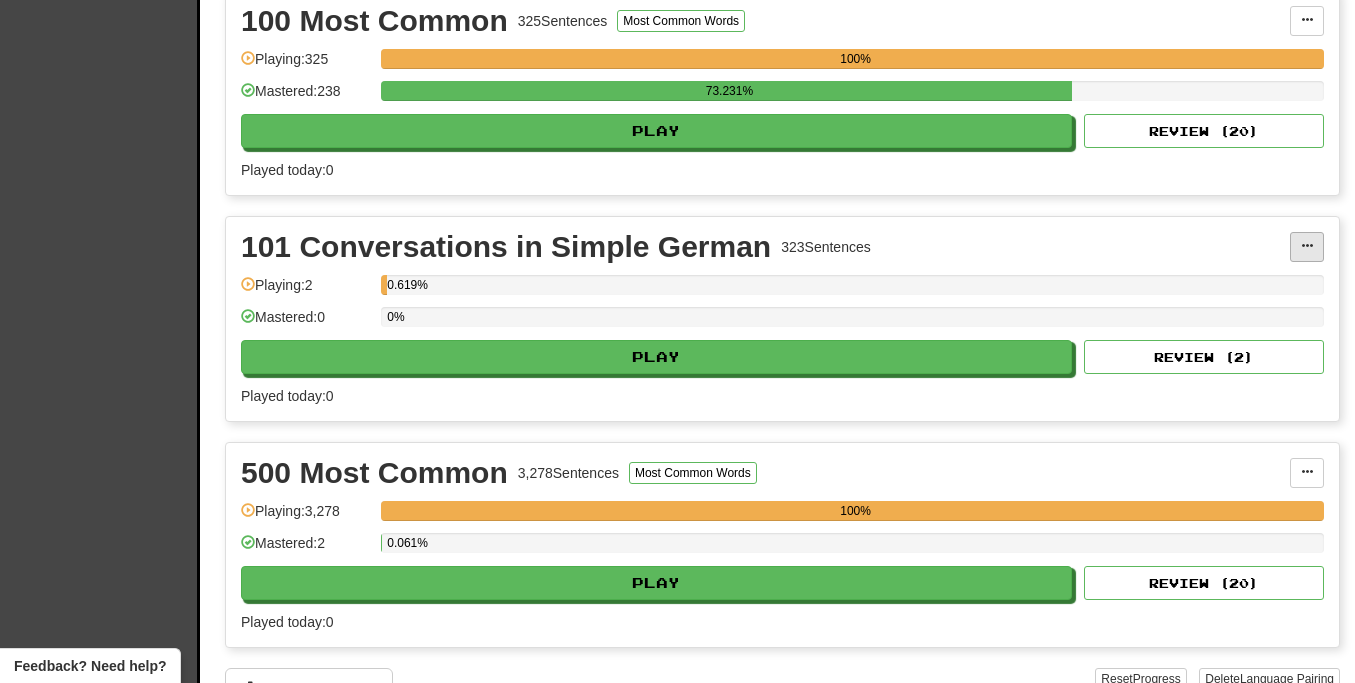 click at bounding box center [1307, 246] 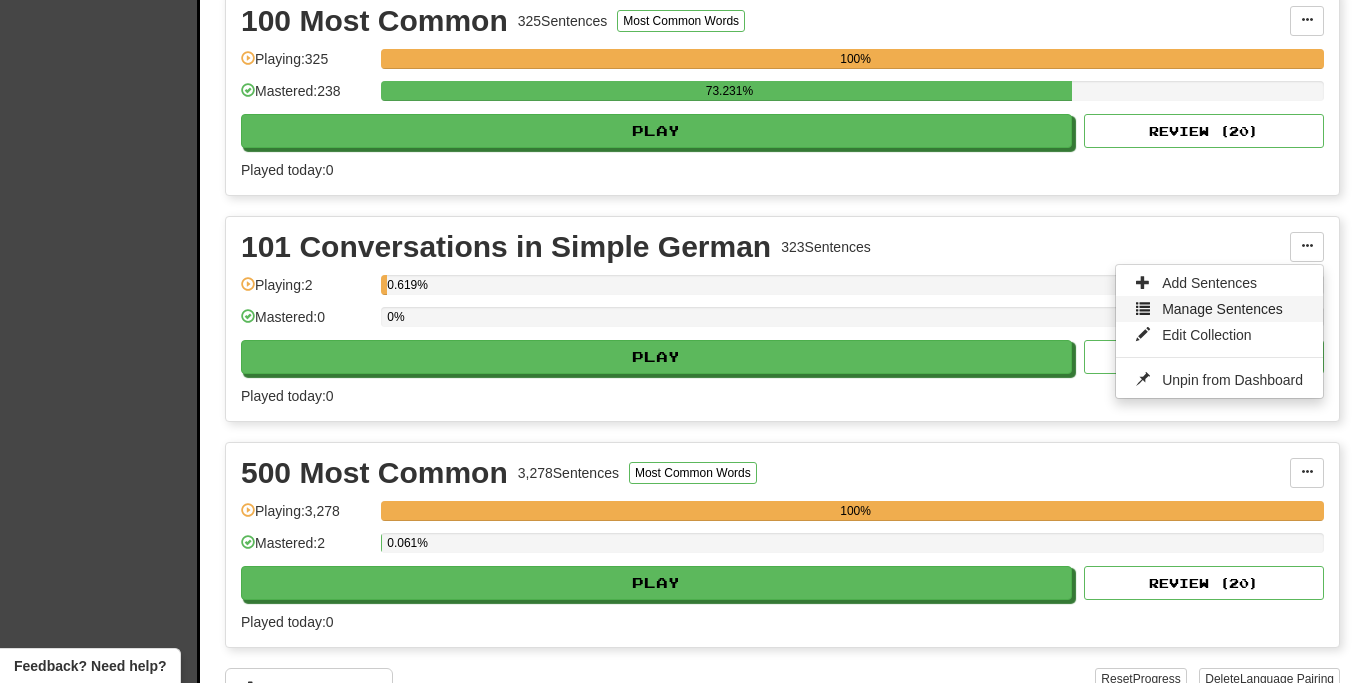 click on "Manage Sentences" at bounding box center [1222, 309] 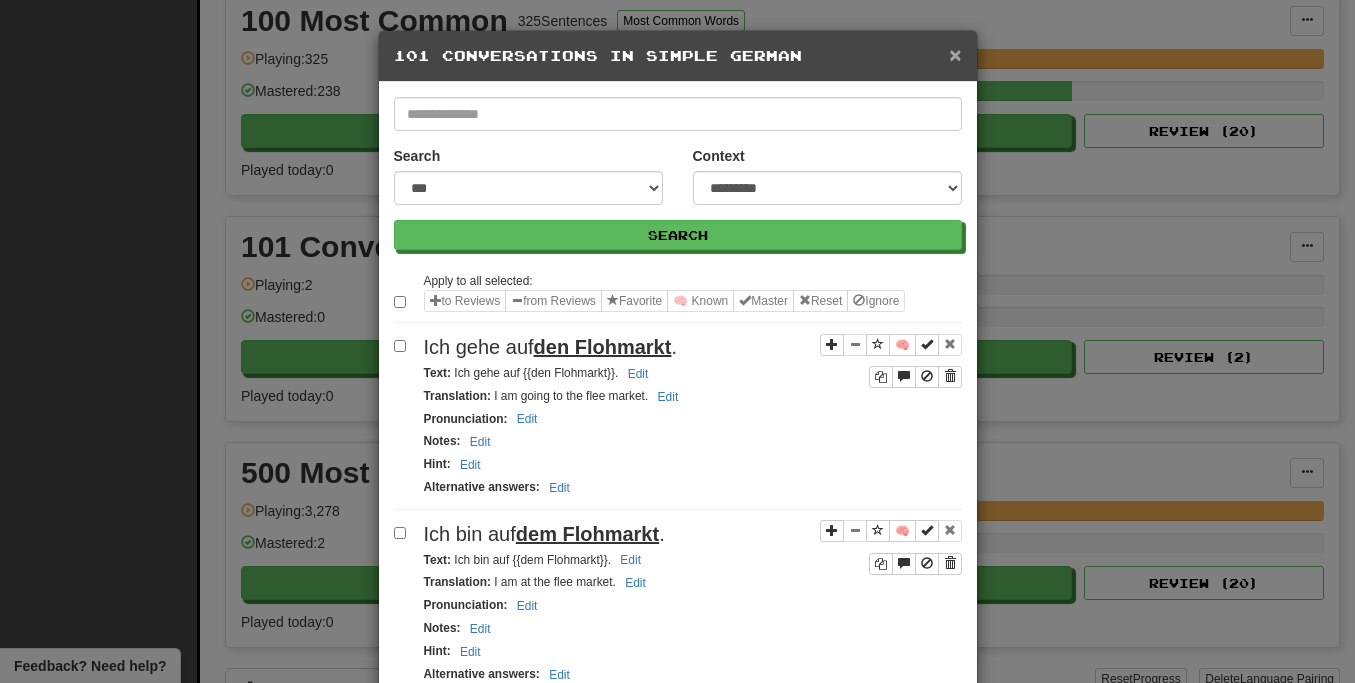 click on "×" at bounding box center (955, 54) 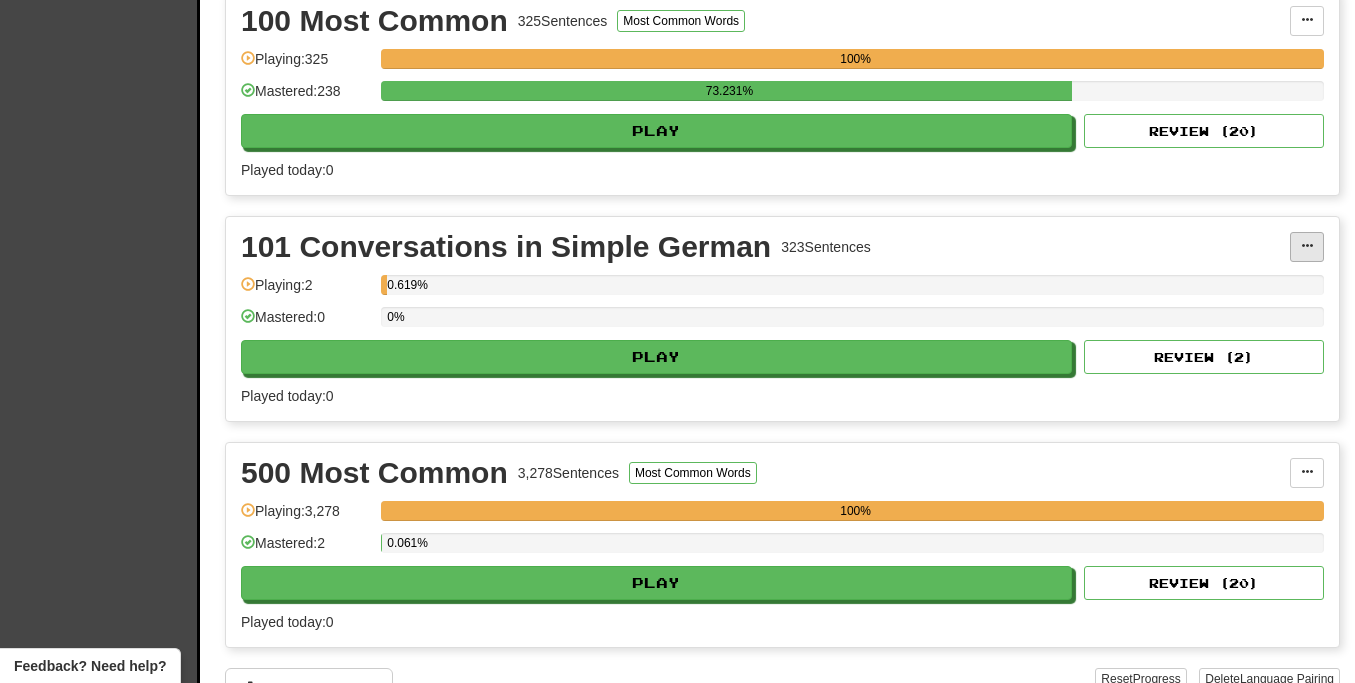 click at bounding box center (1307, 247) 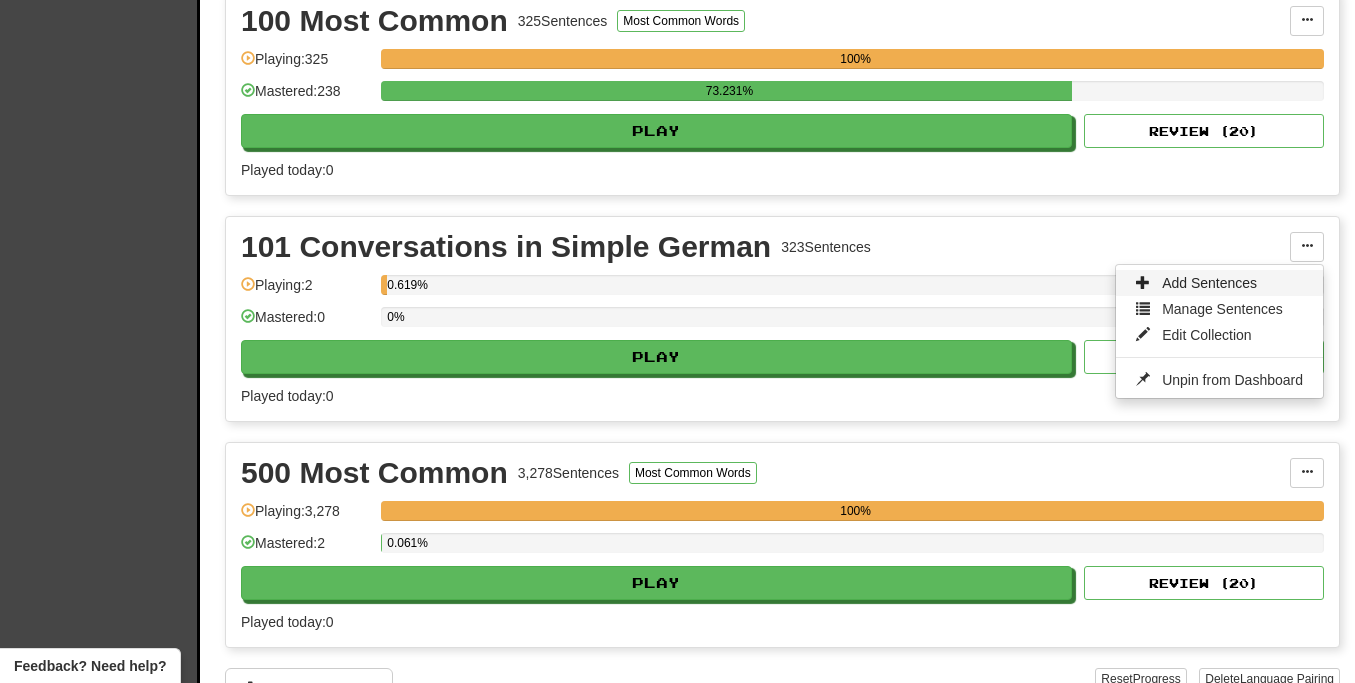 click on "Add Sentences" at bounding box center [1219, 283] 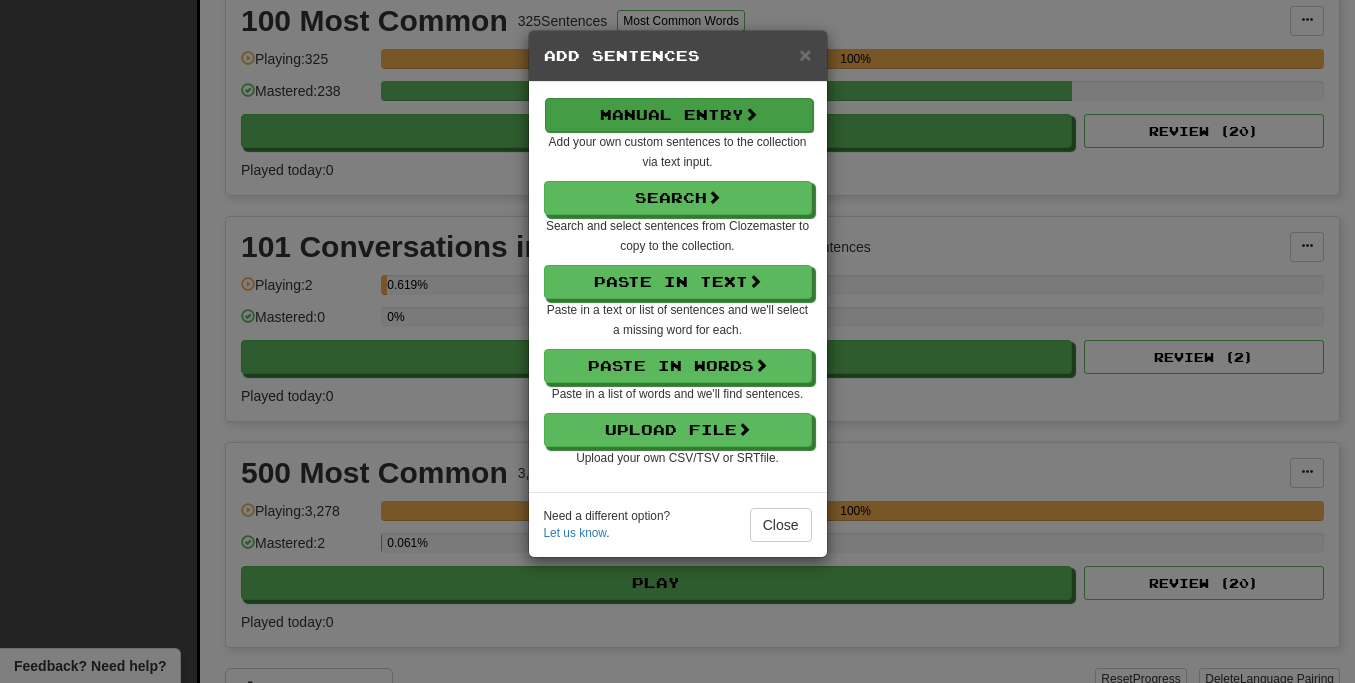 click on "Manual Entry" at bounding box center [679, 115] 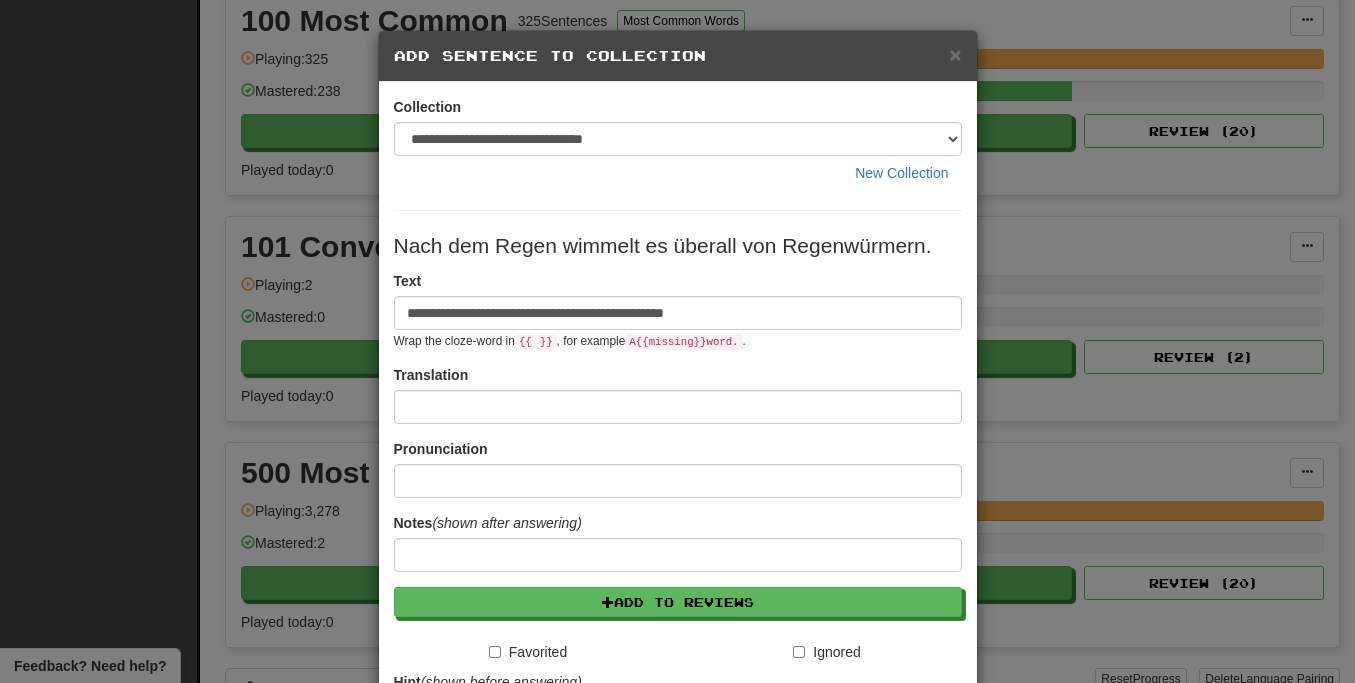 click on "**********" at bounding box center [678, 313] 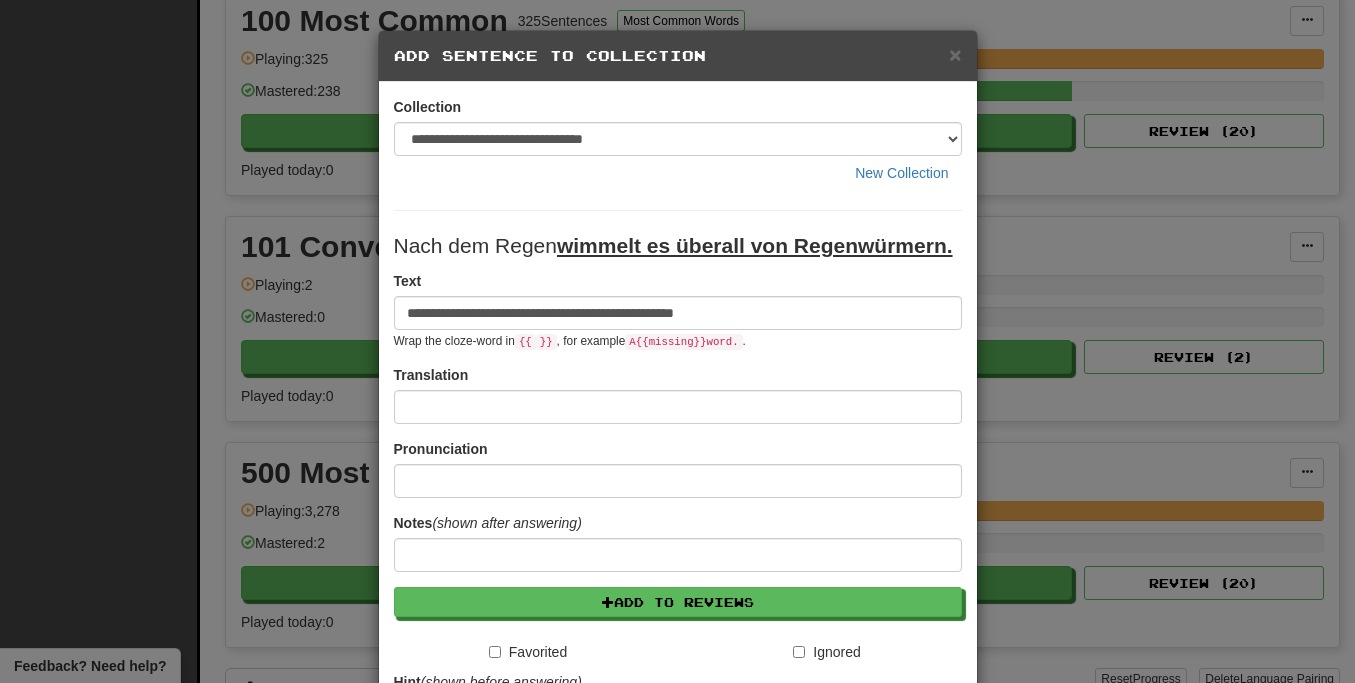 click on "**********" at bounding box center (678, 313) 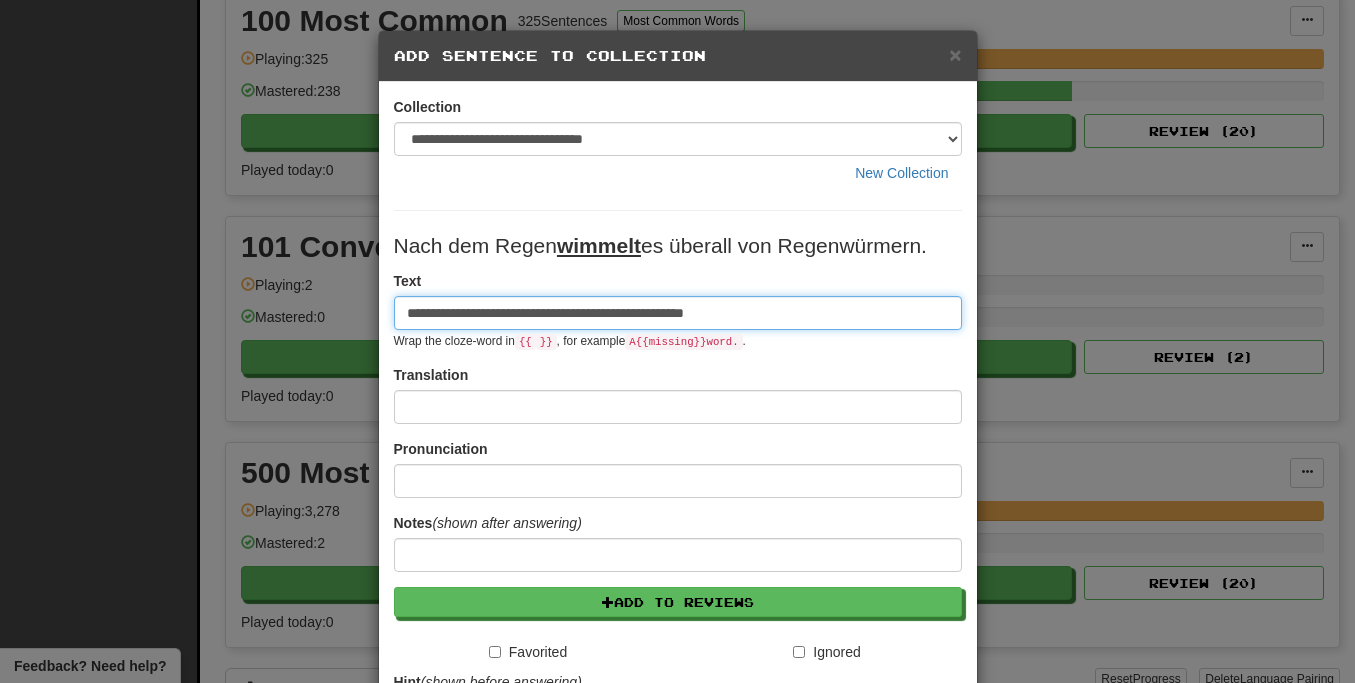 type on "**********" 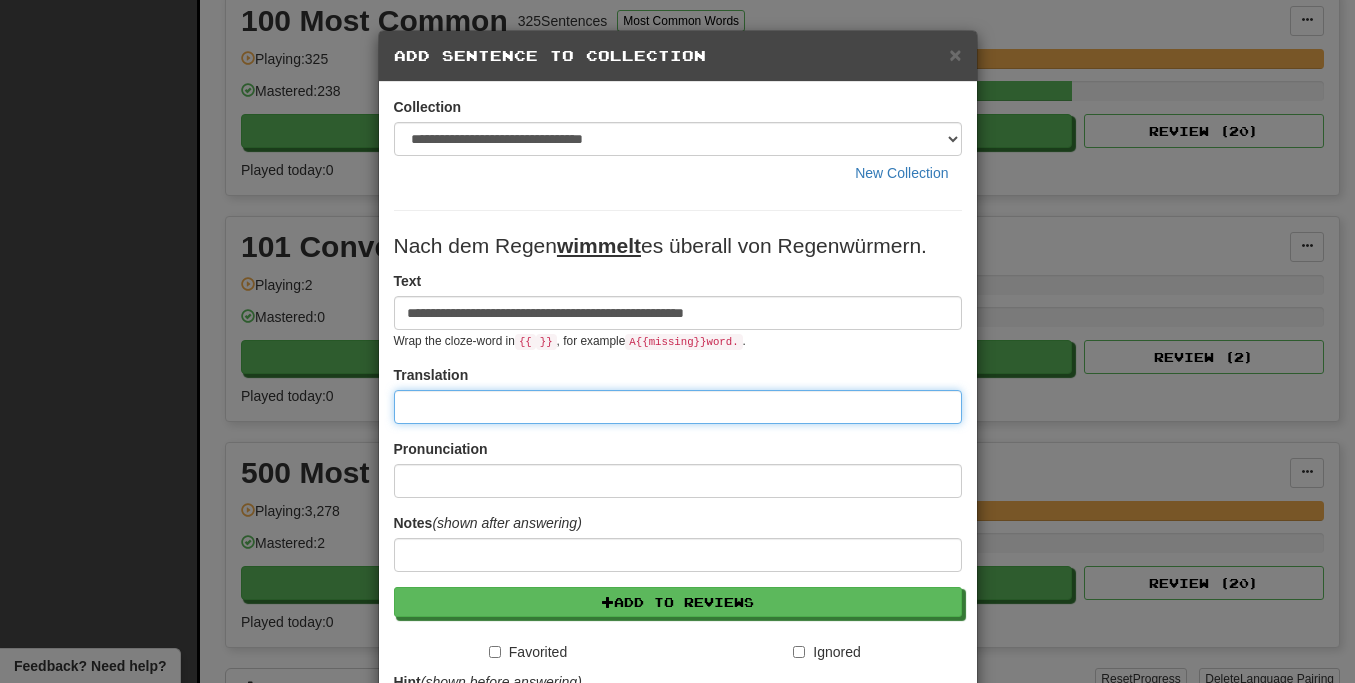 click at bounding box center (678, 407) 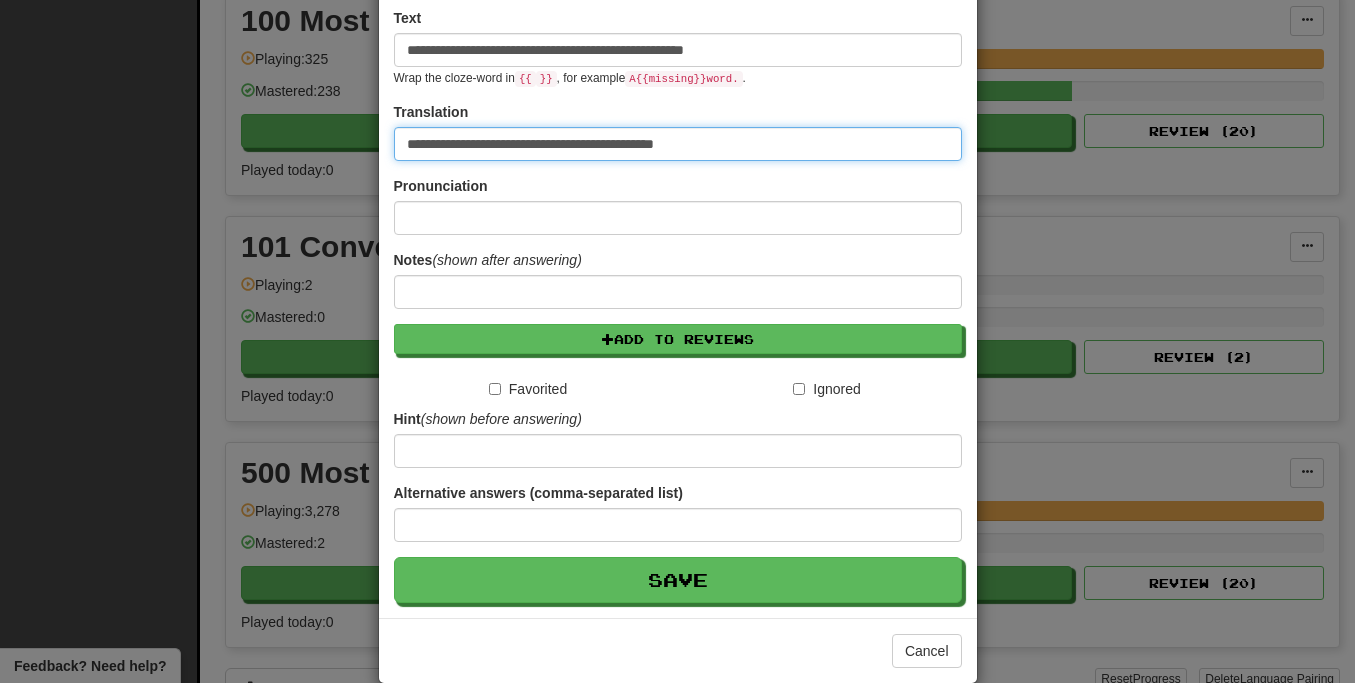 scroll, scrollTop: 292, scrollLeft: 0, axis: vertical 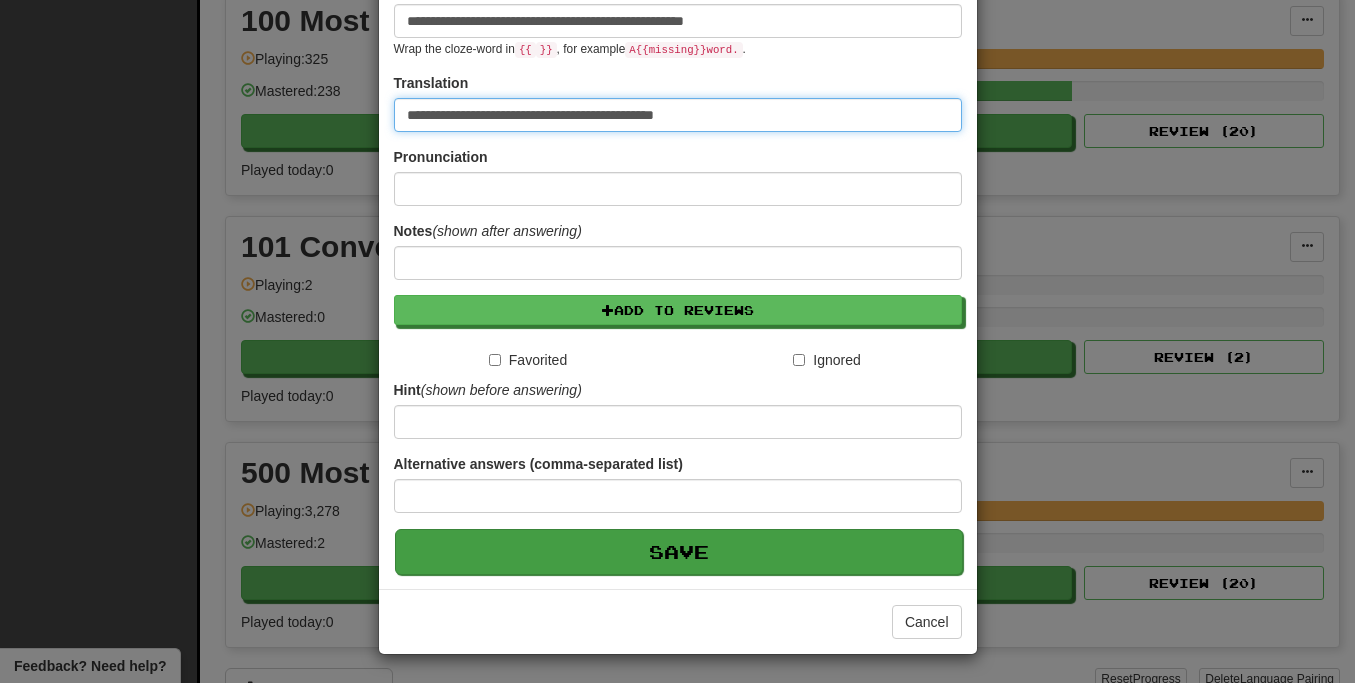 type on "**********" 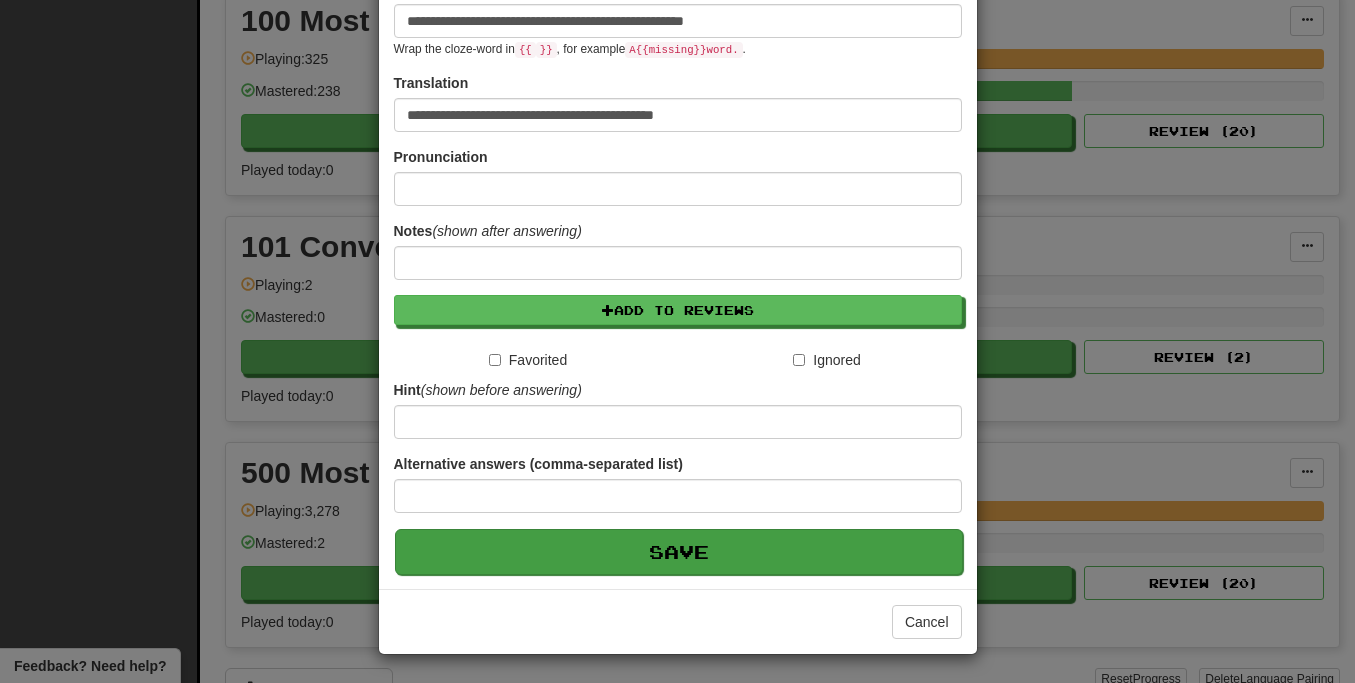 click on "Save" at bounding box center (679, 552) 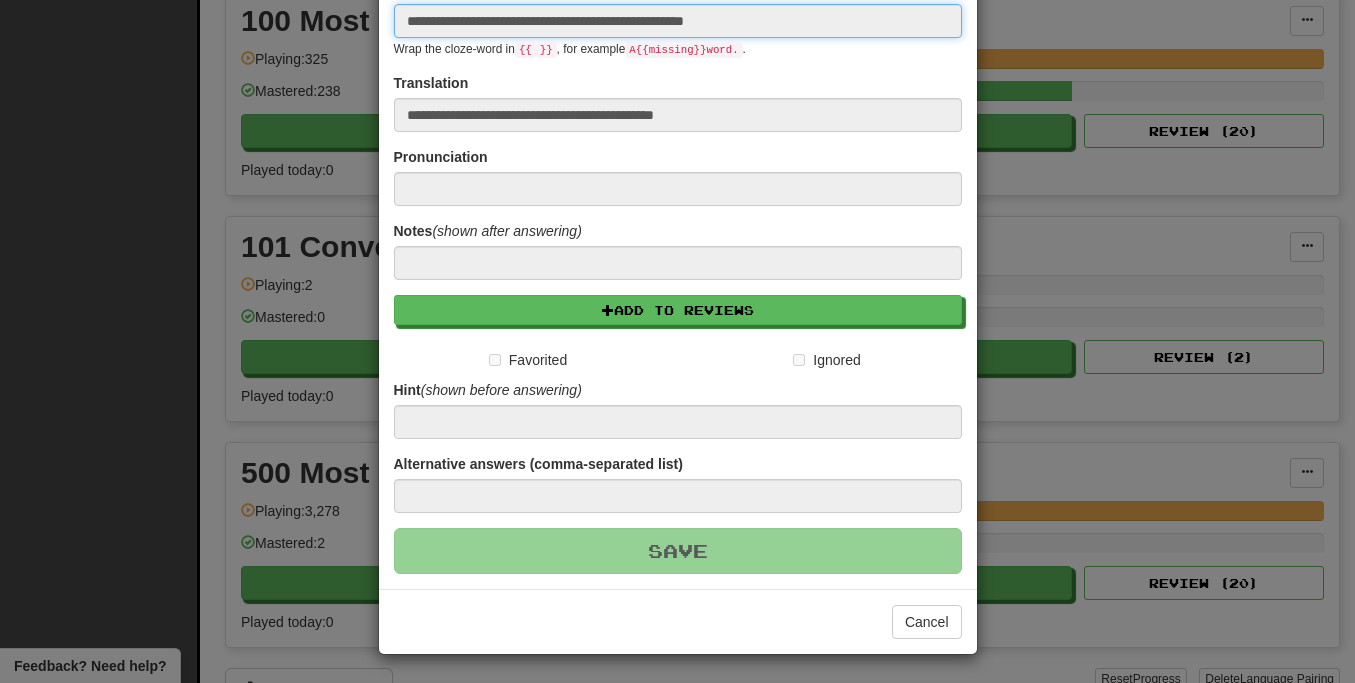 type 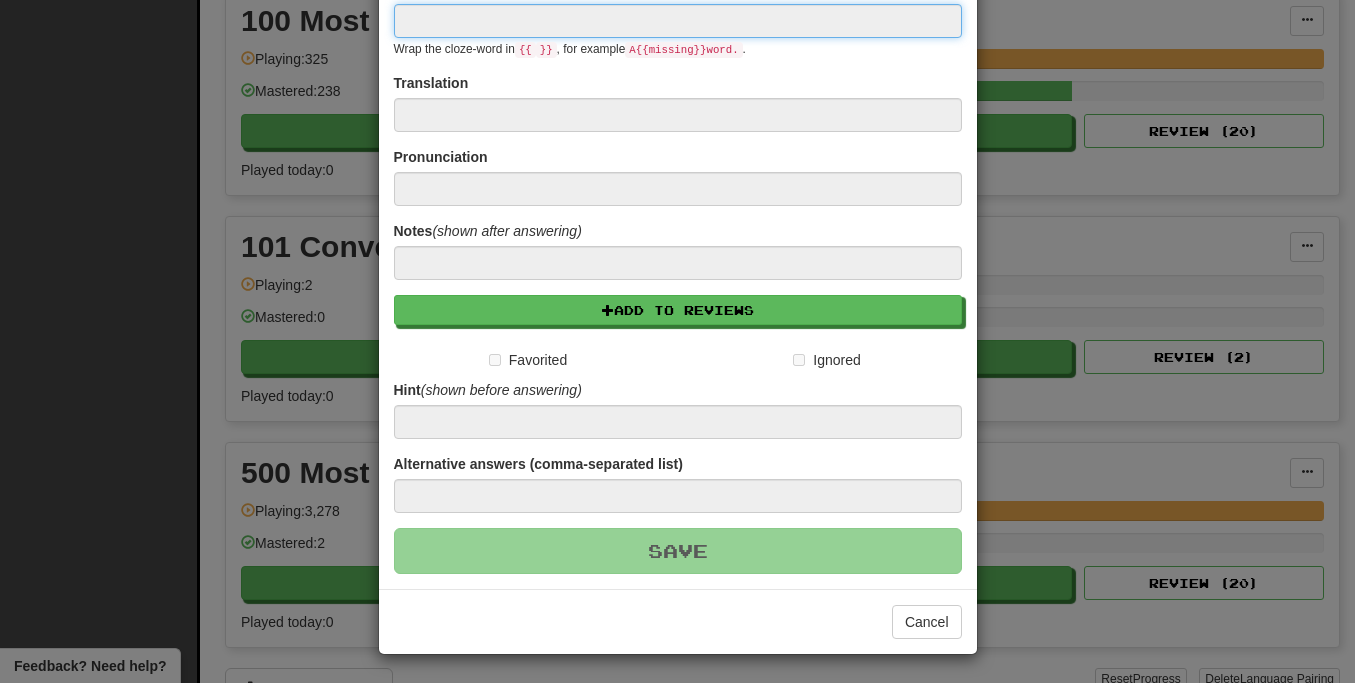 scroll, scrollTop: 194, scrollLeft: 0, axis: vertical 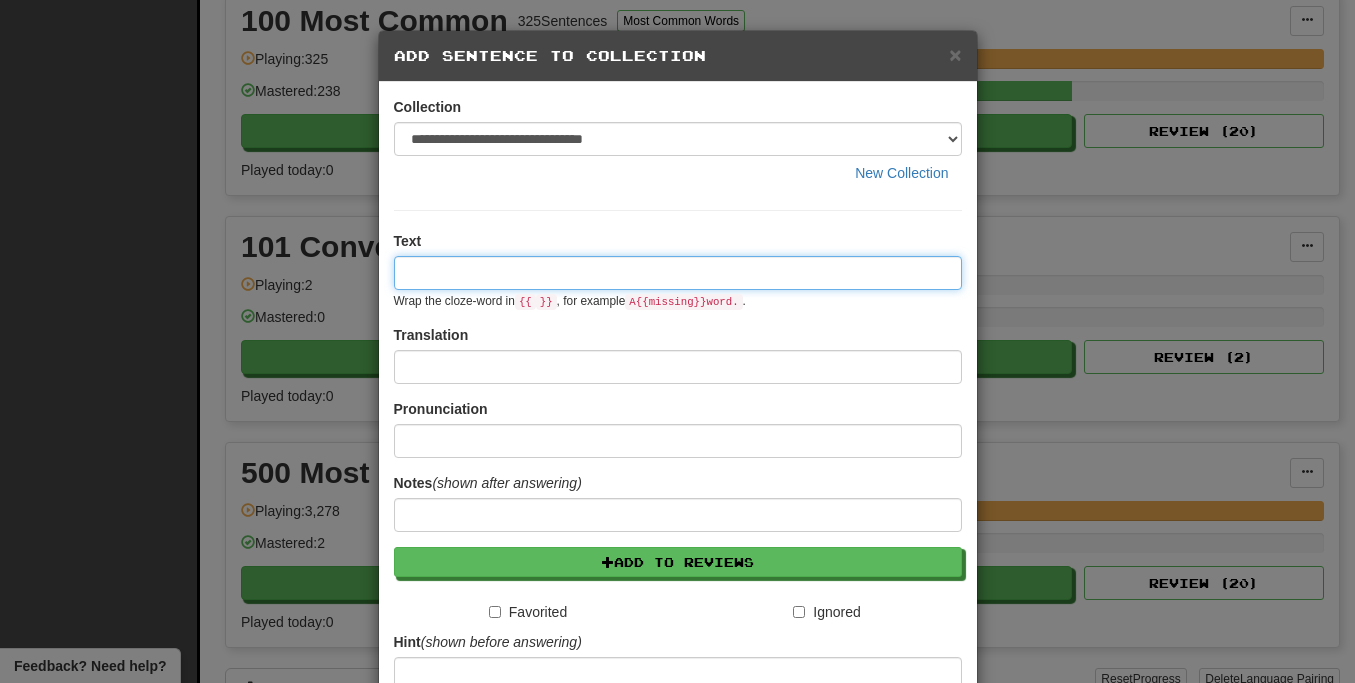 paste on "**********" 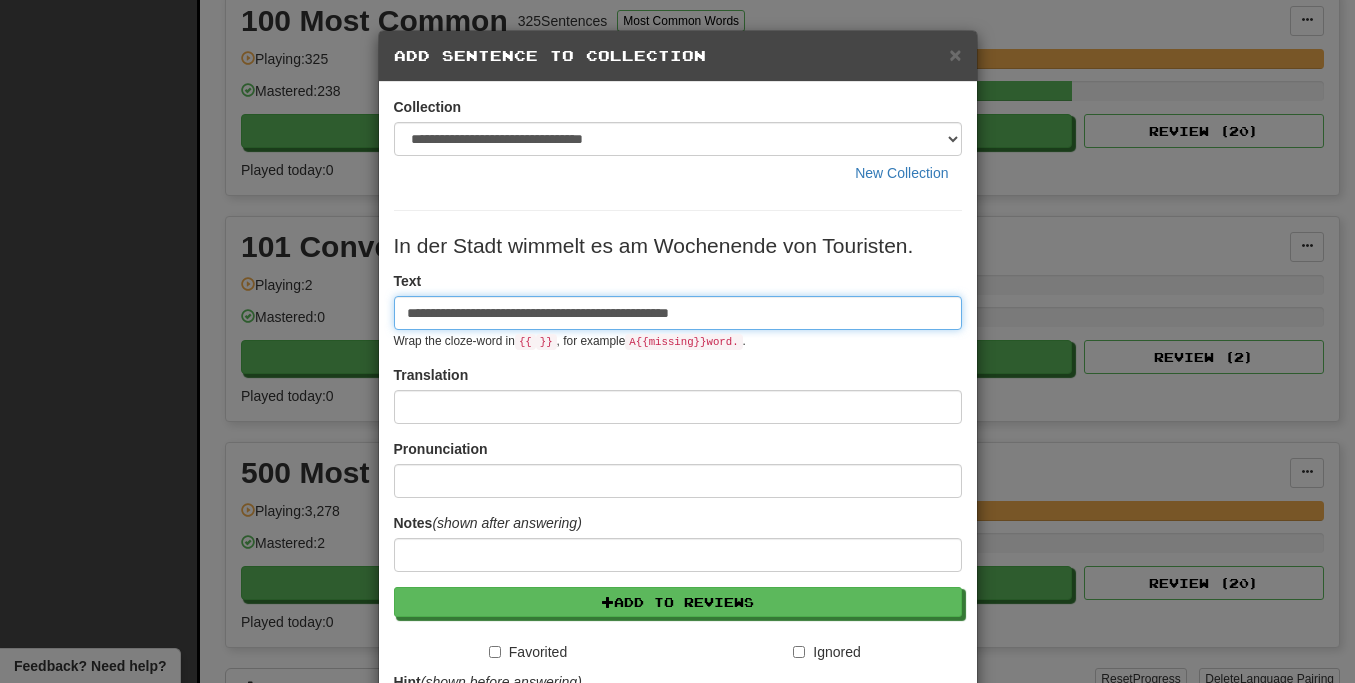 type on "**********" 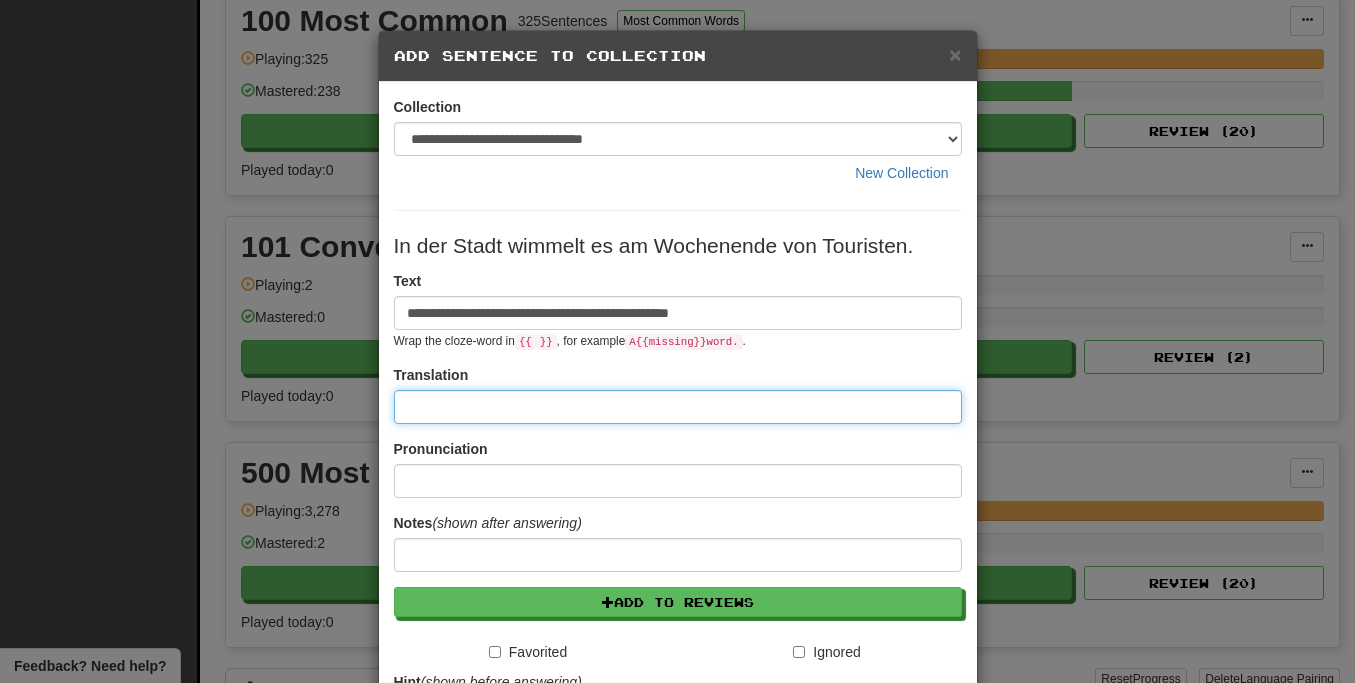 click at bounding box center (678, 407) 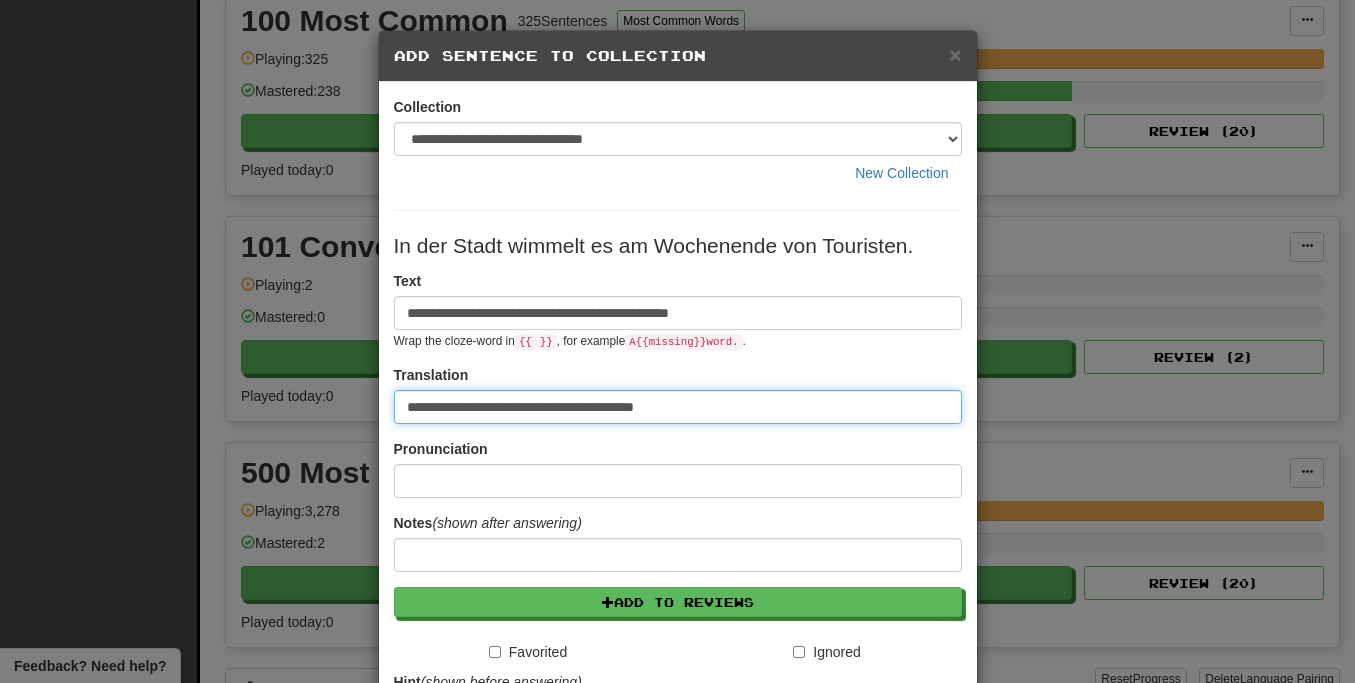 type on "**********" 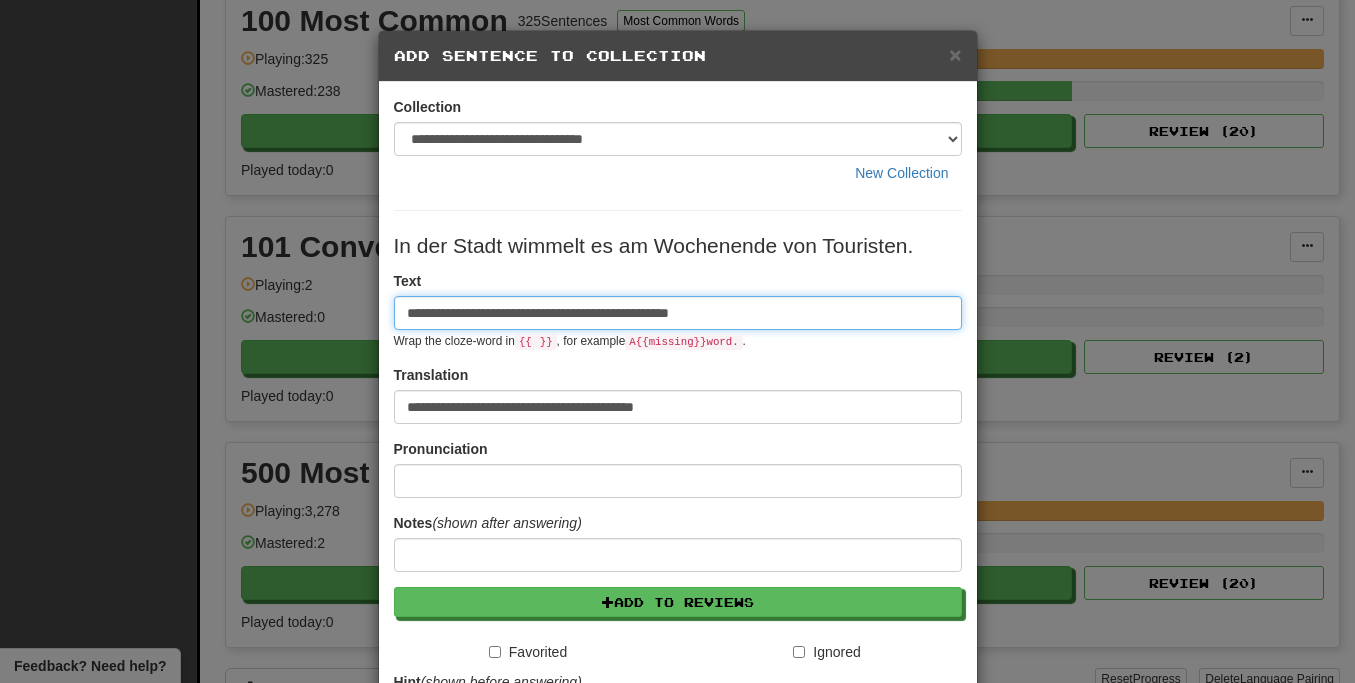 click on "**********" at bounding box center (678, 313) 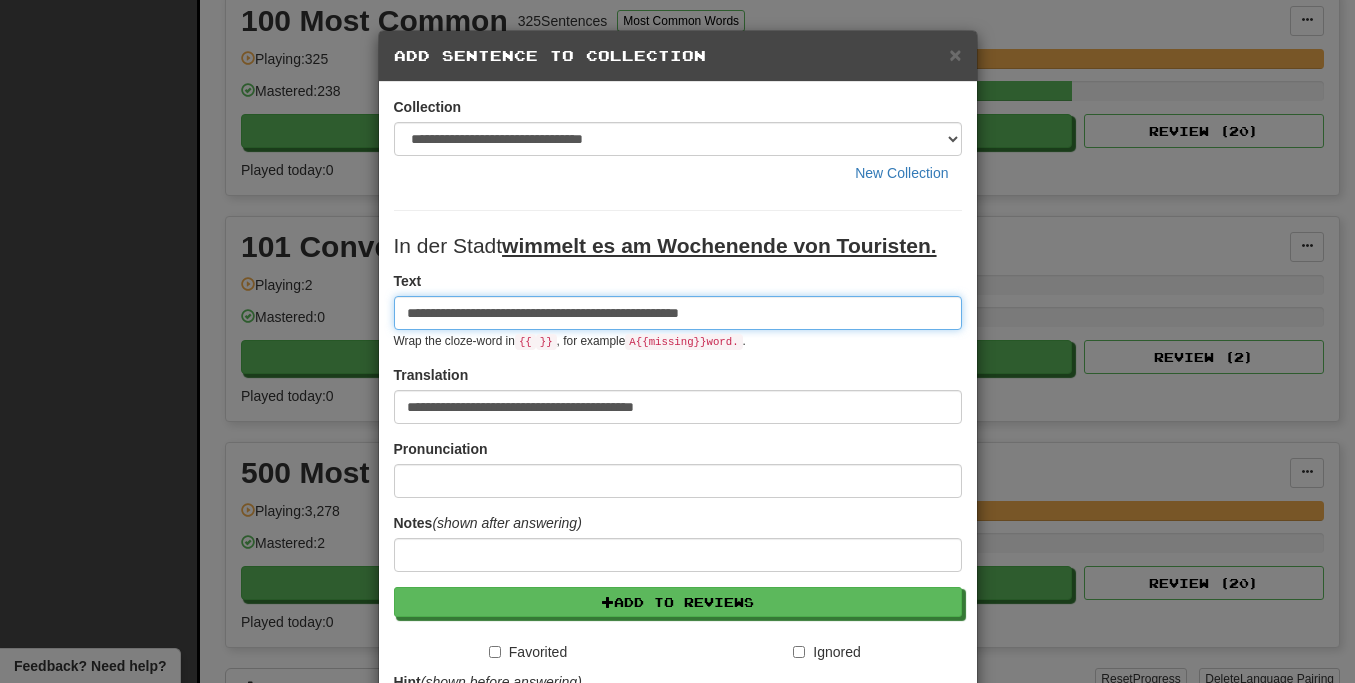 click on "**********" at bounding box center (678, 313) 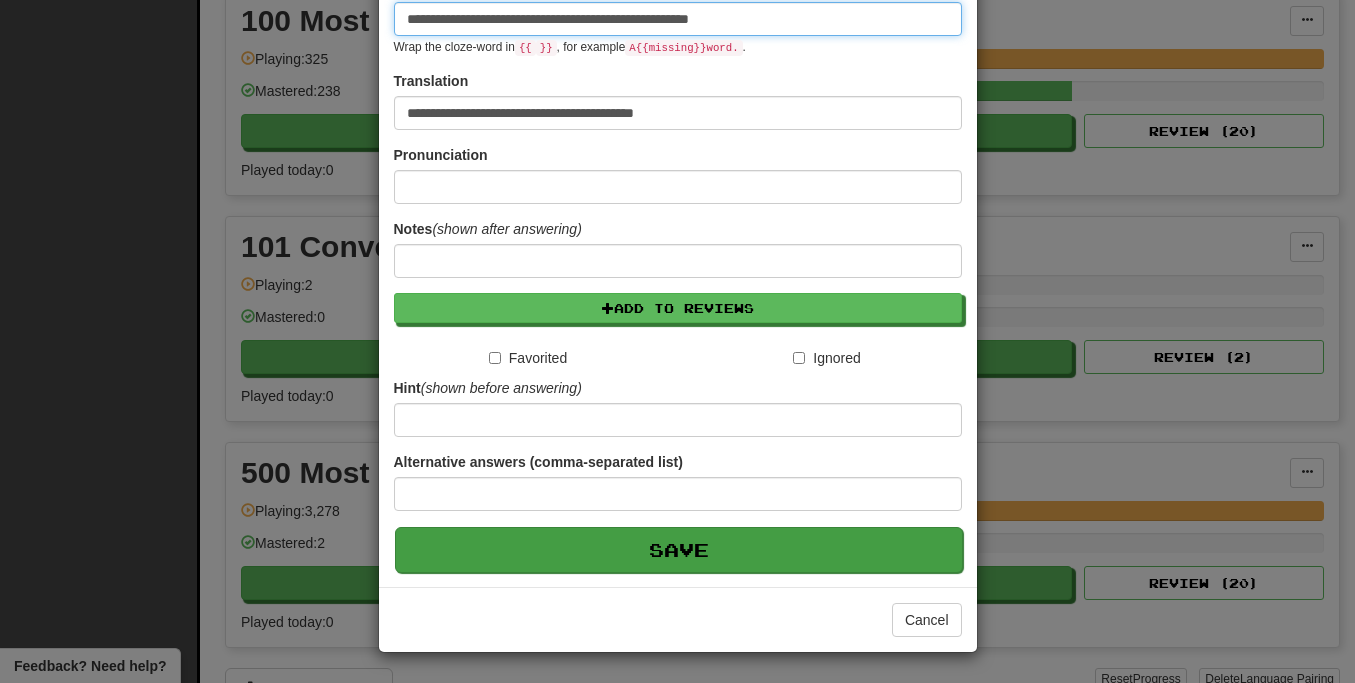 scroll, scrollTop: 295, scrollLeft: 0, axis: vertical 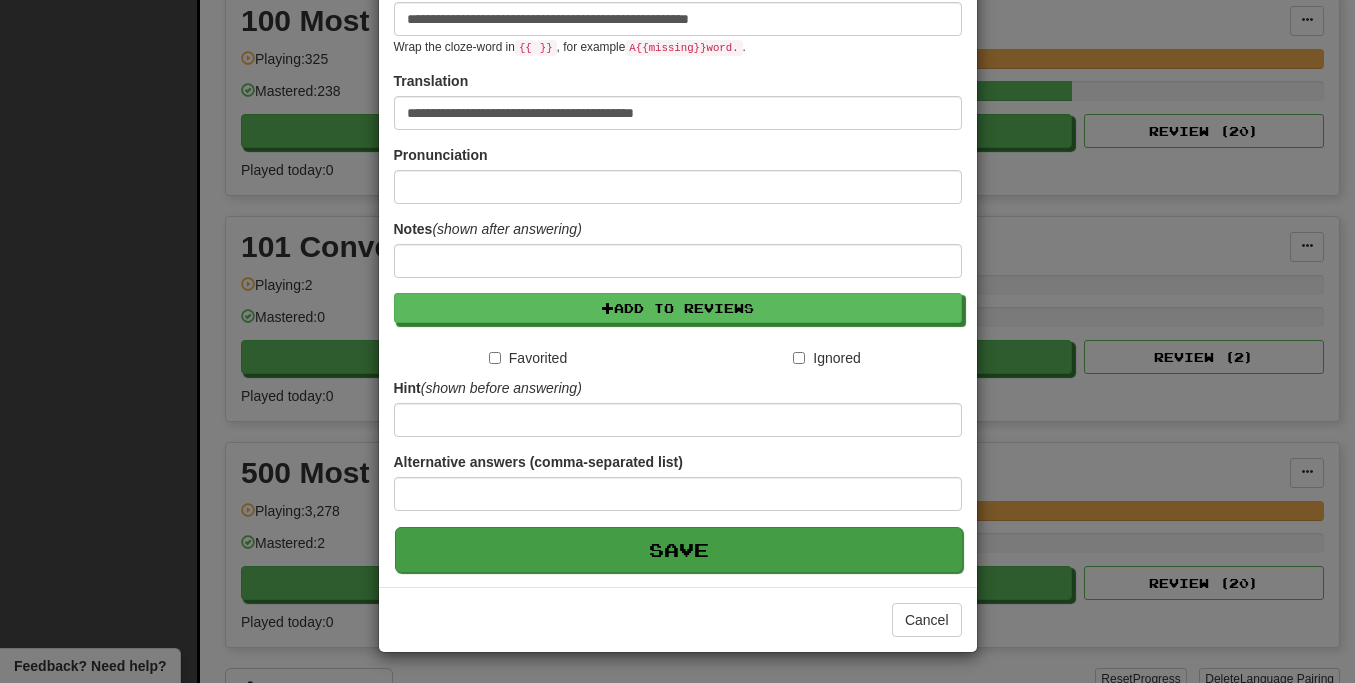 click on "Save" at bounding box center (679, 550) 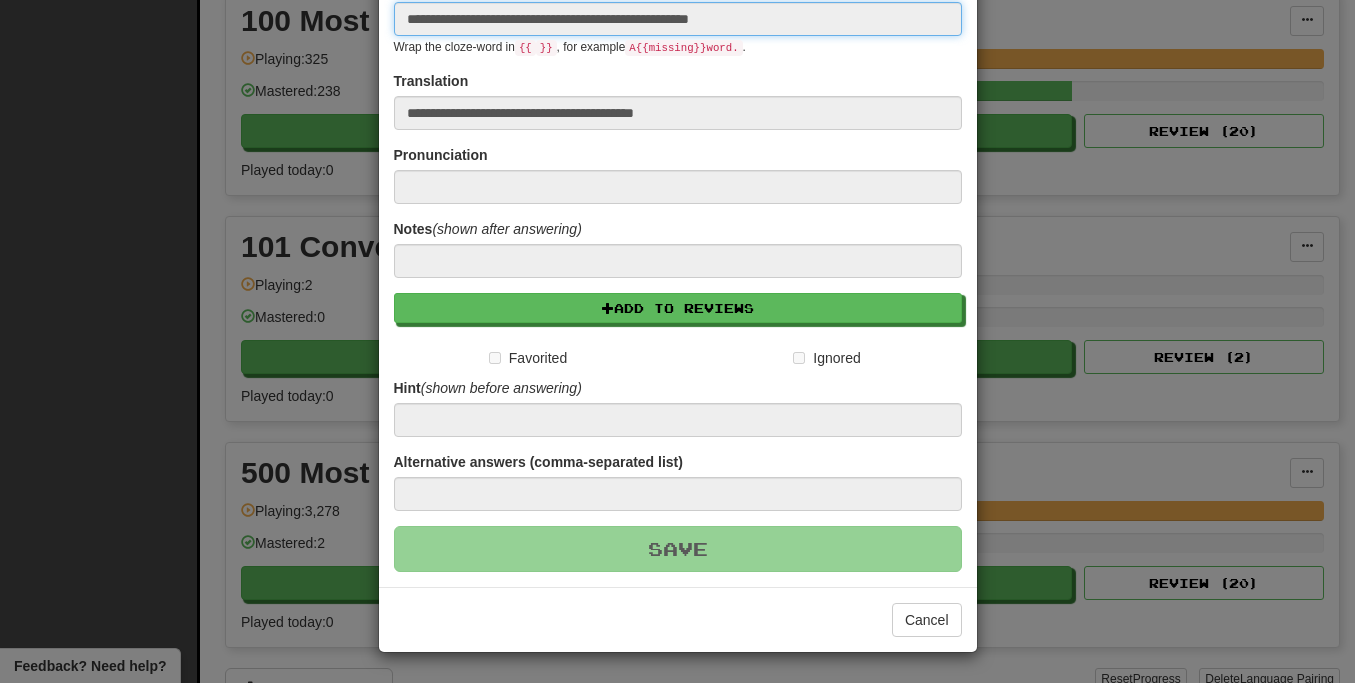 type 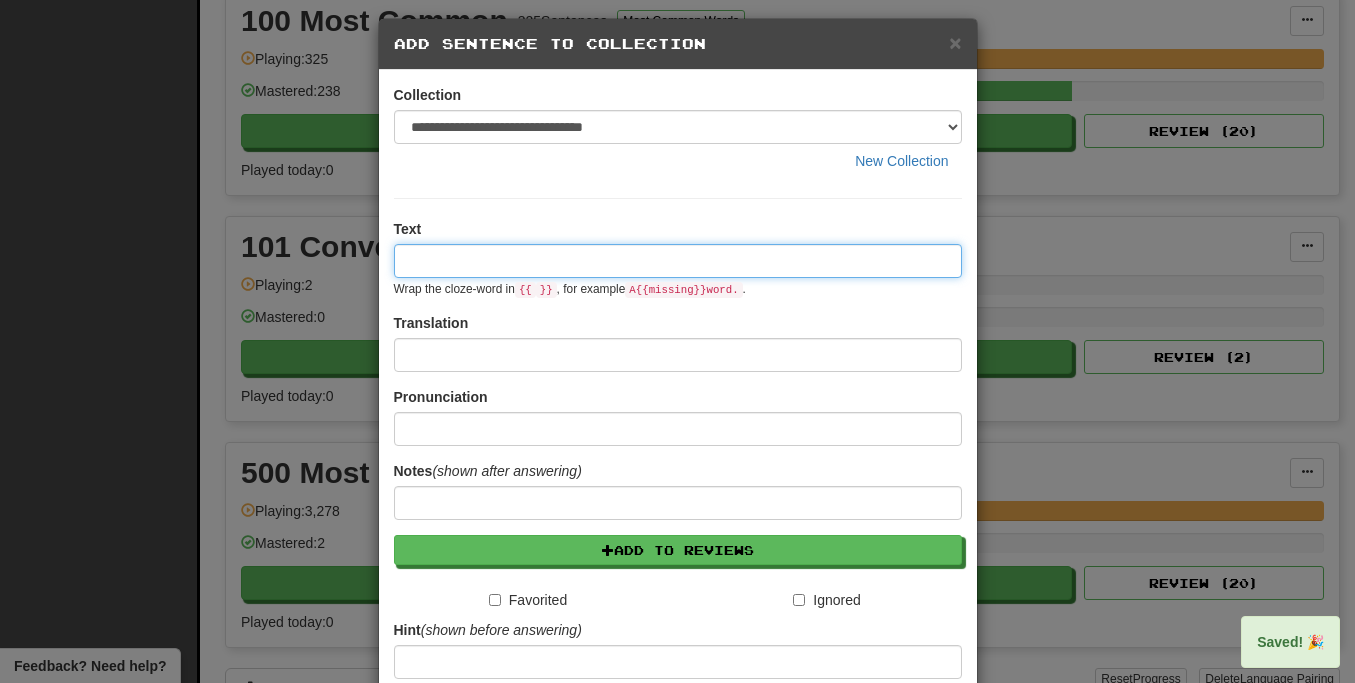 scroll, scrollTop: 0, scrollLeft: 0, axis: both 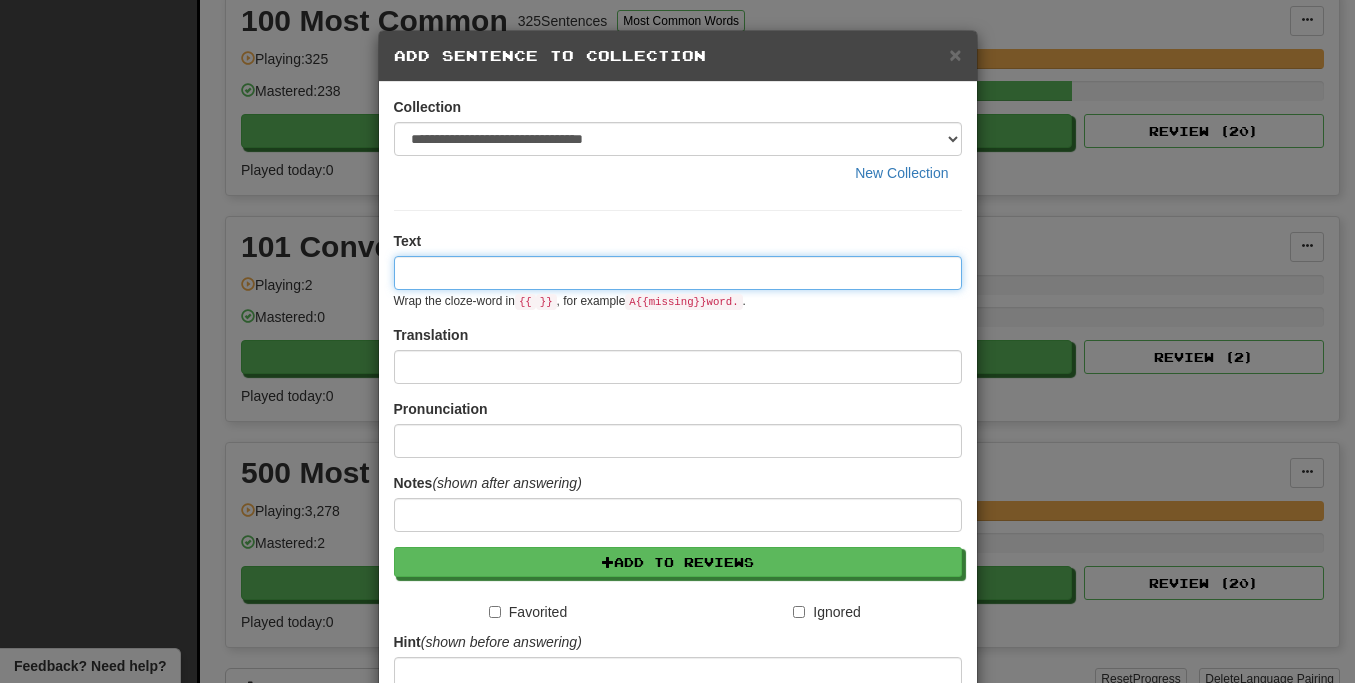 paste on "**********" 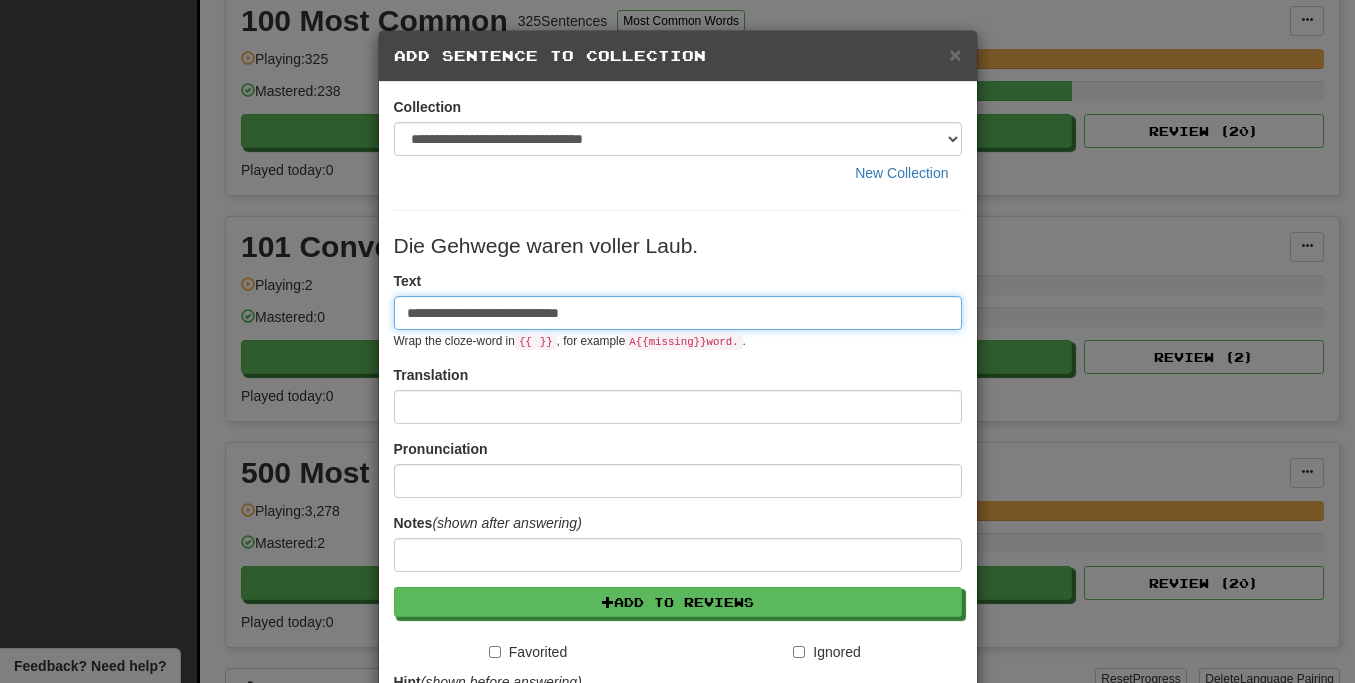 type on "**********" 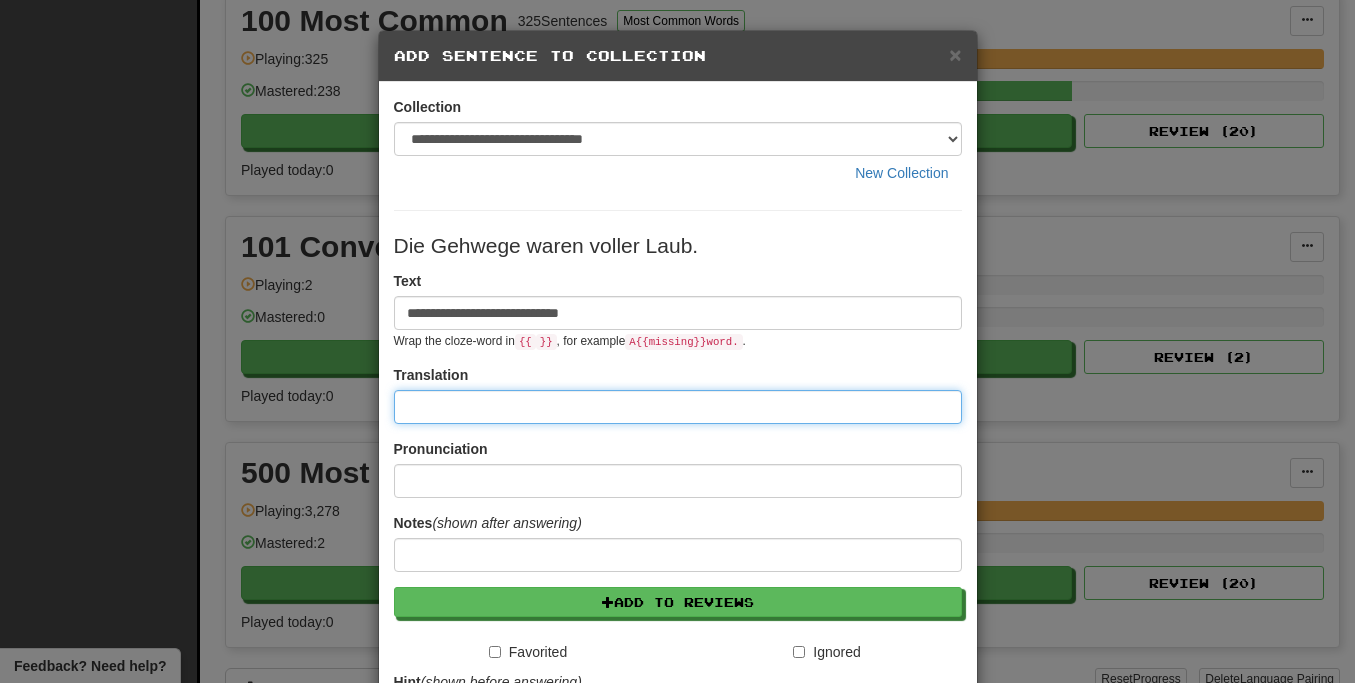 click at bounding box center (678, 407) 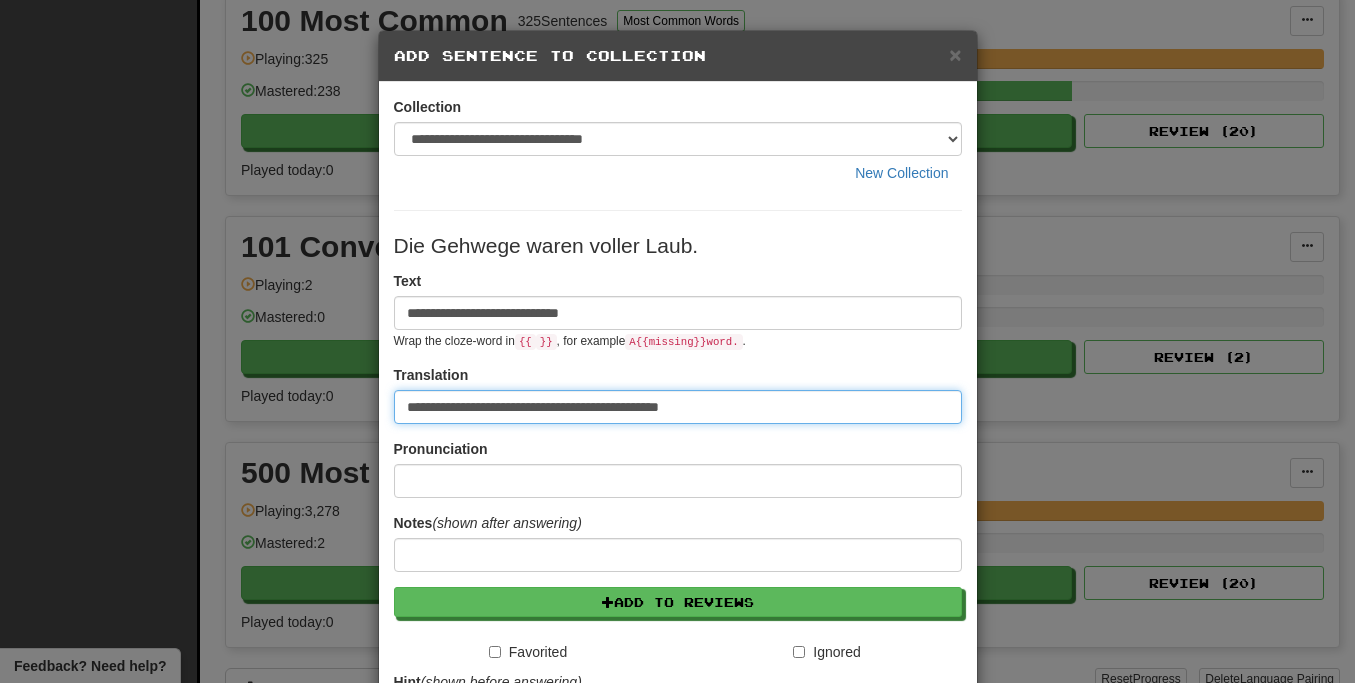 type on "**********" 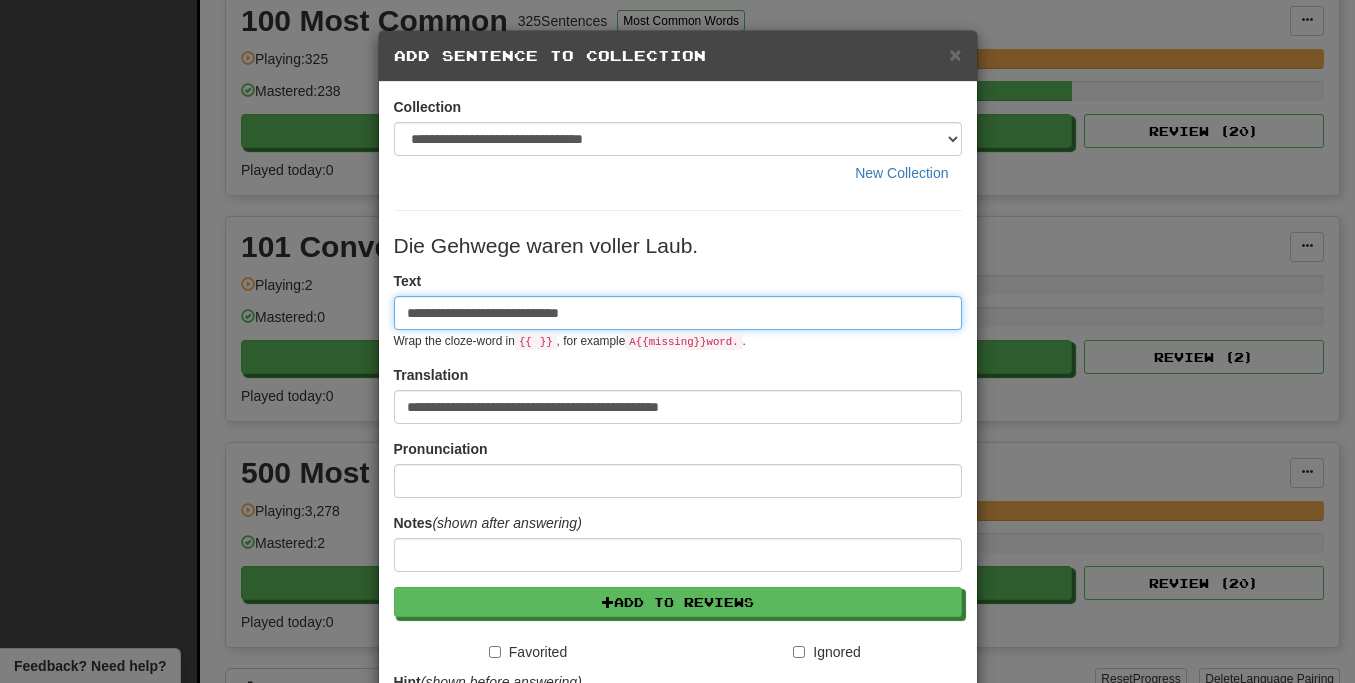 click on "**********" at bounding box center (678, 313) 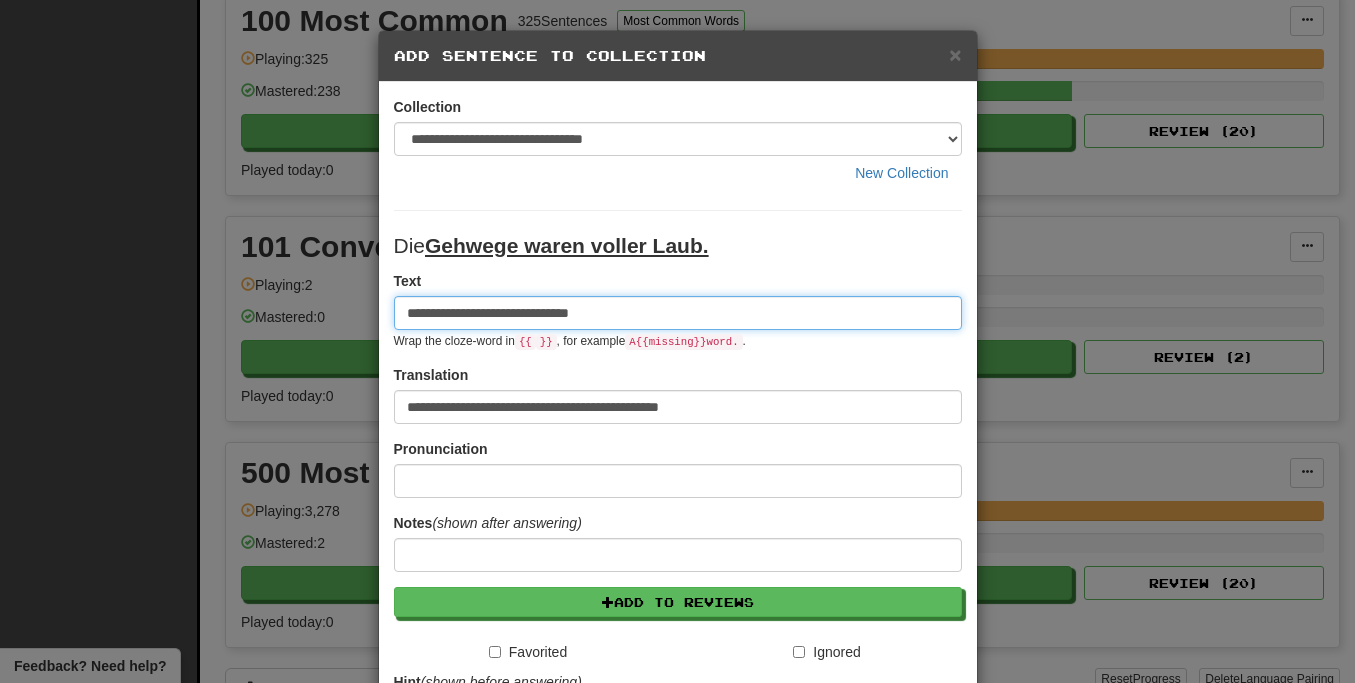 click on "**********" at bounding box center [678, 313] 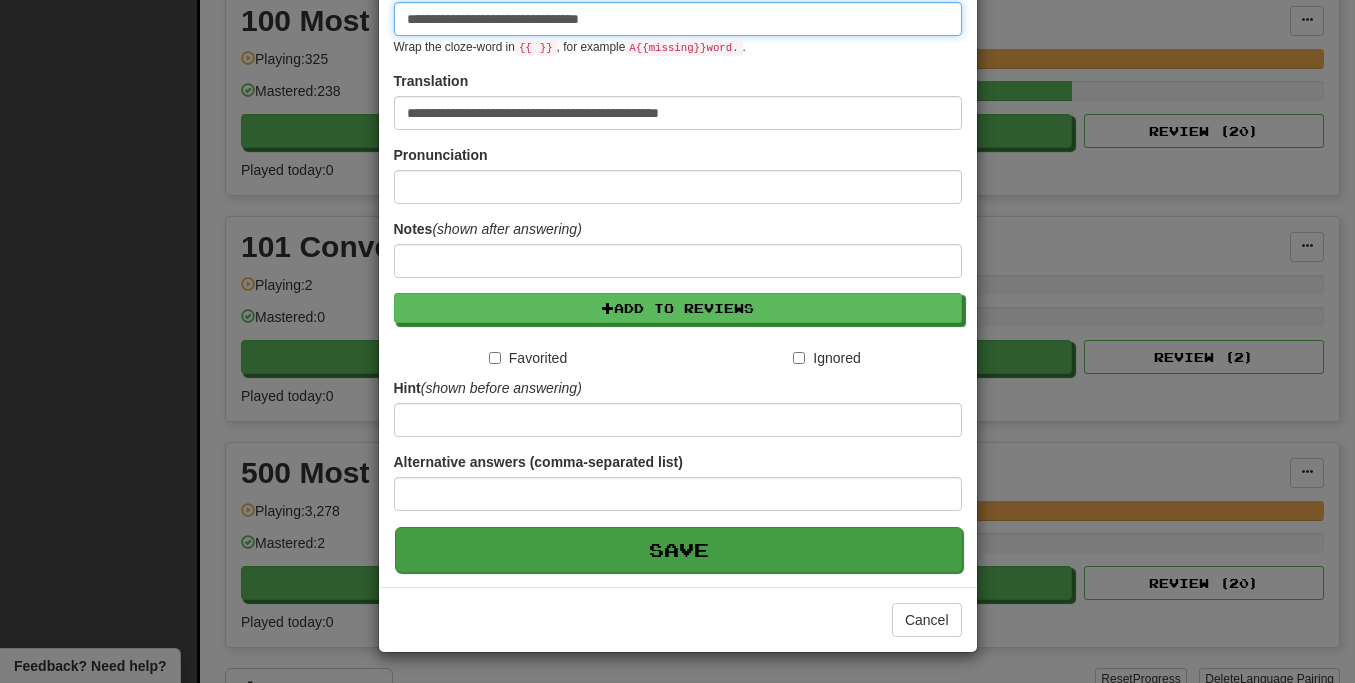 scroll, scrollTop: 295, scrollLeft: 0, axis: vertical 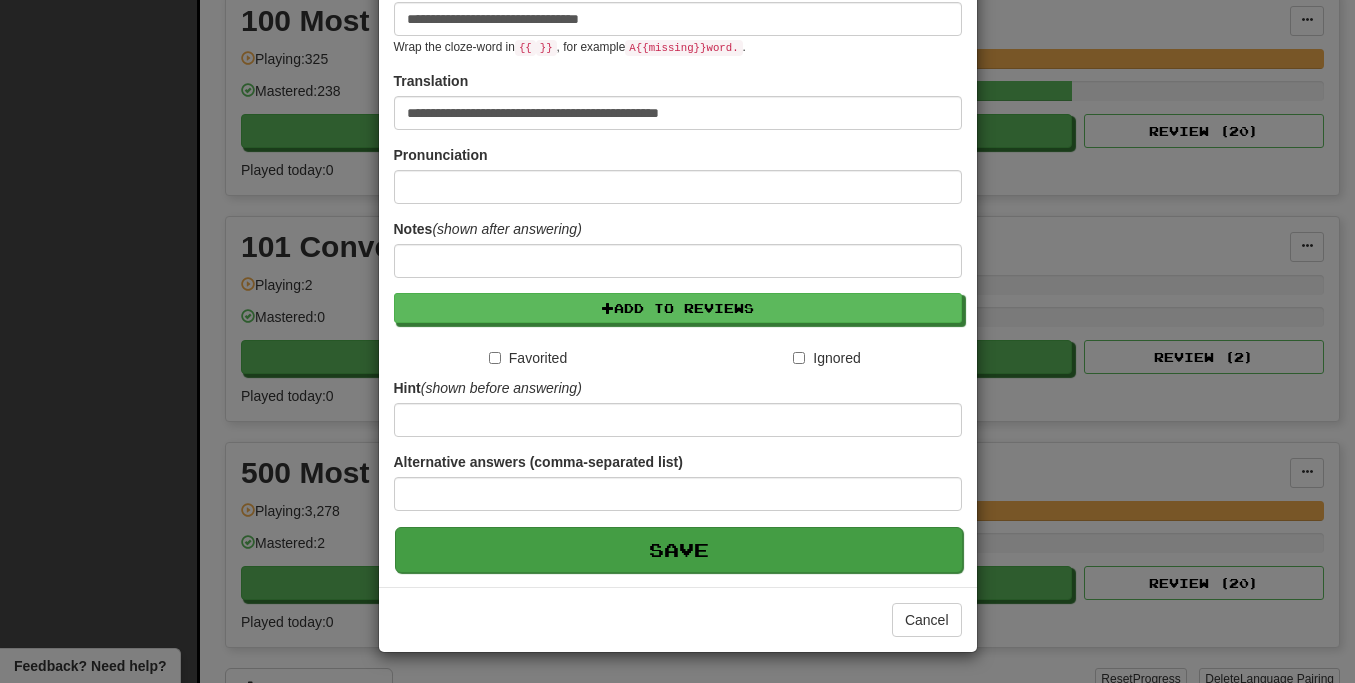 click on "Save" at bounding box center [679, 550] 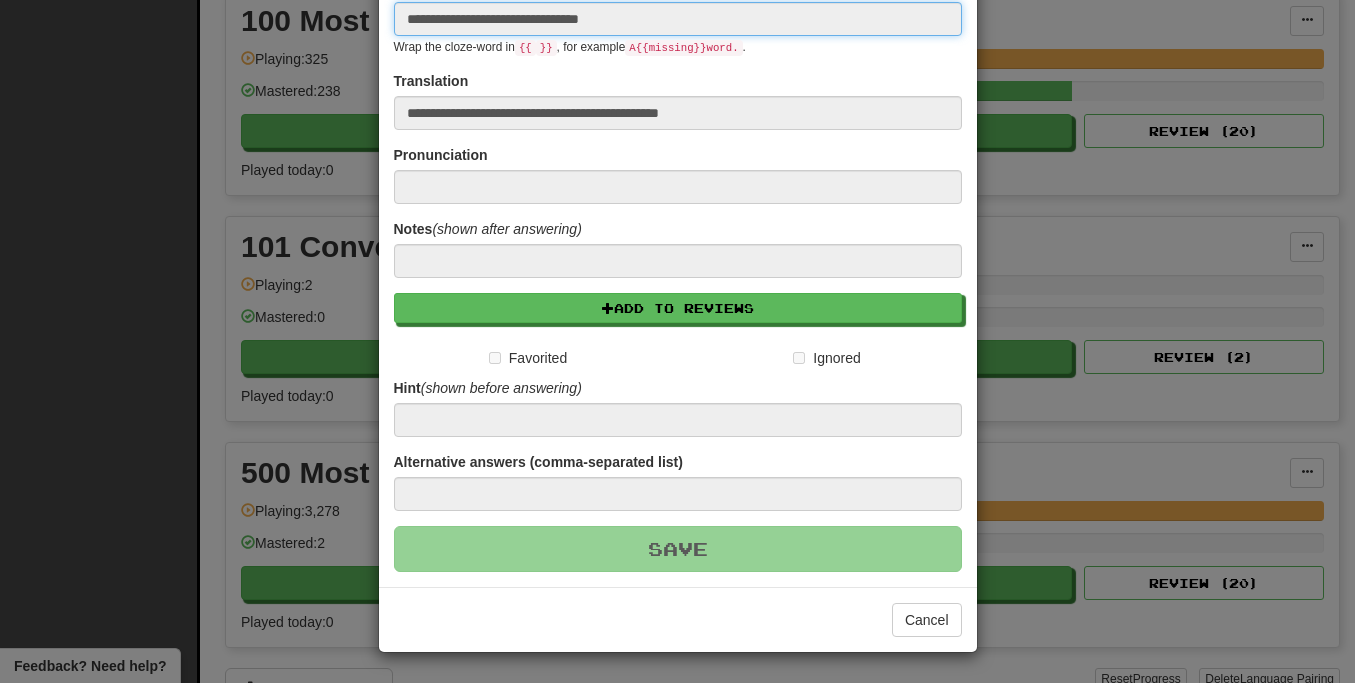 type 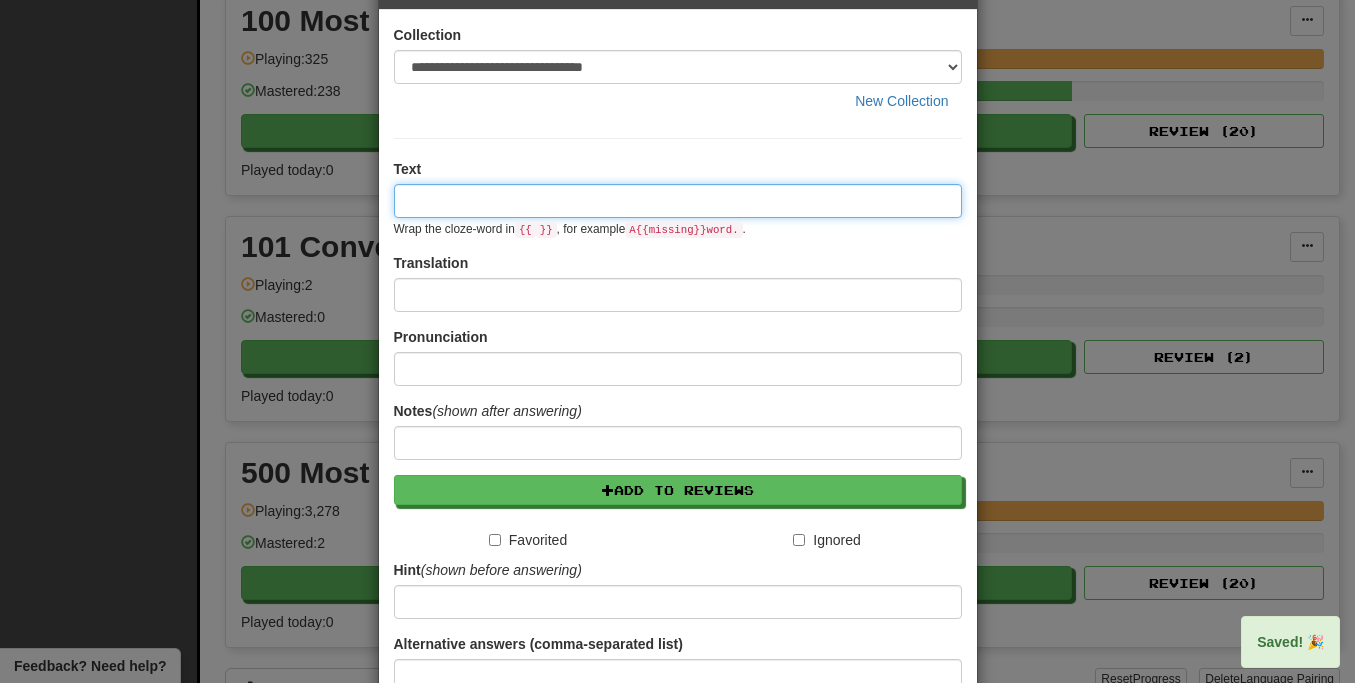 scroll, scrollTop: 0, scrollLeft: 0, axis: both 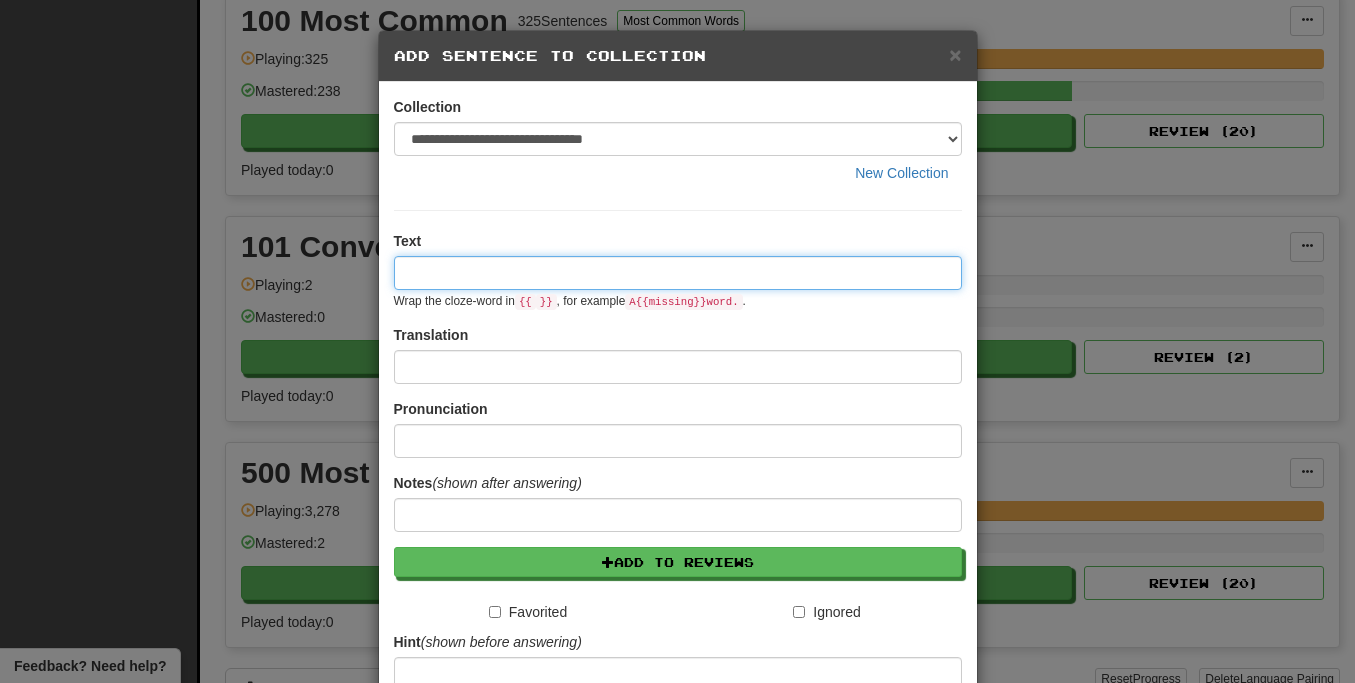 paste on "**********" 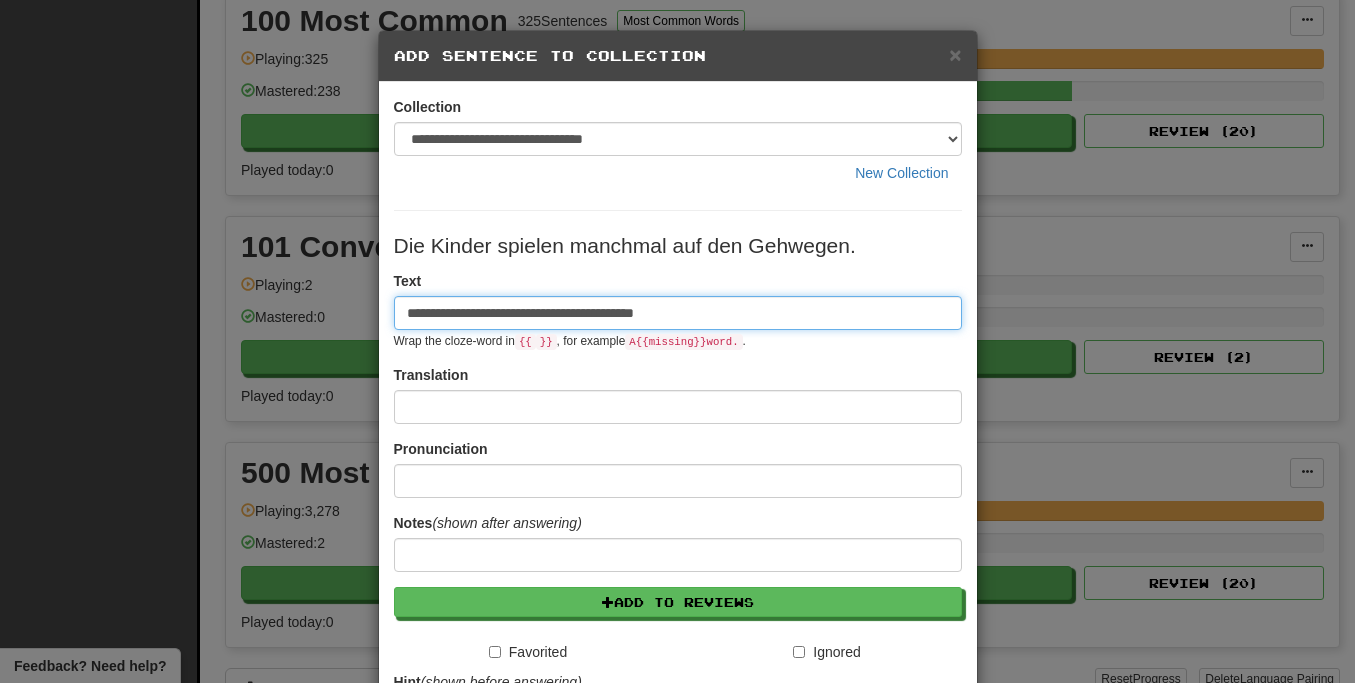 type on "**********" 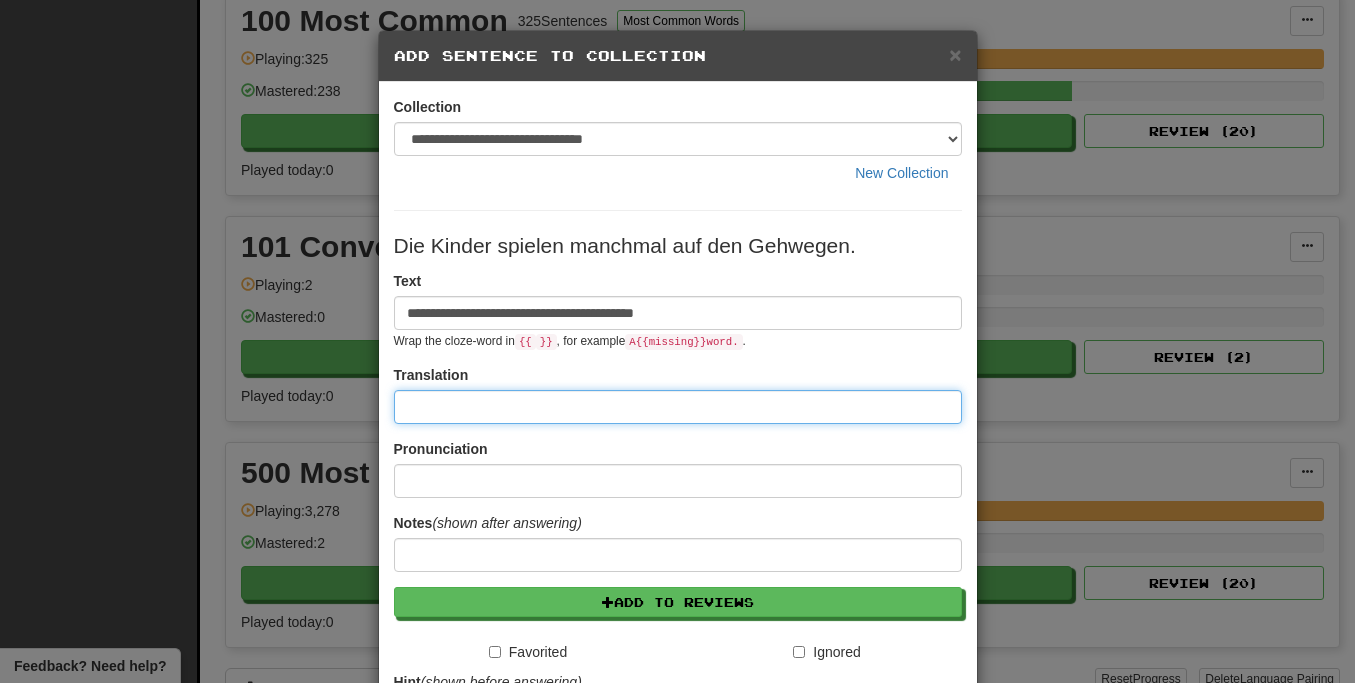 click at bounding box center (678, 407) 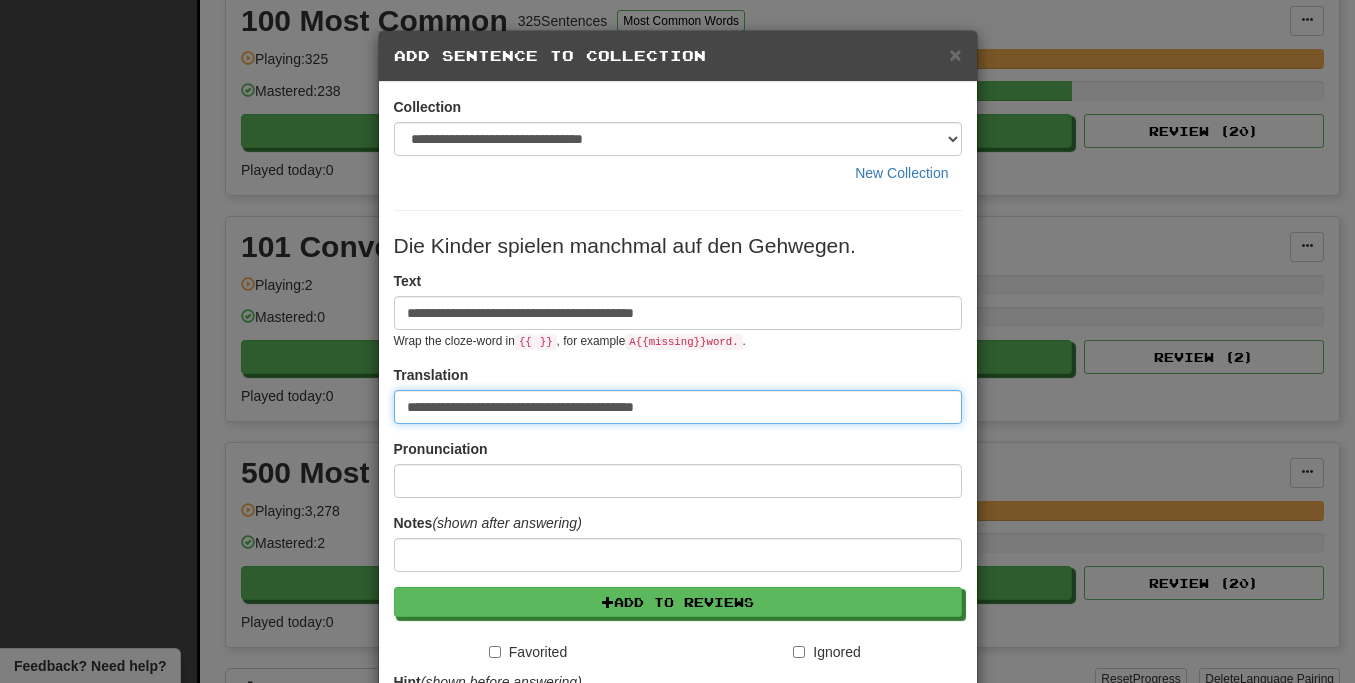 type on "**********" 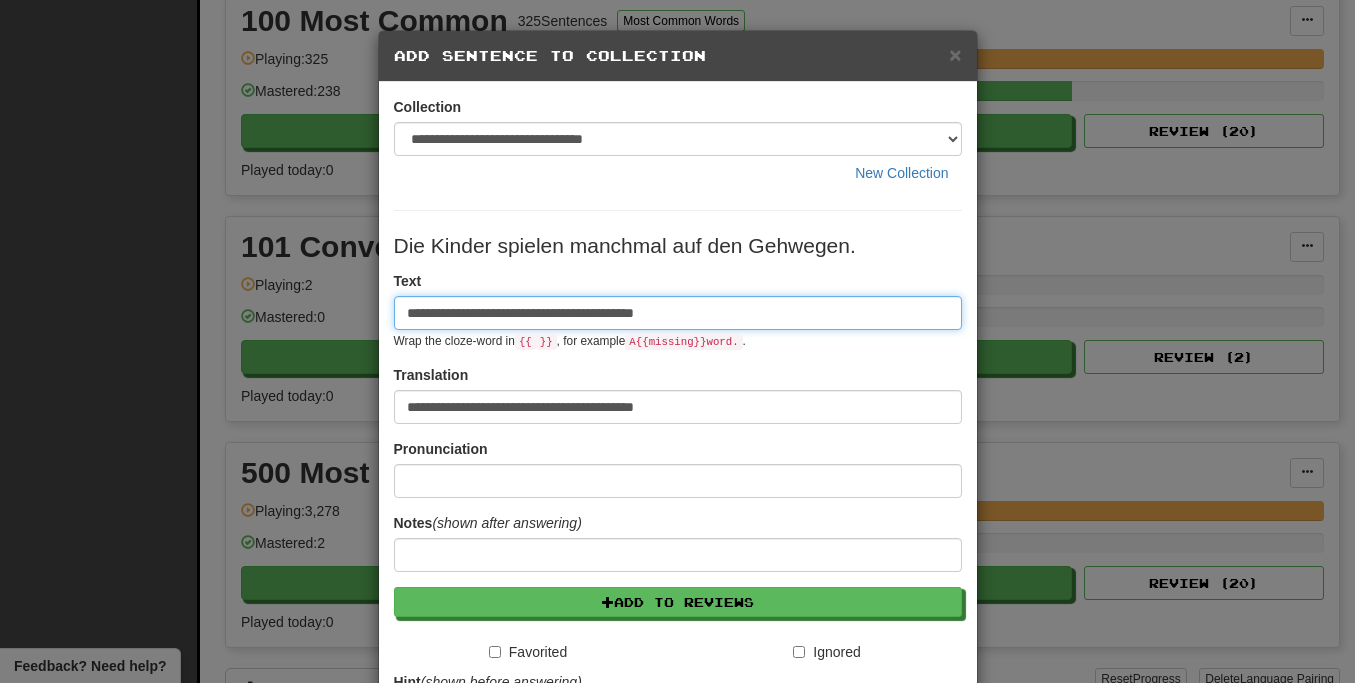 click on "**********" at bounding box center [678, 313] 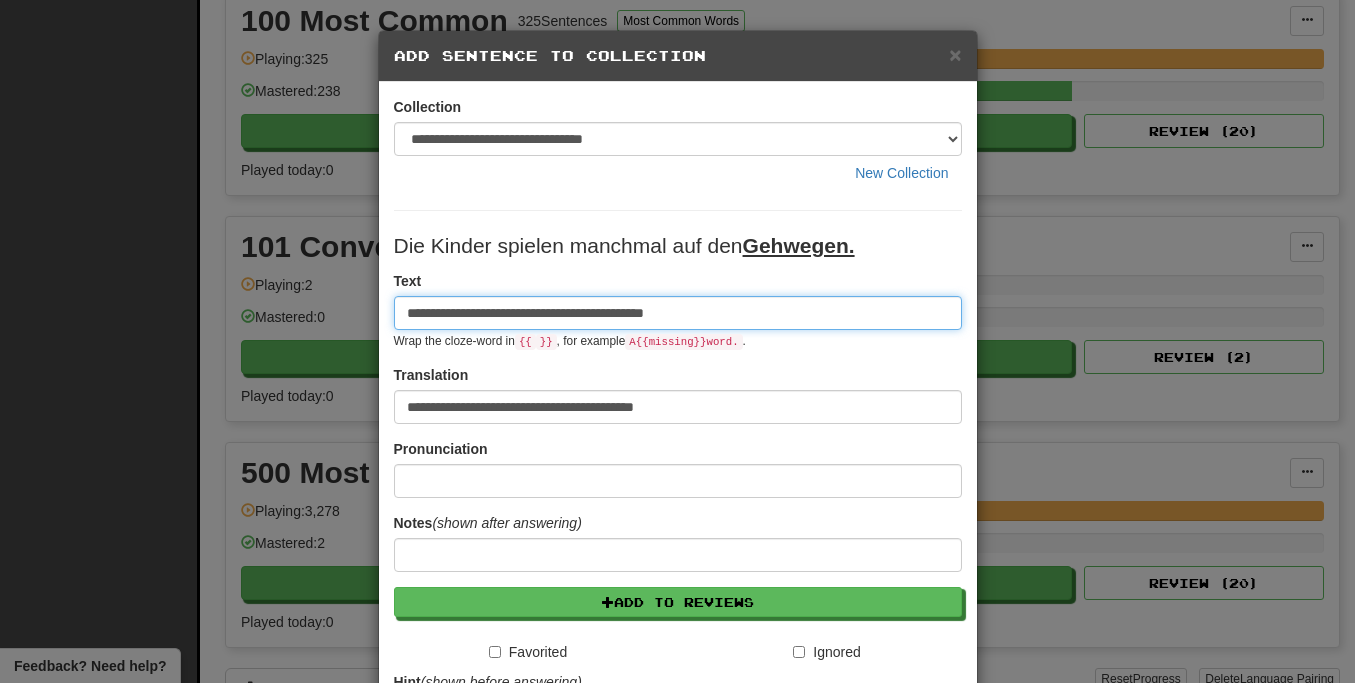 click on "**********" at bounding box center (678, 313) 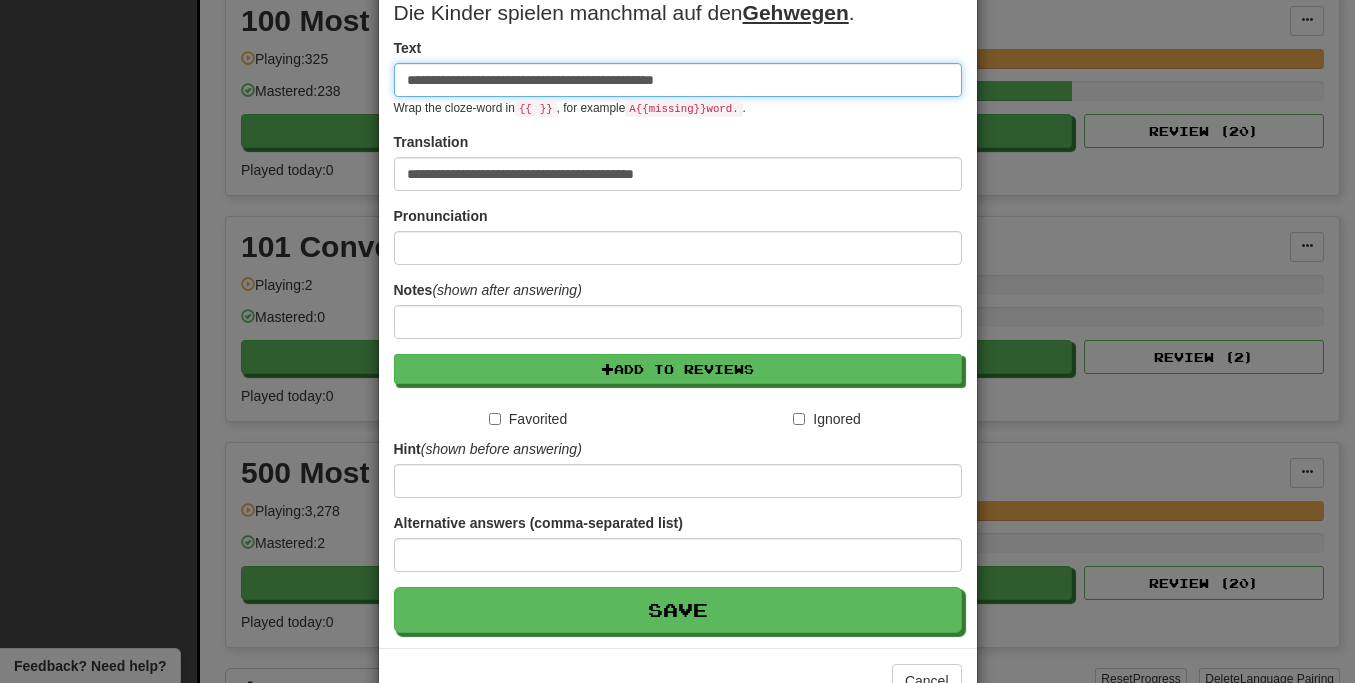 scroll, scrollTop: 244, scrollLeft: 0, axis: vertical 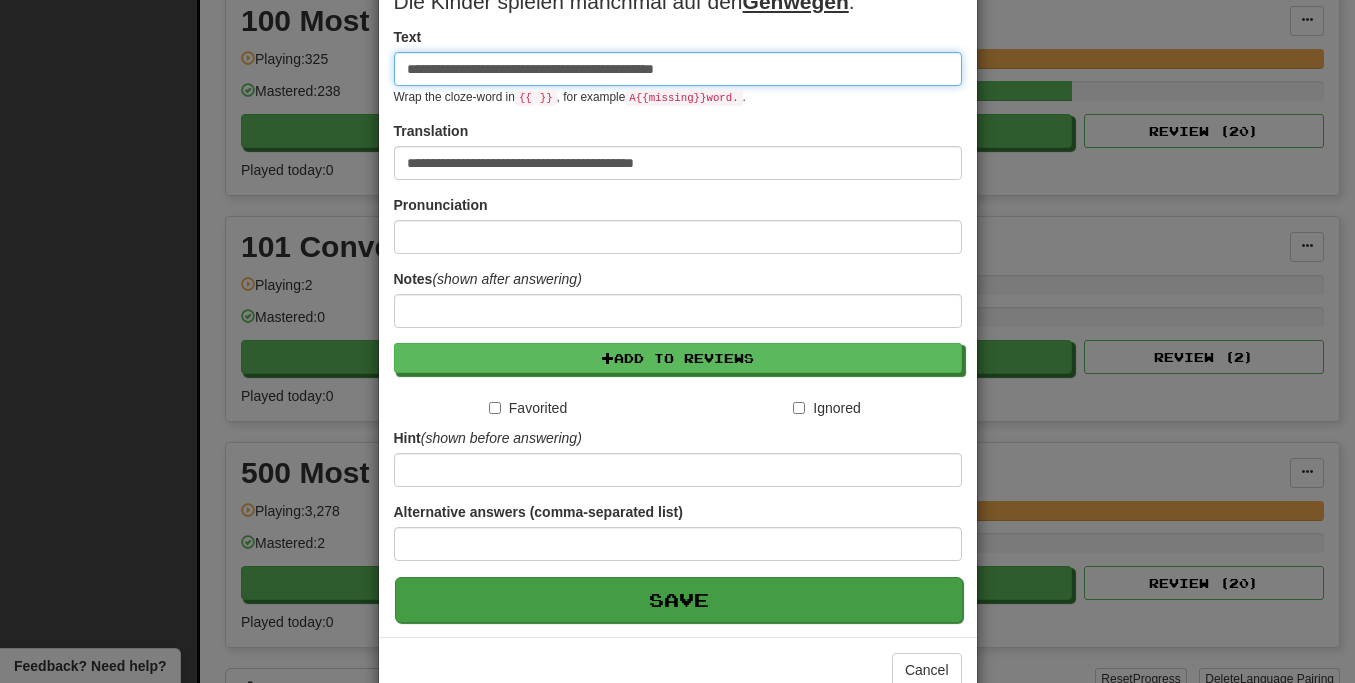 type on "**********" 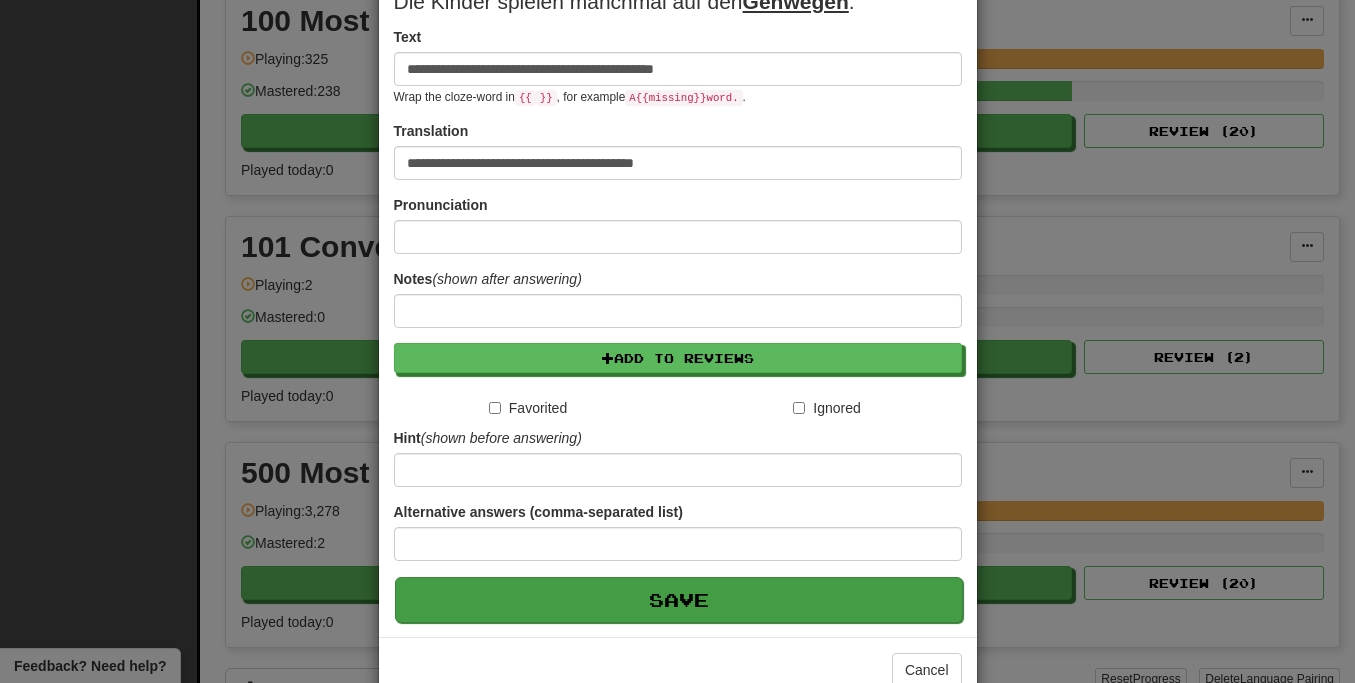 click on "Save" at bounding box center [679, 600] 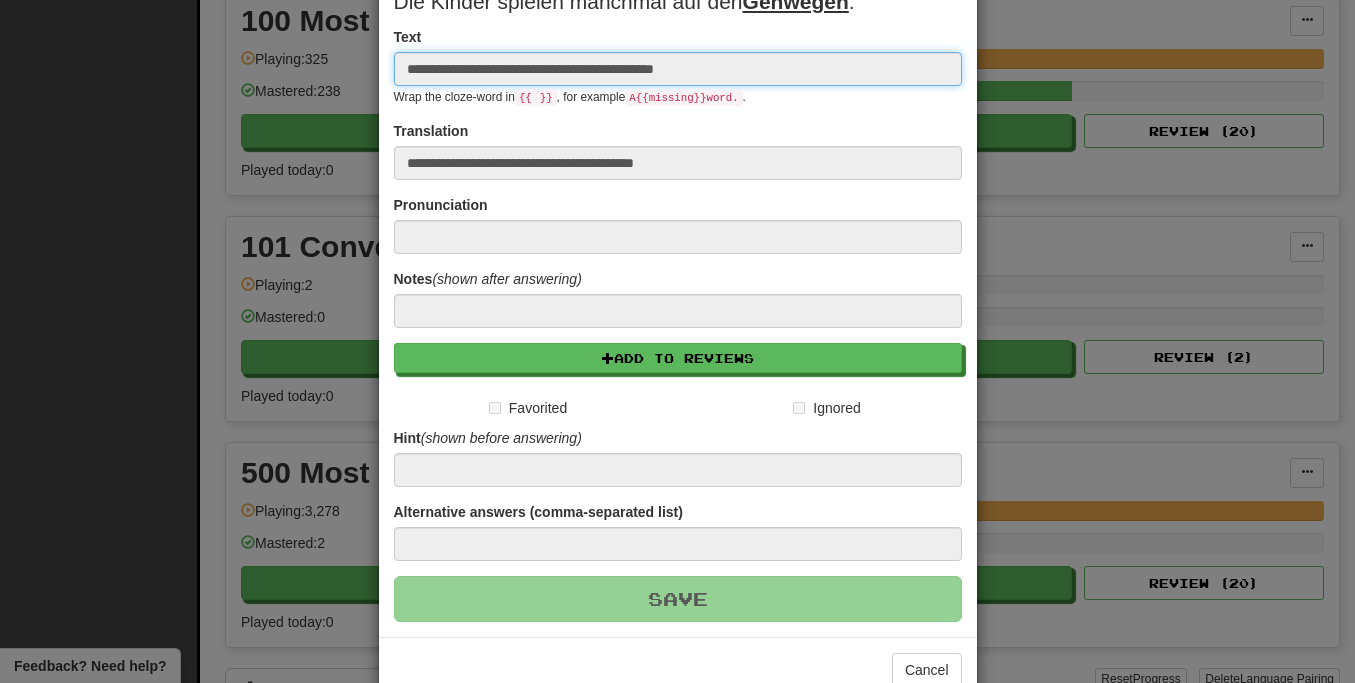 type 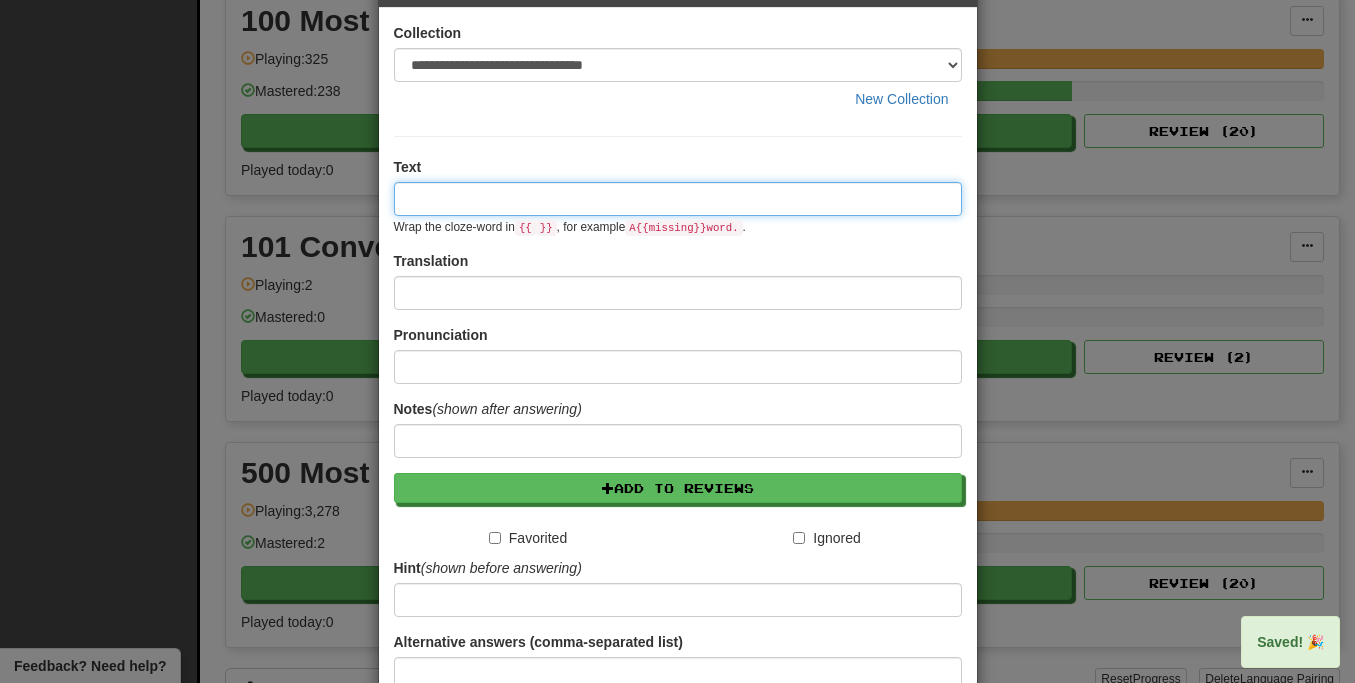 scroll, scrollTop: 0, scrollLeft: 0, axis: both 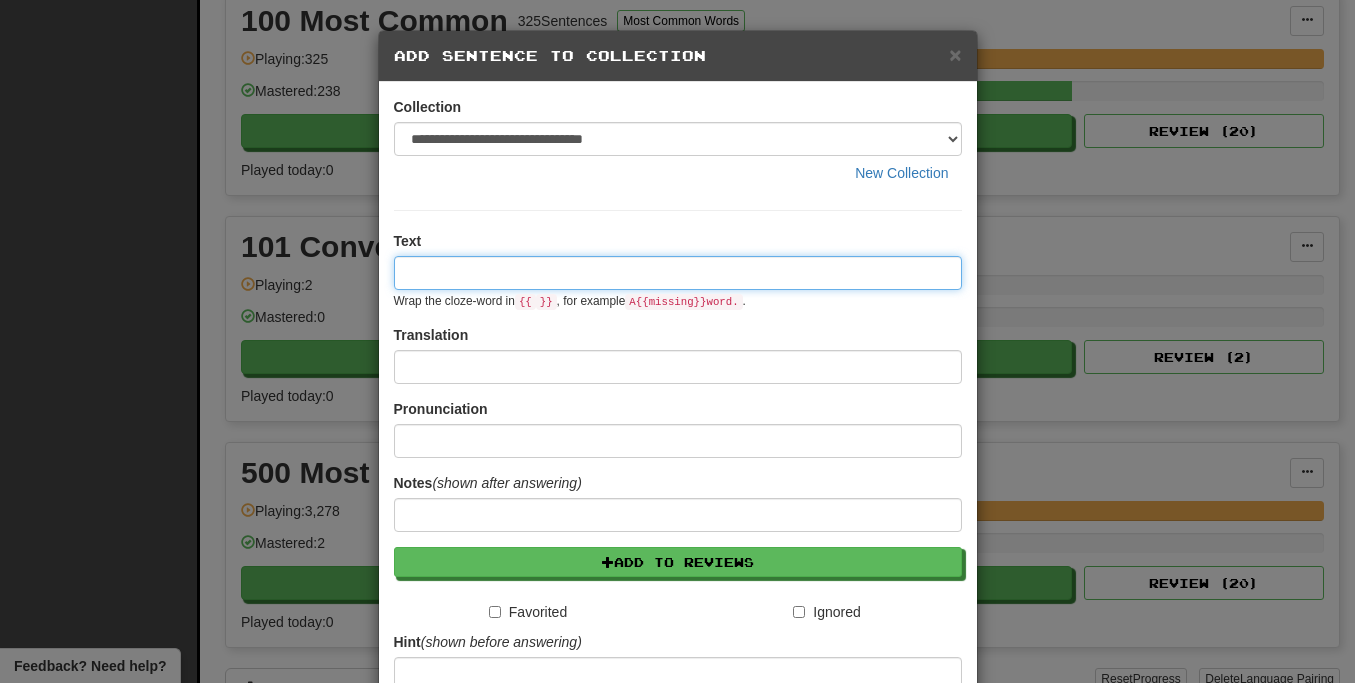 paste on "**********" 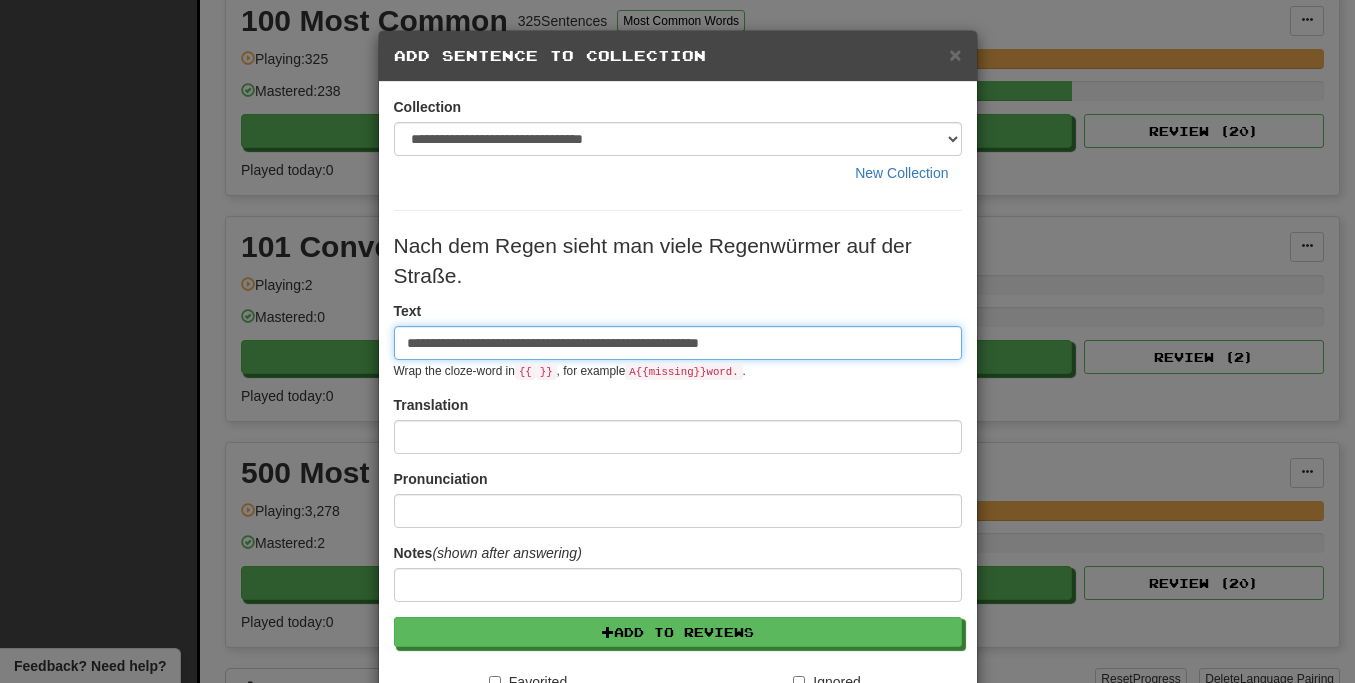 type on "**********" 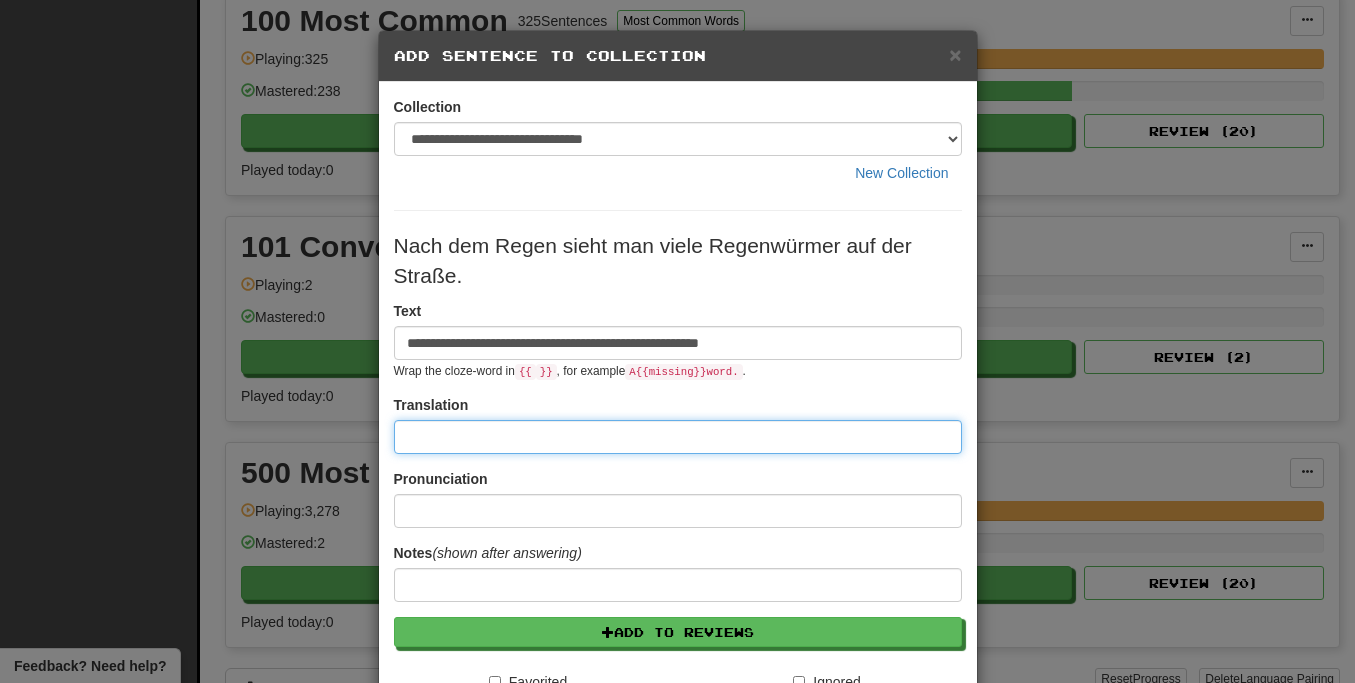 click at bounding box center (678, 437) 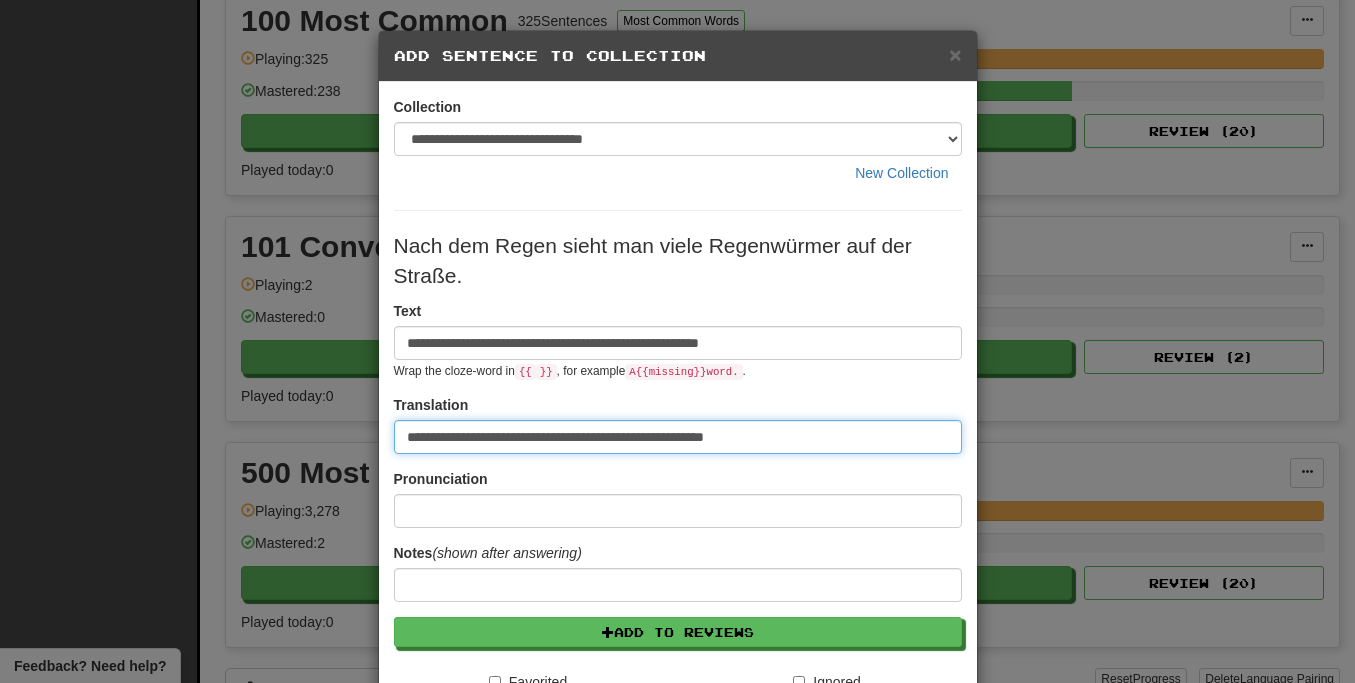 type on "**********" 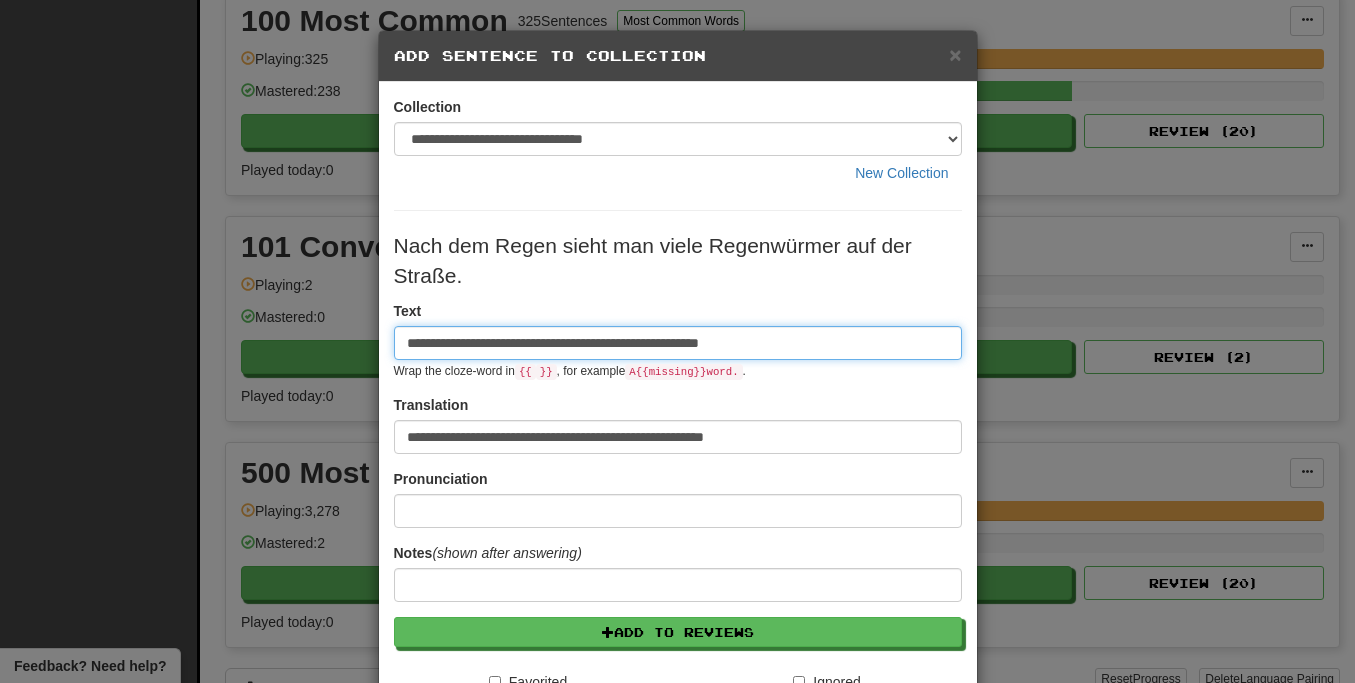 click on "**********" at bounding box center [678, 343] 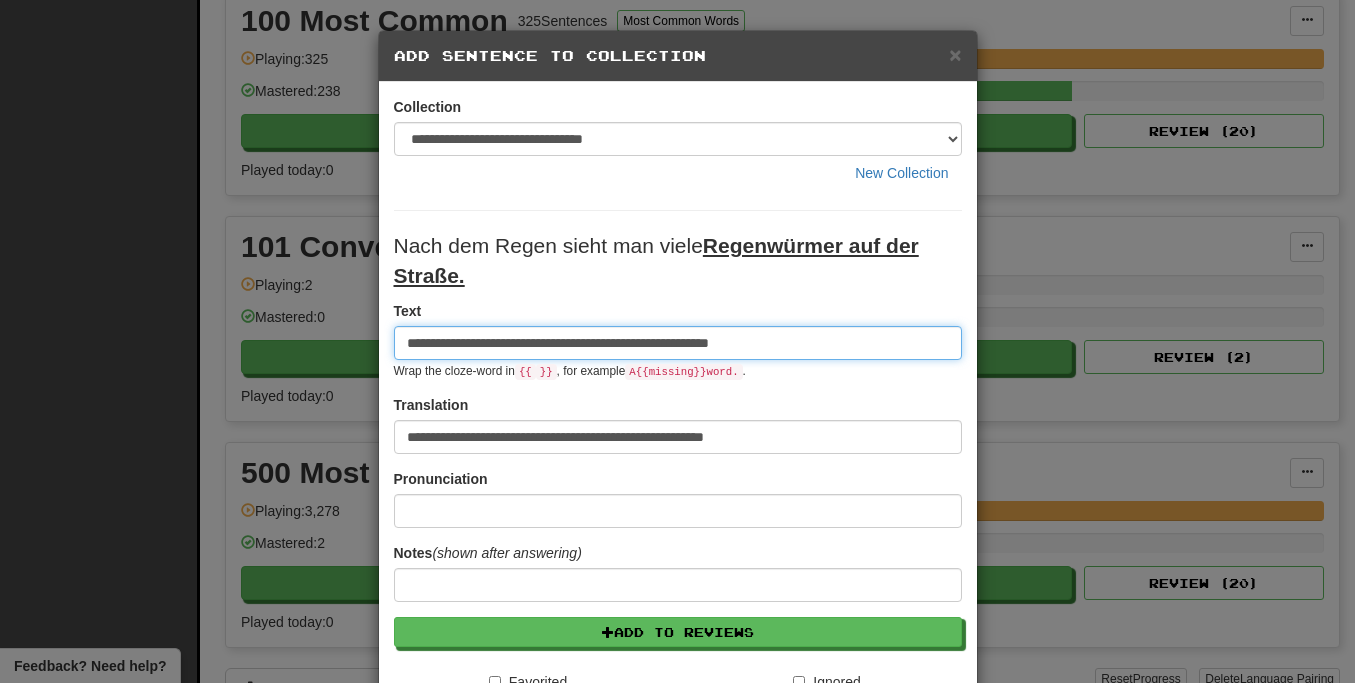 click on "**********" at bounding box center [678, 343] 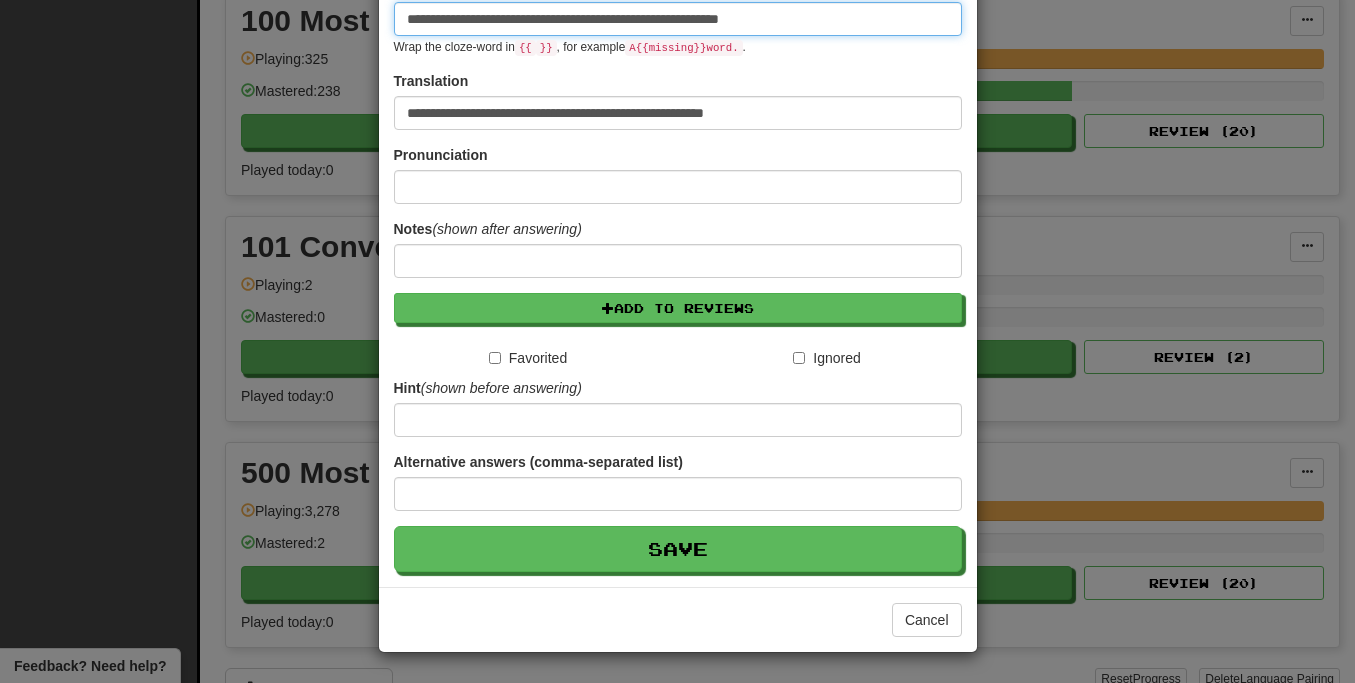 scroll, scrollTop: 325, scrollLeft: 0, axis: vertical 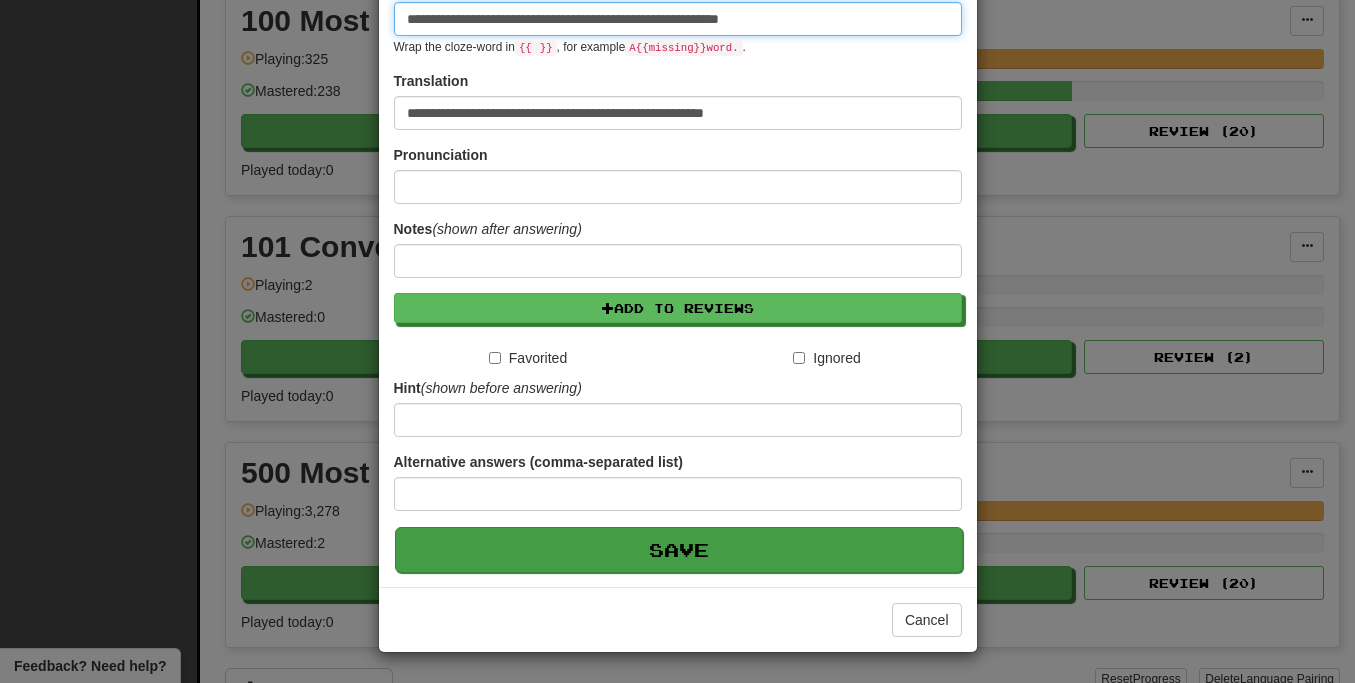 type on "**********" 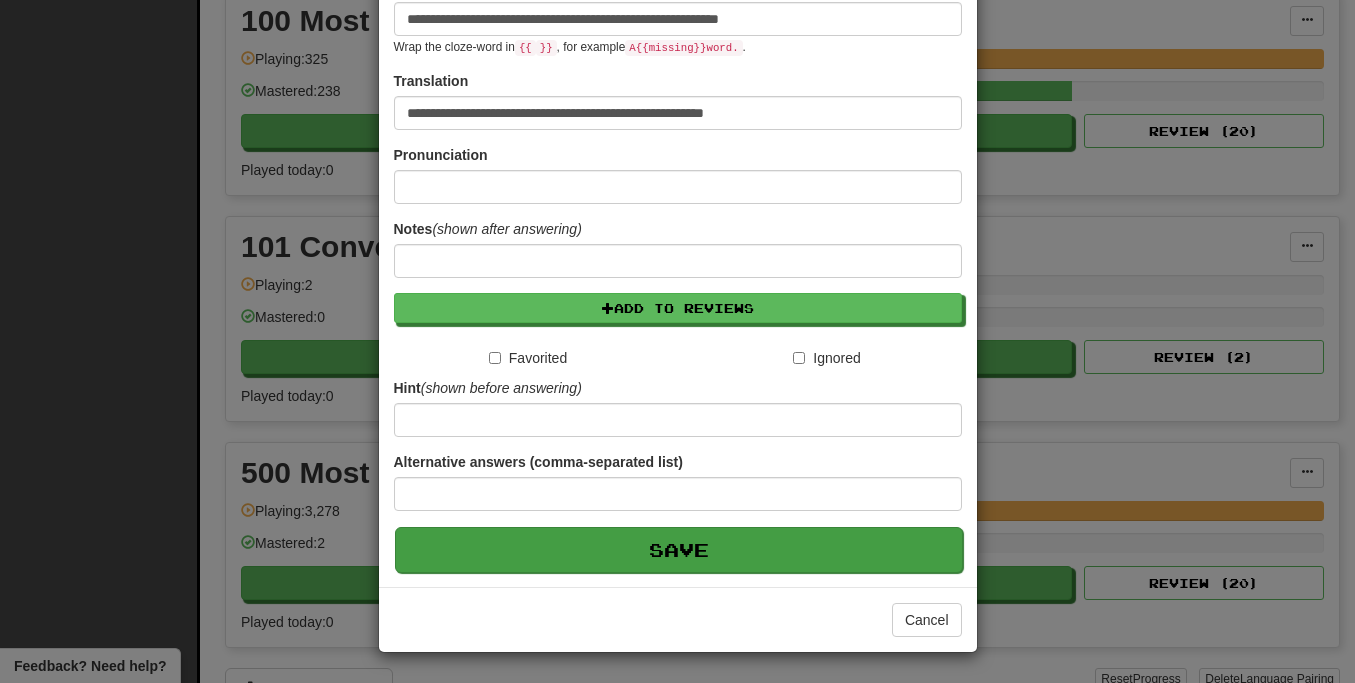 click on "Save" at bounding box center (679, 550) 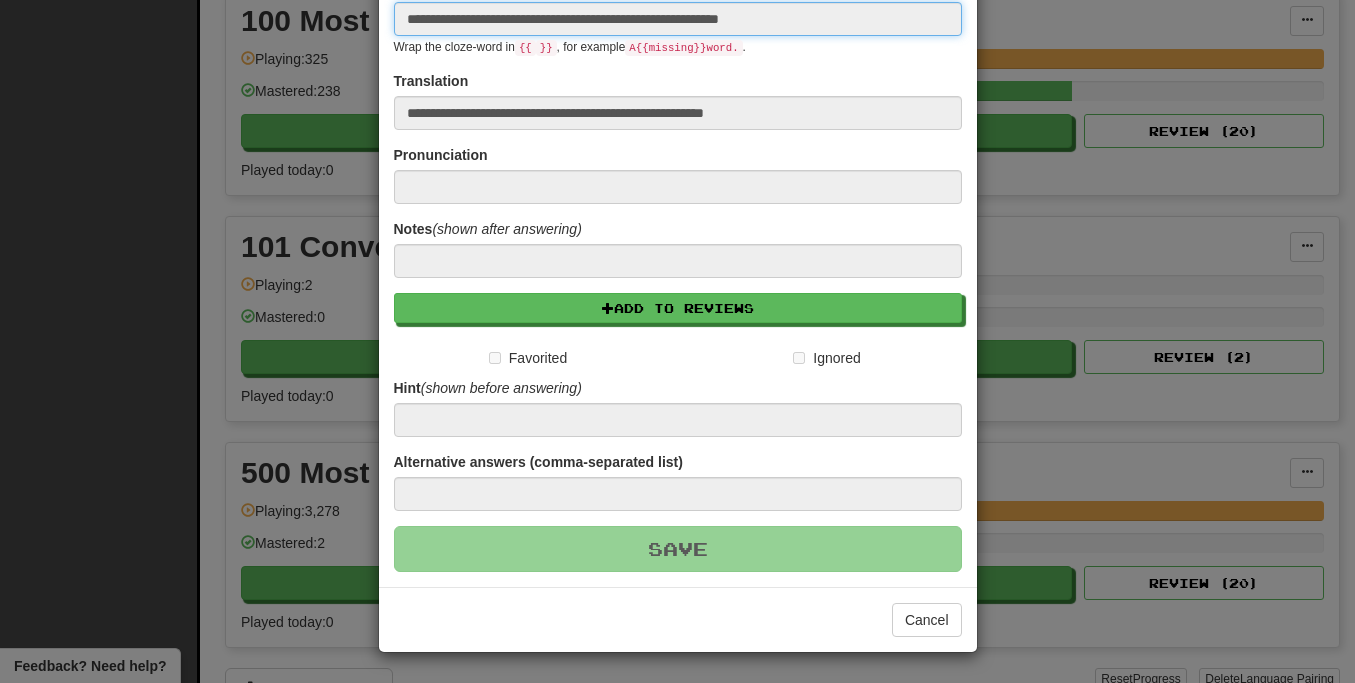 type 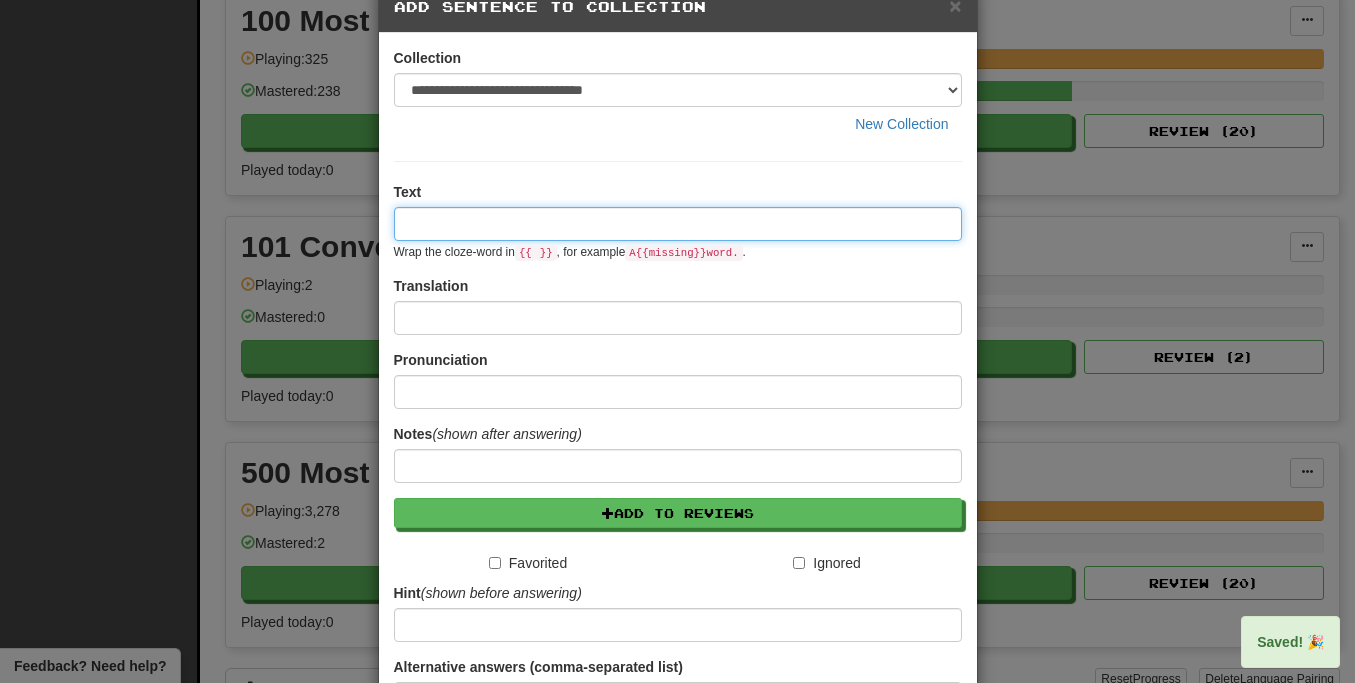 scroll, scrollTop: 0, scrollLeft: 0, axis: both 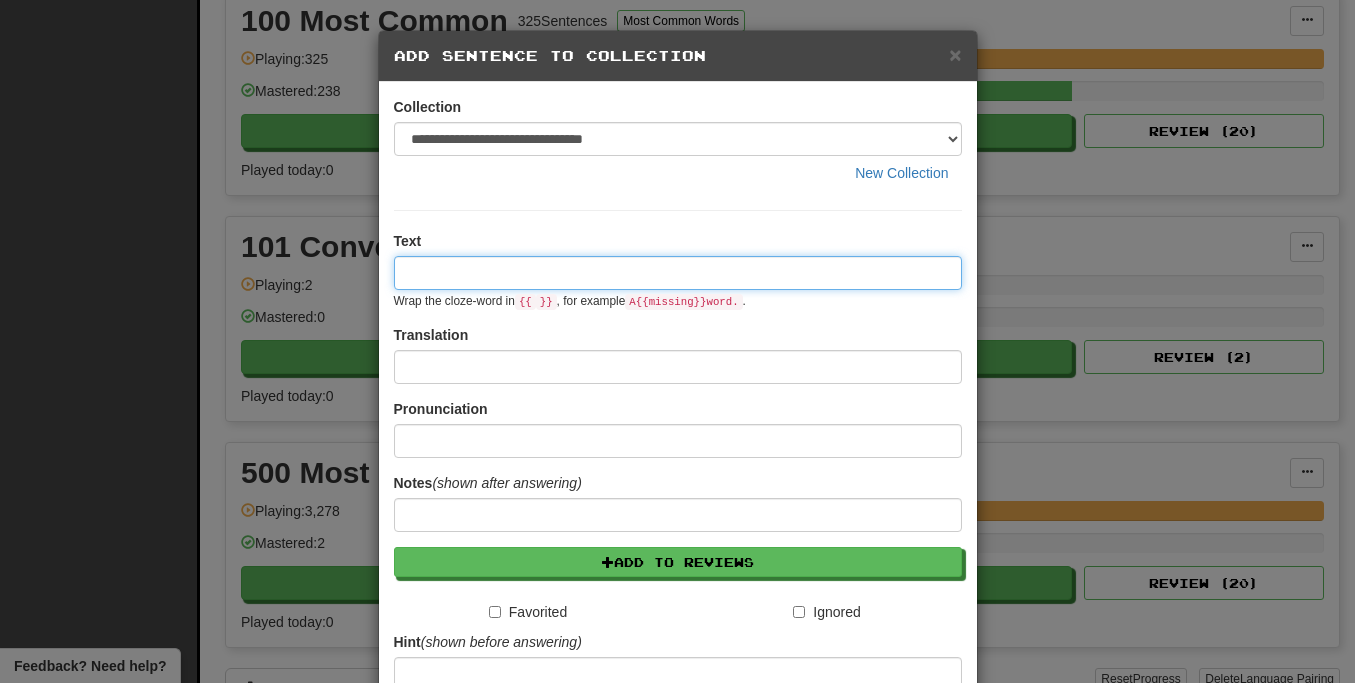 paste on "**********" 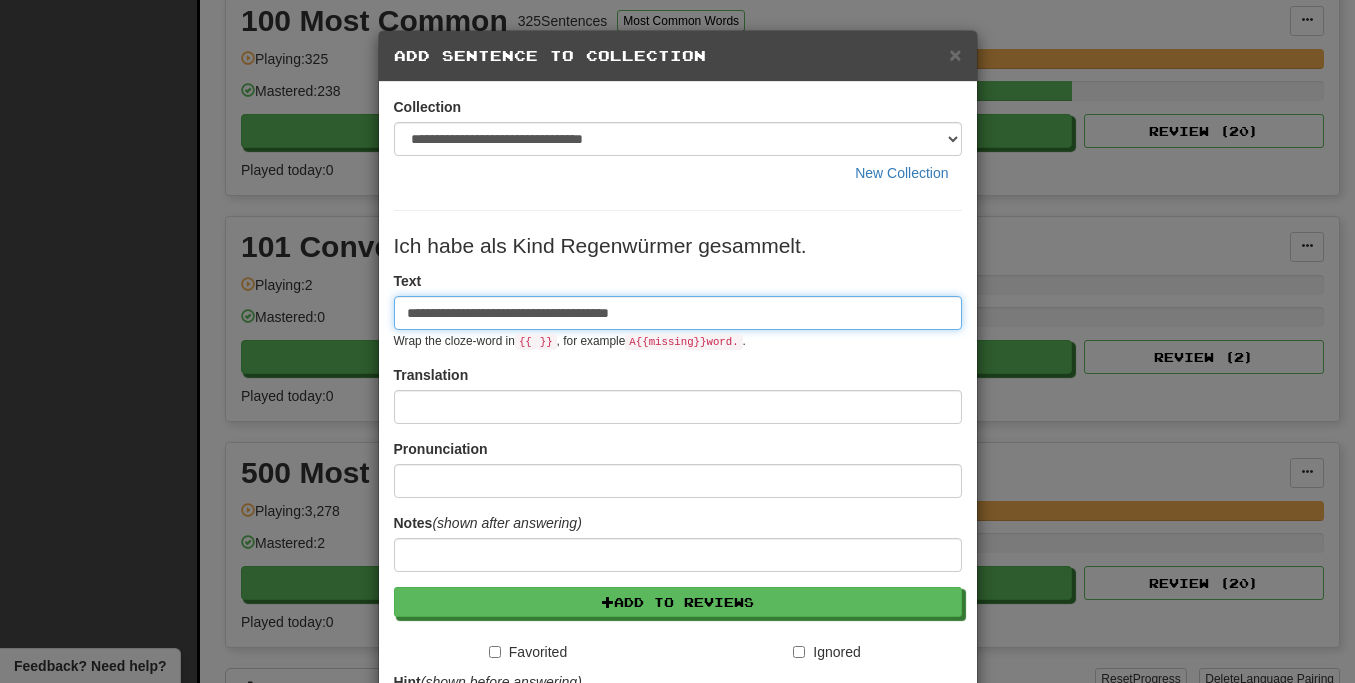 type on "**********" 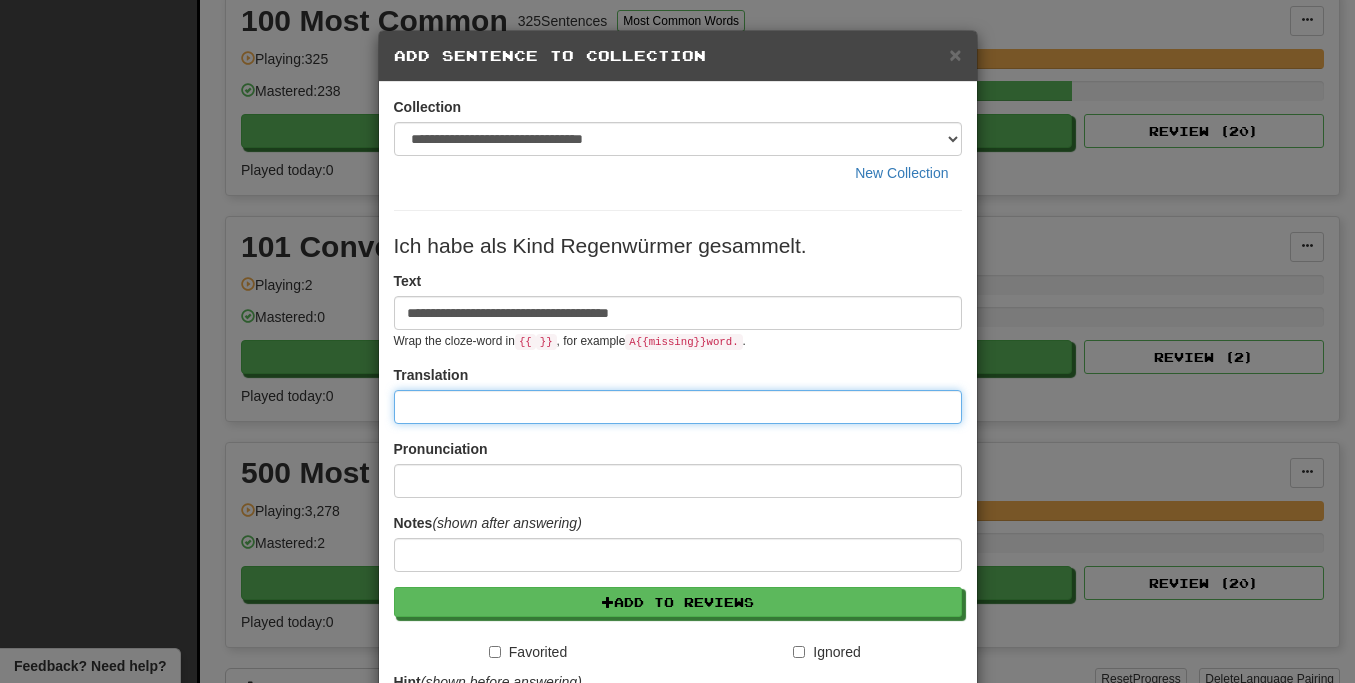 click at bounding box center (678, 407) 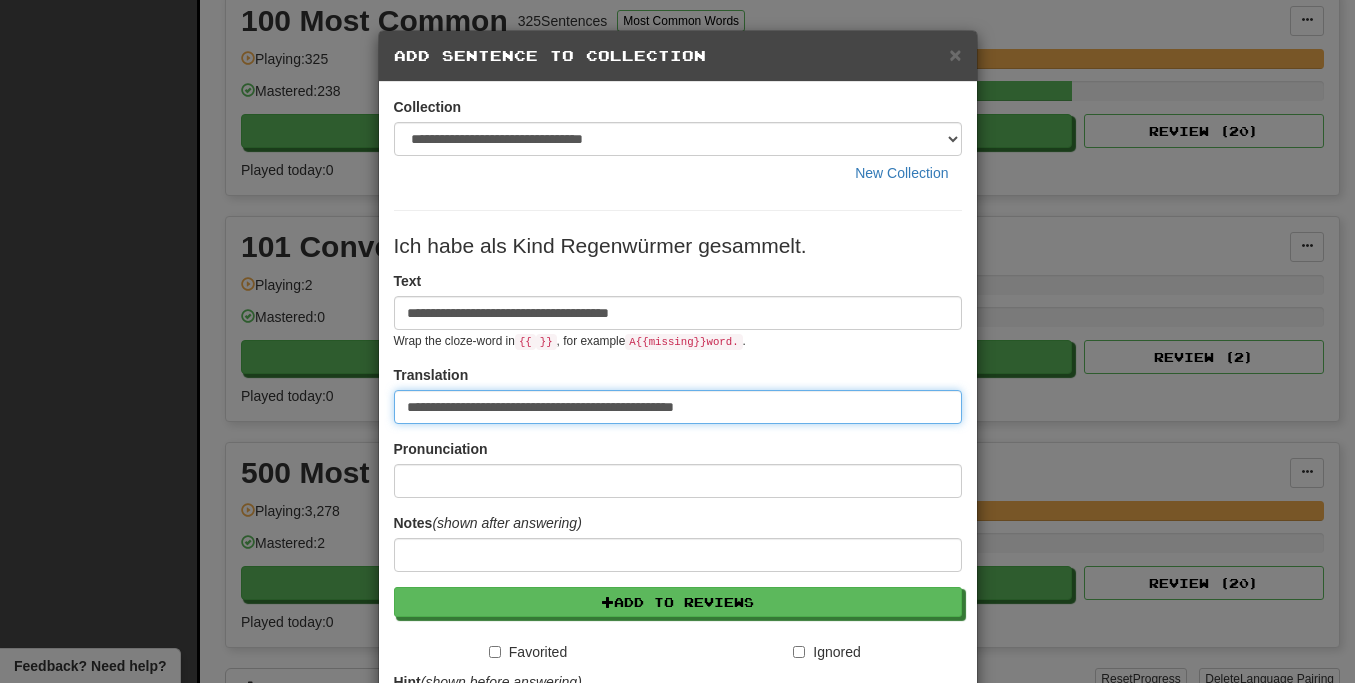 type on "**********" 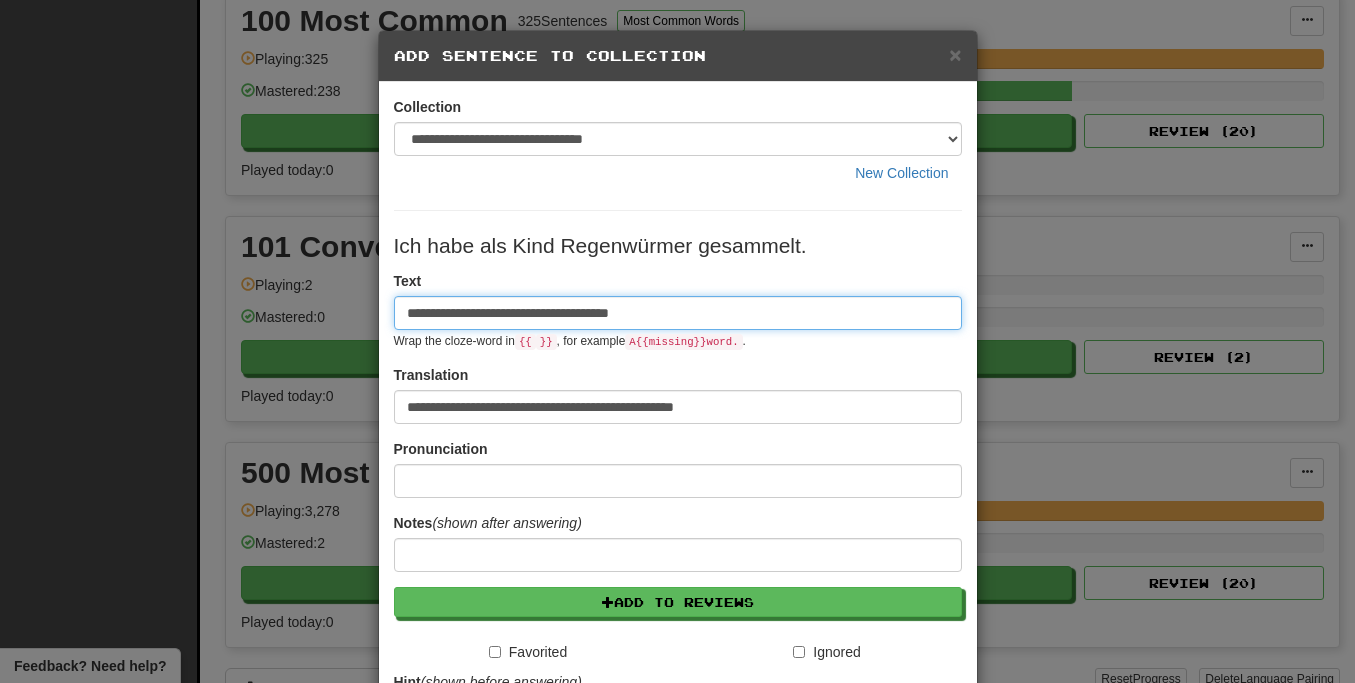 click on "**********" at bounding box center (678, 313) 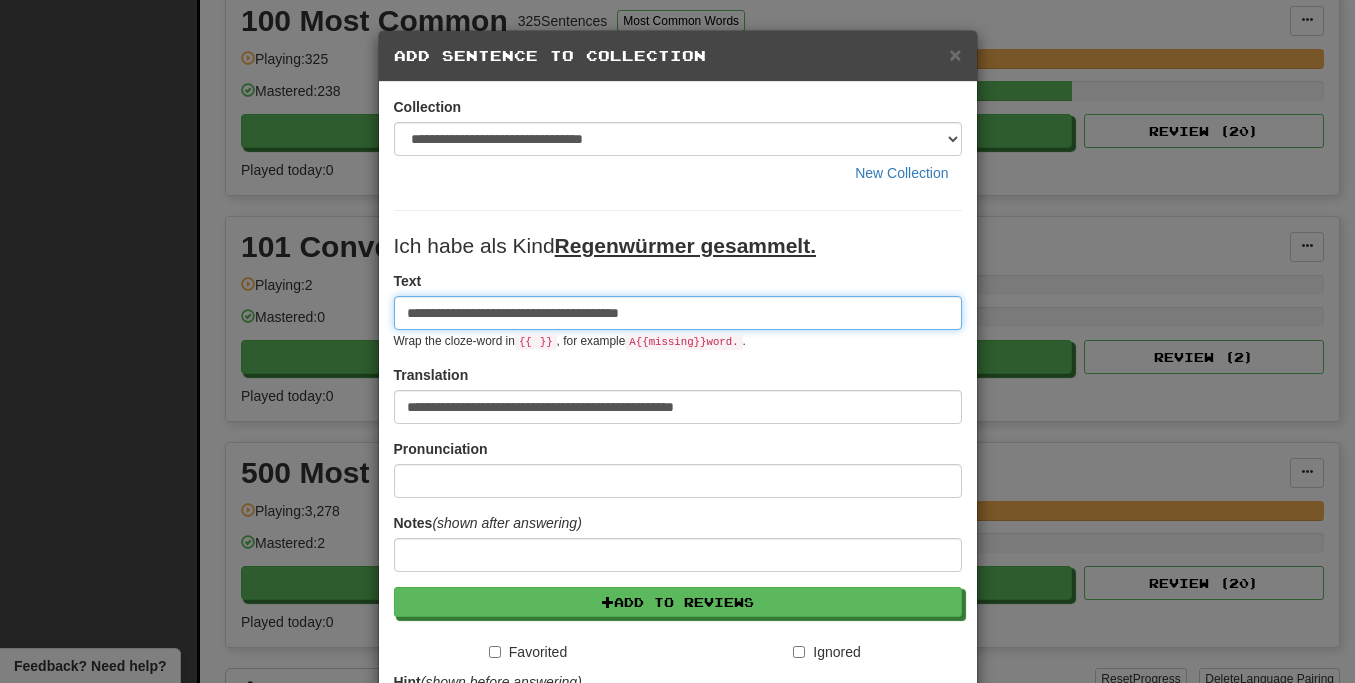 click on "**********" at bounding box center (678, 313) 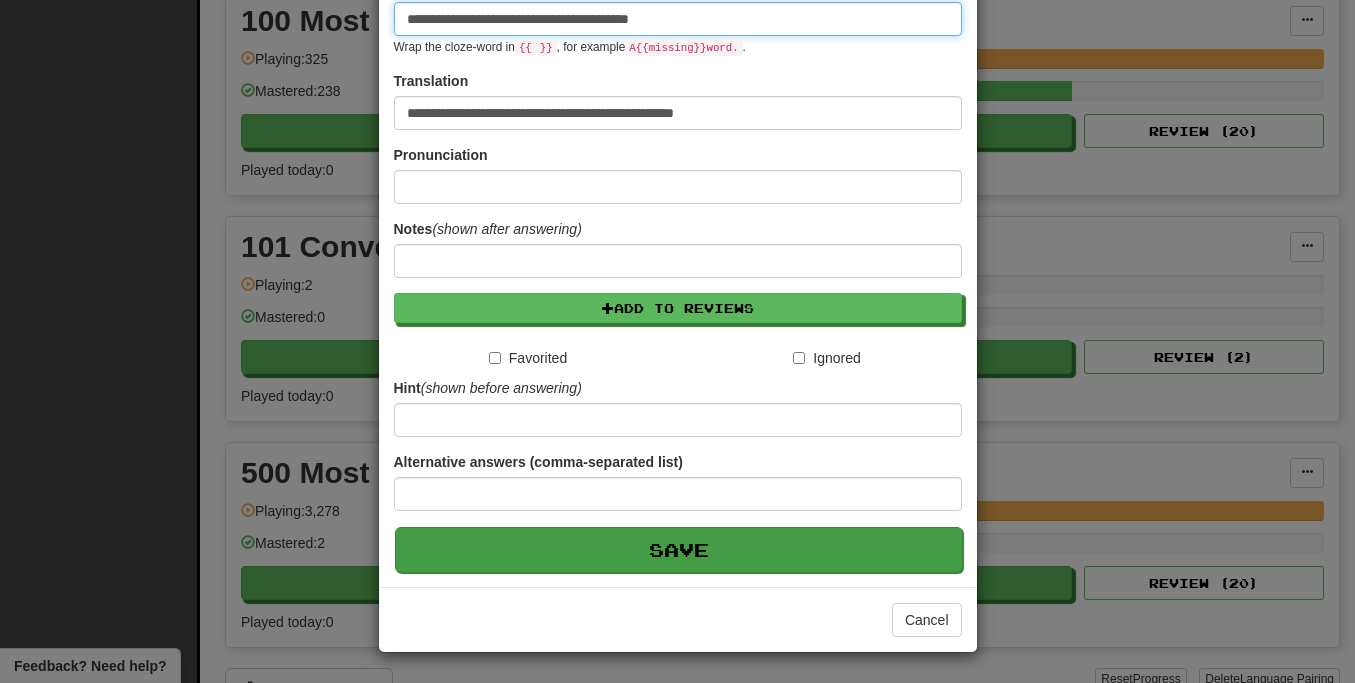 scroll, scrollTop: 295, scrollLeft: 0, axis: vertical 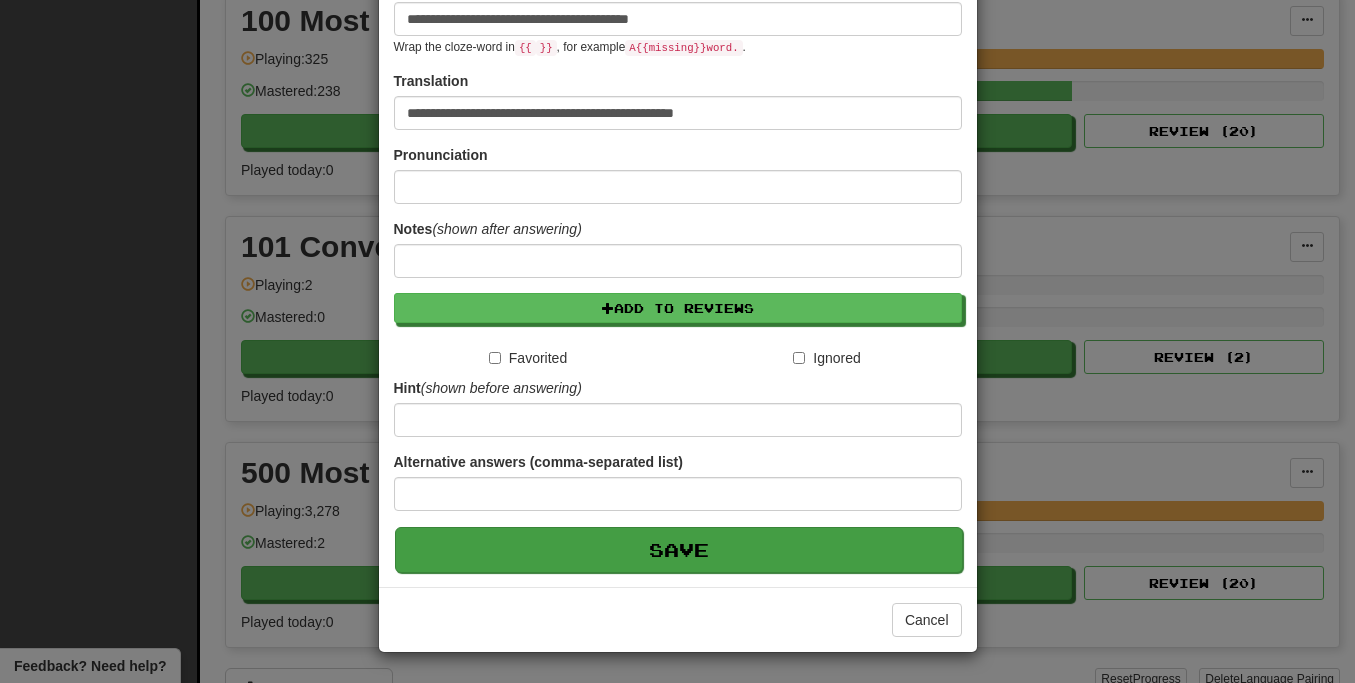 click on "Save" at bounding box center [679, 550] 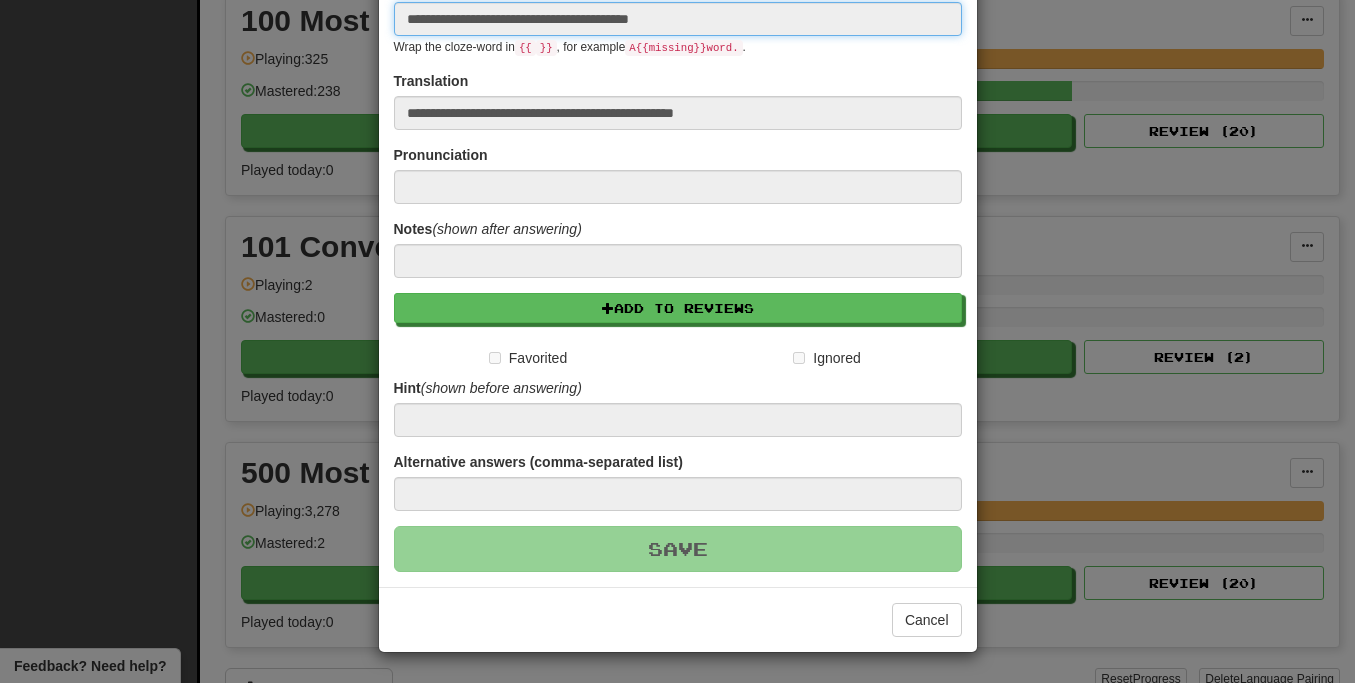 type 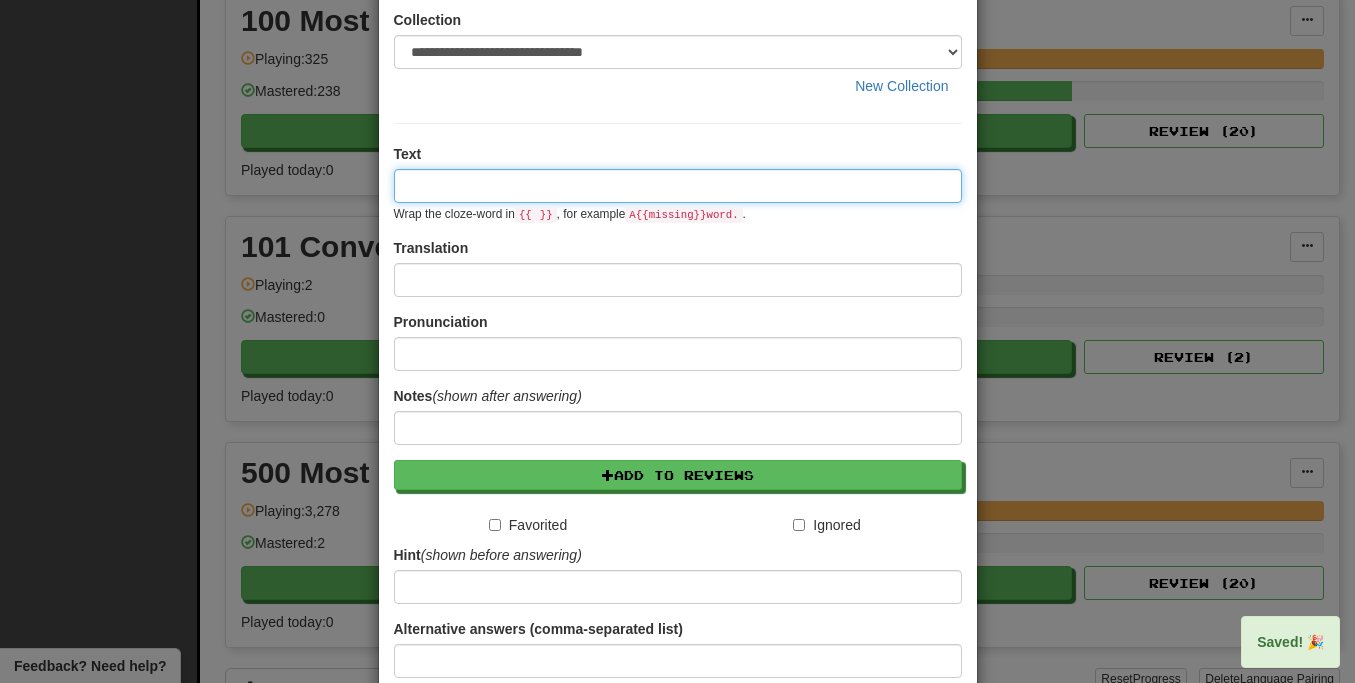scroll, scrollTop: 0, scrollLeft: 0, axis: both 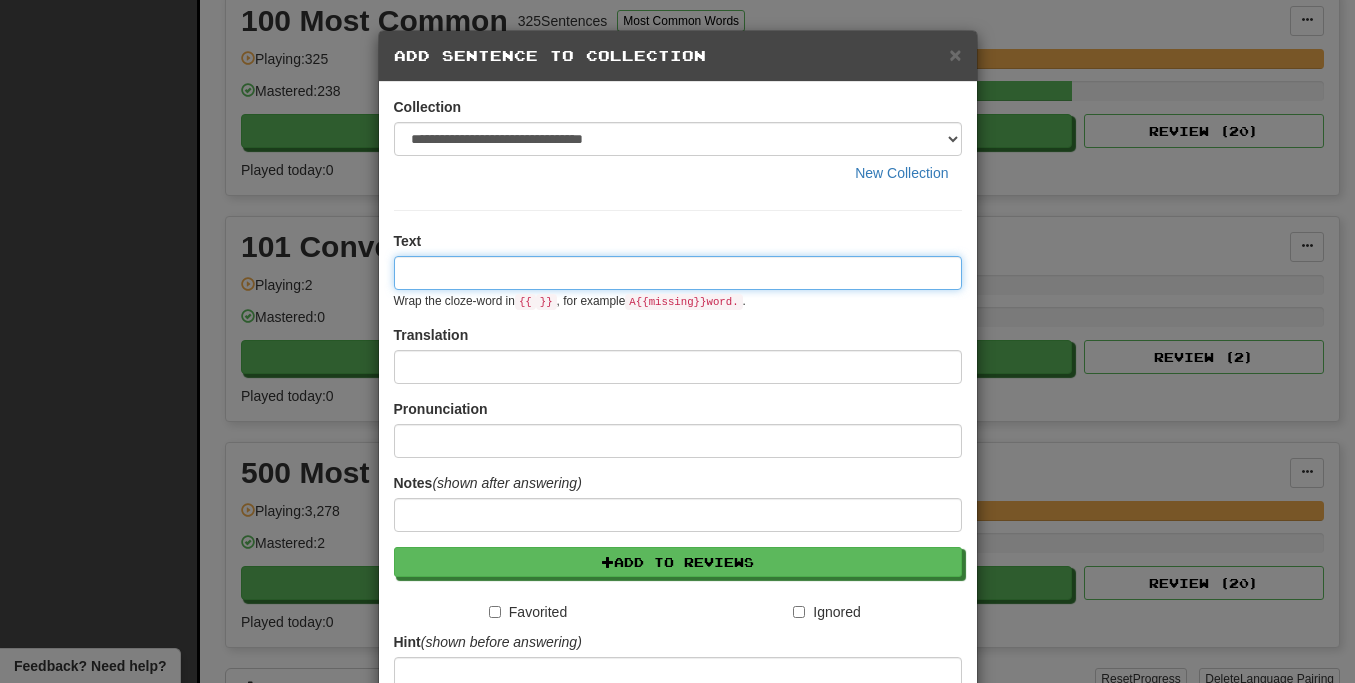 paste on "**********" 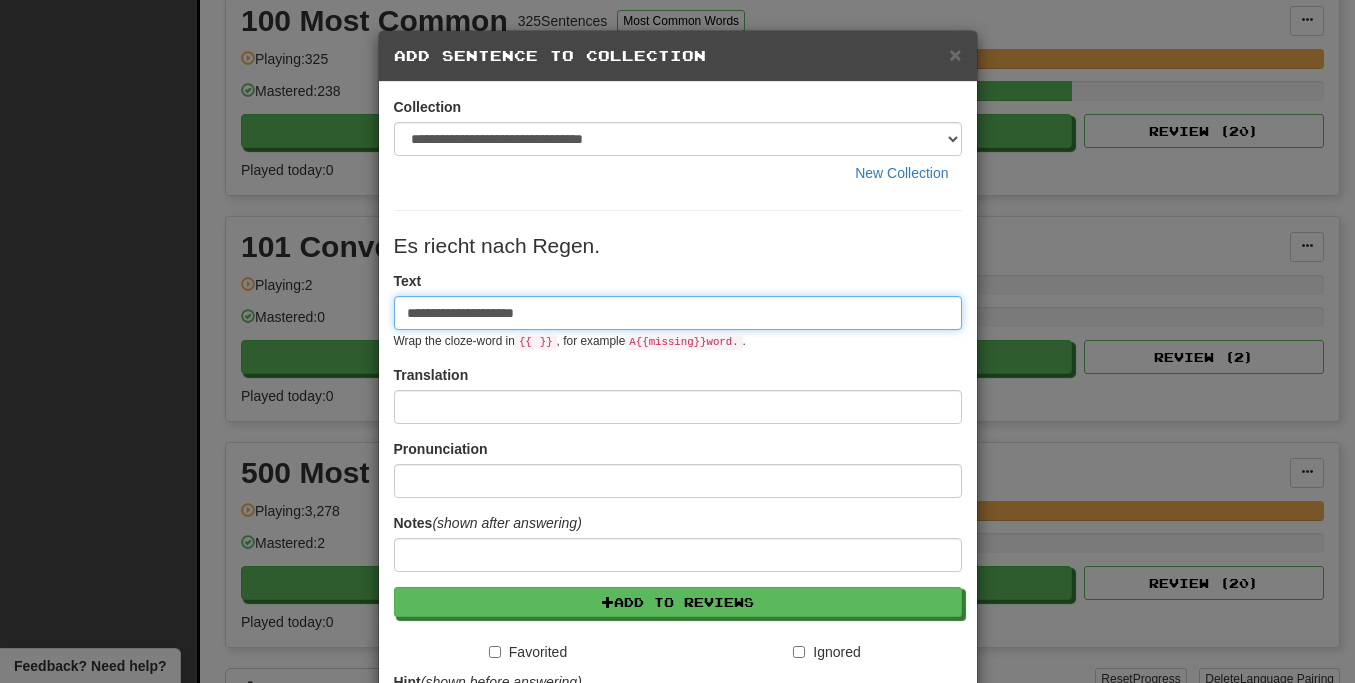 type on "**********" 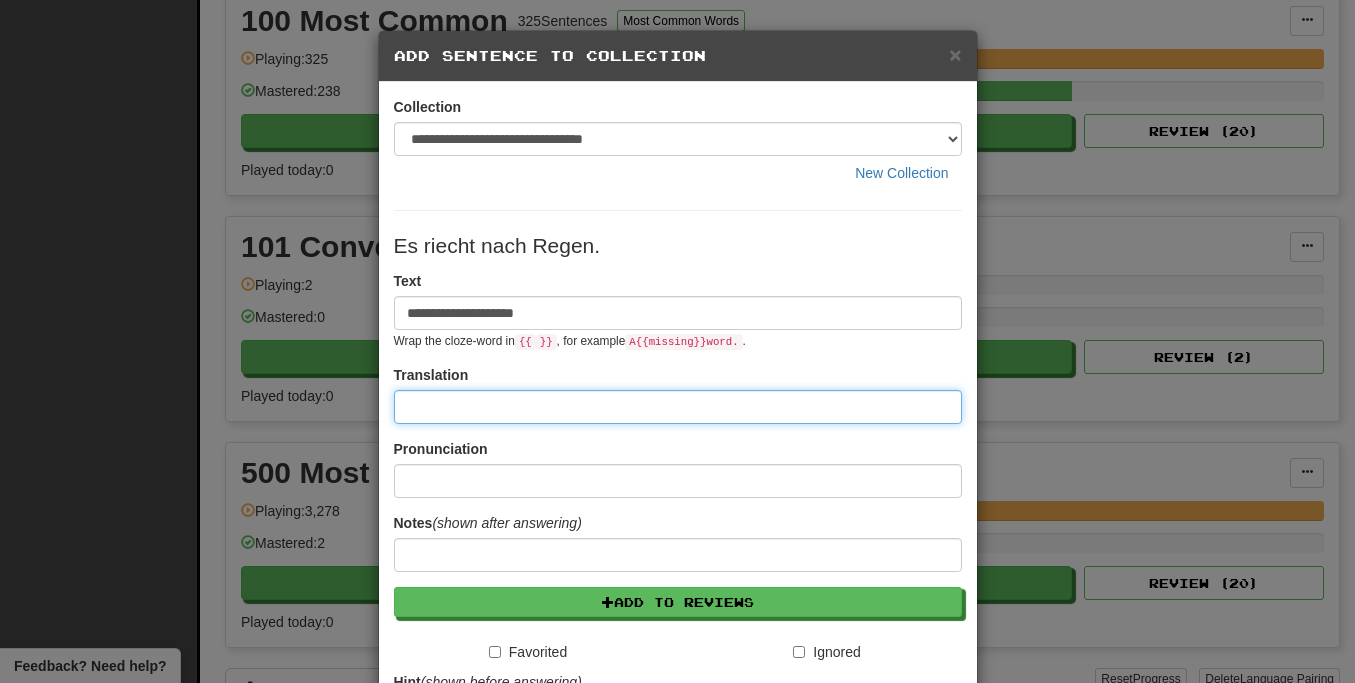 click at bounding box center [678, 407] 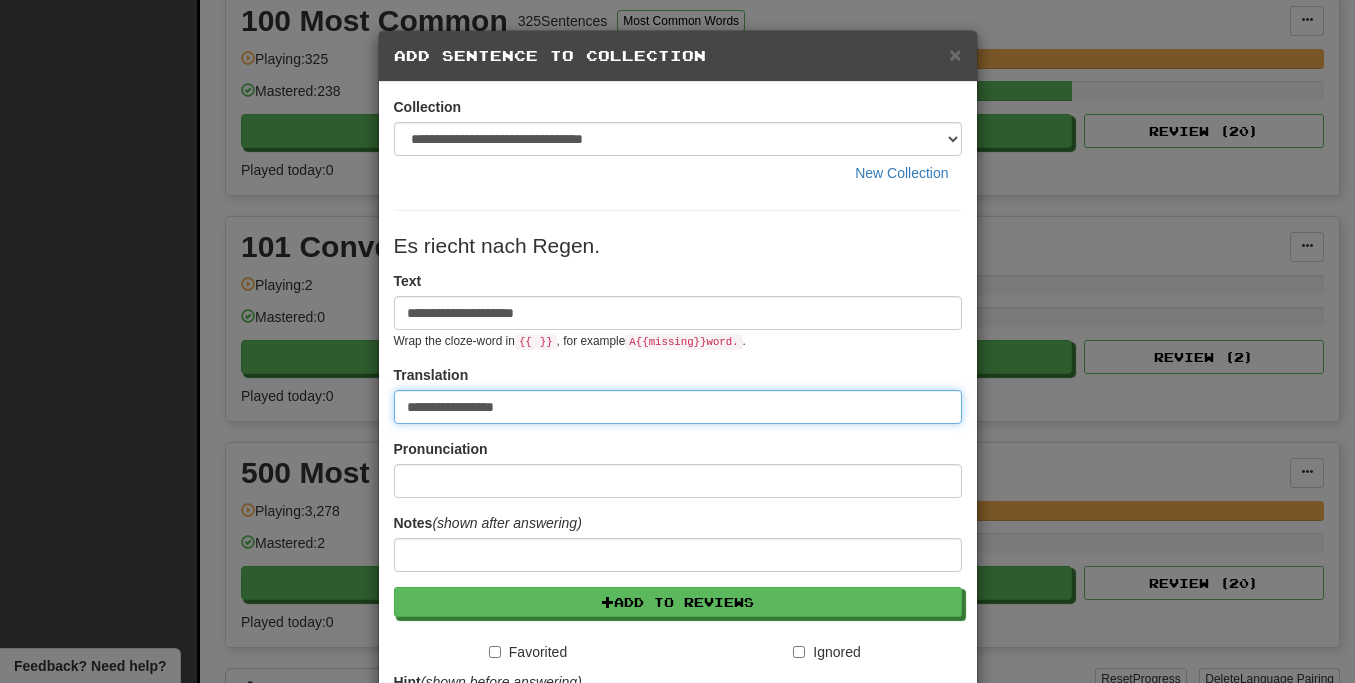 type on "**********" 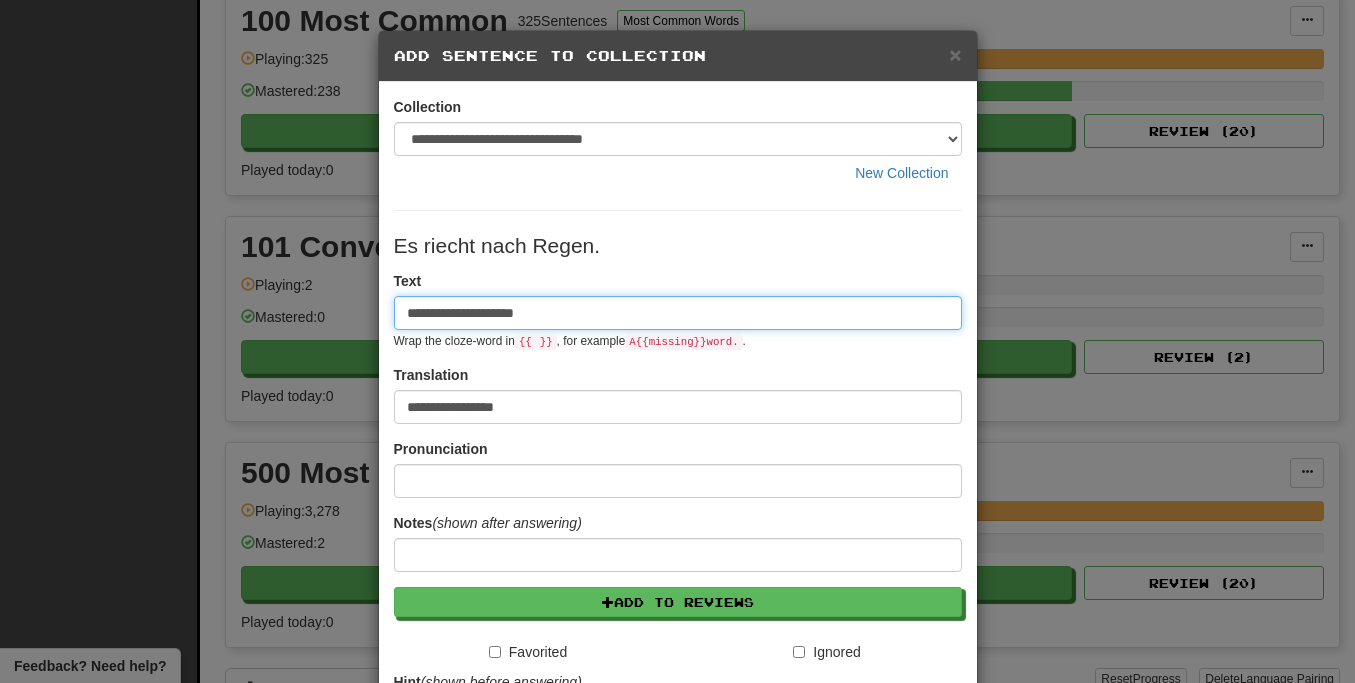 click on "**********" at bounding box center (678, 313) 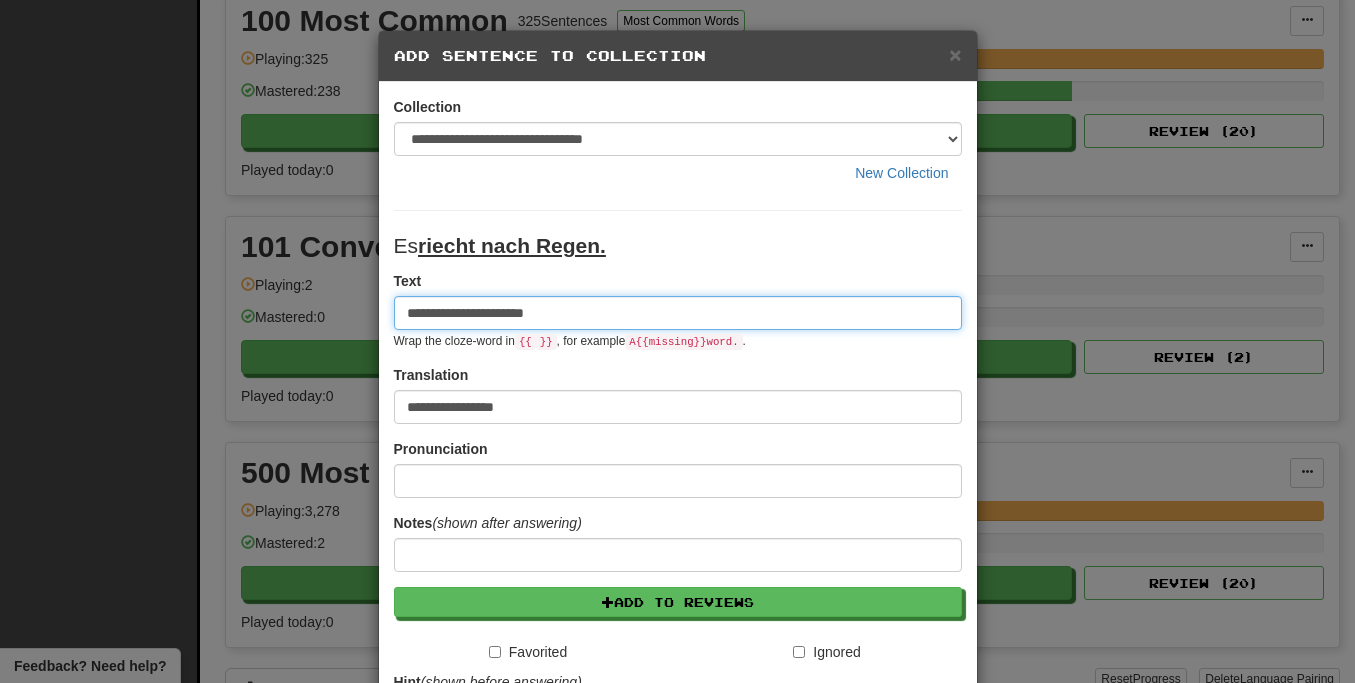 click on "**********" at bounding box center [678, 313] 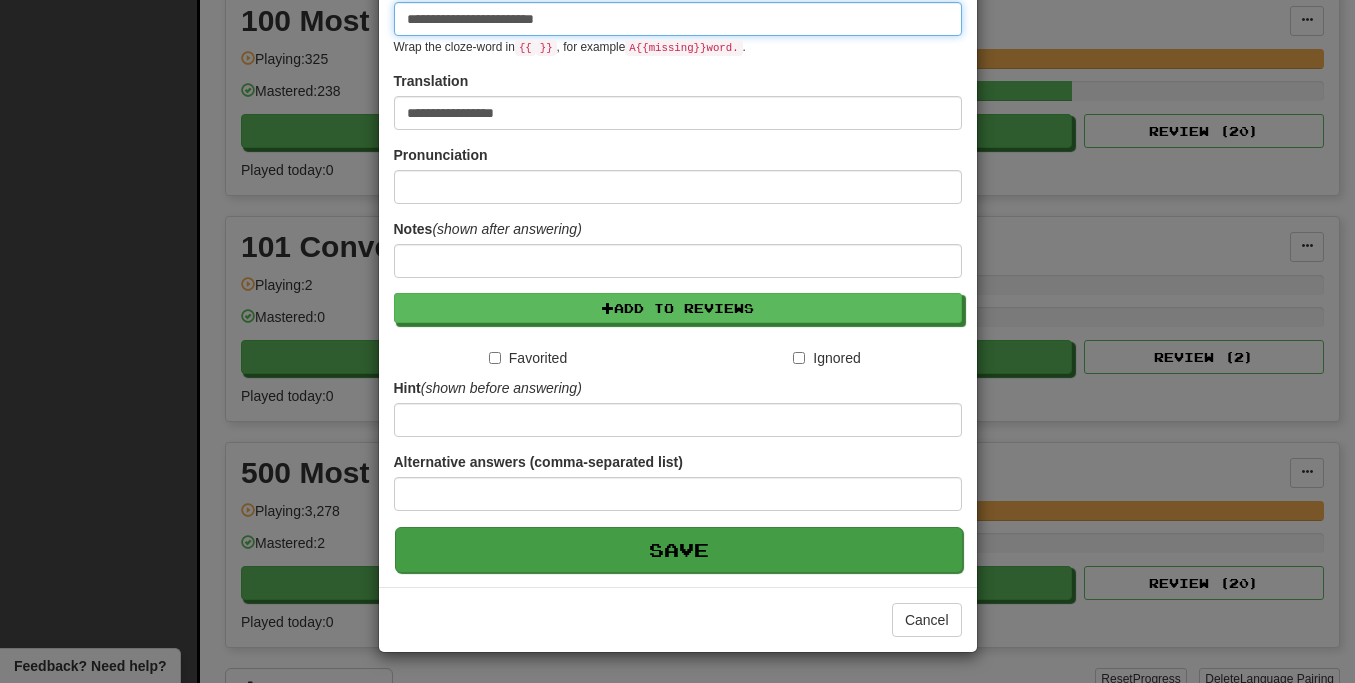type on "**********" 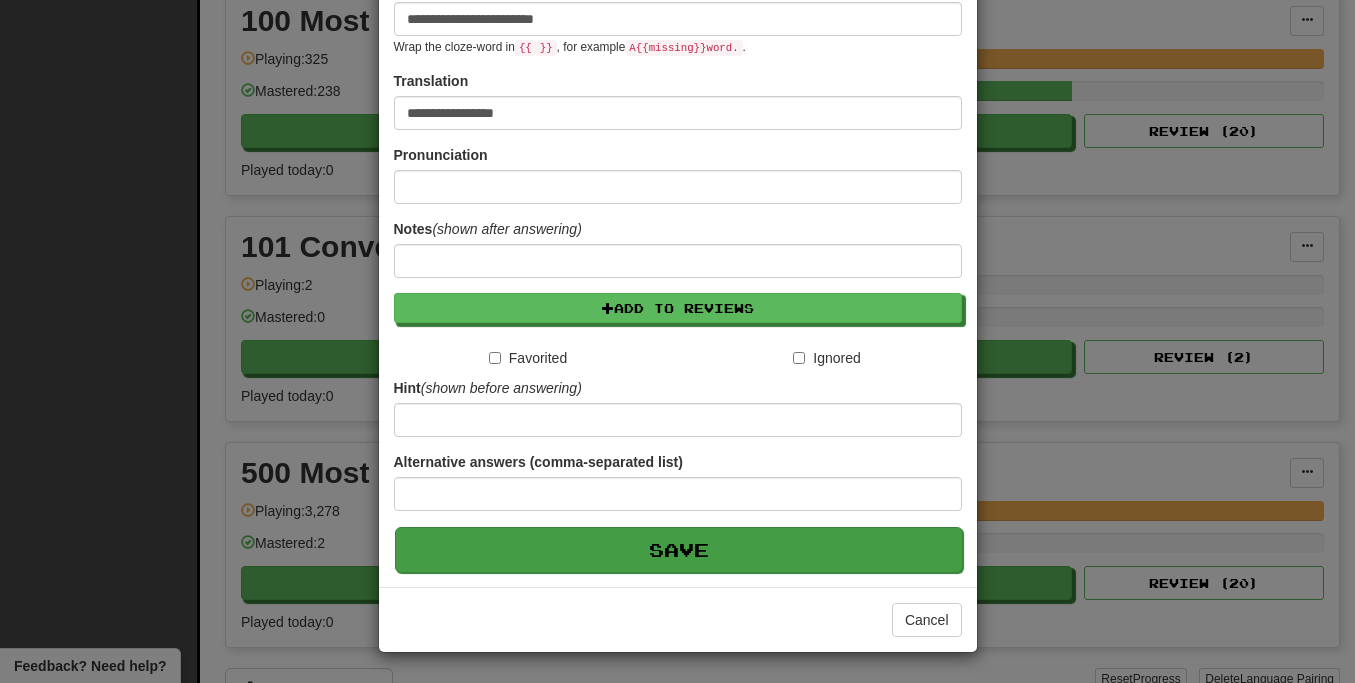 click on "Save" at bounding box center (679, 550) 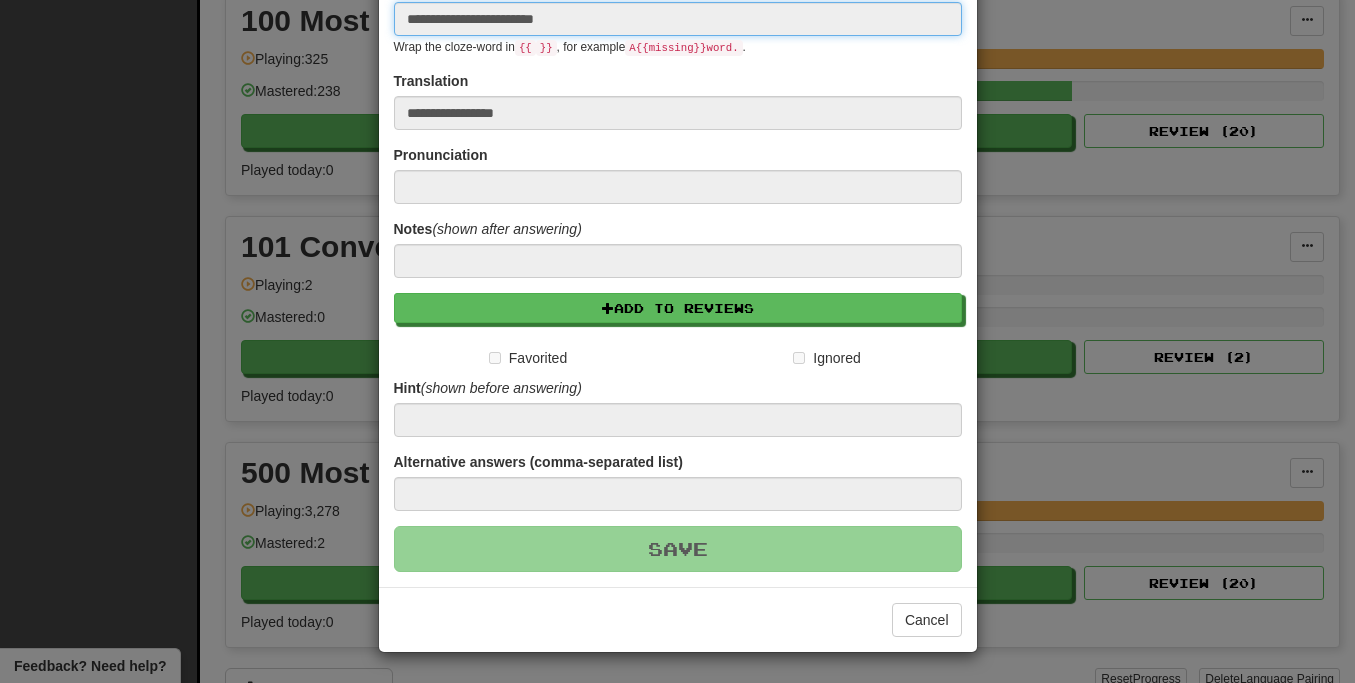 type 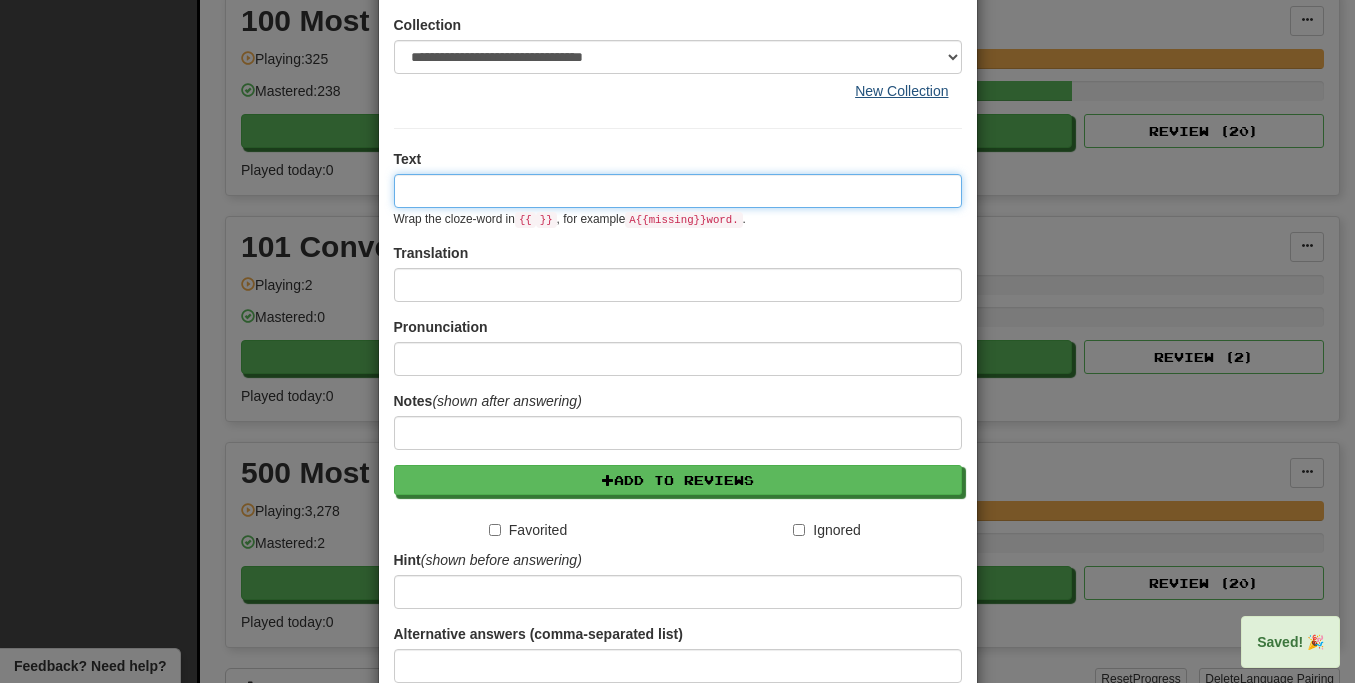 scroll, scrollTop: 0, scrollLeft: 0, axis: both 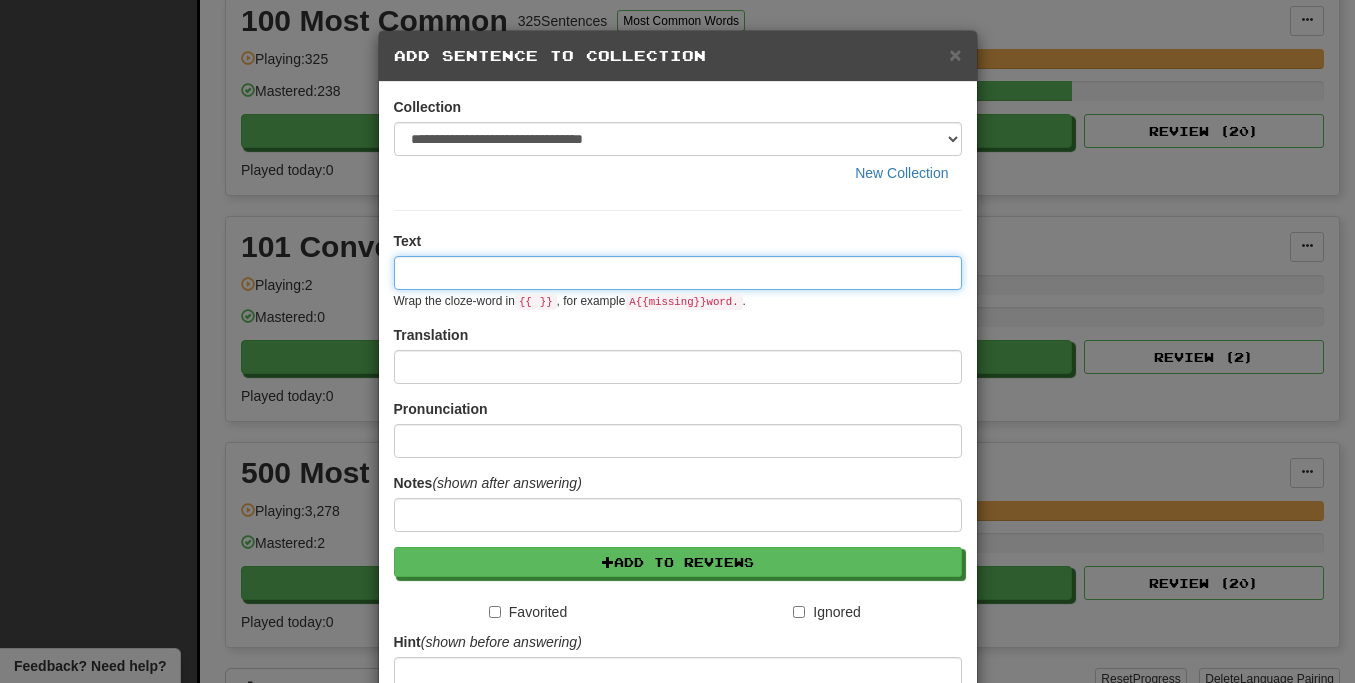 paste on "**********" 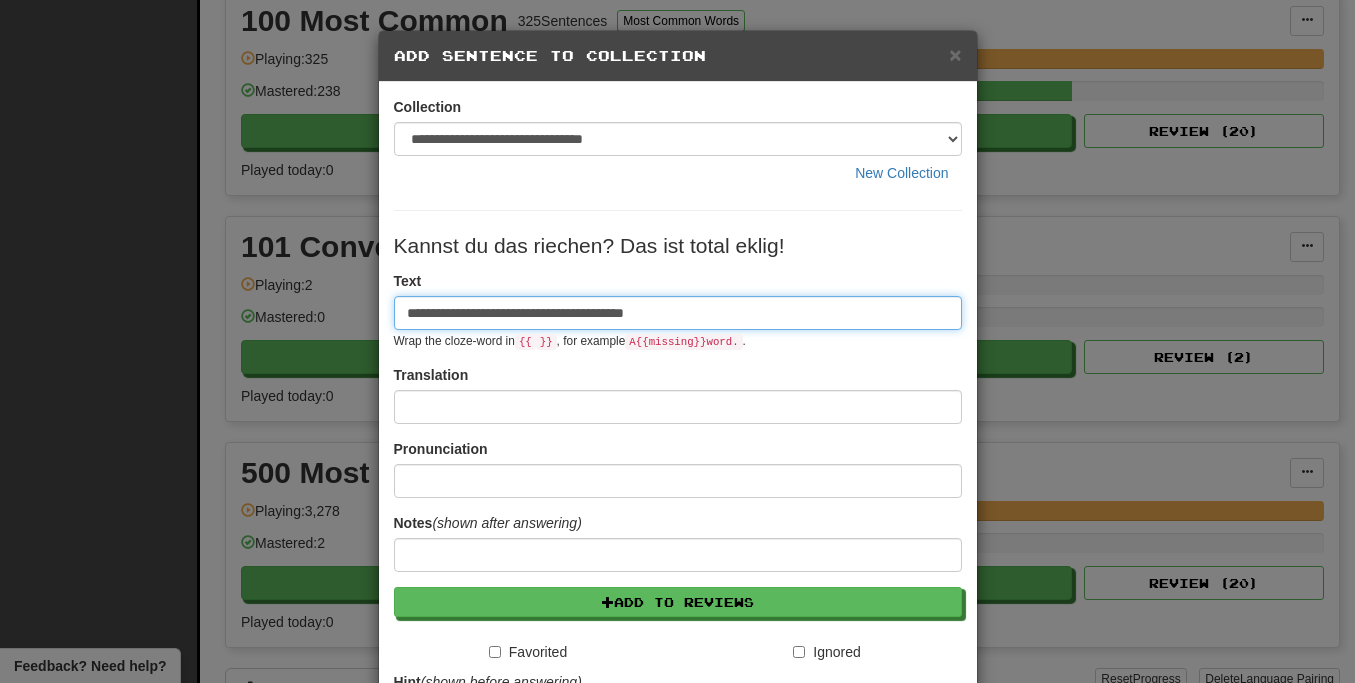 type on "**********" 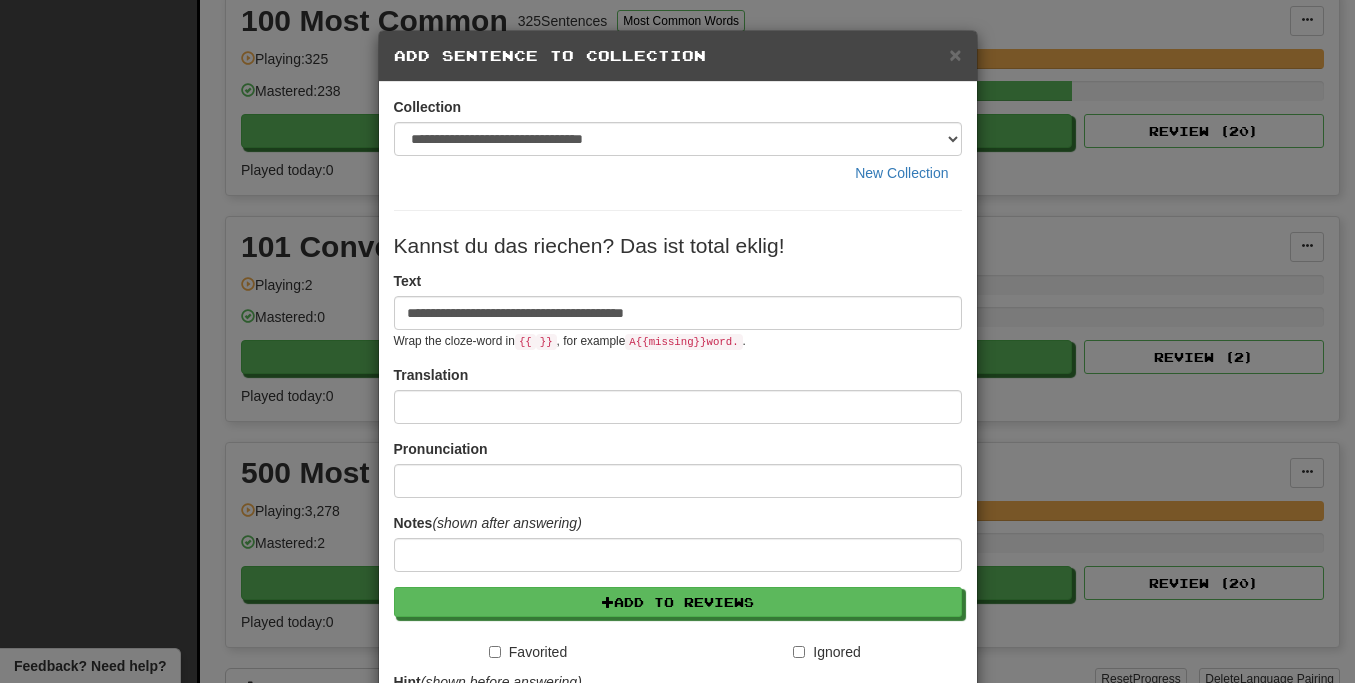 click on "**********" at bounding box center (678, 548) 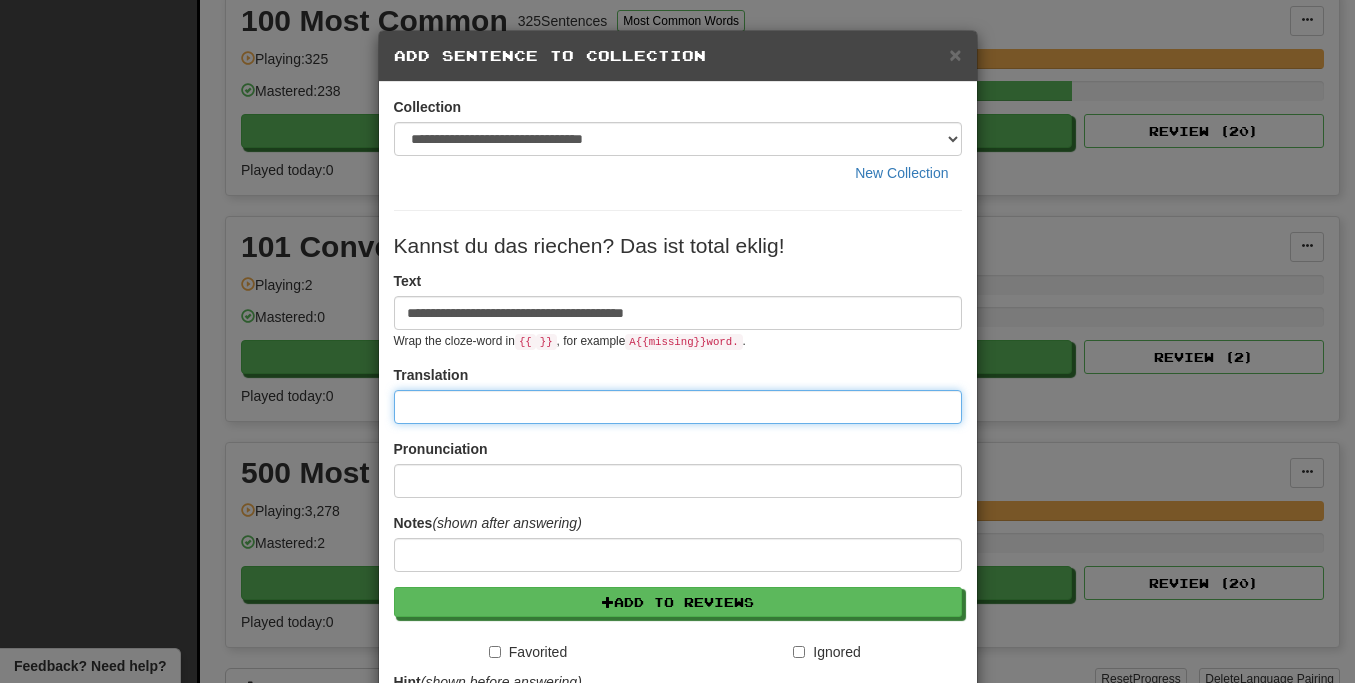 click at bounding box center [678, 407] 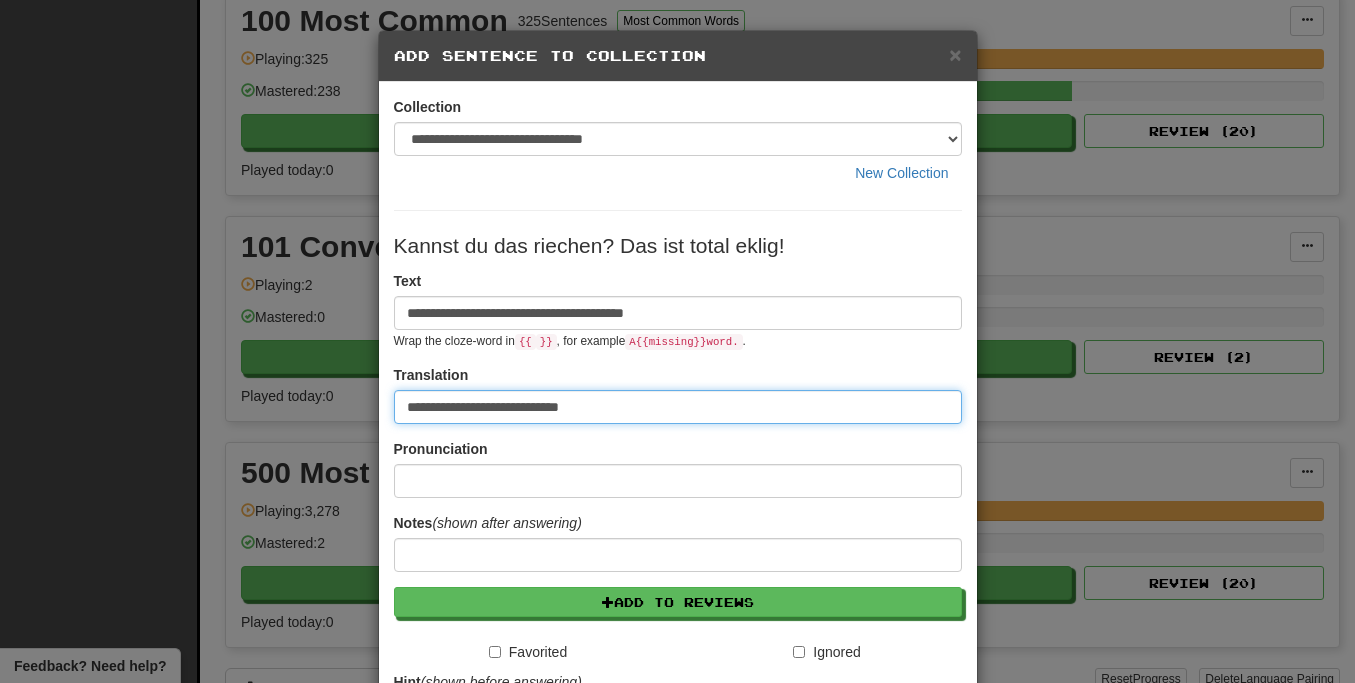 type on "**********" 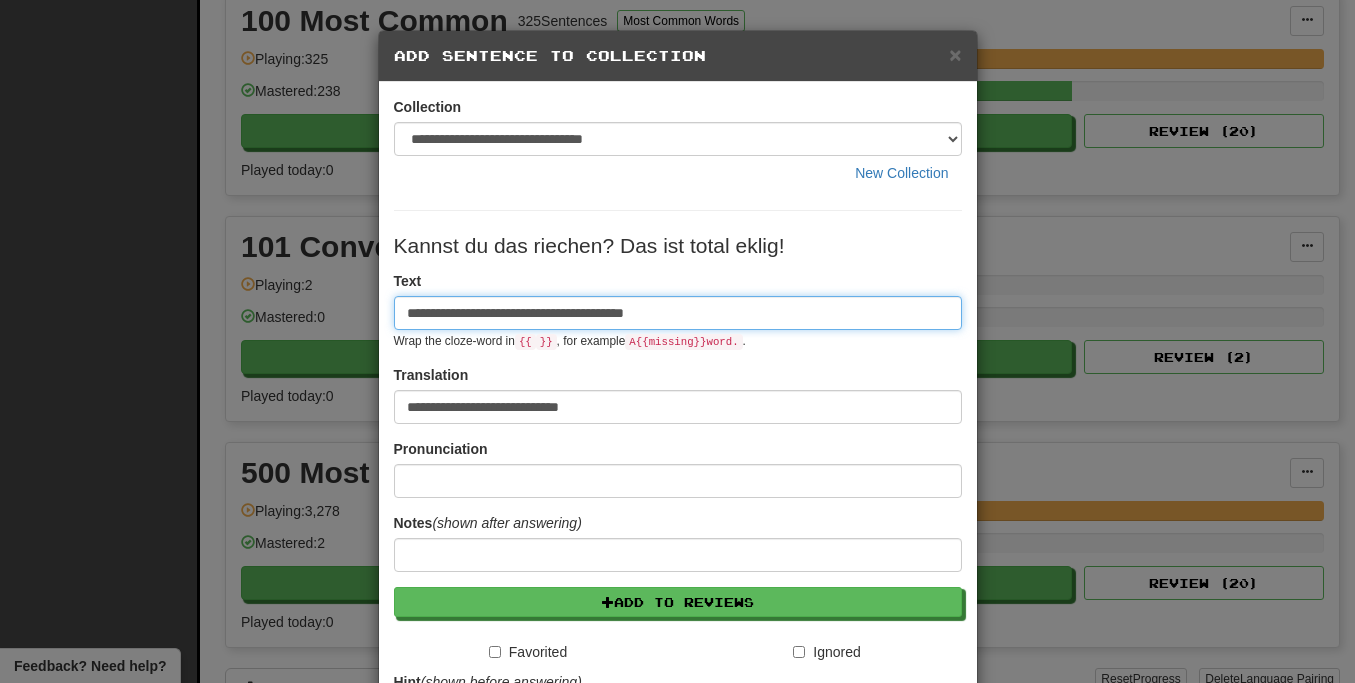 click on "**********" at bounding box center [678, 313] 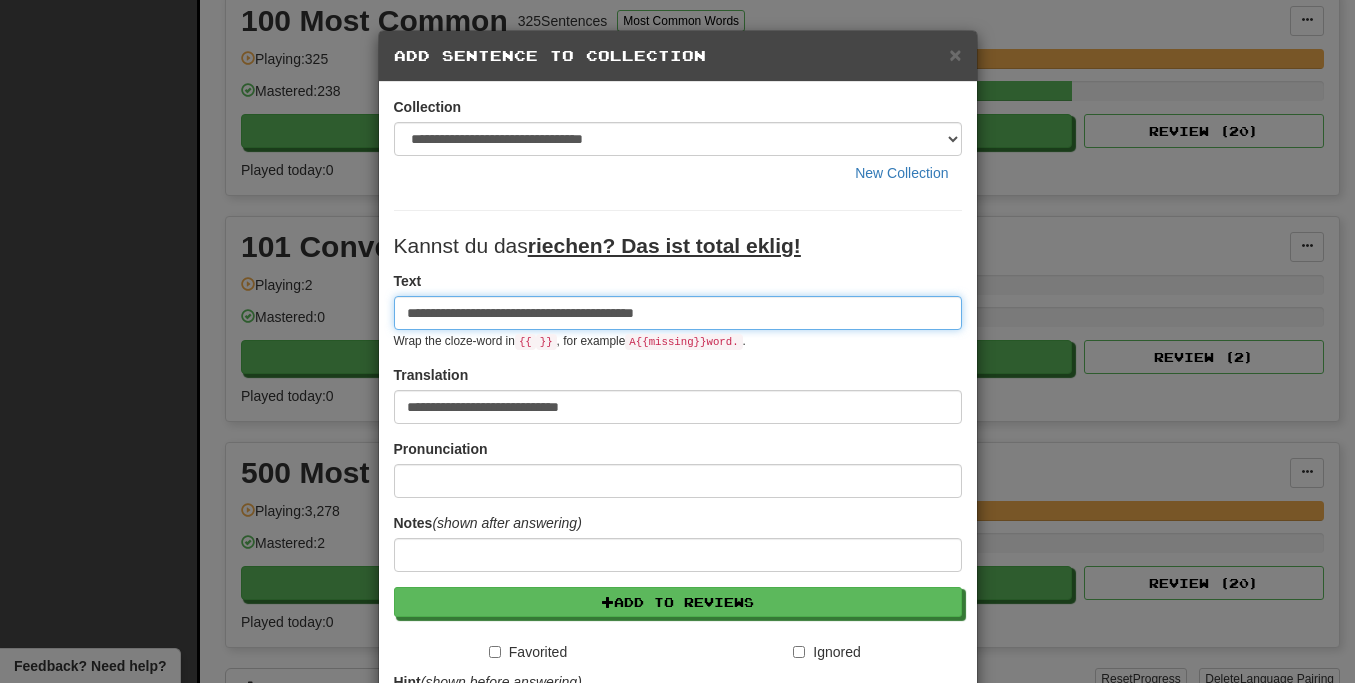 click on "**********" at bounding box center [678, 313] 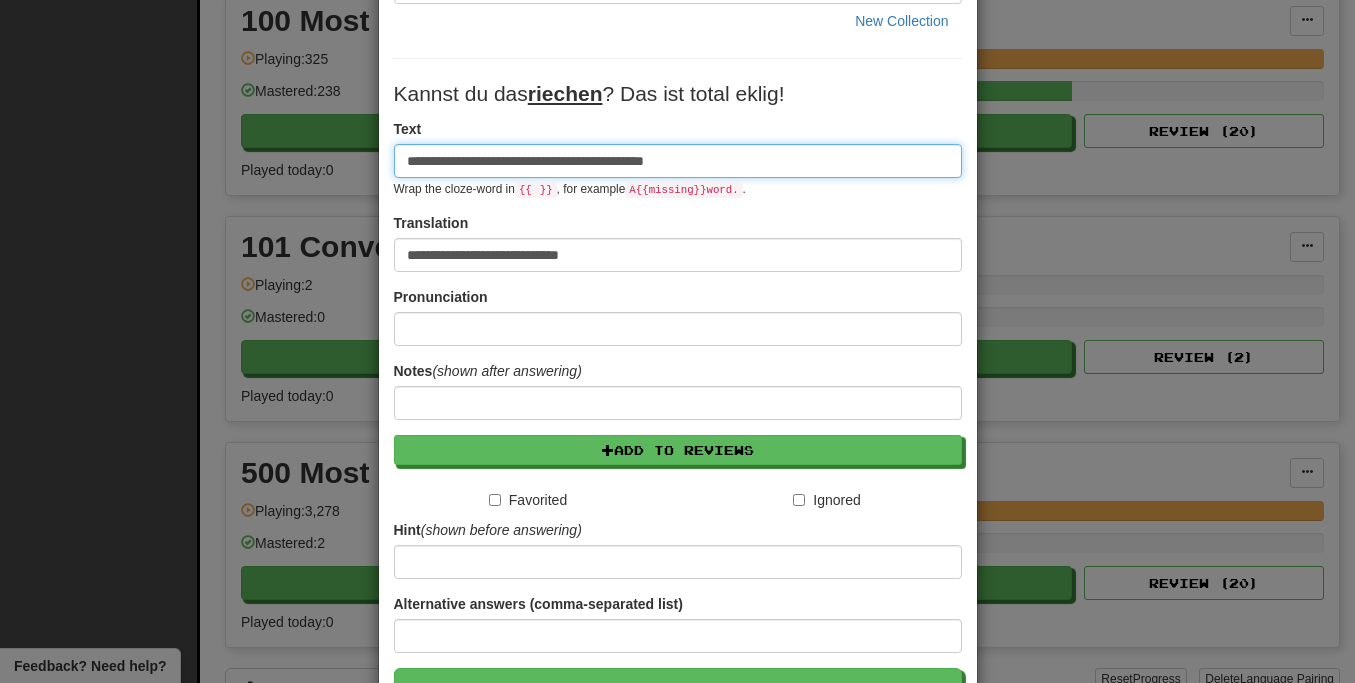 scroll, scrollTop: 251, scrollLeft: 0, axis: vertical 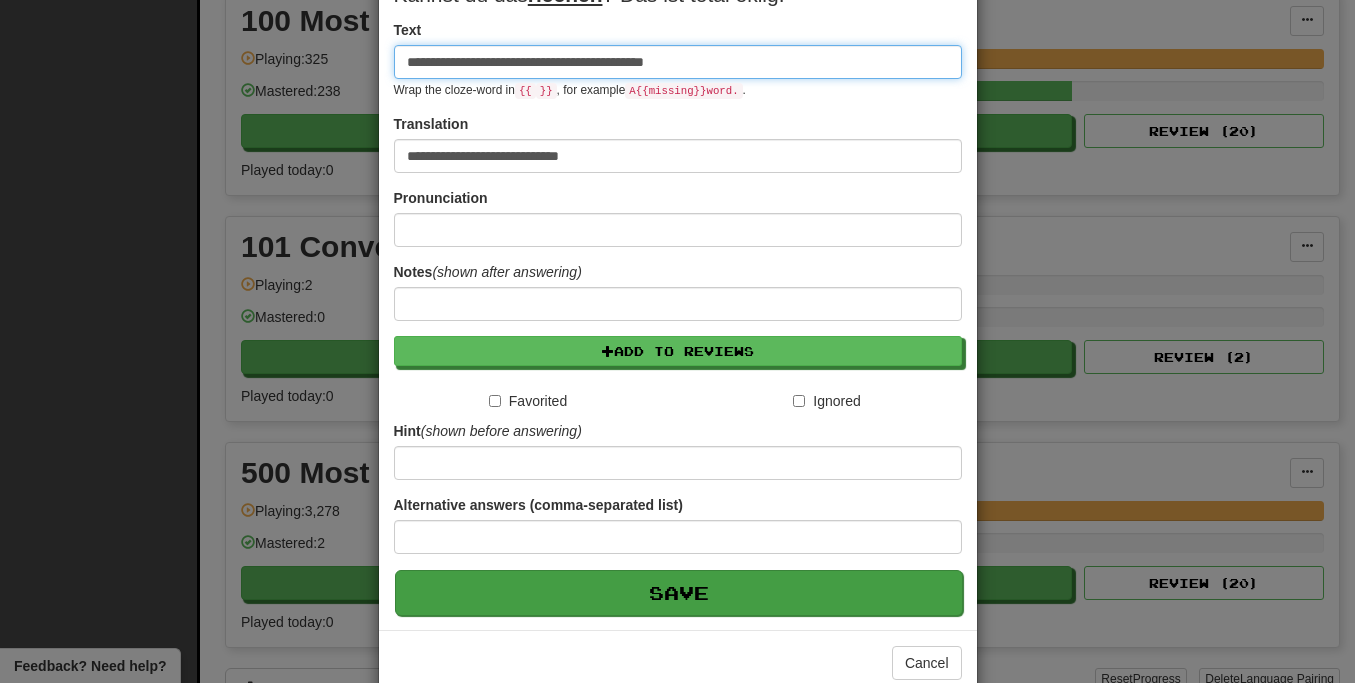 type on "**********" 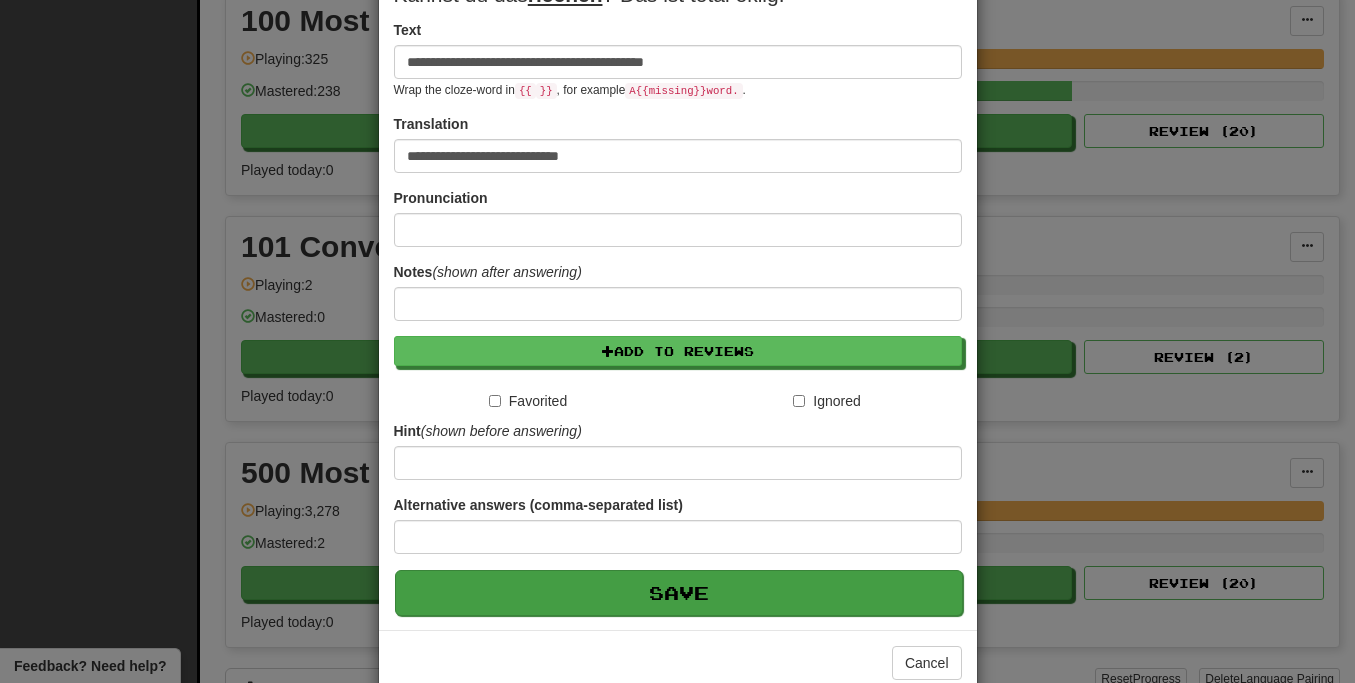 click on "Save" at bounding box center [679, 593] 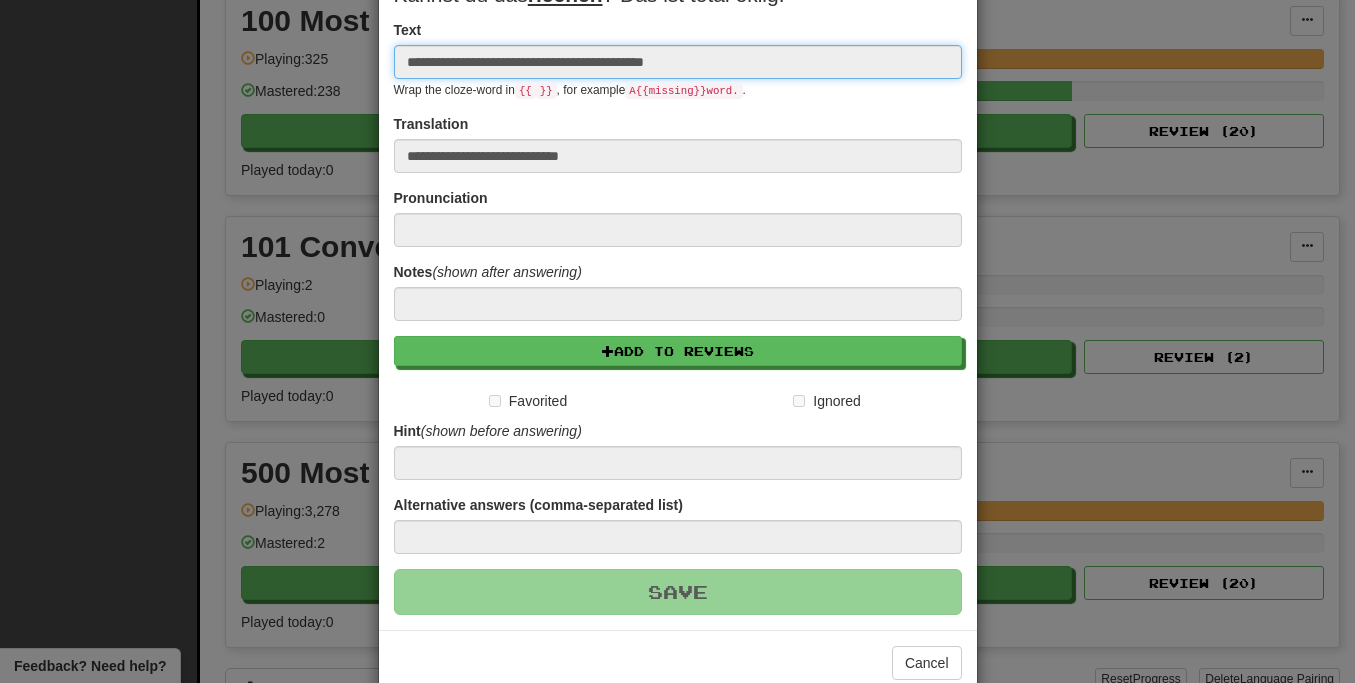 type 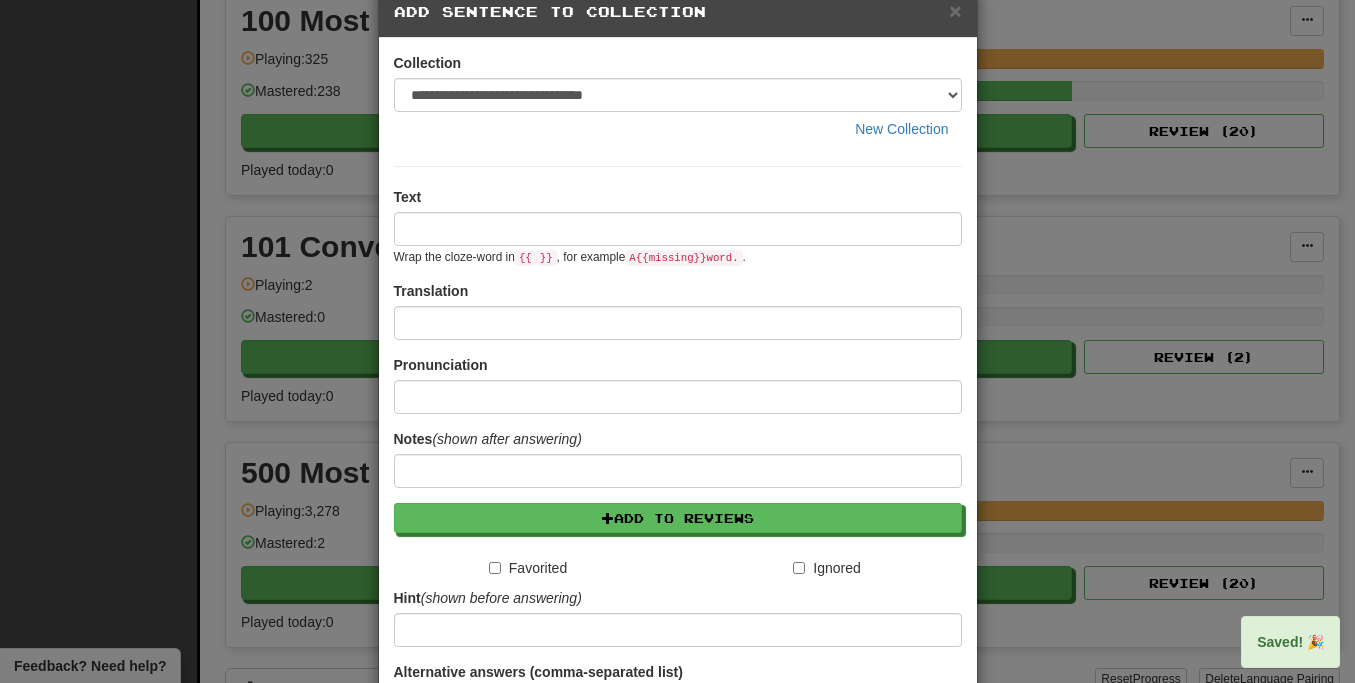 scroll, scrollTop: 0, scrollLeft: 0, axis: both 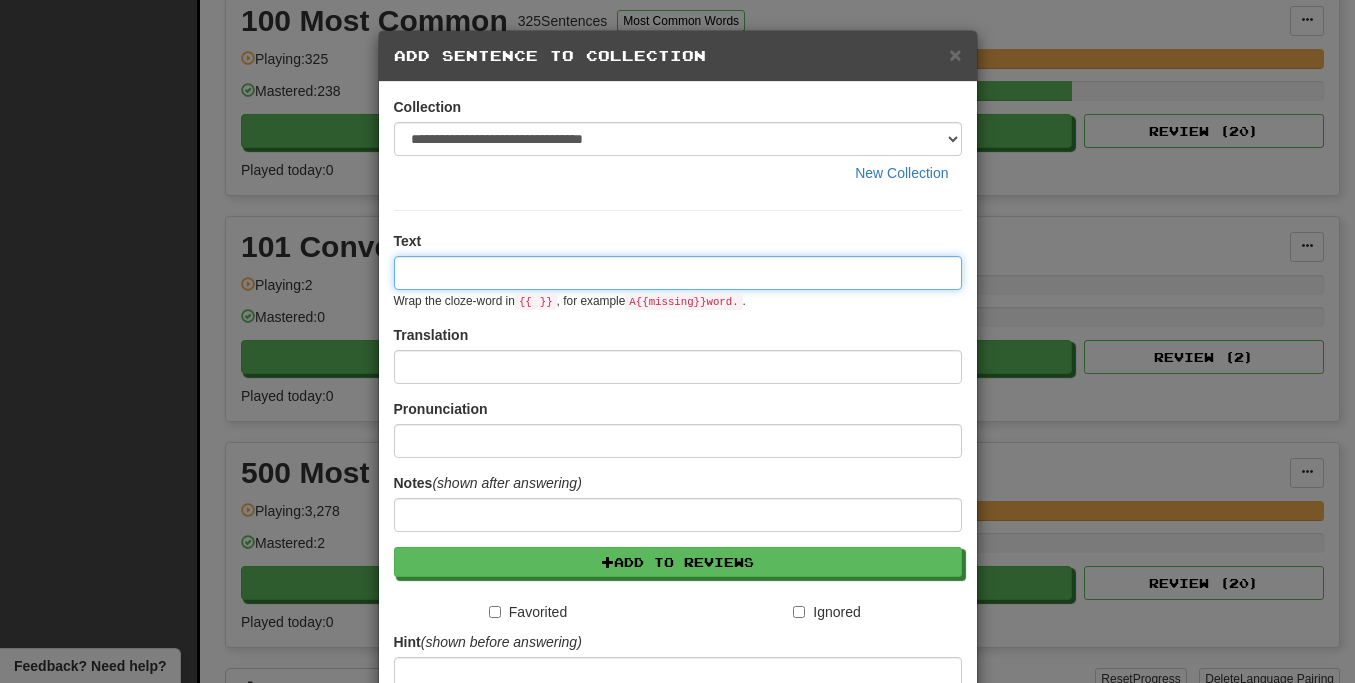 paste on "**********" 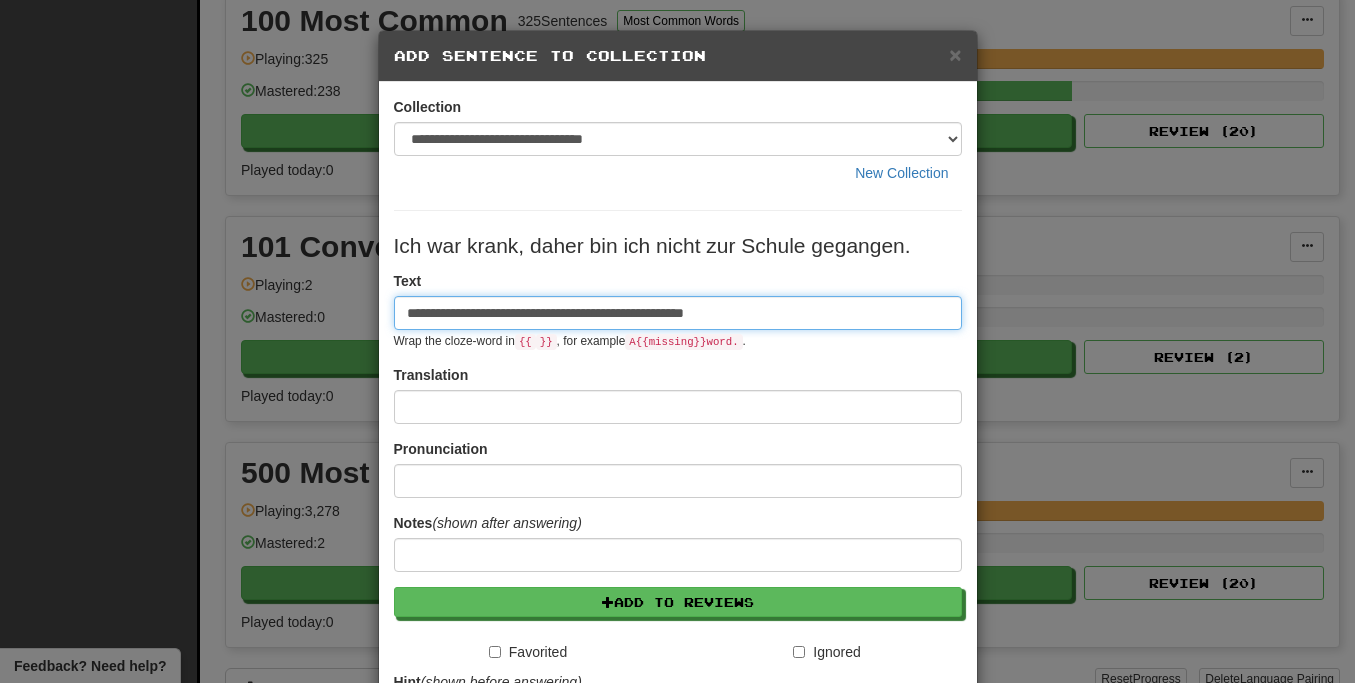 type on "**********" 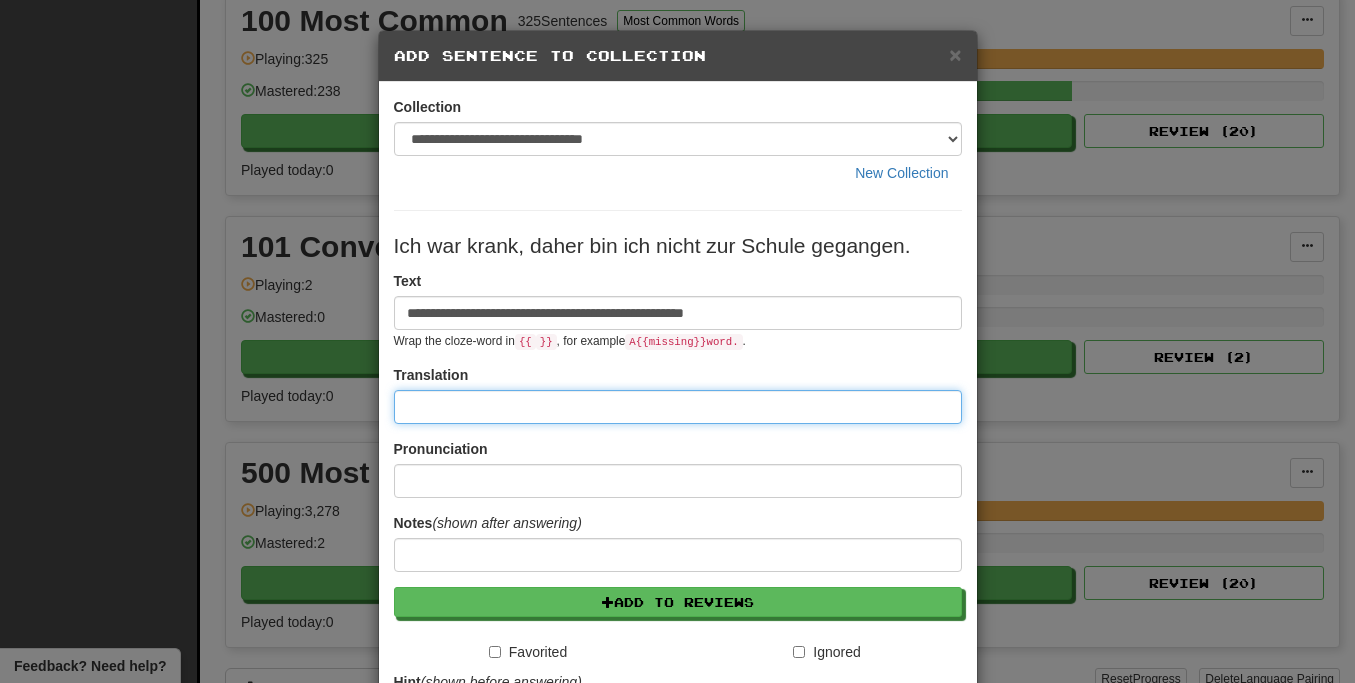 click at bounding box center (678, 407) 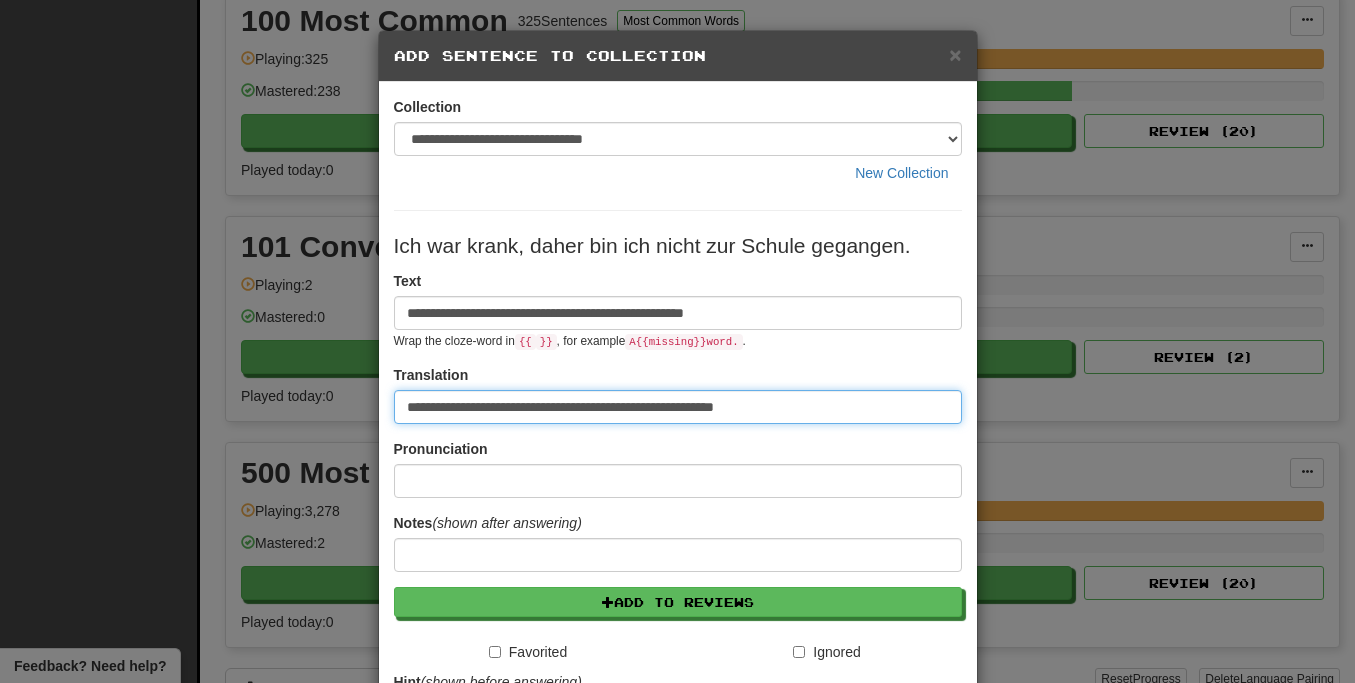 type on "**********" 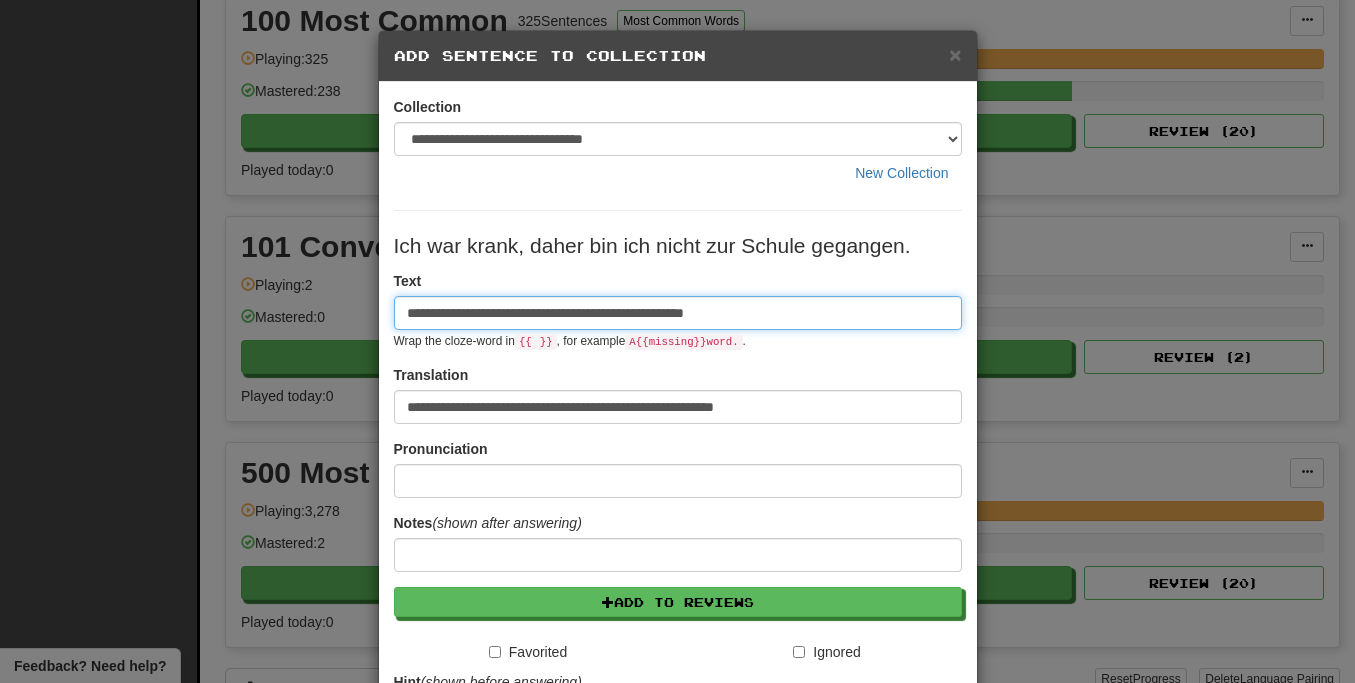 click on "**********" at bounding box center [678, 313] 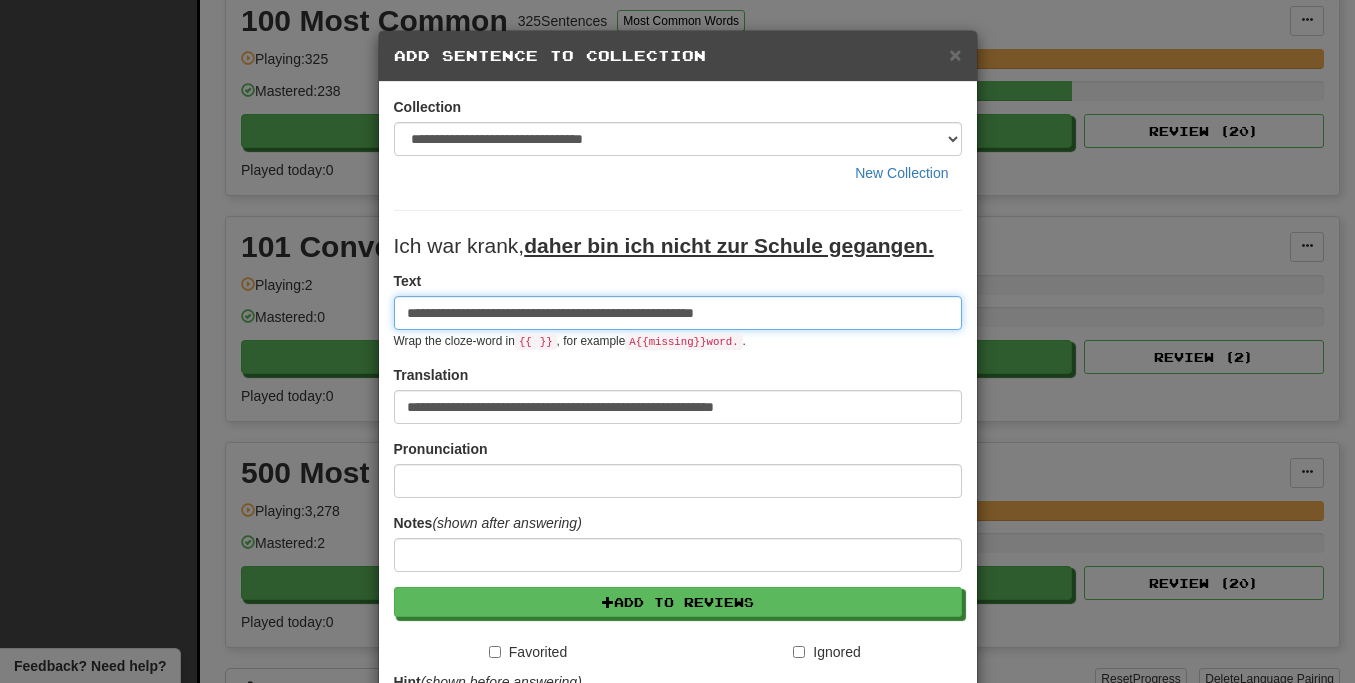 click on "**********" at bounding box center [678, 313] 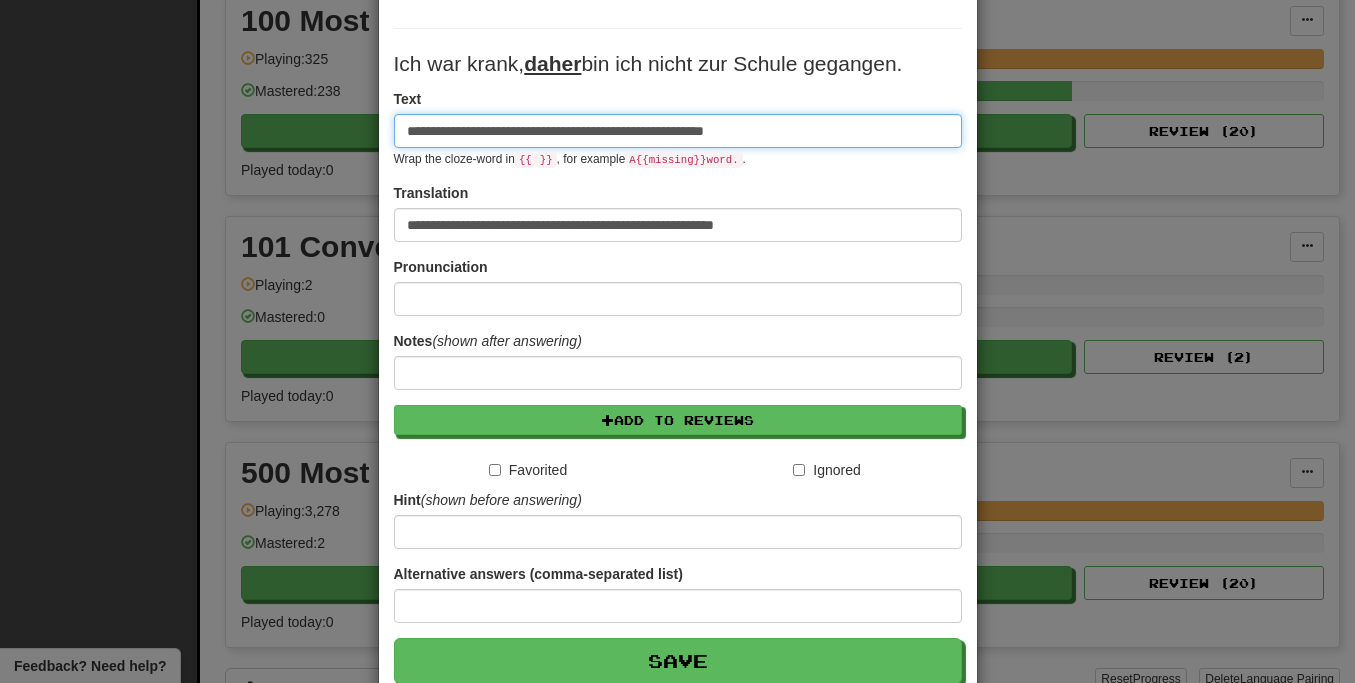 scroll, scrollTop: 295, scrollLeft: 0, axis: vertical 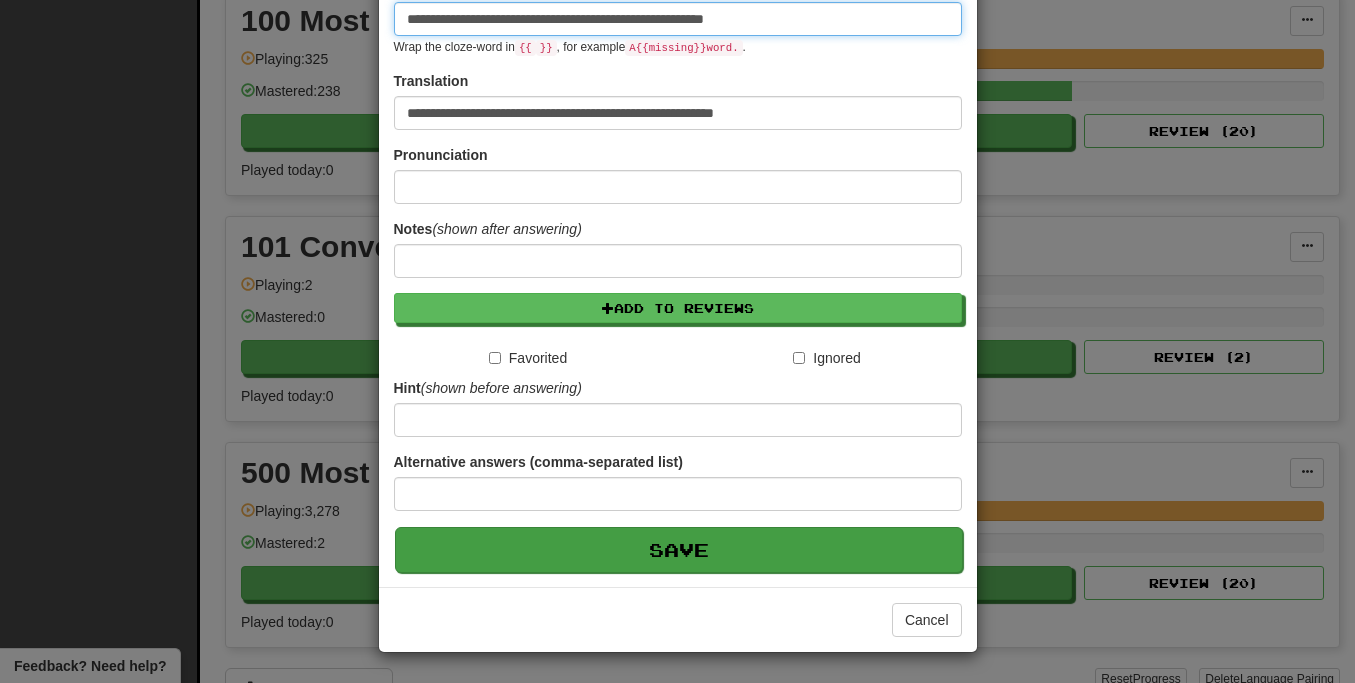 type on "**********" 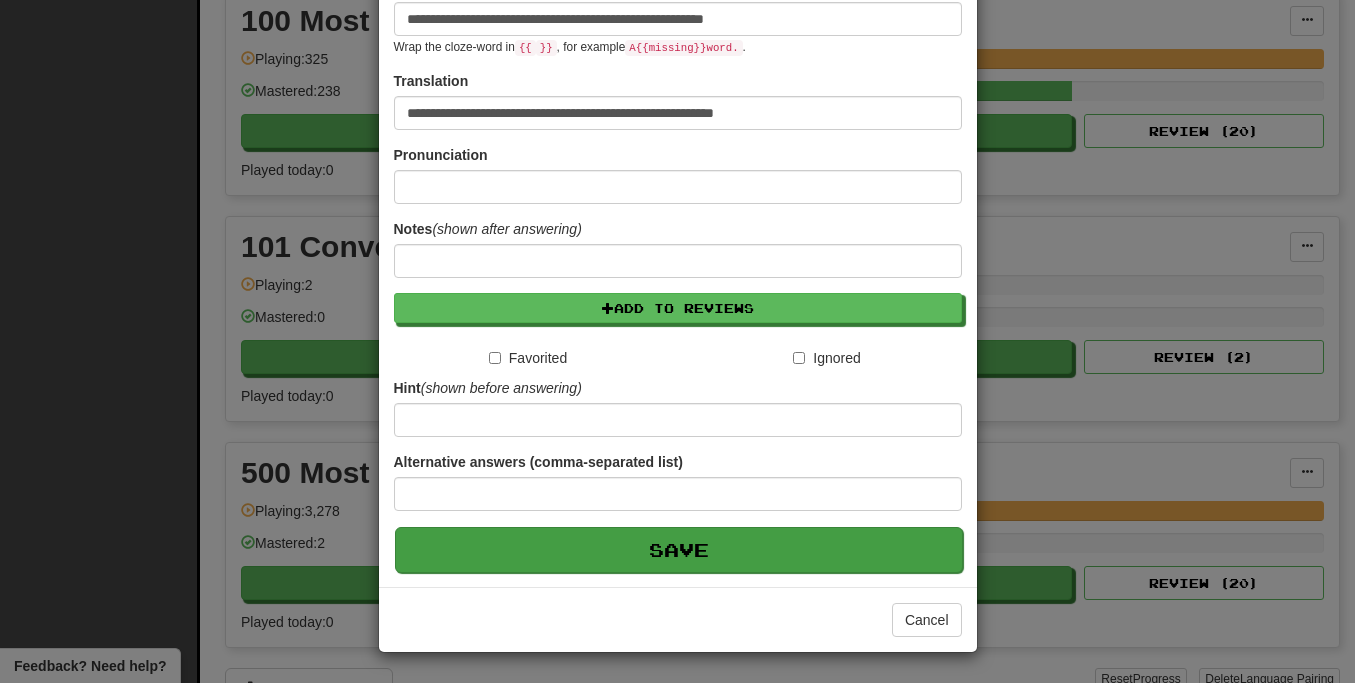 click on "Save" at bounding box center (679, 550) 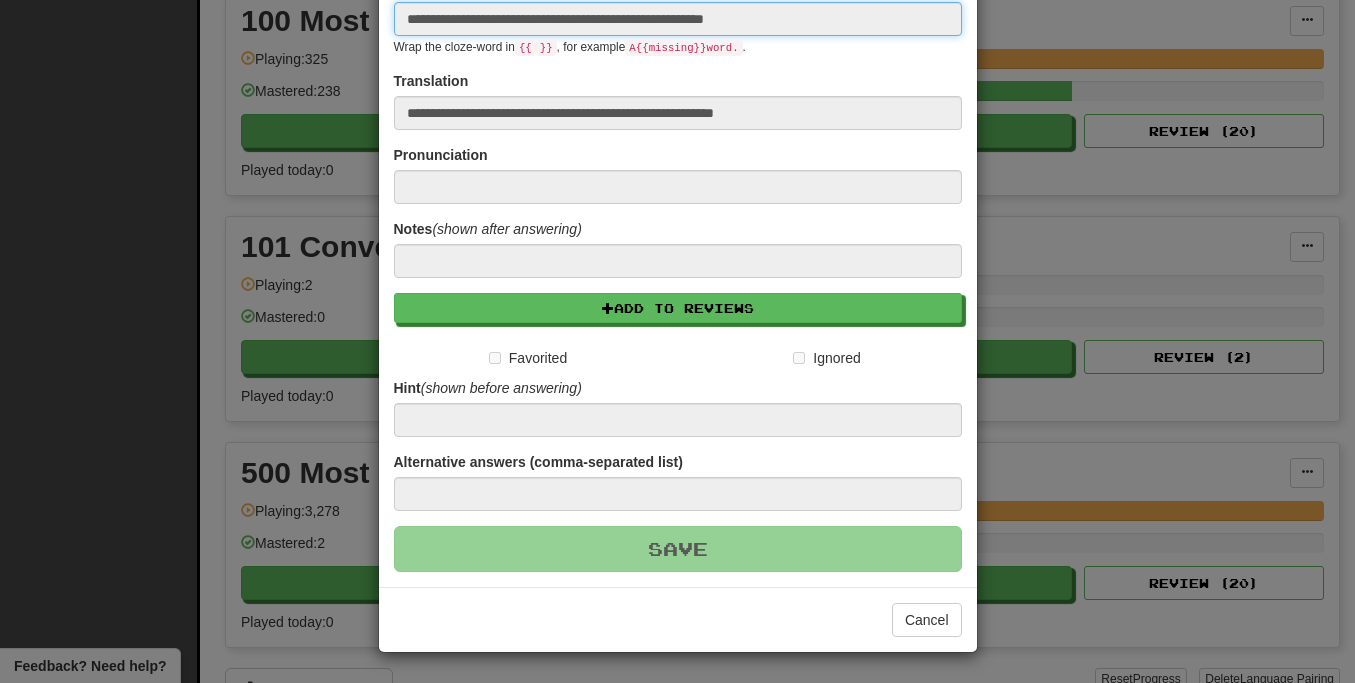 type 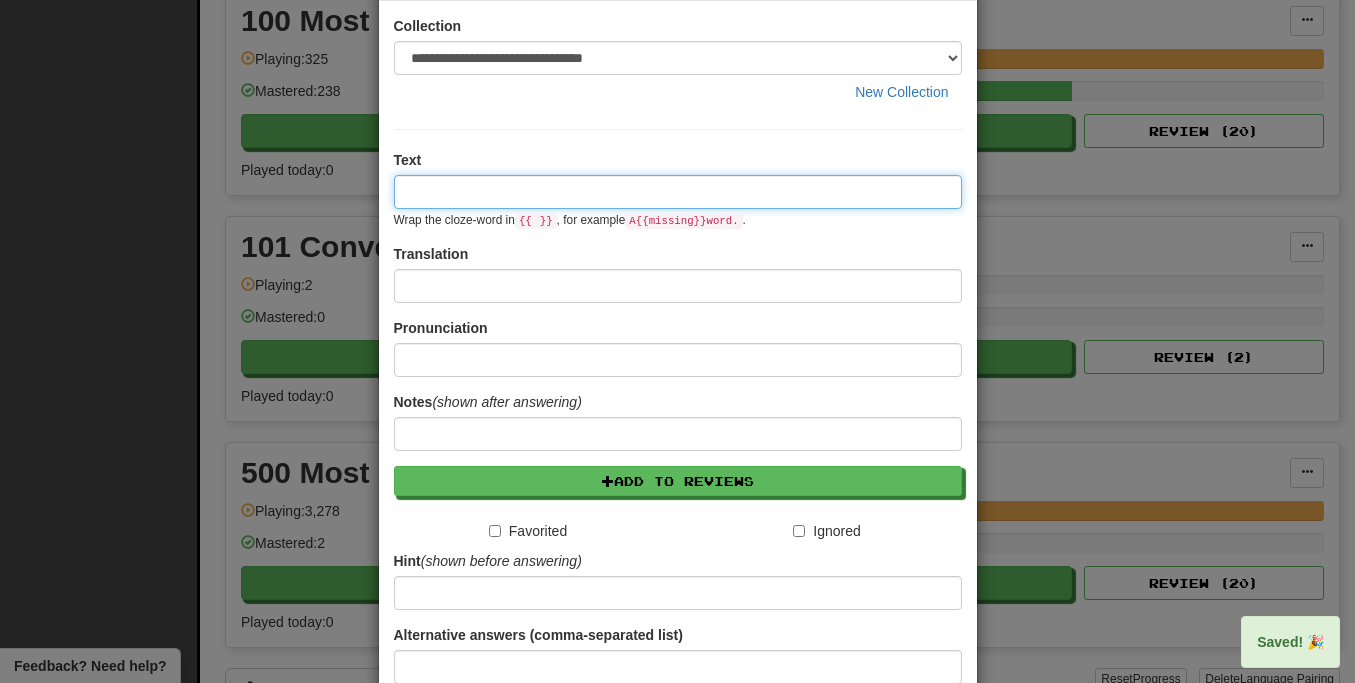 scroll, scrollTop: 0, scrollLeft: 0, axis: both 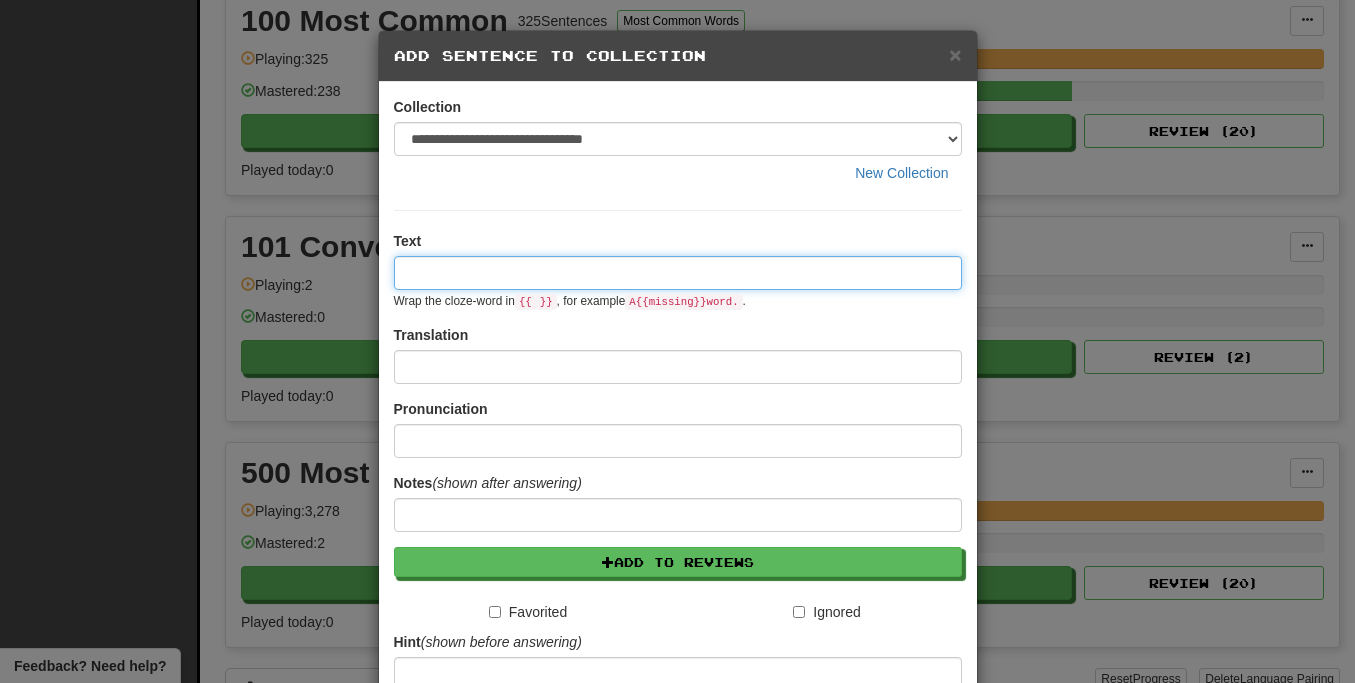 paste on "**********" 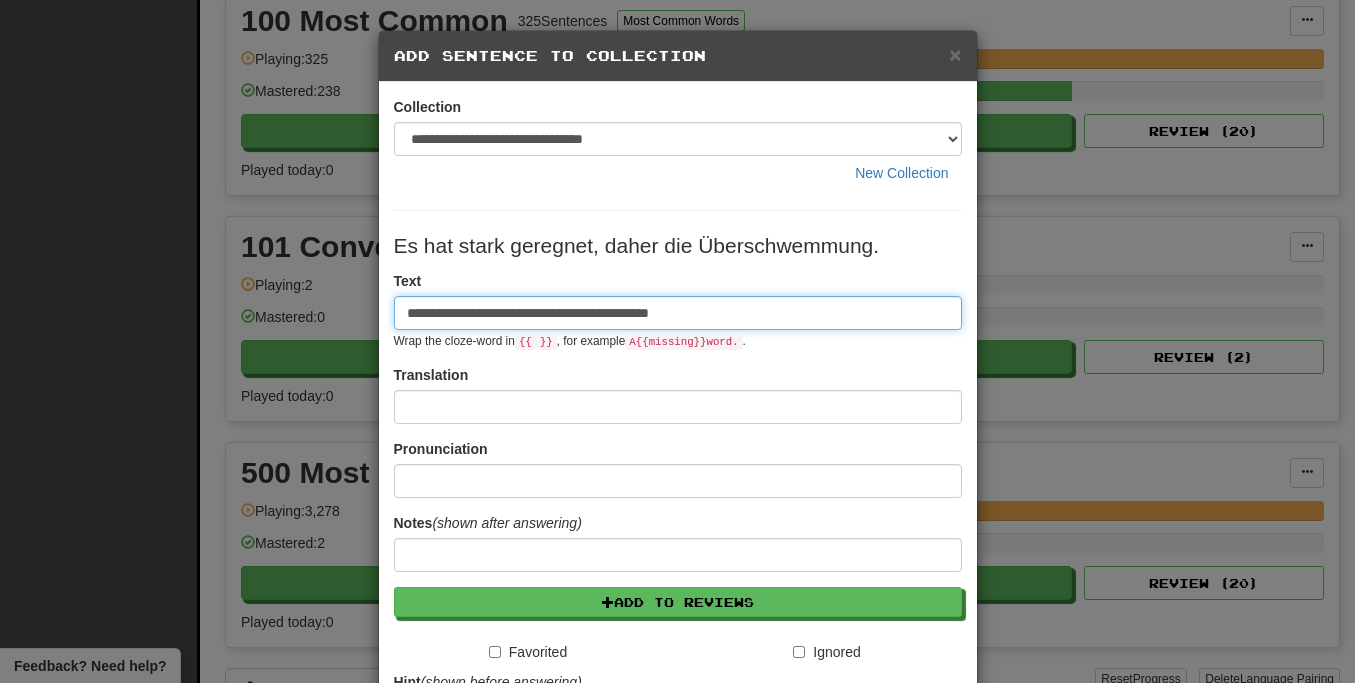 type on "**********" 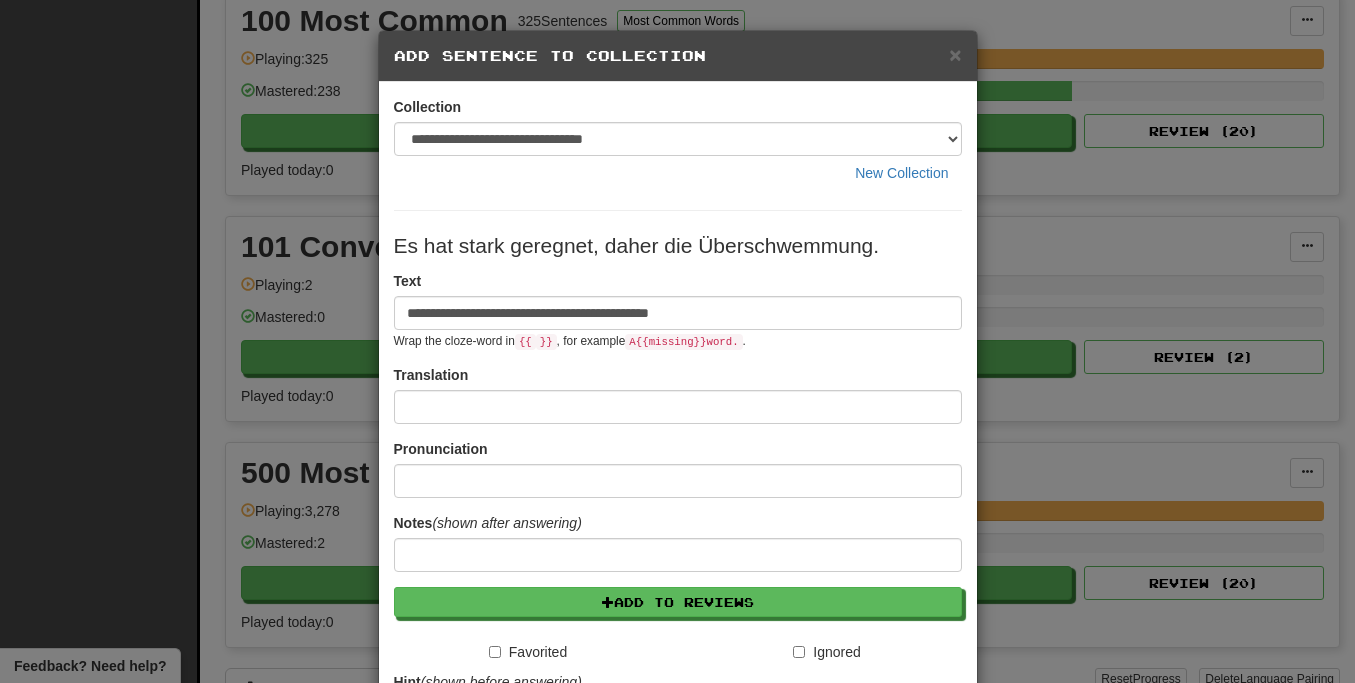 click on "**********" at bounding box center [678, 548] 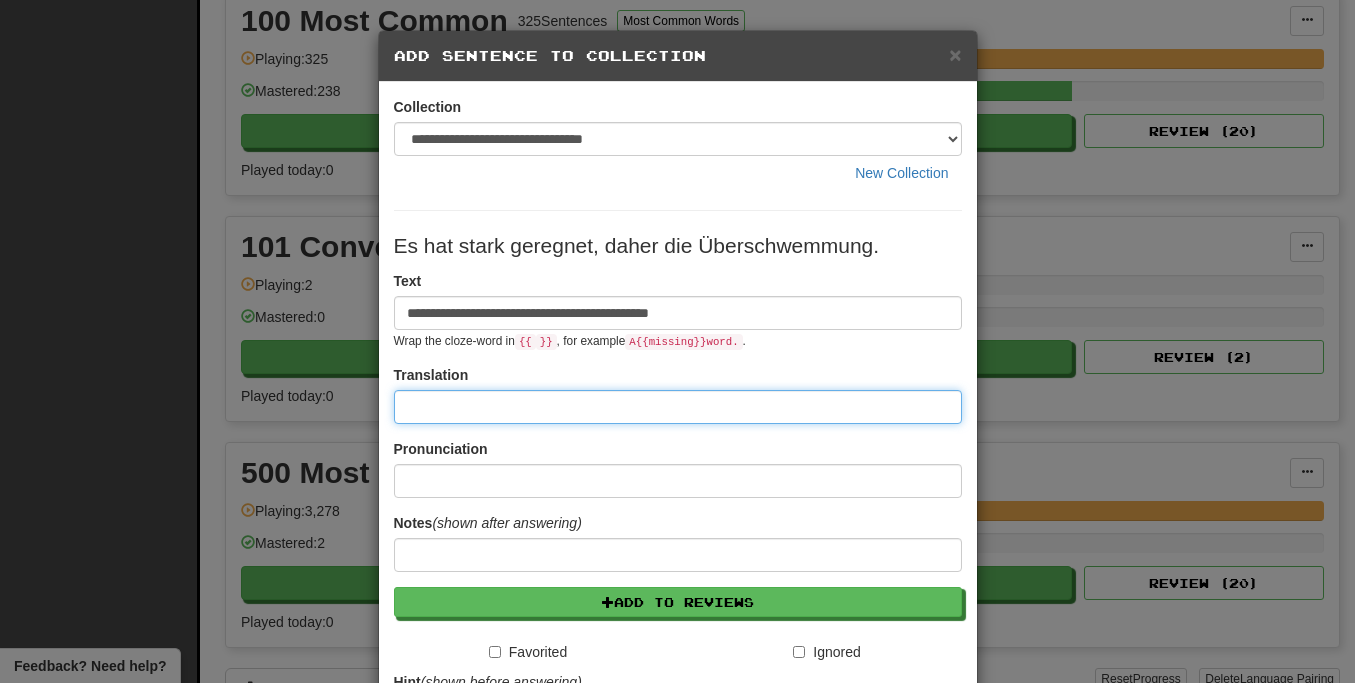 click at bounding box center [678, 407] 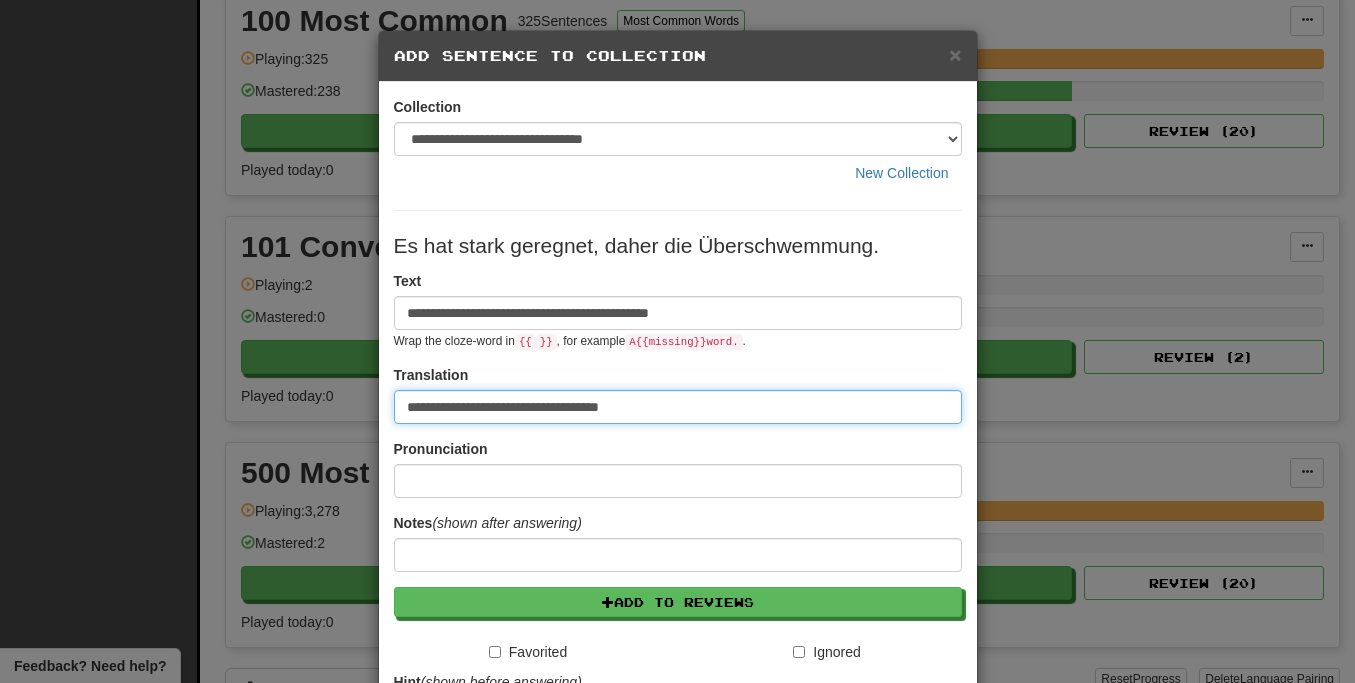 type on "**********" 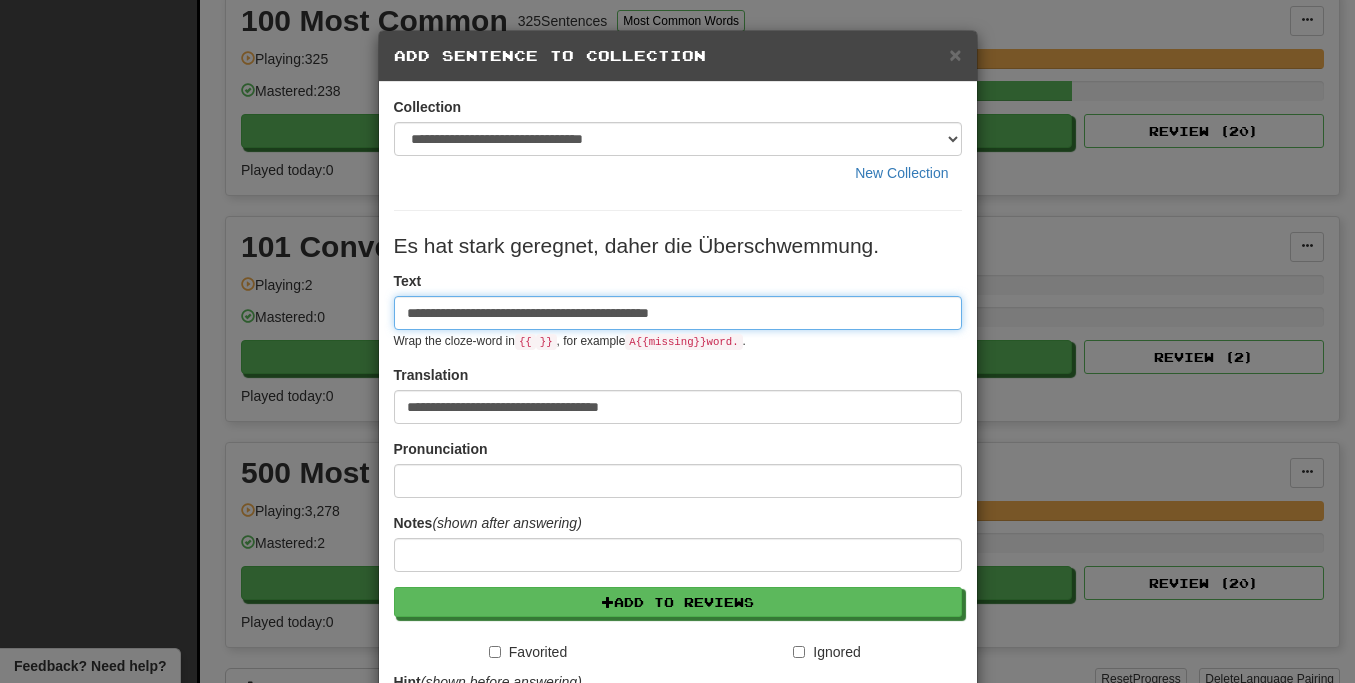 click on "**********" at bounding box center (678, 313) 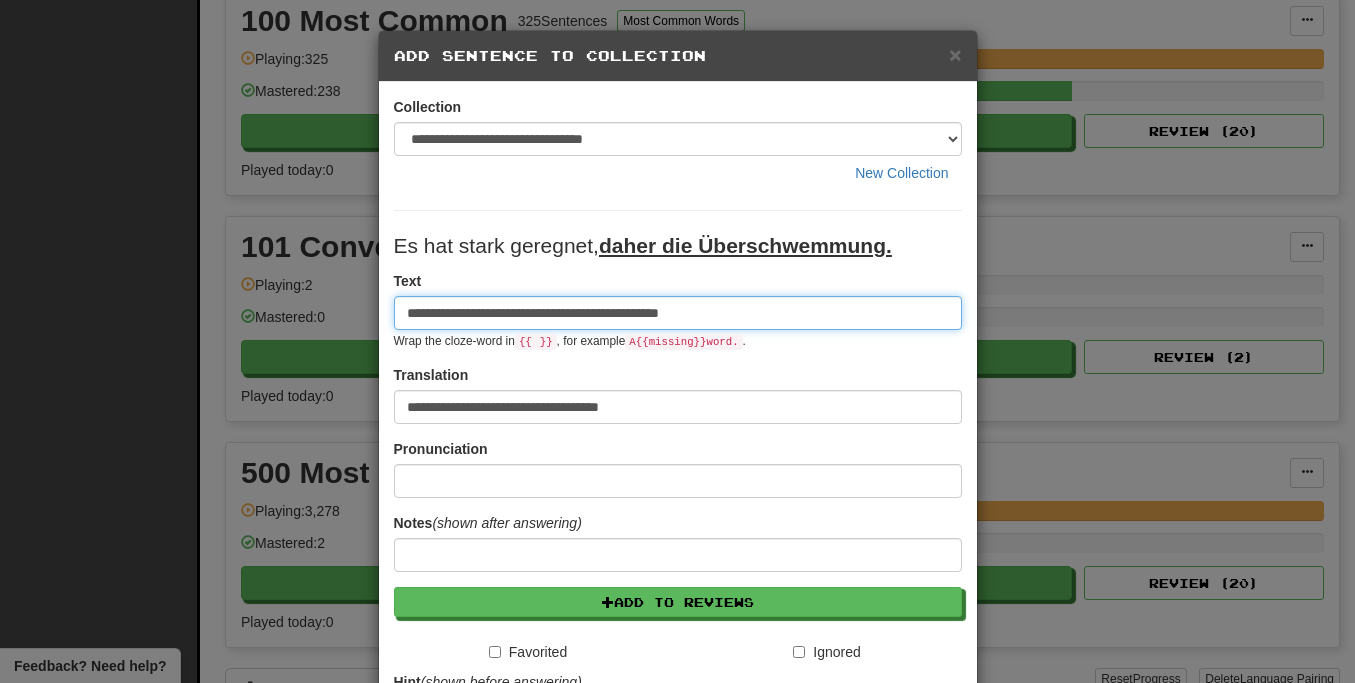 click on "**********" at bounding box center (678, 313) 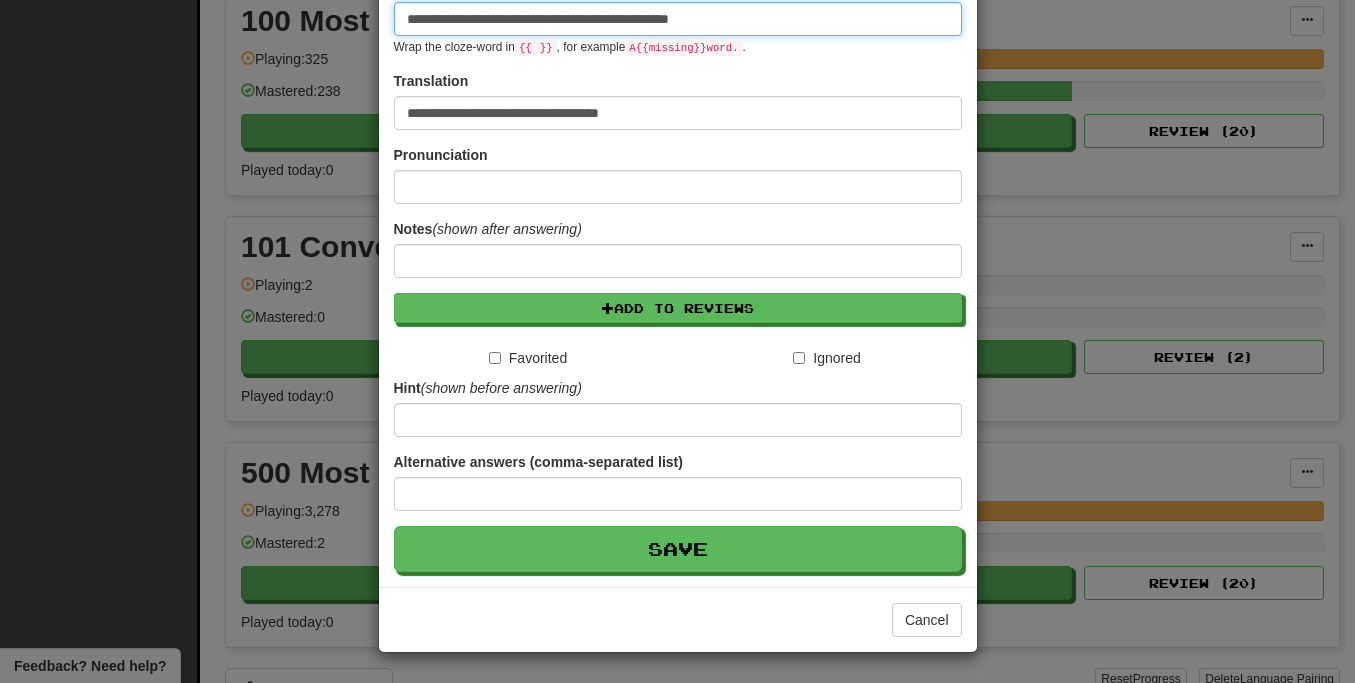 scroll, scrollTop: 295, scrollLeft: 0, axis: vertical 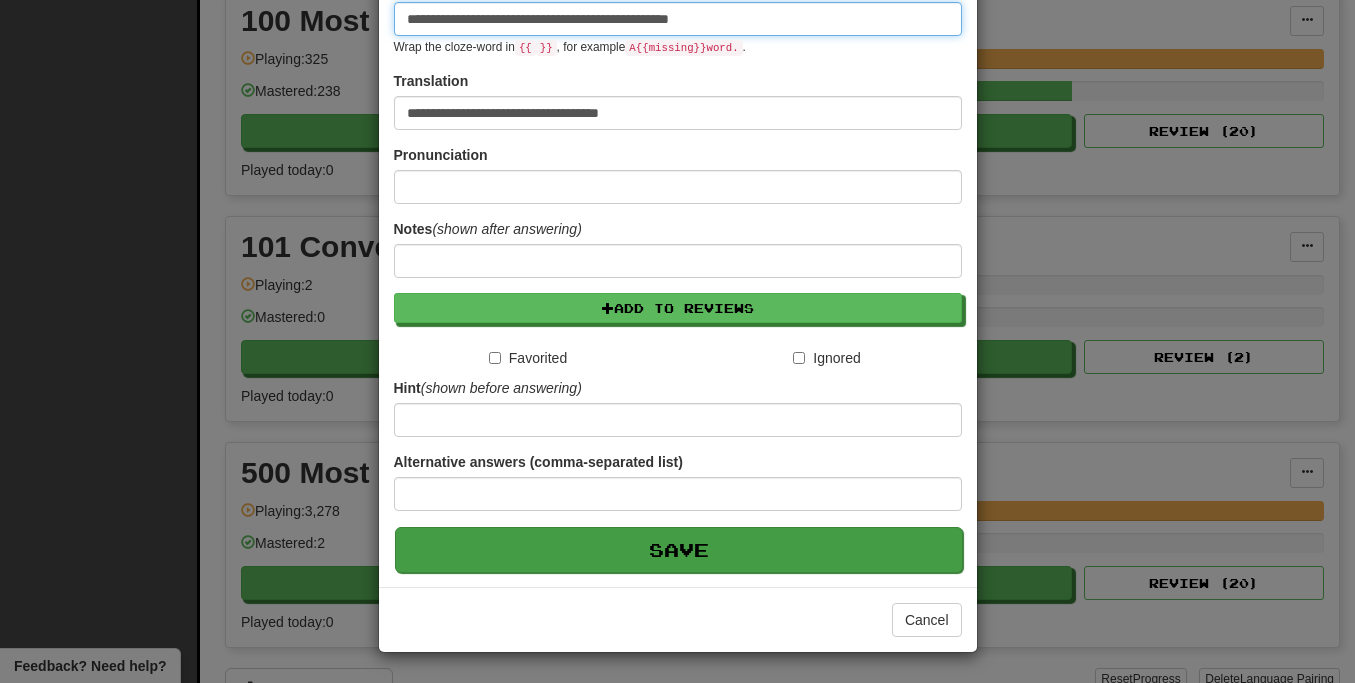 type on "**********" 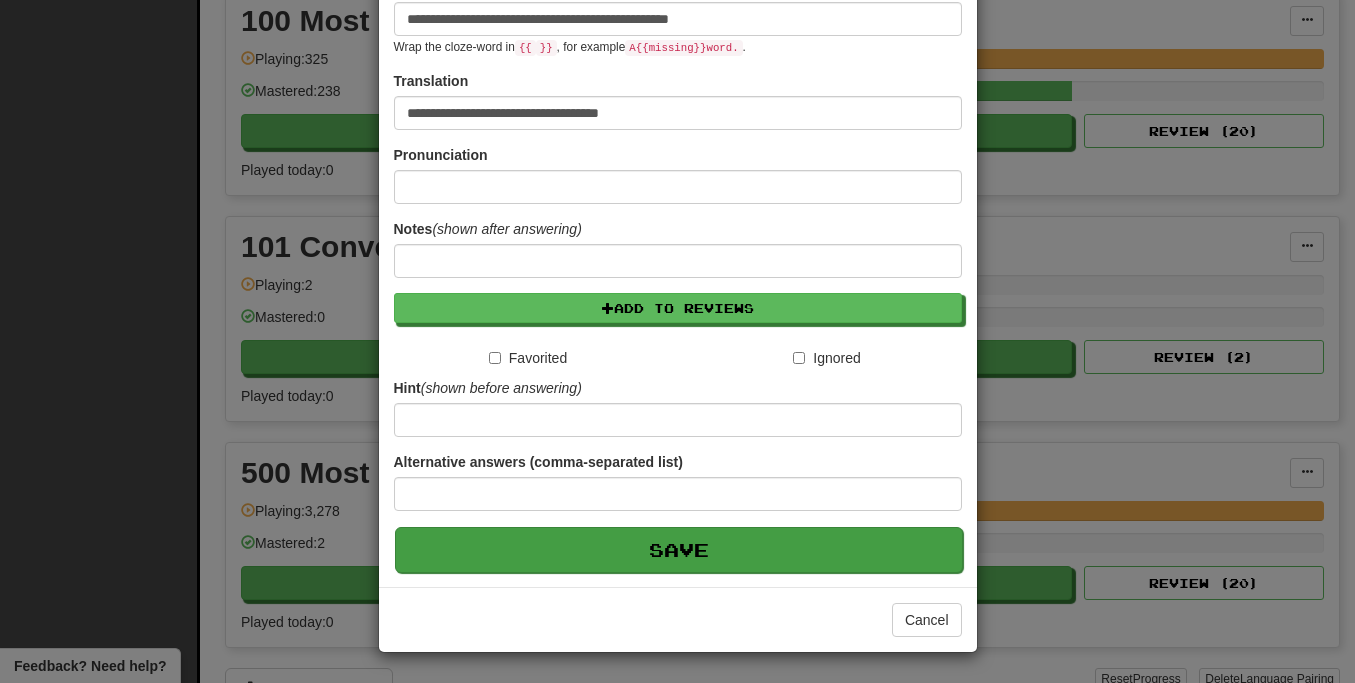 click on "Save" at bounding box center (679, 550) 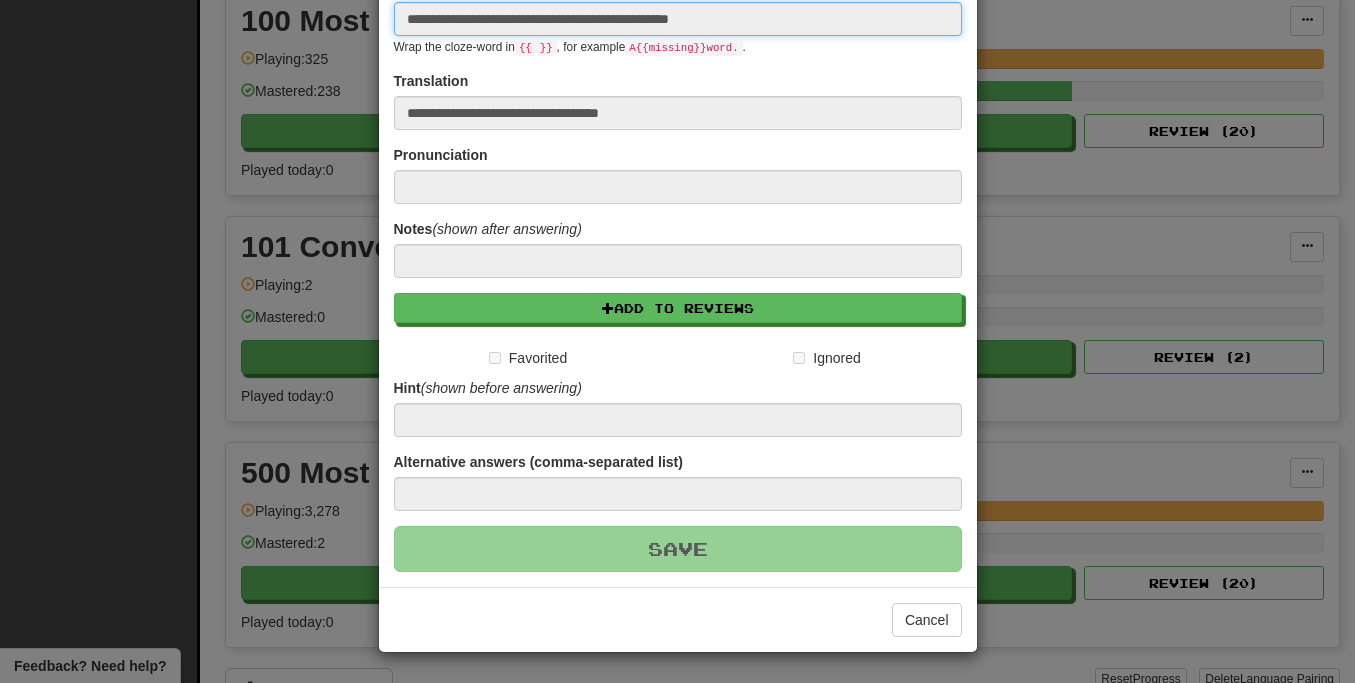 type 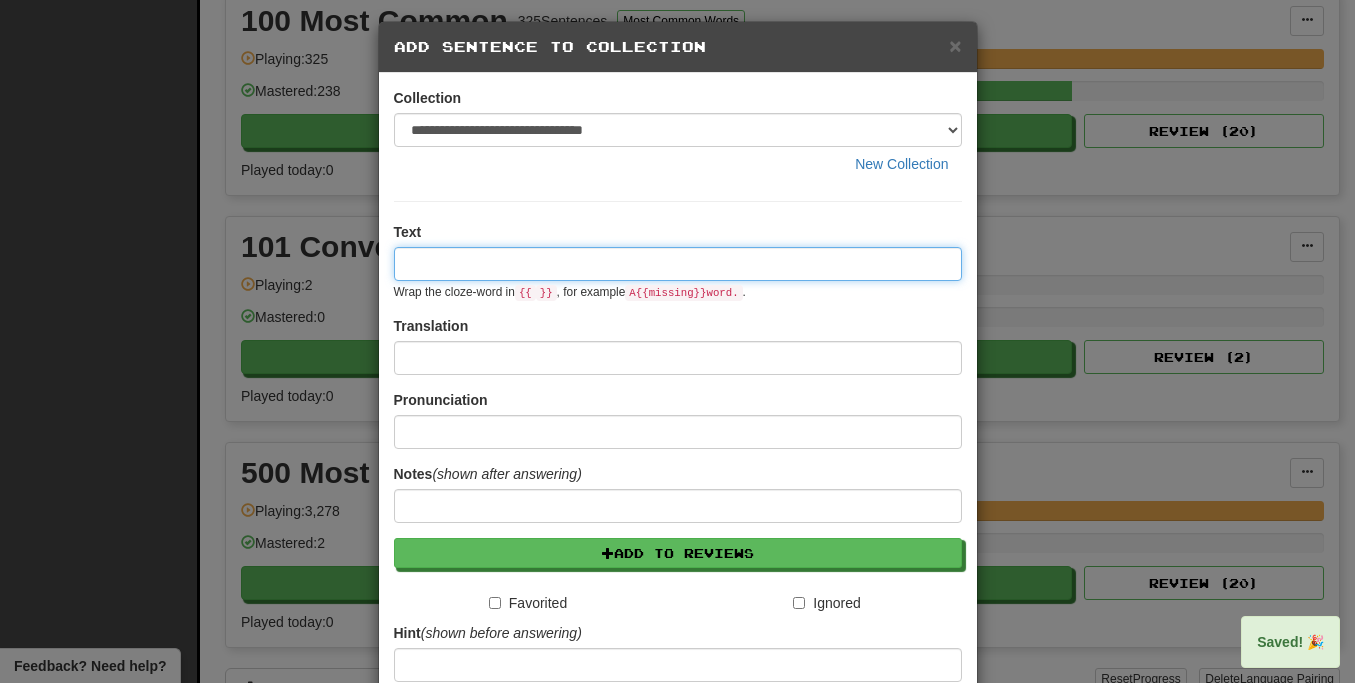 scroll, scrollTop: 0, scrollLeft: 0, axis: both 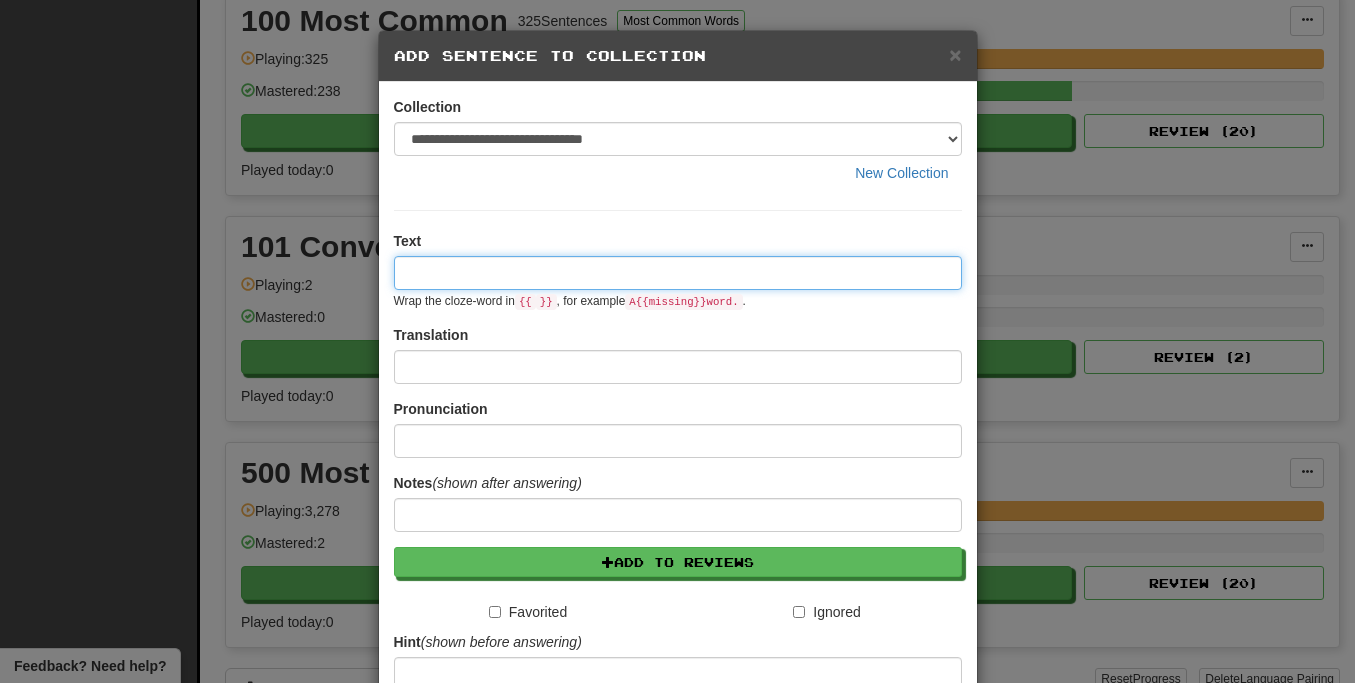 paste on "**********" 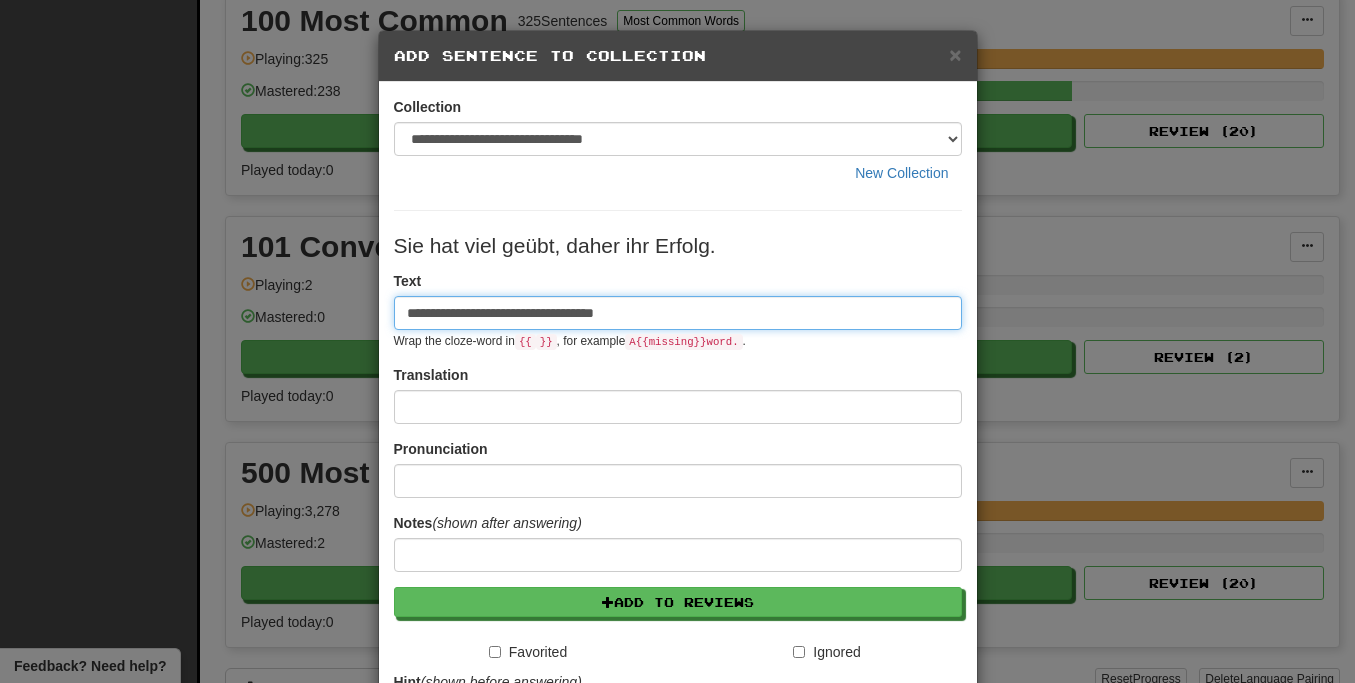 type on "**********" 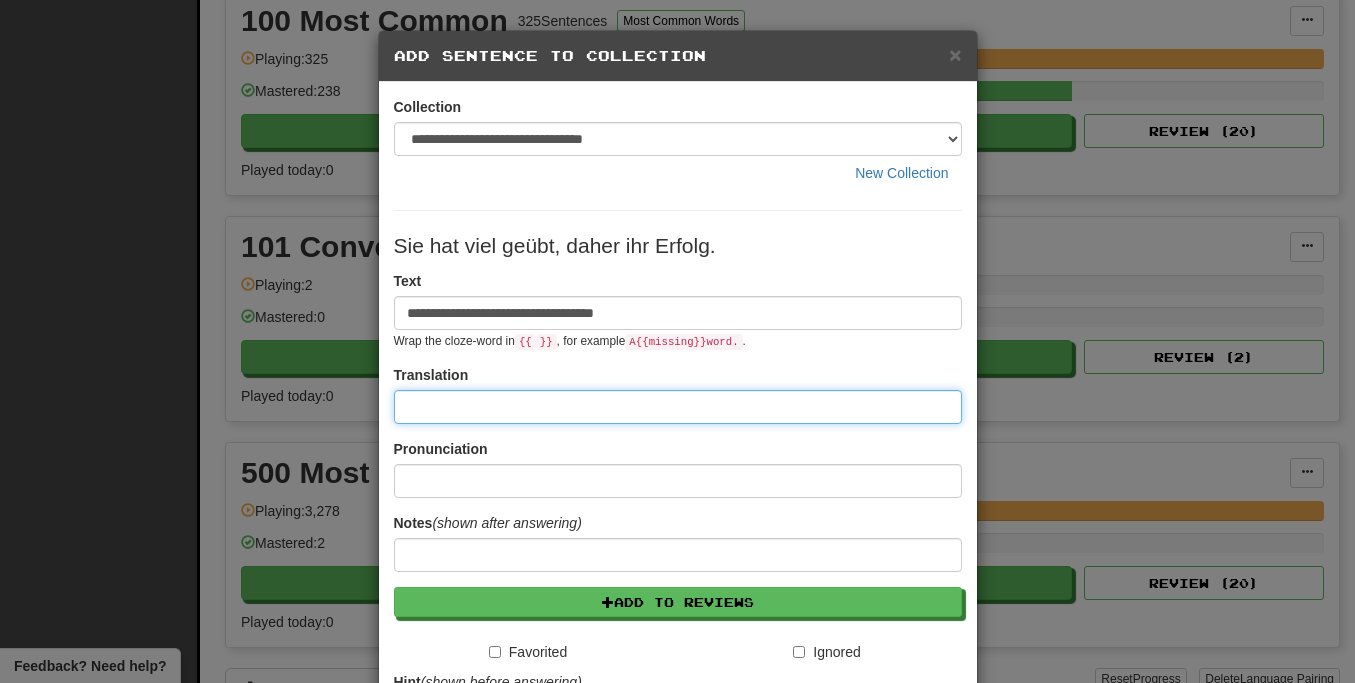 click at bounding box center (678, 407) 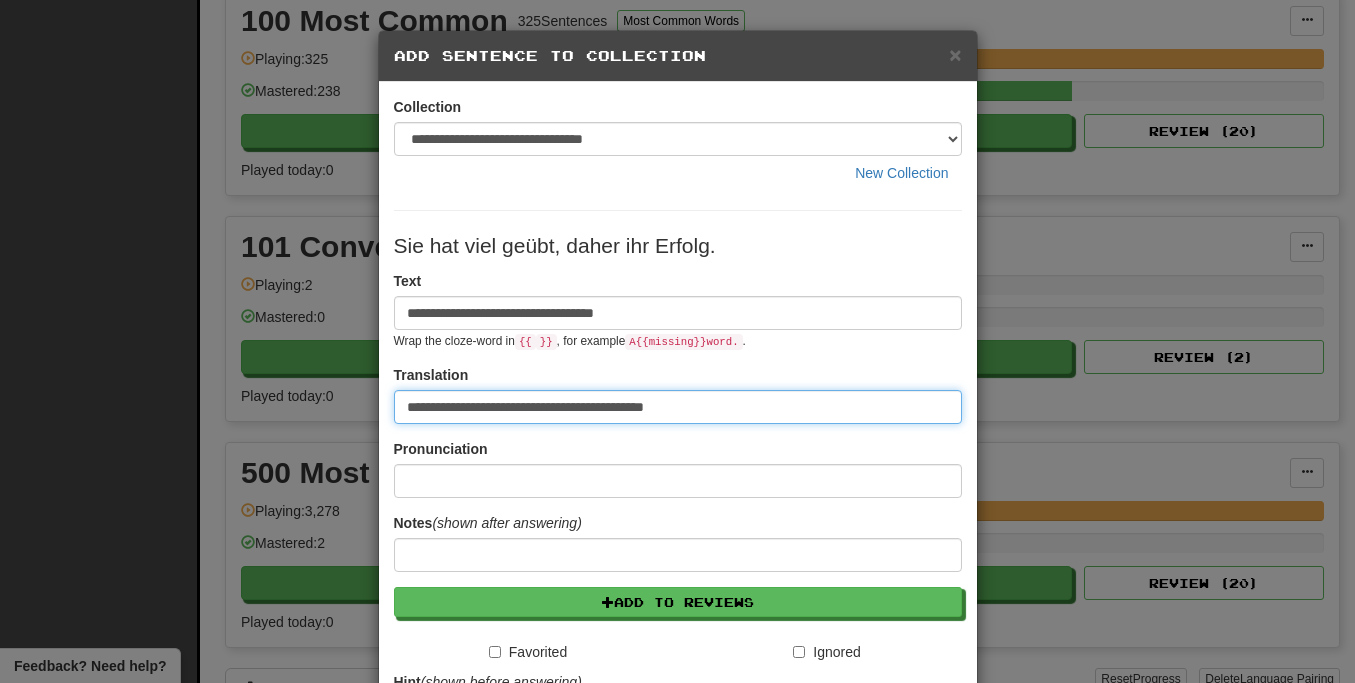 type on "**********" 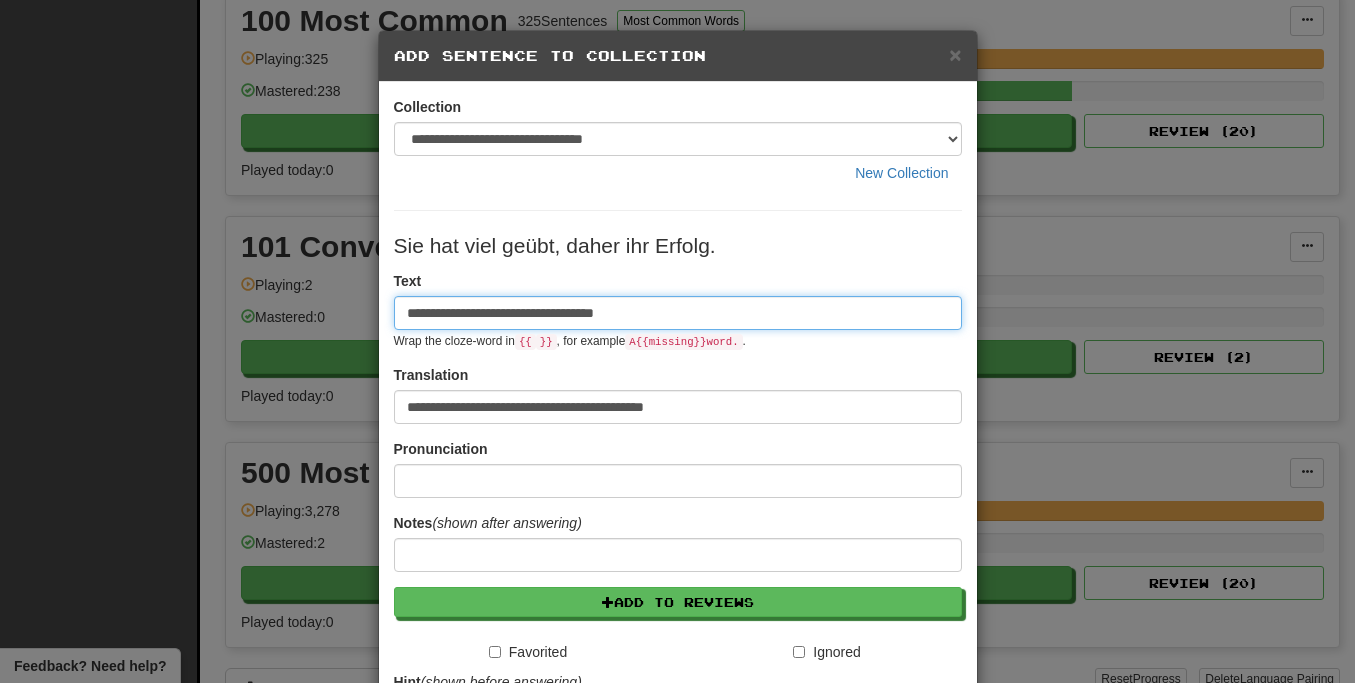 click on "**********" at bounding box center [678, 313] 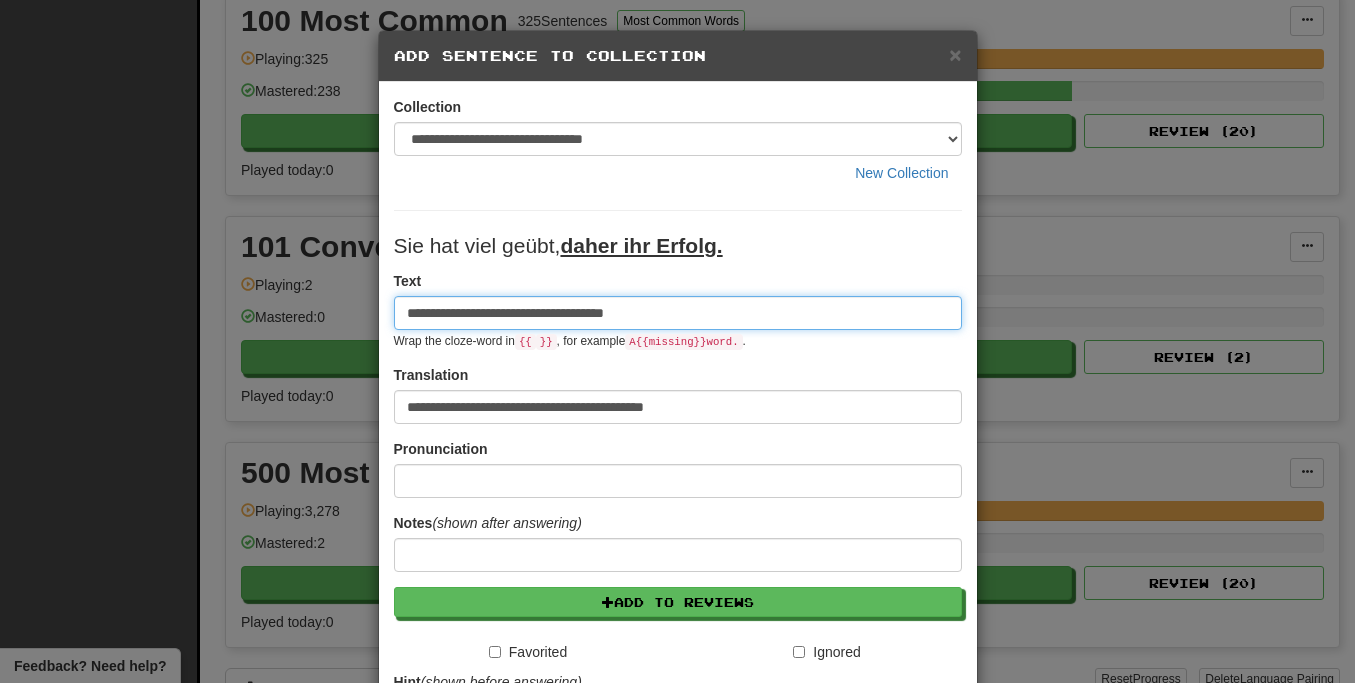 click on "**********" at bounding box center (678, 313) 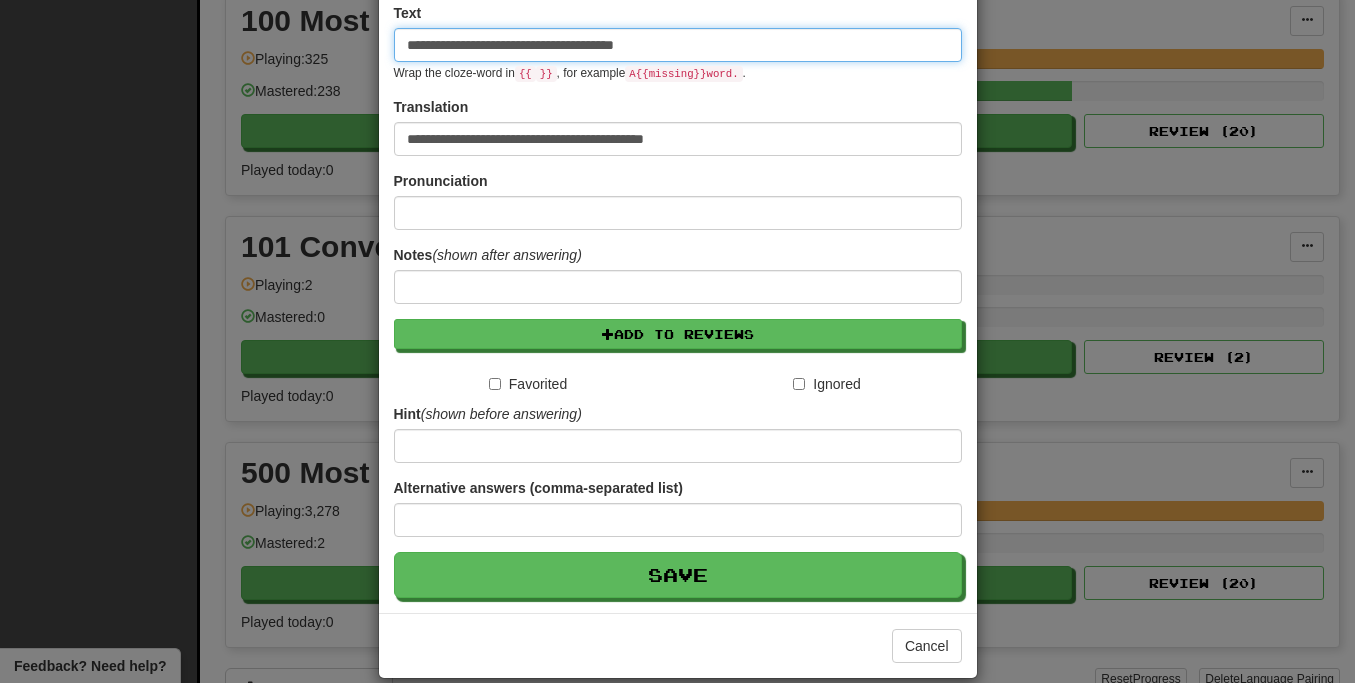 scroll, scrollTop: 292, scrollLeft: 0, axis: vertical 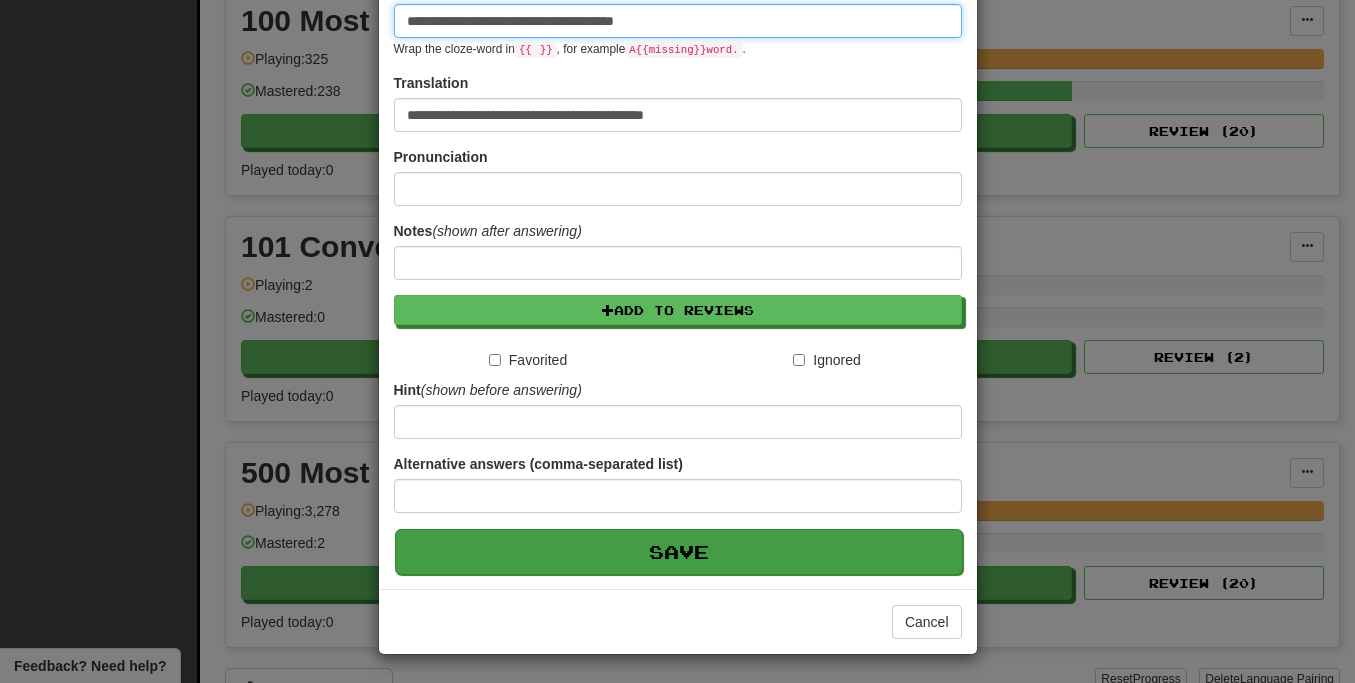 type on "**********" 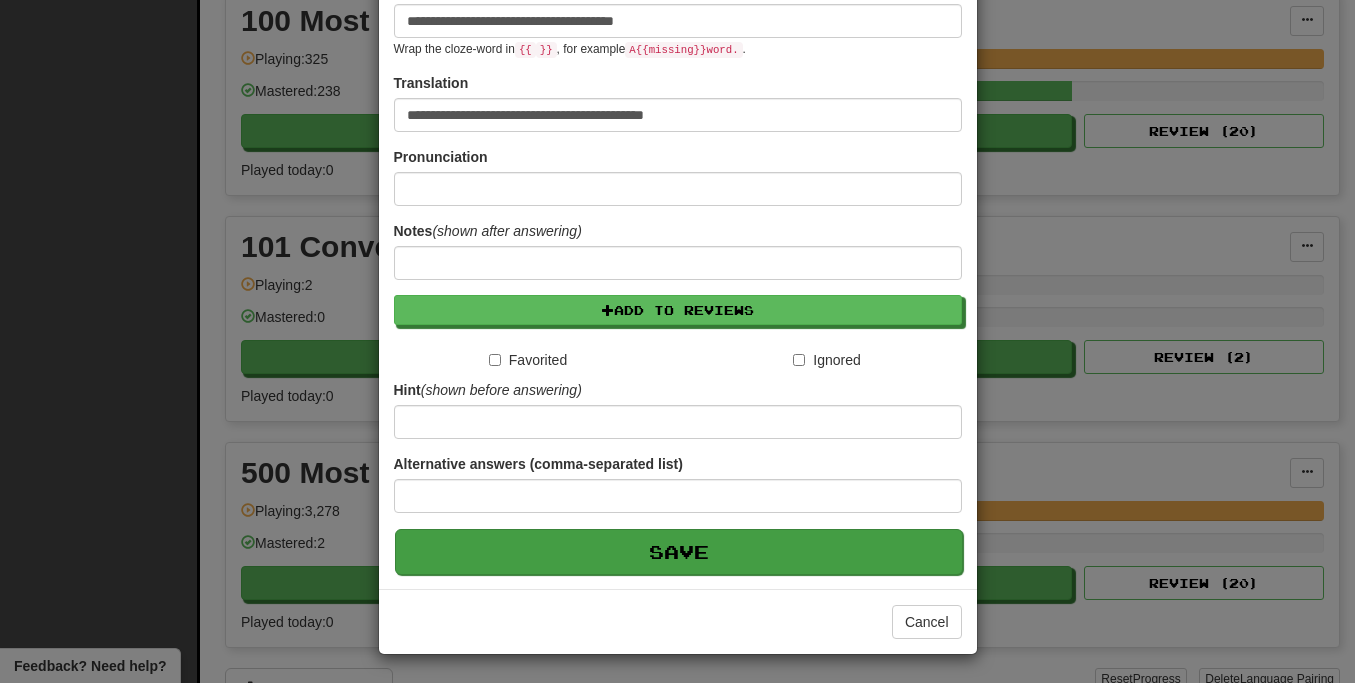 click on "Save" at bounding box center [679, 552] 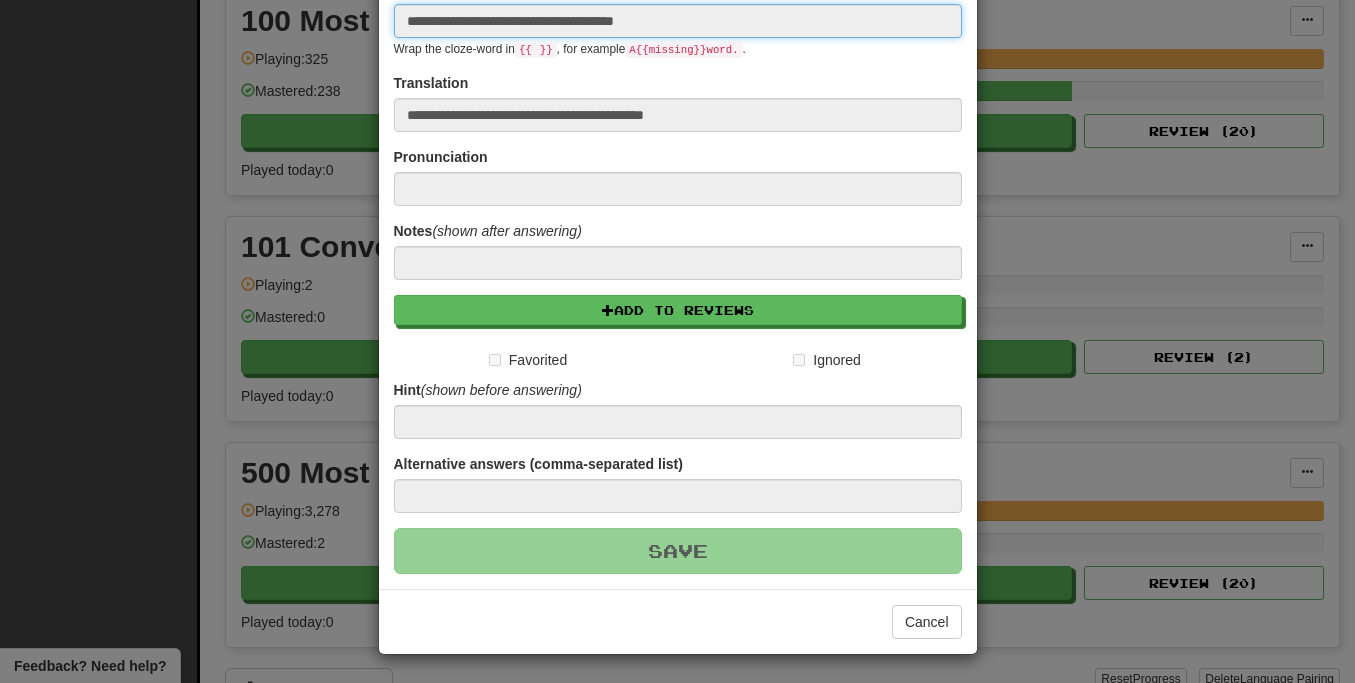 type 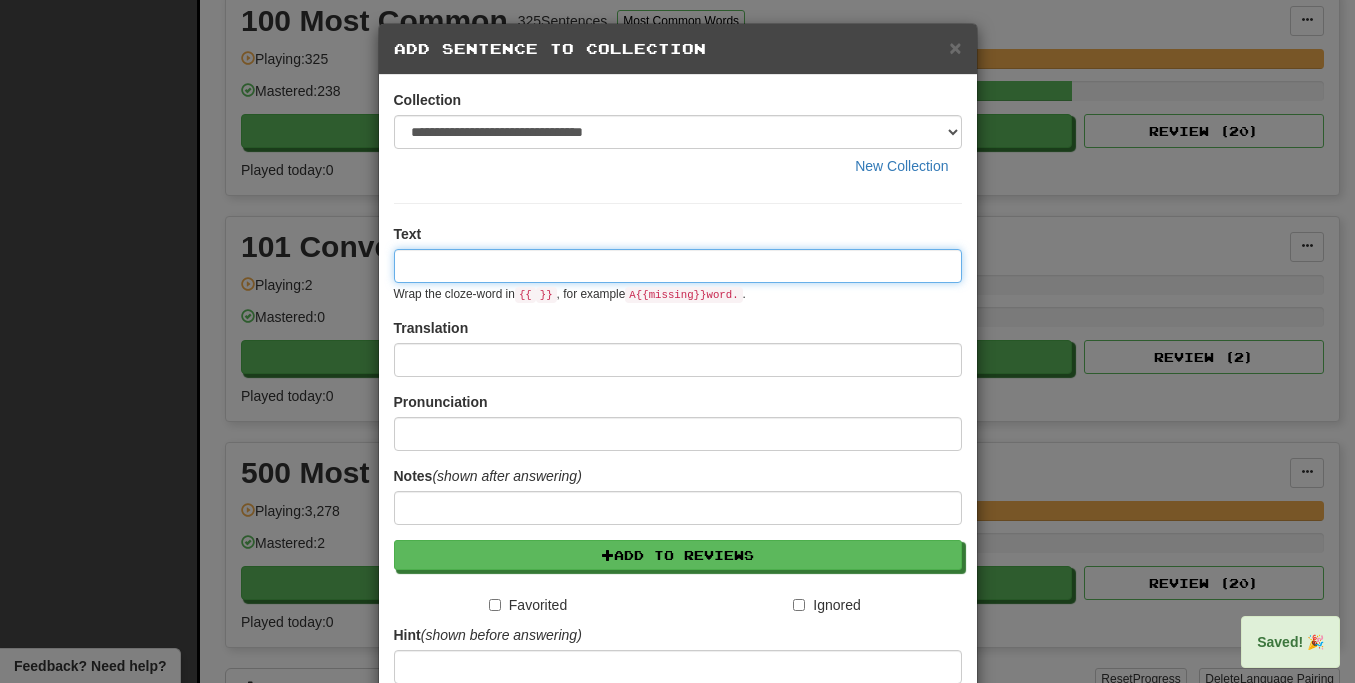 scroll, scrollTop: 0, scrollLeft: 0, axis: both 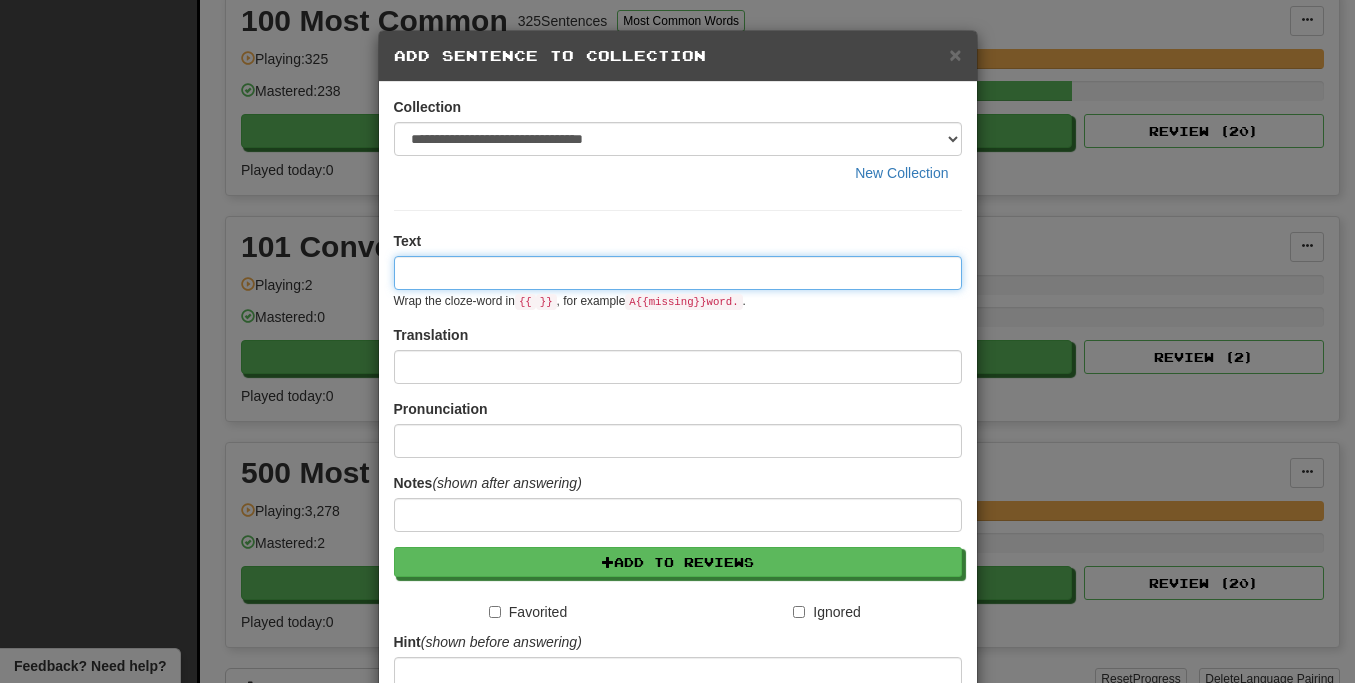 paste on "**********" 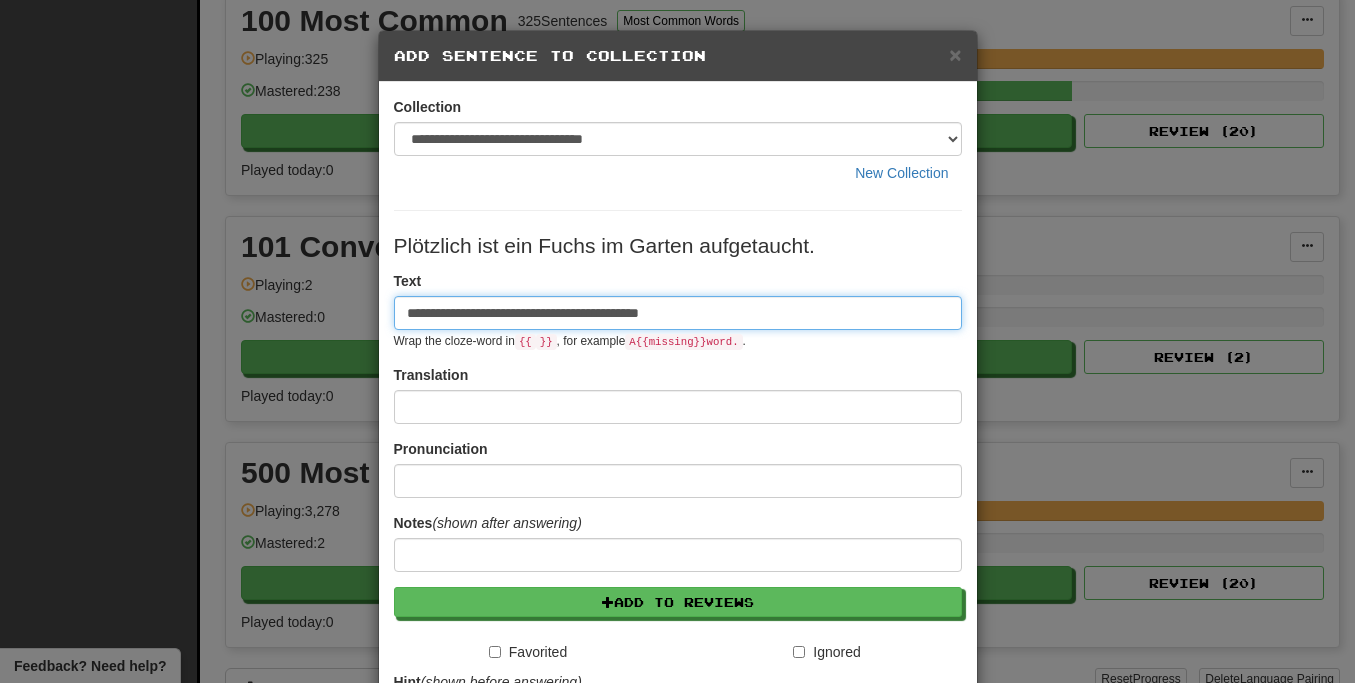 type on "**********" 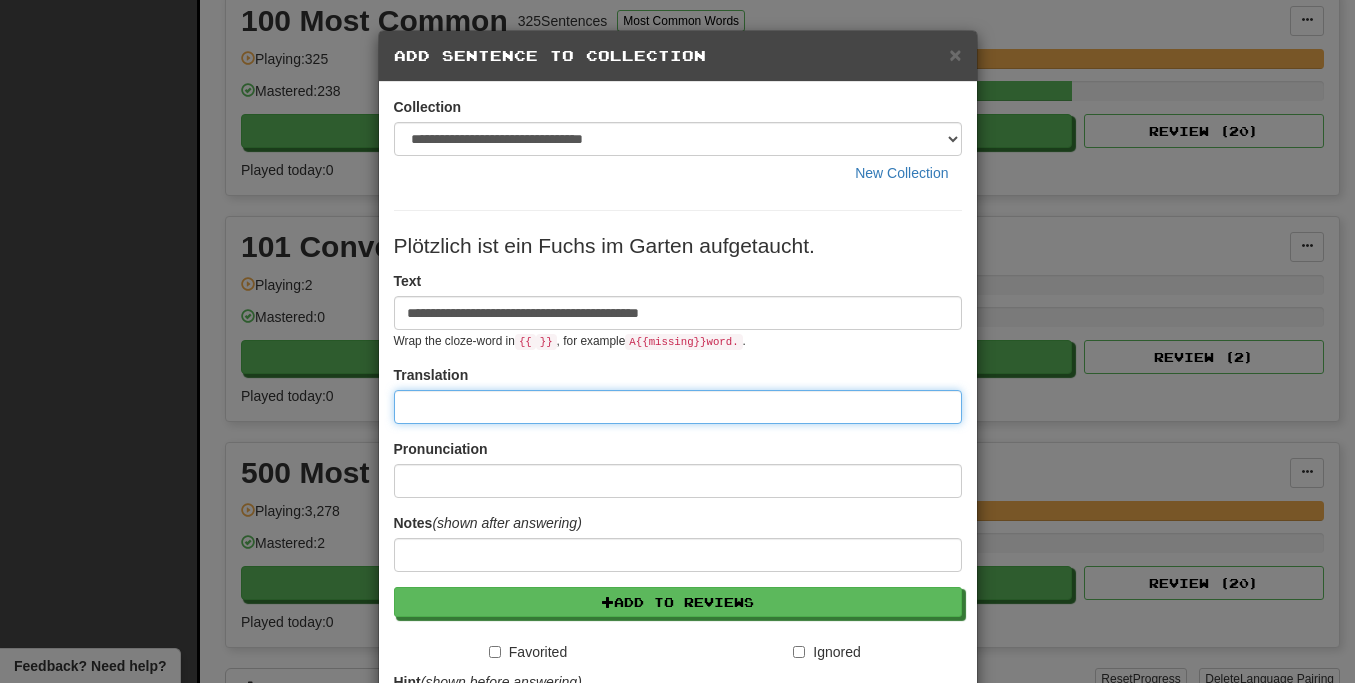 click at bounding box center (678, 407) 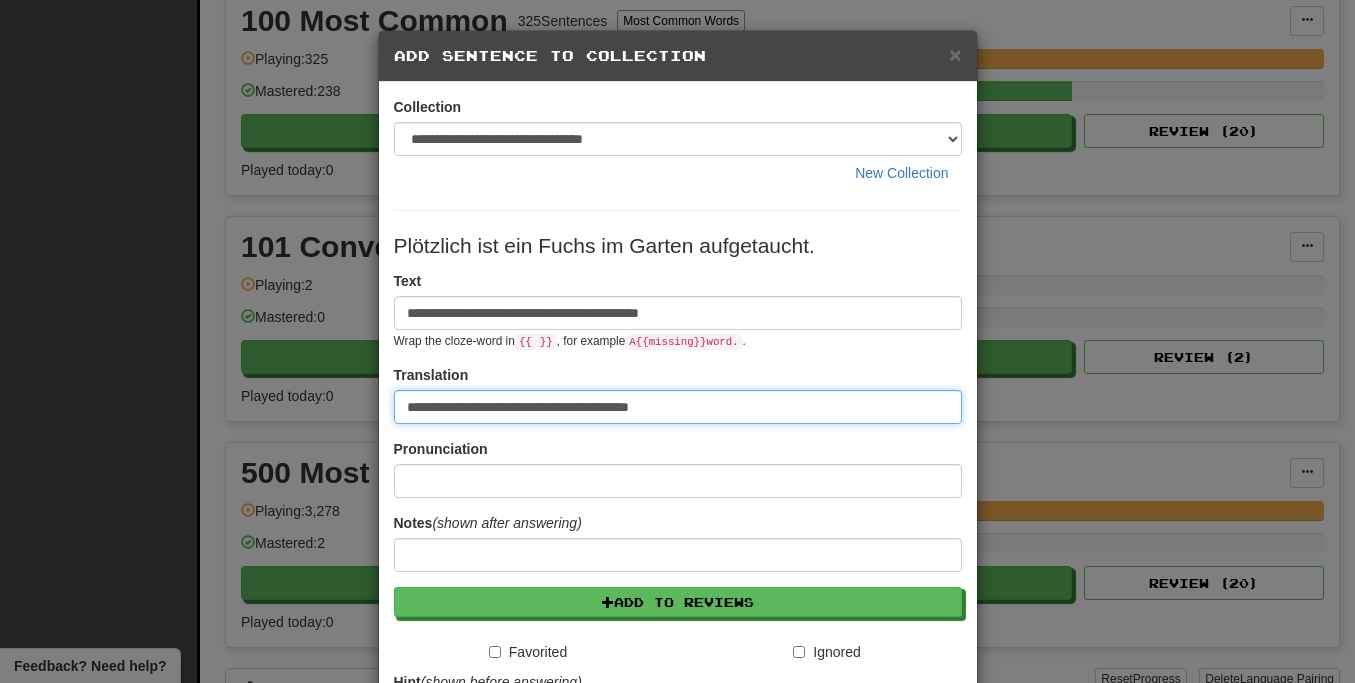 type on "**********" 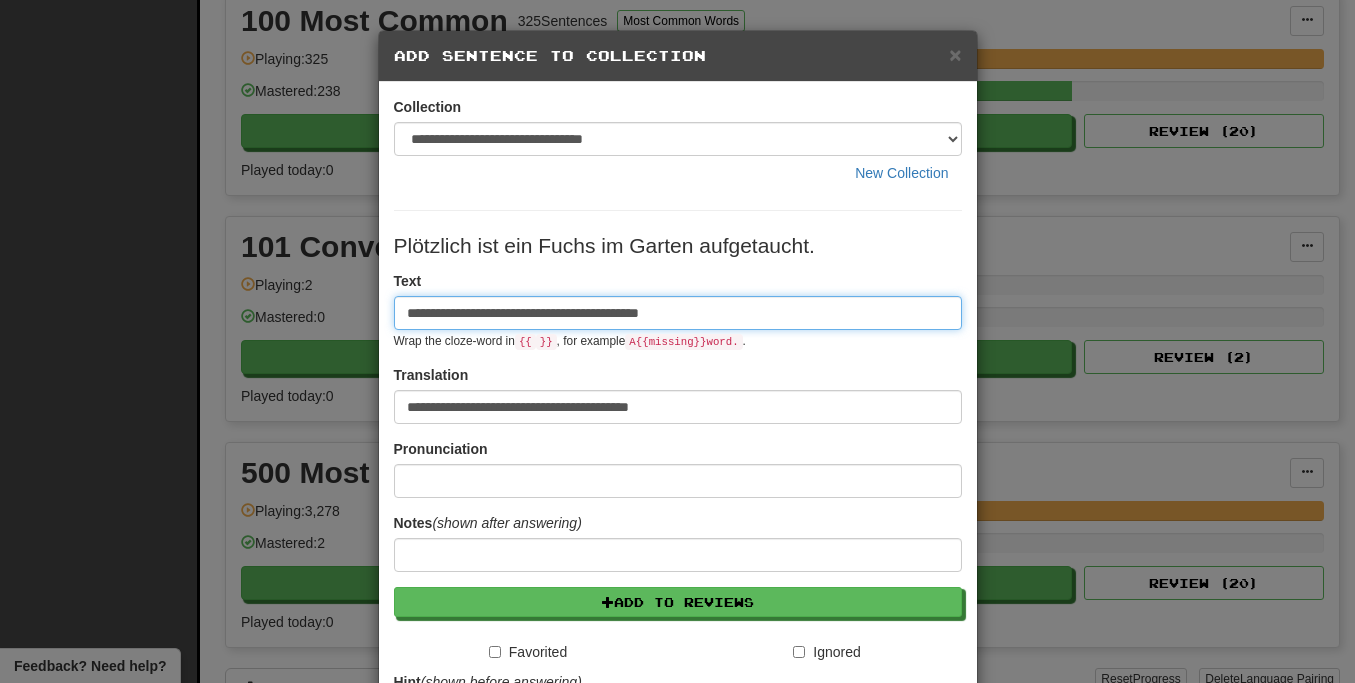 click on "**********" at bounding box center (678, 313) 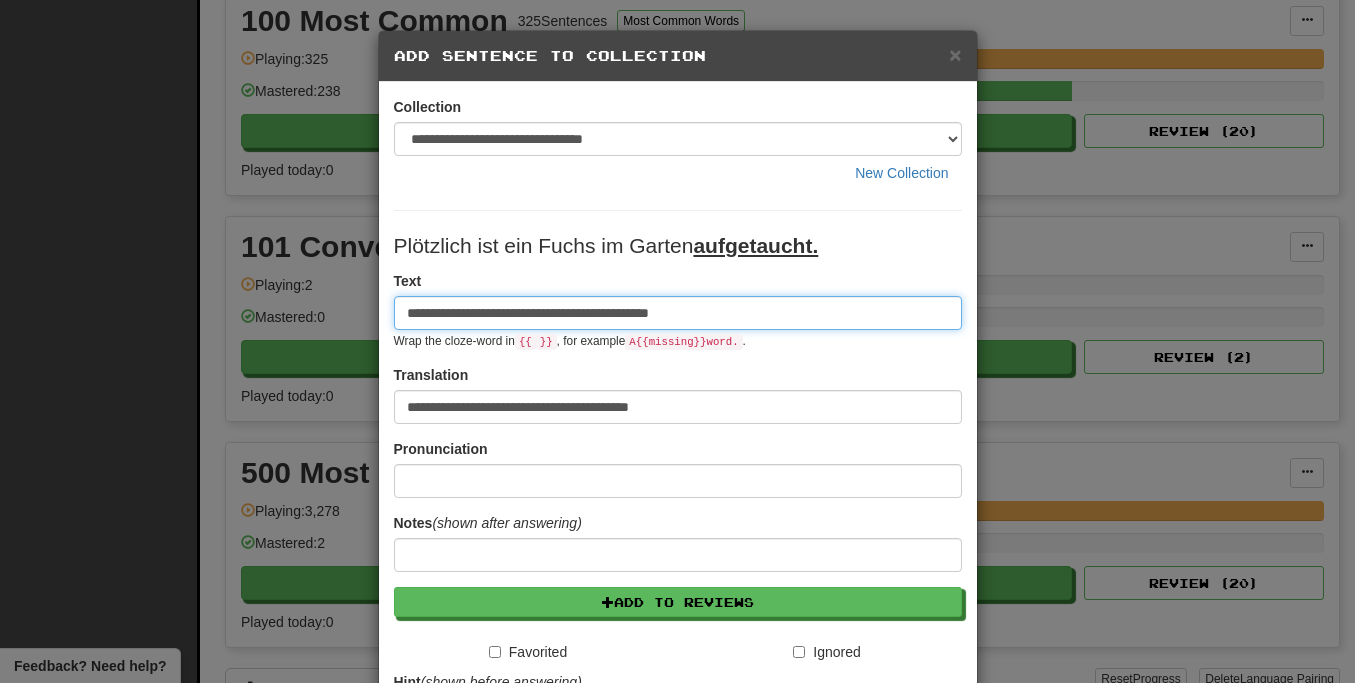 click on "**********" at bounding box center (678, 313) 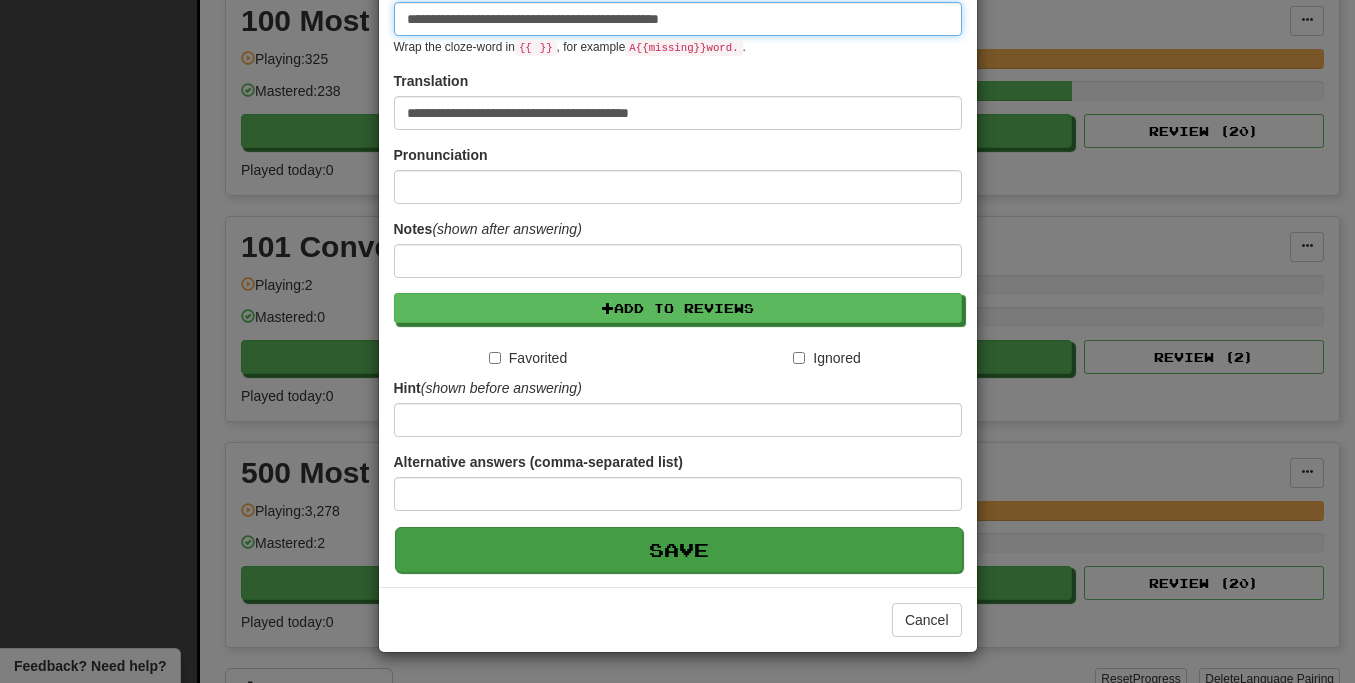 scroll, scrollTop: 295, scrollLeft: 0, axis: vertical 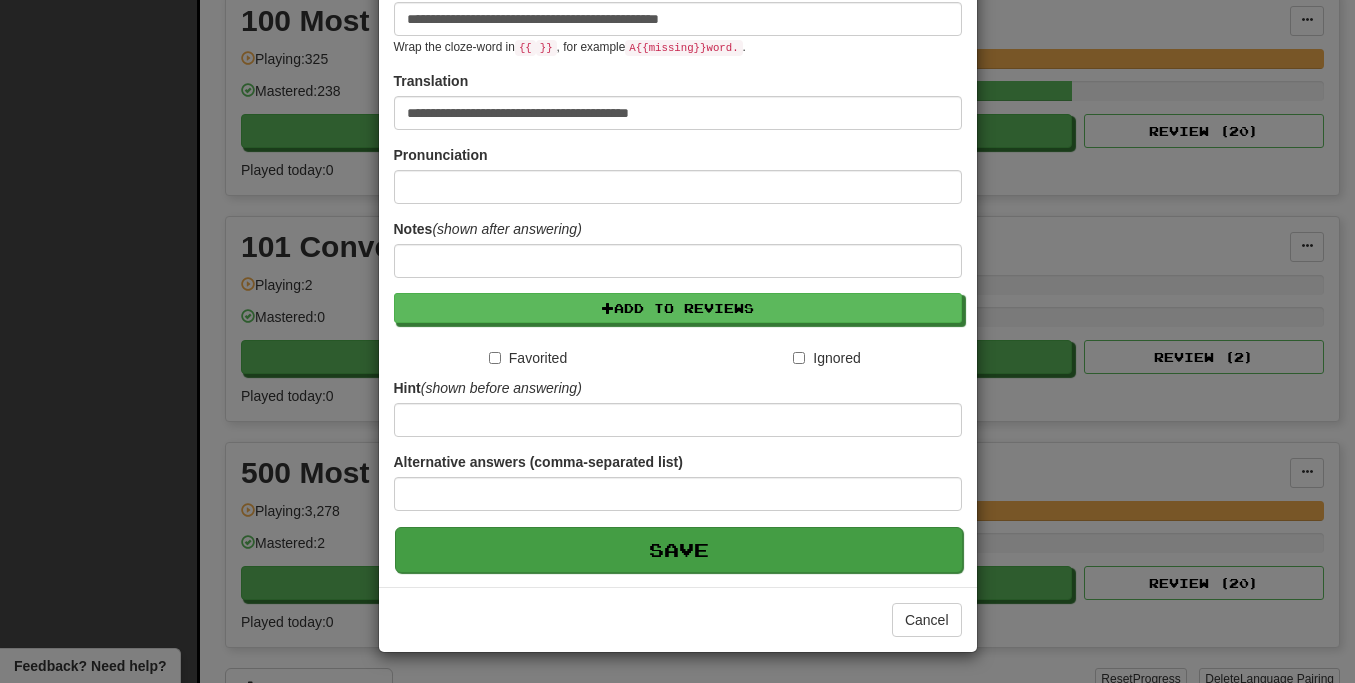 click on "Save" at bounding box center (679, 550) 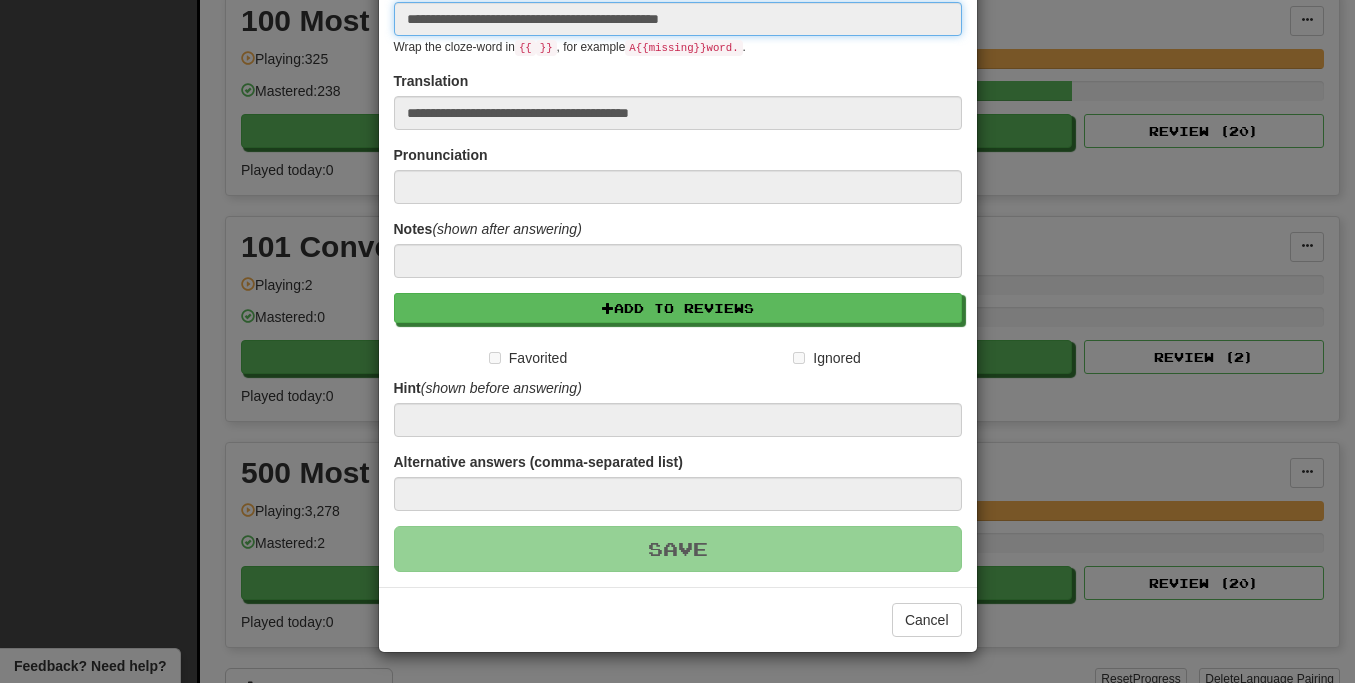 type 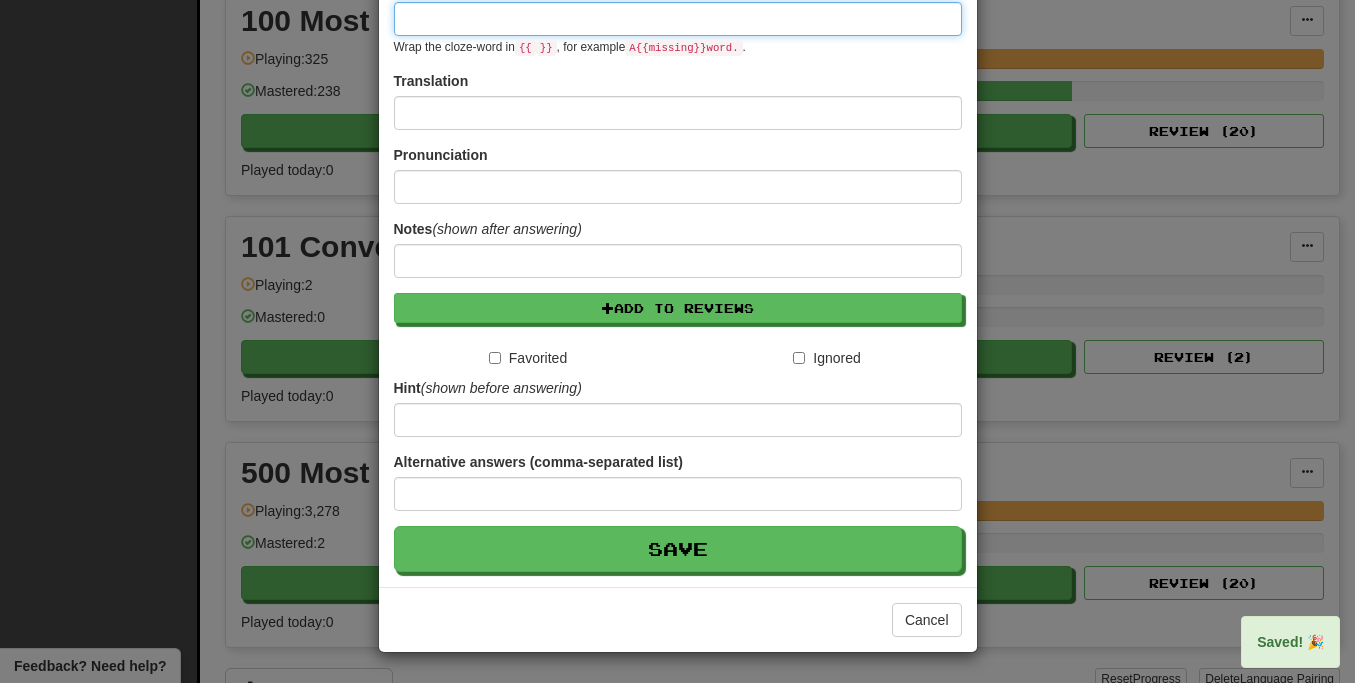 scroll, scrollTop: 58, scrollLeft: 0, axis: vertical 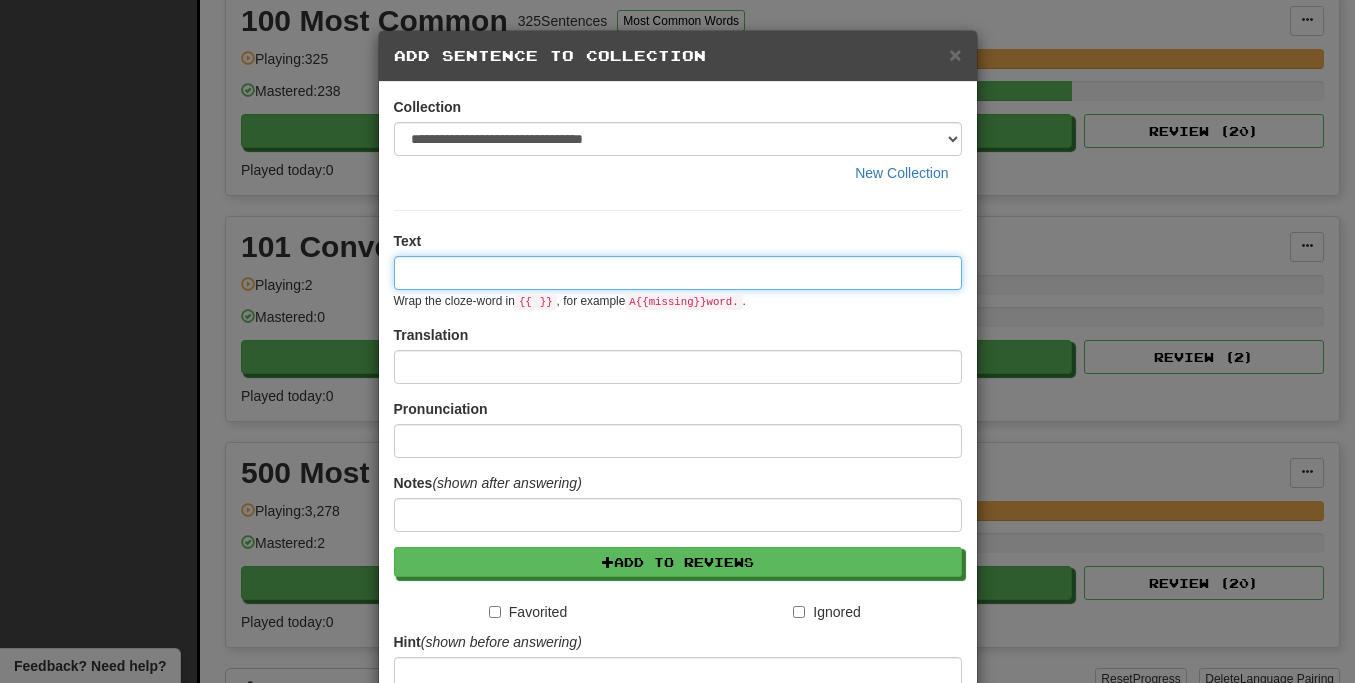 paste on "**********" 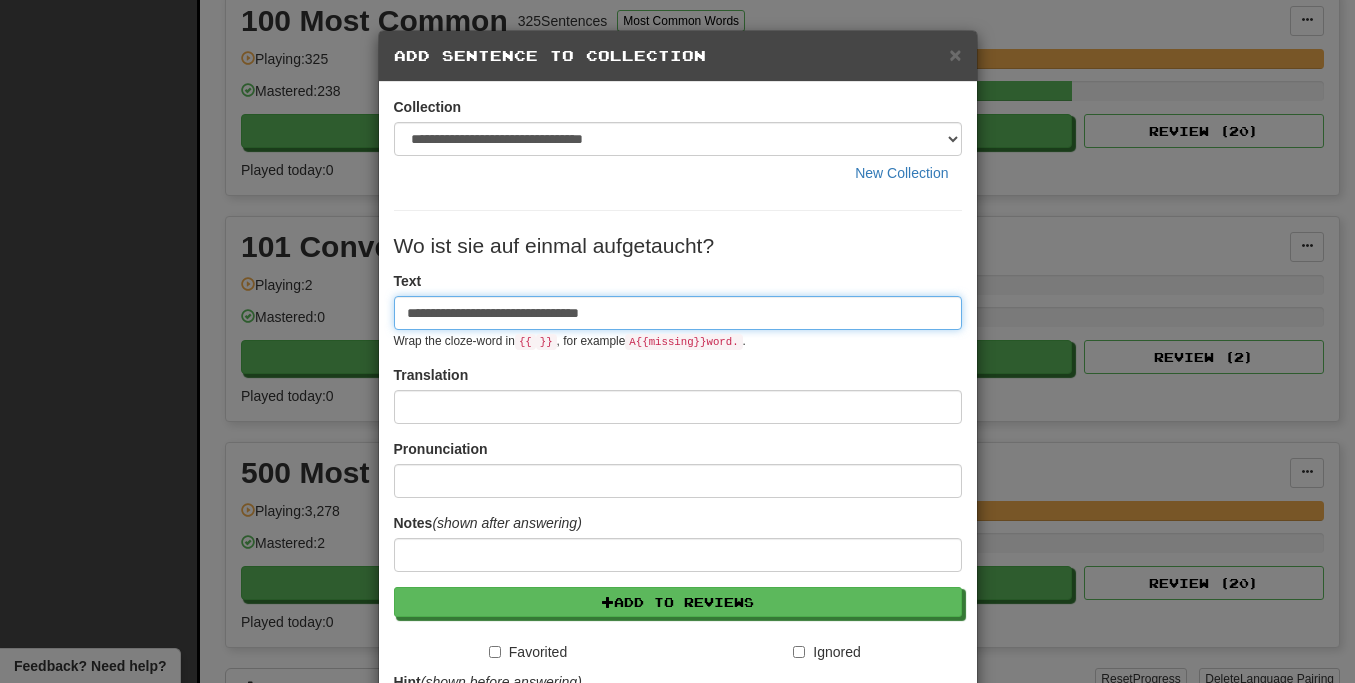type on "**********" 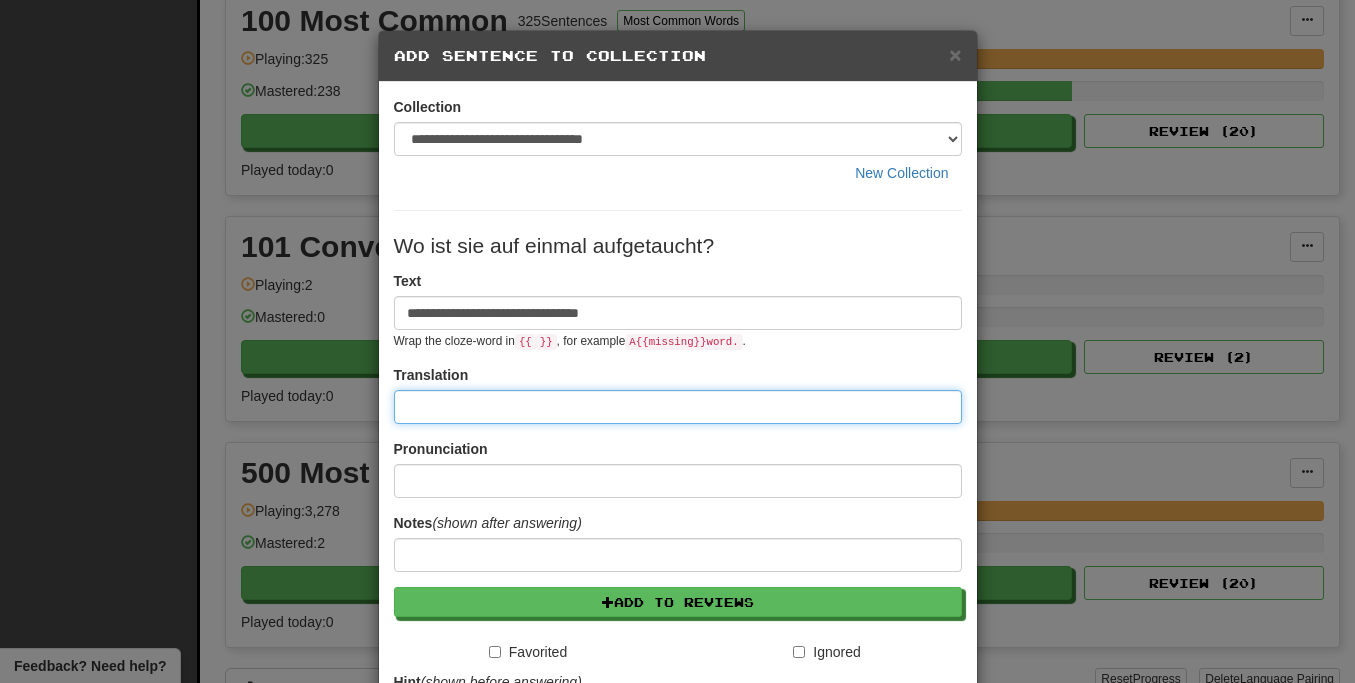 click at bounding box center (678, 407) 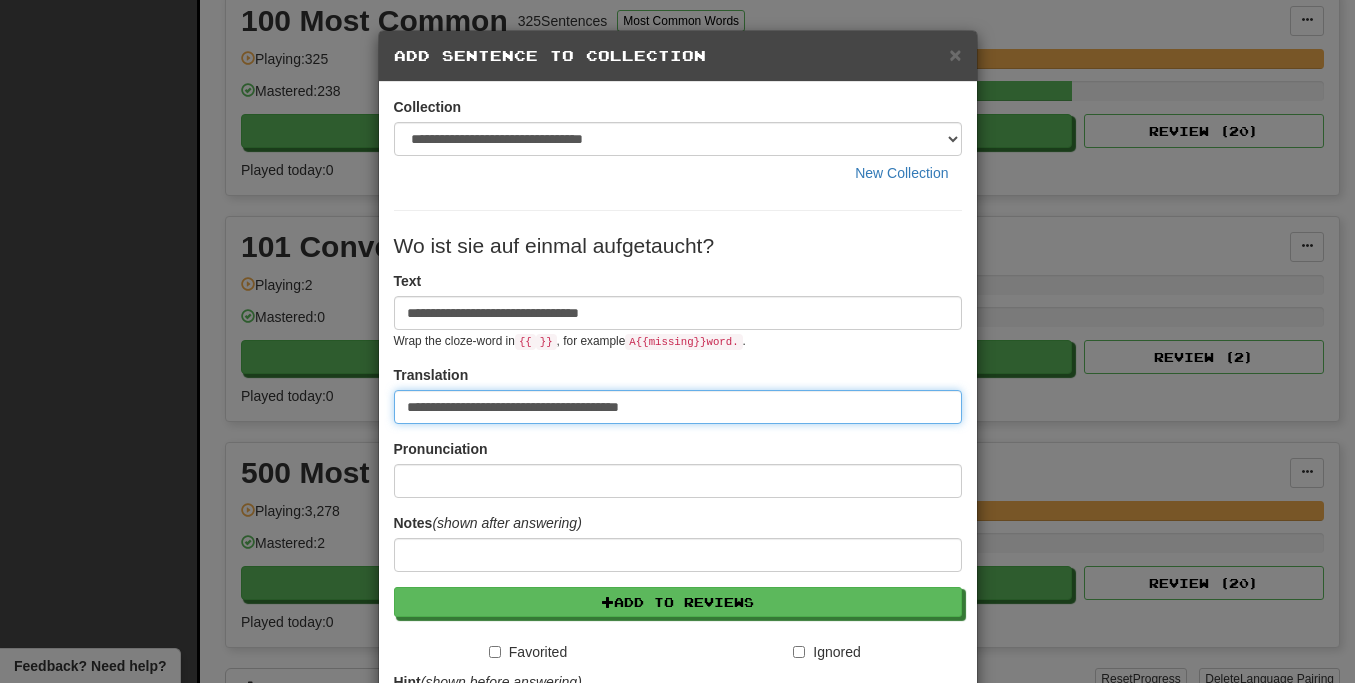 type on "**********" 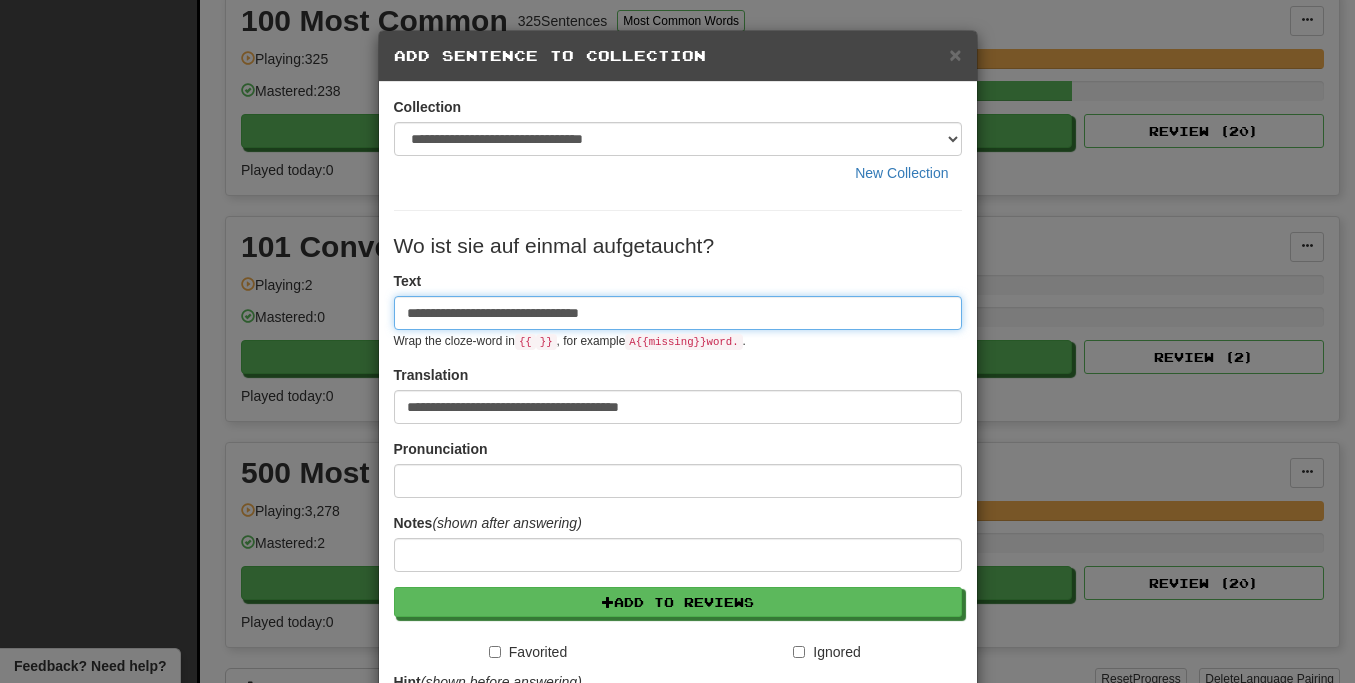 click on "**********" at bounding box center (678, 313) 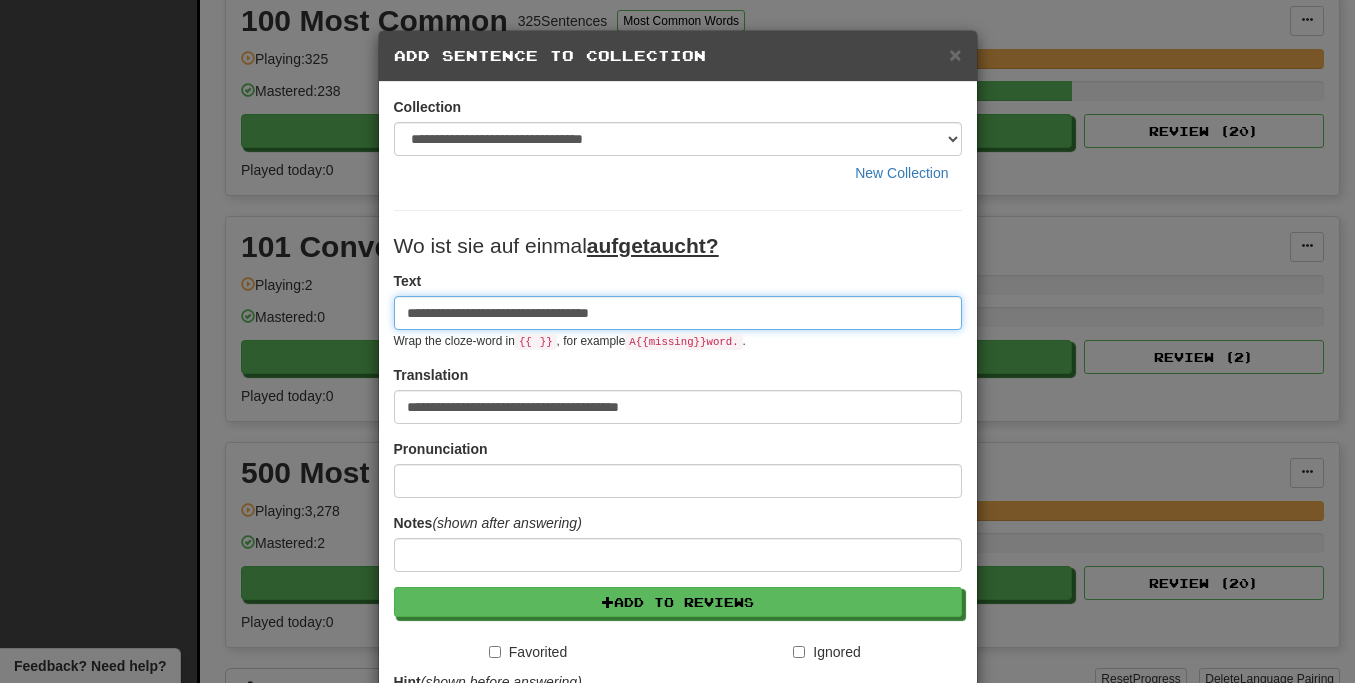 click on "**********" at bounding box center [678, 313] 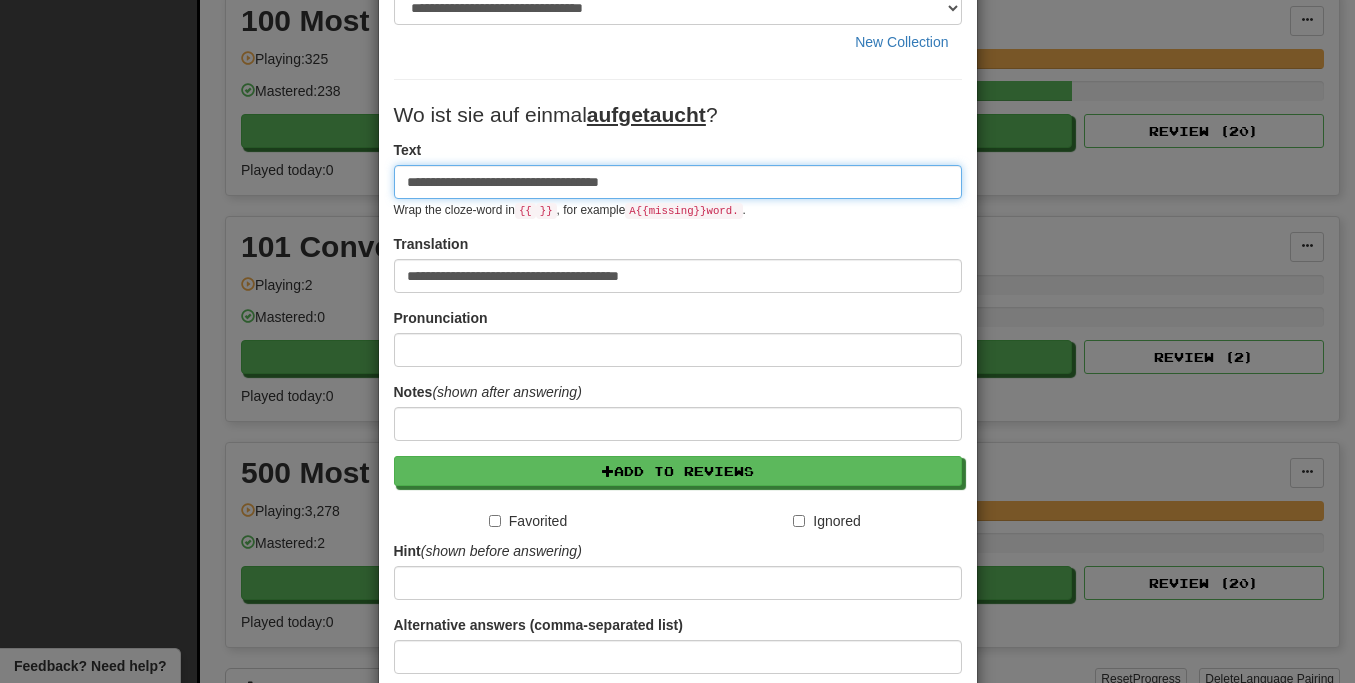 scroll, scrollTop: 292, scrollLeft: 0, axis: vertical 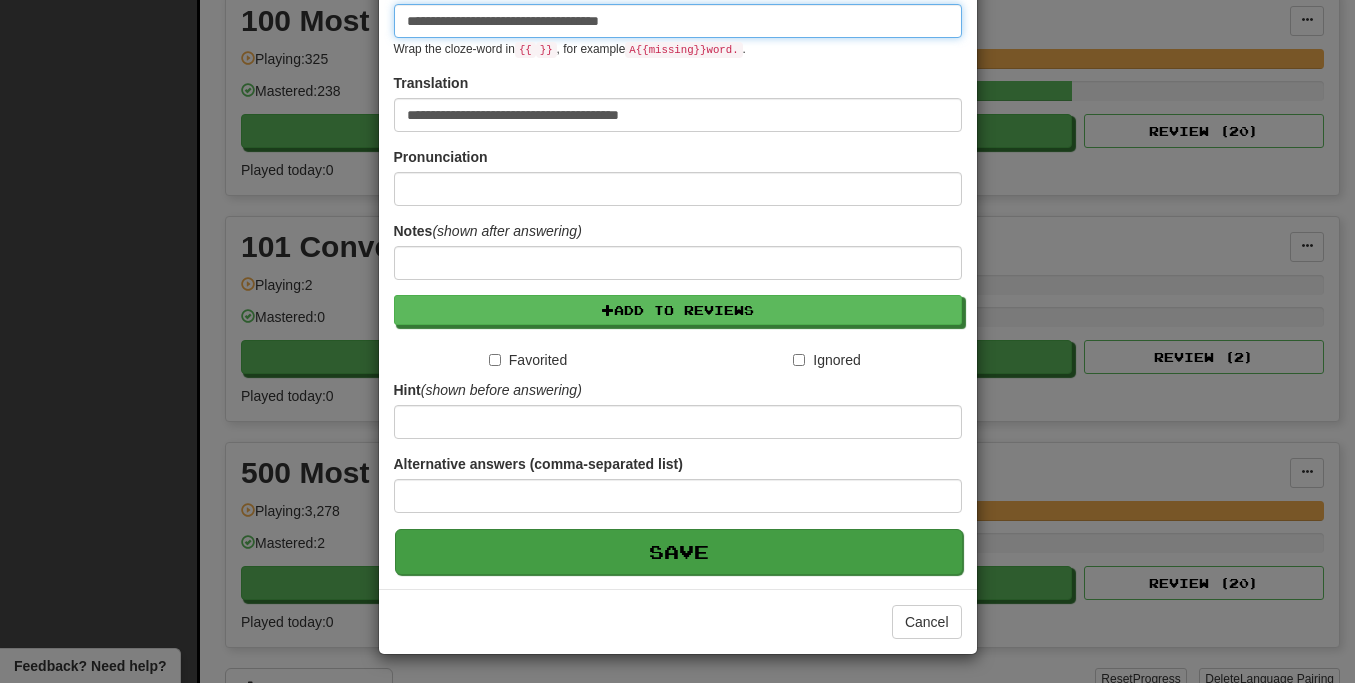 type on "**********" 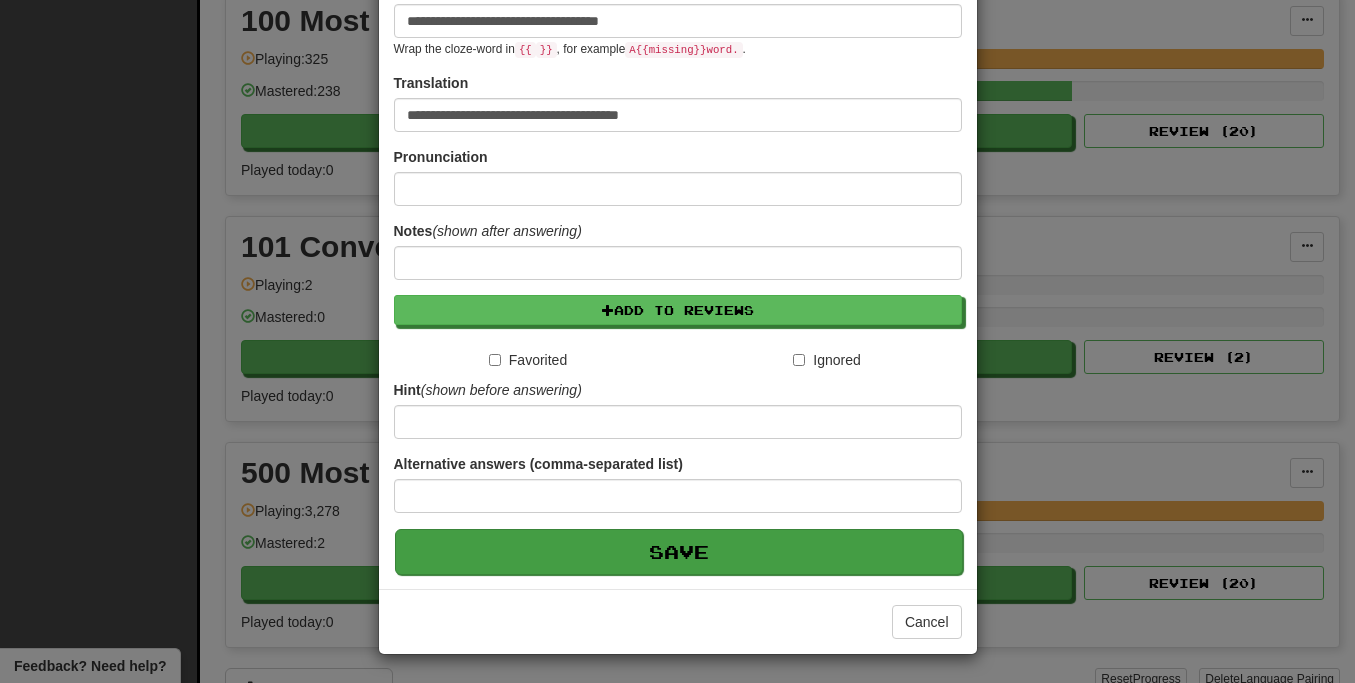 click on "Save" at bounding box center [679, 552] 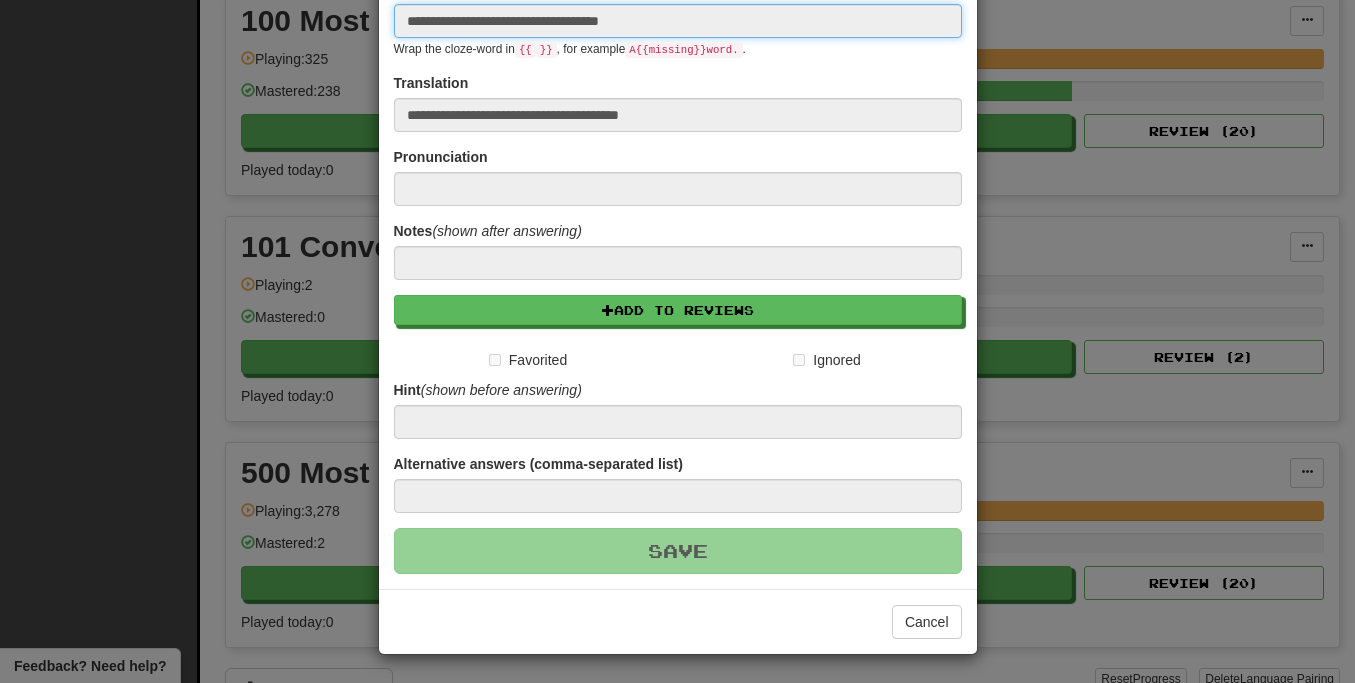 type 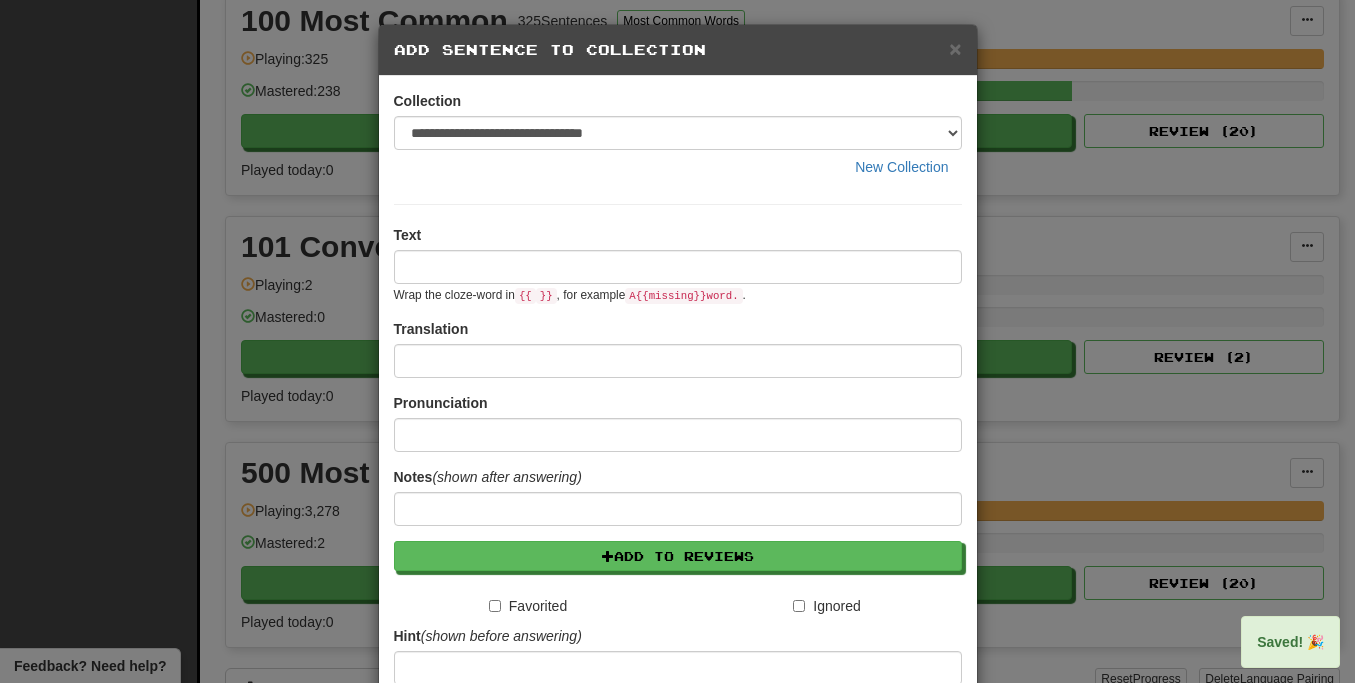 scroll, scrollTop: 0, scrollLeft: 0, axis: both 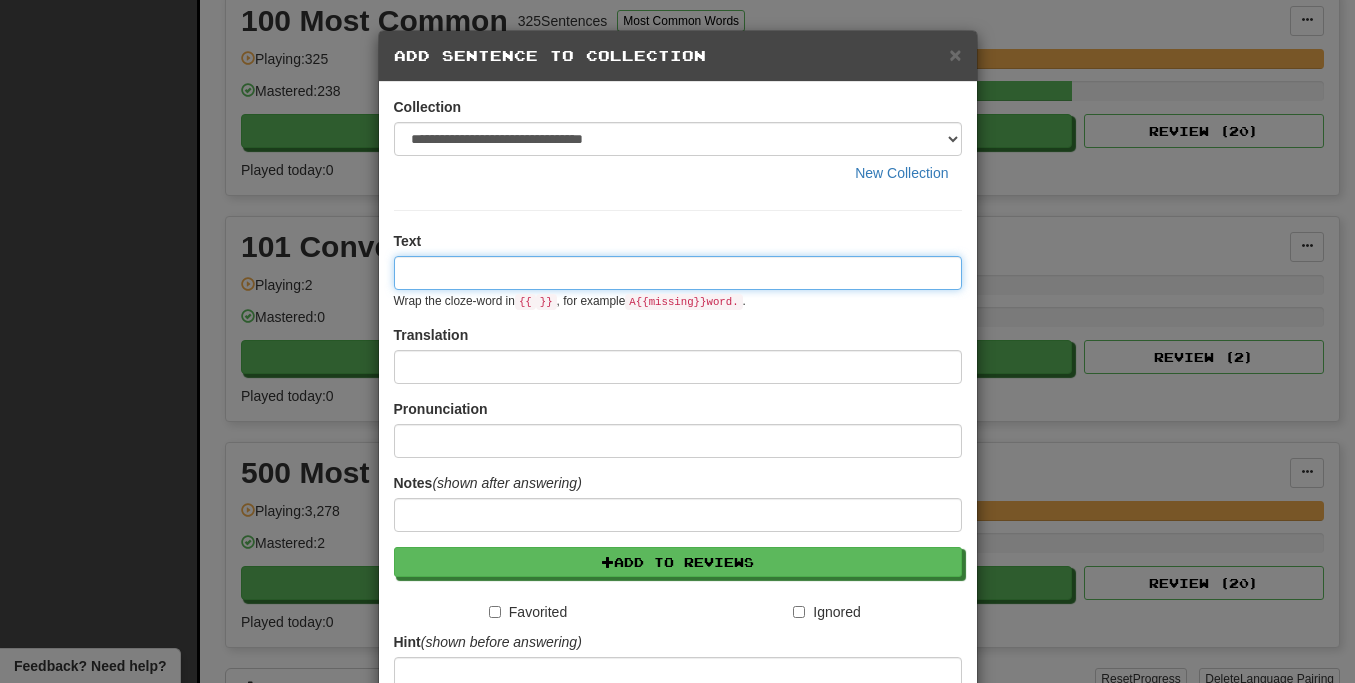 paste on "**********" 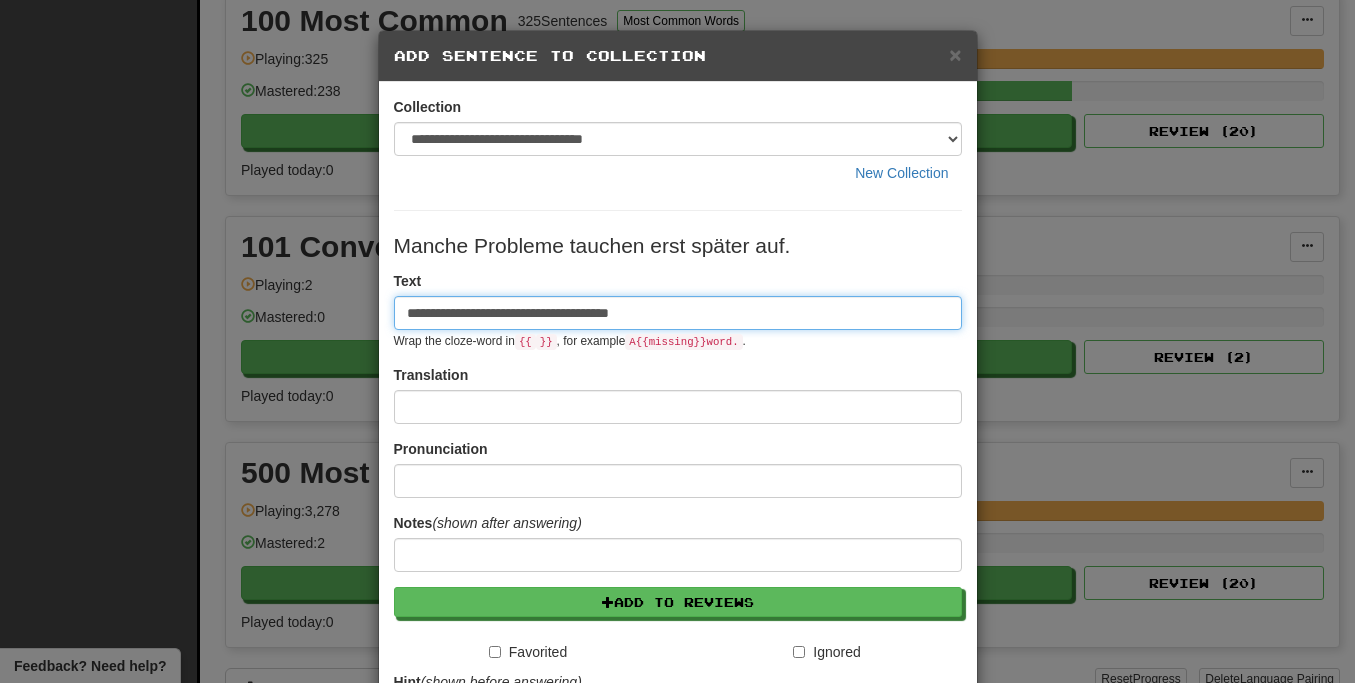 click on "**********" at bounding box center [678, 313] 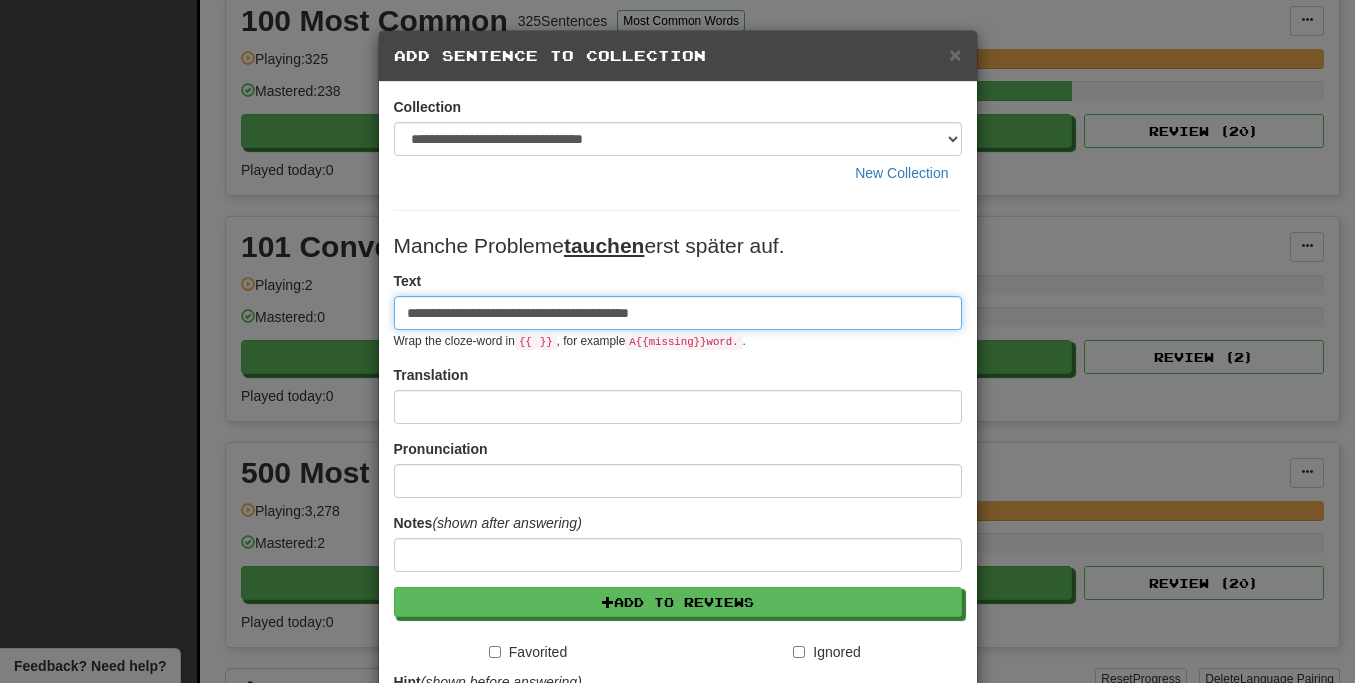 type on "**********" 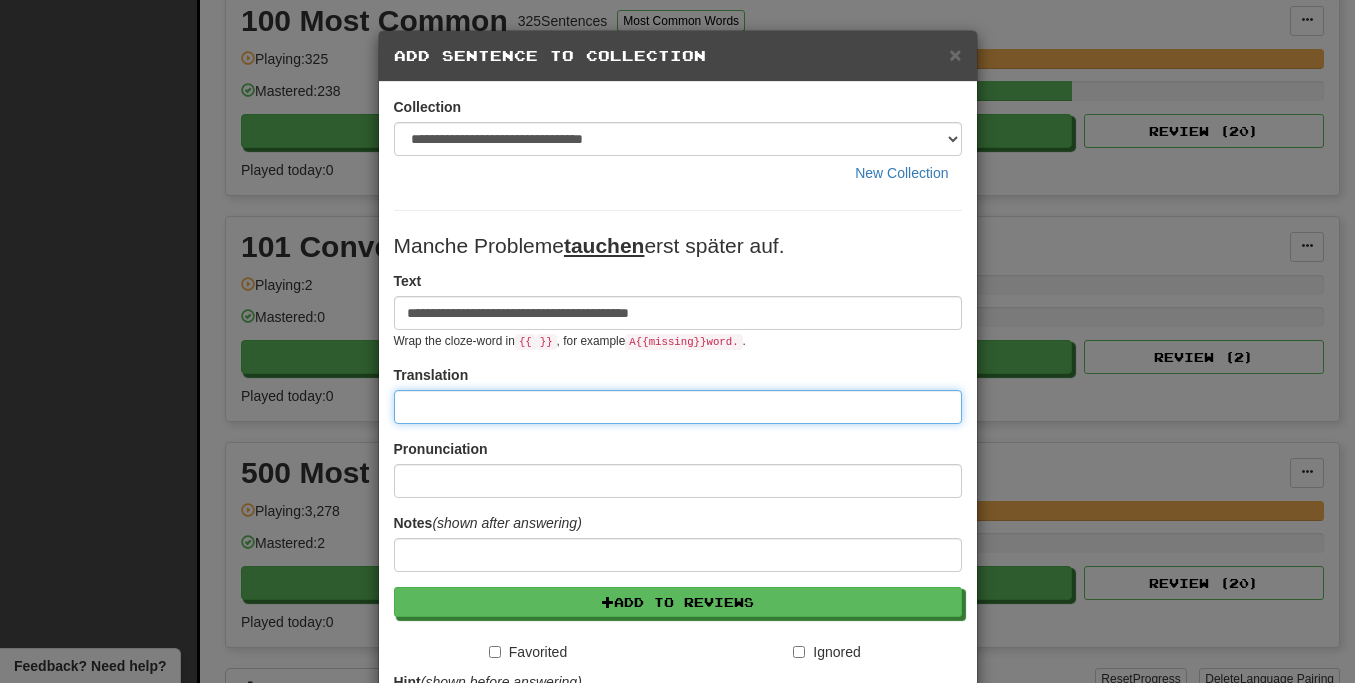 click at bounding box center [678, 407] 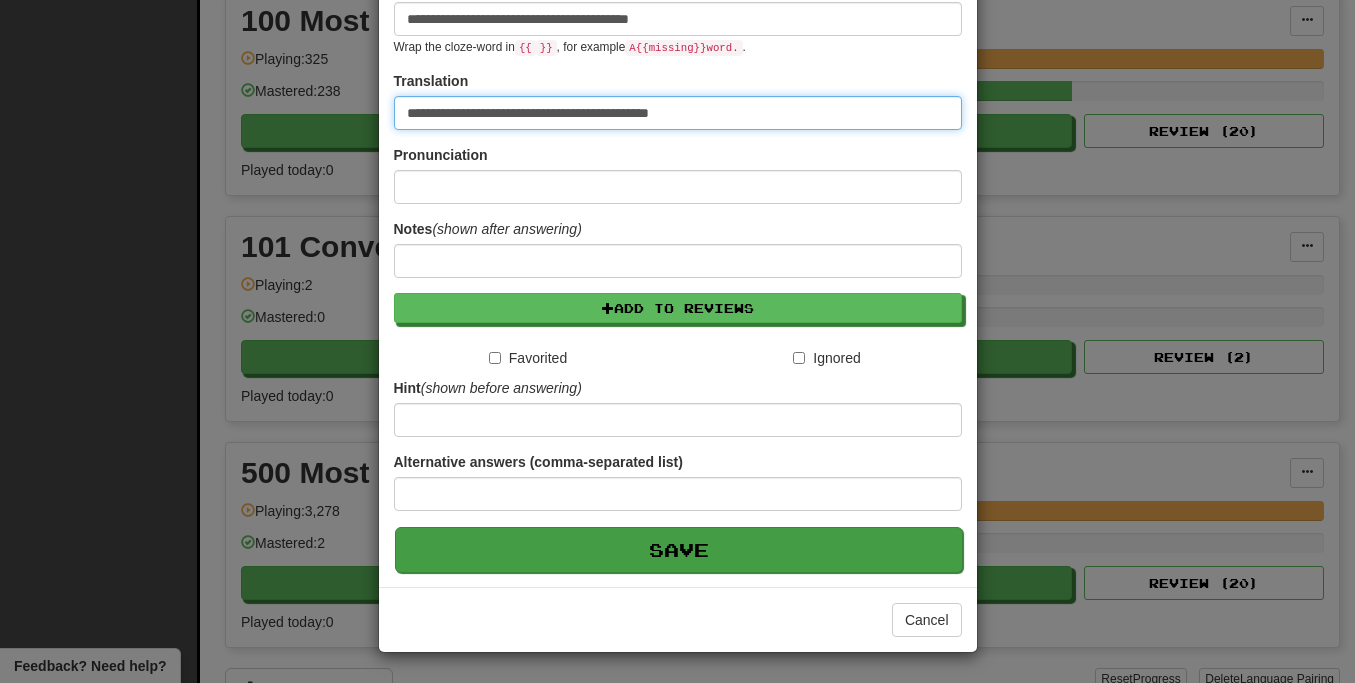 scroll, scrollTop: 295, scrollLeft: 0, axis: vertical 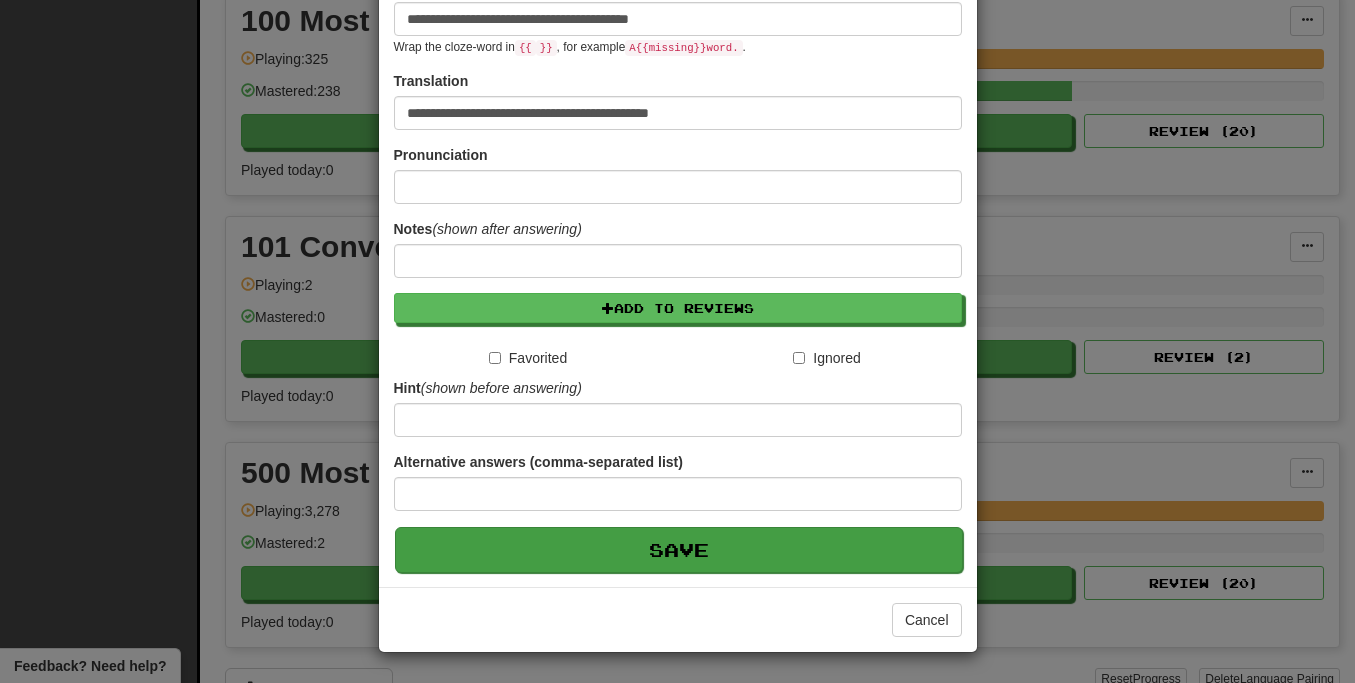 click on "Save" at bounding box center (679, 550) 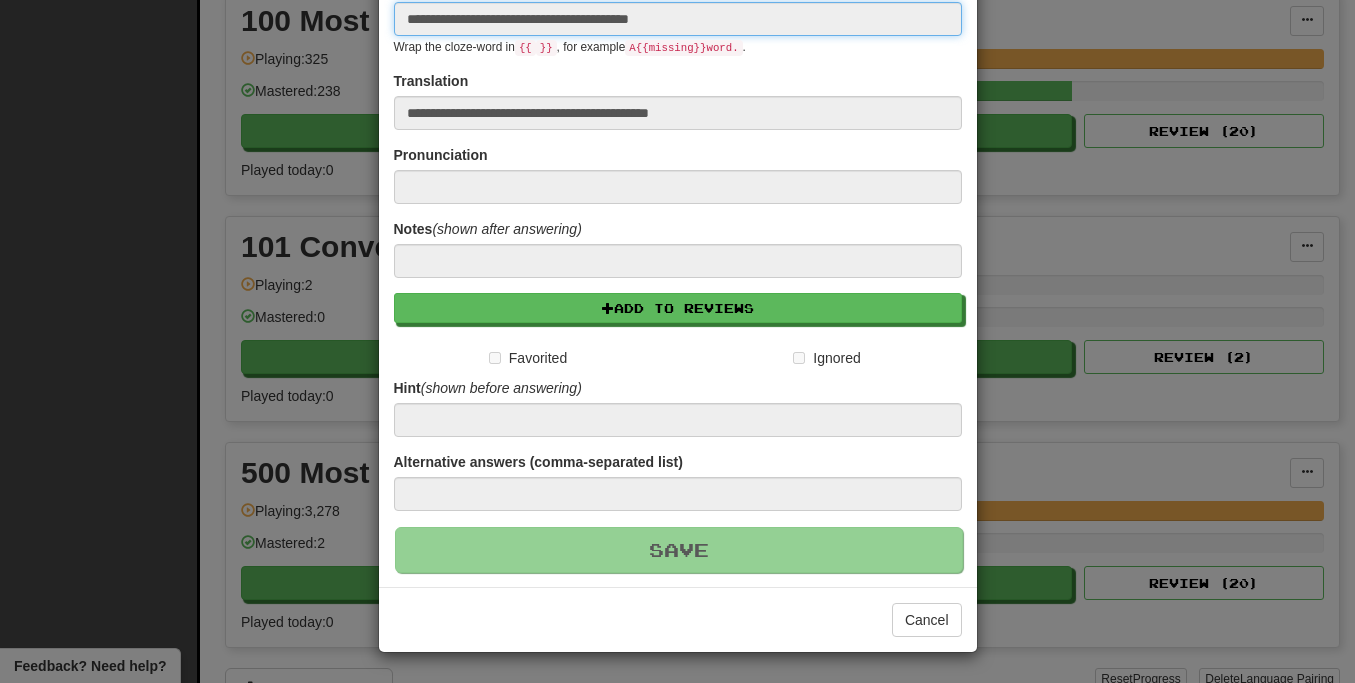 type 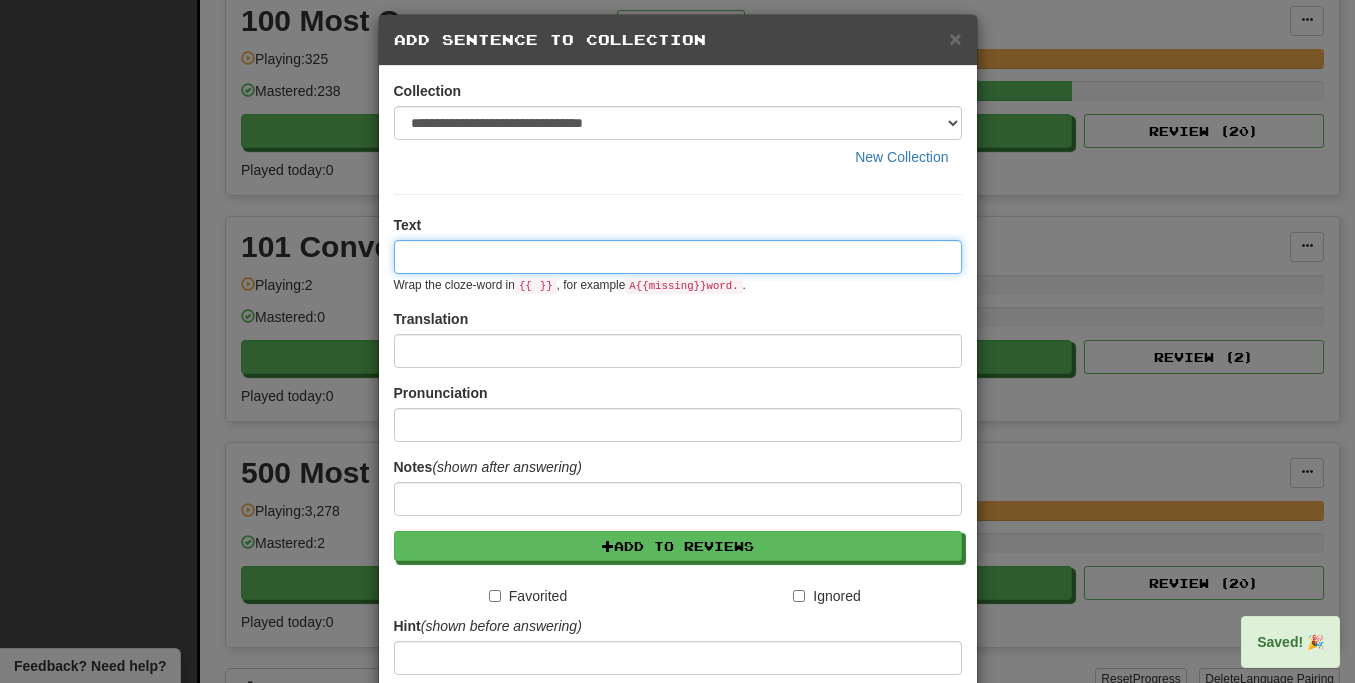 scroll, scrollTop: 0, scrollLeft: 0, axis: both 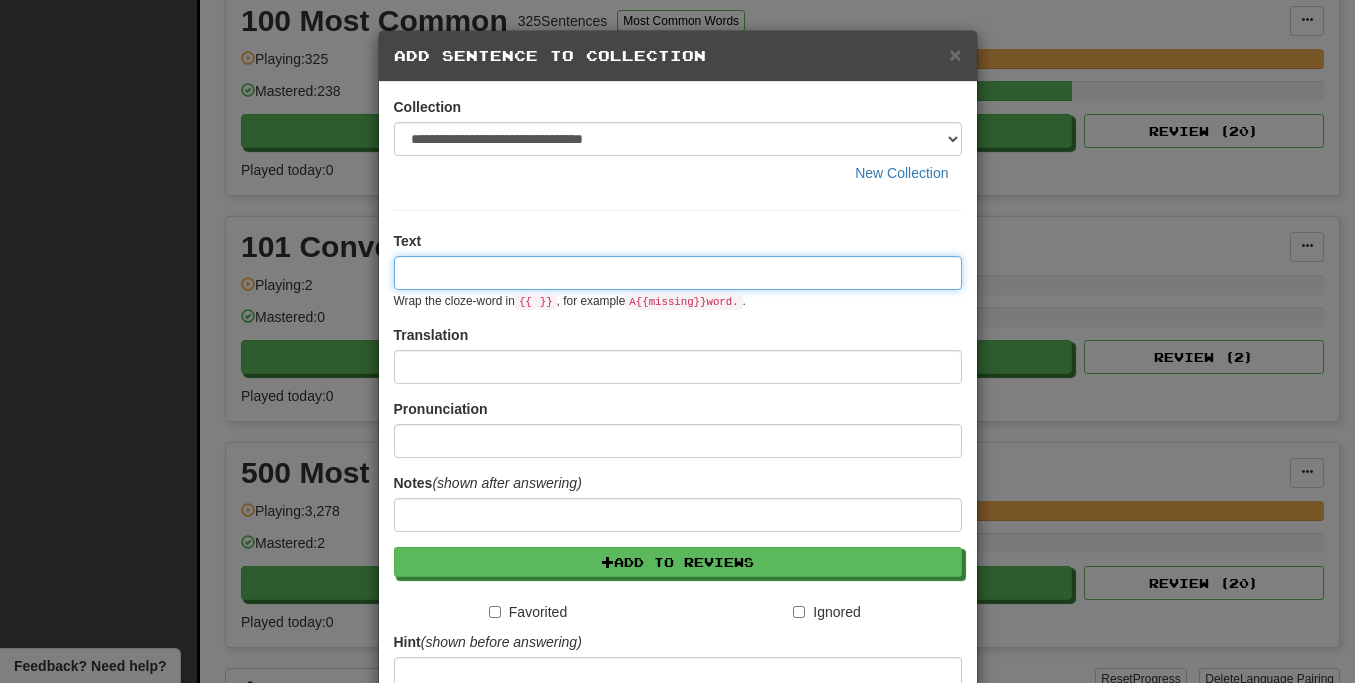 paste on "**********" 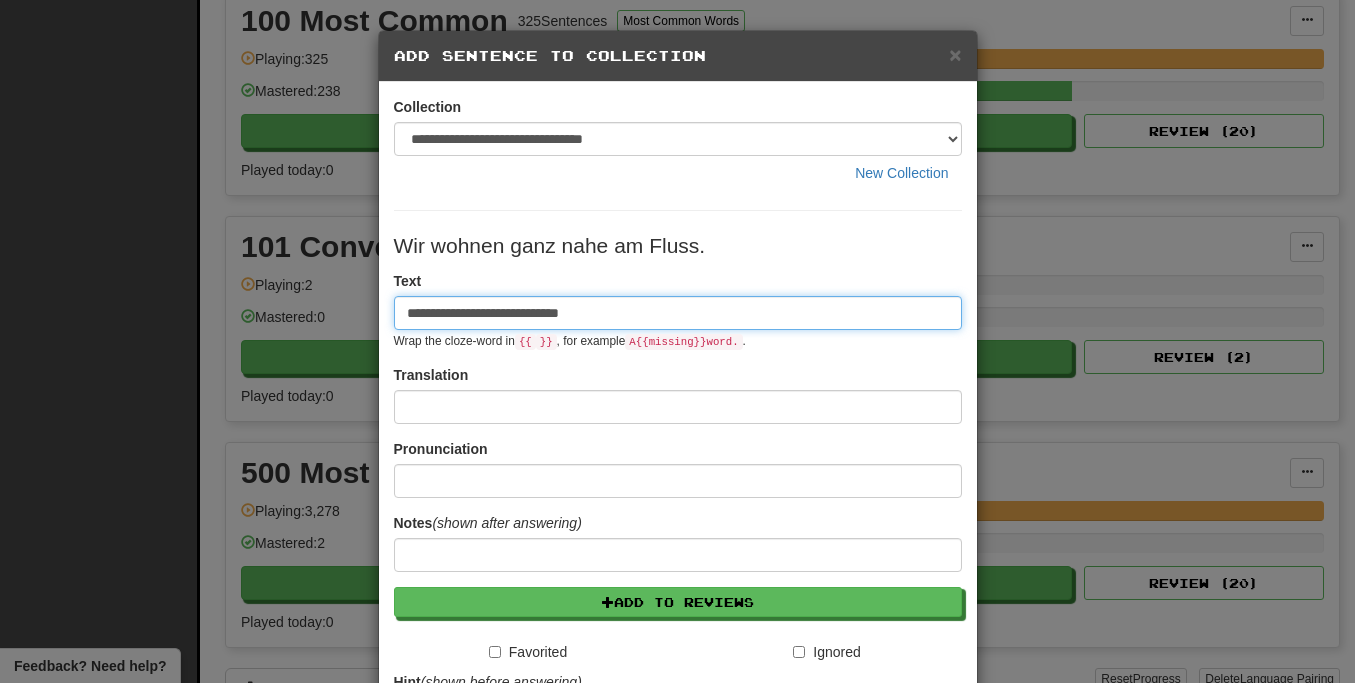 type on "**********" 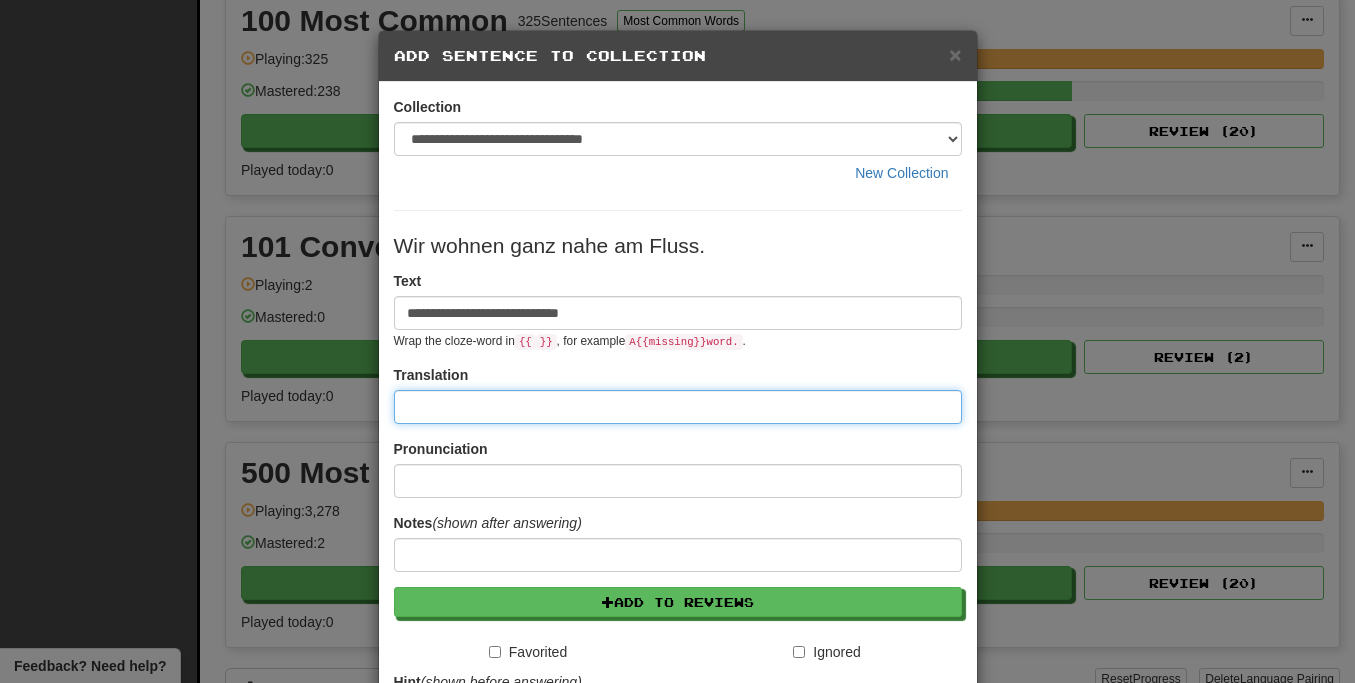 click at bounding box center [678, 407] 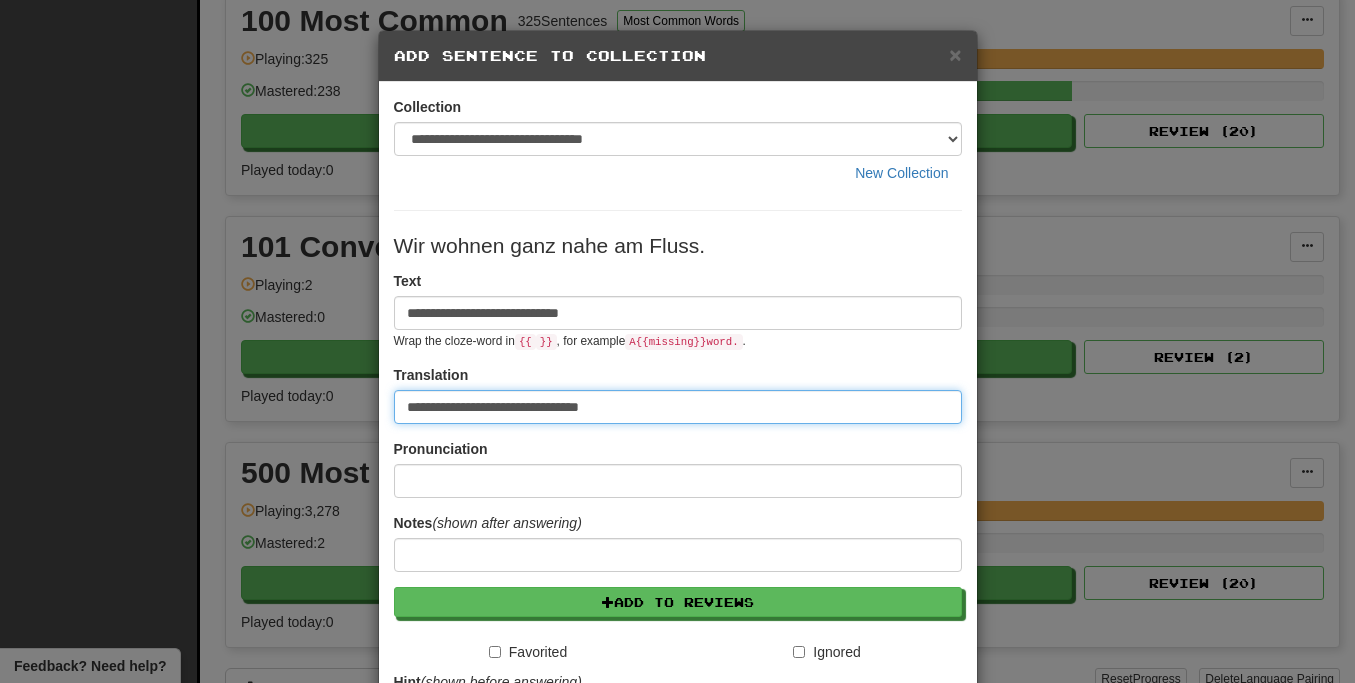 type on "**********" 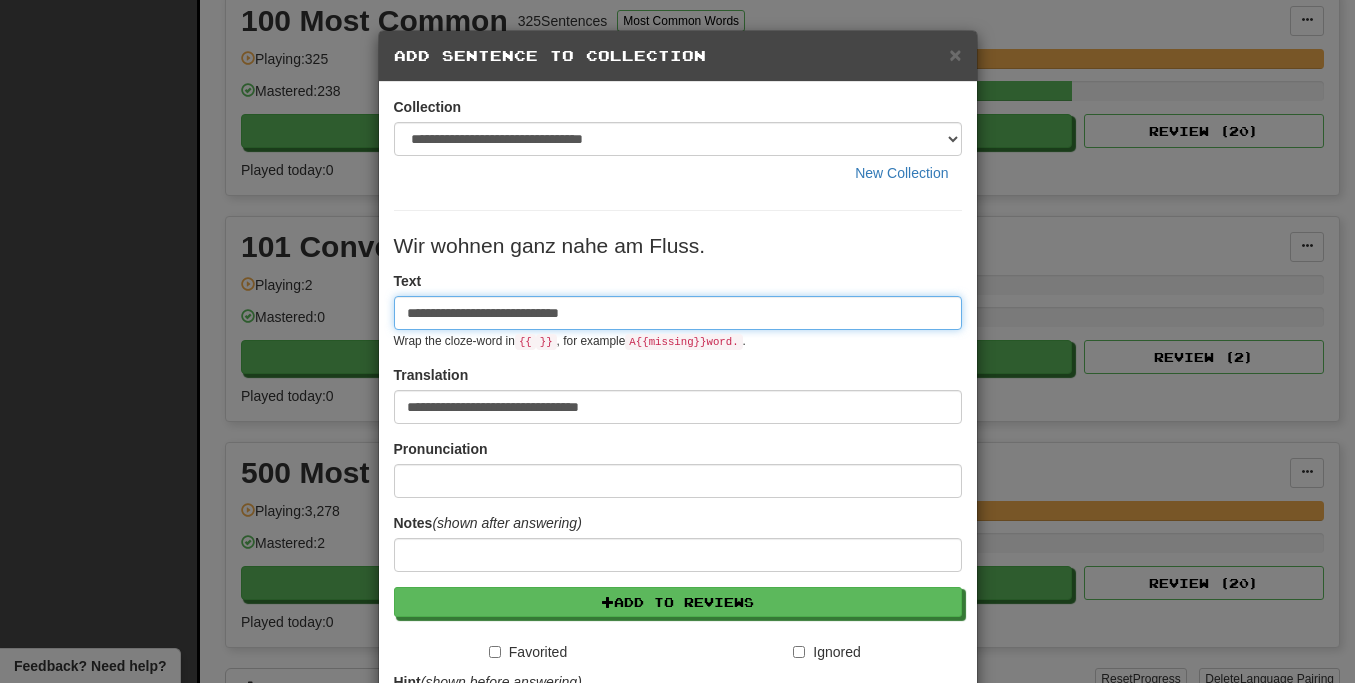click on "**********" at bounding box center (678, 313) 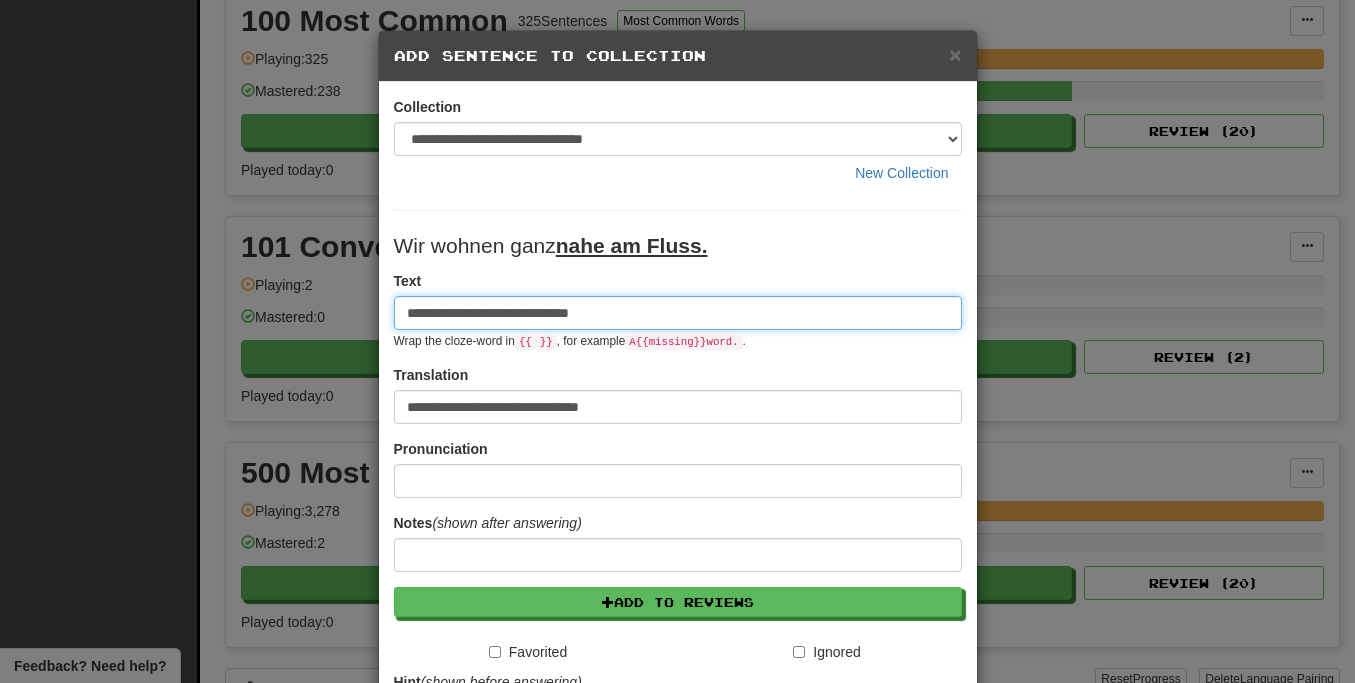 click on "**********" at bounding box center [678, 313] 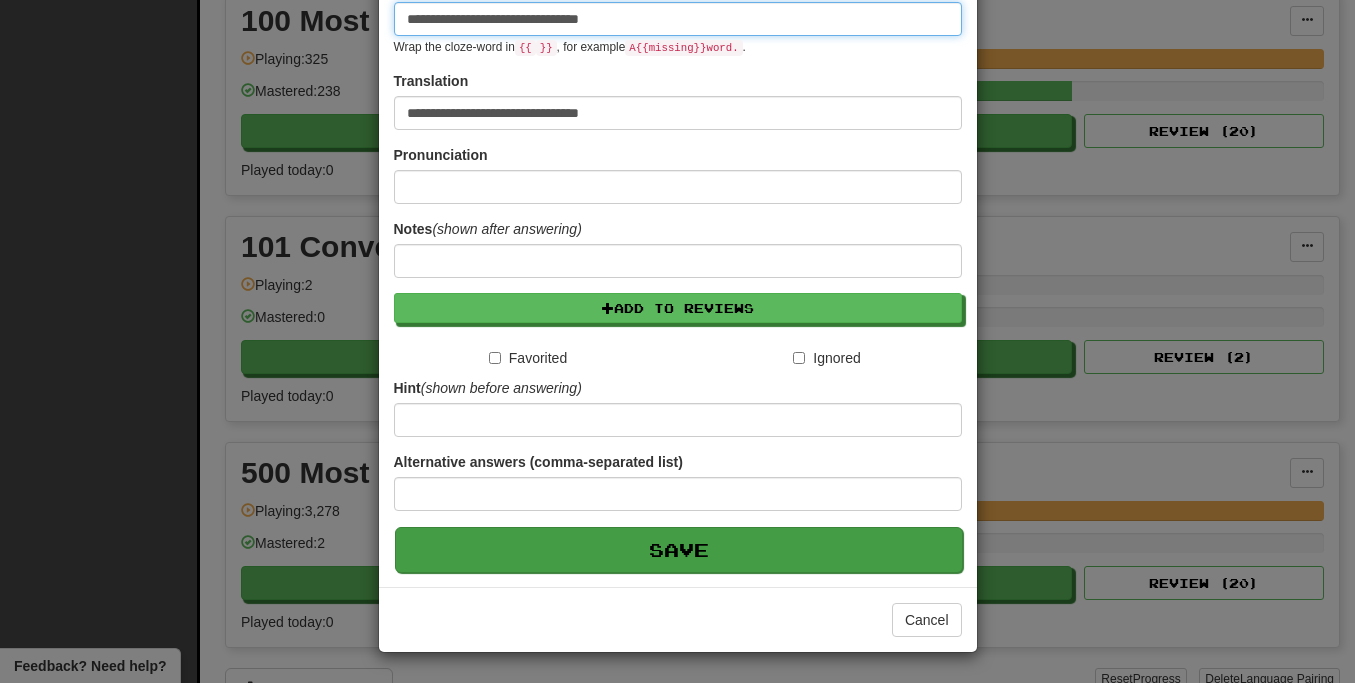 scroll, scrollTop: 295, scrollLeft: 0, axis: vertical 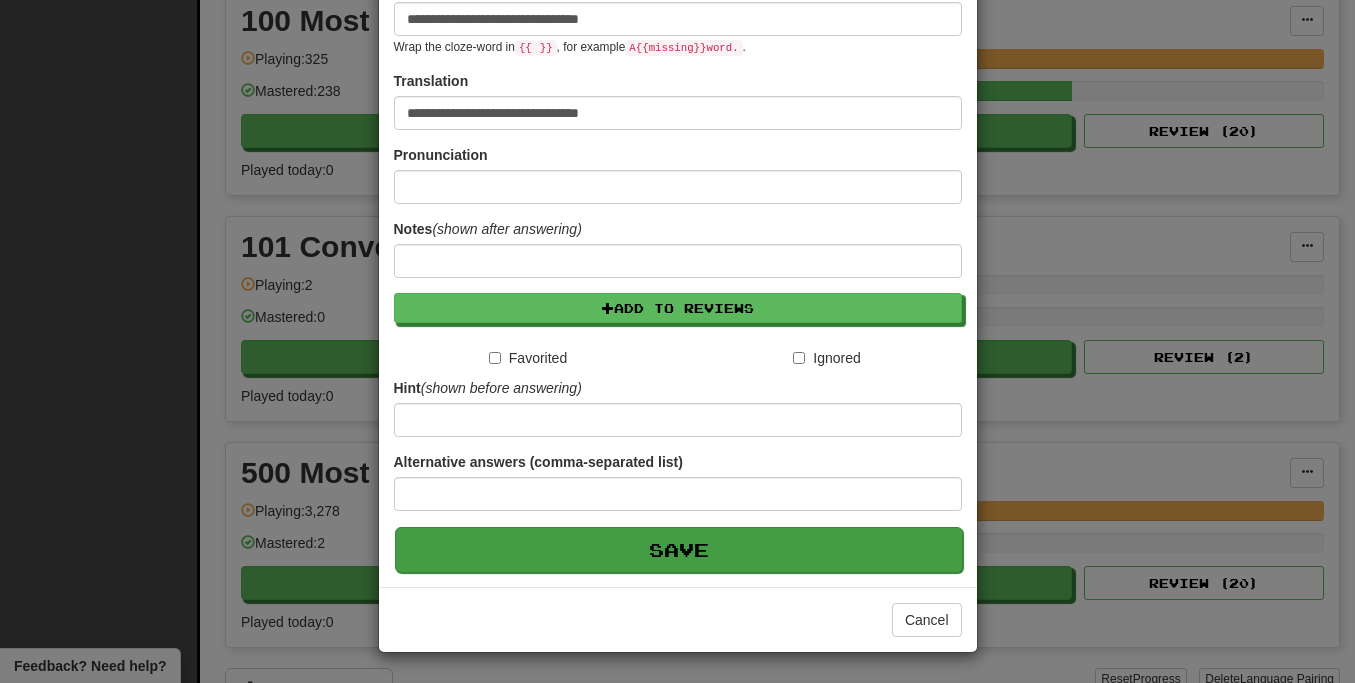 click on "Save" at bounding box center (679, 550) 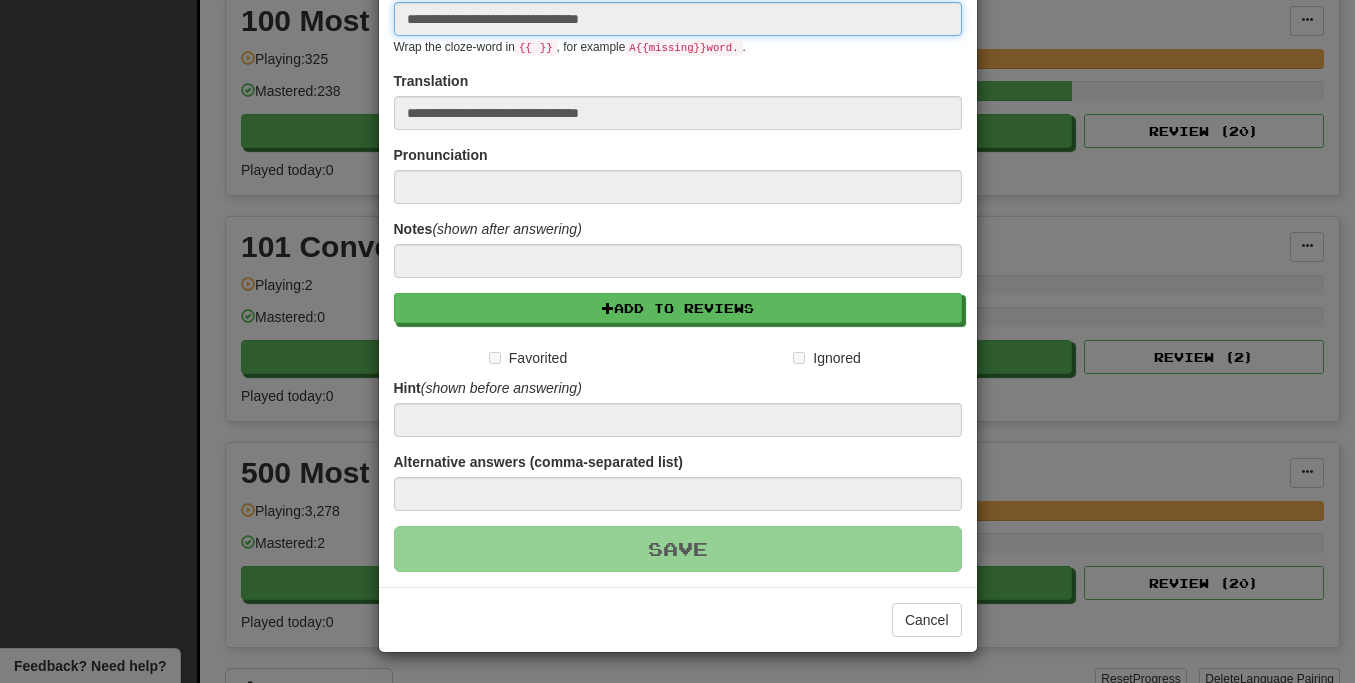 type 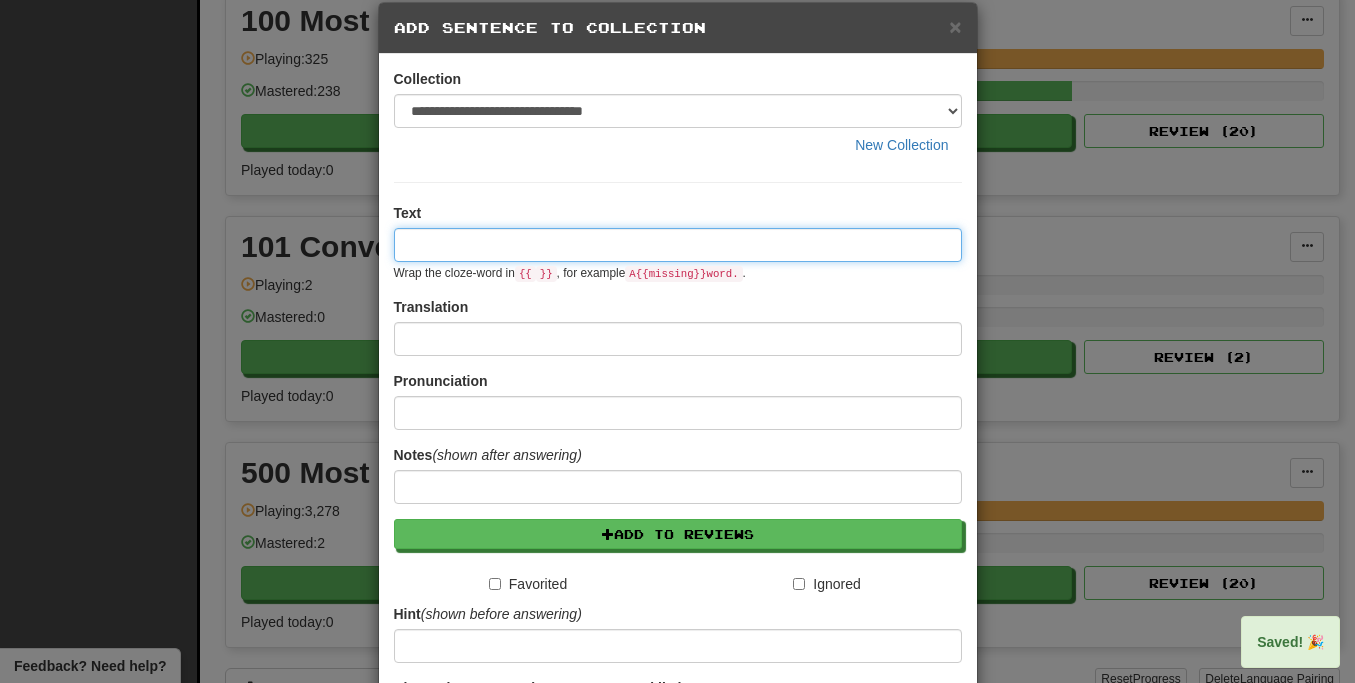 scroll, scrollTop: 0, scrollLeft: 0, axis: both 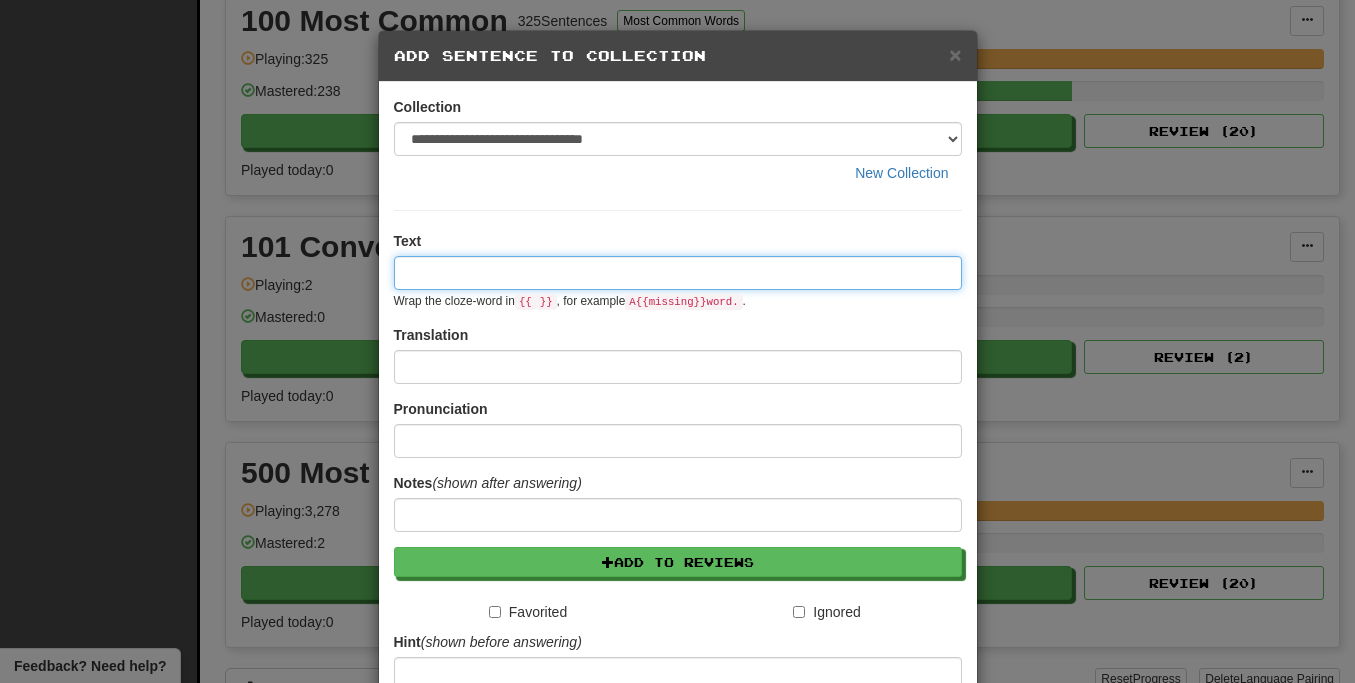 paste on "**********" 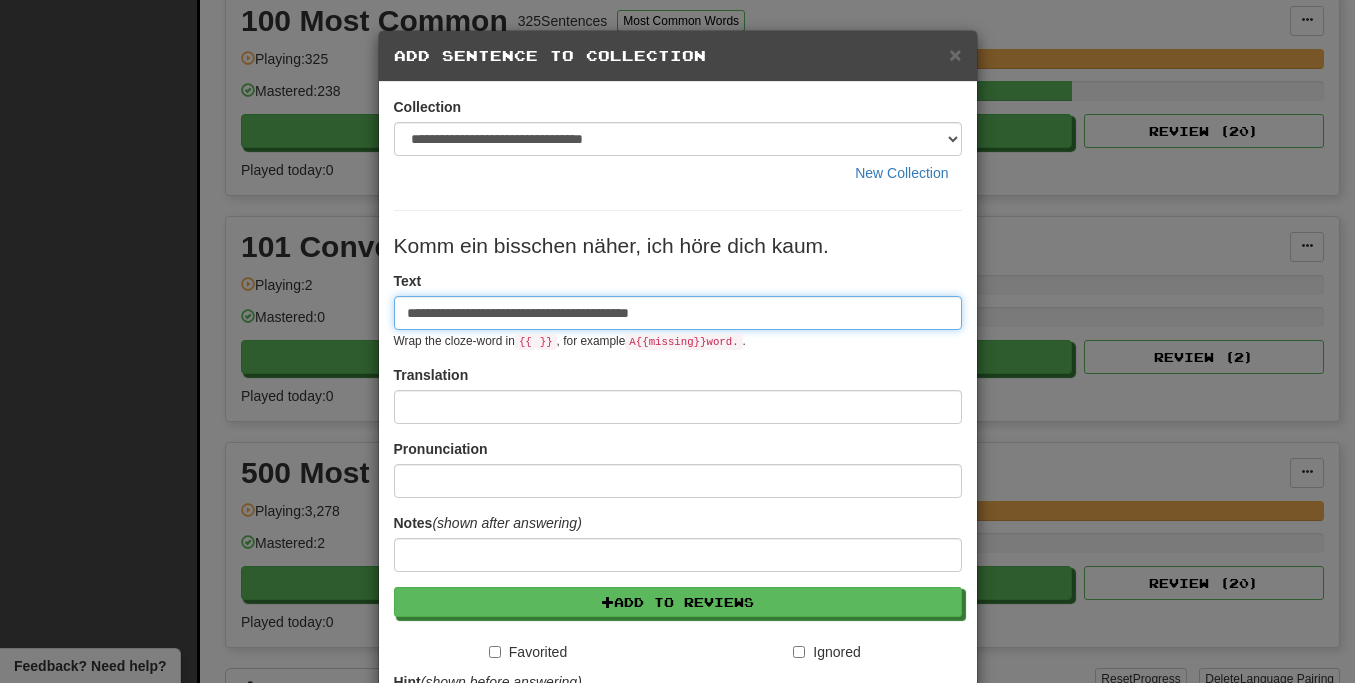 type on "**********" 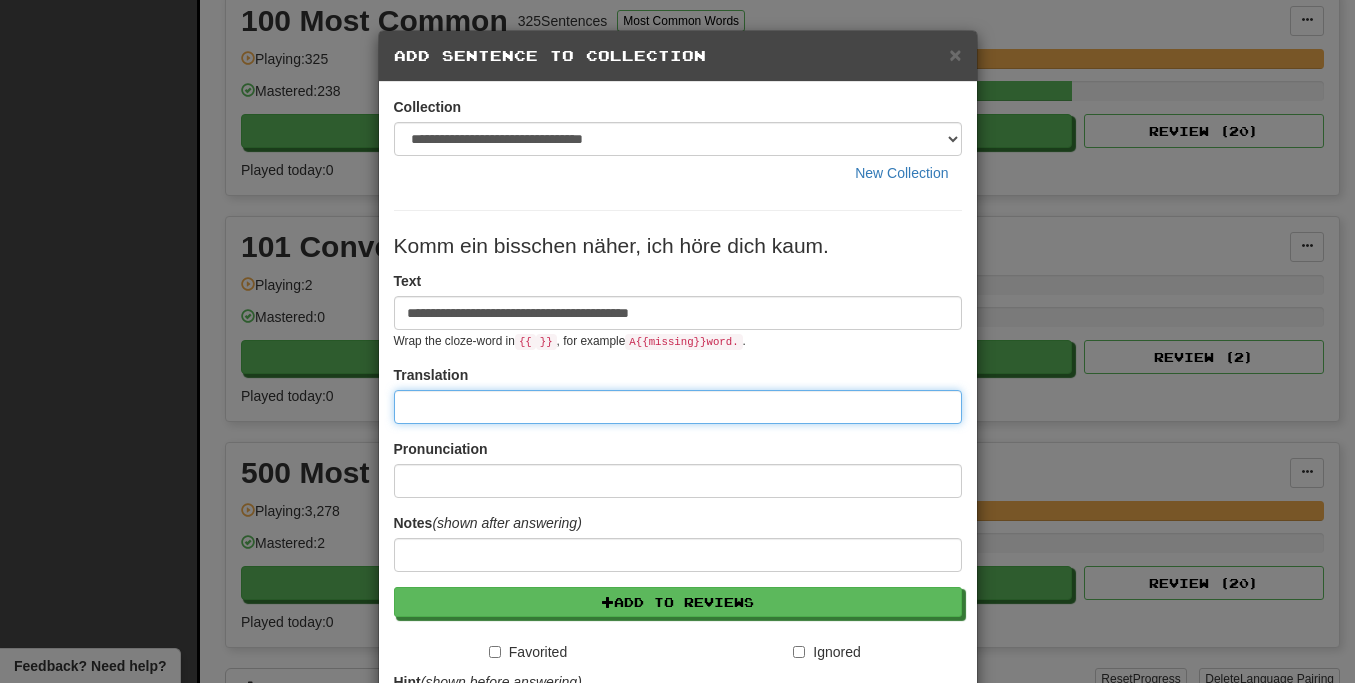 click at bounding box center (678, 407) 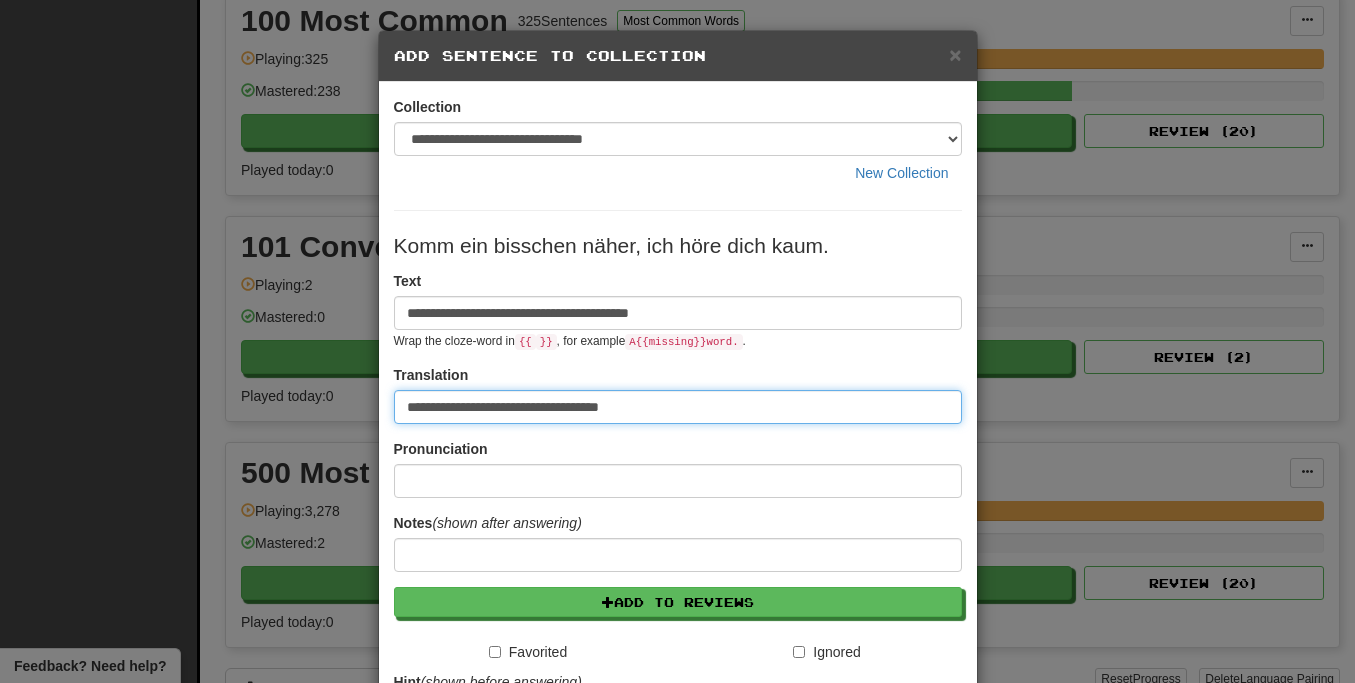 type on "**********" 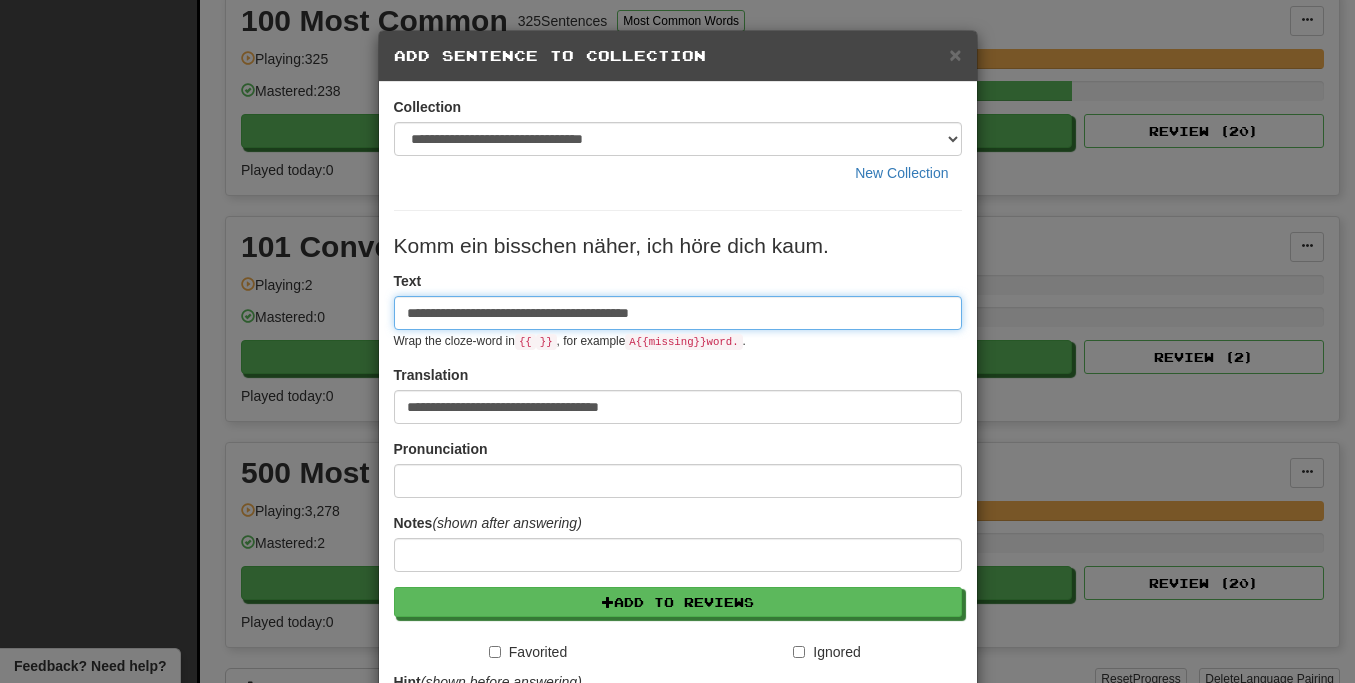 click on "**********" at bounding box center [678, 313] 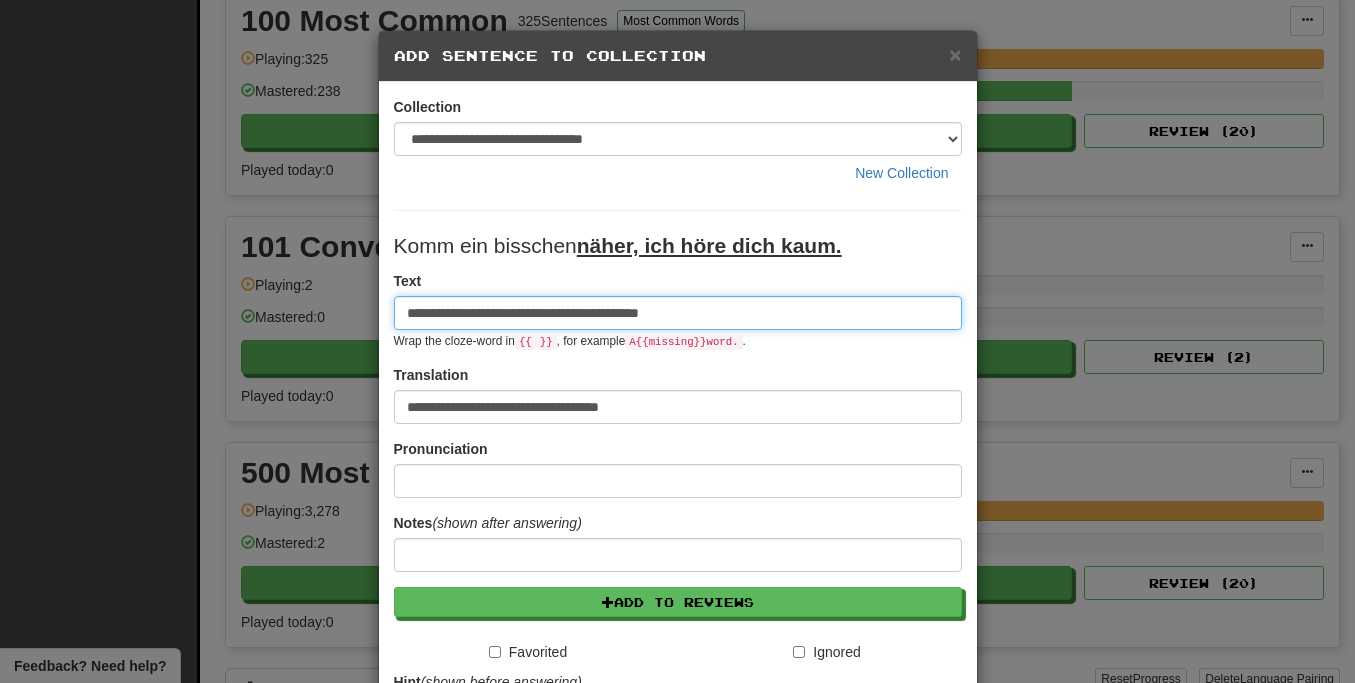 click on "**********" at bounding box center [678, 313] 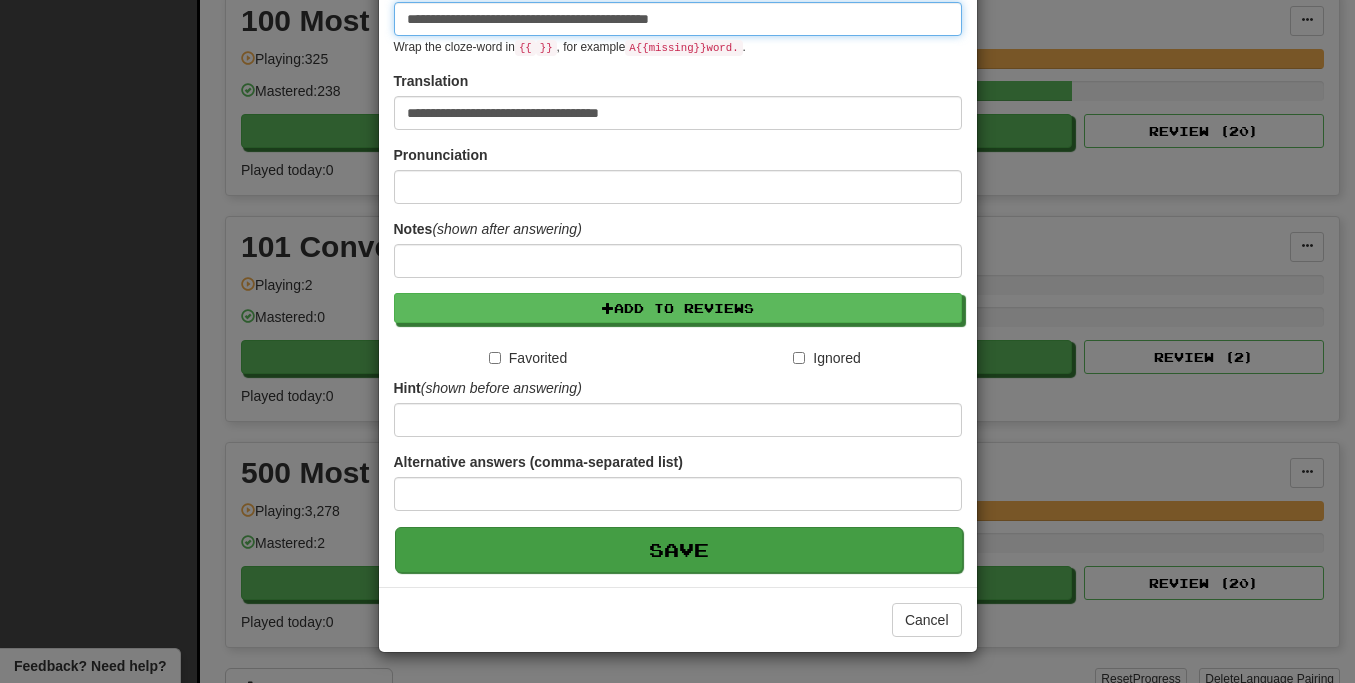 scroll, scrollTop: 295, scrollLeft: 0, axis: vertical 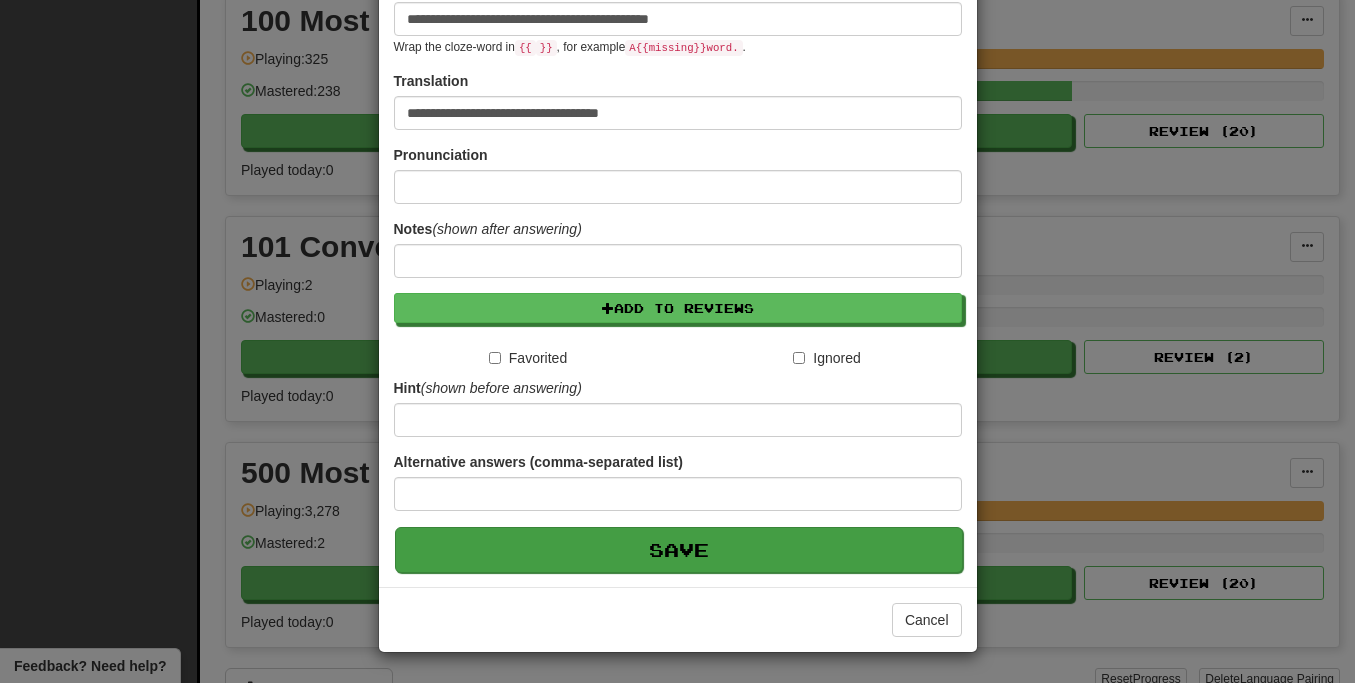 click on "Save" at bounding box center (679, 550) 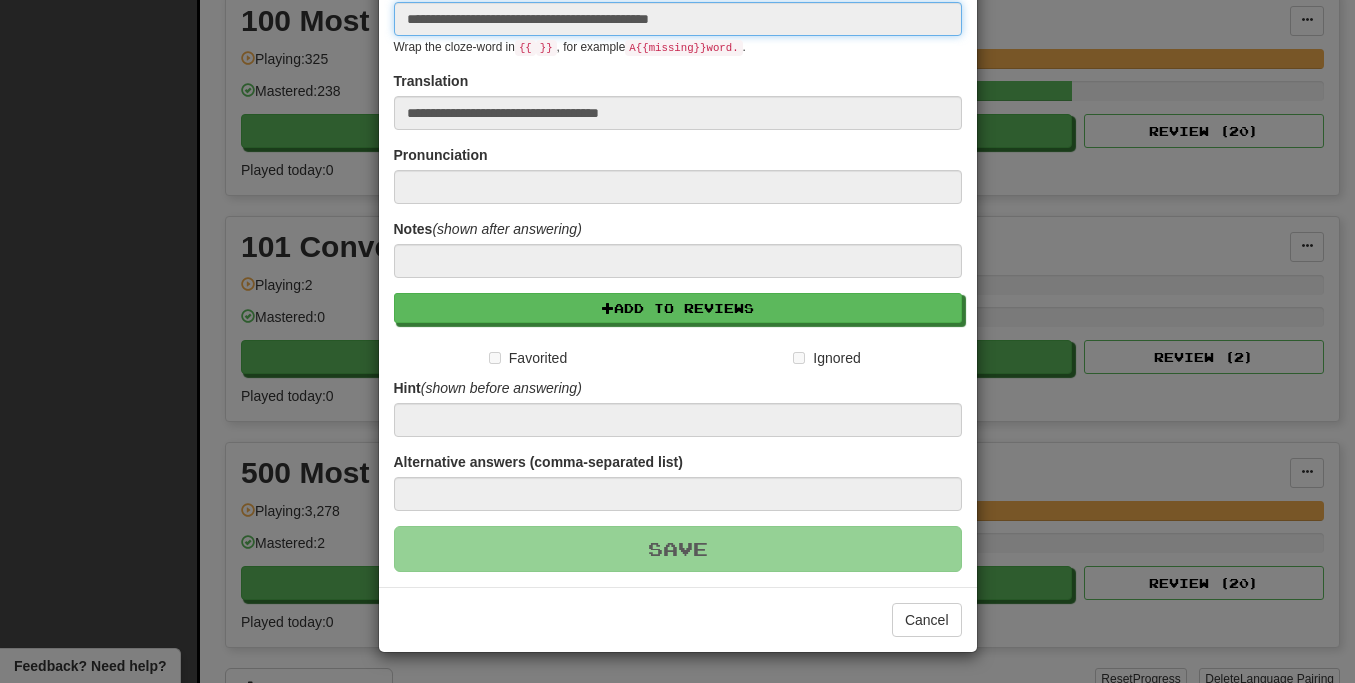 type 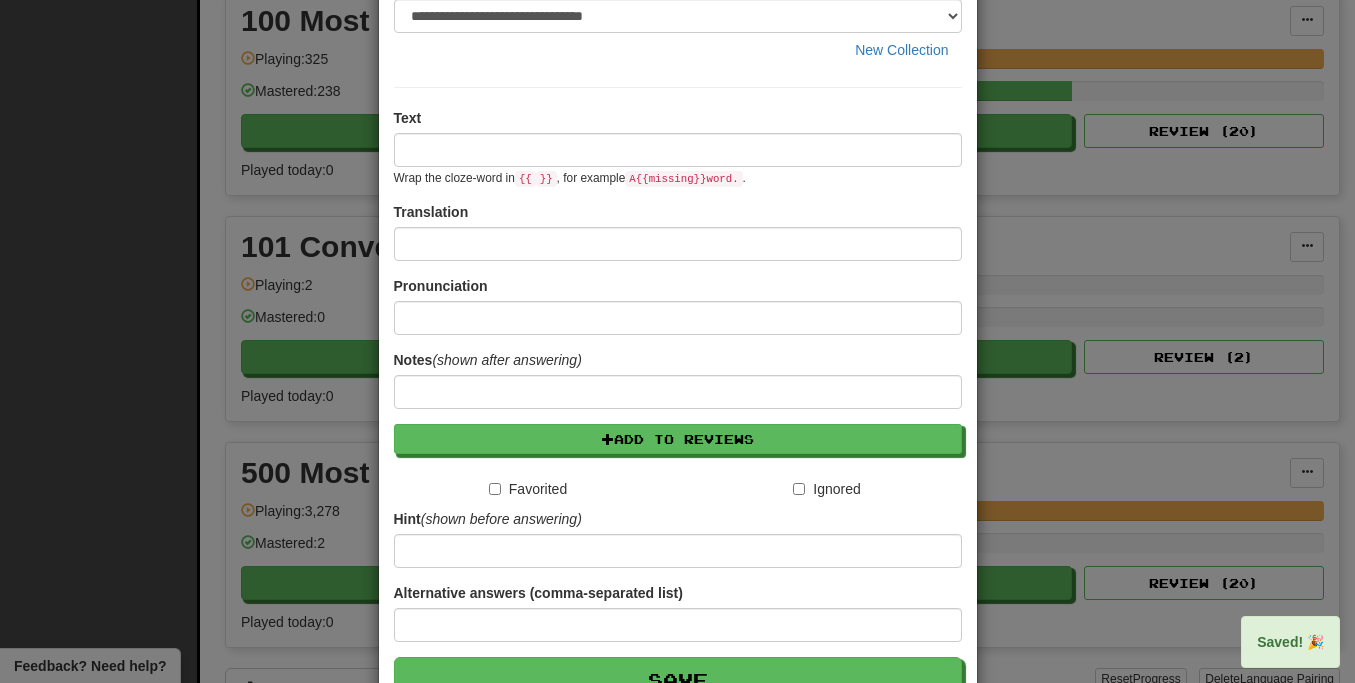 scroll, scrollTop: 0, scrollLeft: 0, axis: both 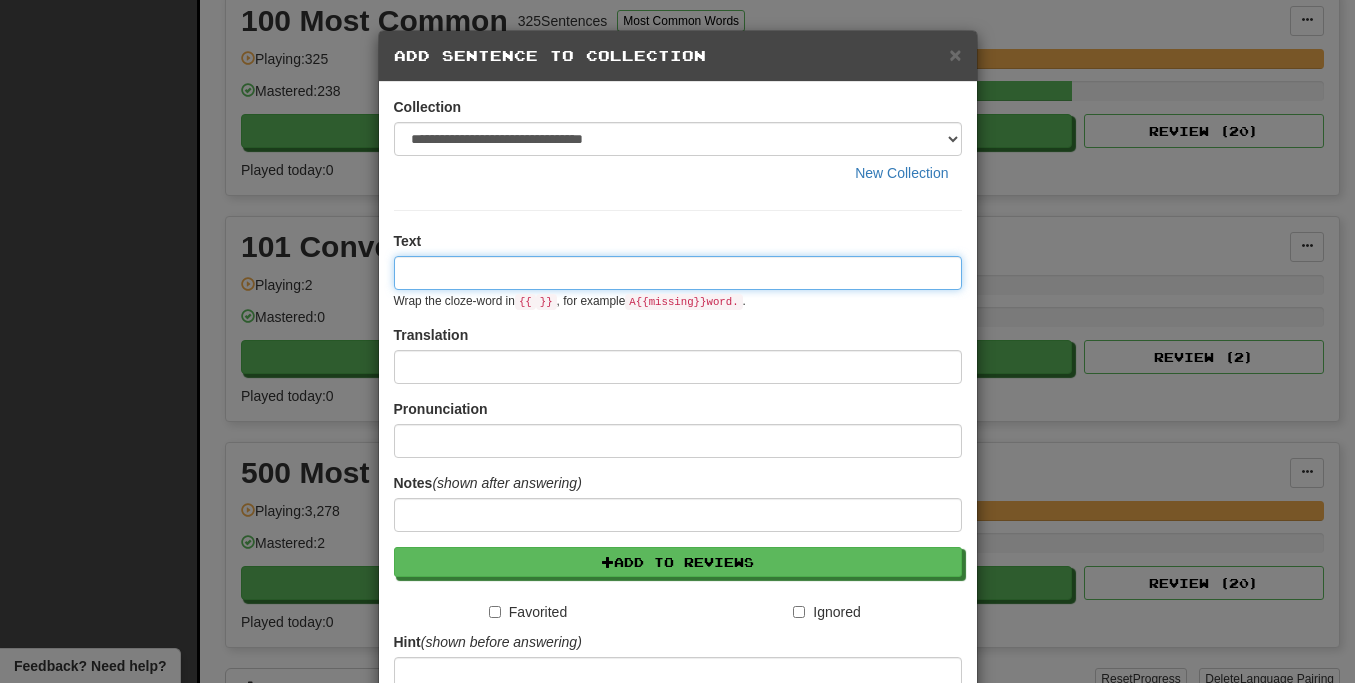 paste on "**********" 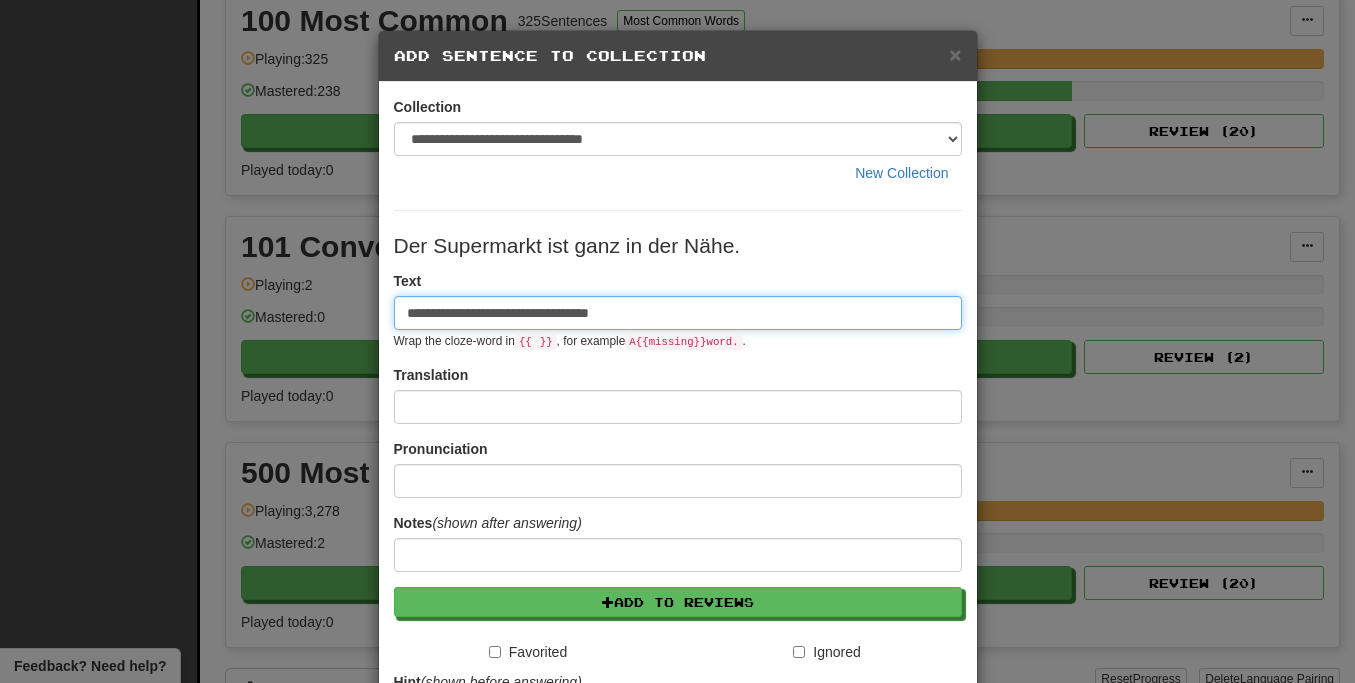 type on "**********" 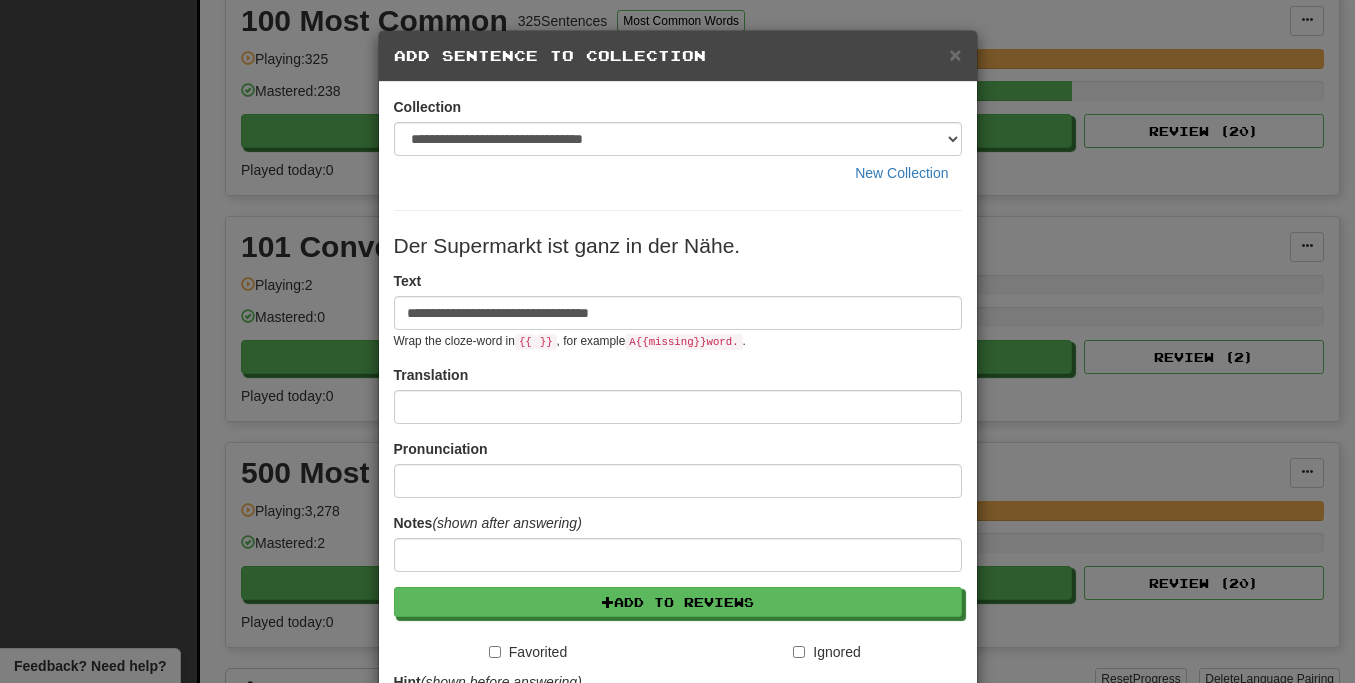 click on "Translation" at bounding box center [678, 394] 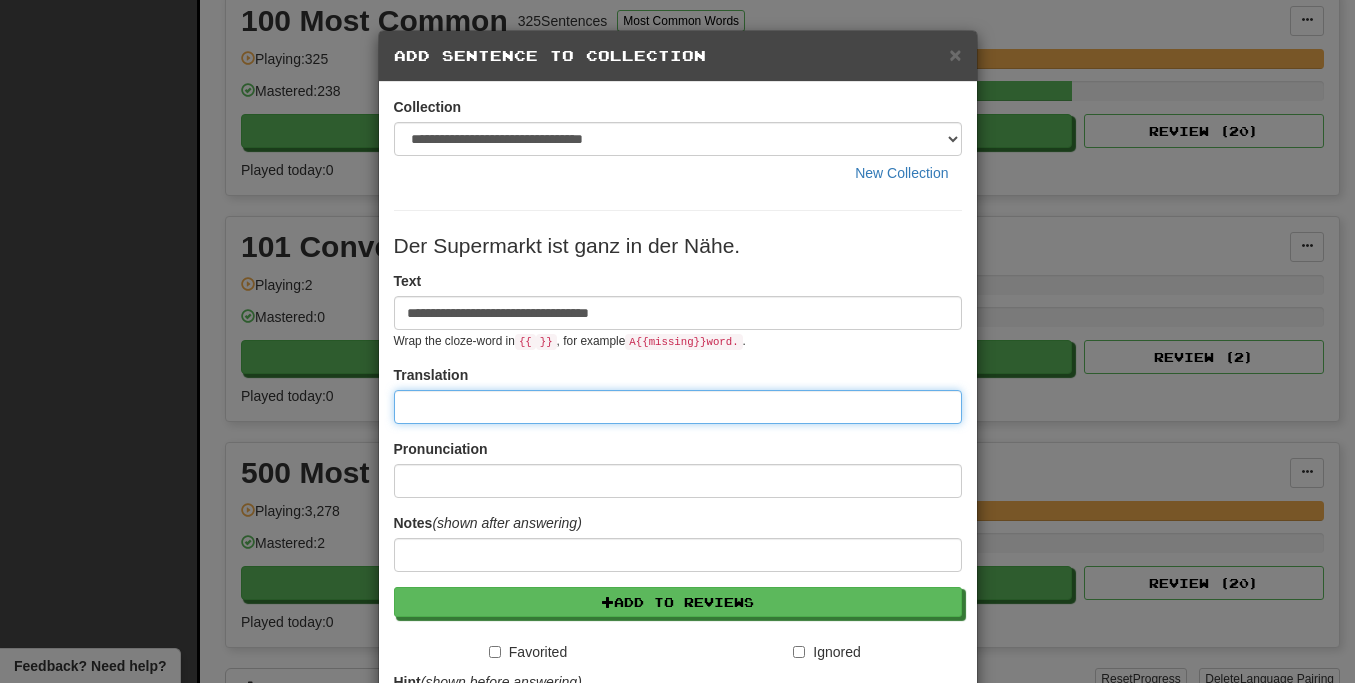 click at bounding box center (678, 407) 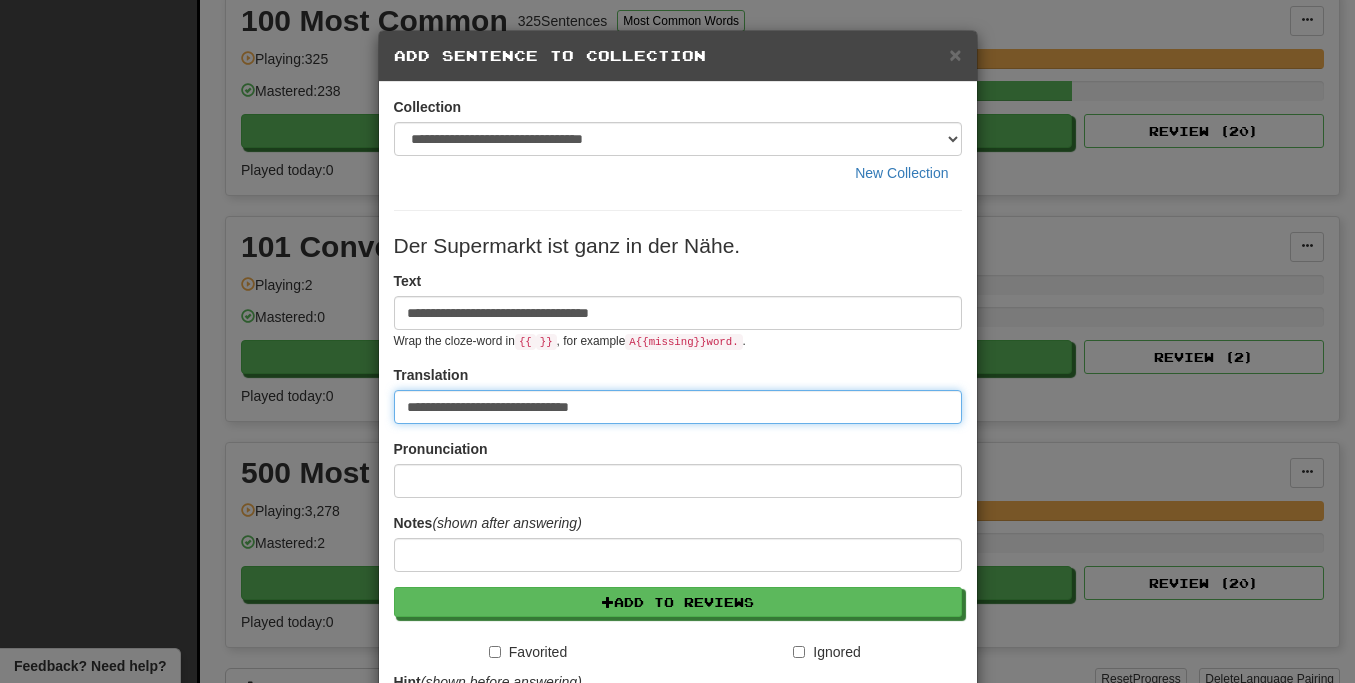 type on "**********" 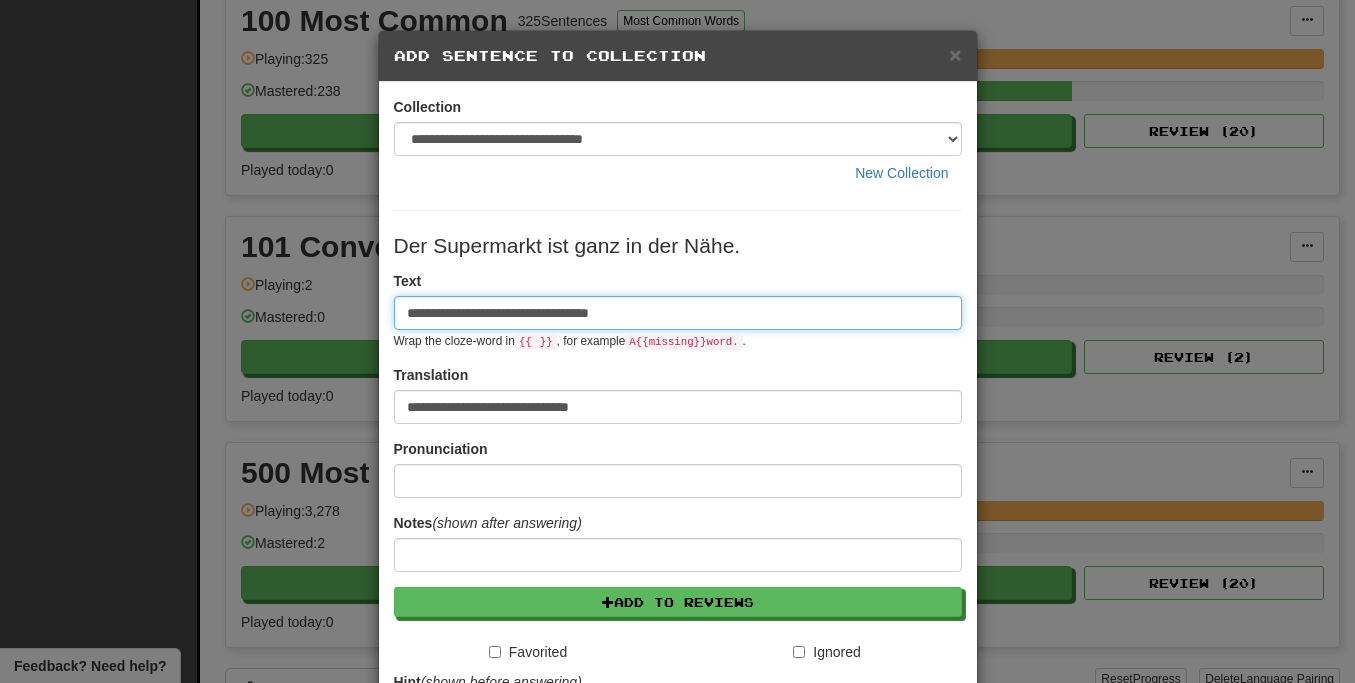 click on "**********" at bounding box center (678, 313) 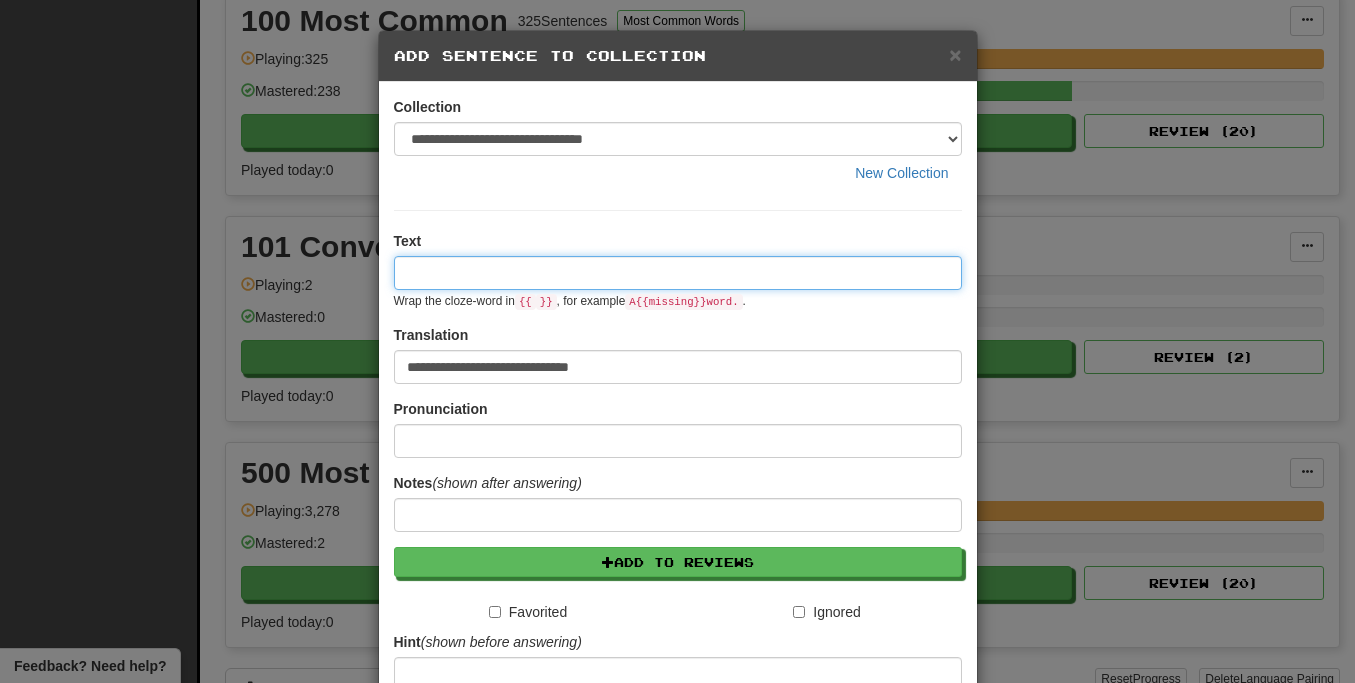type 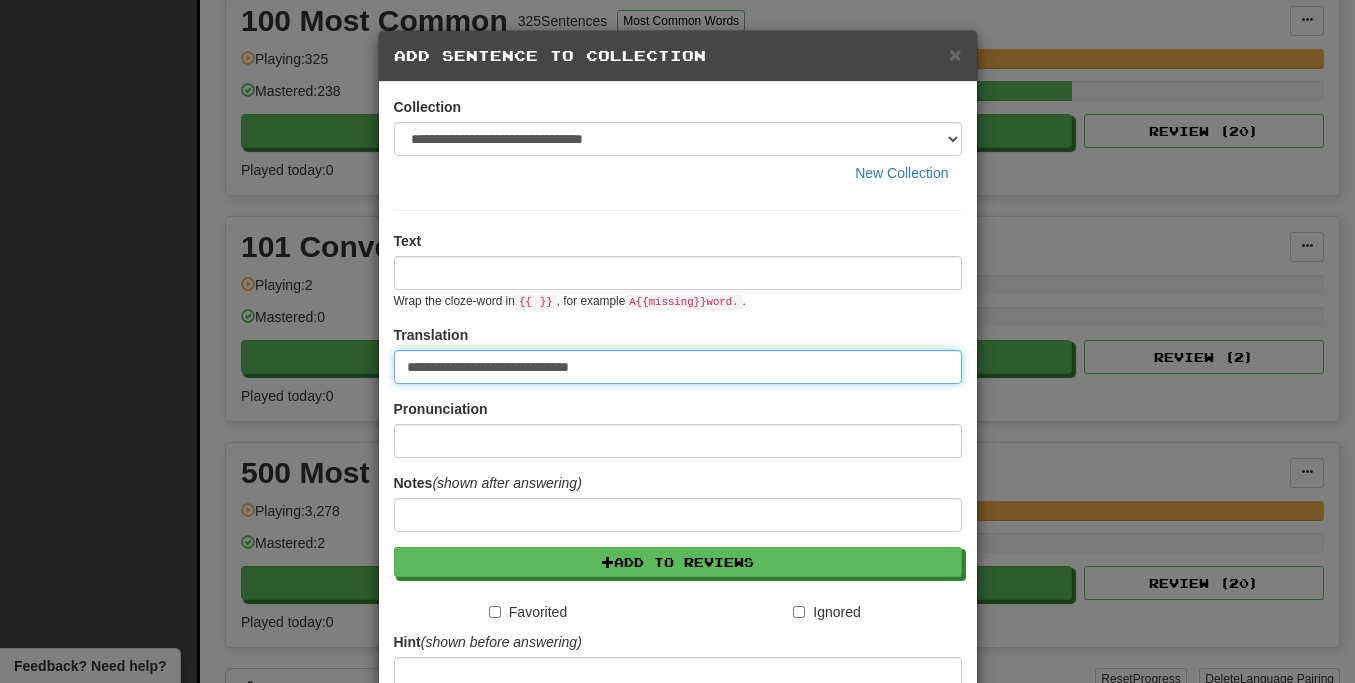 drag, startPoint x: 625, startPoint y: 366, endPoint x: 328, endPoint y: 364, distance: 297.00674 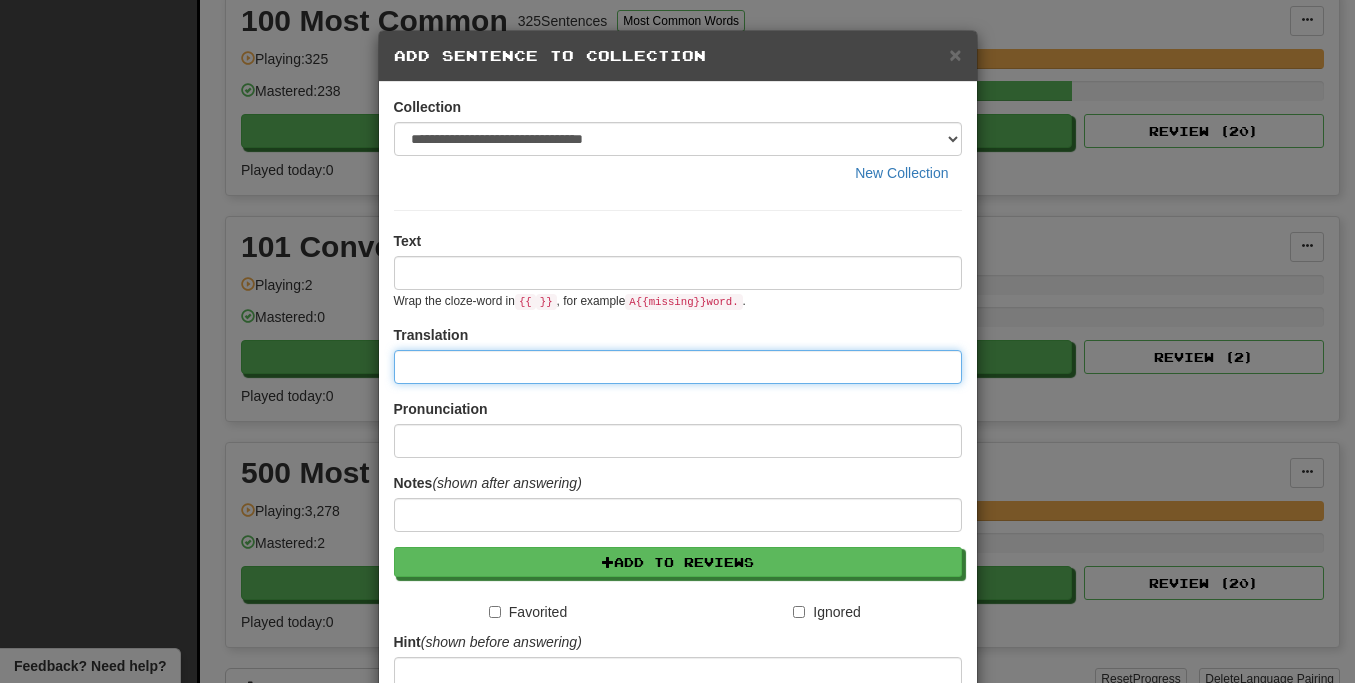 type 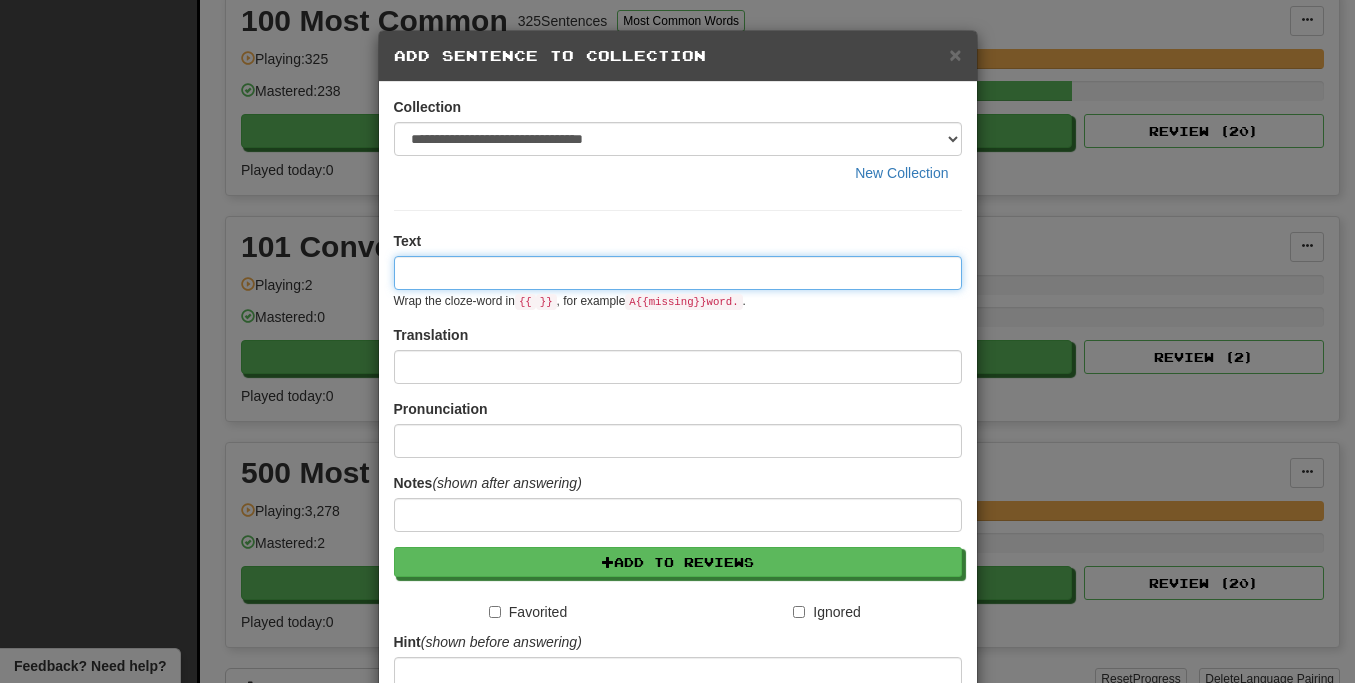 click at bounding box center (678, 273) 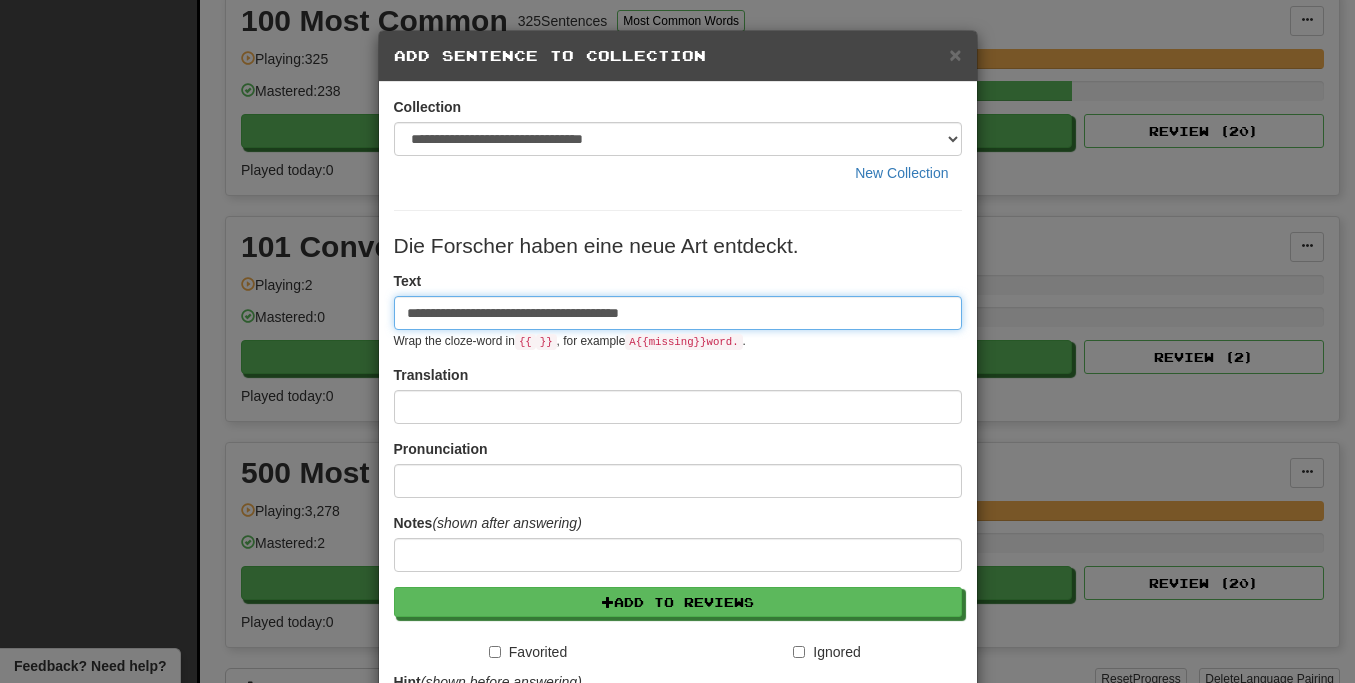 type on "**********" 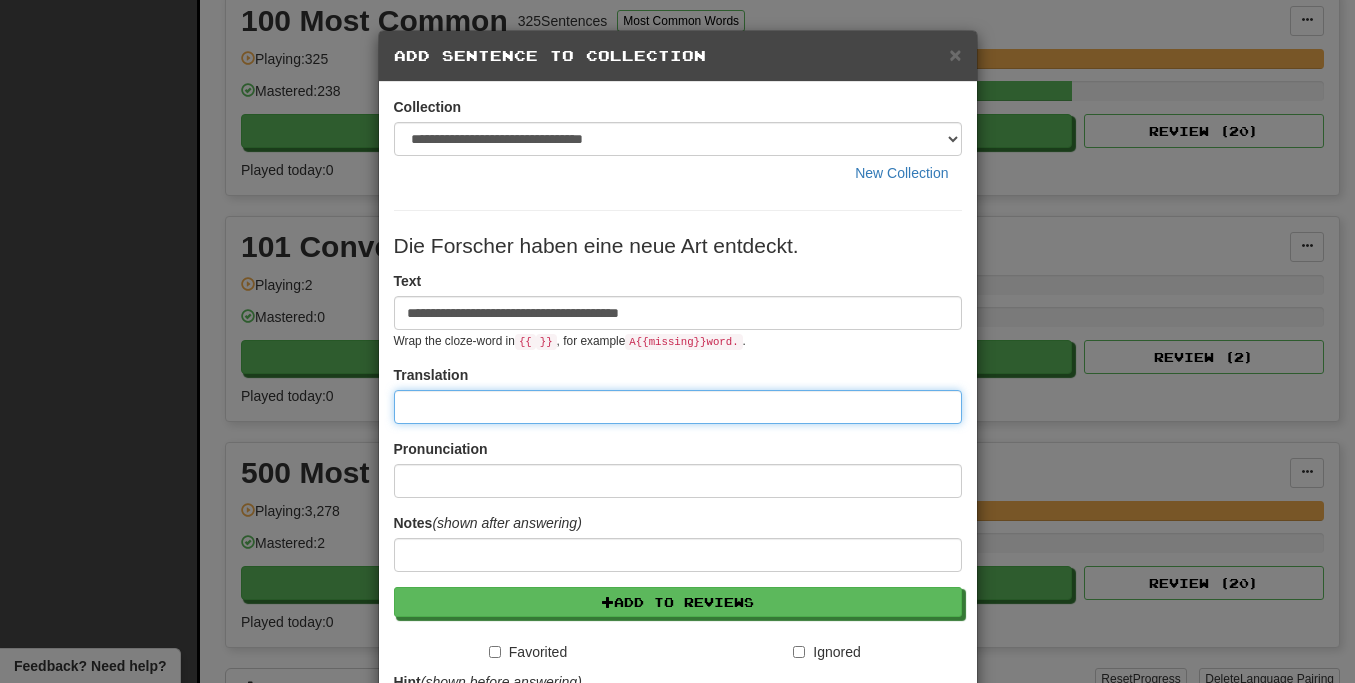 click at bounding box center [678, 407] 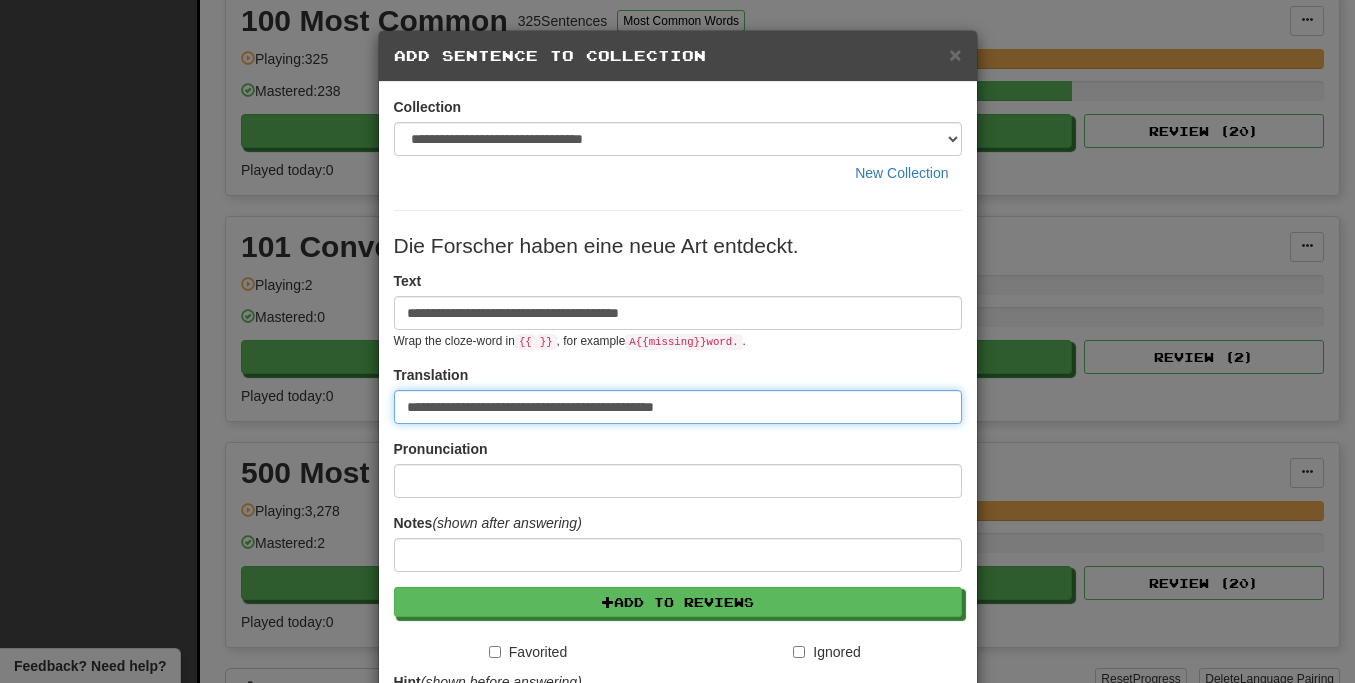 paste on "**********" 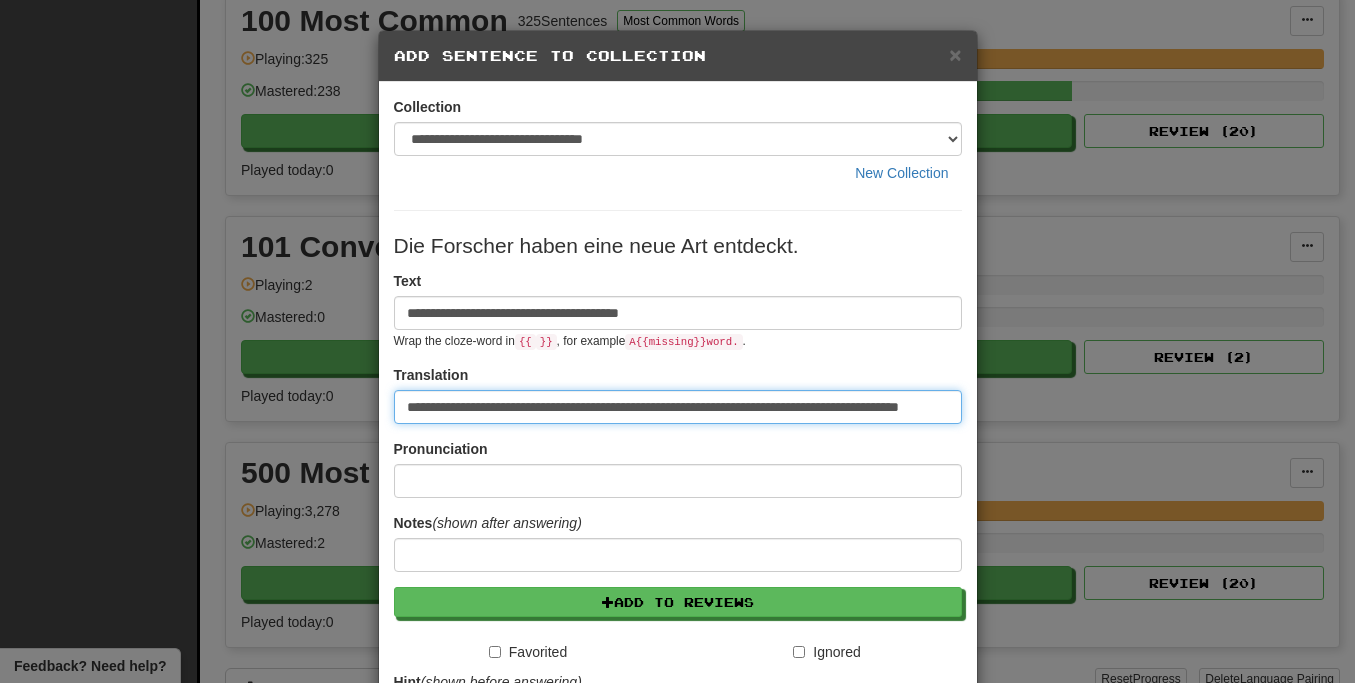 type on "**********" 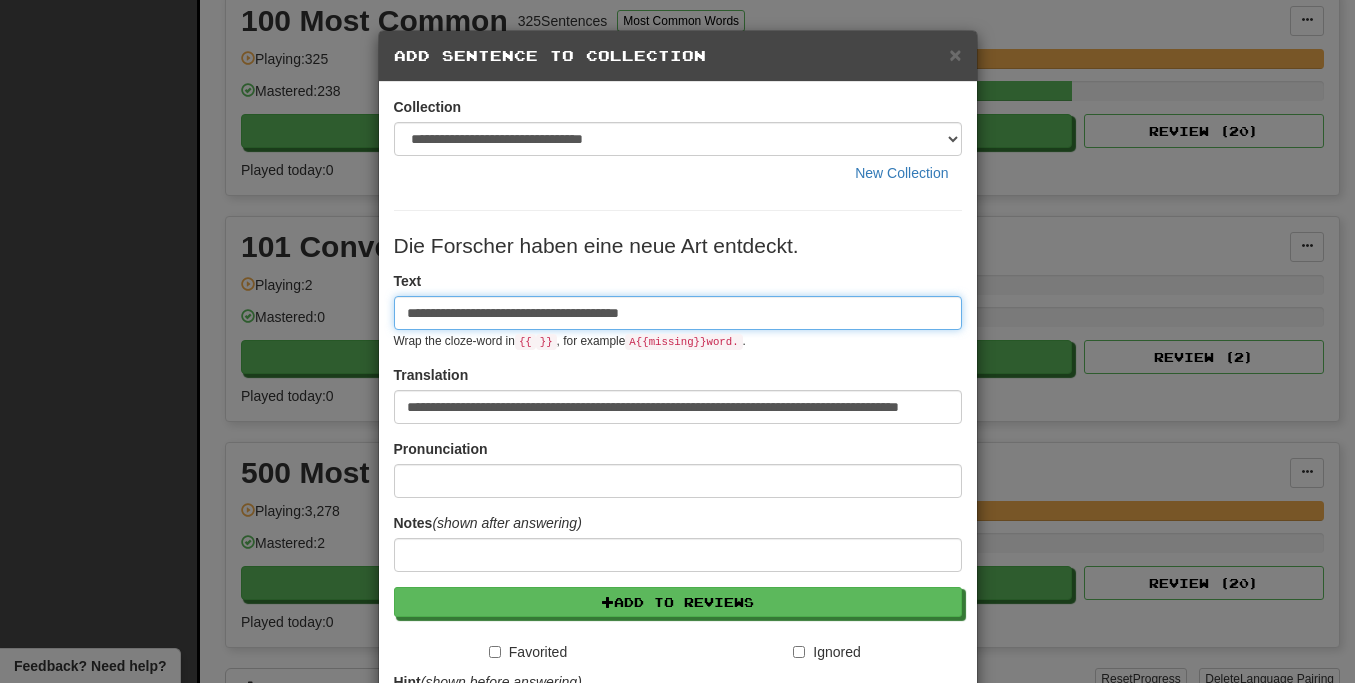 click on "**********" at bounding box center (678, 313) 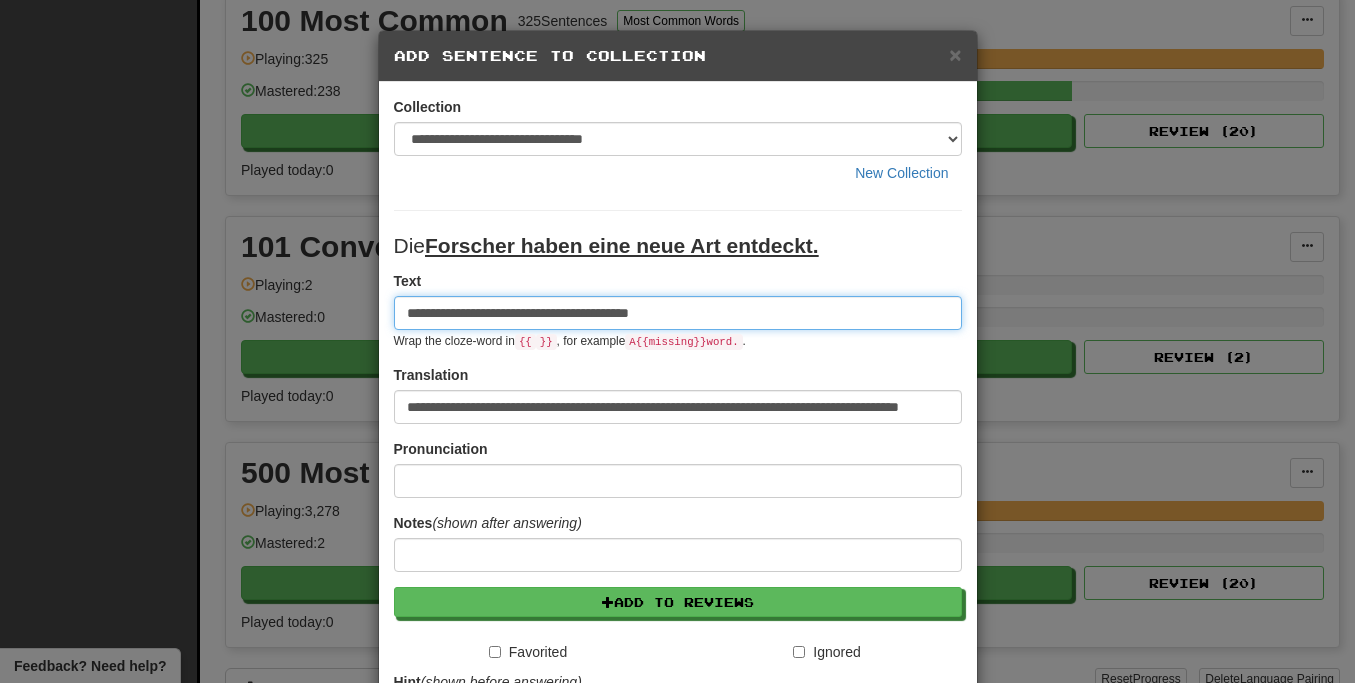 click on "**********" at bounding box center (678, 313) 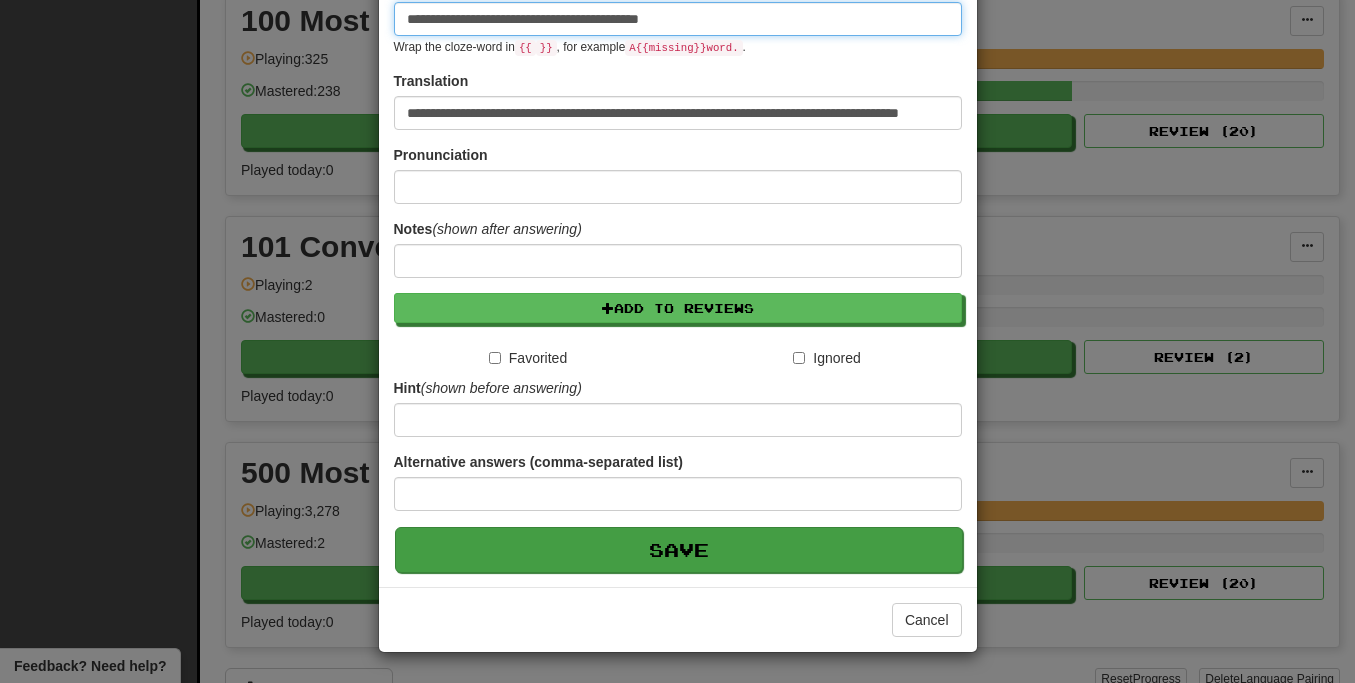 scroll, scrollTop: 295, scrollLeft: 0, axis: vertical 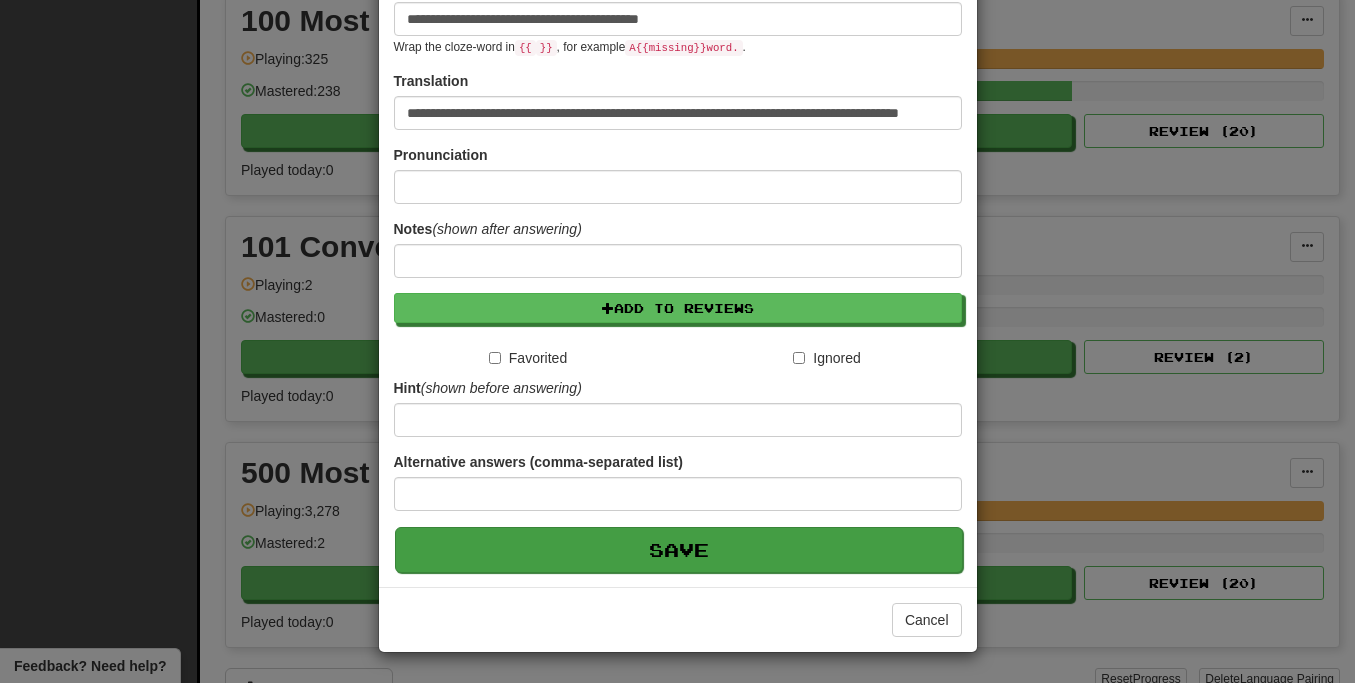 click on "Save" at bounding box center (679, 550) 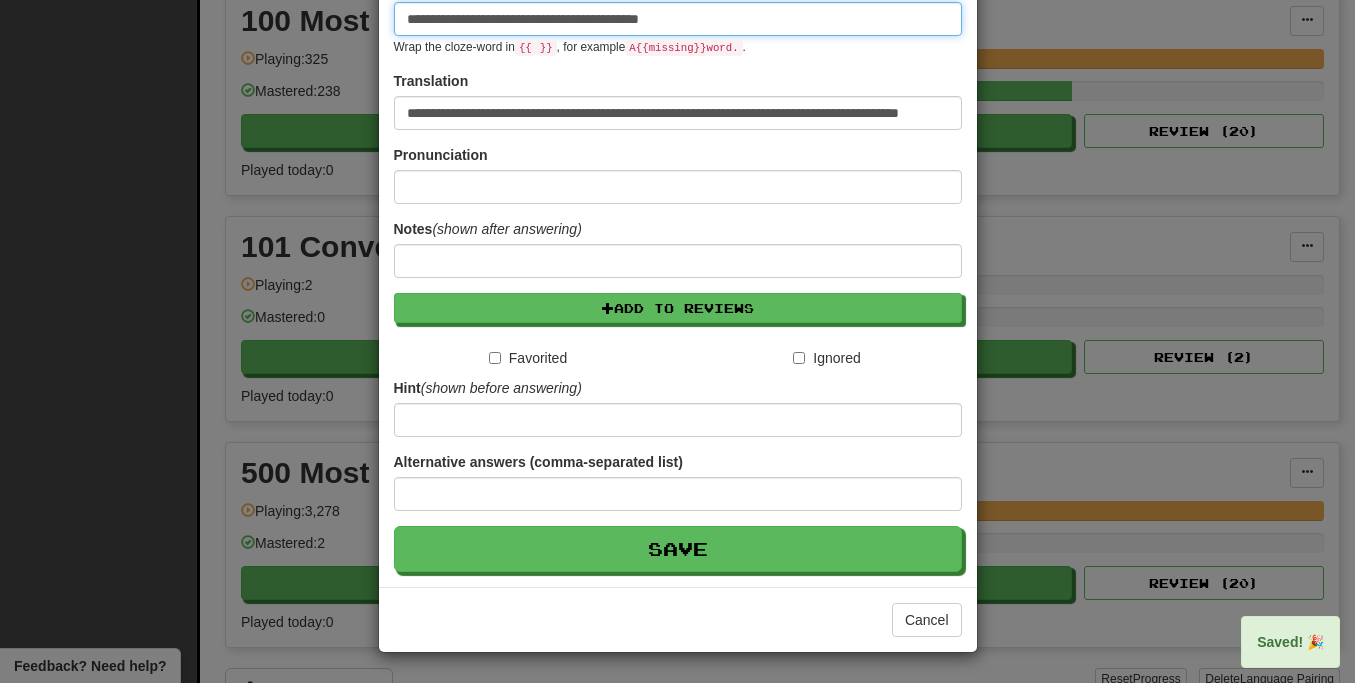 type 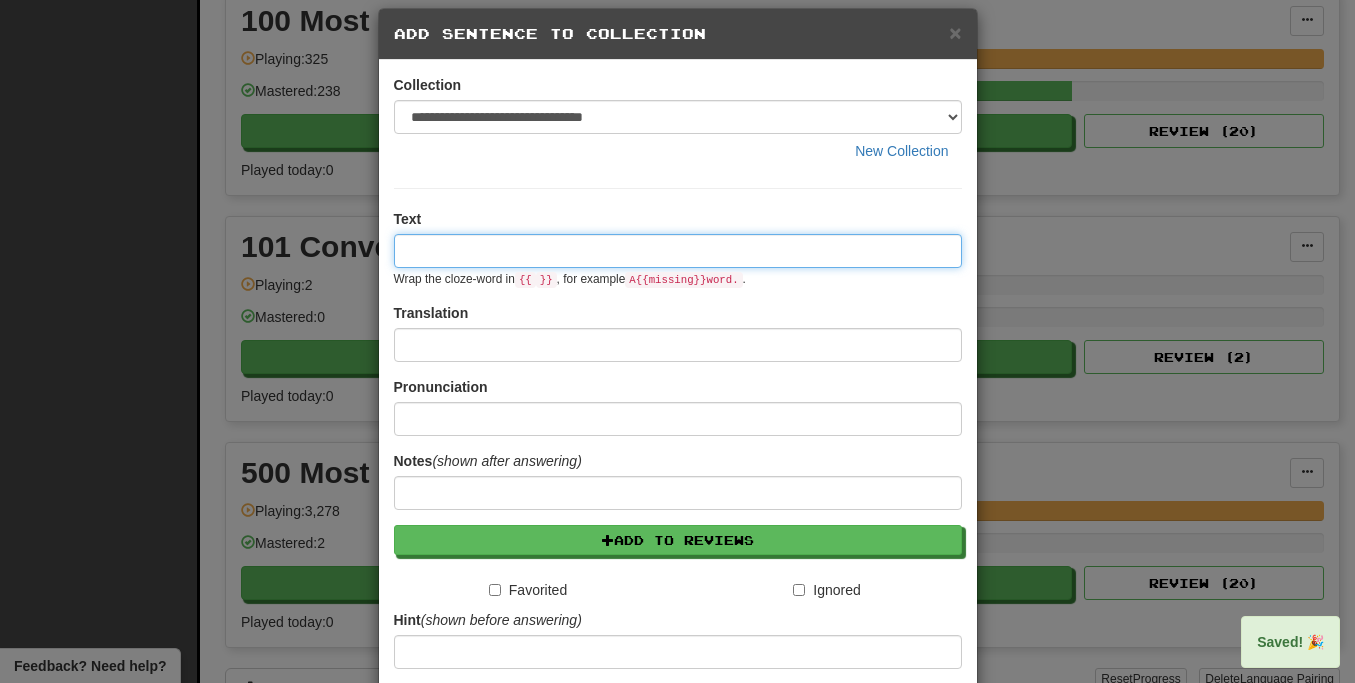scroll, scrollTop: 0, scrollLeft: 0, axis: both 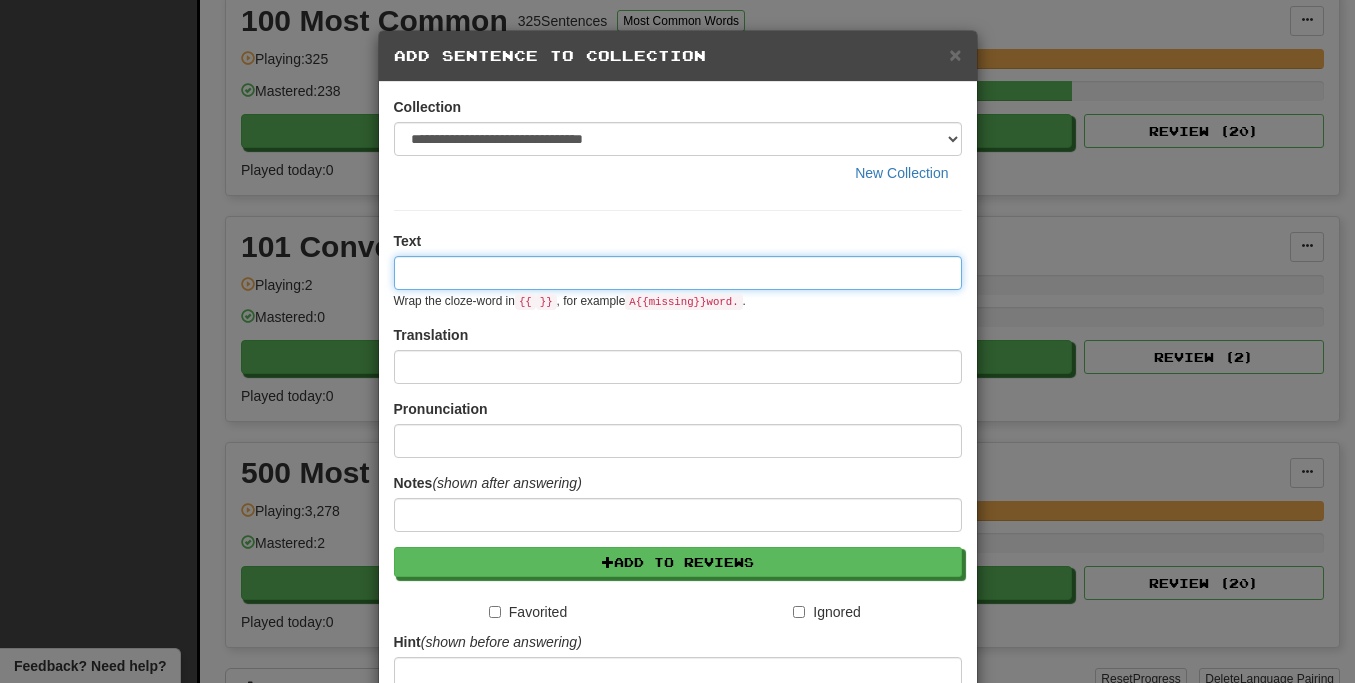 paste on "**********" 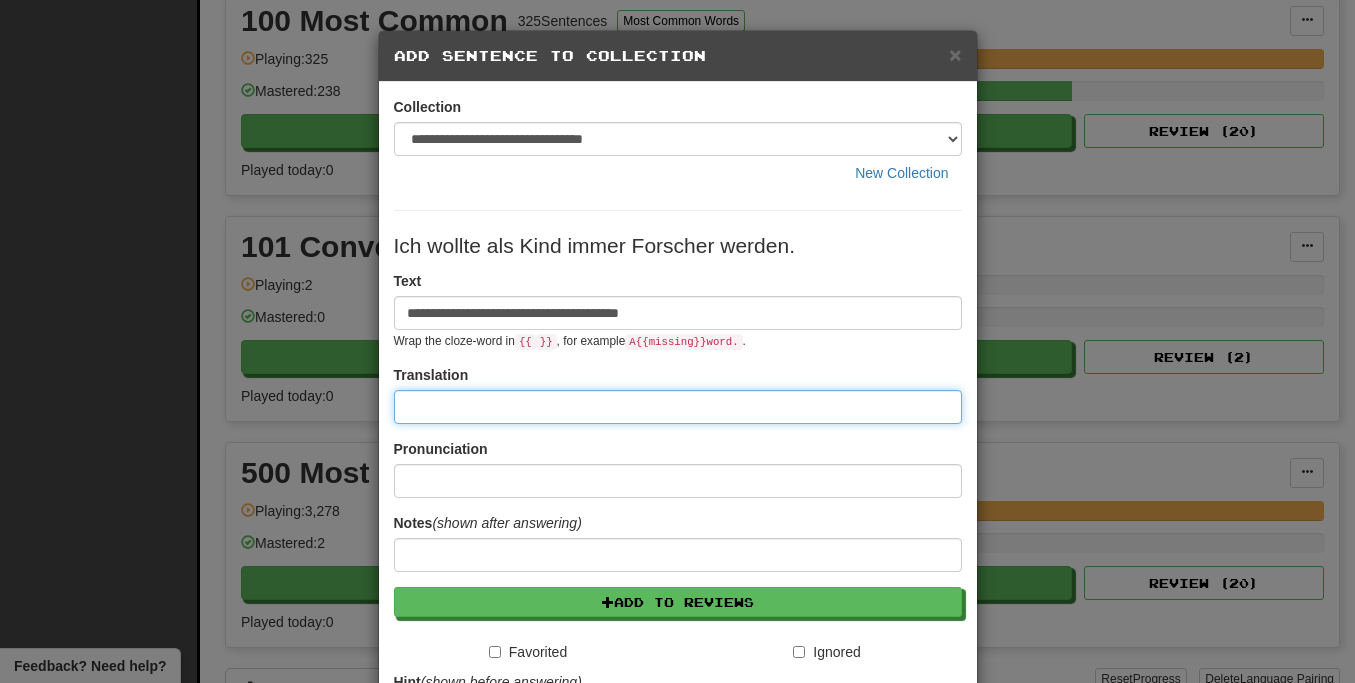 click at bounding box center [678, 407] 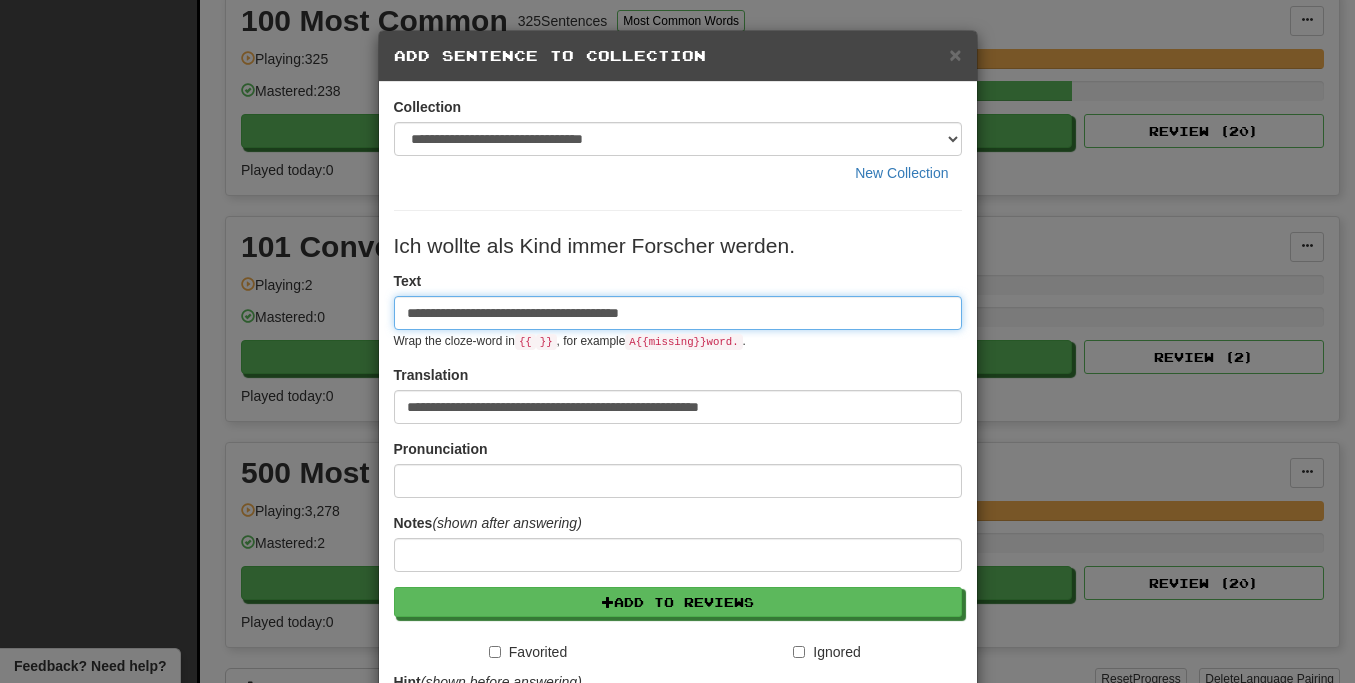 click on "**********" at bounding box center [678, 313] 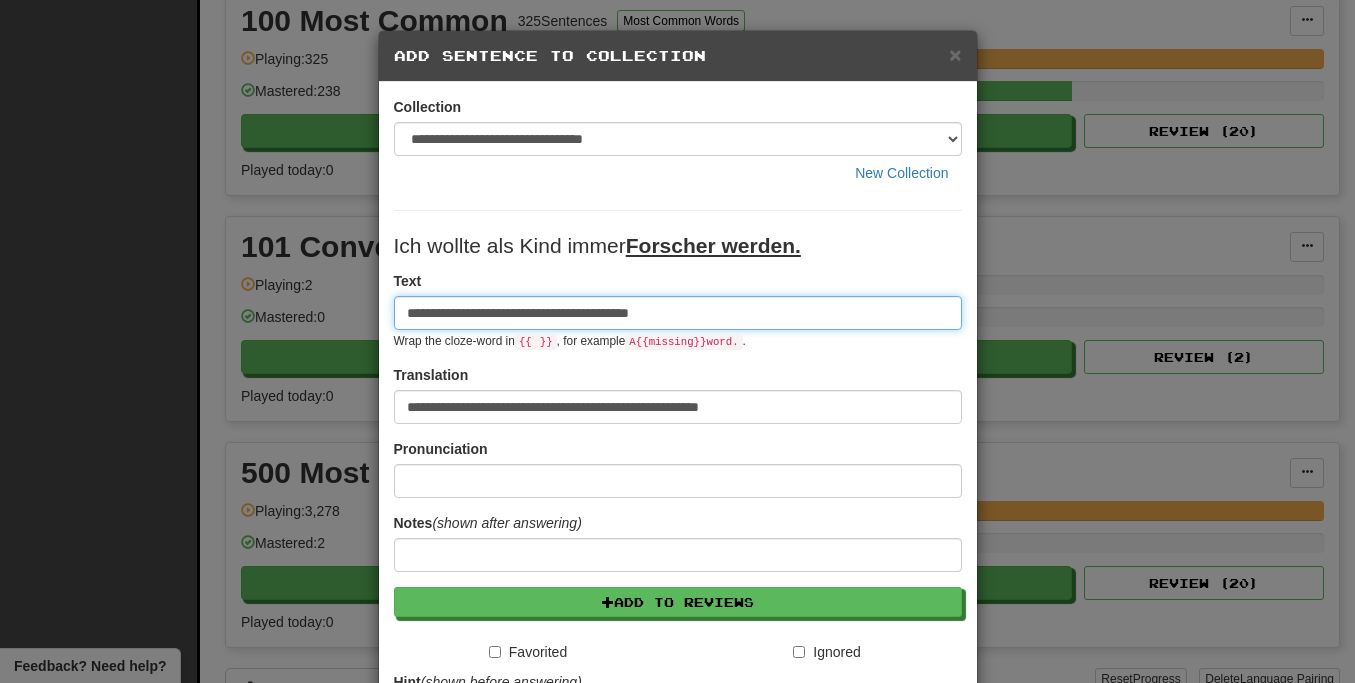 click on "**********" at bounding box center (678, 313) 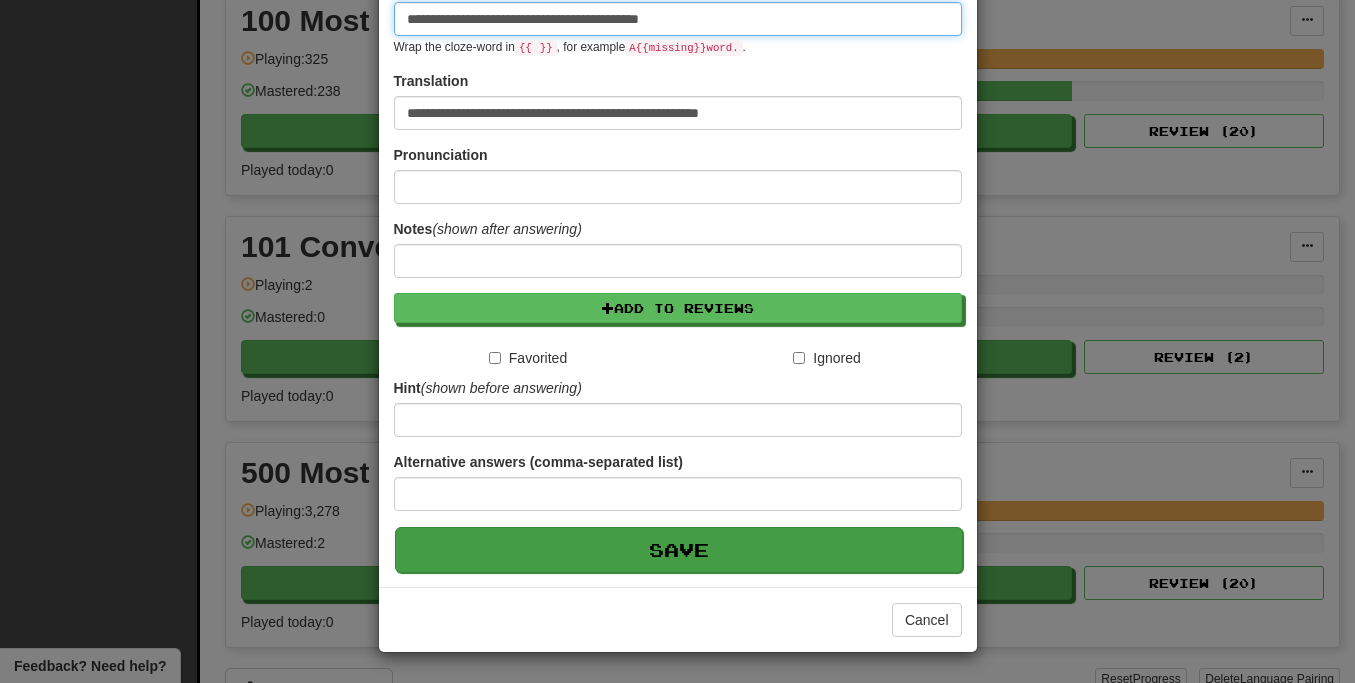 scroll, scrollTop: 295, scrollLeft: 0, axis: vertical 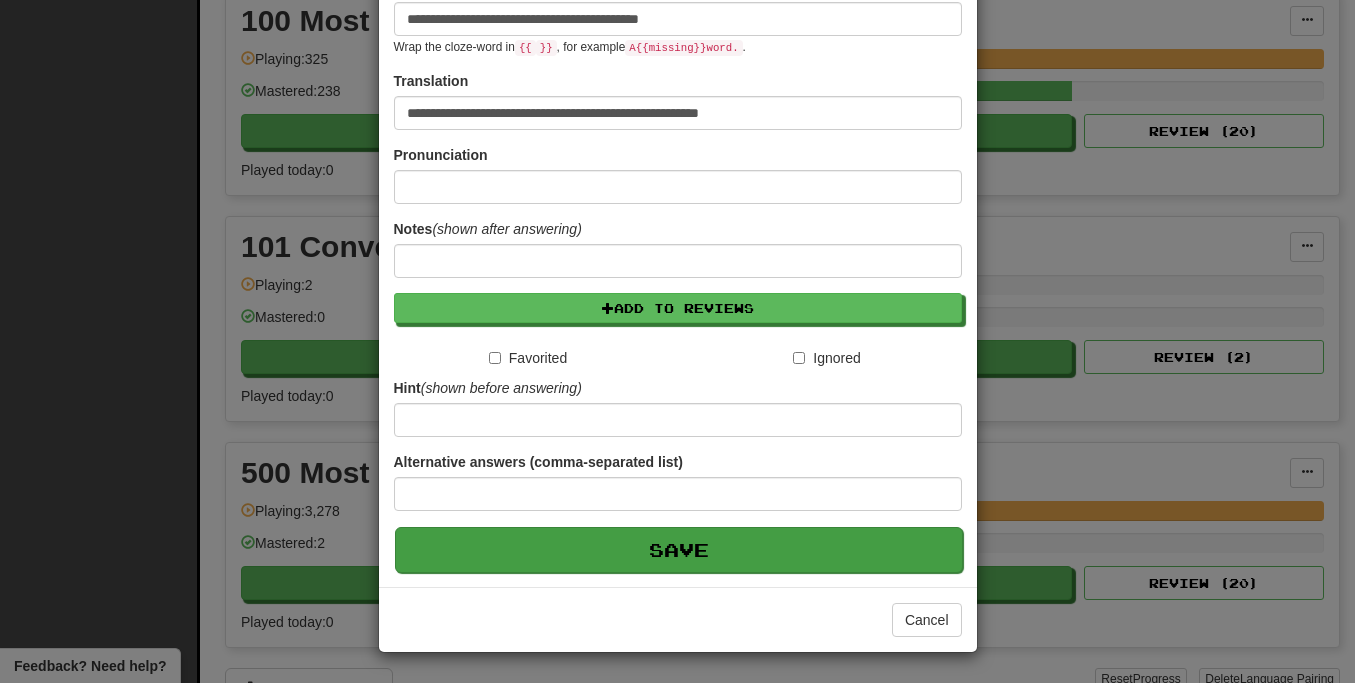 click on "Save" at bounding box center [679, 550] 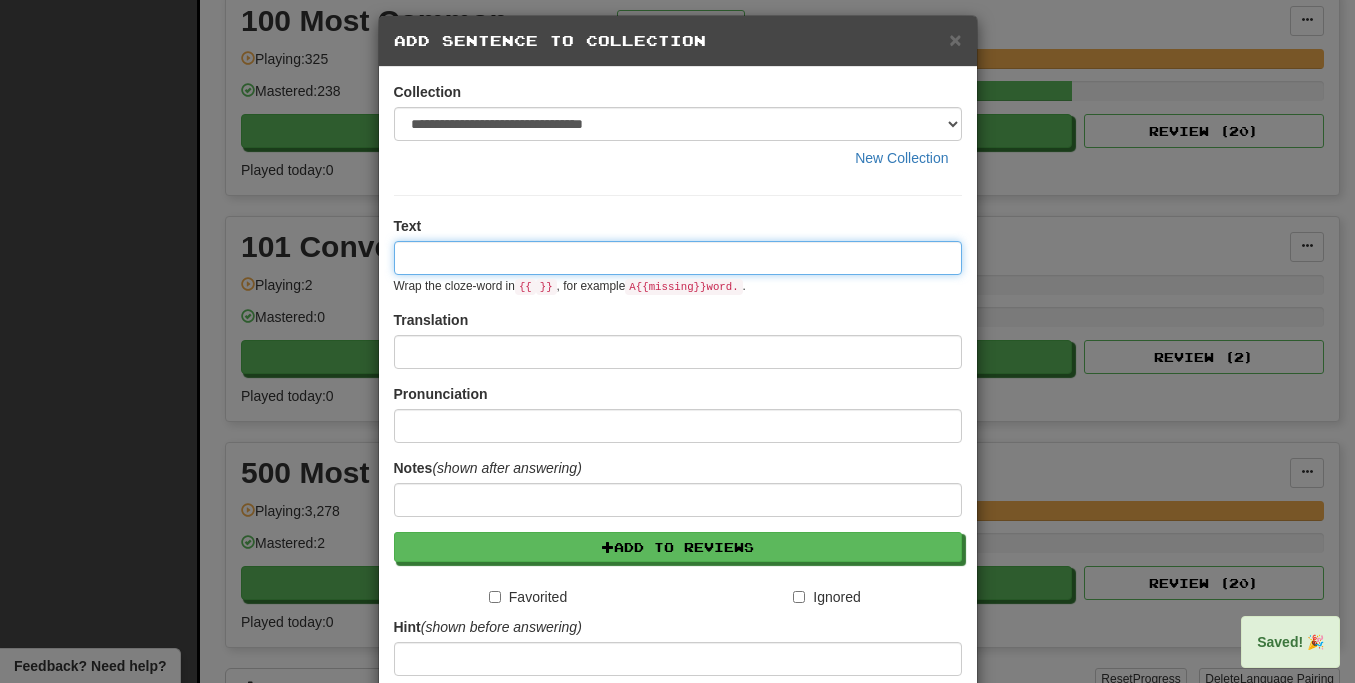 scroll, scrollTop: 0, scrollLeft: 0, axis: both 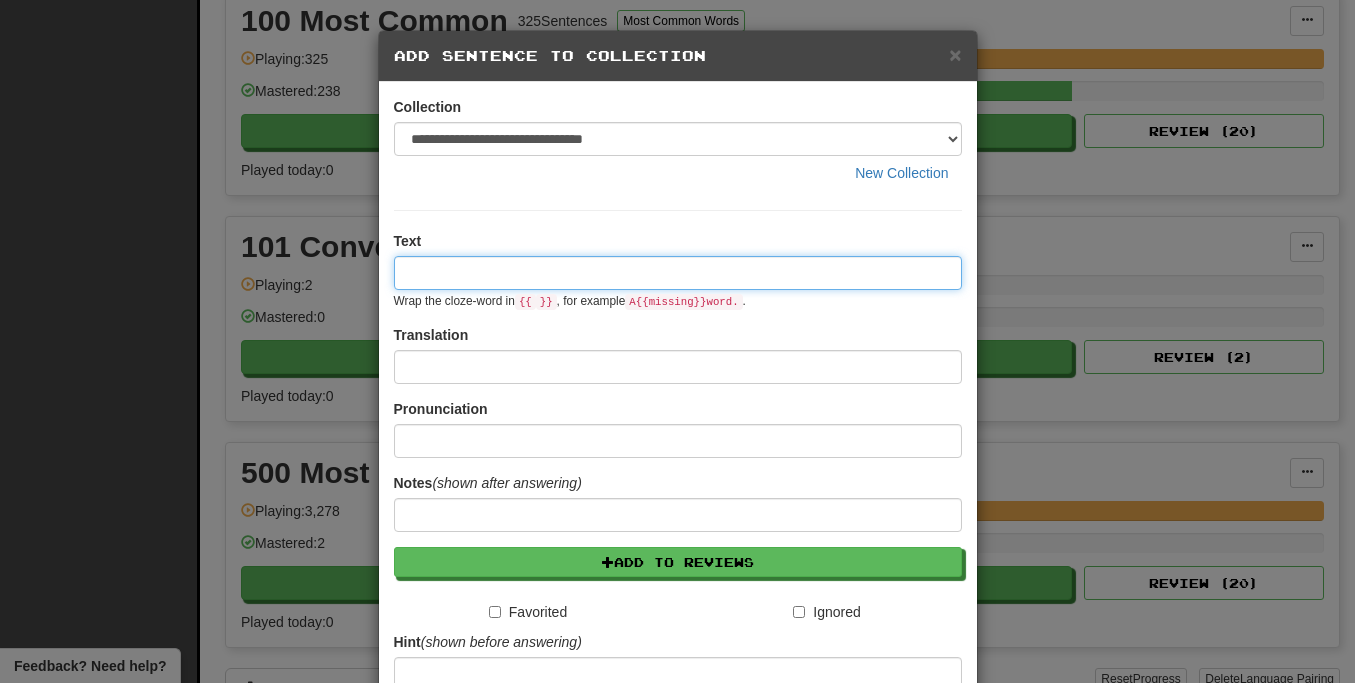 paste on "**********" 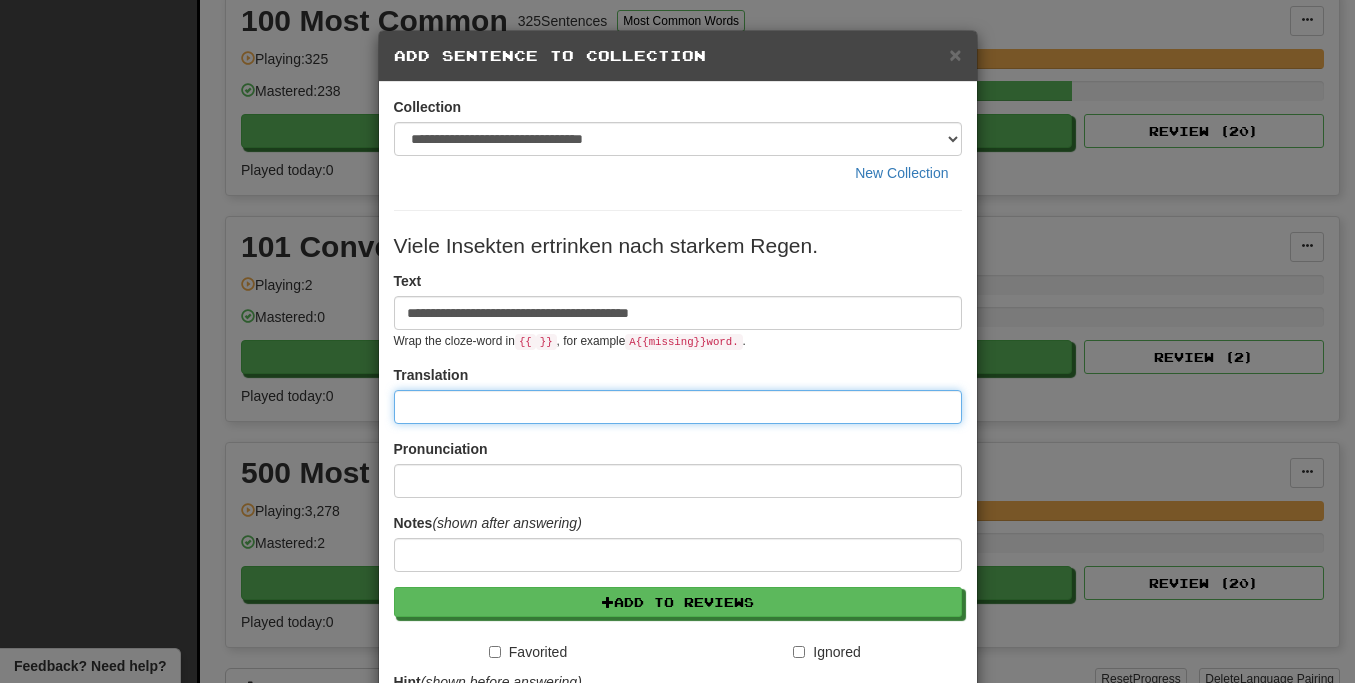 click at bounding box center [678, 407] 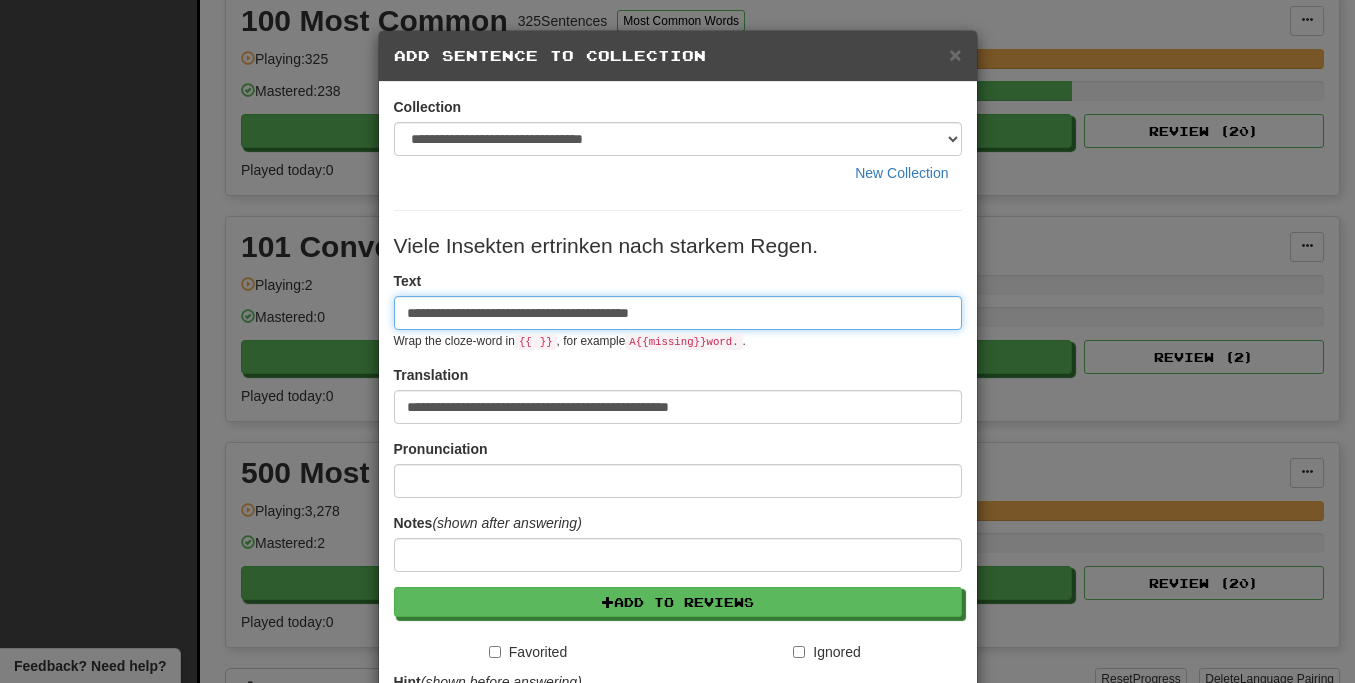 click on "**********" at bounding box center [678, 313] 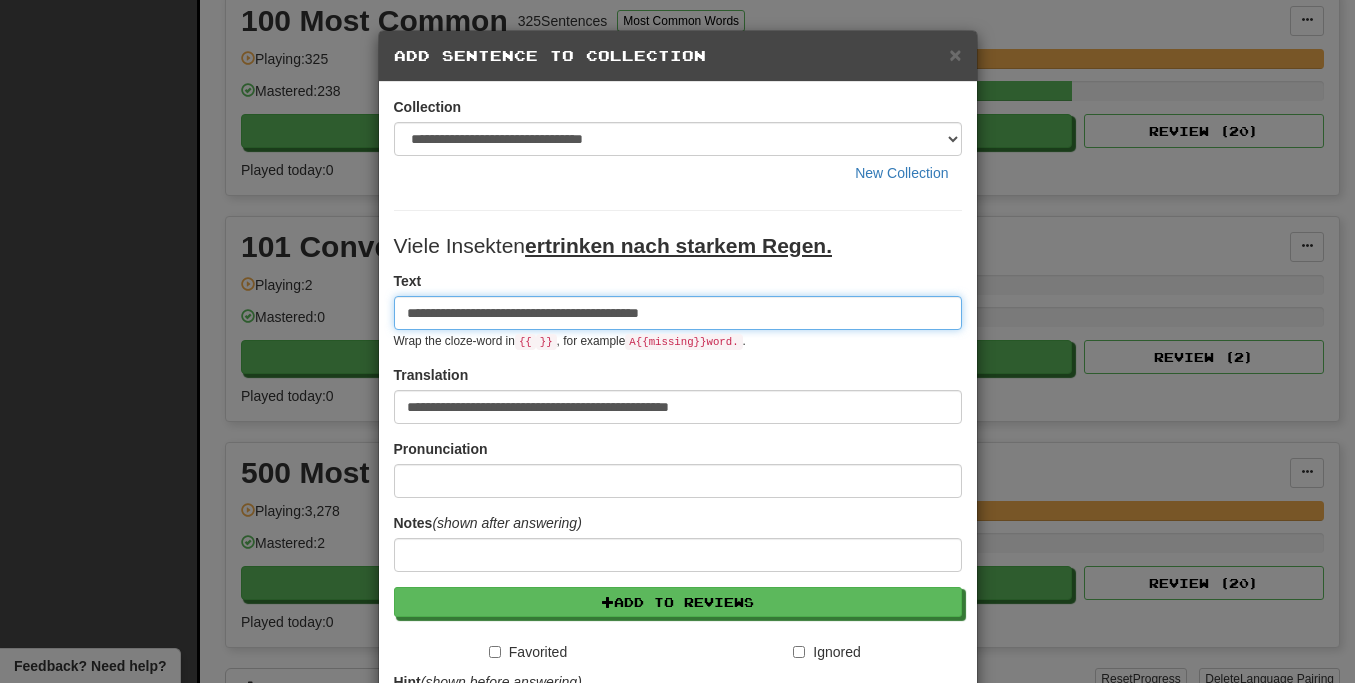 click on "**********" at bounding box center [678, 313] 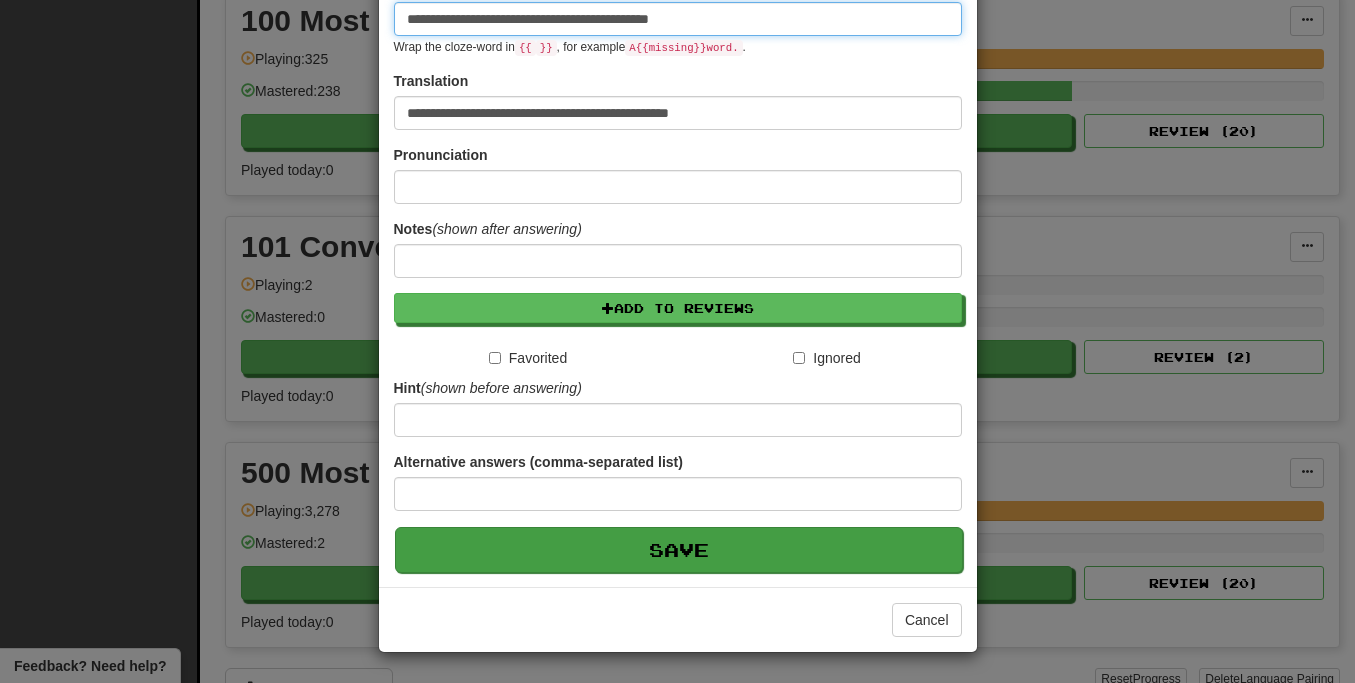 scroll, scrollTop: 295, scrollLeft: 0, axis: vertical 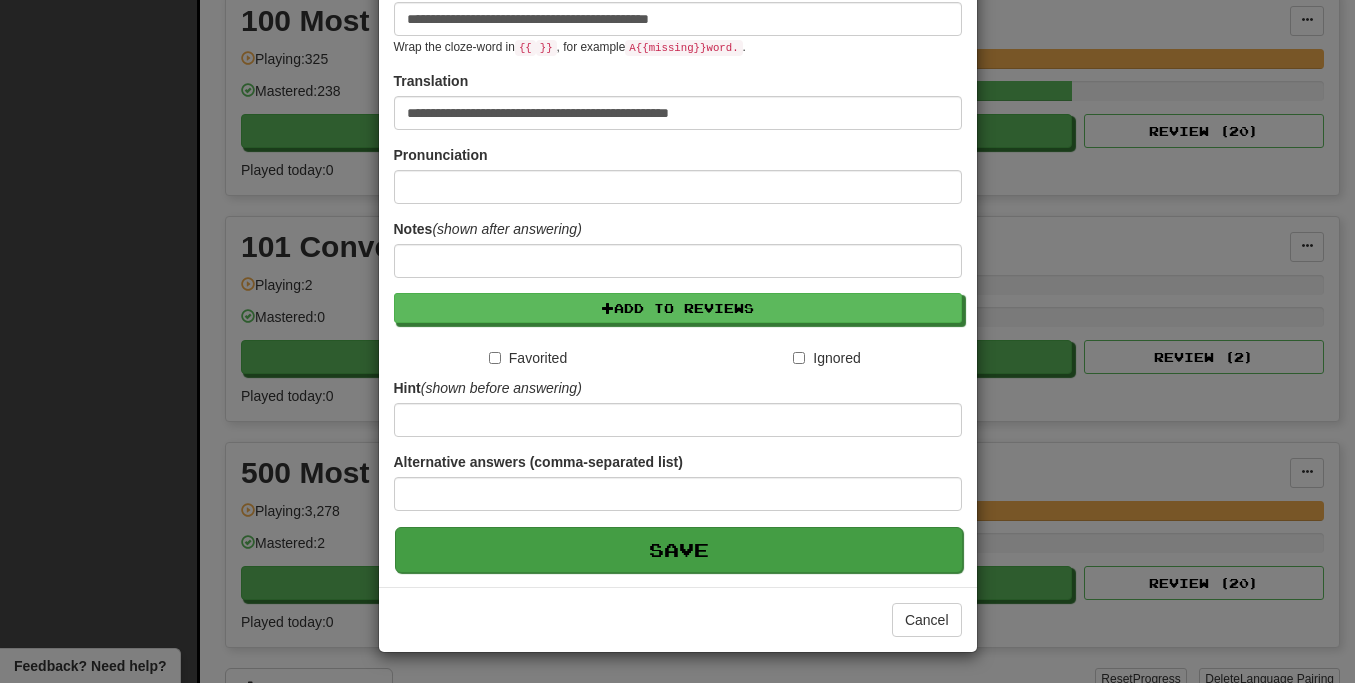 click on "Save" at bounding box center (679, 550) 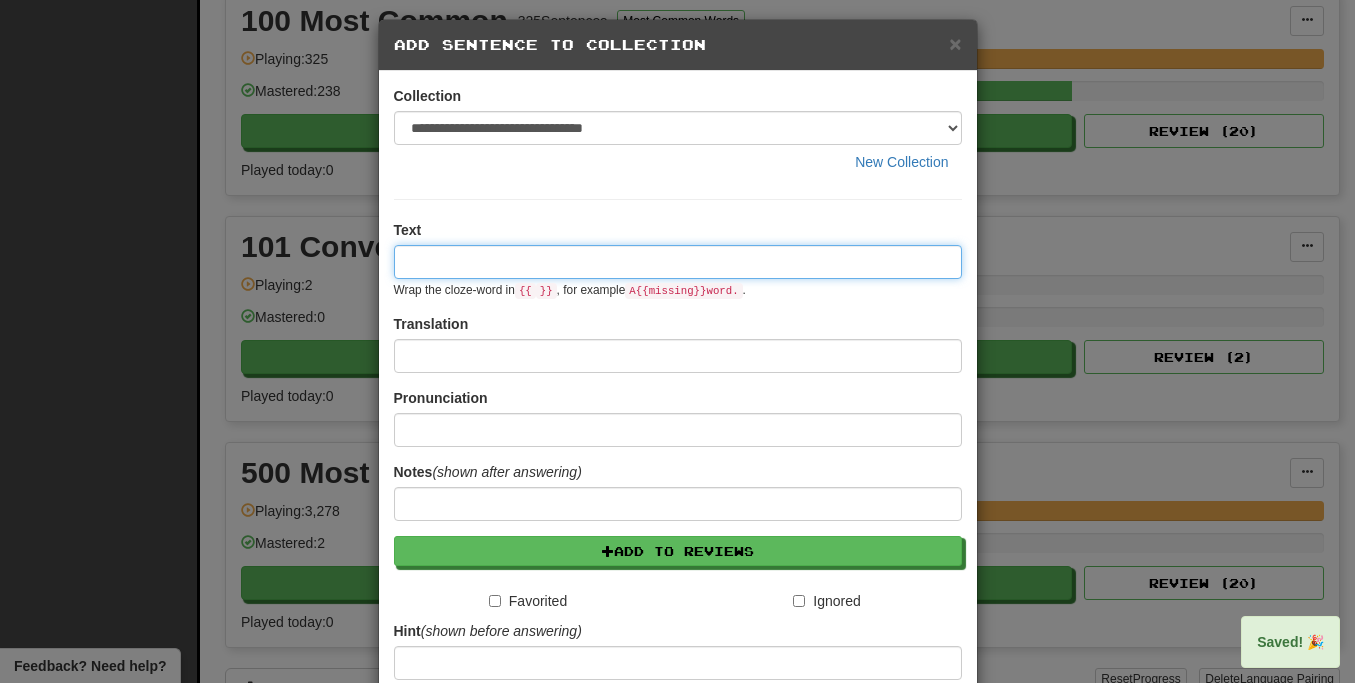 scroll, scrollTop: 0, scrollLeft: 0, axis: both 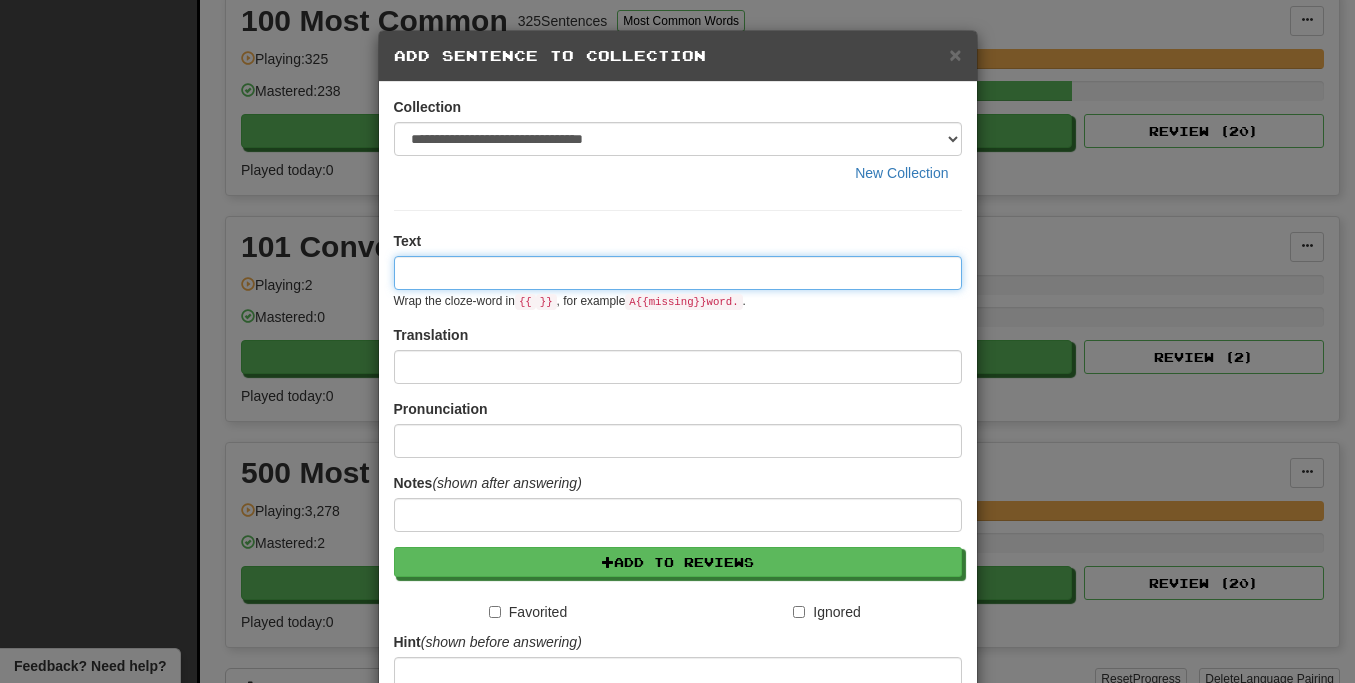 paste on "**********" 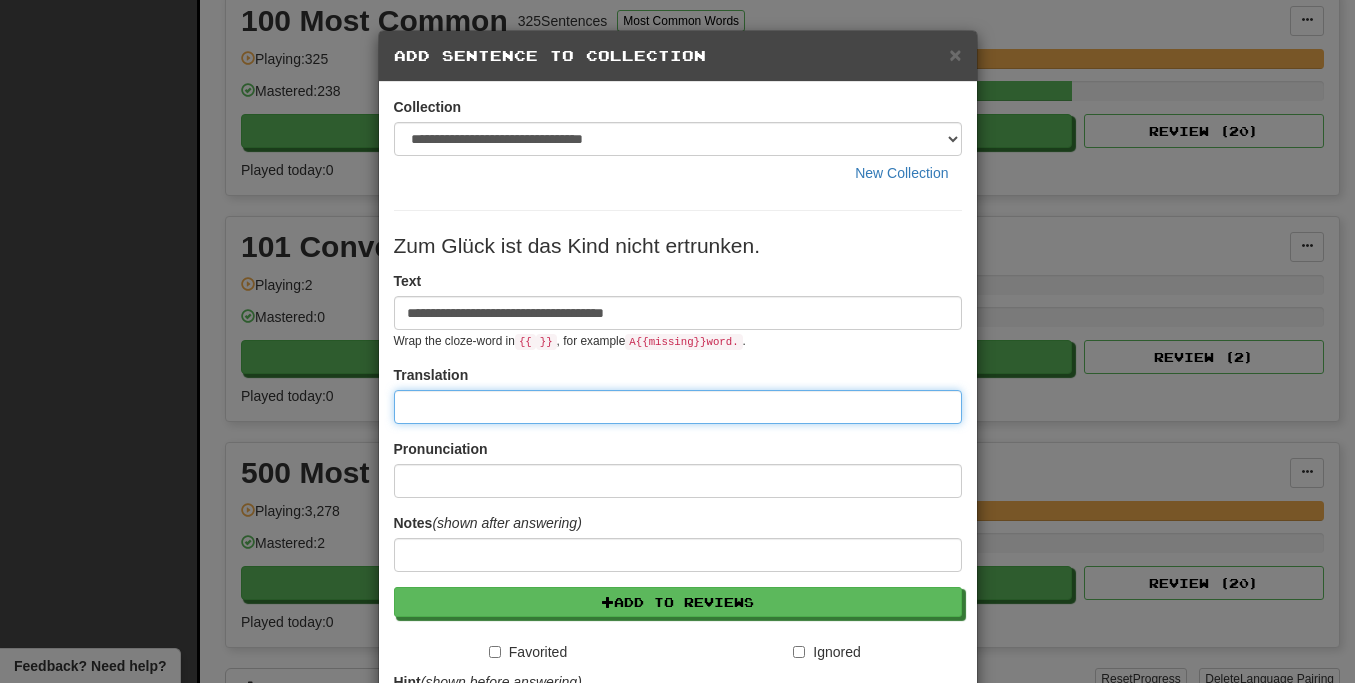 click at bounding box center (678, 407) 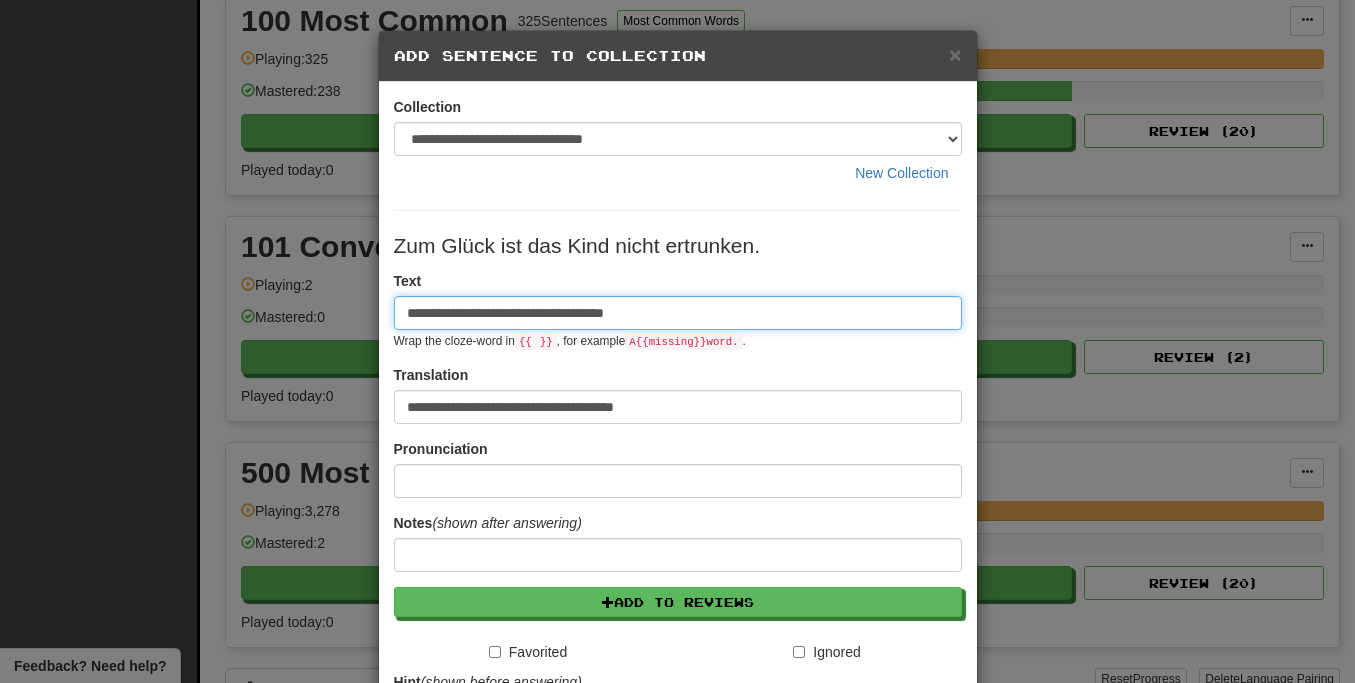 click on "**********" at bounding box center (678, 313) 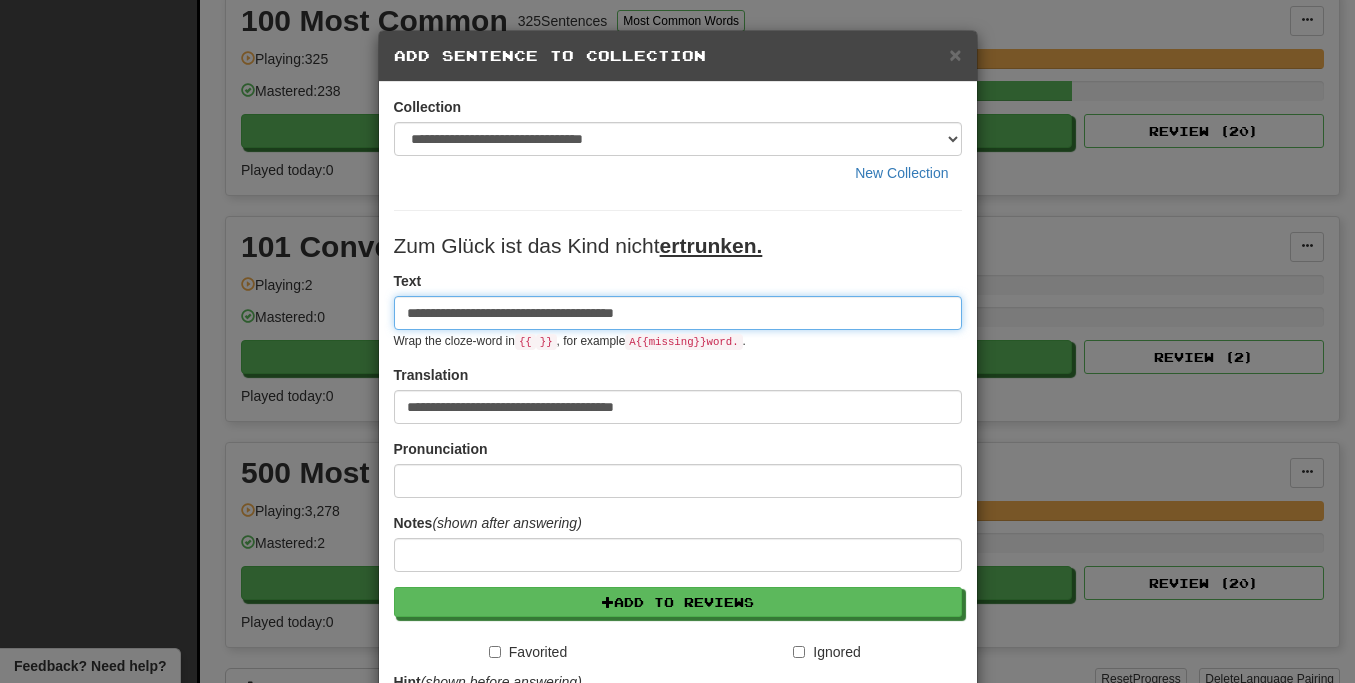 click on "**********" at bounding box center (678, 313) 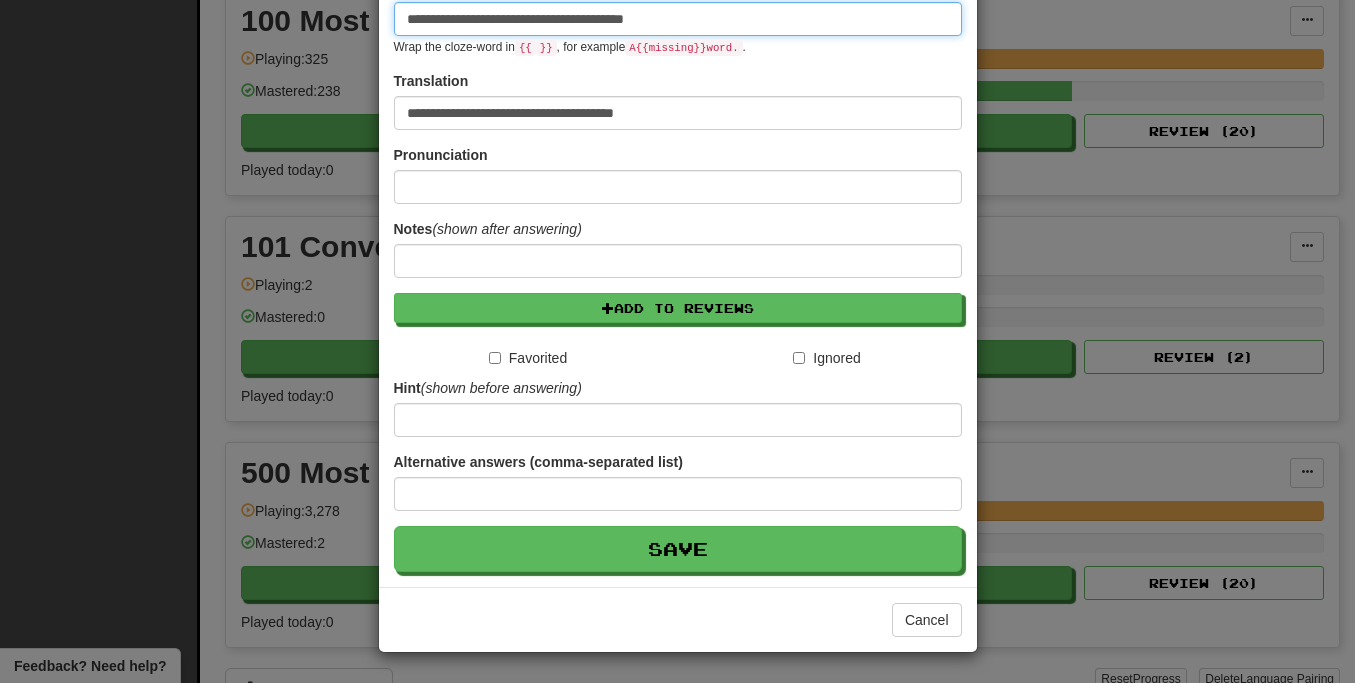 scroll, scrollTop: 295, scrollLeft: 0, axis: vertical 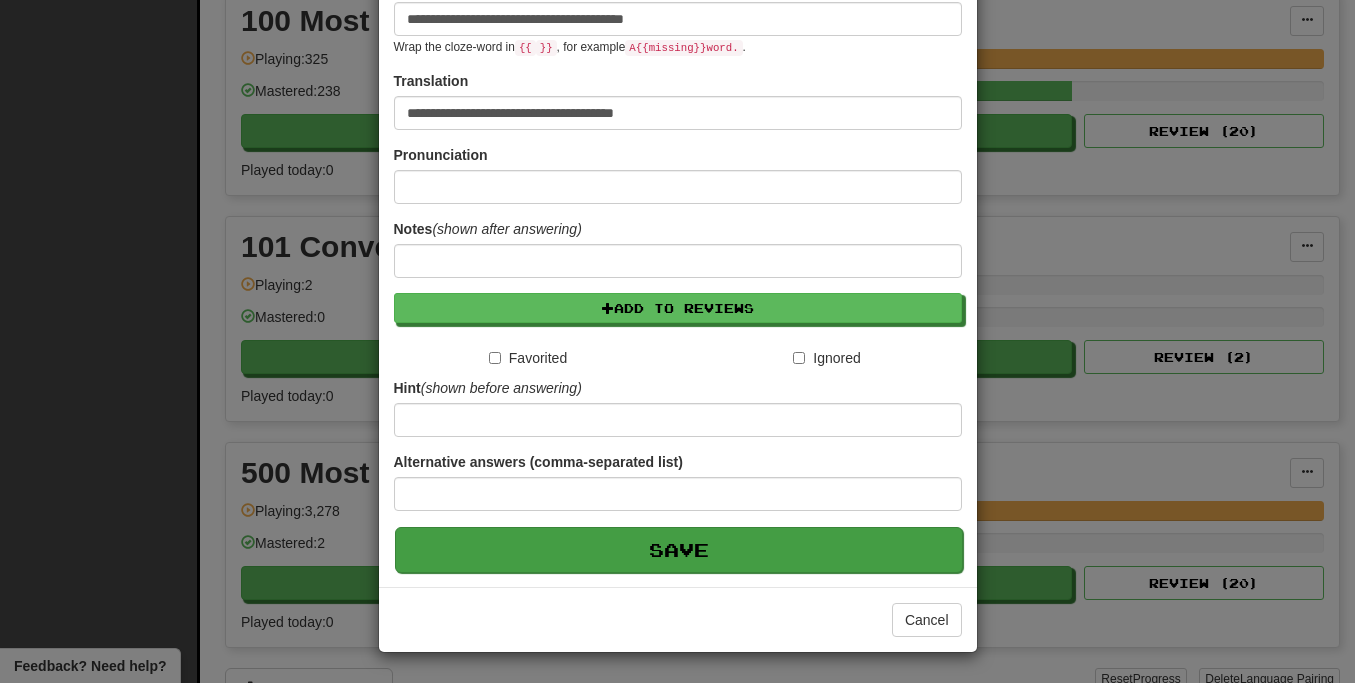click on "Save" at bounding box center (679, 550) 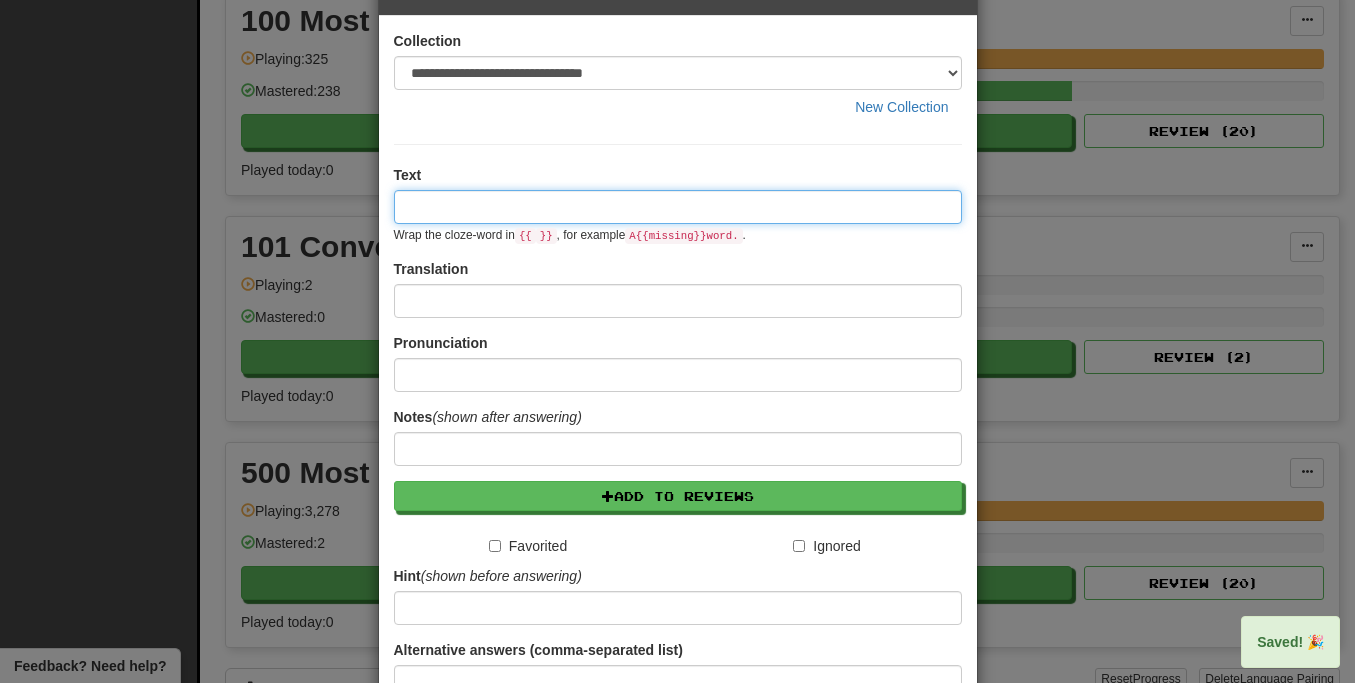 scroll, scrollTop: 0, scrollLeft: 0, axis: both 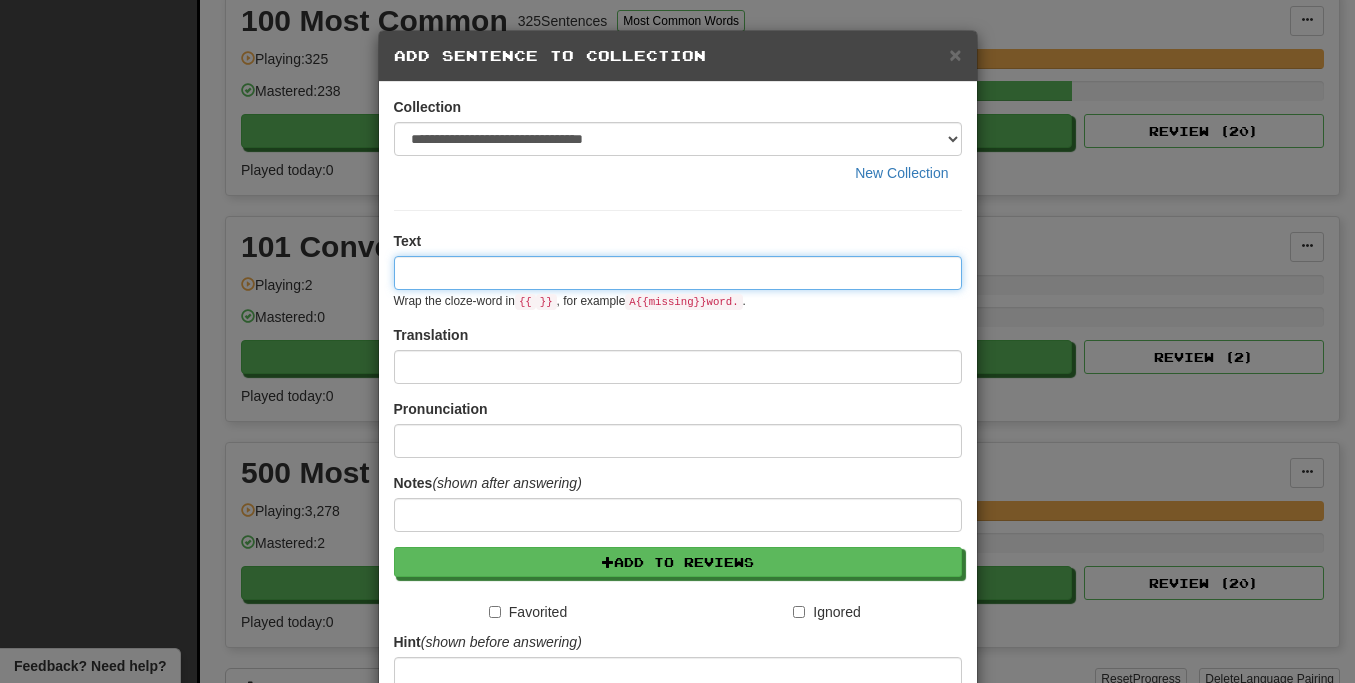 paste on "**********" 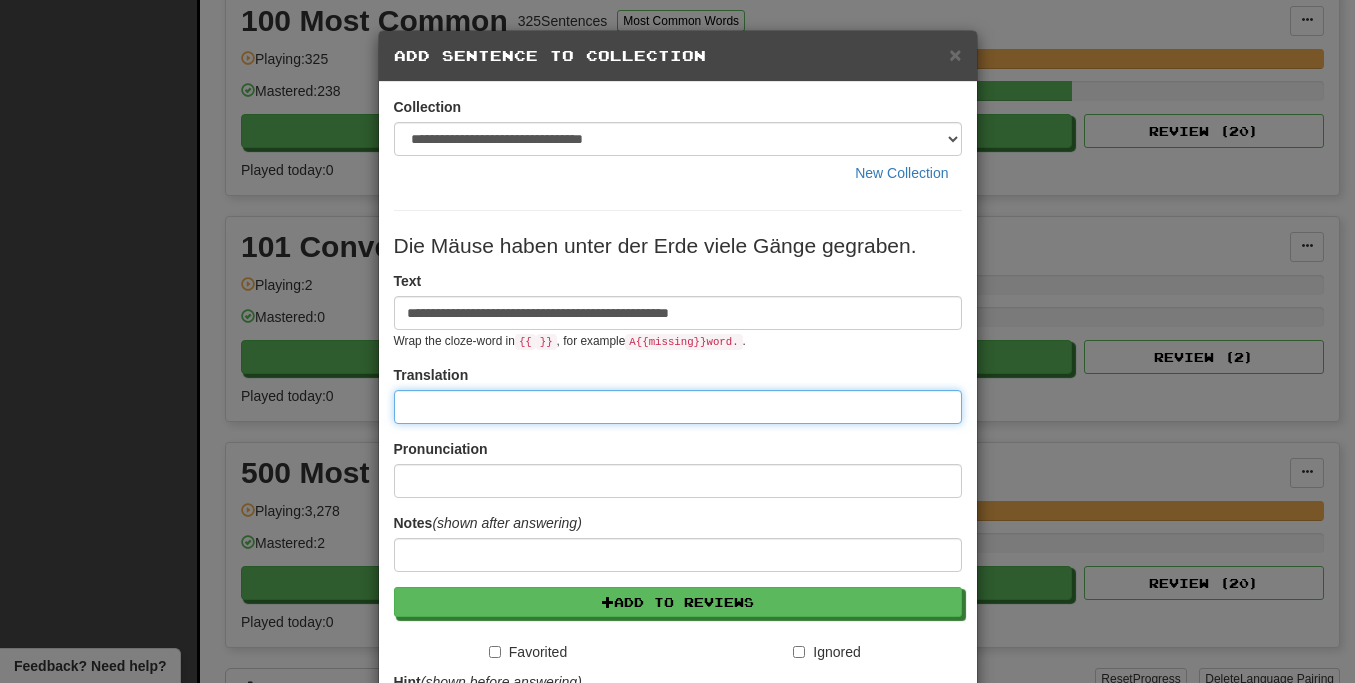 click at bounding box center [678, 407] 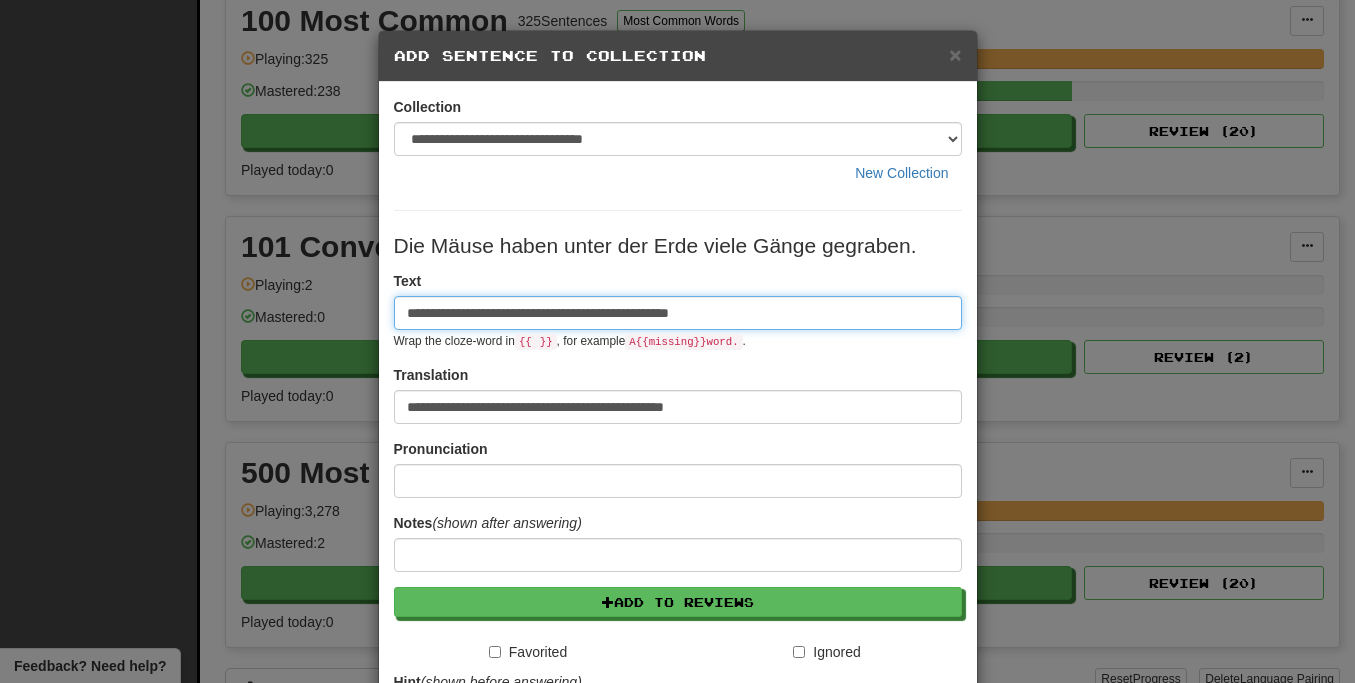 click on "**********" at bounding box center (678, 313) 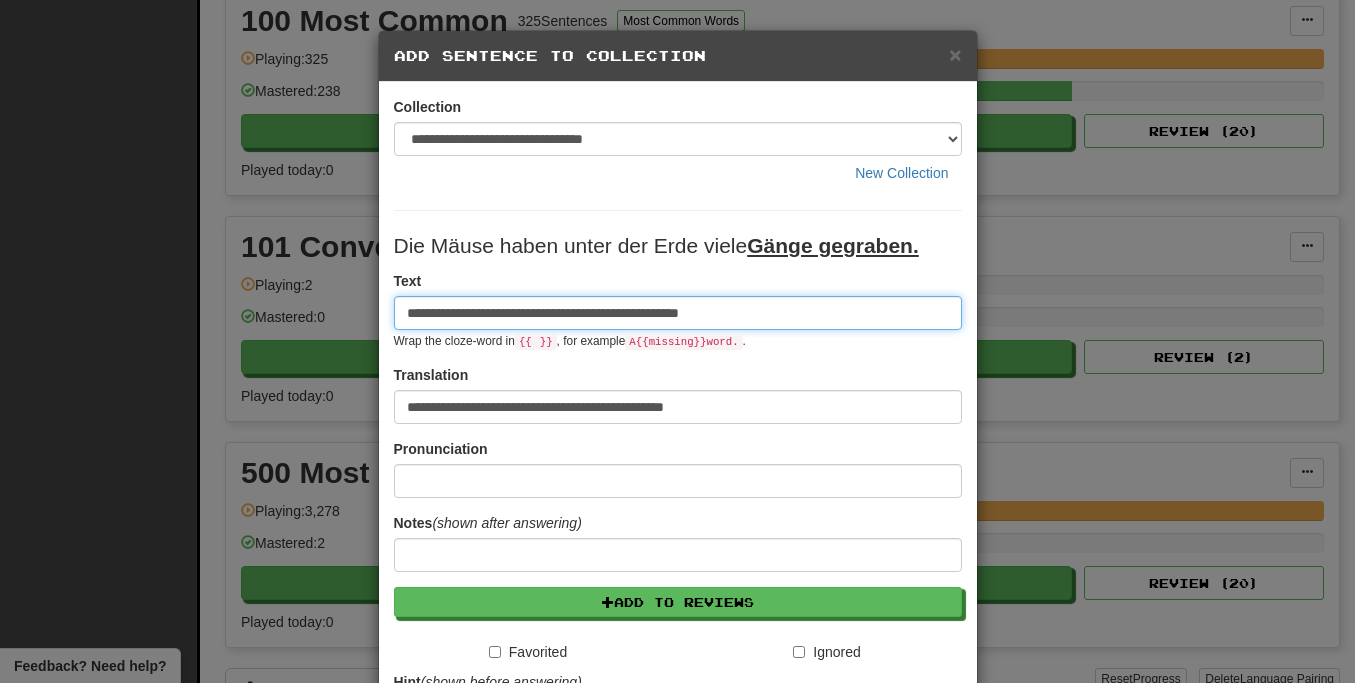 click on "**********" at bounding box center [678, 313] 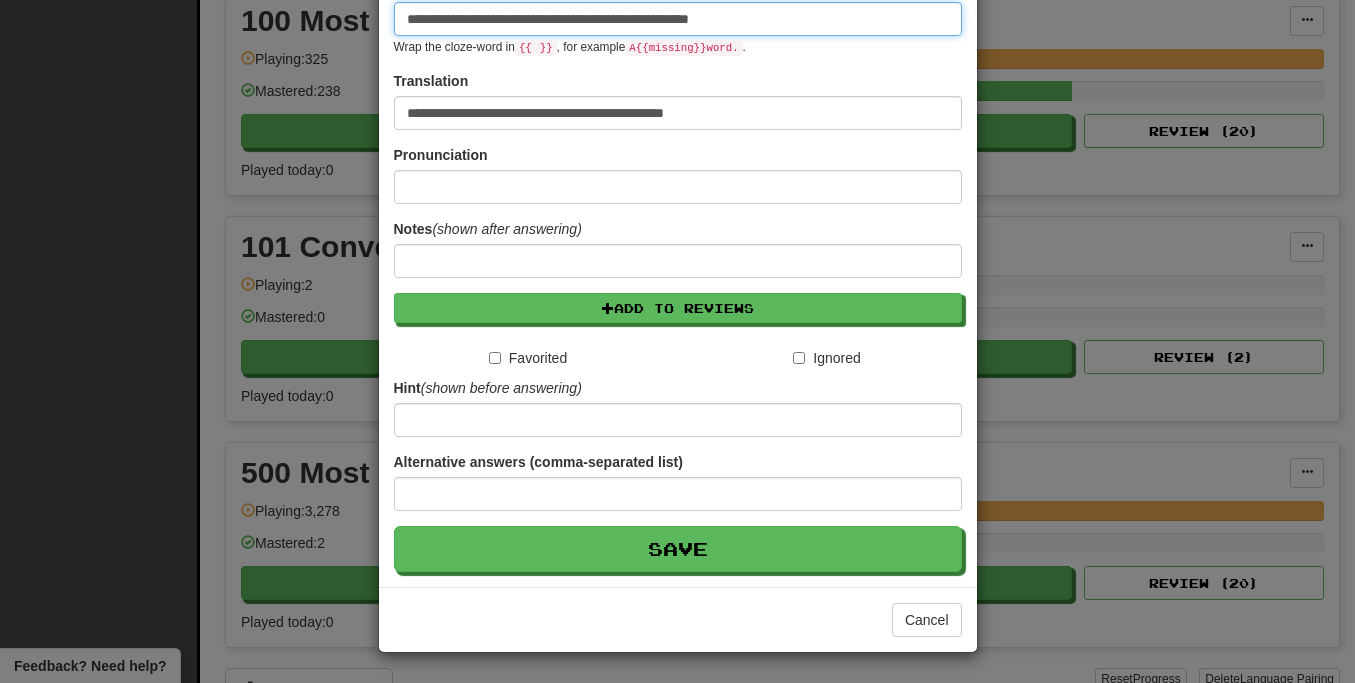 scroll, scrollTop: 295, scrollLeft: 0, axis: vertical 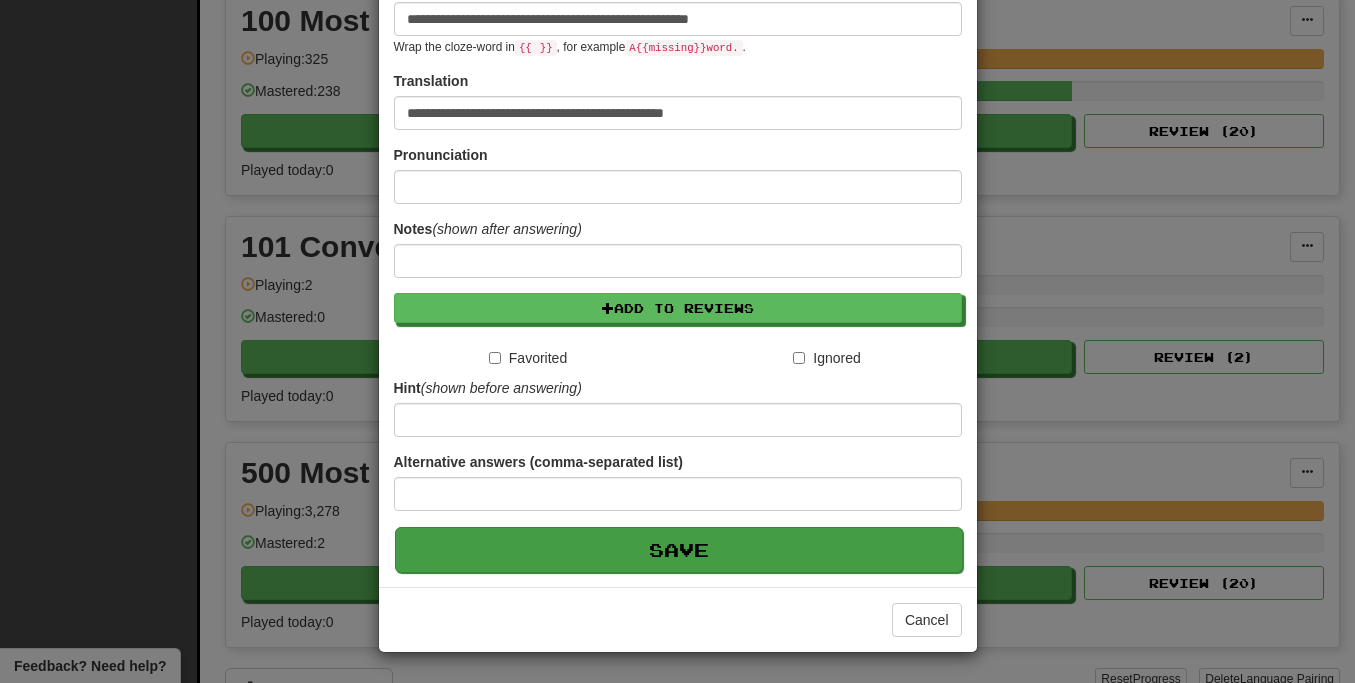 click on "Save" at bounding box center (679, 550) 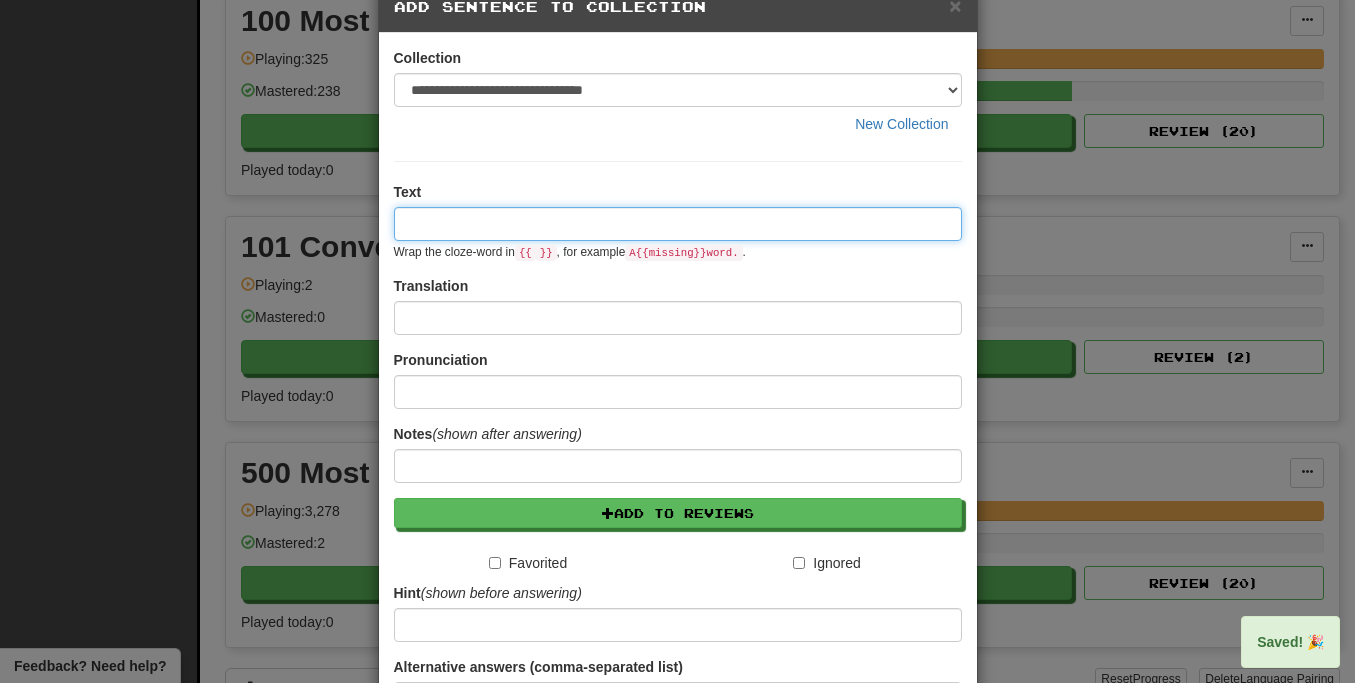 scroll, scrollTop: 0, scrollLeft: 0, axis: both 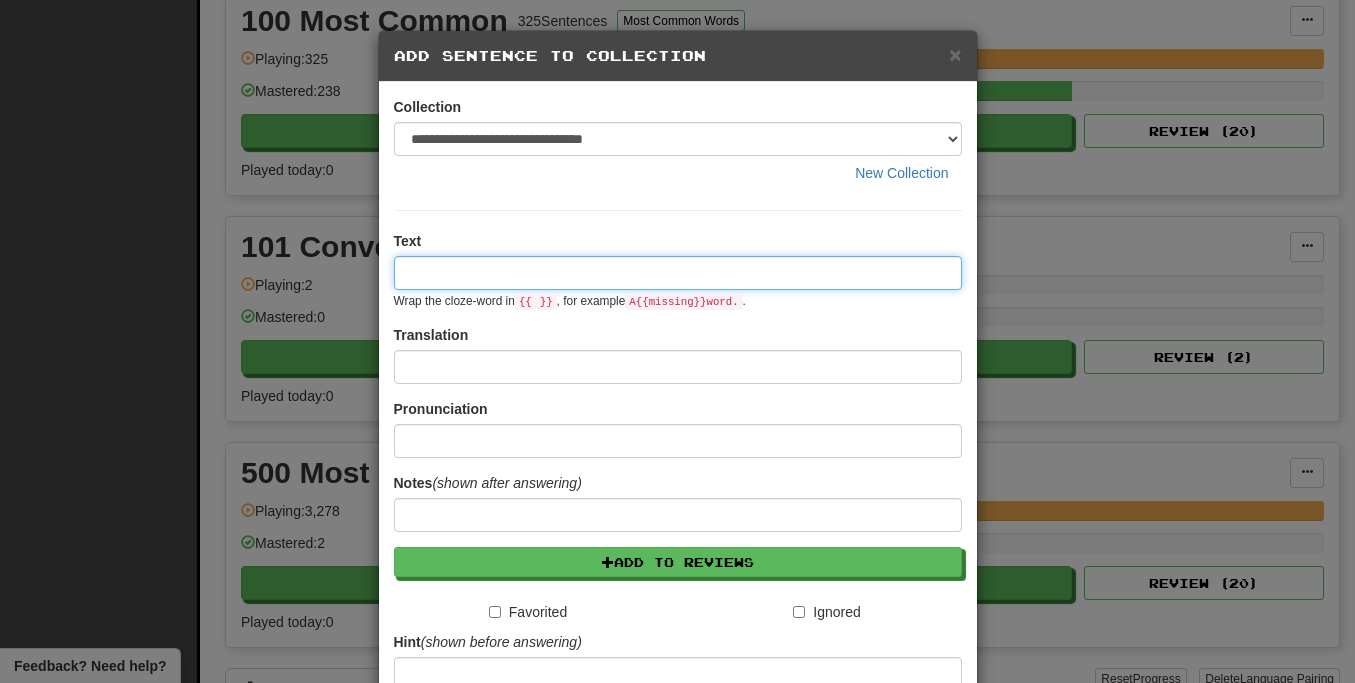 paste on "**********" 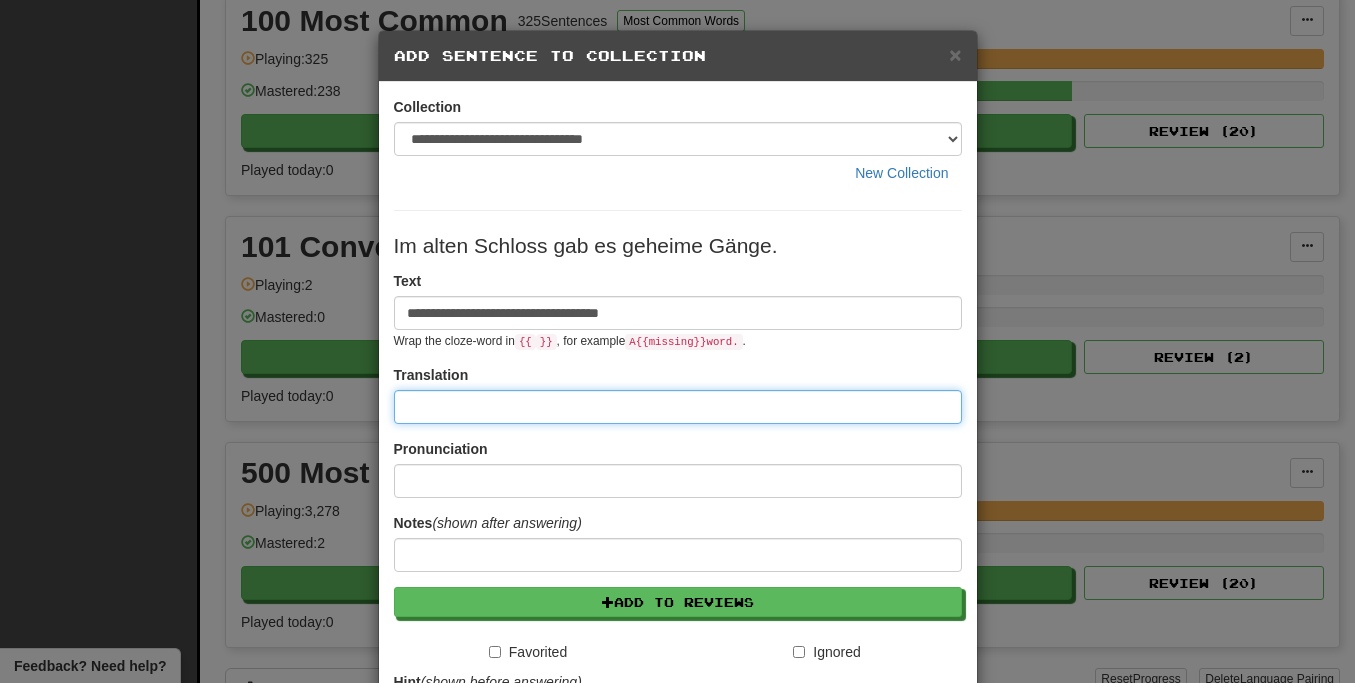 click at bounding box center (678, 407) 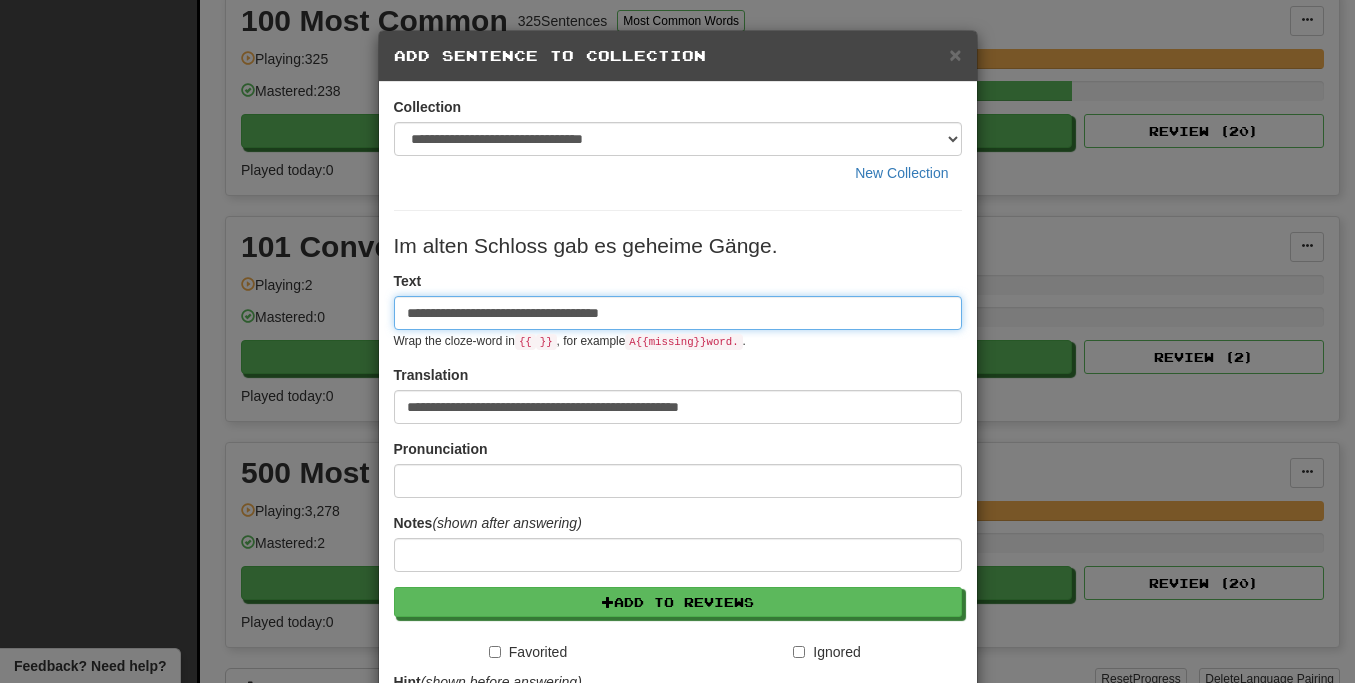 click on "**********" at bounding box center (678, 313) 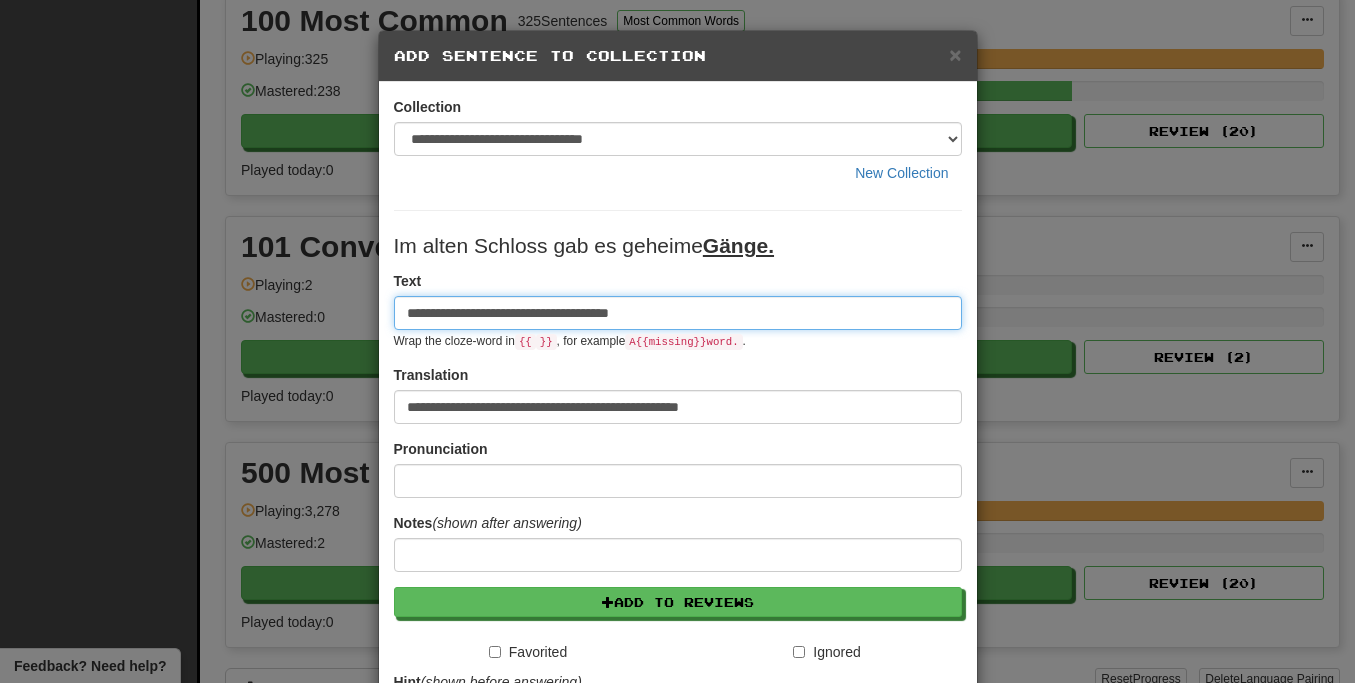 click on "**********" at bounding box center (678, 313) 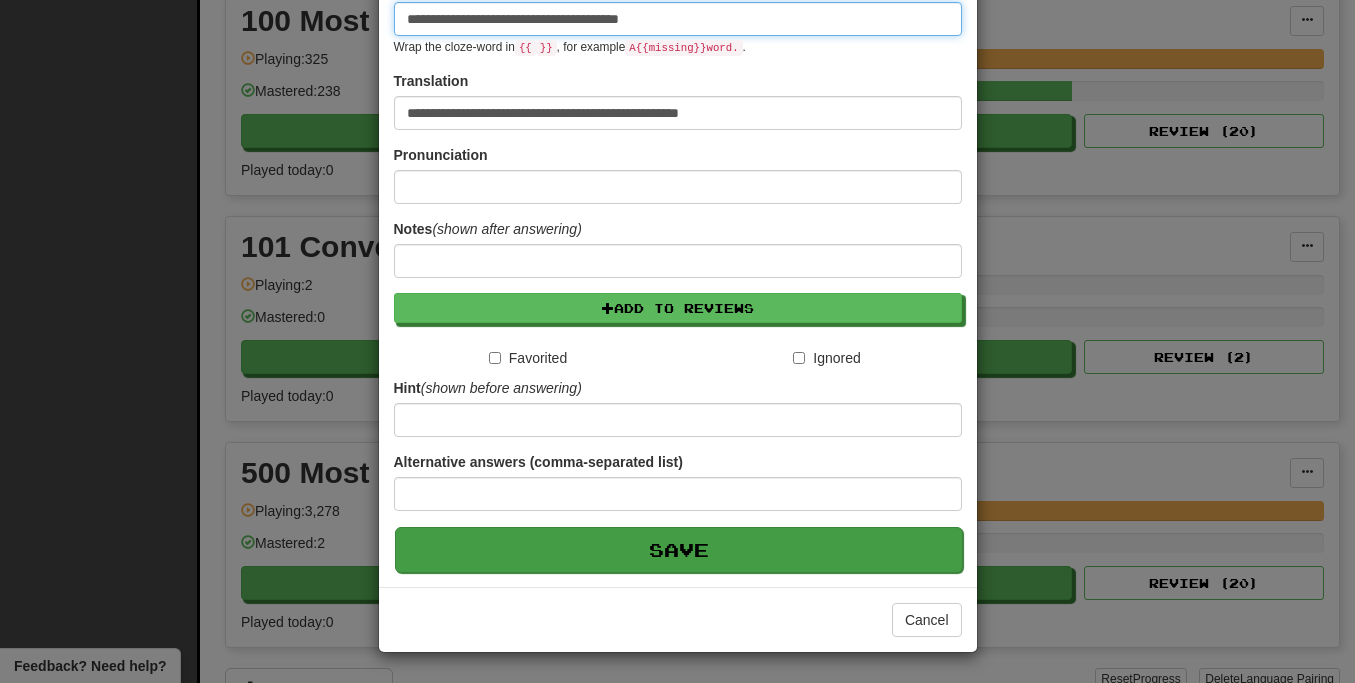 scroll, scrollTop: 295, scrollLeft: 0, axis: vertical 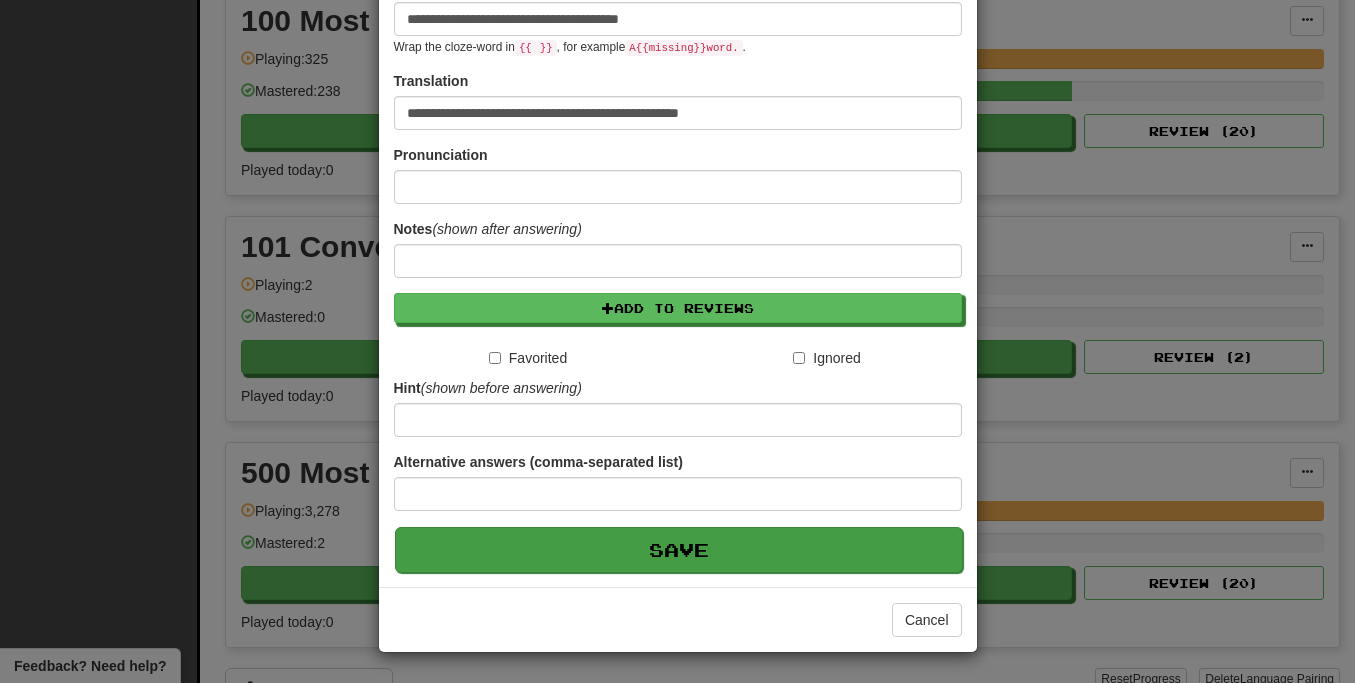 click on "Save" at bounding box center [679, 550] 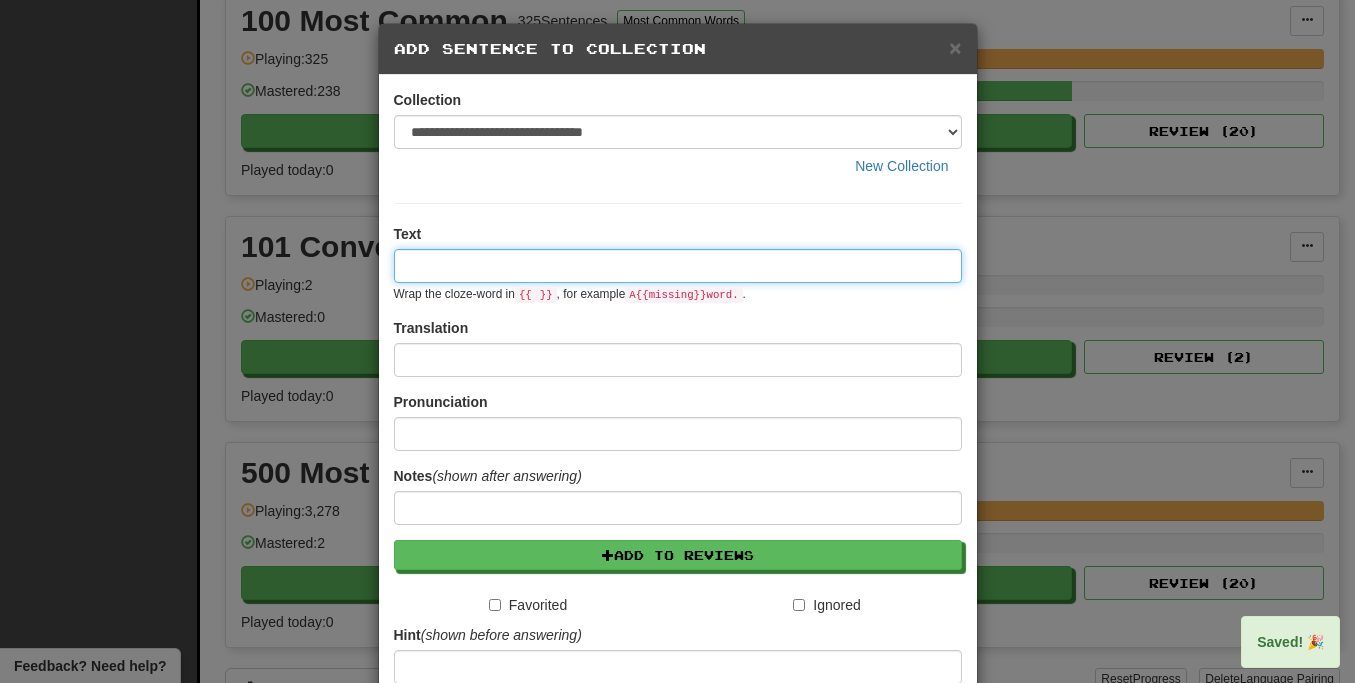 scroll, scrollTop: 0, scrollLeft: 0, axis: both 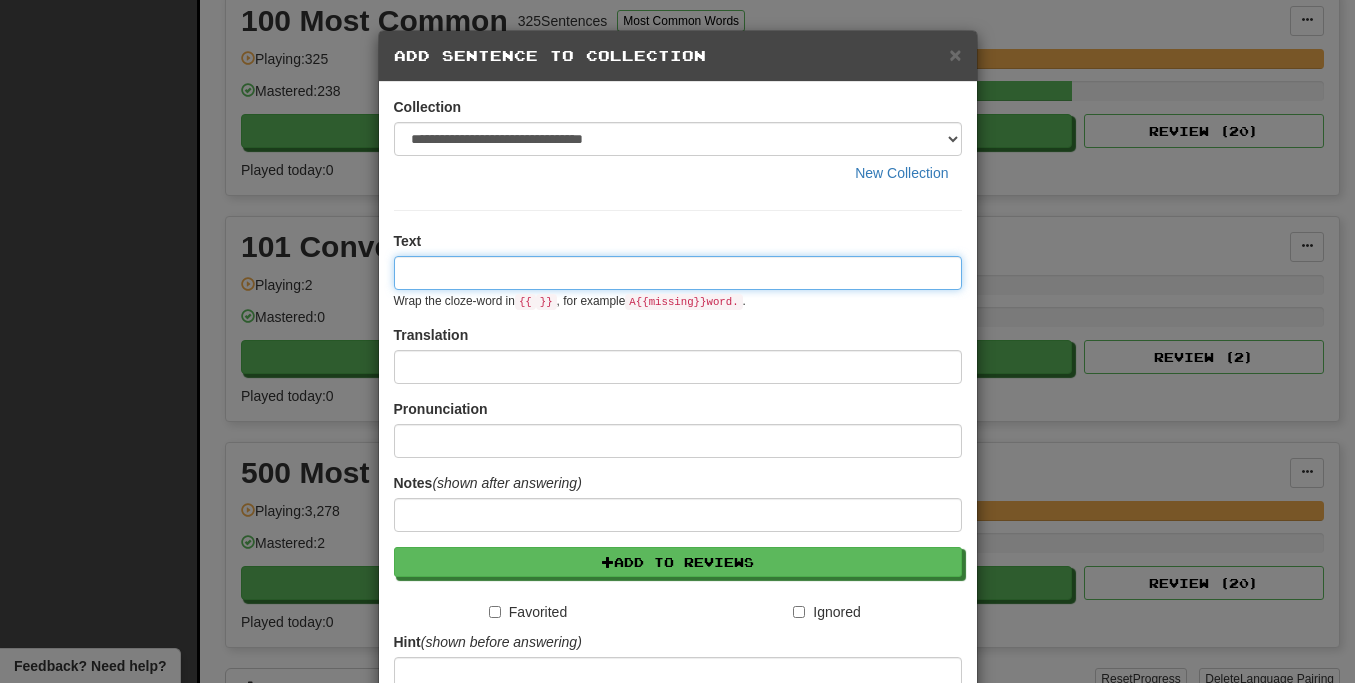 paste on "**********" 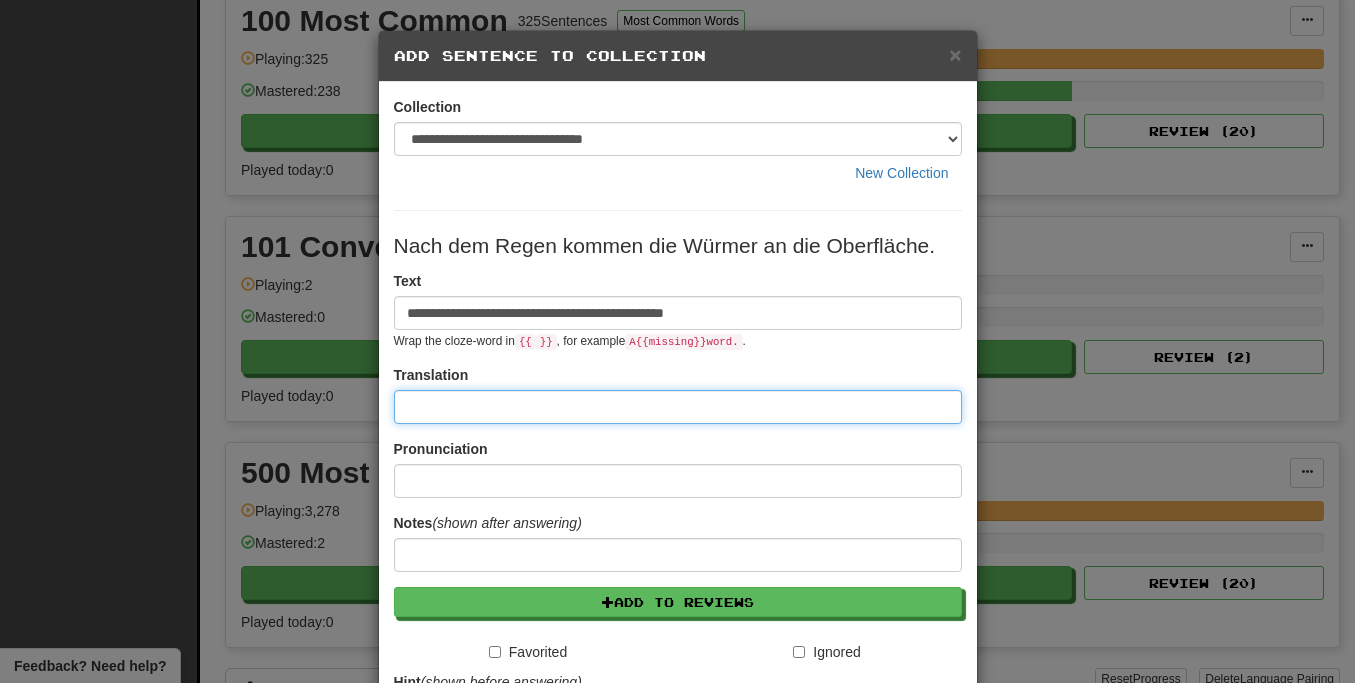 click at bounding box center [678, 407] 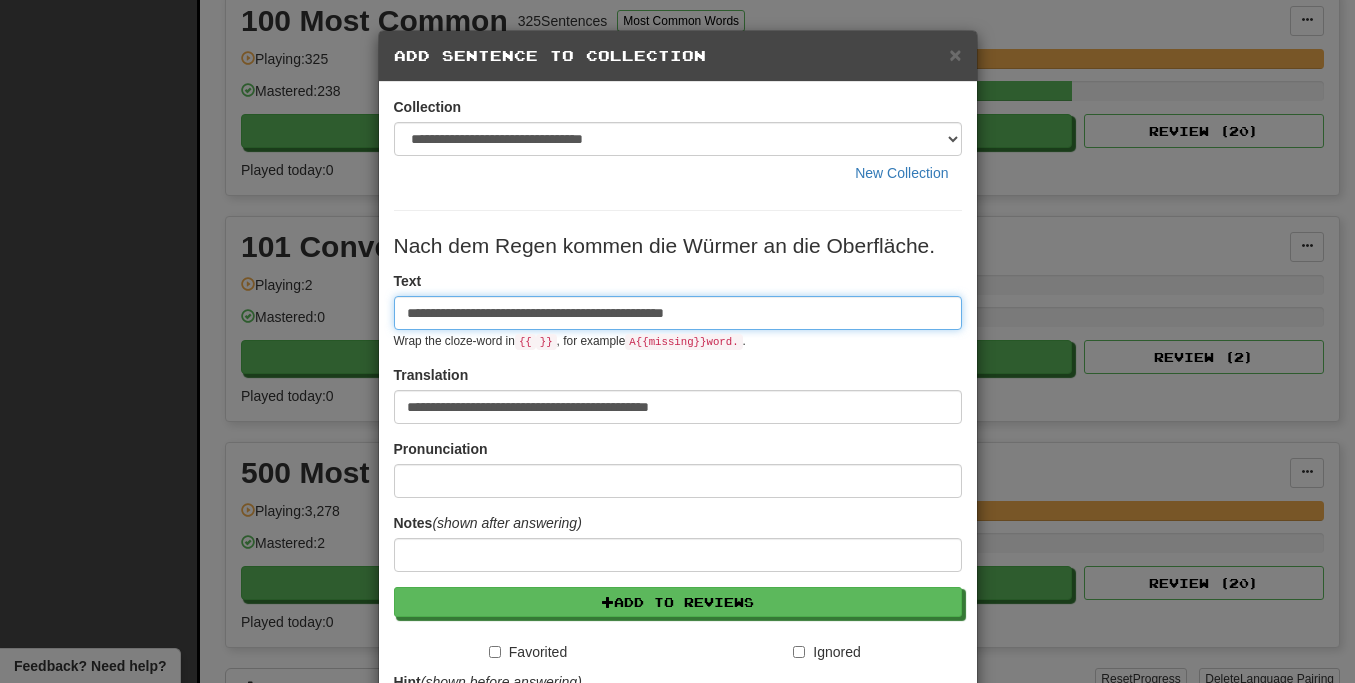 click on "**********" at bounding box center (678, 313) 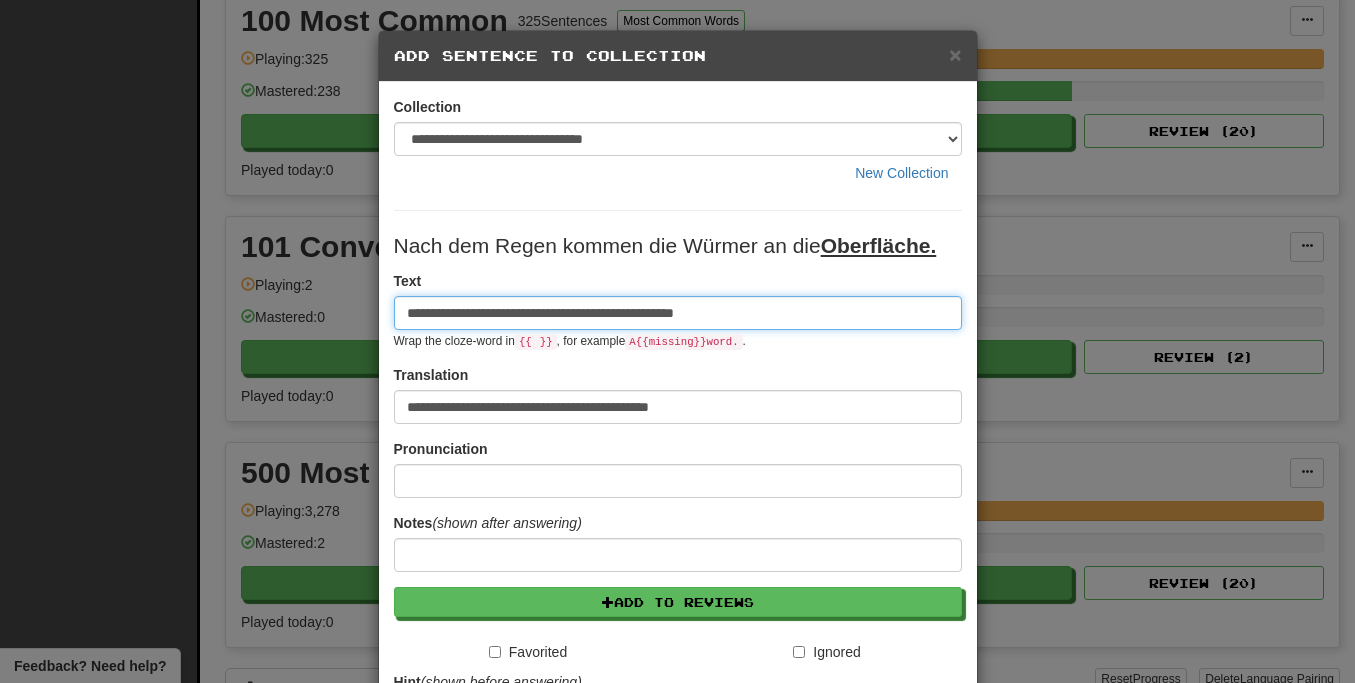 click on "**********" at bounding box center (678, 313) 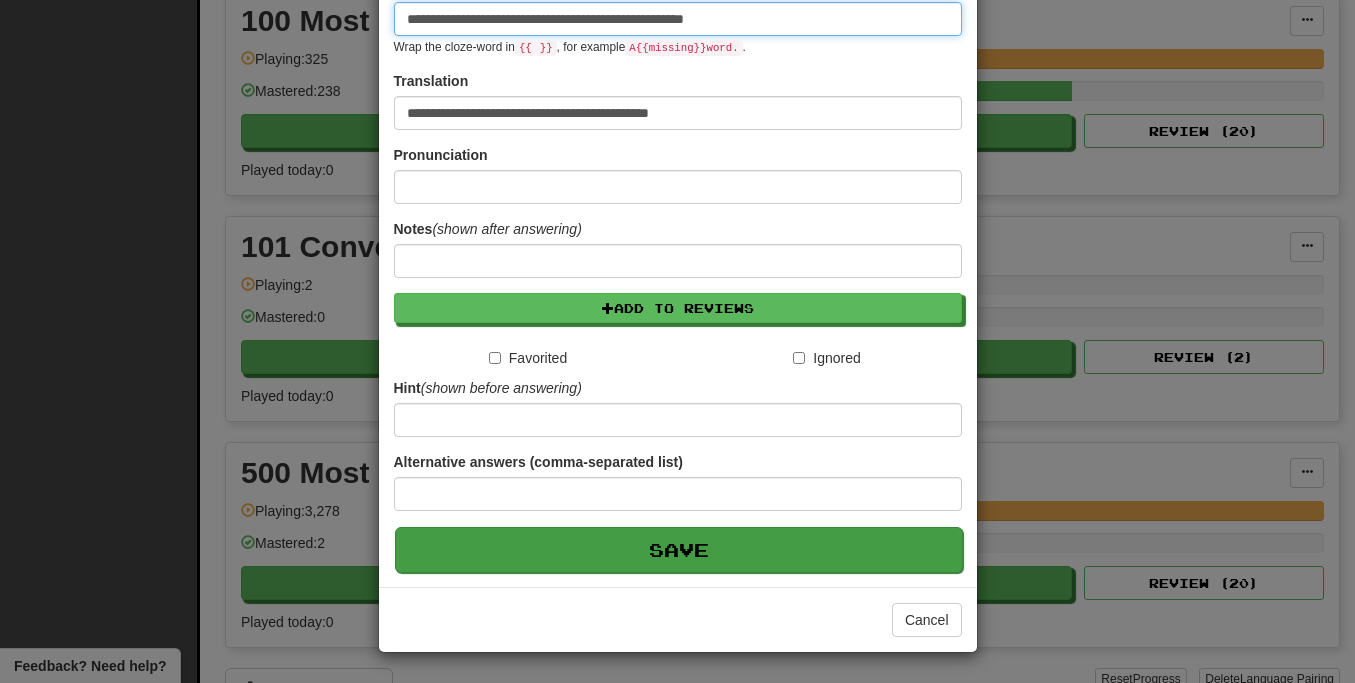 scroll, scrollTop: 295, scrollLeft: 0, axis: vertical 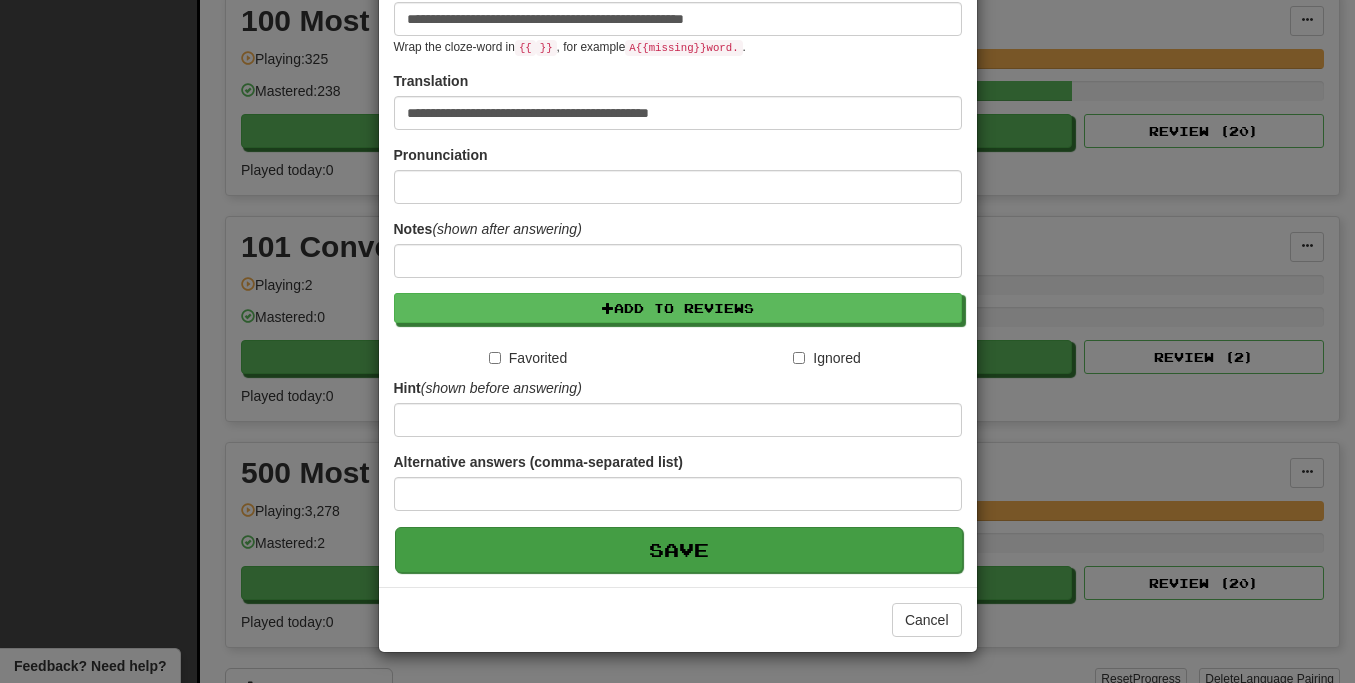 click on "Save" at bounding box center [679, 550] 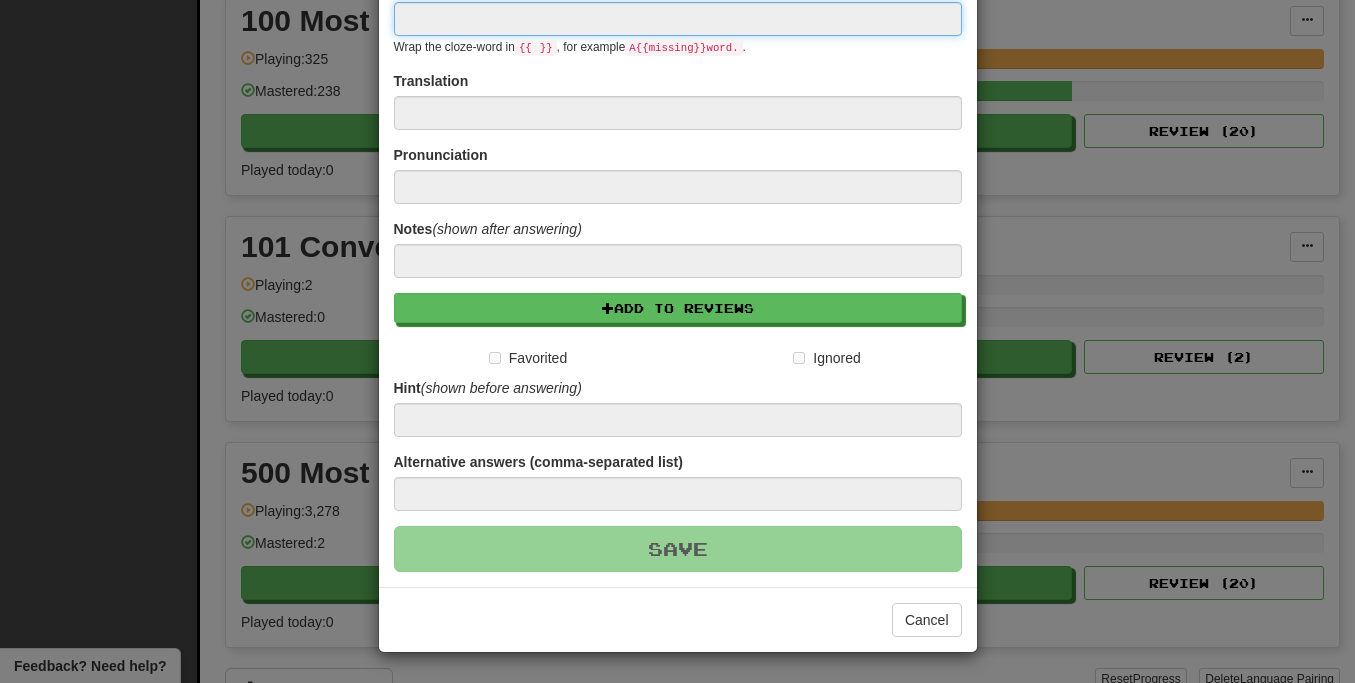 scroll, scrollTop: 254, scrollLeft: 0, axis: vertical 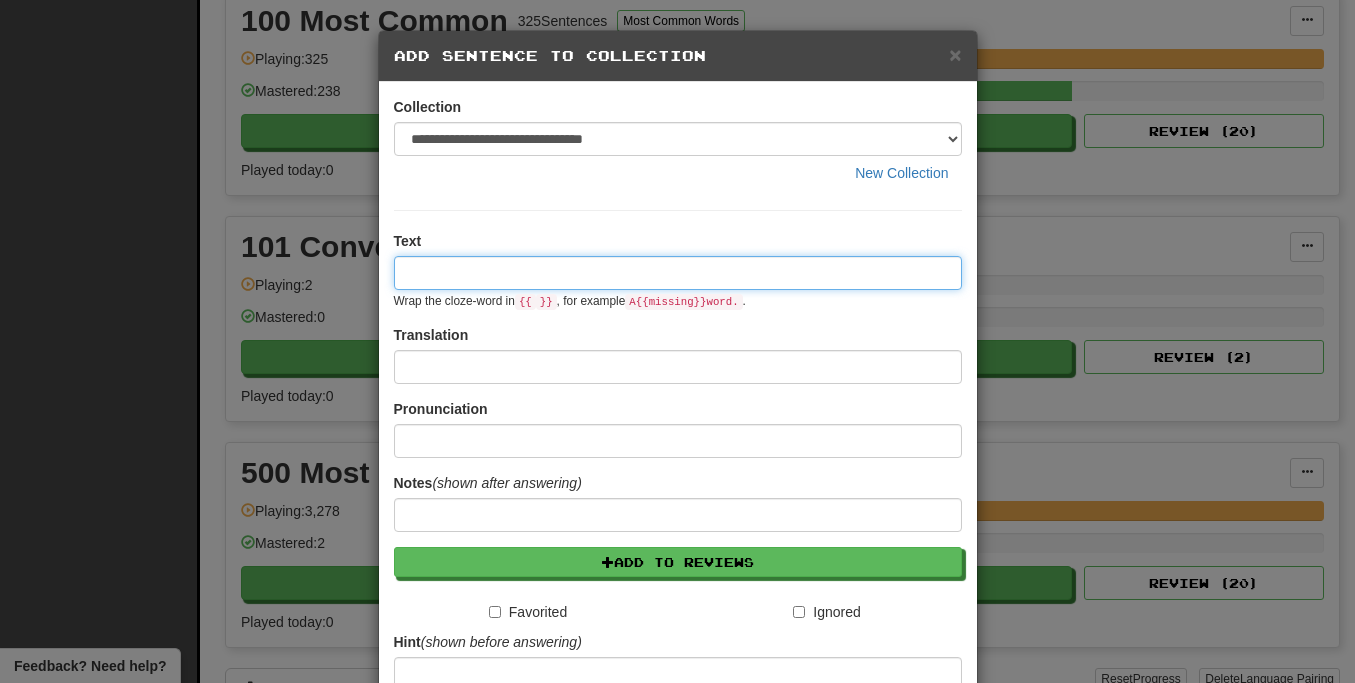 paste on "**********" 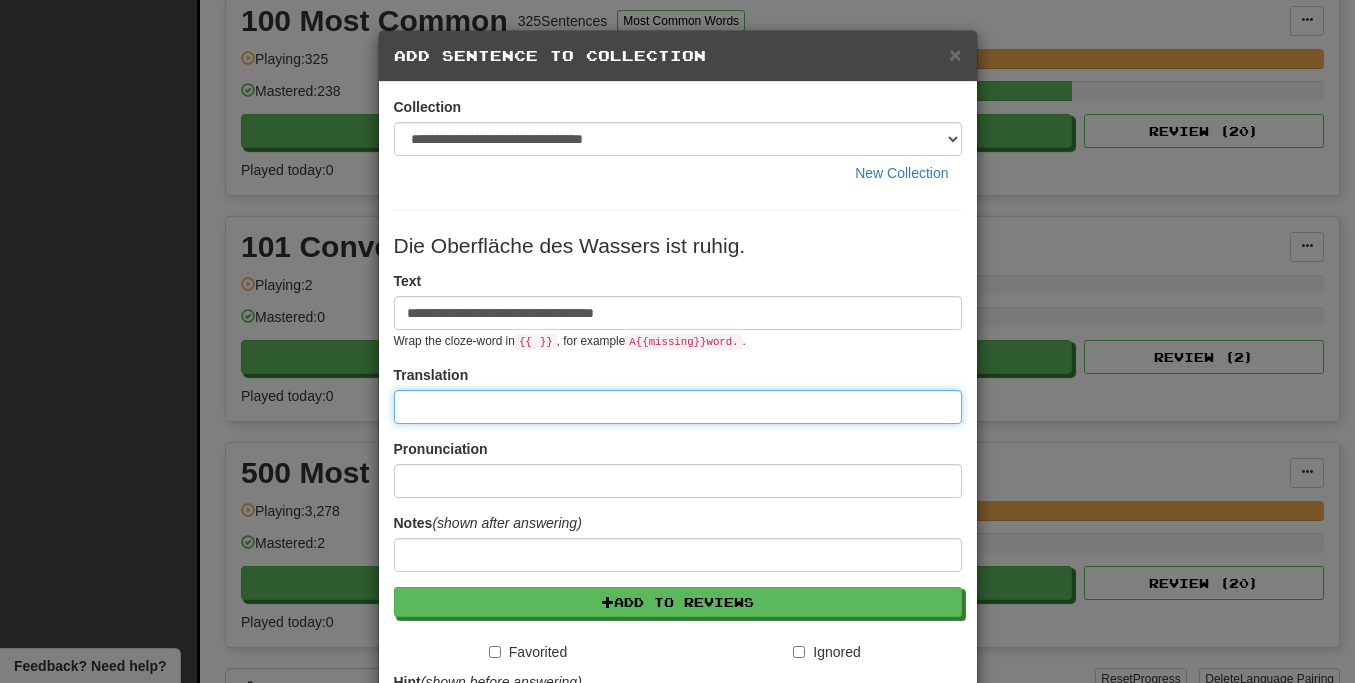 click at bounding box center (678, 407) 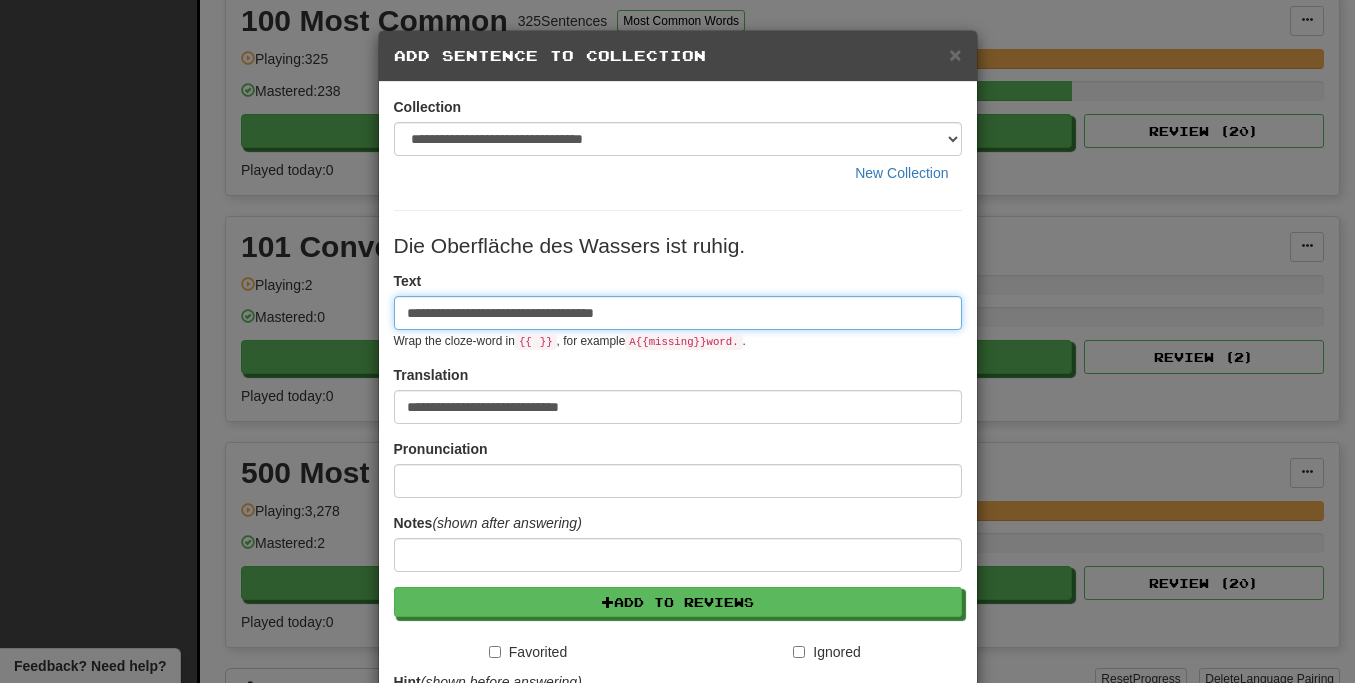 click on "**********" at bounding box center (678, 313) 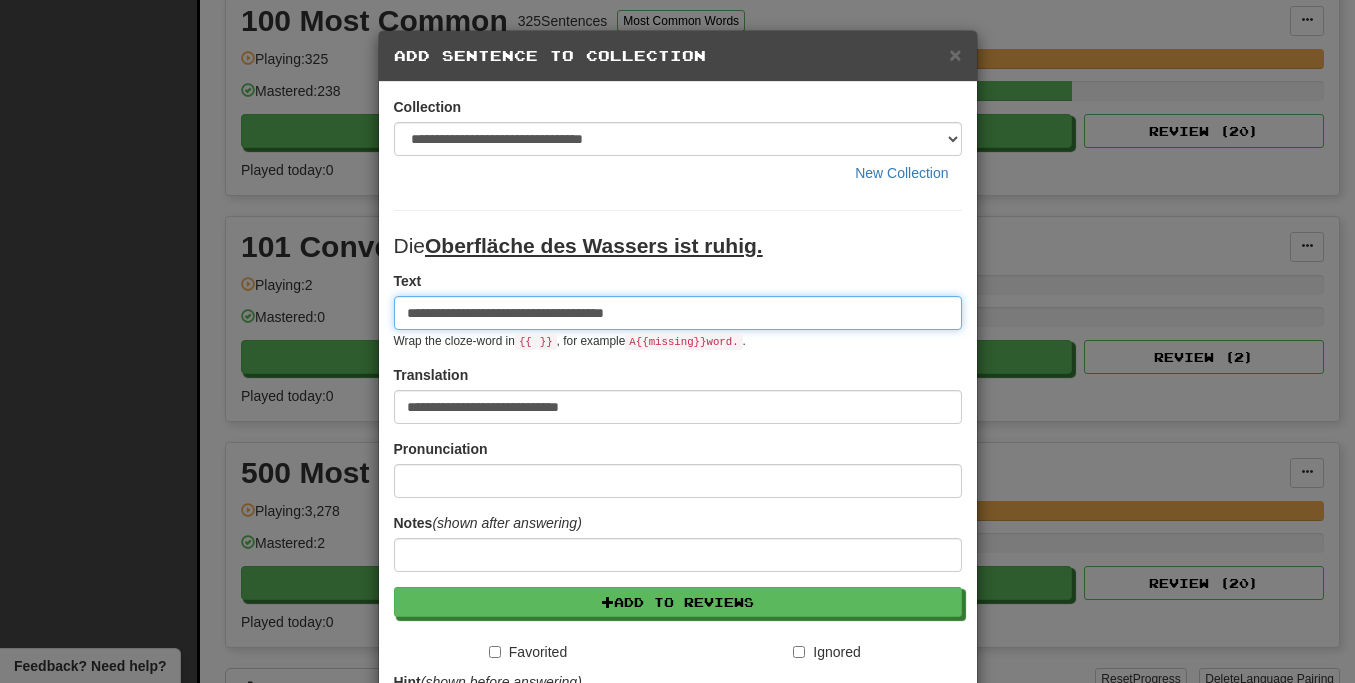 click on "**********" at bounding box center [678, 313] 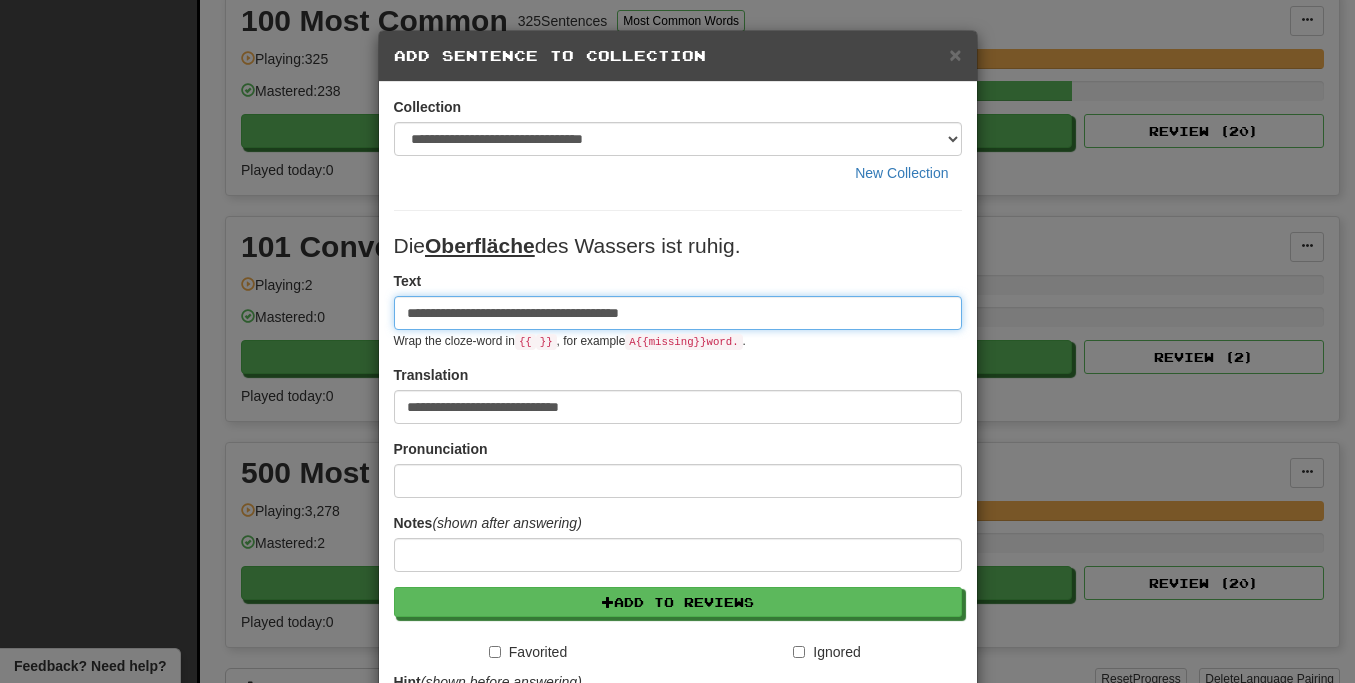 click on "**********" at bounding box center [678, 313] 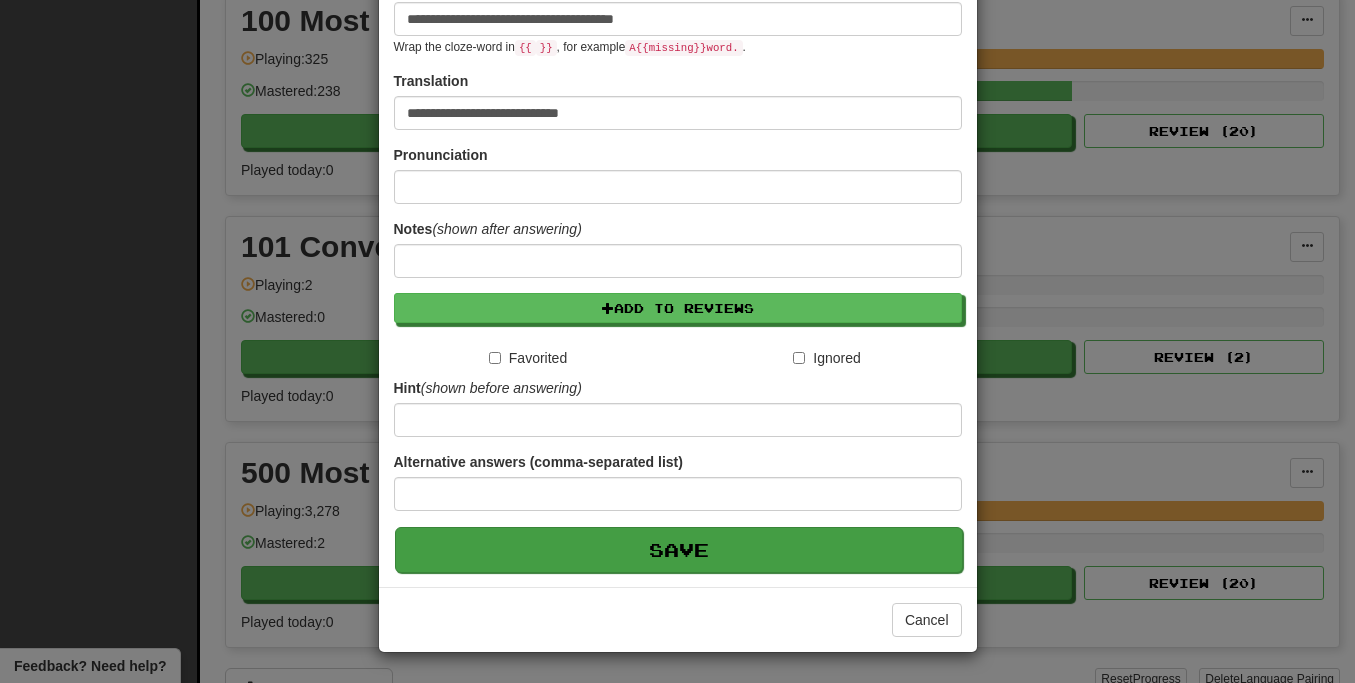 scroll, scrollTop: 295, scrollLeft: 0, axis: vertical 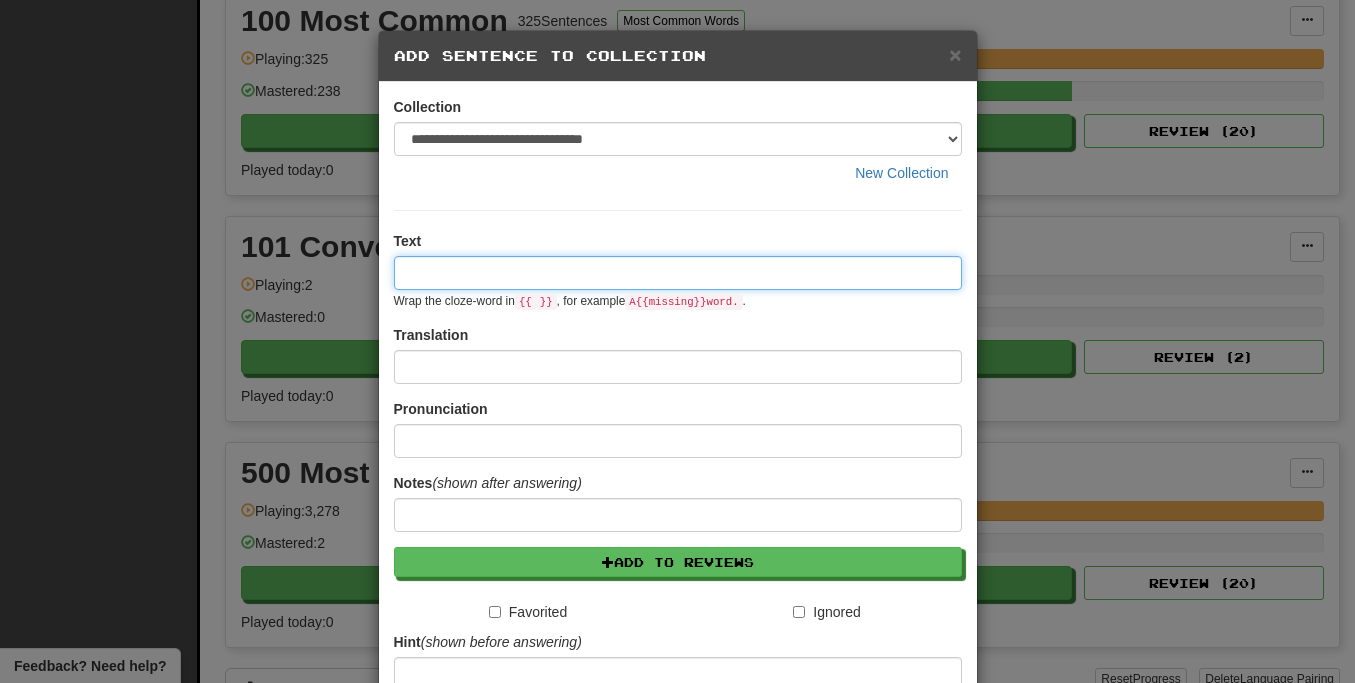 paste on "**********" 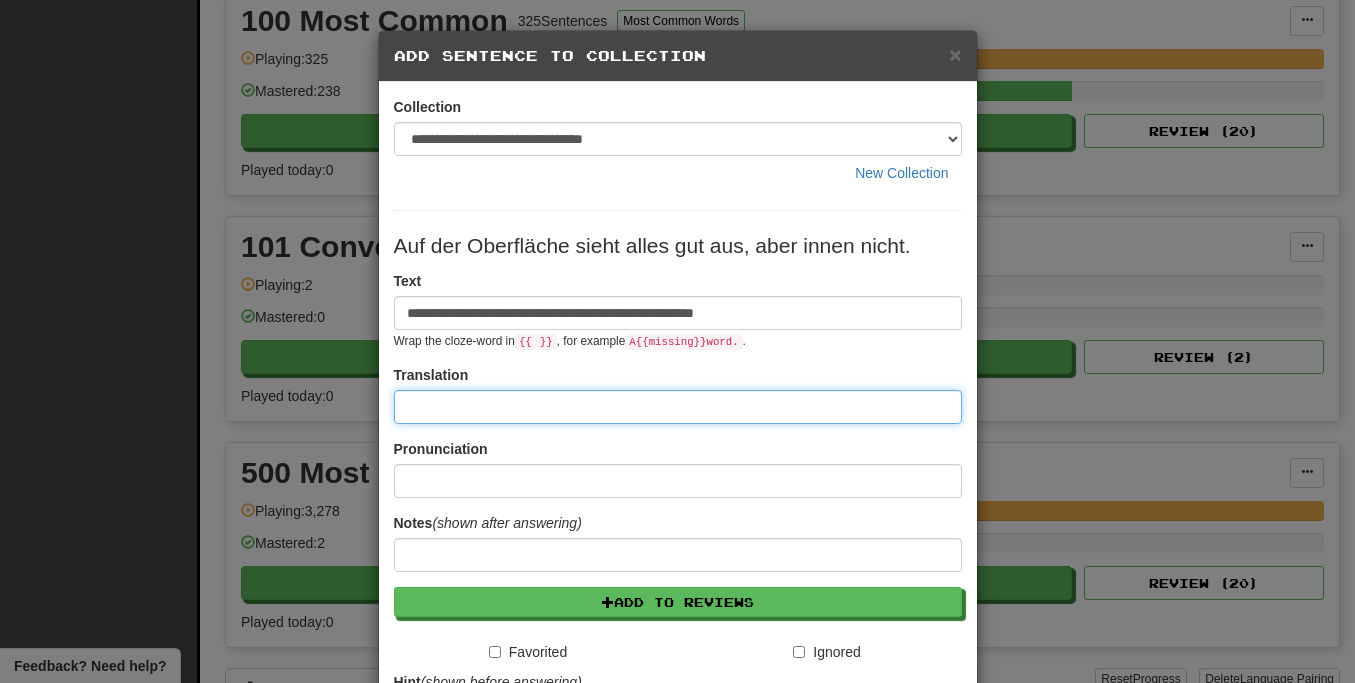 click at bounding box center (678, 407) 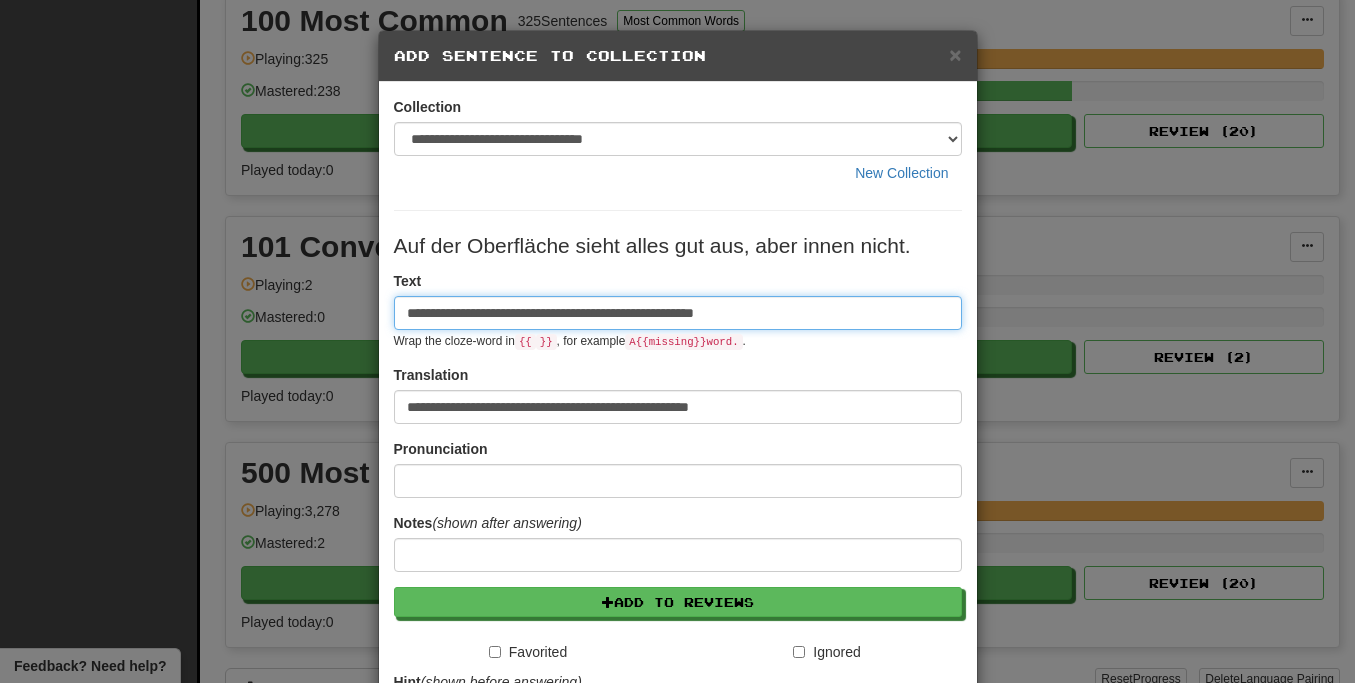 click on "**********" at bounding box center [678, 313] 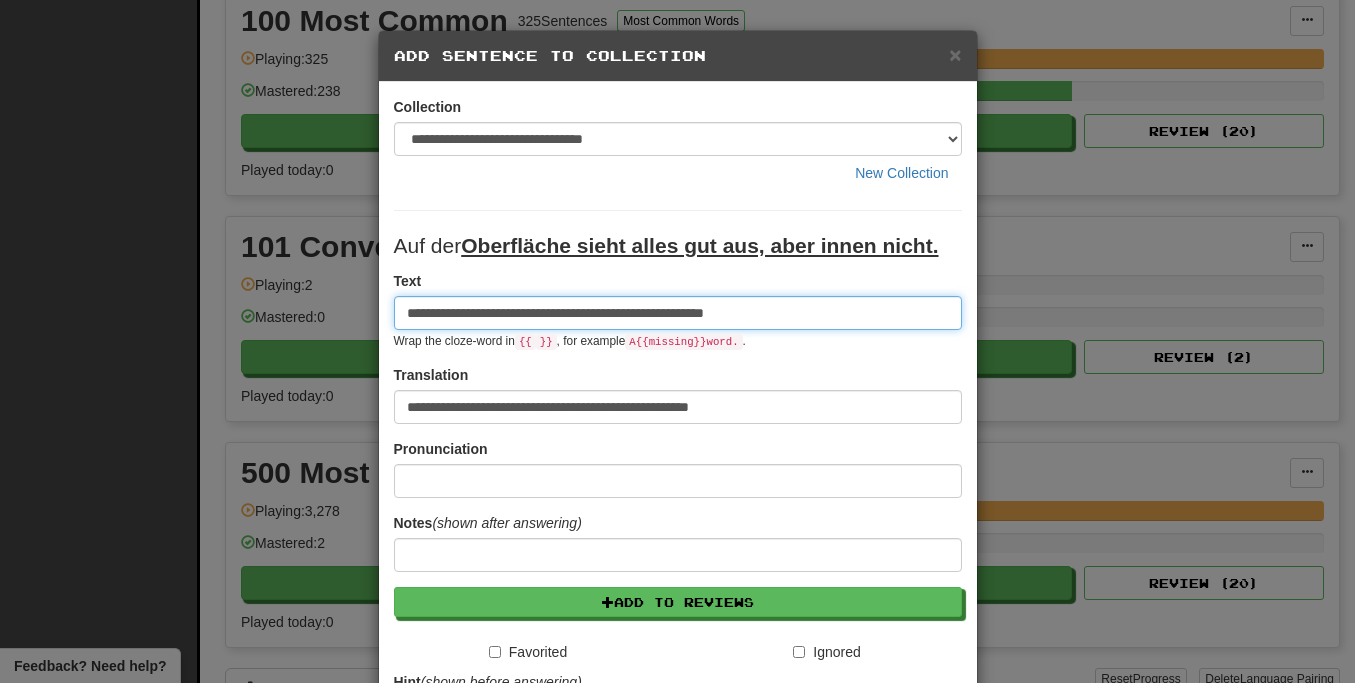 click on "**********" at bounding box center (678, 313) 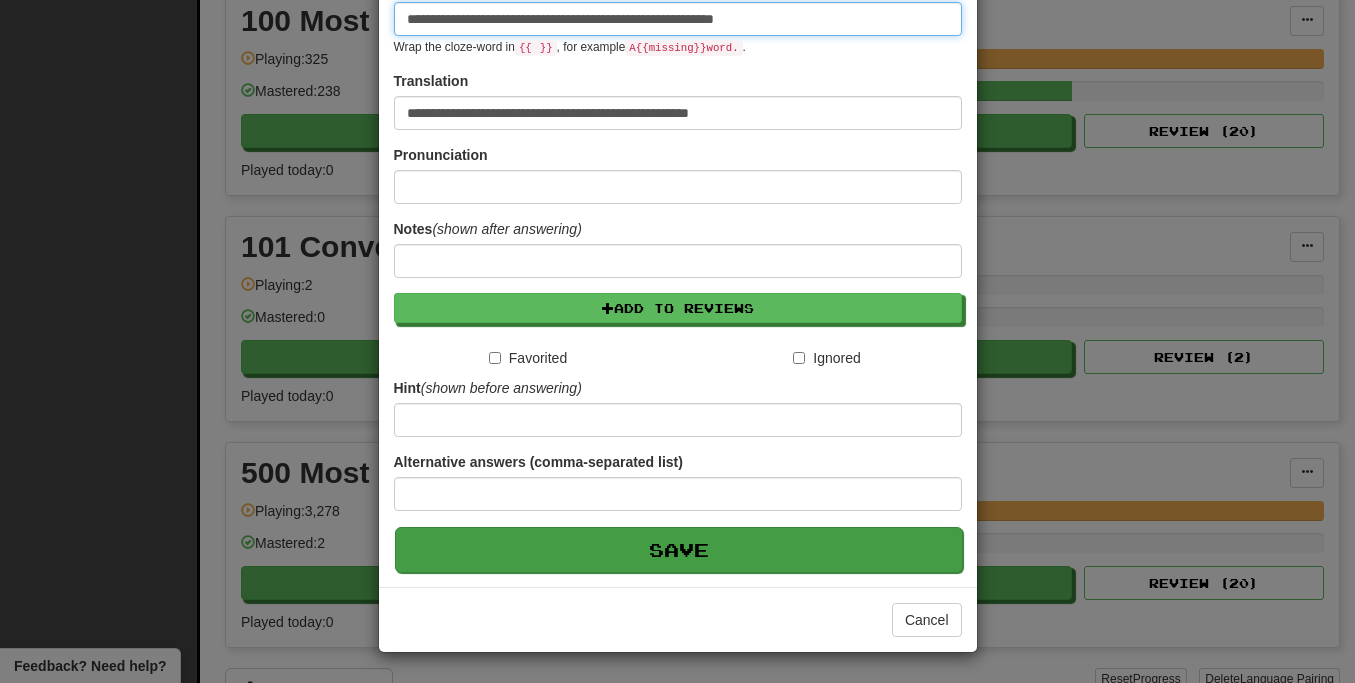 scroll, scrollTop: 295, scrollLeft: 0, axis: vertical 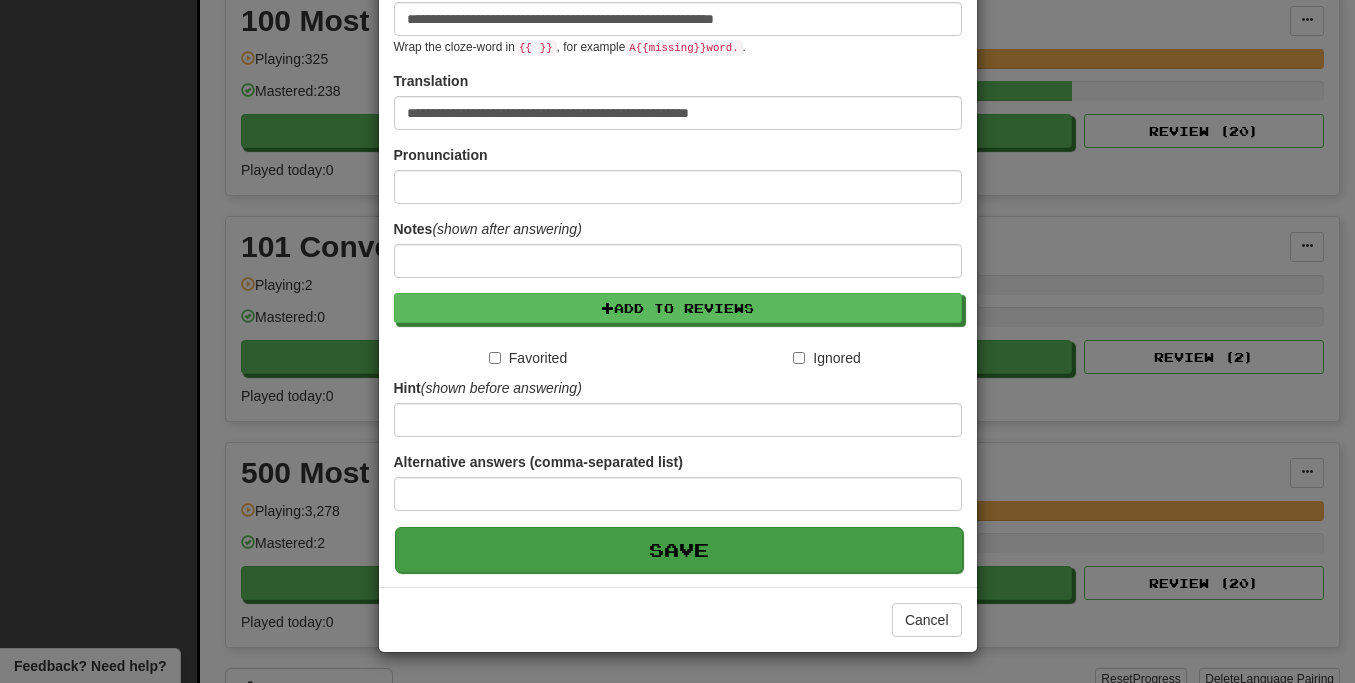 click on "Save" at bounding box center [679, 550] 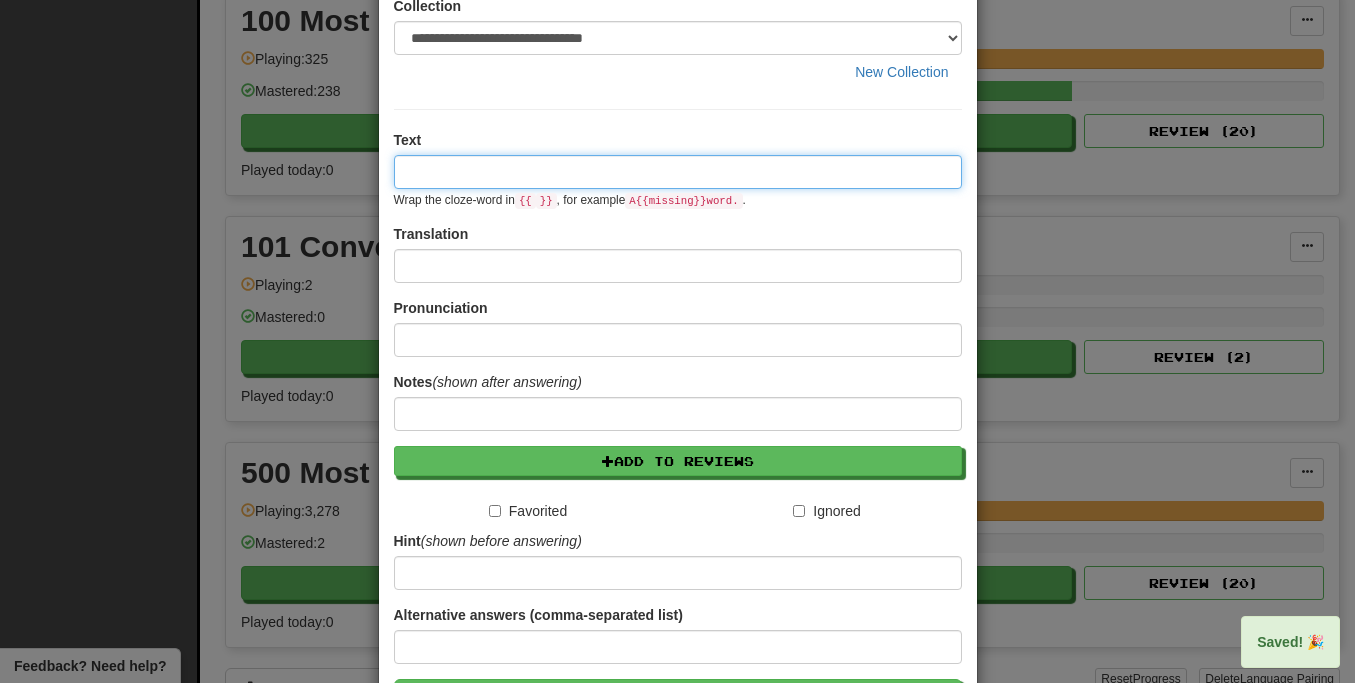 scroll, scrollTop: 0, scrollLeft: 0, axis: both 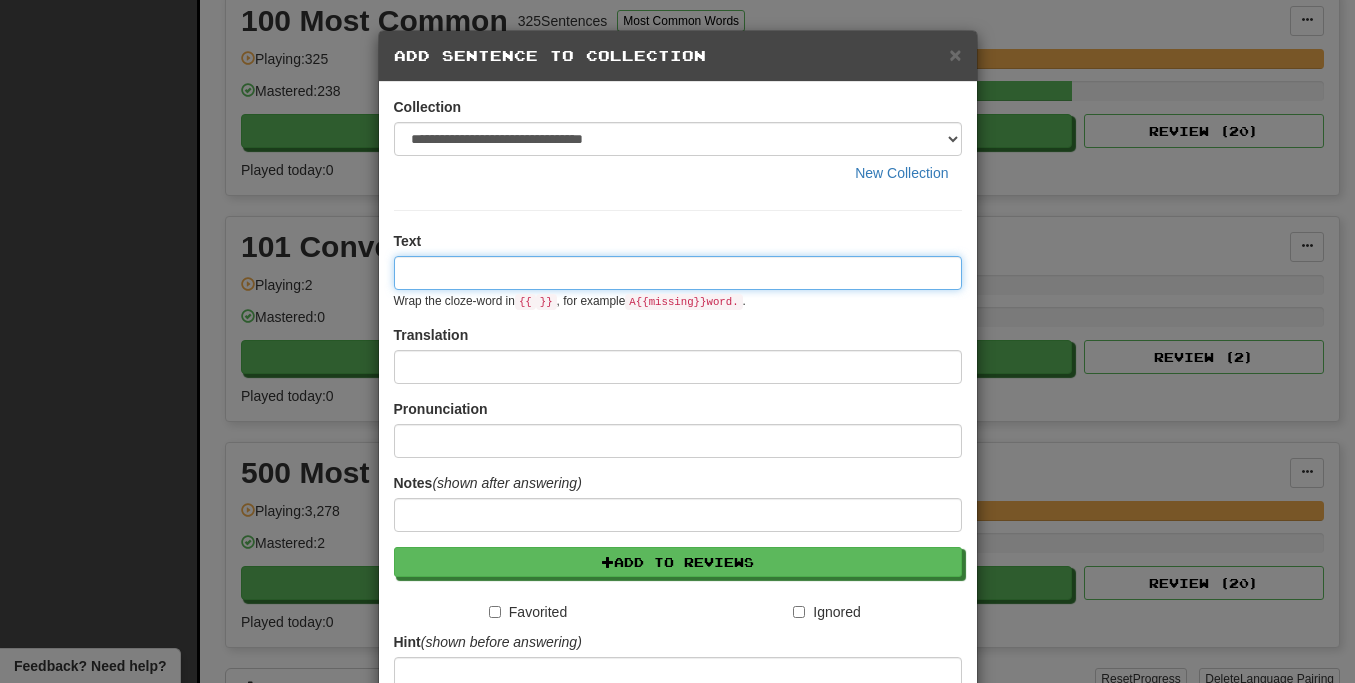 paste on "**********" 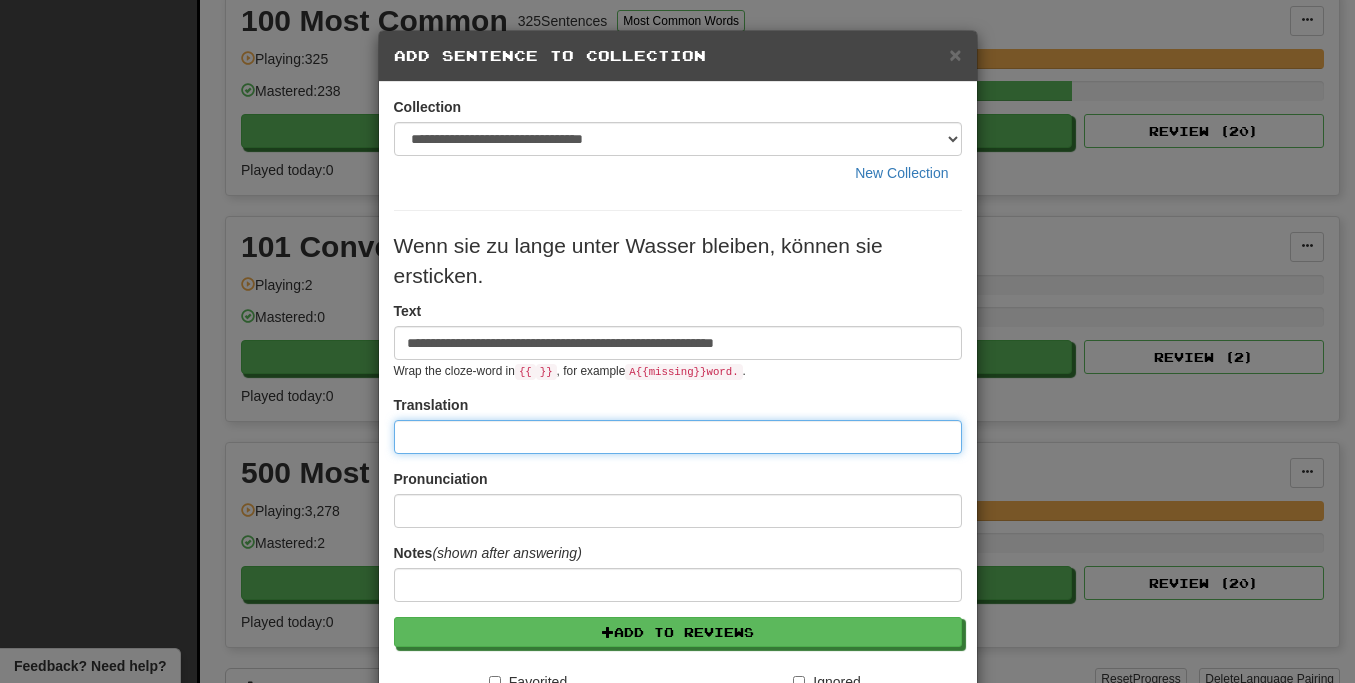 click at bounding box center (678, 437) 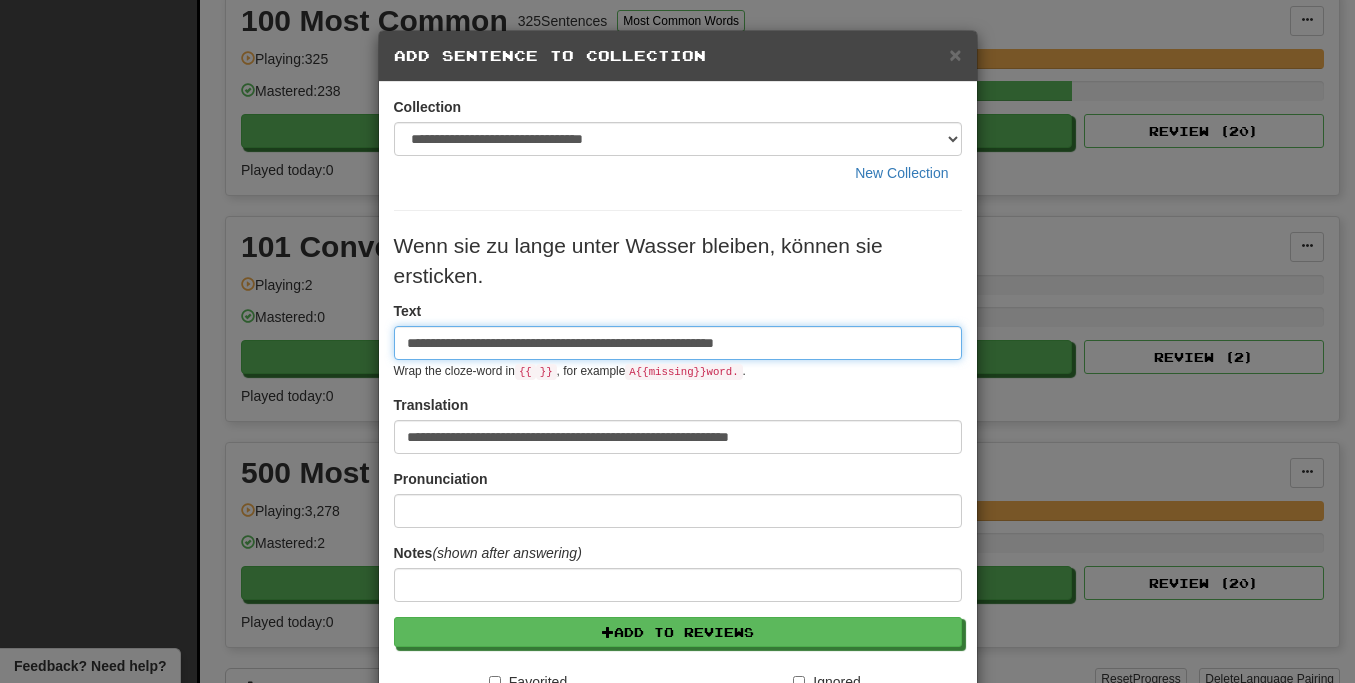 click on "**********" at bounding box center (678, 343) 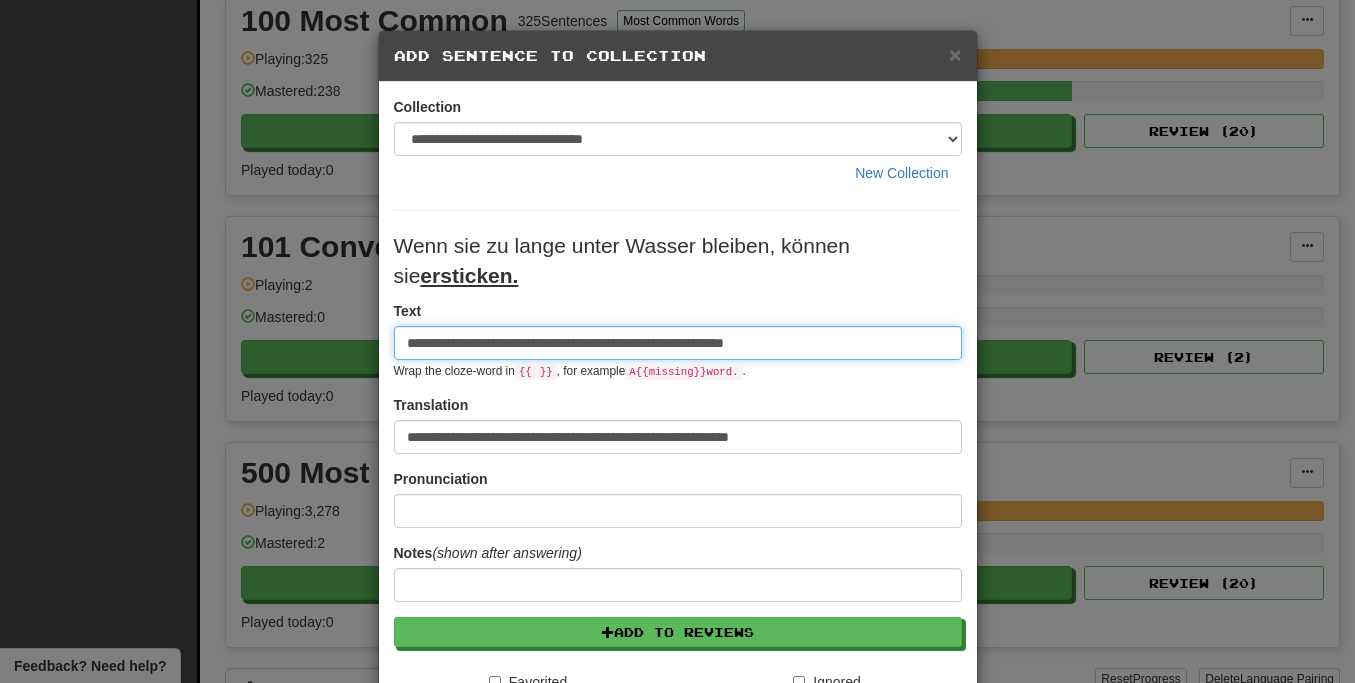 click on "**********" at bounding box center [678, 343] 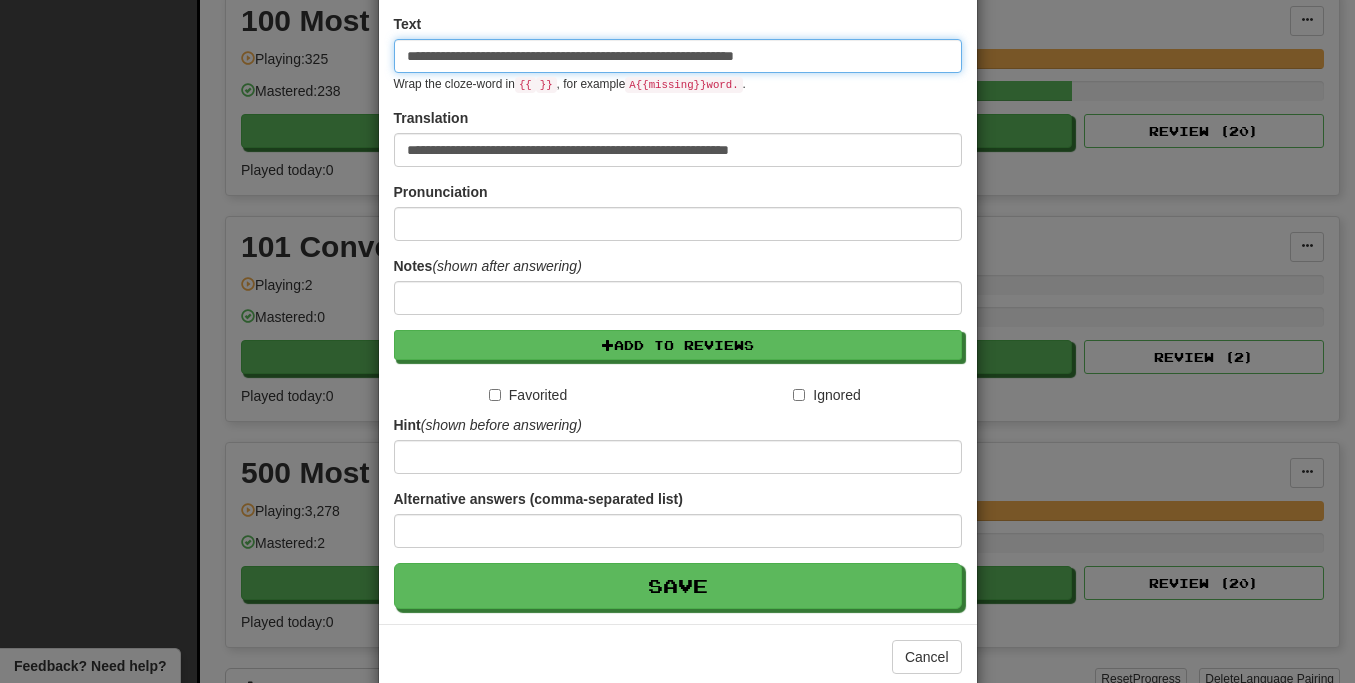 scroll, scrollTop: 281, scrollLeft: 0, axis: vertical 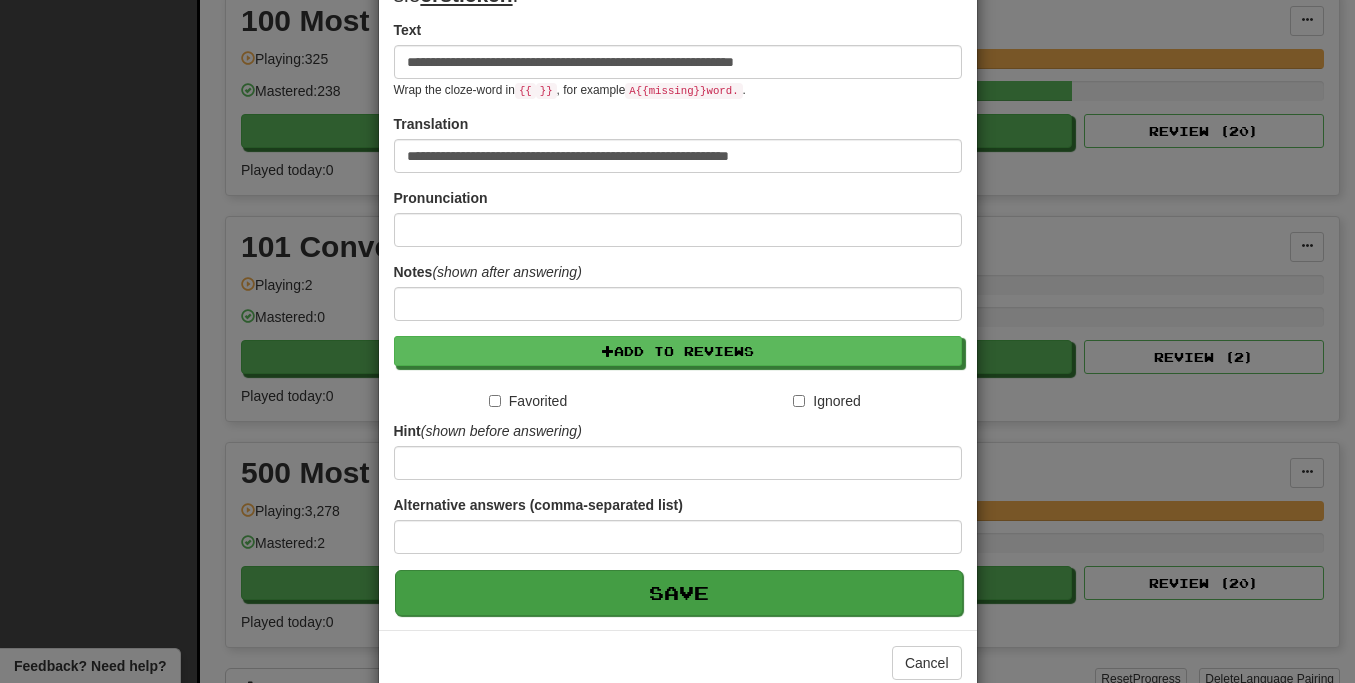 click on "Save" at bounding box center [679, 593] 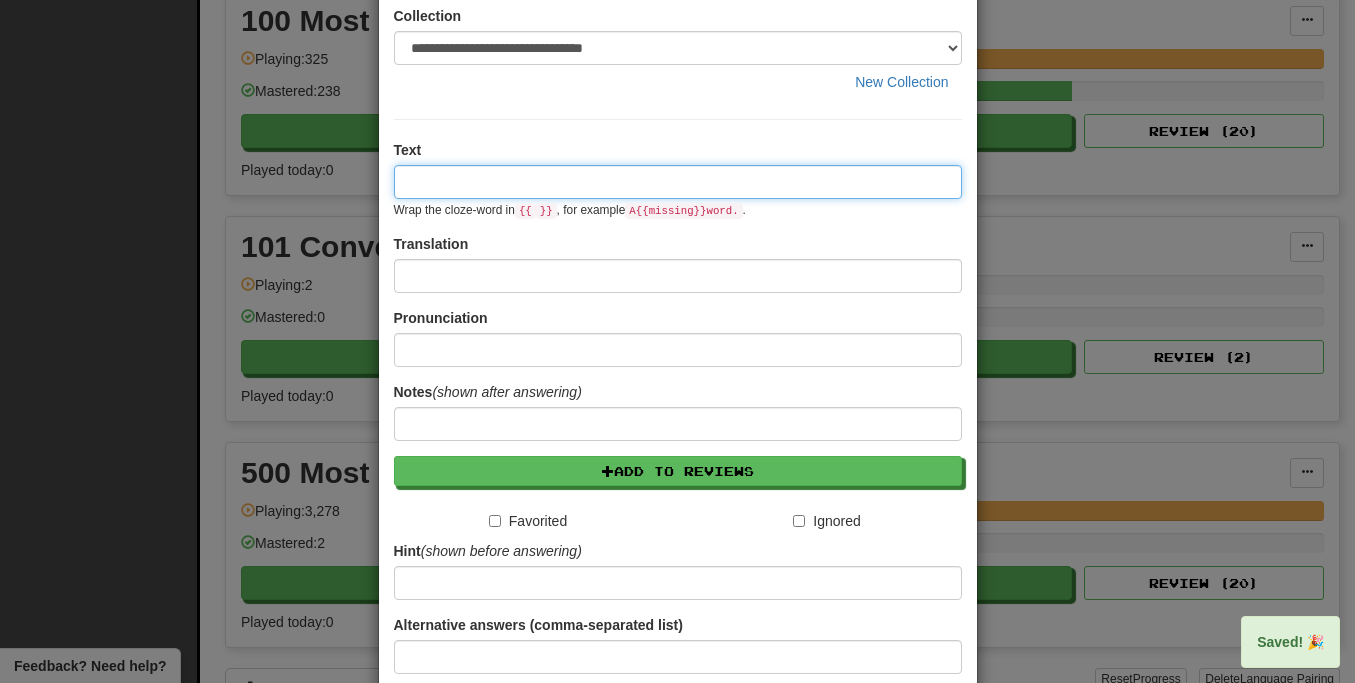 scroll, scrollTop: 0, scrollLeft: 0, axis: both 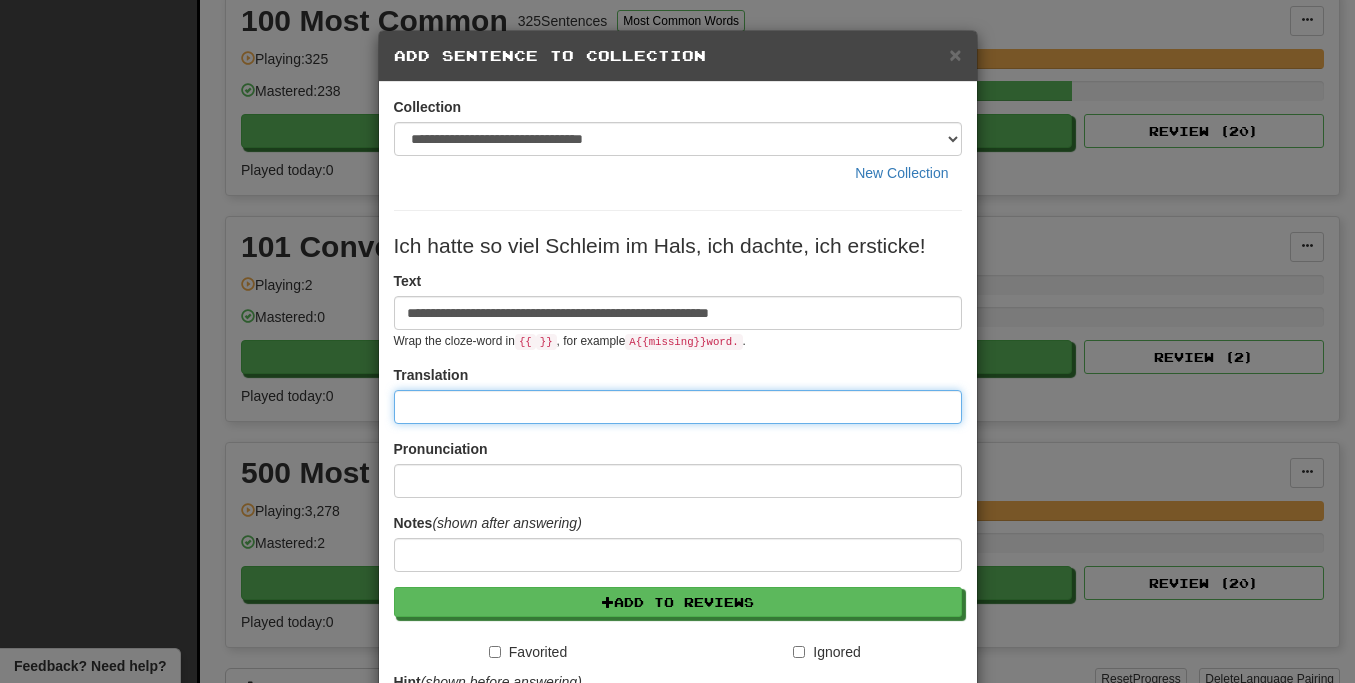 click at bounding box center (678, 407) 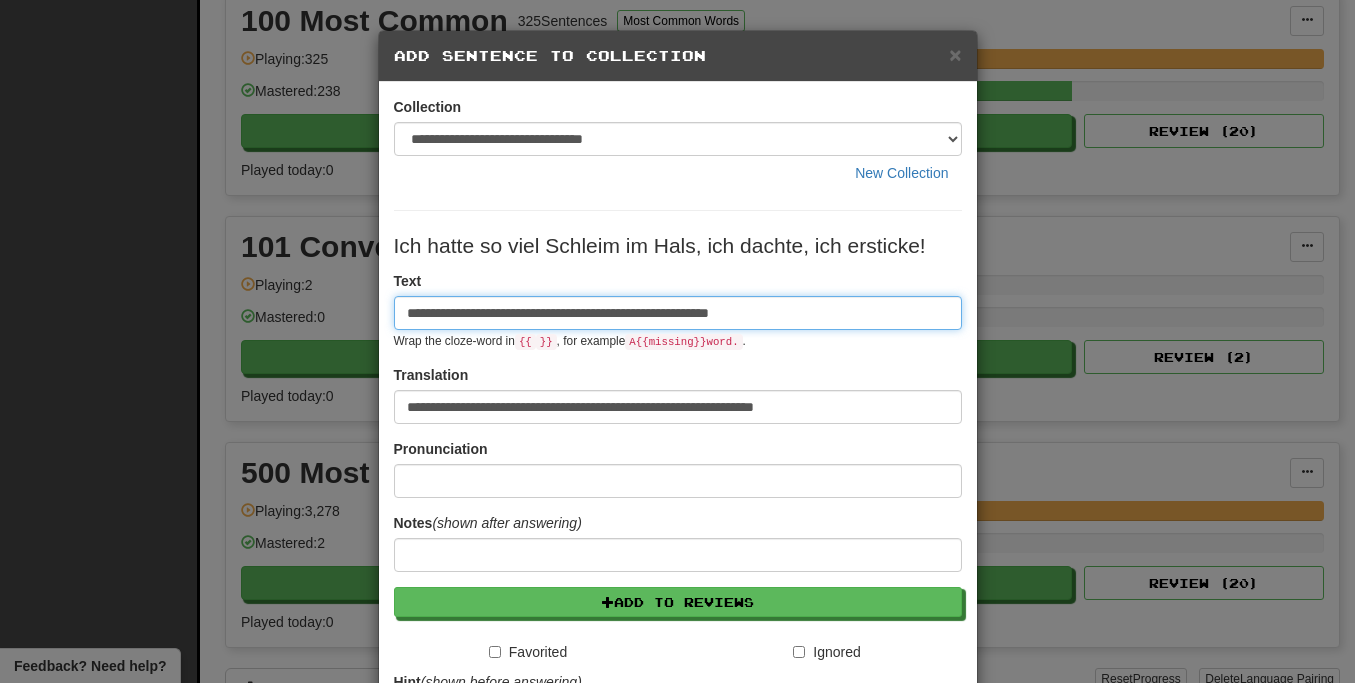click on "**********" at bounding box center [678, 313] 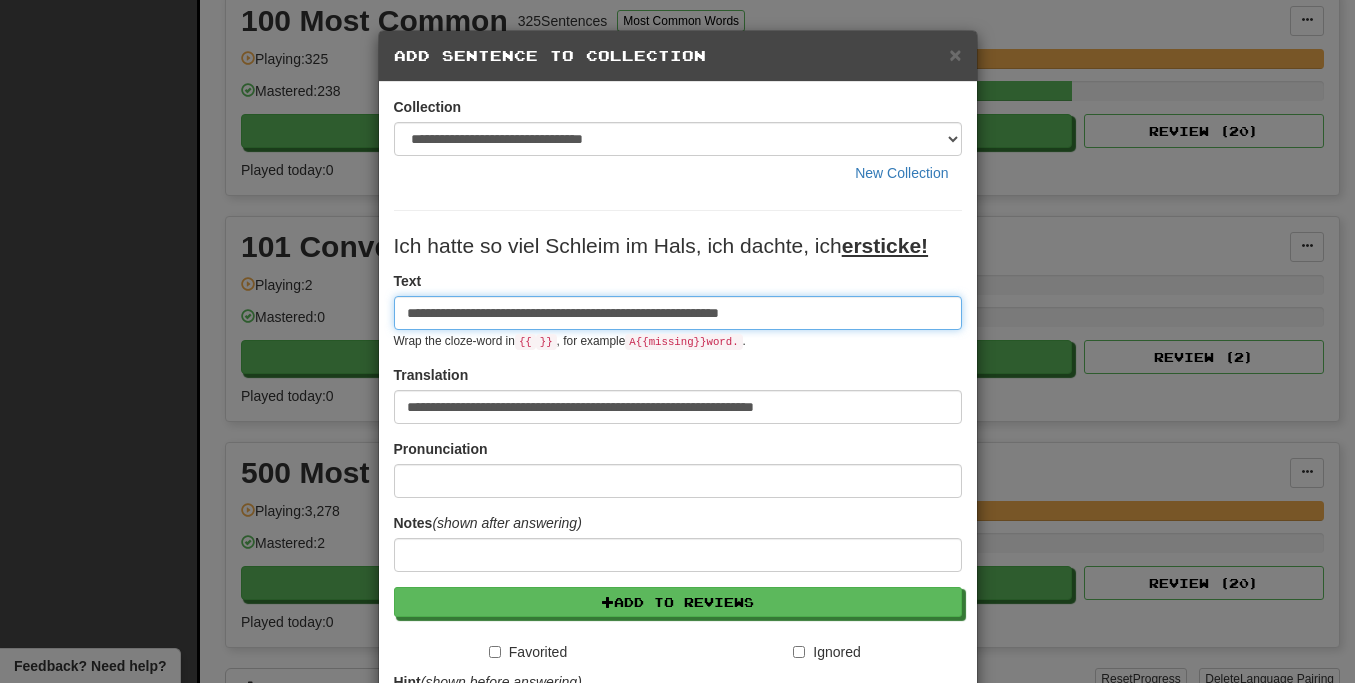 click on "**********" at bounding box center [678, 313] 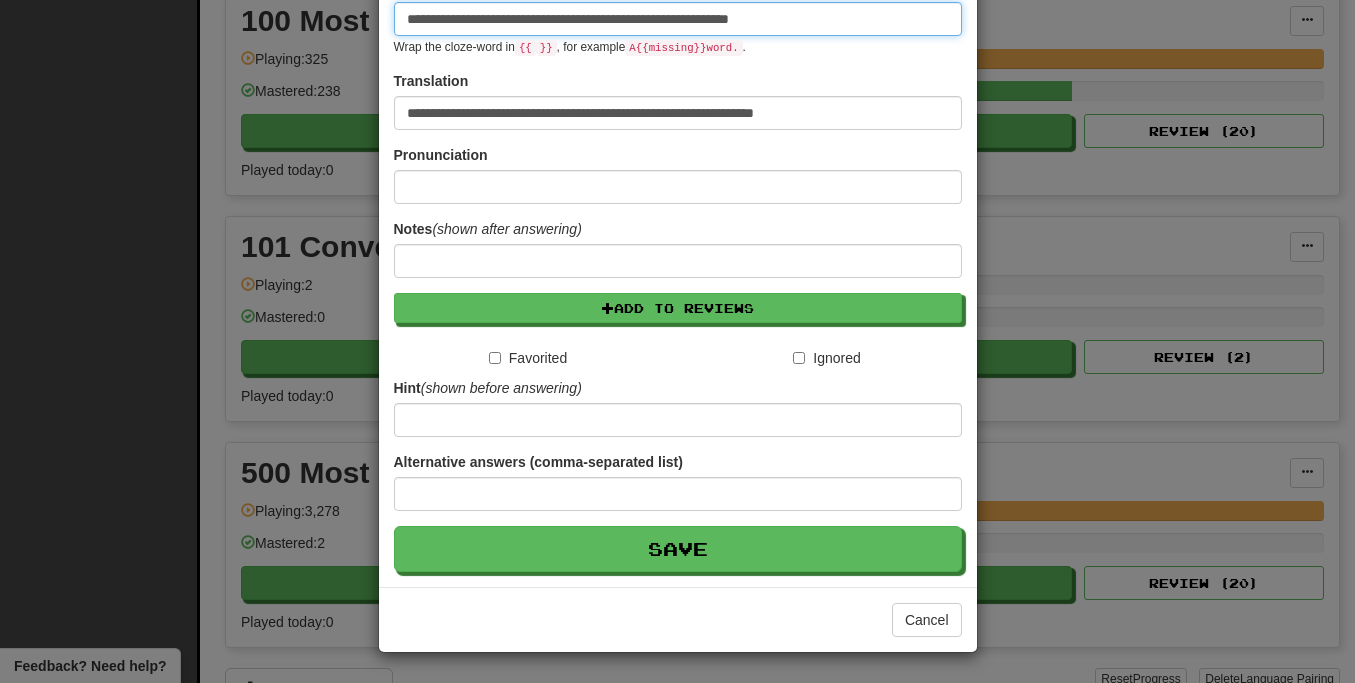 scroll, scrollTop: 295, scrollLeft: 0, axis: vertical 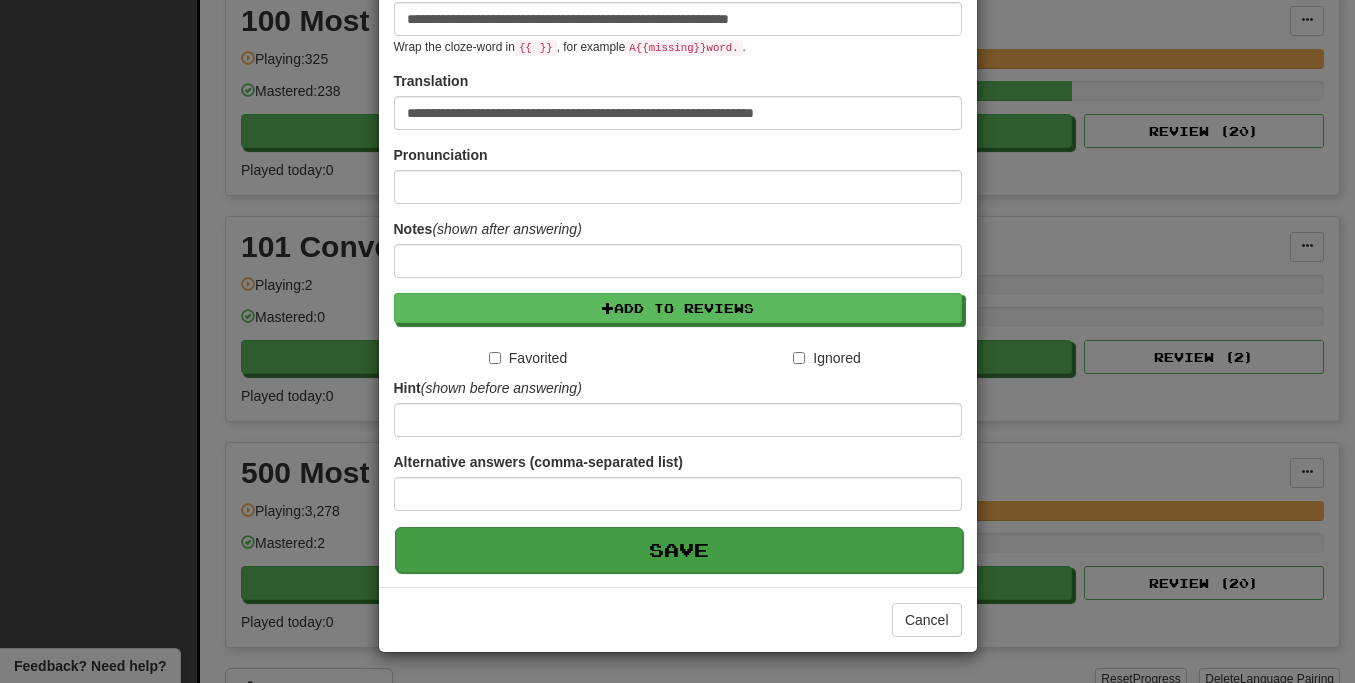 click on "Save" at bounding box center [679, 550] 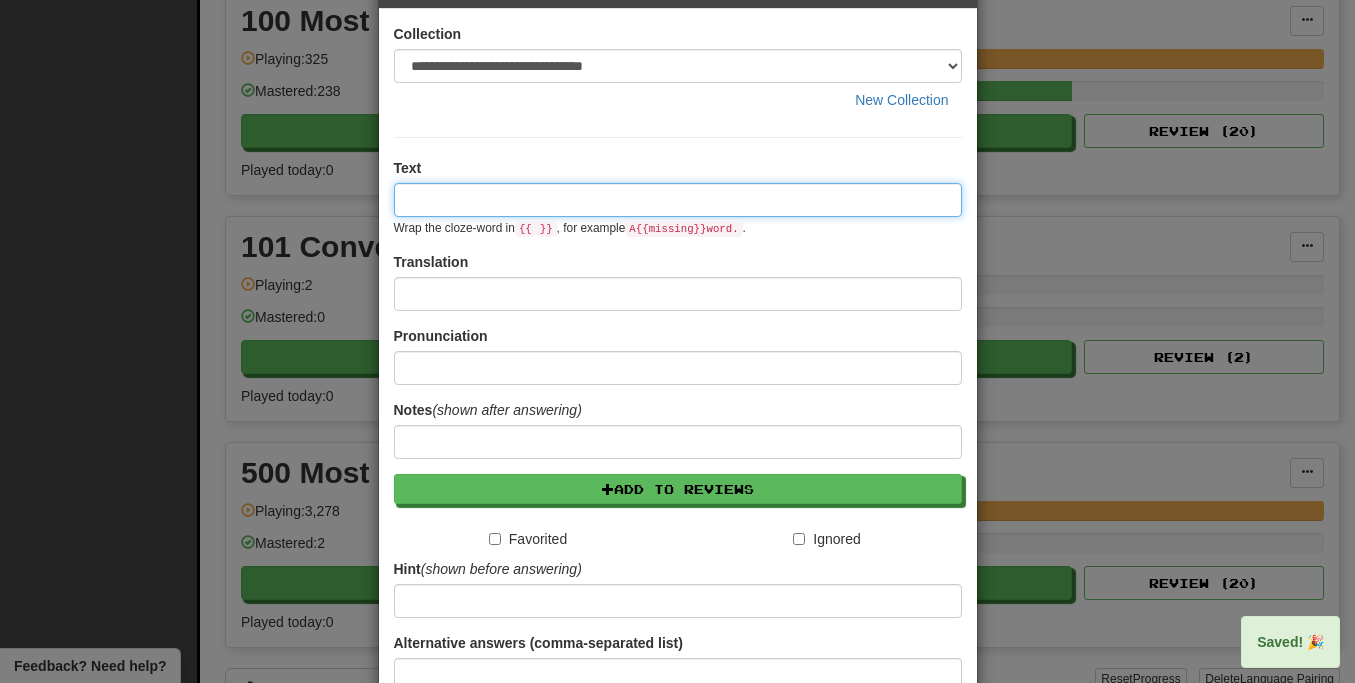 scroll, scrollTop: 0, scrollLeft: 0, axis: both 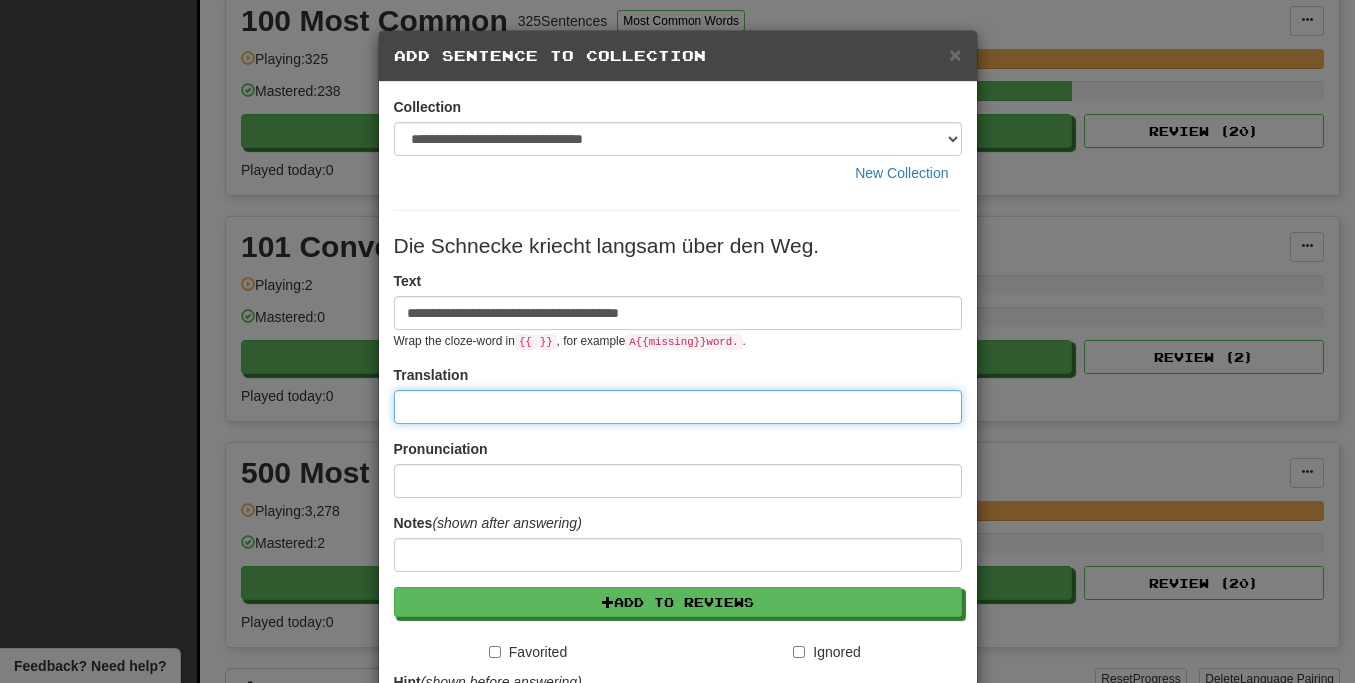 click at bounding box center [678, 407] 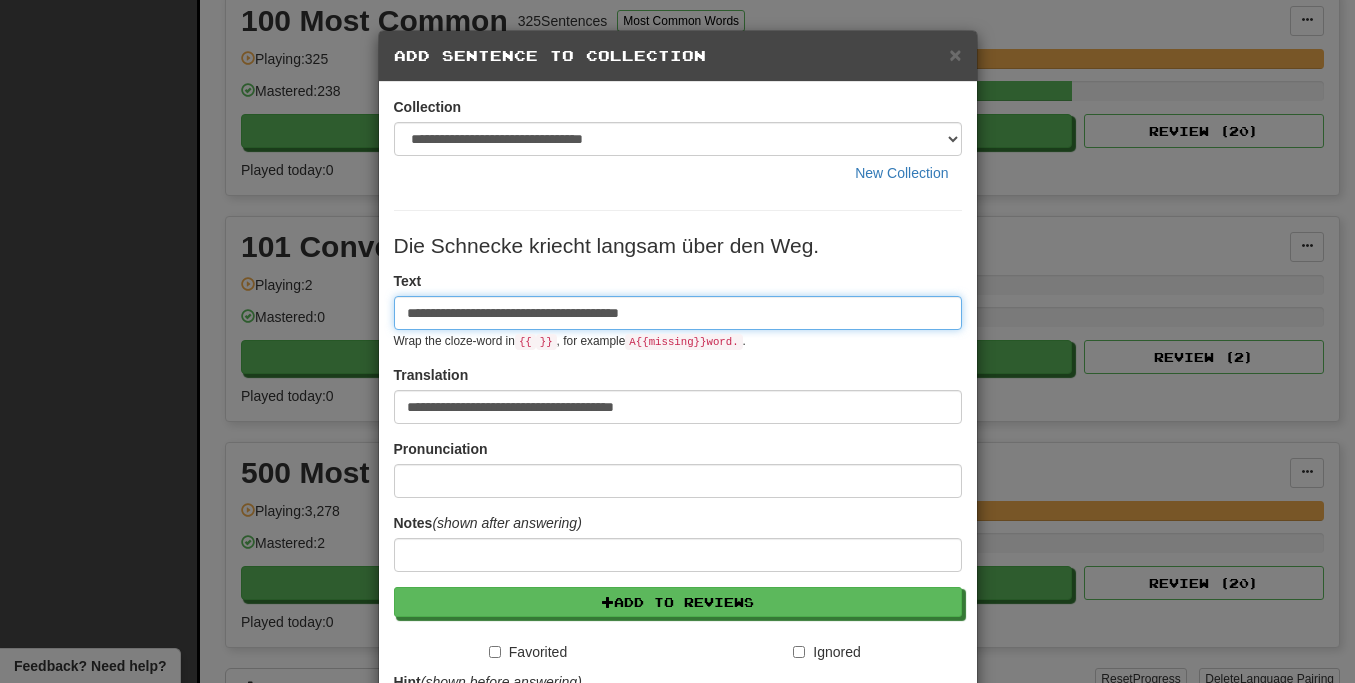 click on "**********" at bounding box center (678, 313) 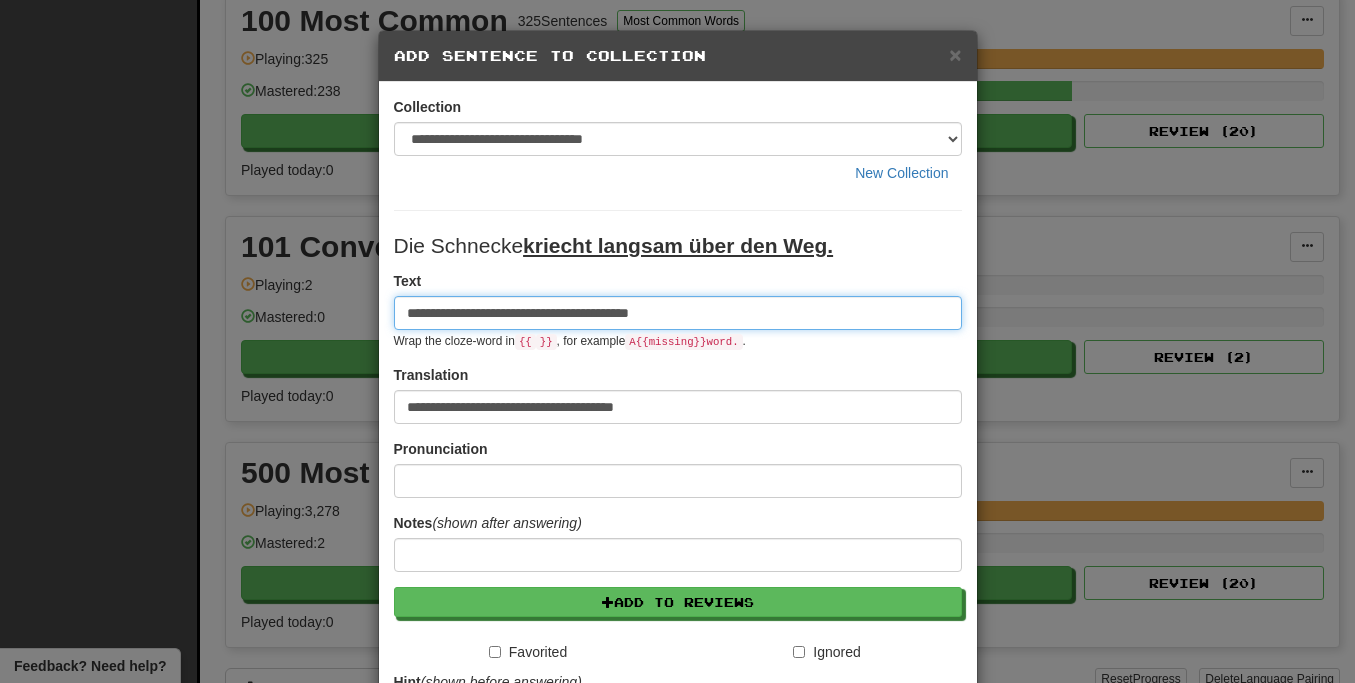 click on "**********" at bounding box center (678, 313) 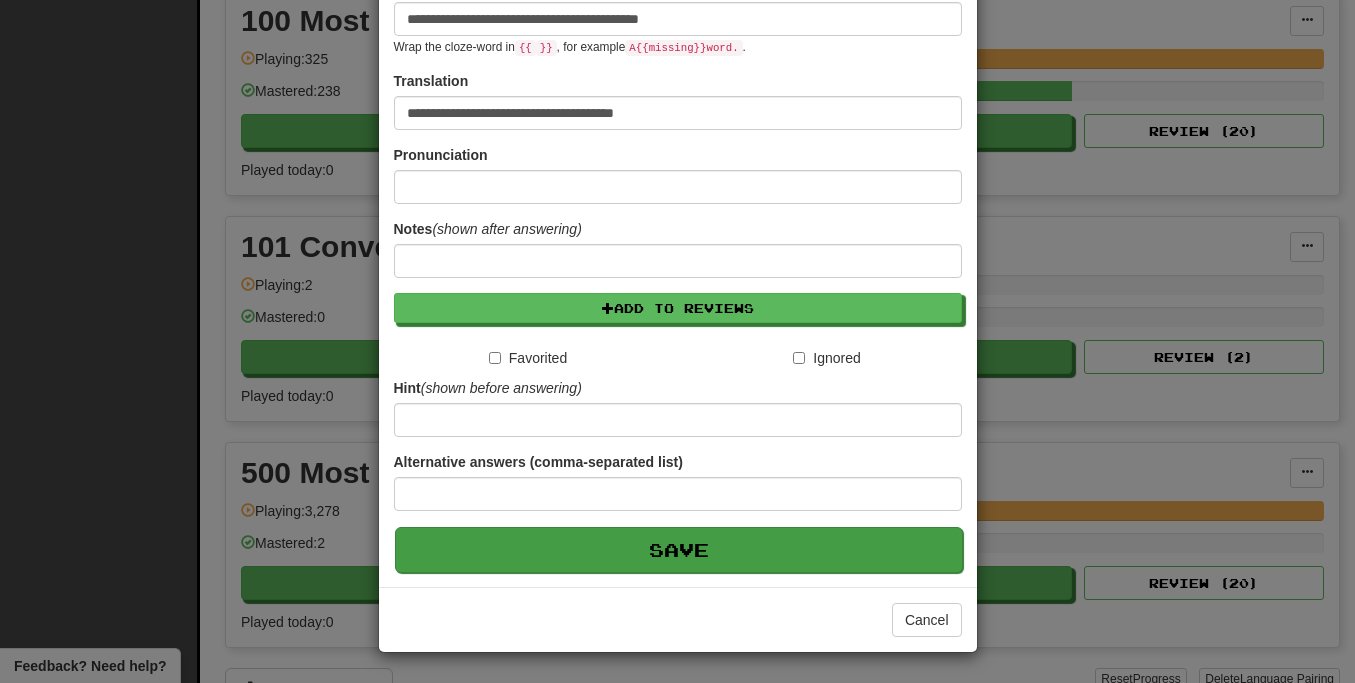 scroll, scrollTop: 295, scrollLeft: 0, axis: vertical 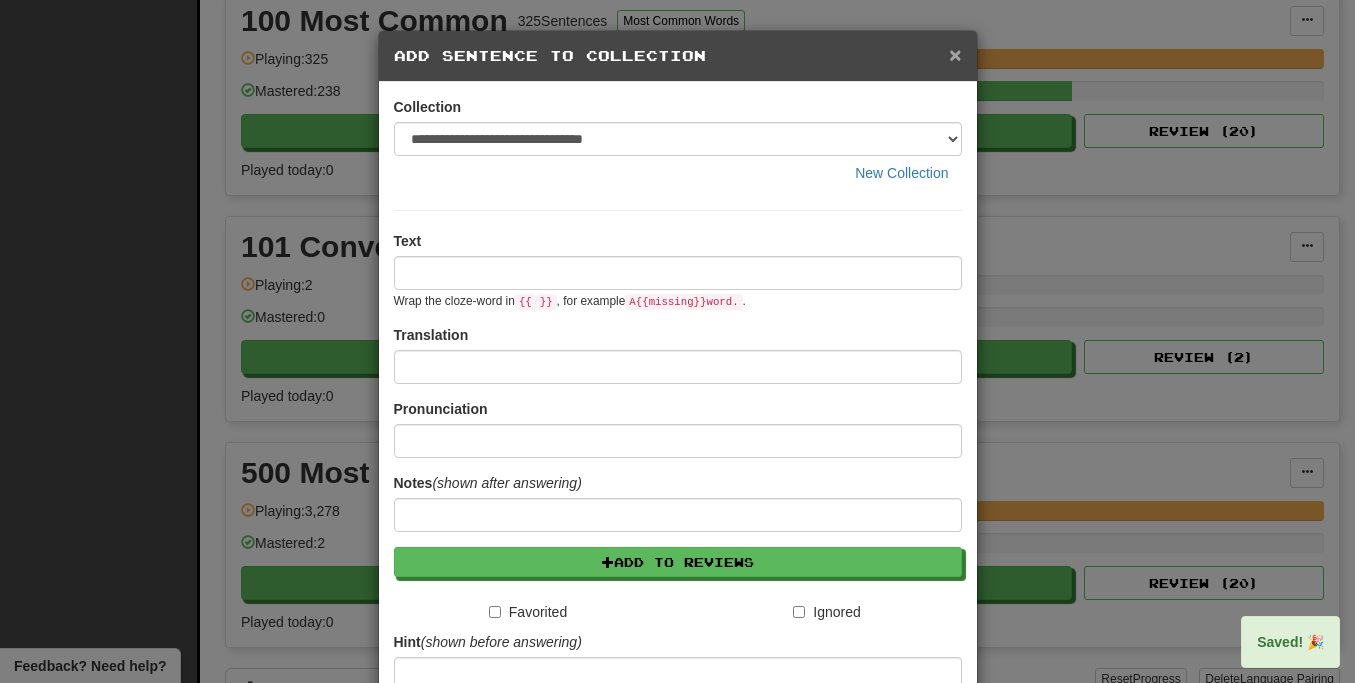 click on "×" at bounding box center [955, 54] 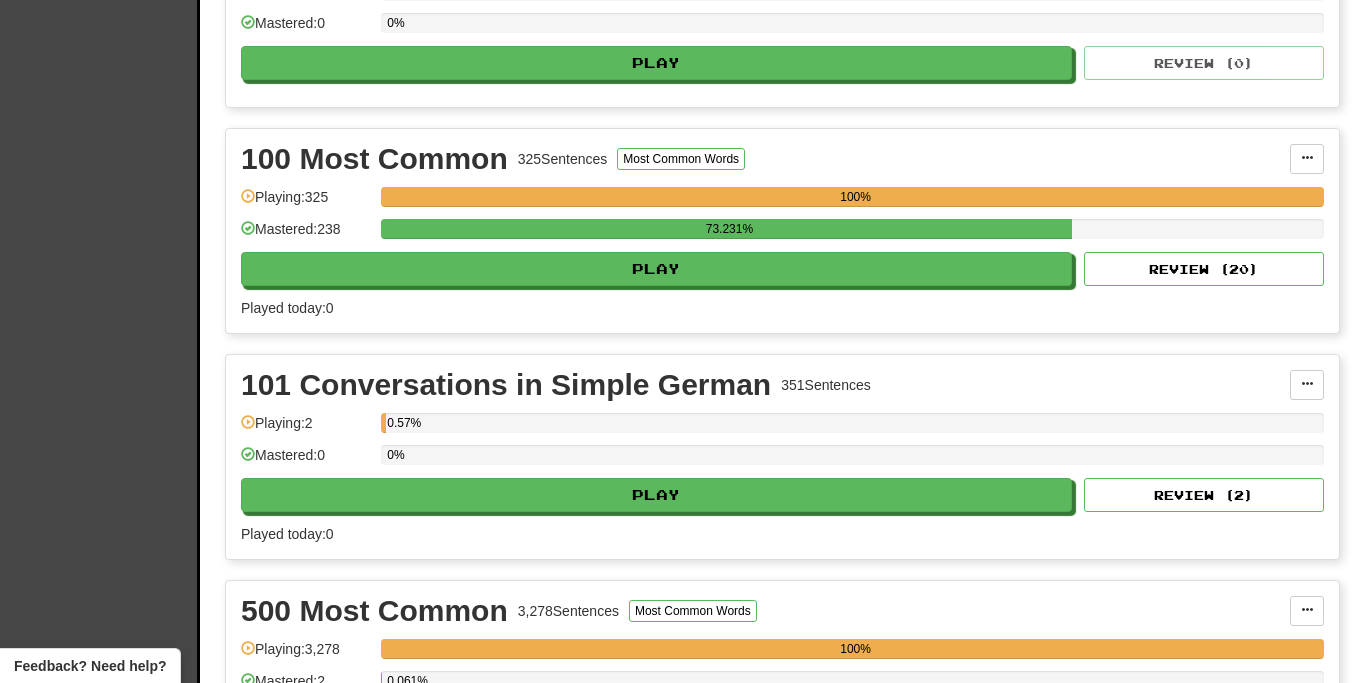scroll, scrollTop: 989, scrollLeft: 0, axis: vertical 